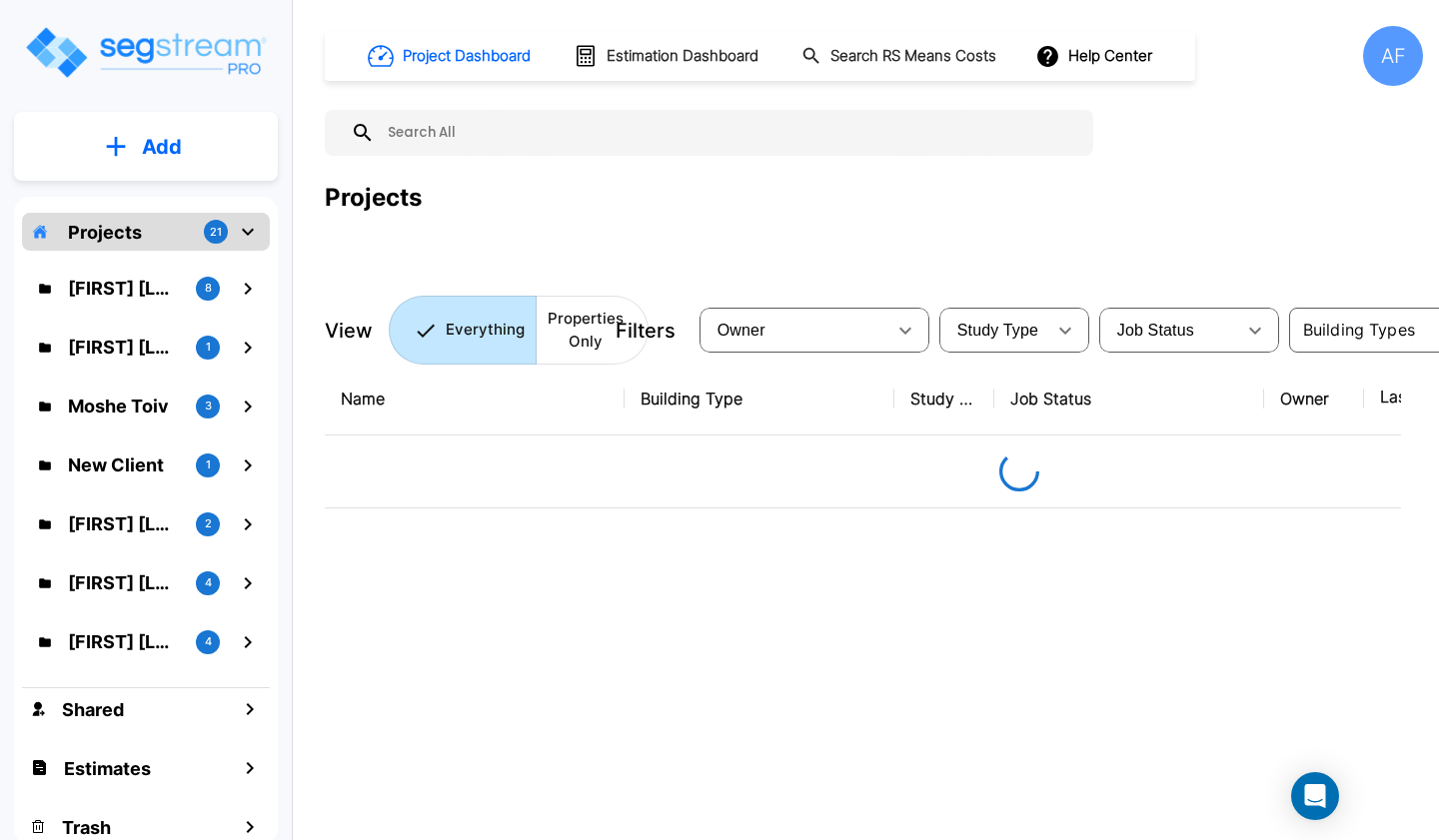 scroll, scrollTop: 0, scrollLeft: 0, axis: both 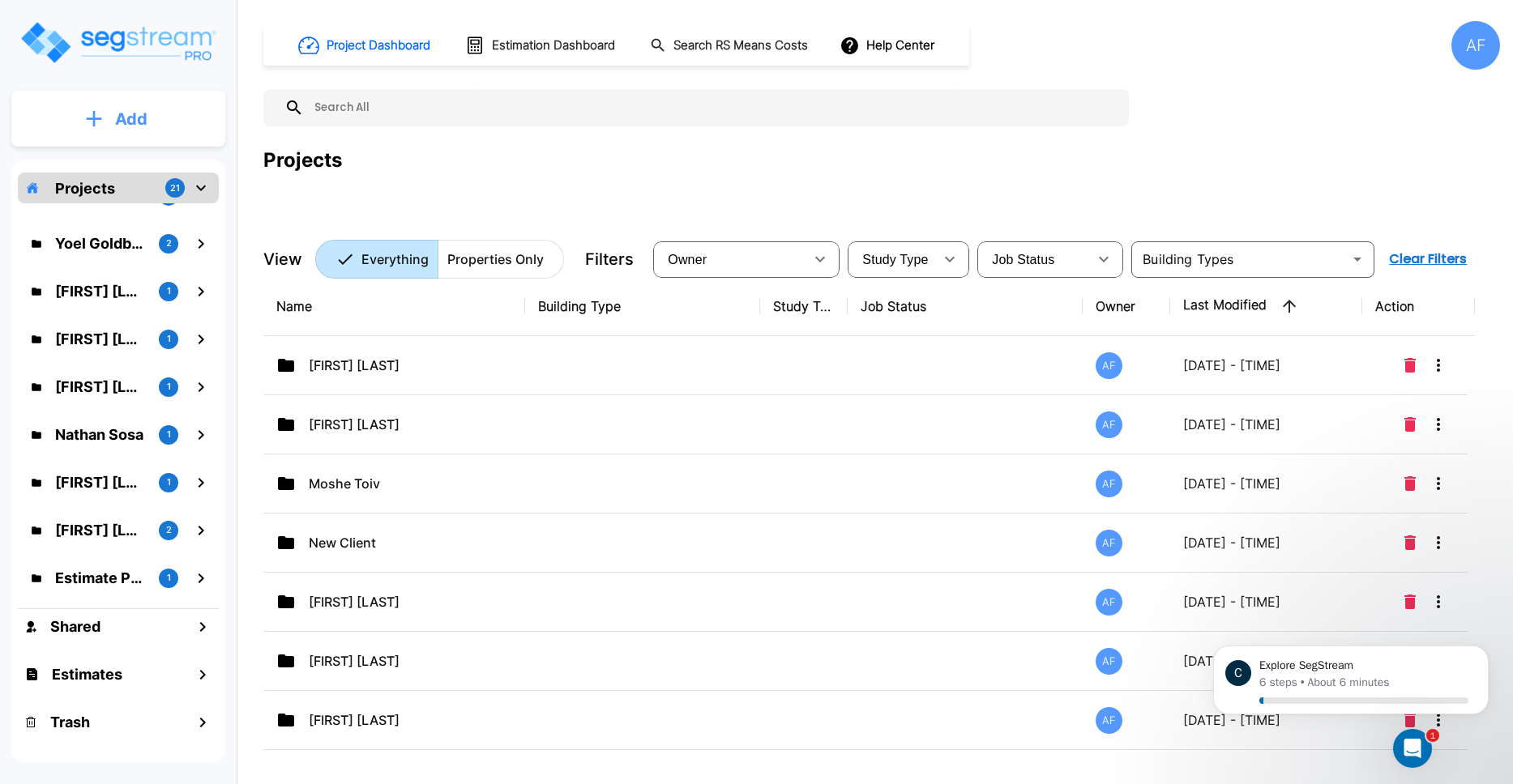click on "Add" at bounding box center [131, 119] 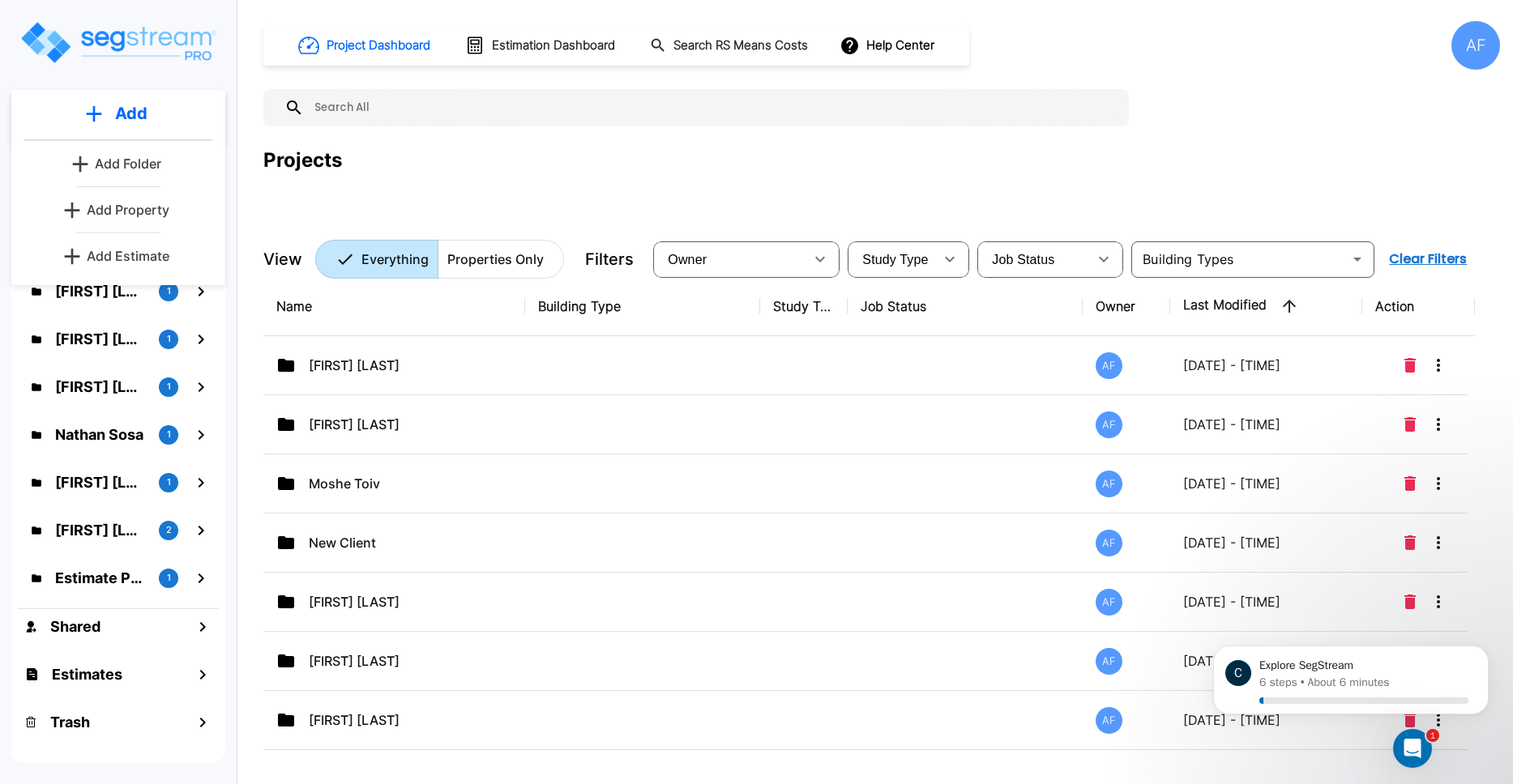 click on "Add Folder" at bounding box center [128, 164] 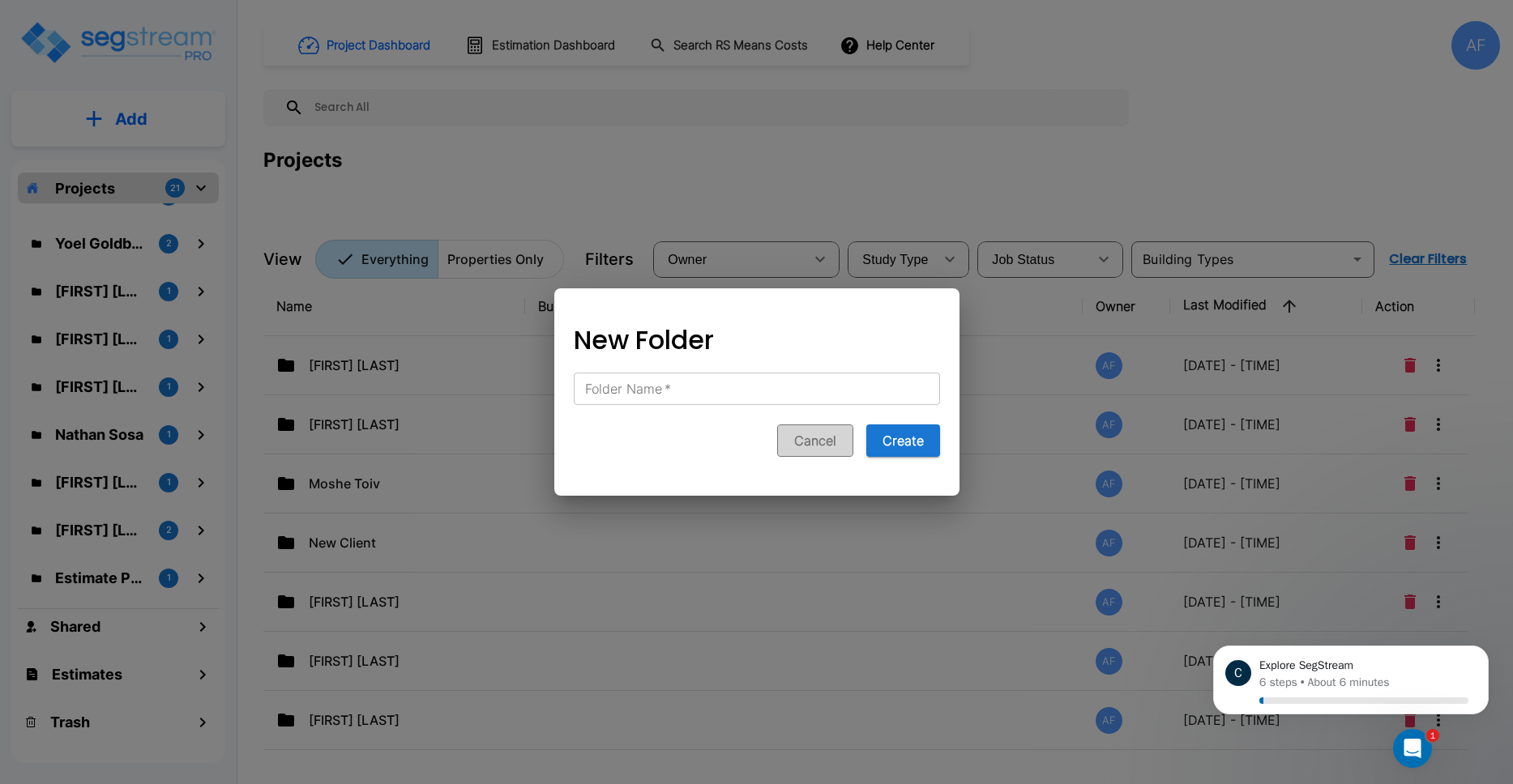 click on "Cancel" at bounding box center (815, 441) 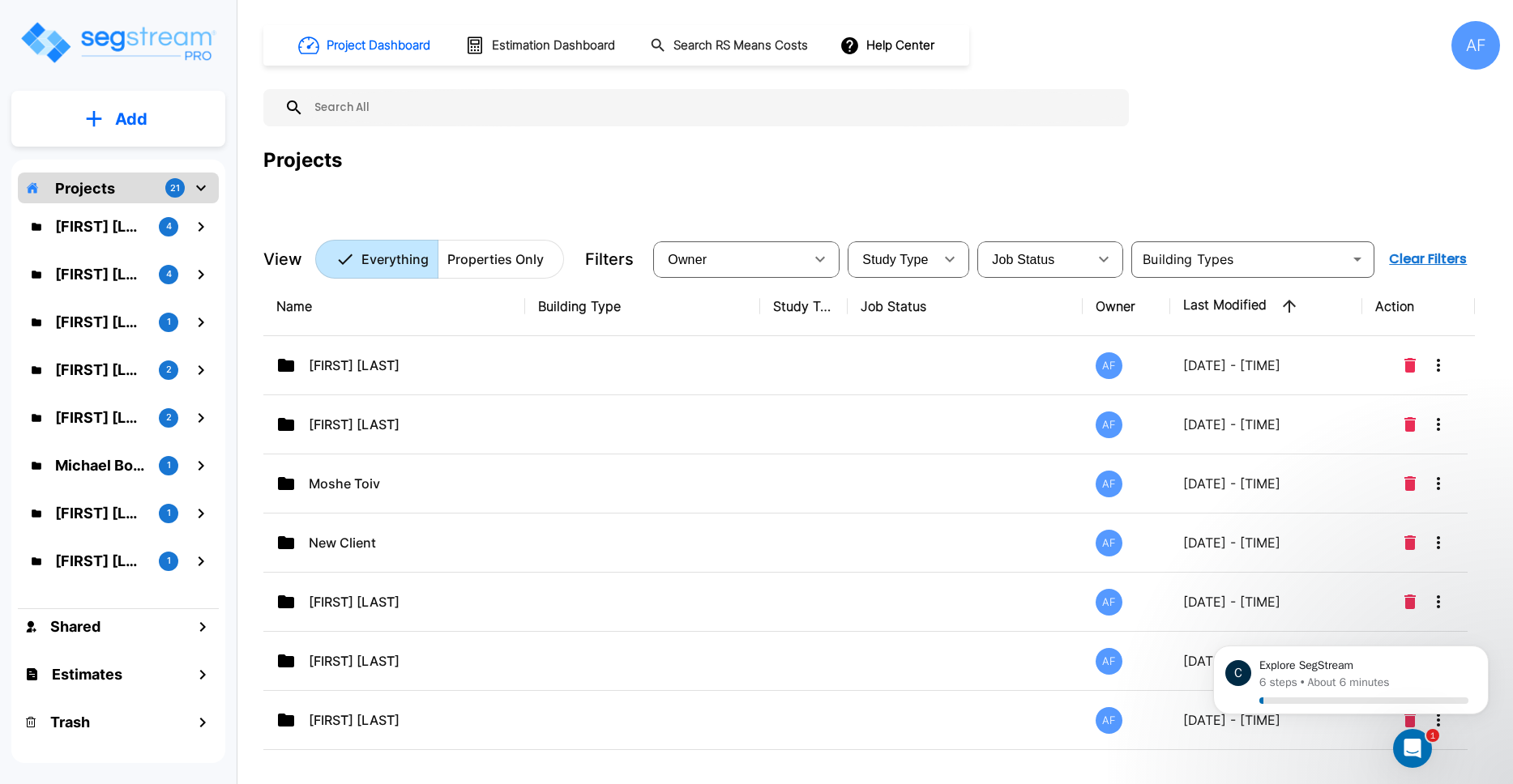 scroll, scrollTop: 0, scrollLeft: 0, axis: both 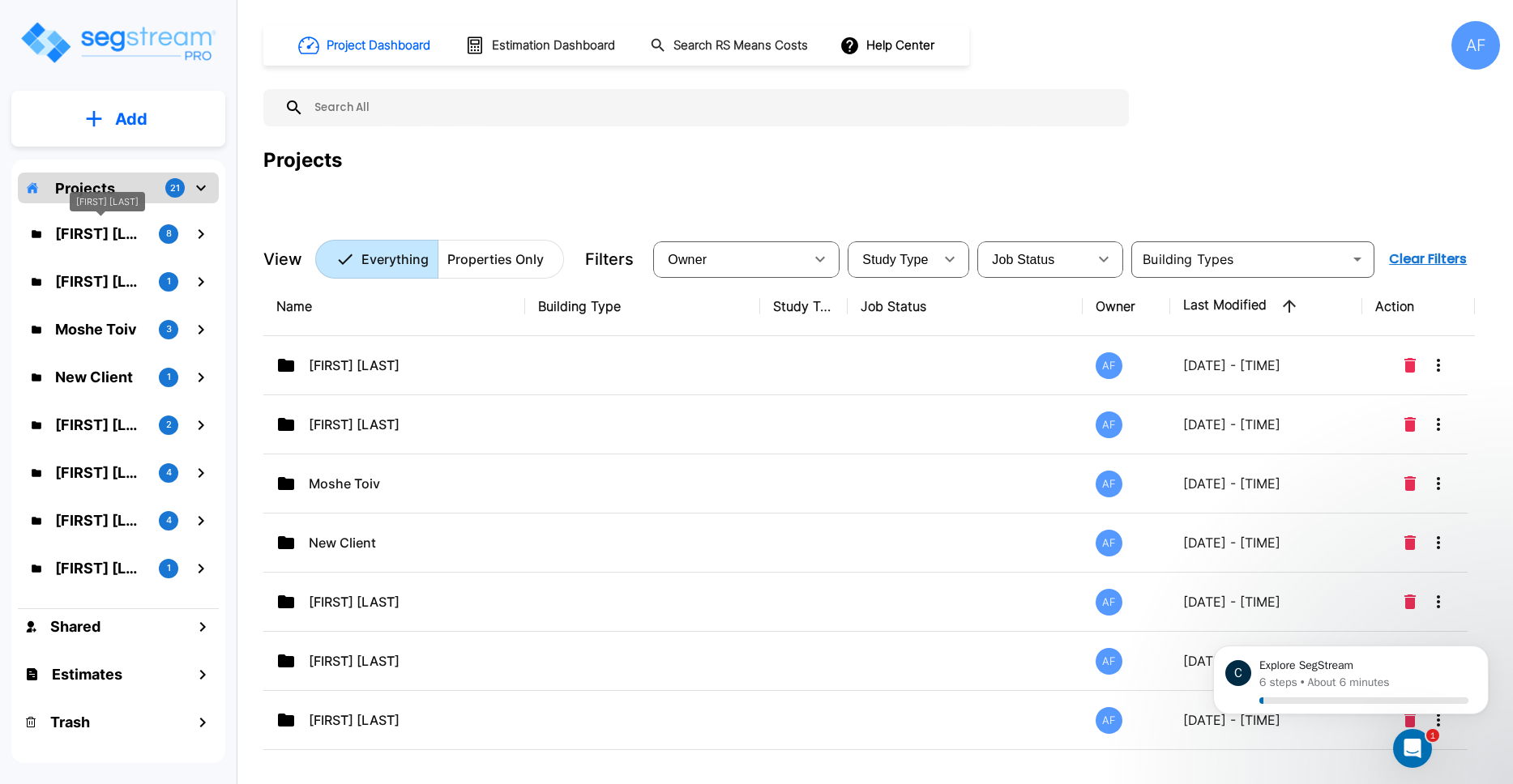 click on "[FIRST] [LAST]" at bounding box center [100, 233] 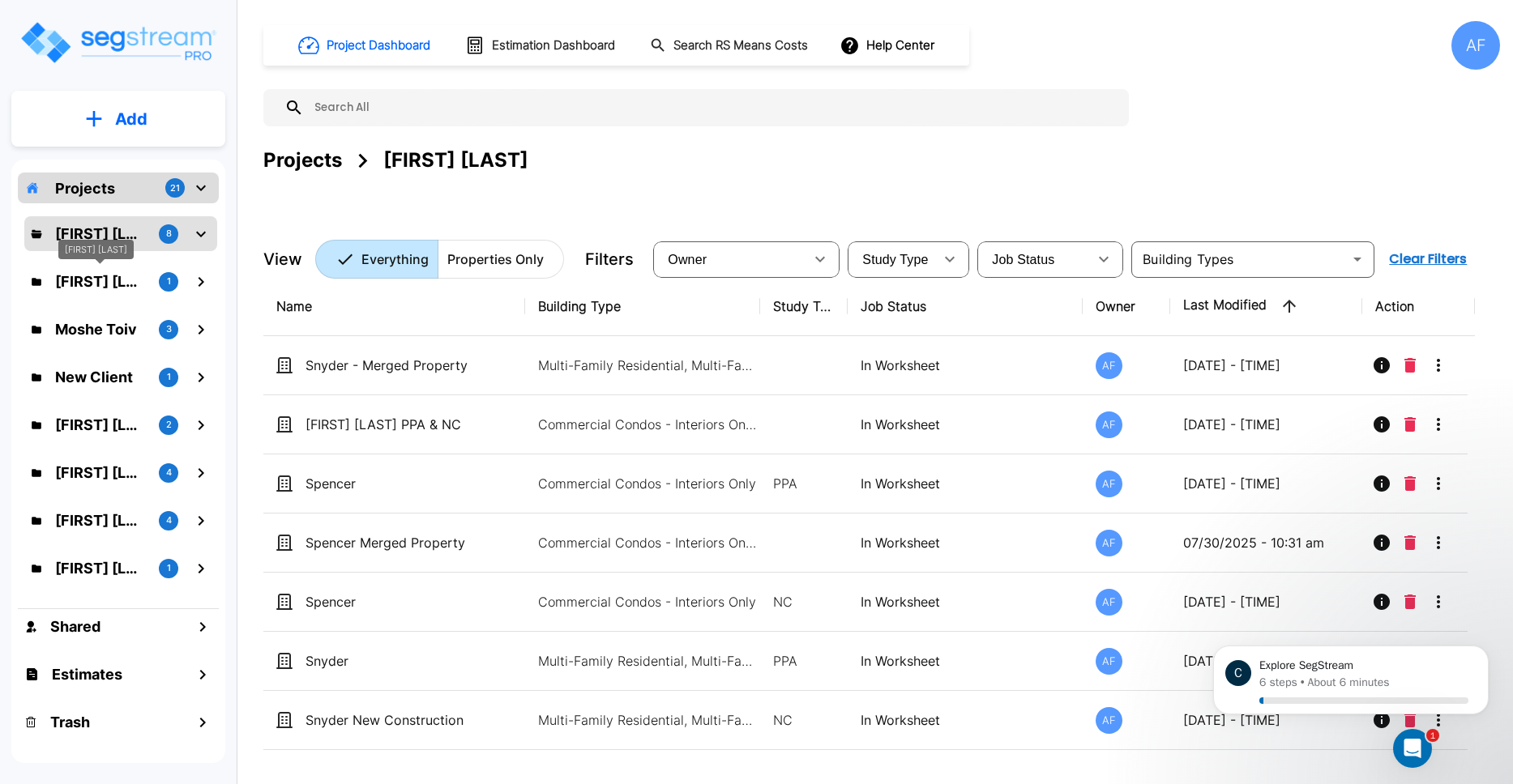 click on "[FIRST] [LAST]" at bounding box center (100, 281) 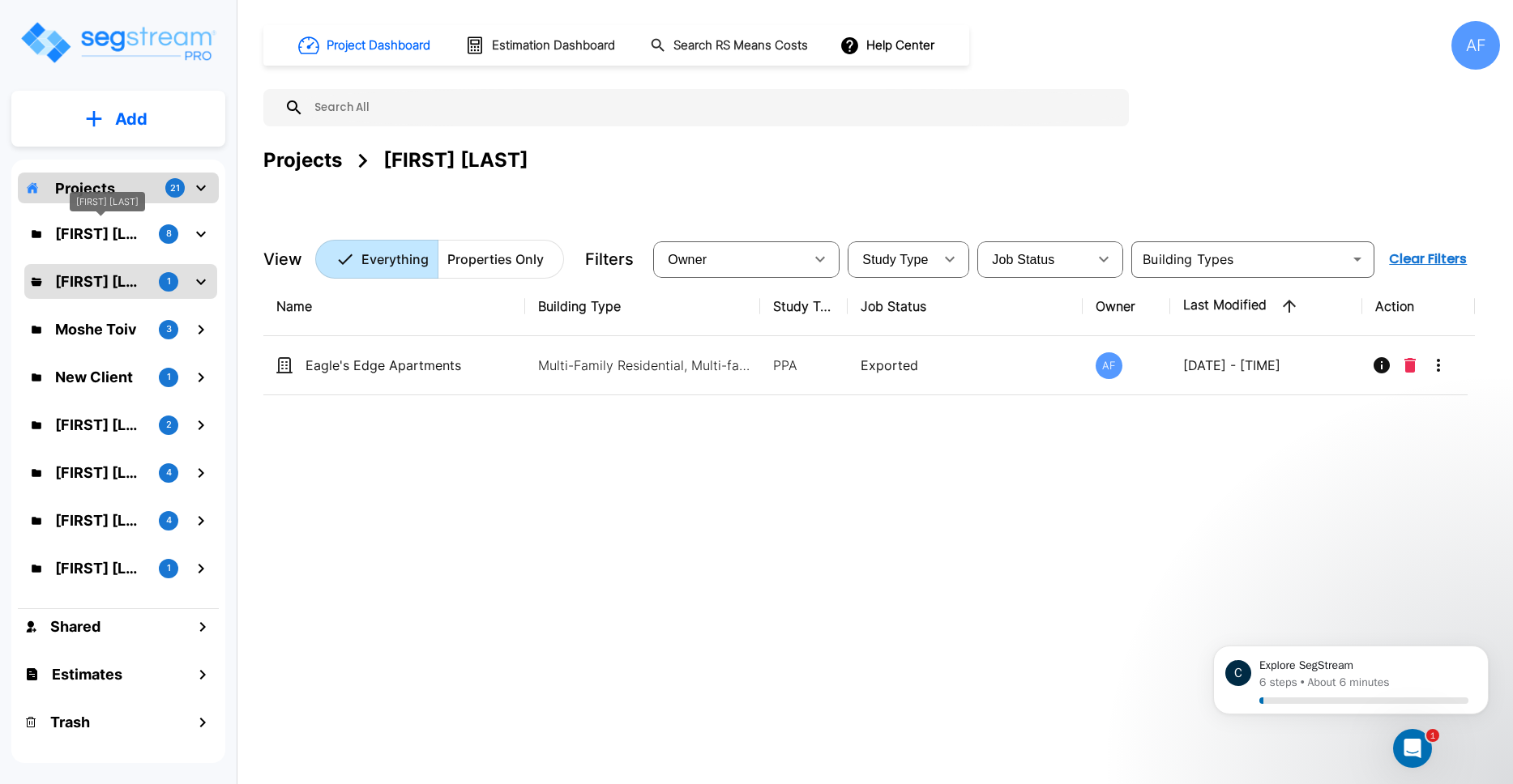 click on "[FIRST] [LAST]" at bounding box center [100, 233] 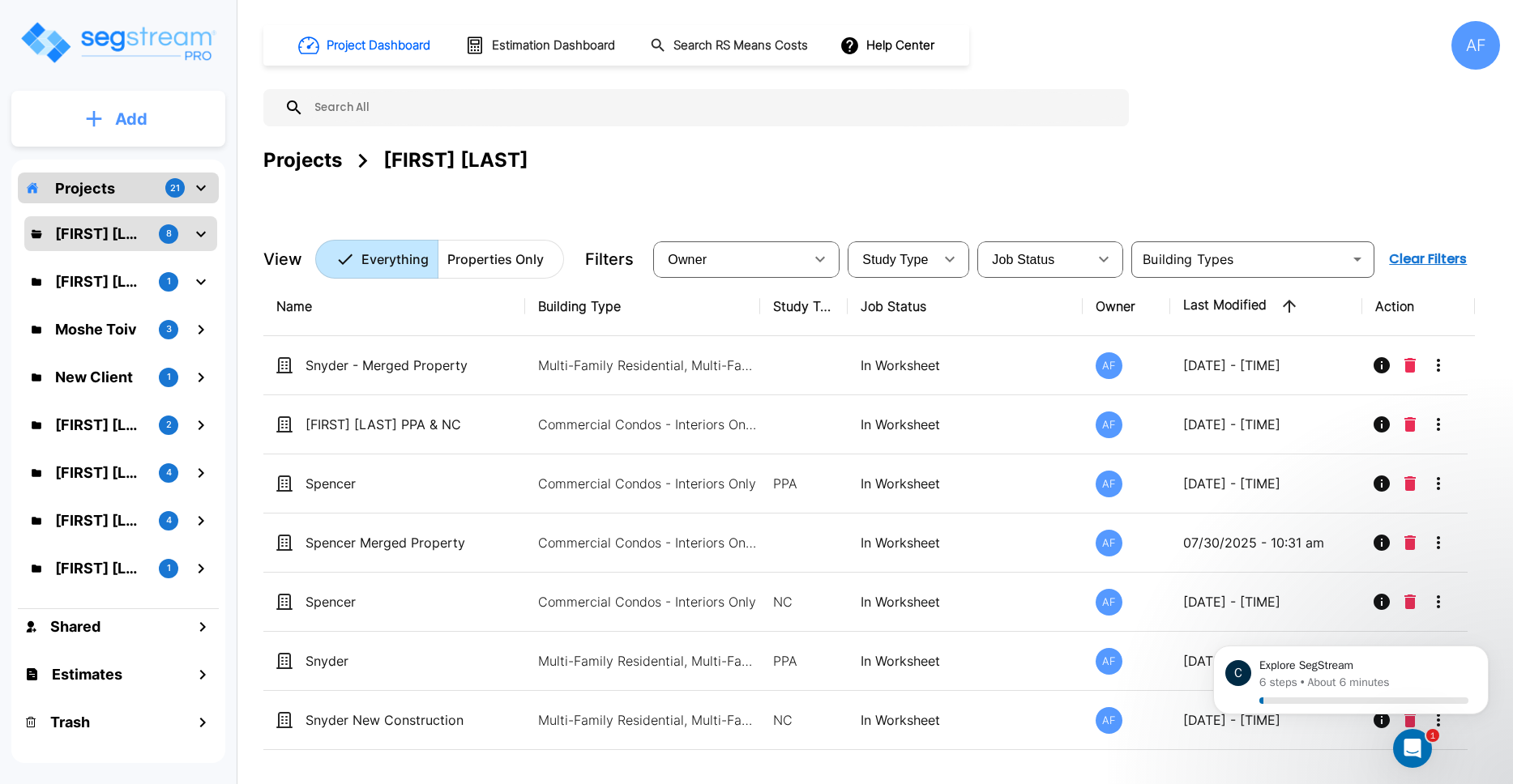 click on "Add" at bounding box center [131, 119] 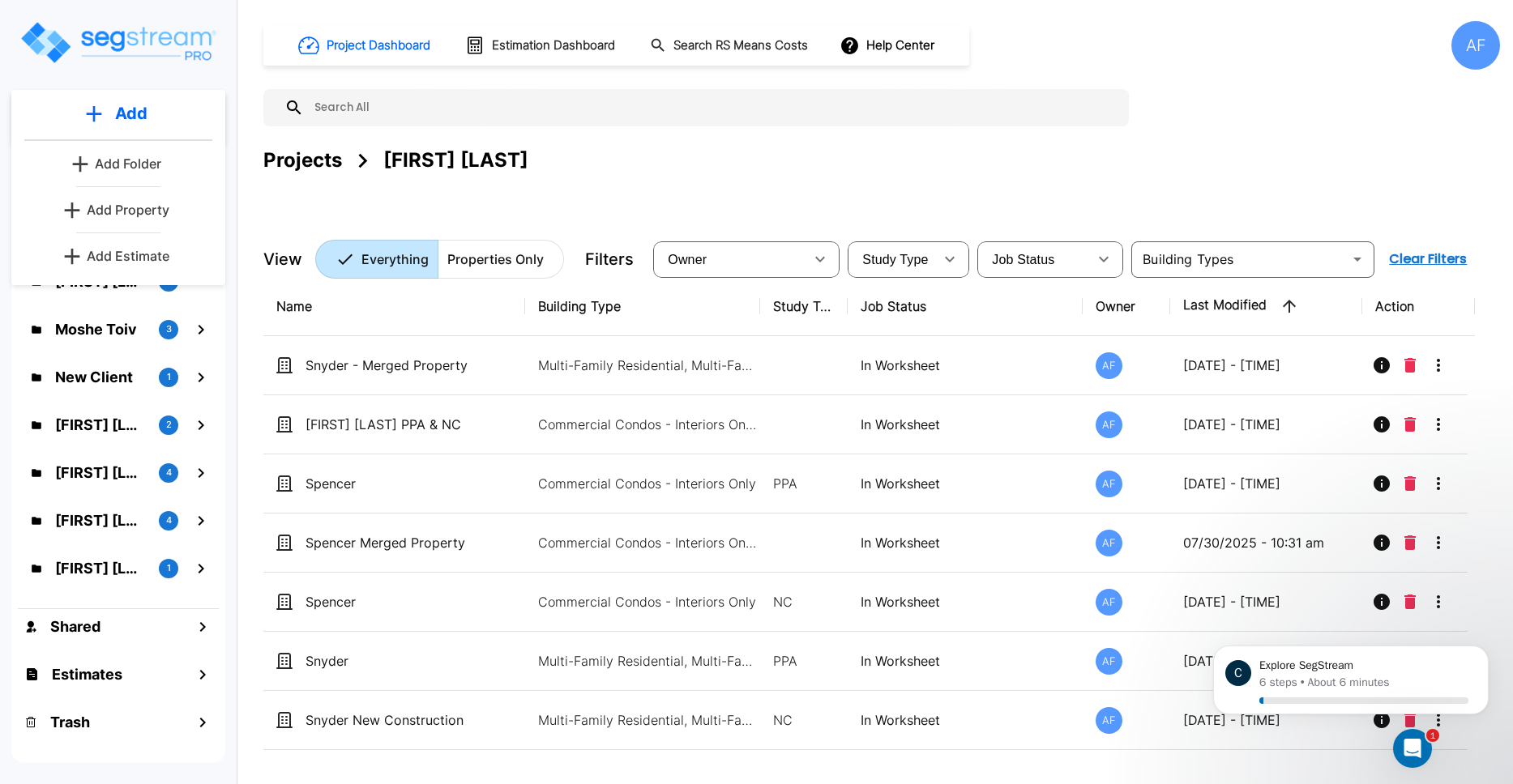 click on "Add Folder" at bounding box center [128, 164] 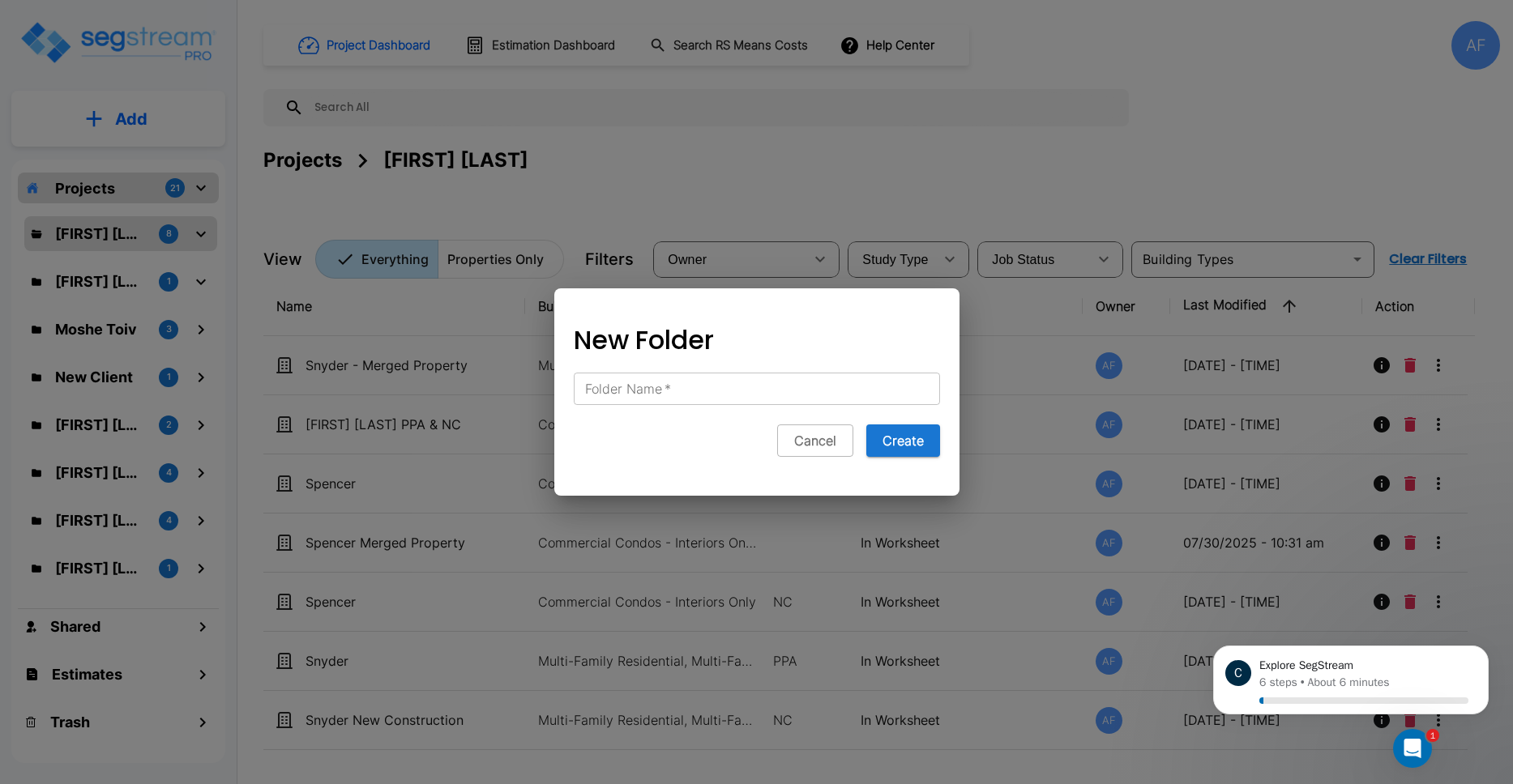 click at bounding box center [756, 392] 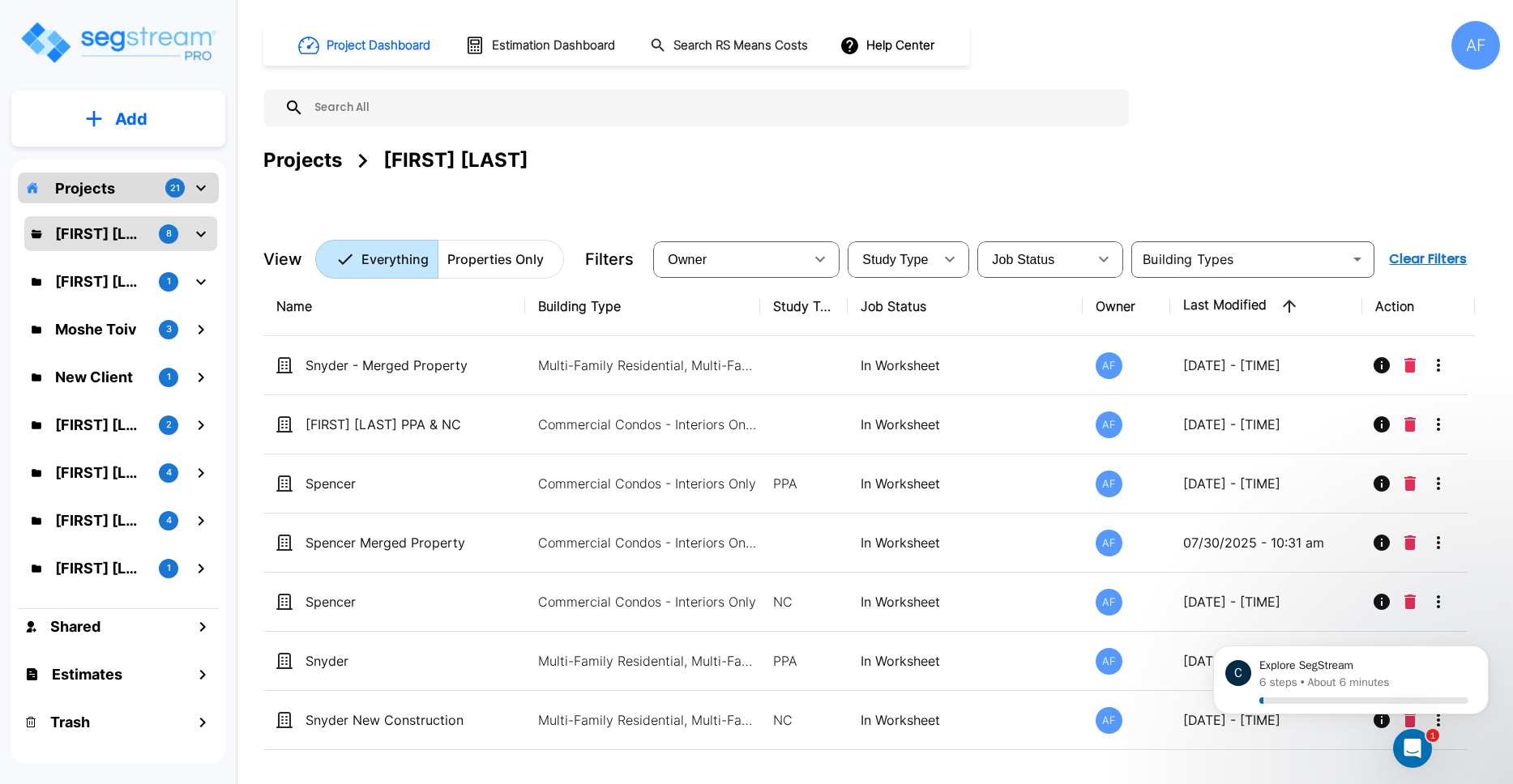 click on "Projects 21" at bounding box center [118, 188] 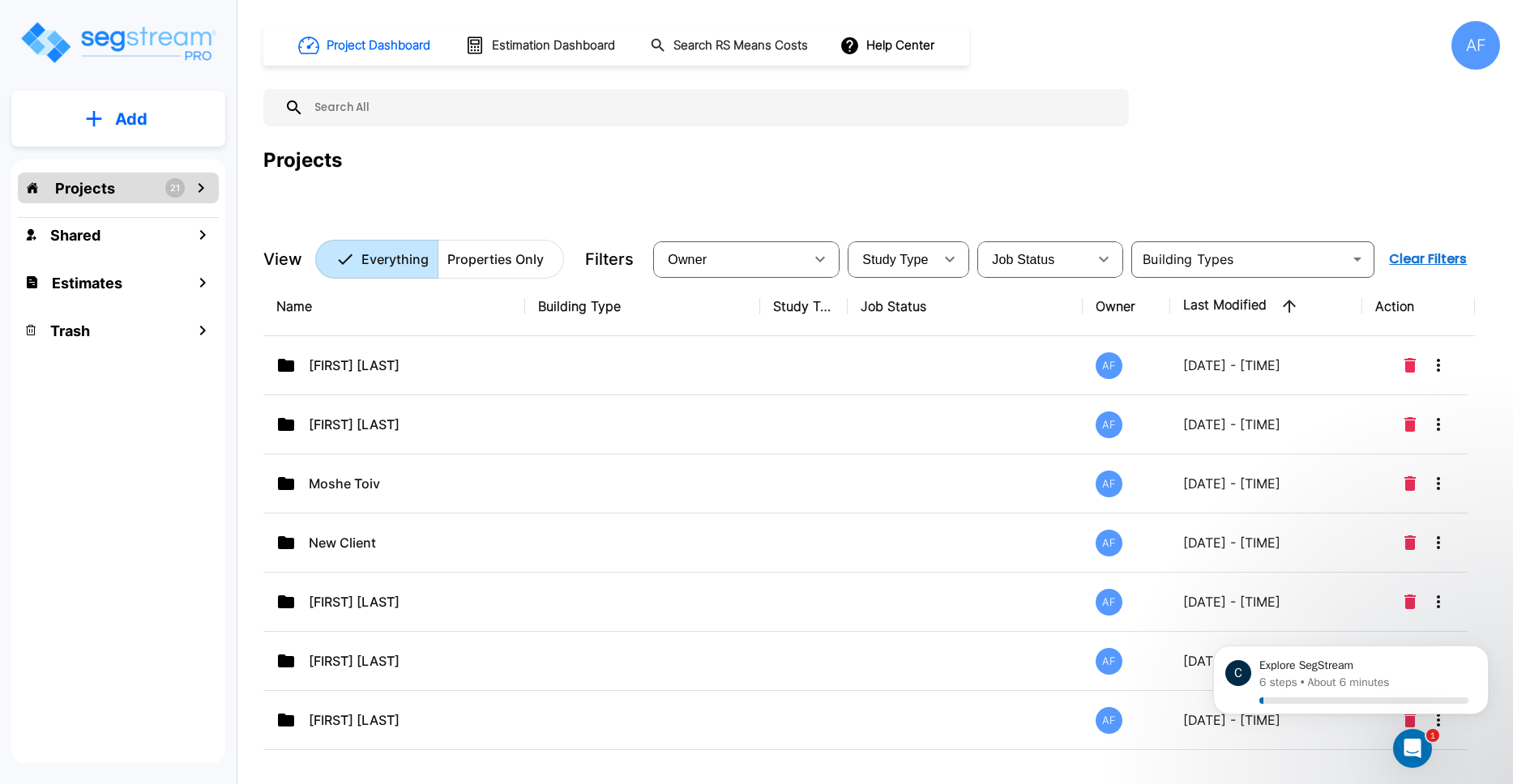 click on "Projects 21" at bounding box center (118, 188) 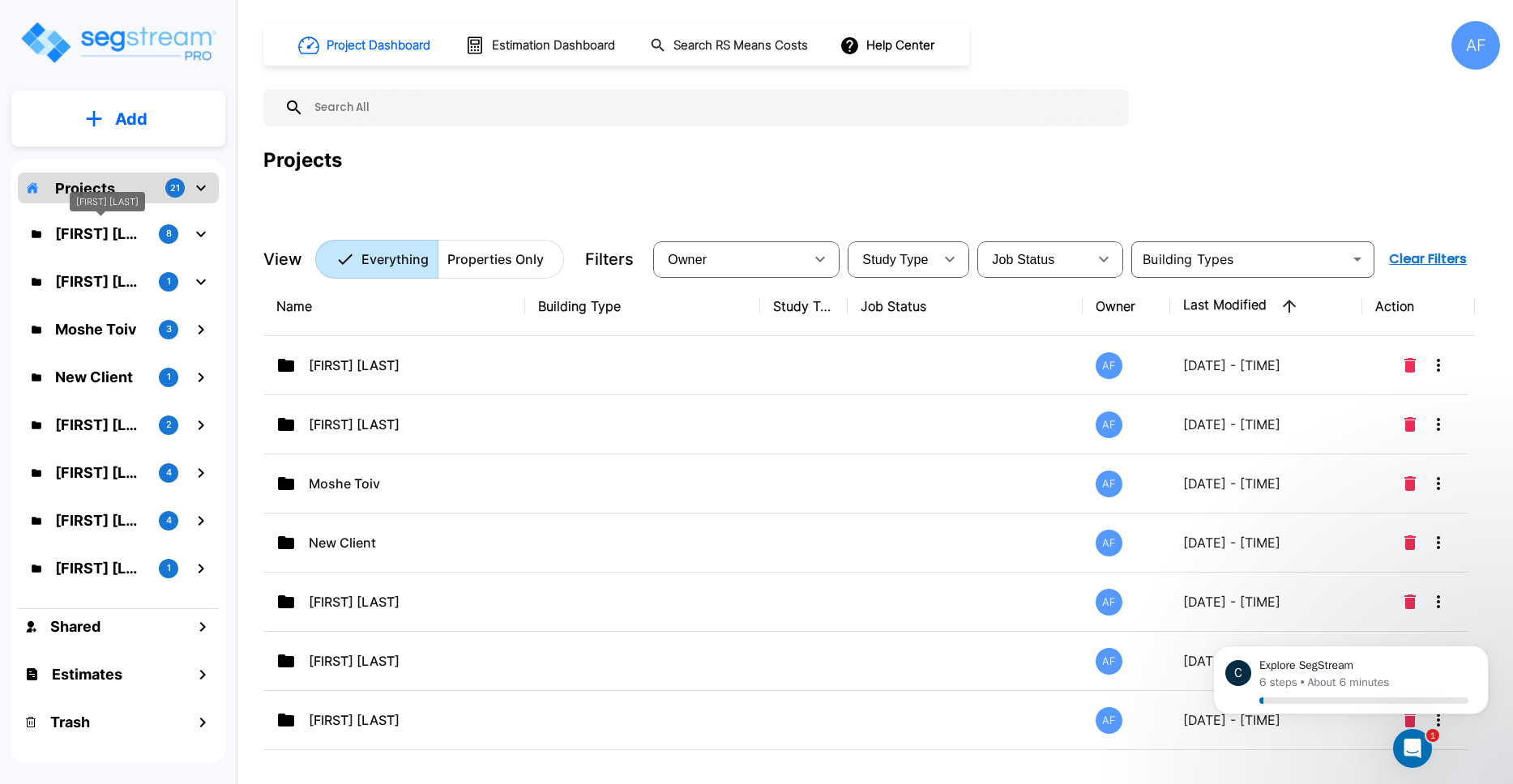 click on "Chesky Perl" at bounding box center (100, 233) 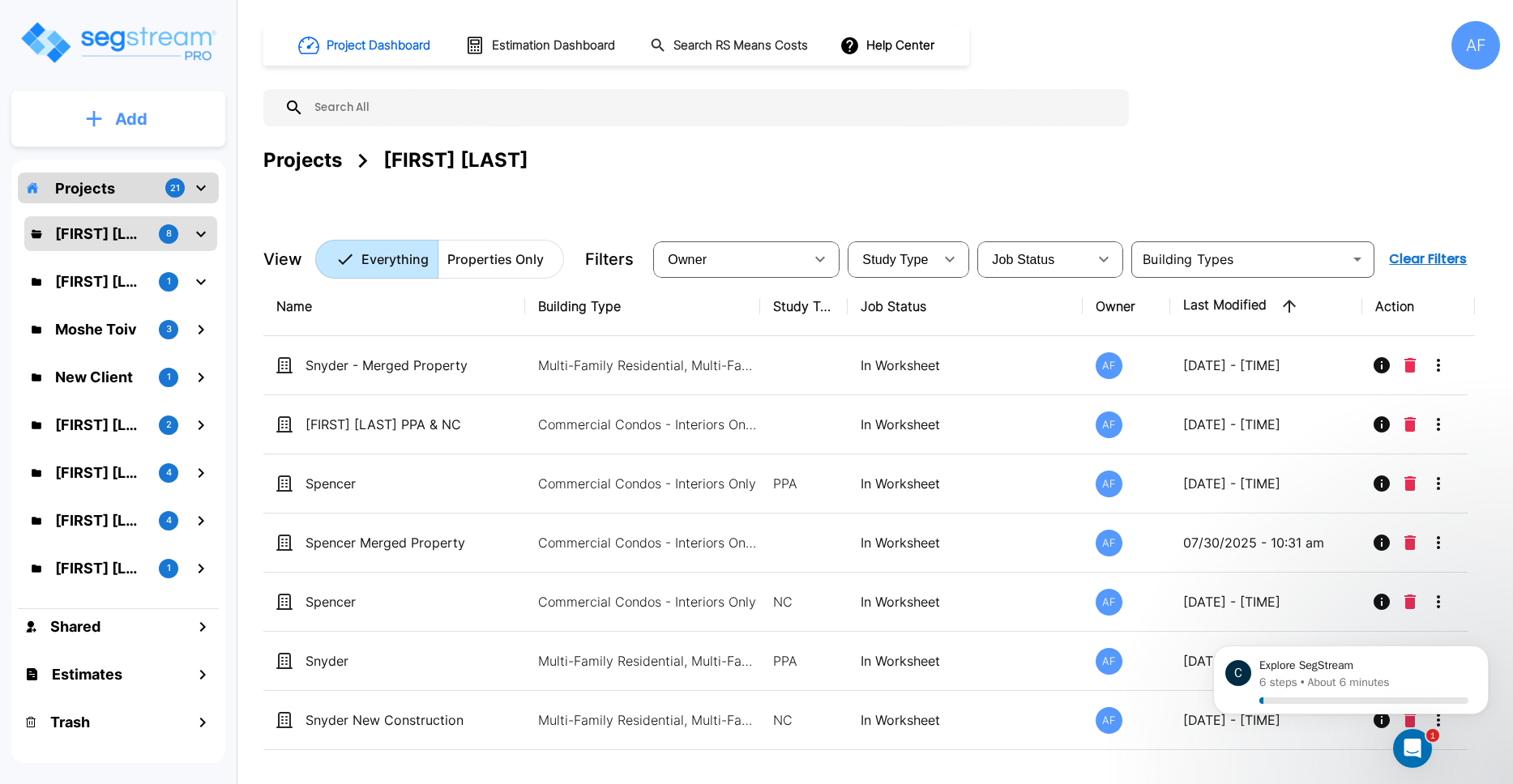 click on "Add" at bounding box center [131, 119] 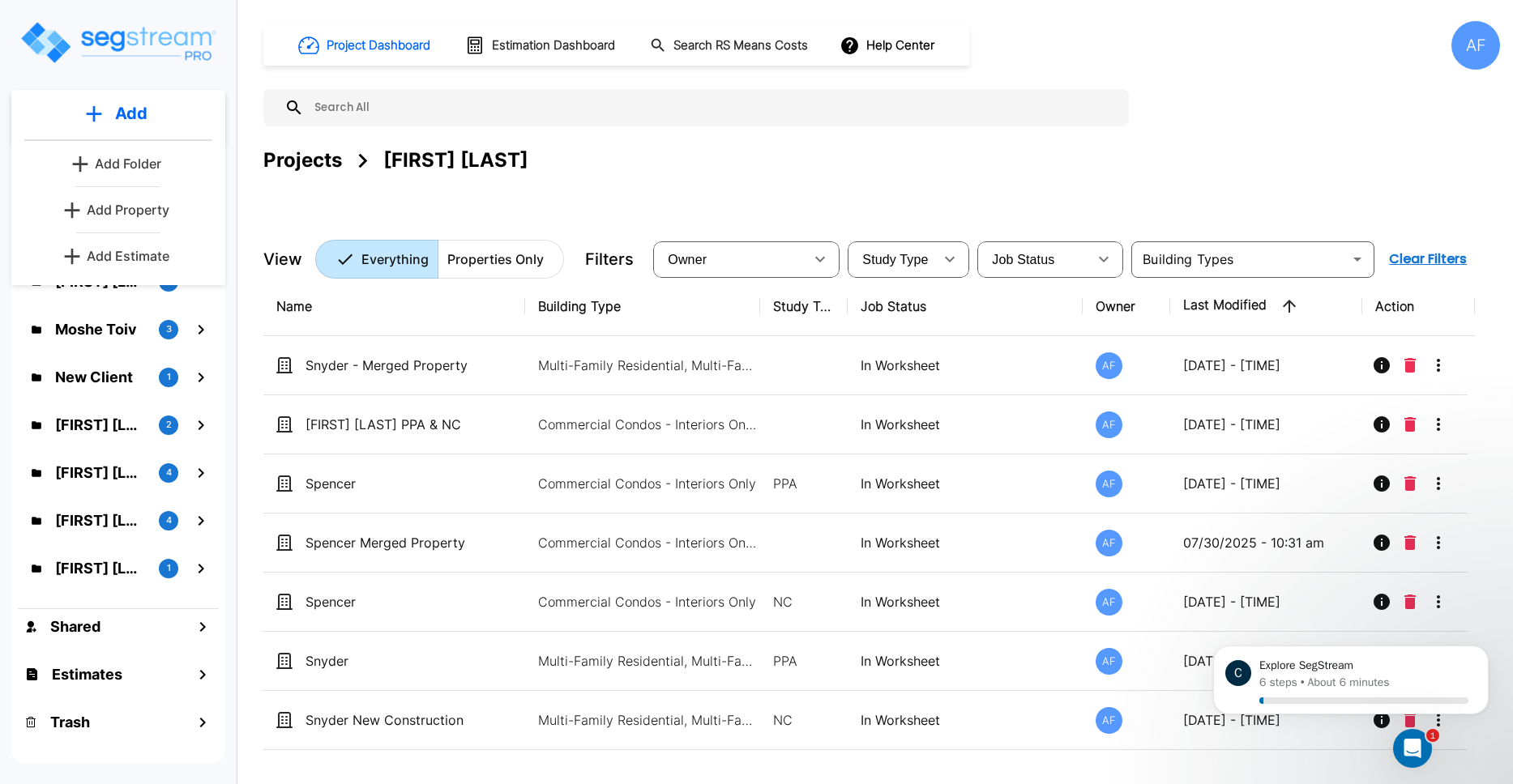 click on "Project Dashboard Estimation Dashboard Search RS Means Costs Help Center AF Projects Chesky Perl View Everything Properties Only Filters Owner ​ Study Type ​ Job Status ​ ​ Clear Filters" at bounding box center [882, 150] 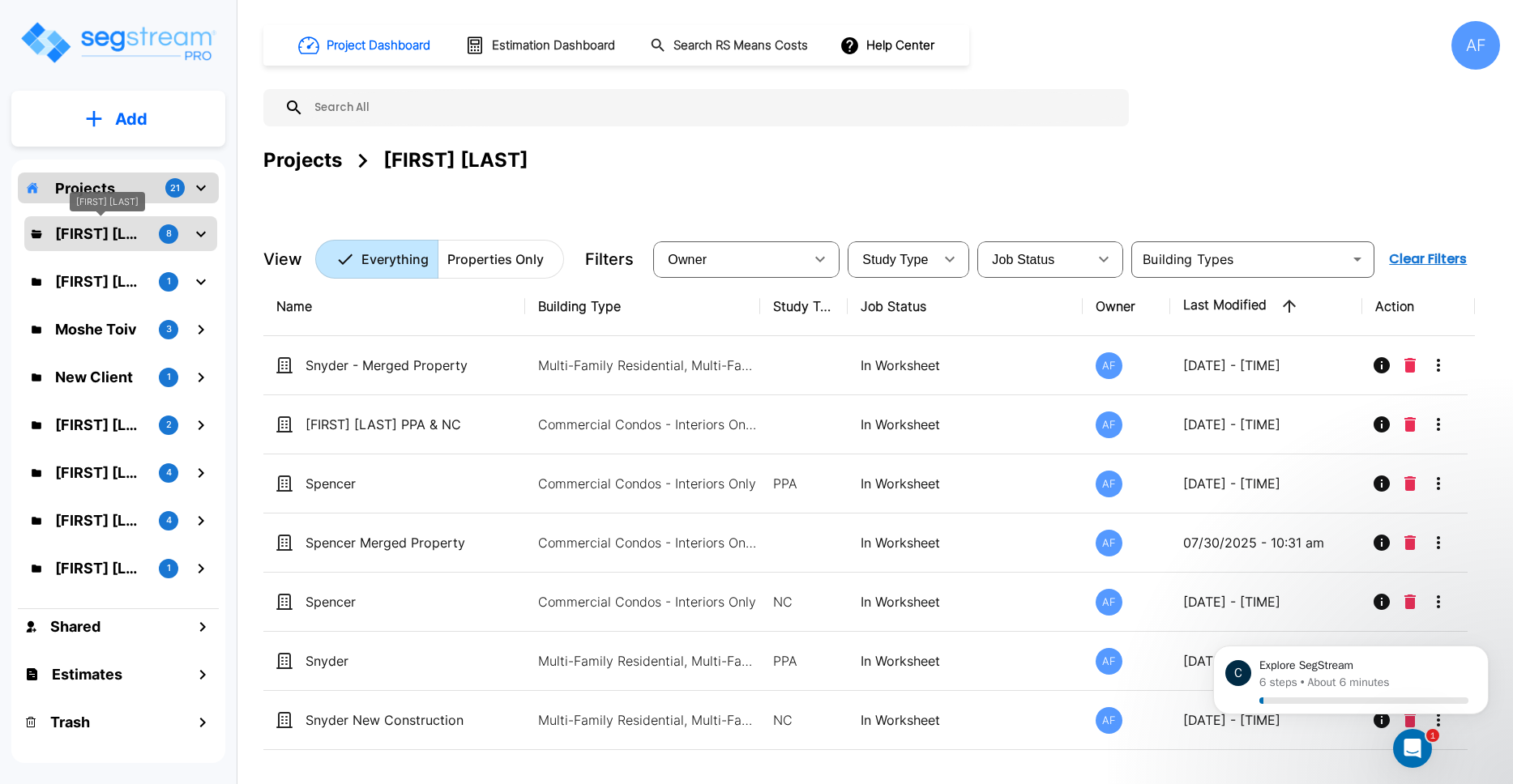 click on "Chesky Perl" at bounding box center (107, 202) 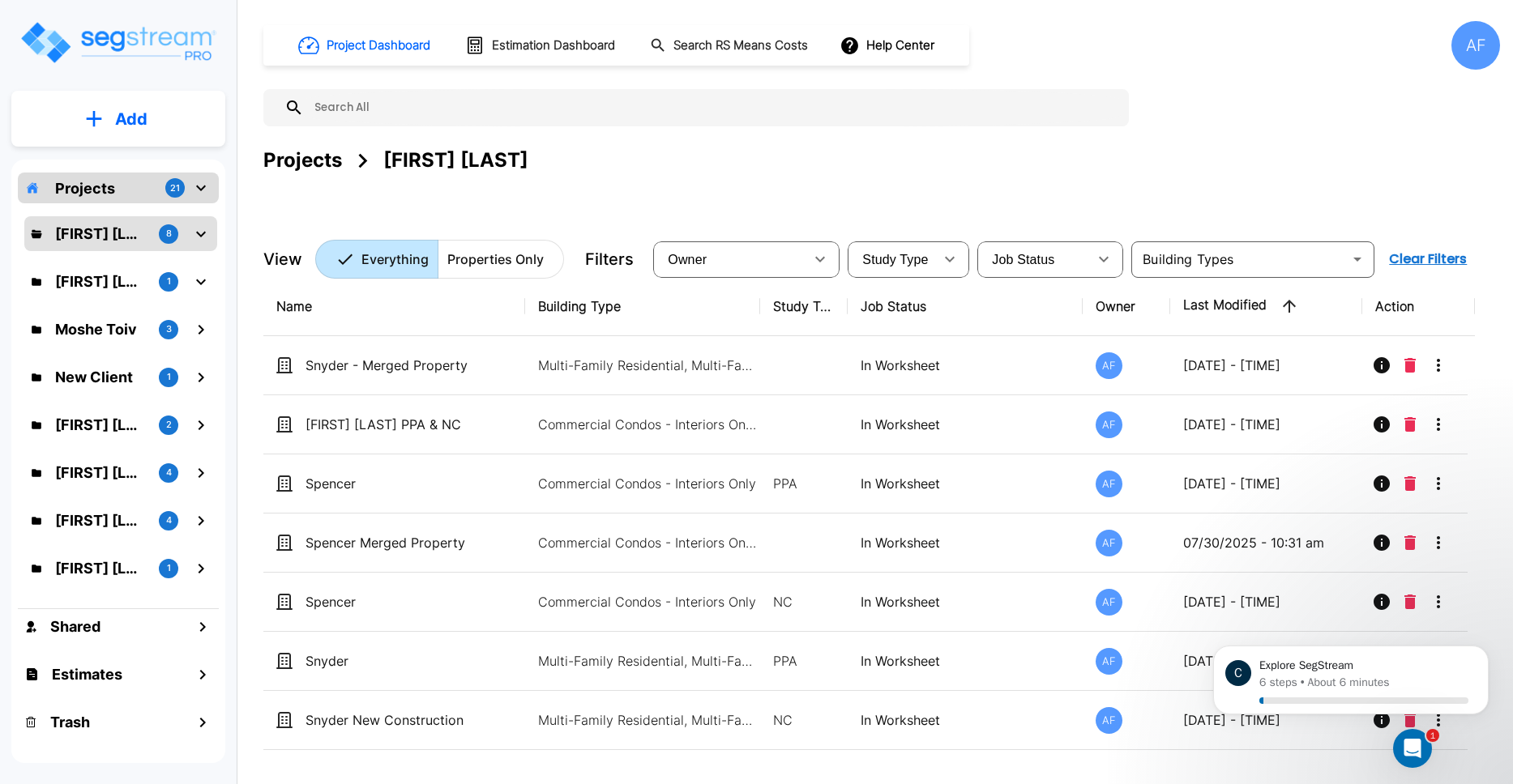 click on "Projects 21" at bounding box center (118, 188) 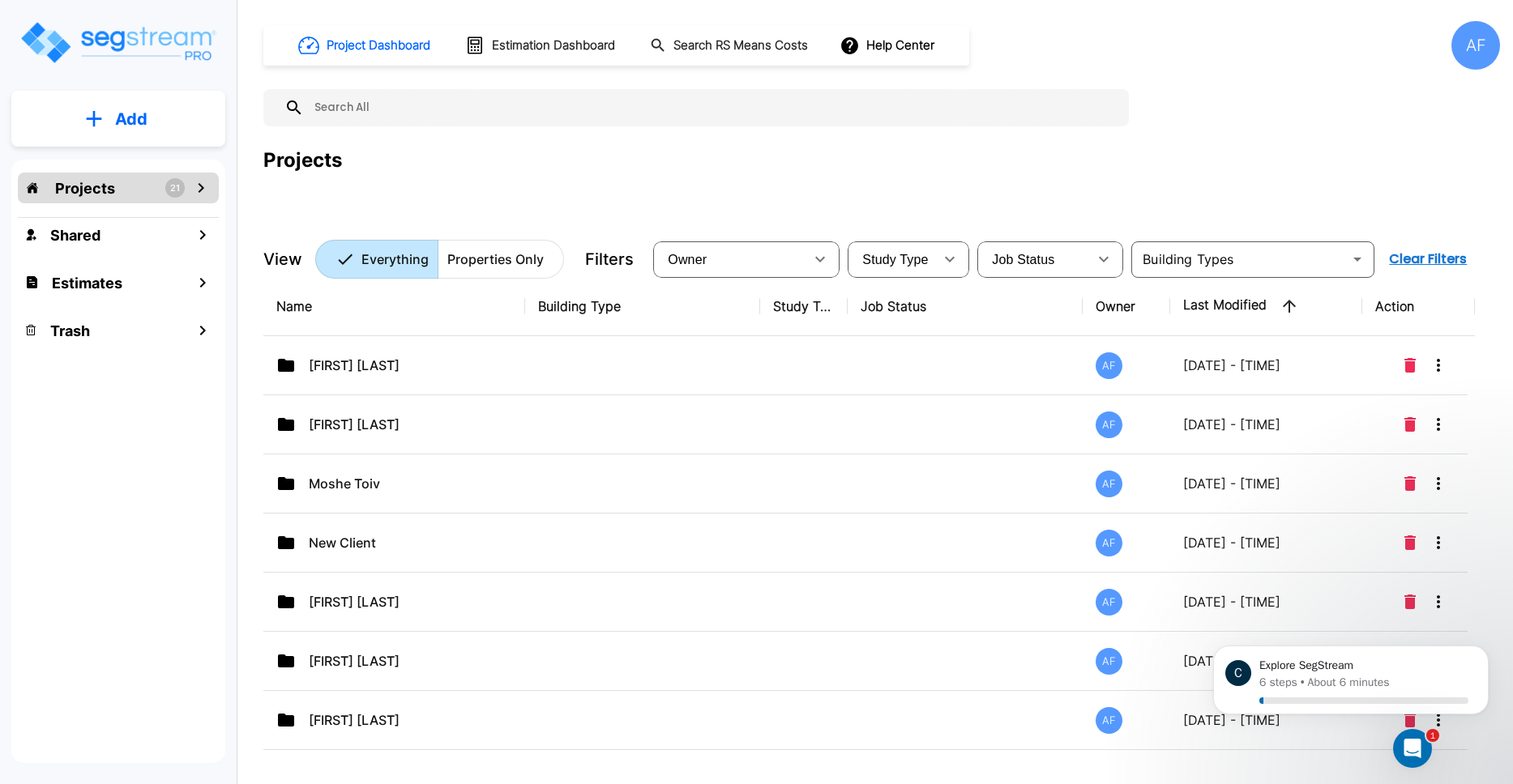 click on "Add" at bounding box center (131, 119) 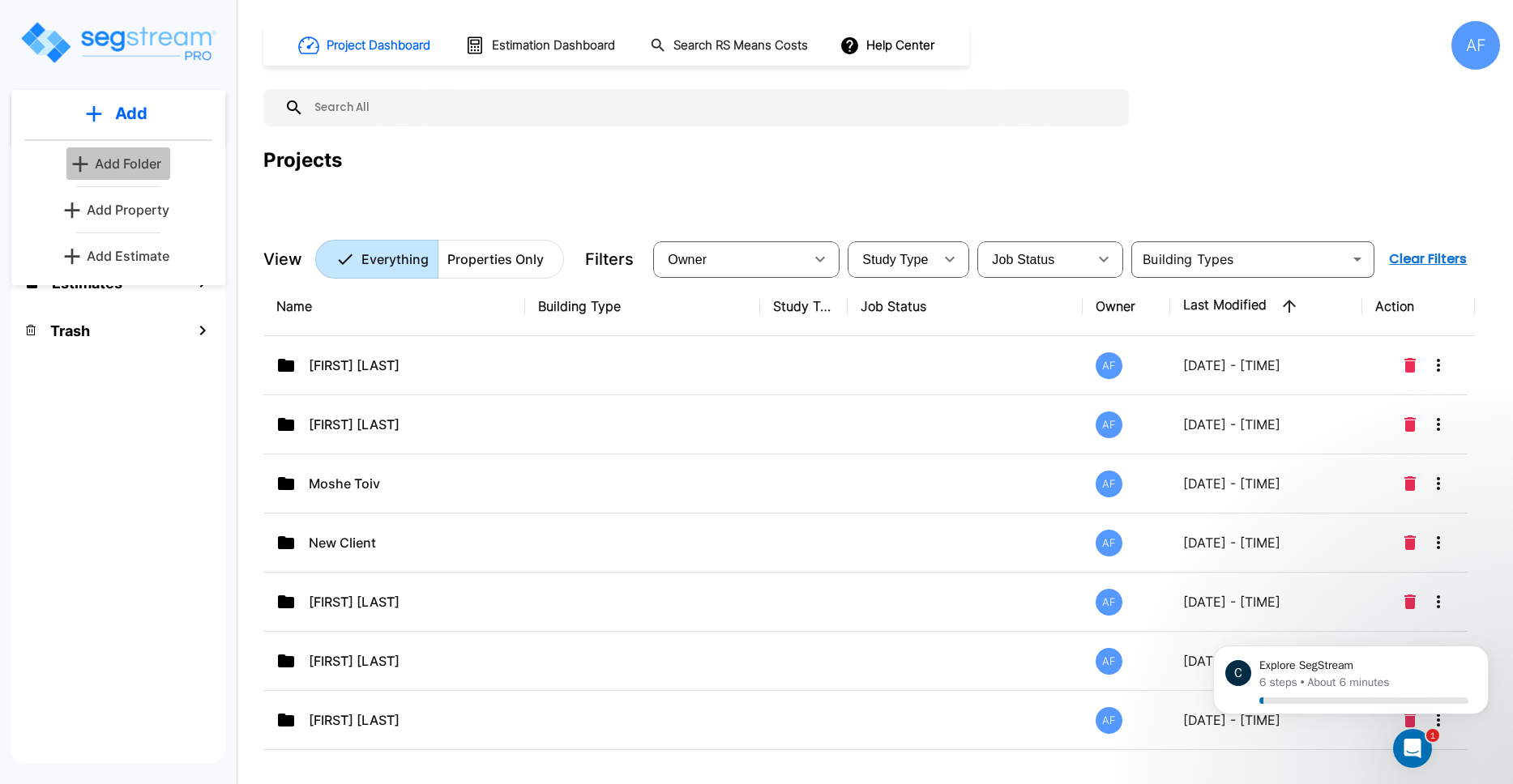 click on "Add Folder" at bounding box center (128, 164) 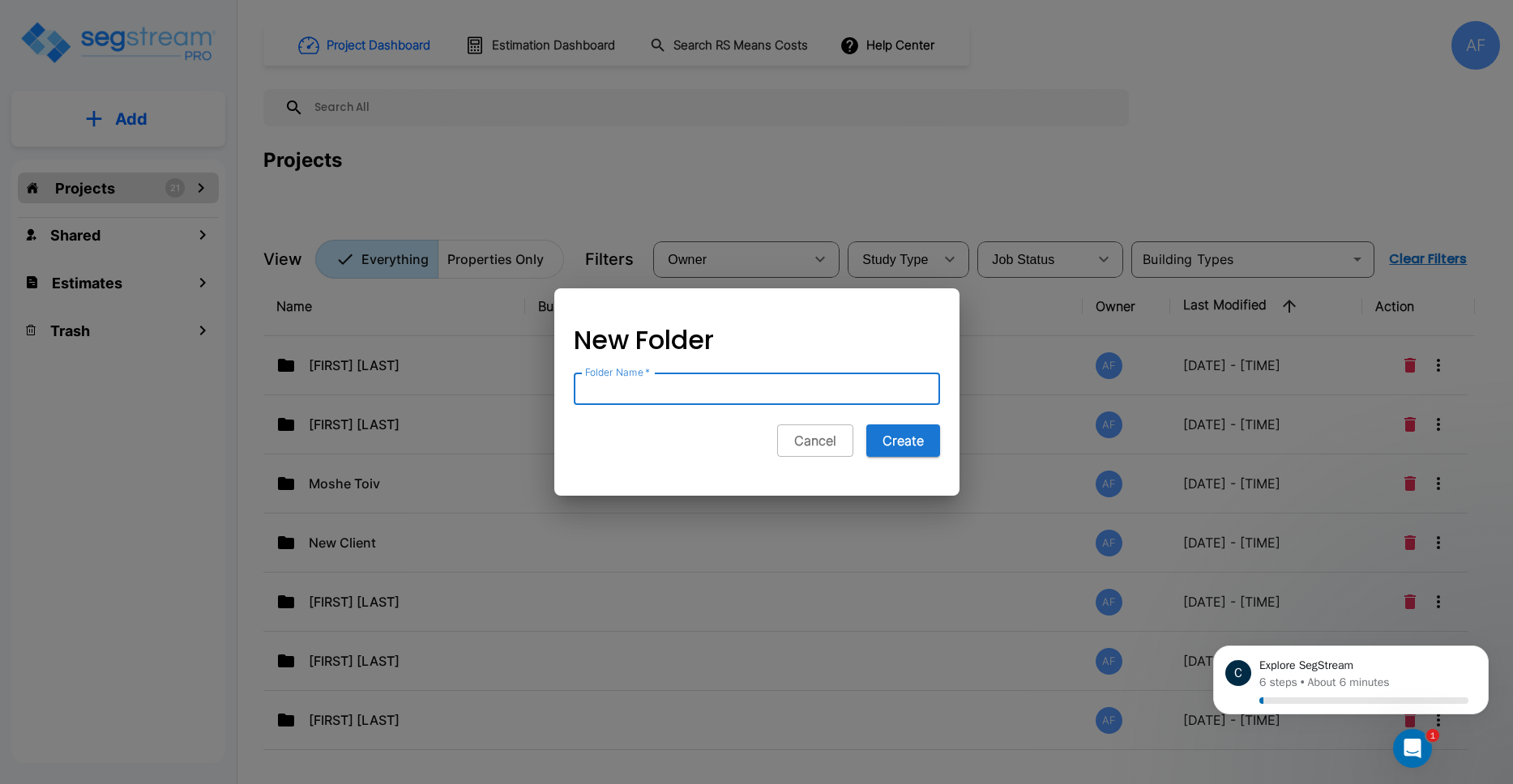 paste on "Christopher Ballesteros" 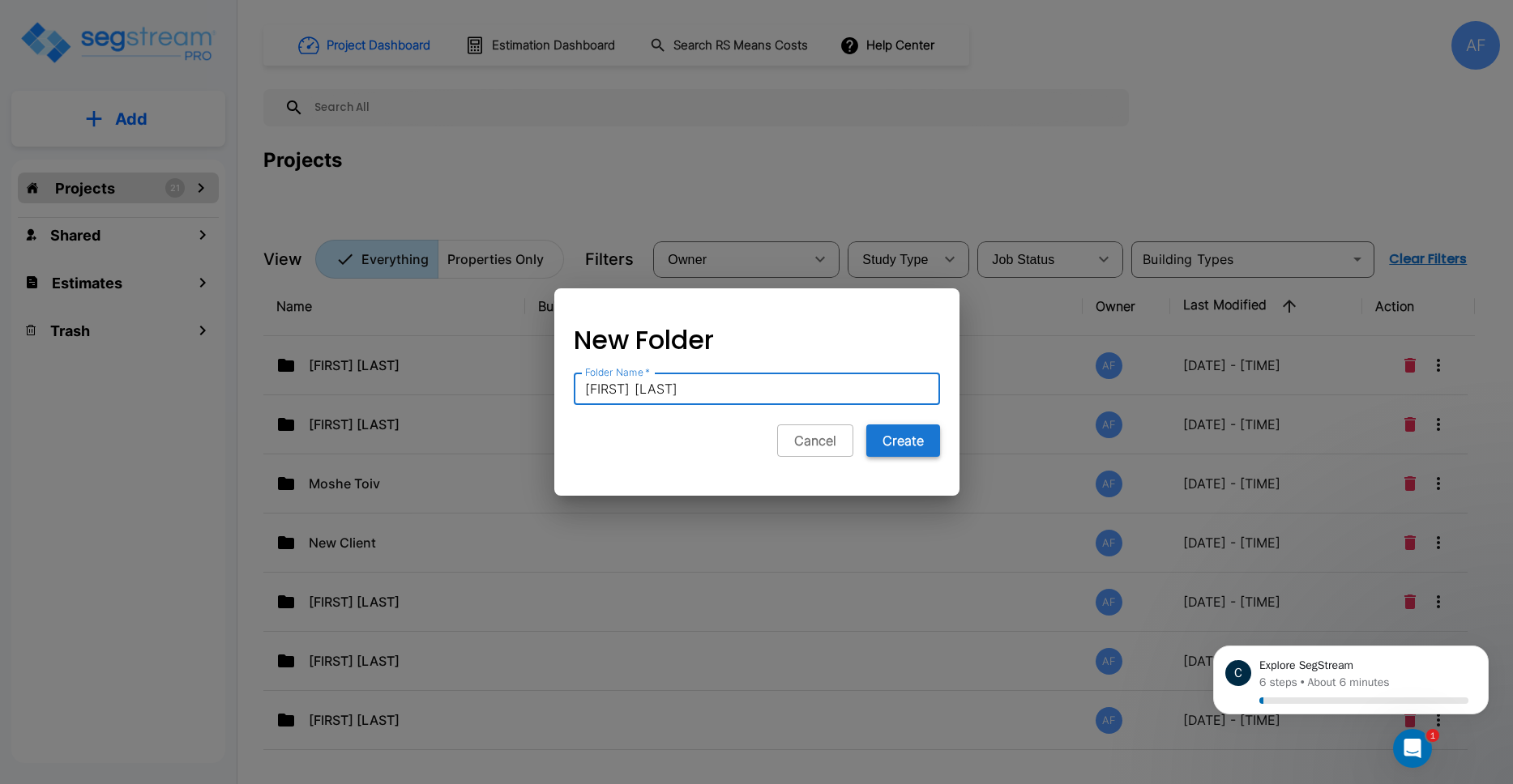 type on "Christopher Ballesteros" 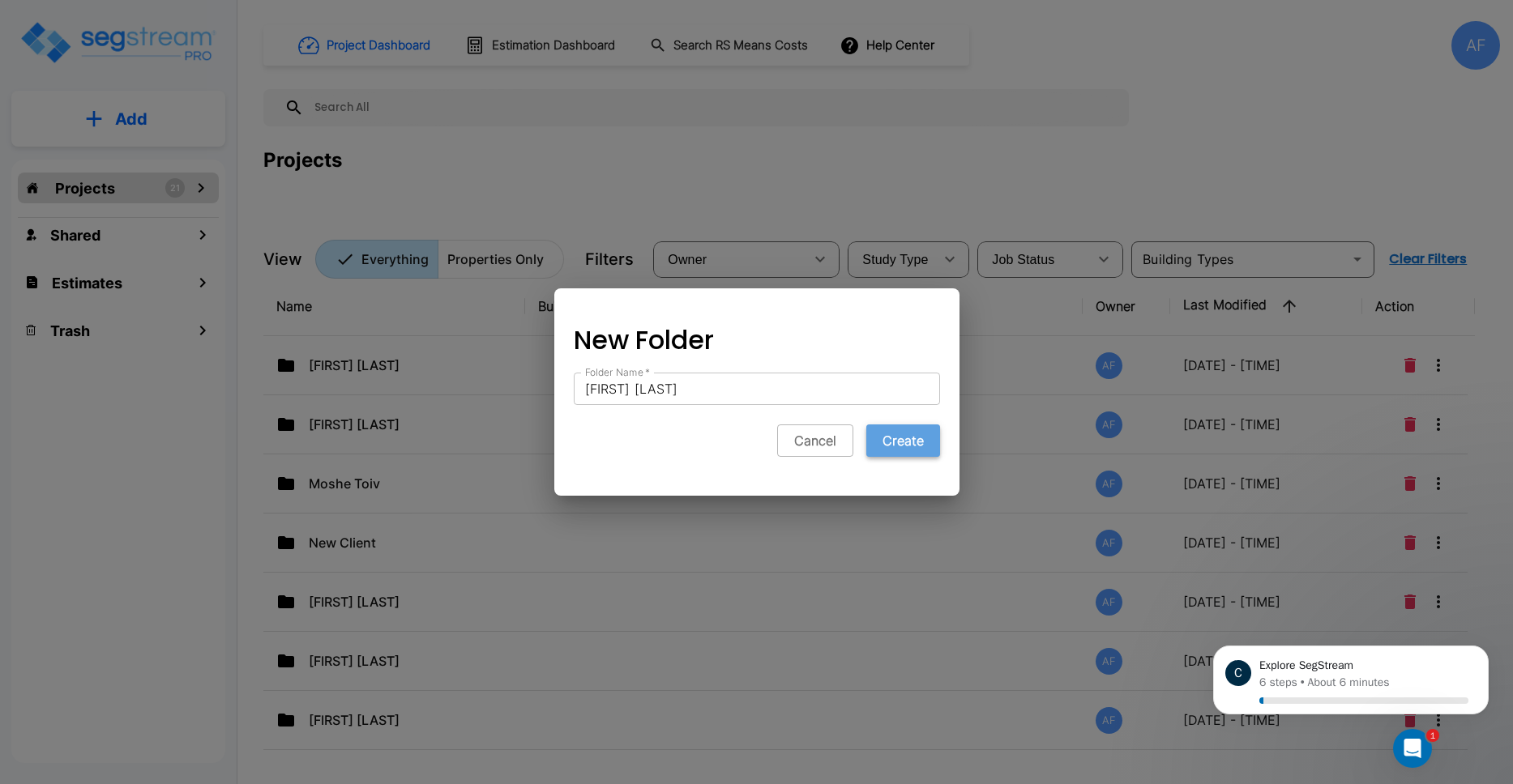 click on "Create" at bounding box center [903, 441] 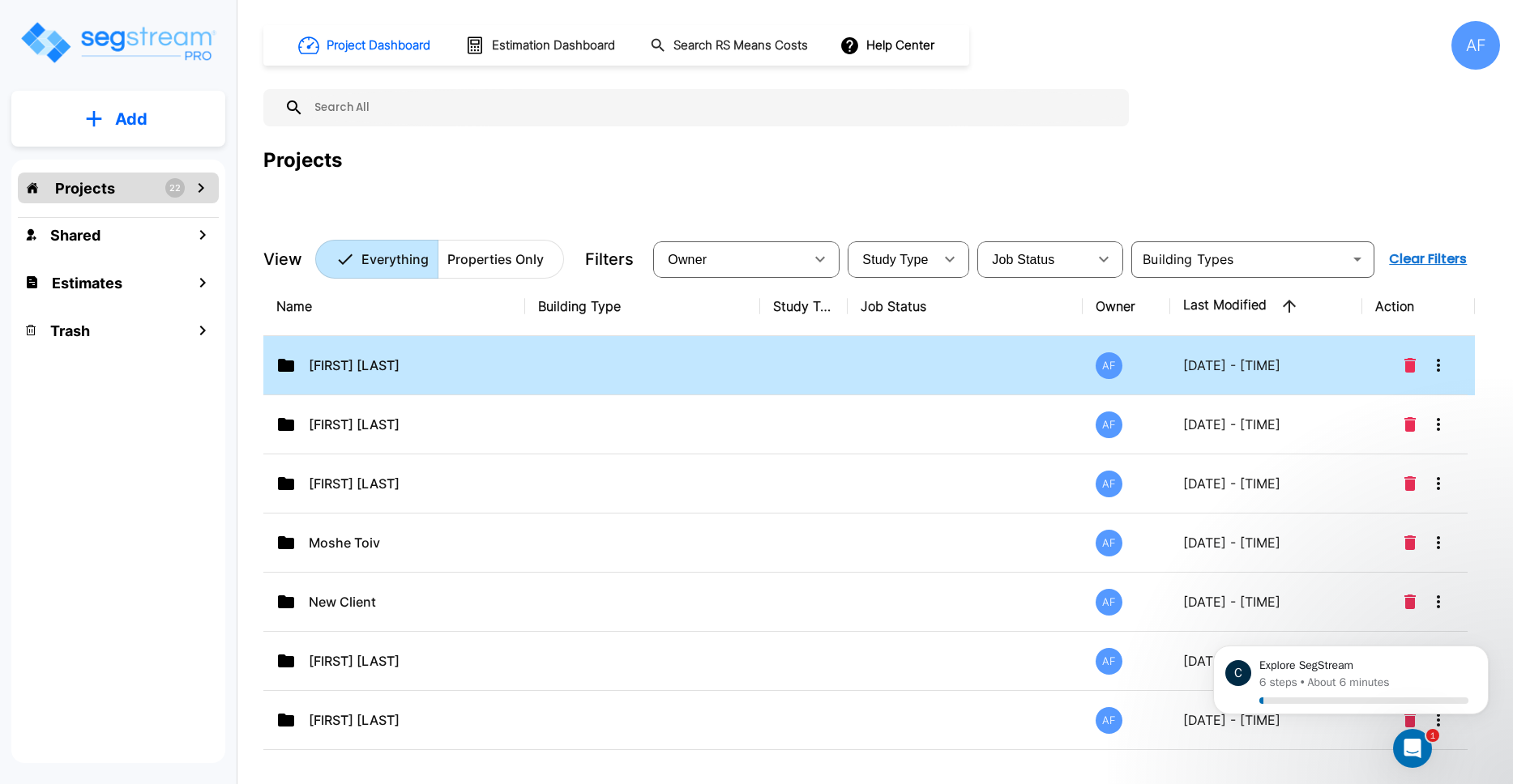click at bounding box center (643, 365) 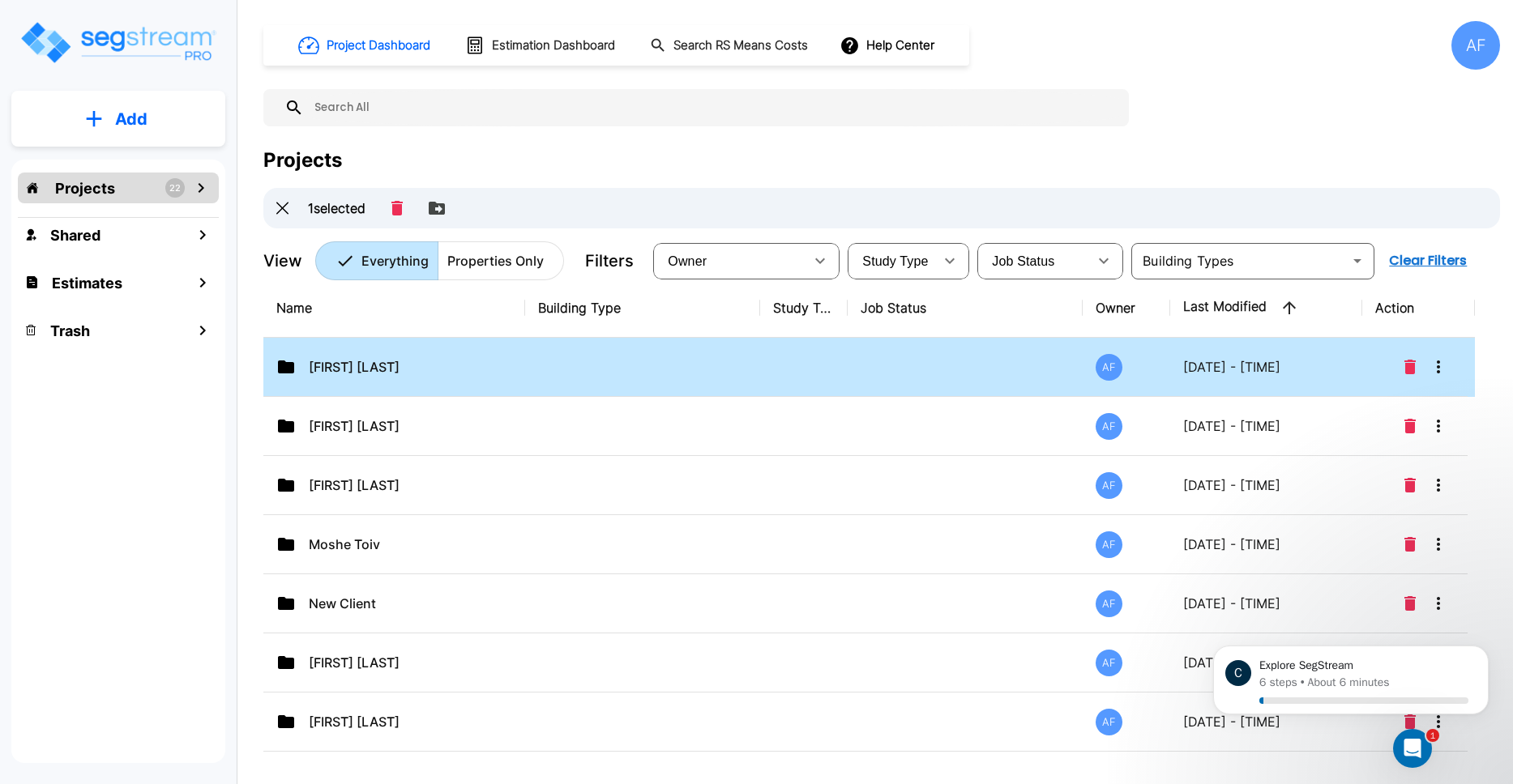 click at bounding box center [643, 367] 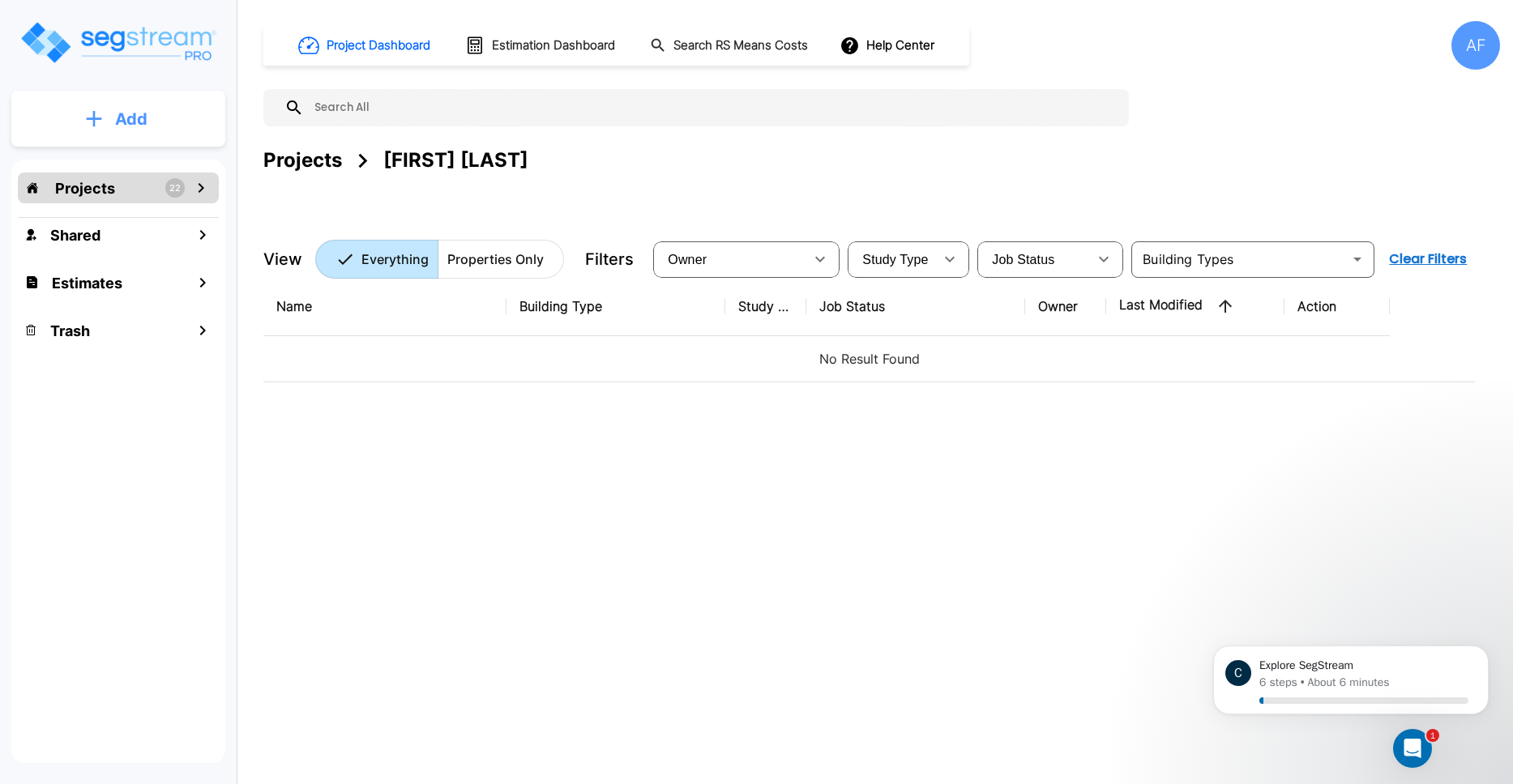 click on "Add" at bounding box center [131, 119] 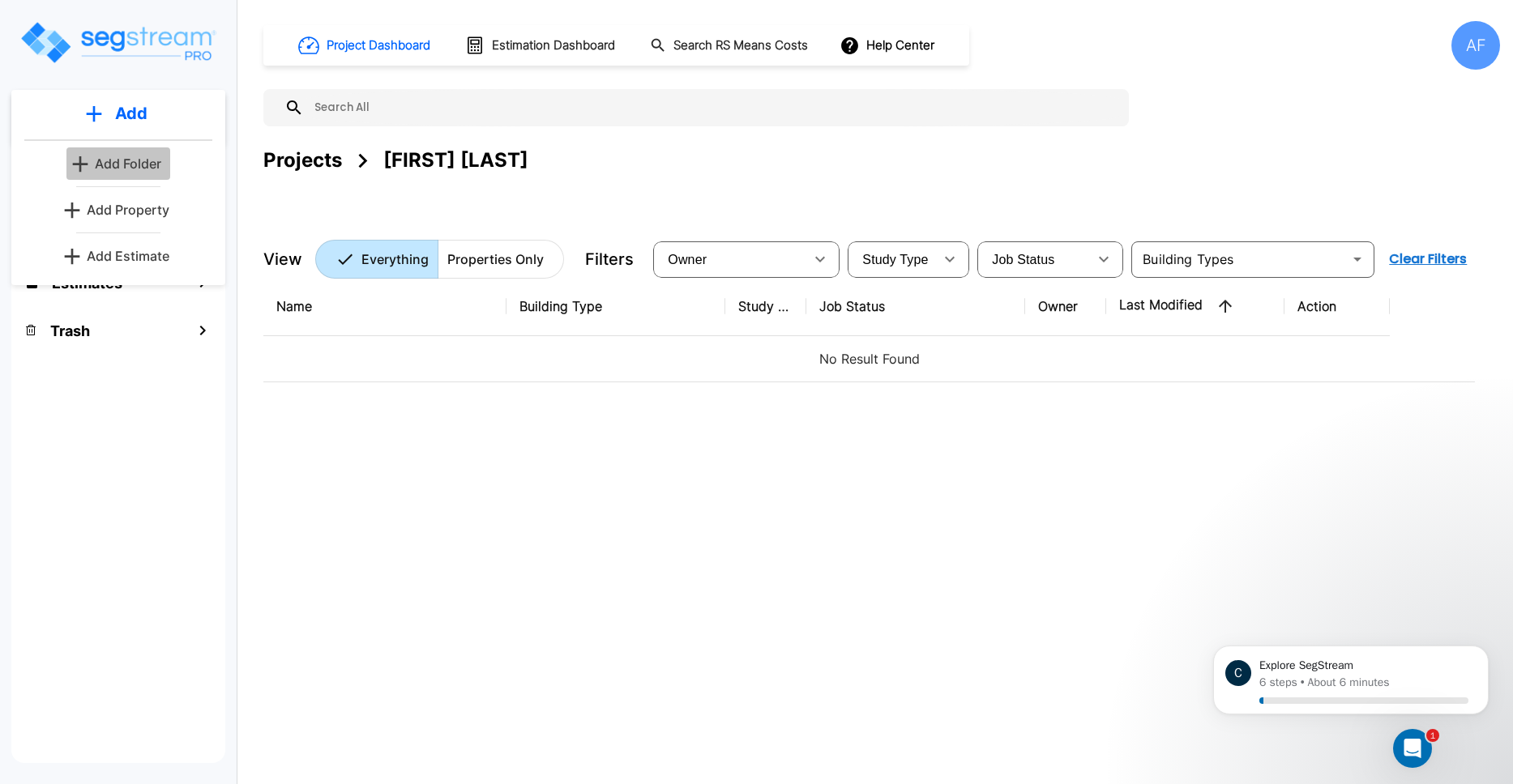 click on "Add Folder" at bounding box center [128, 164] 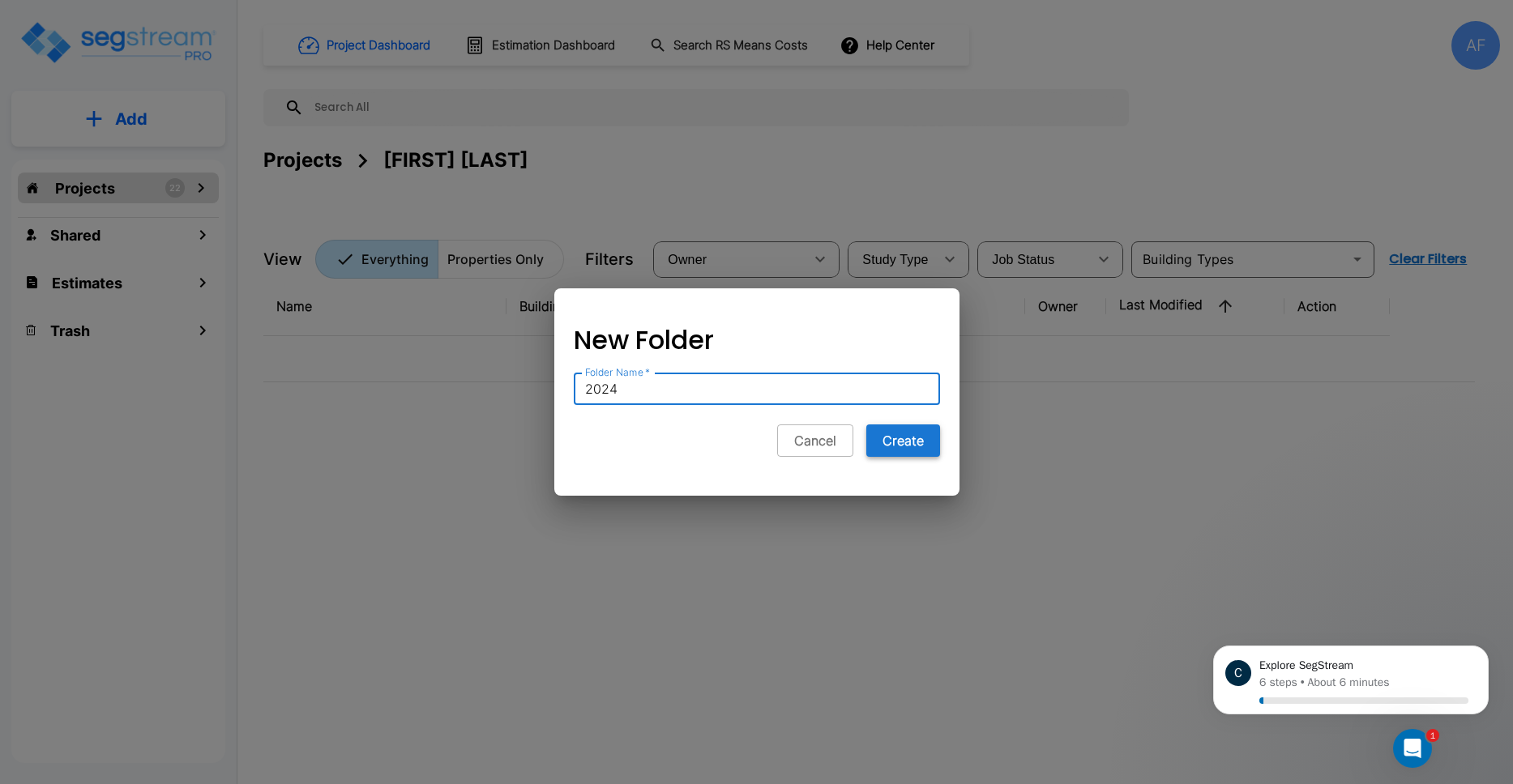 type on "2024" 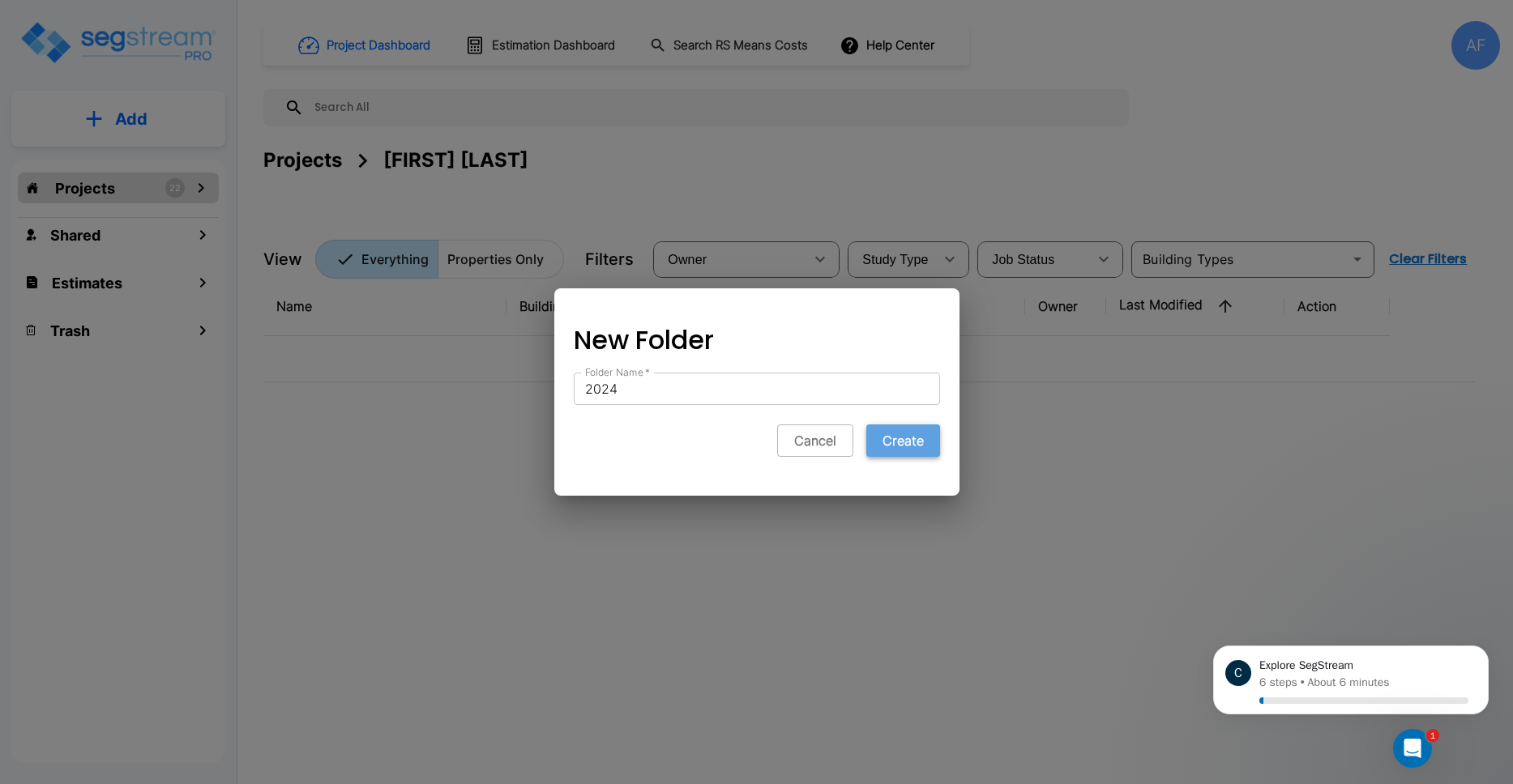 click on "Create" at bounding box center [903, 441] 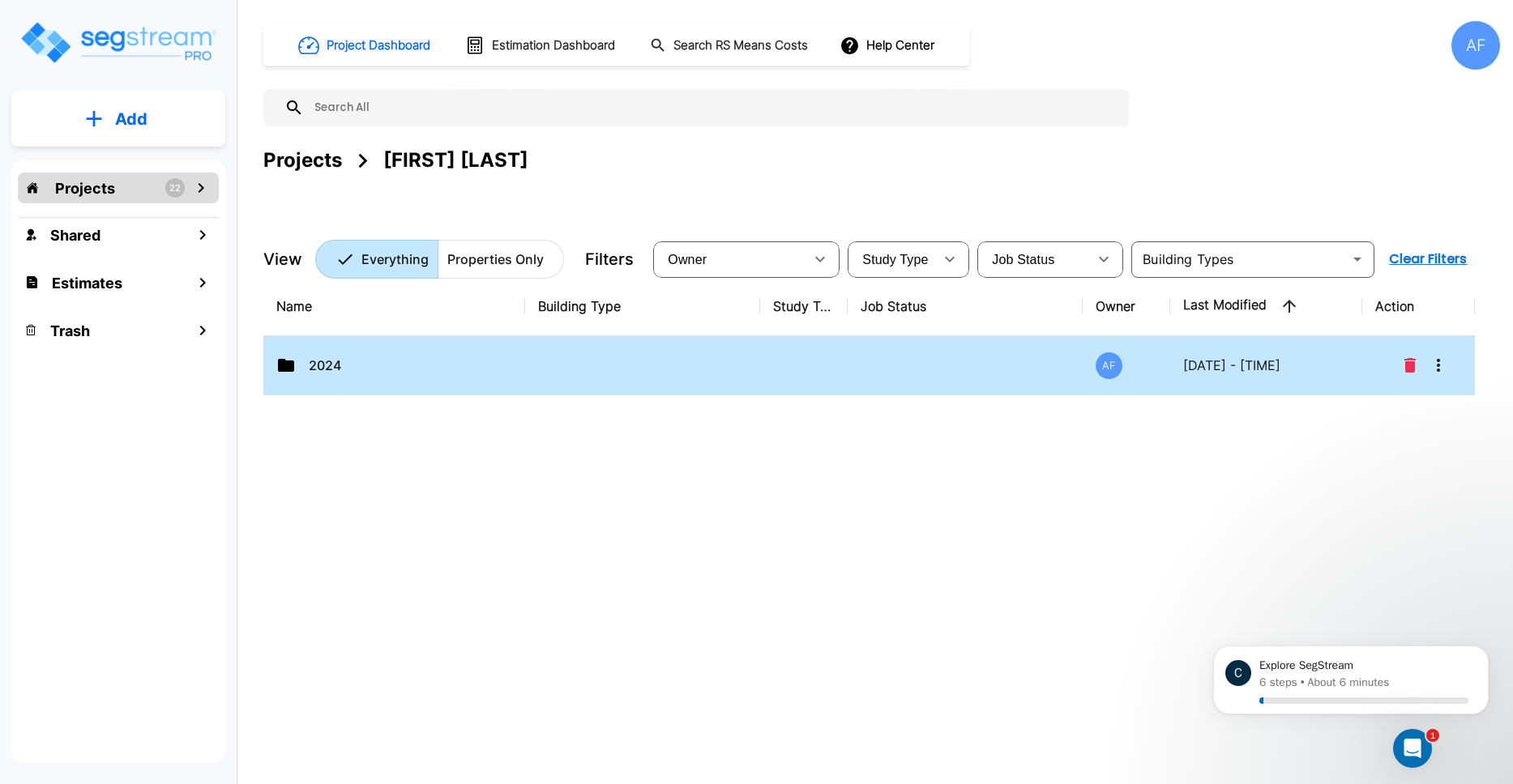 click on "2024" at bounding box center [390, 365] 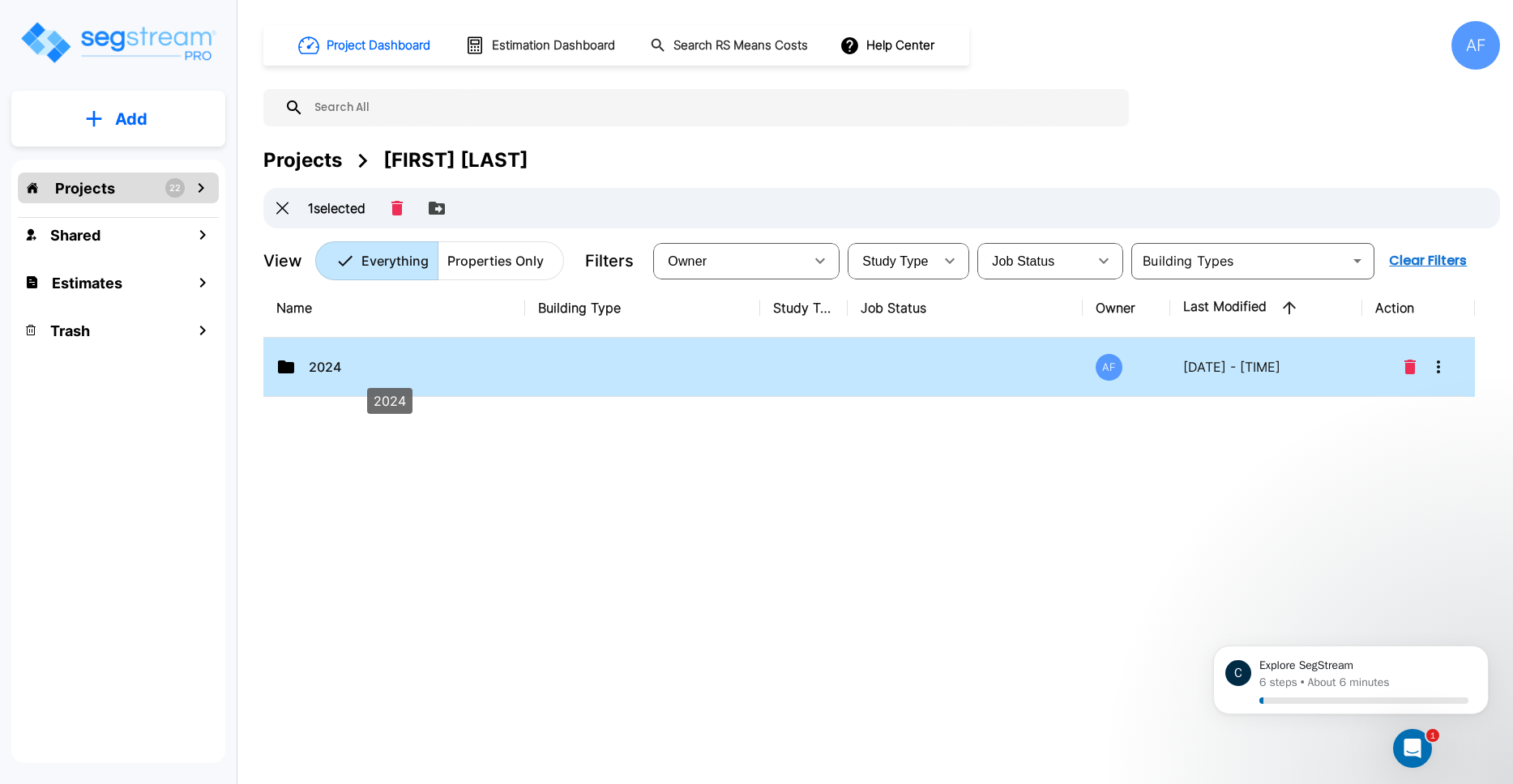 click on "2024" at bounding box center (390, 367) 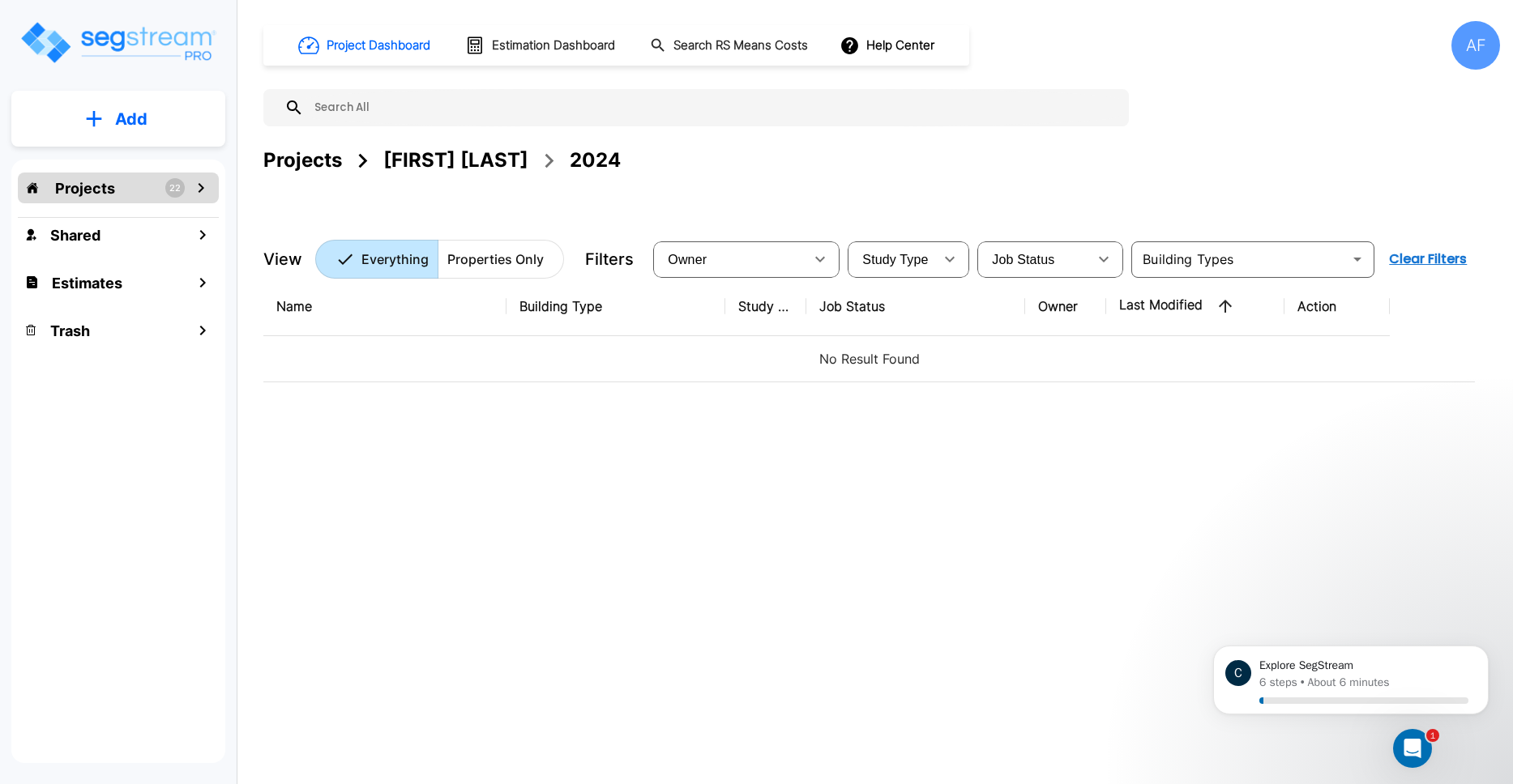 click on "Add" at bounding box center [131, 119] 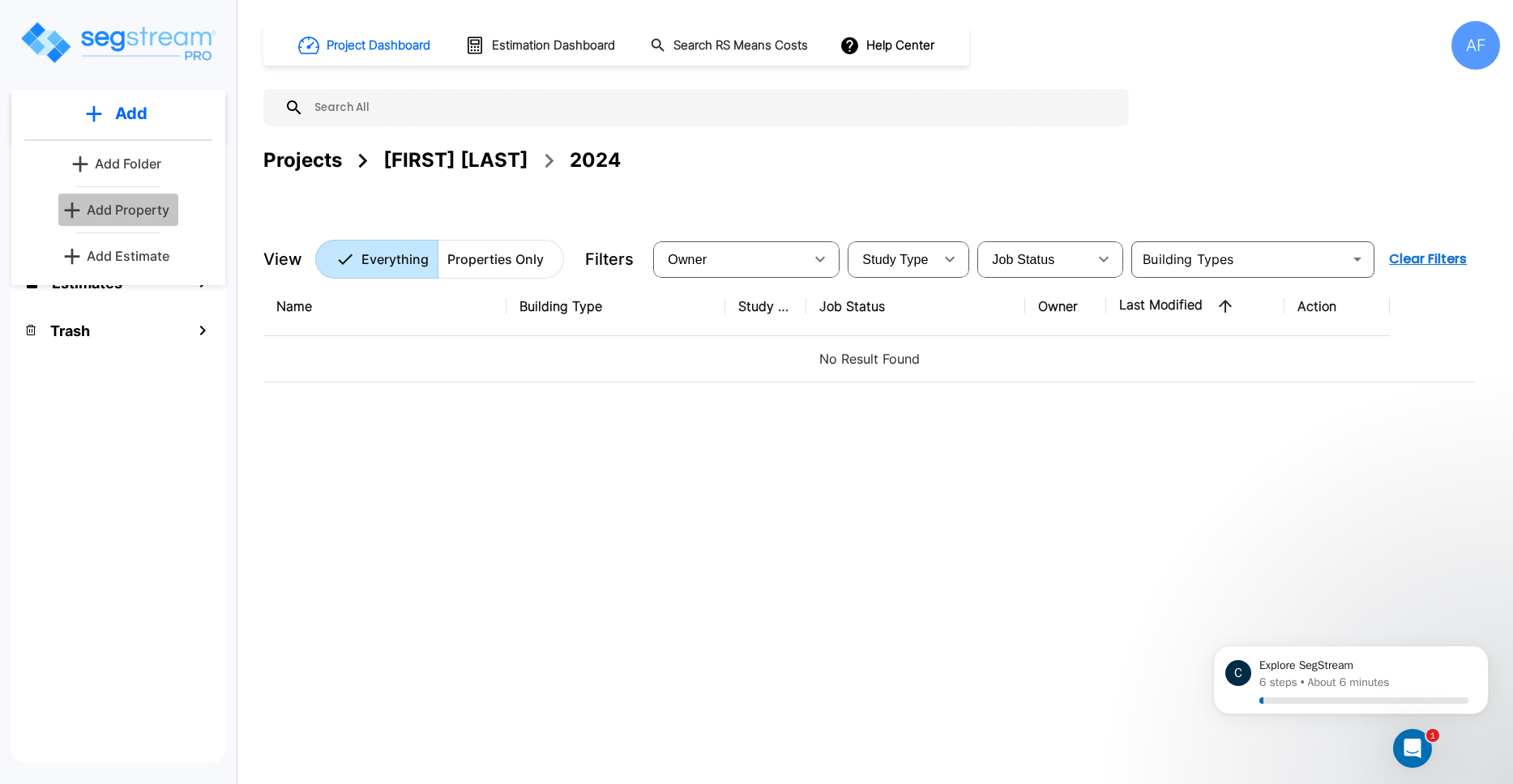 click on "Add Property" at bounding box center (128, 210) 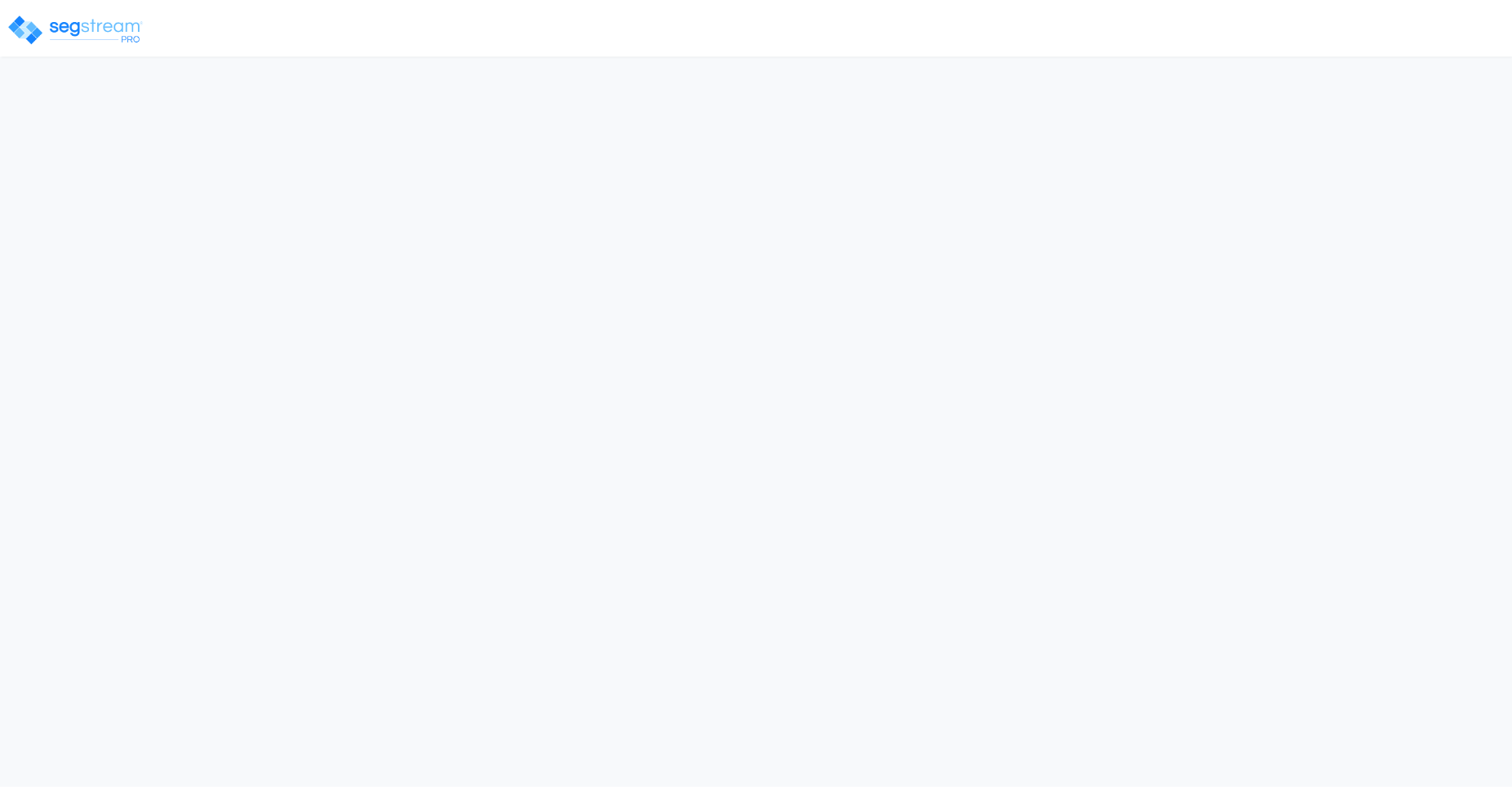 scroll, scrollTop: 0, scrollLeft: 0, axis: both 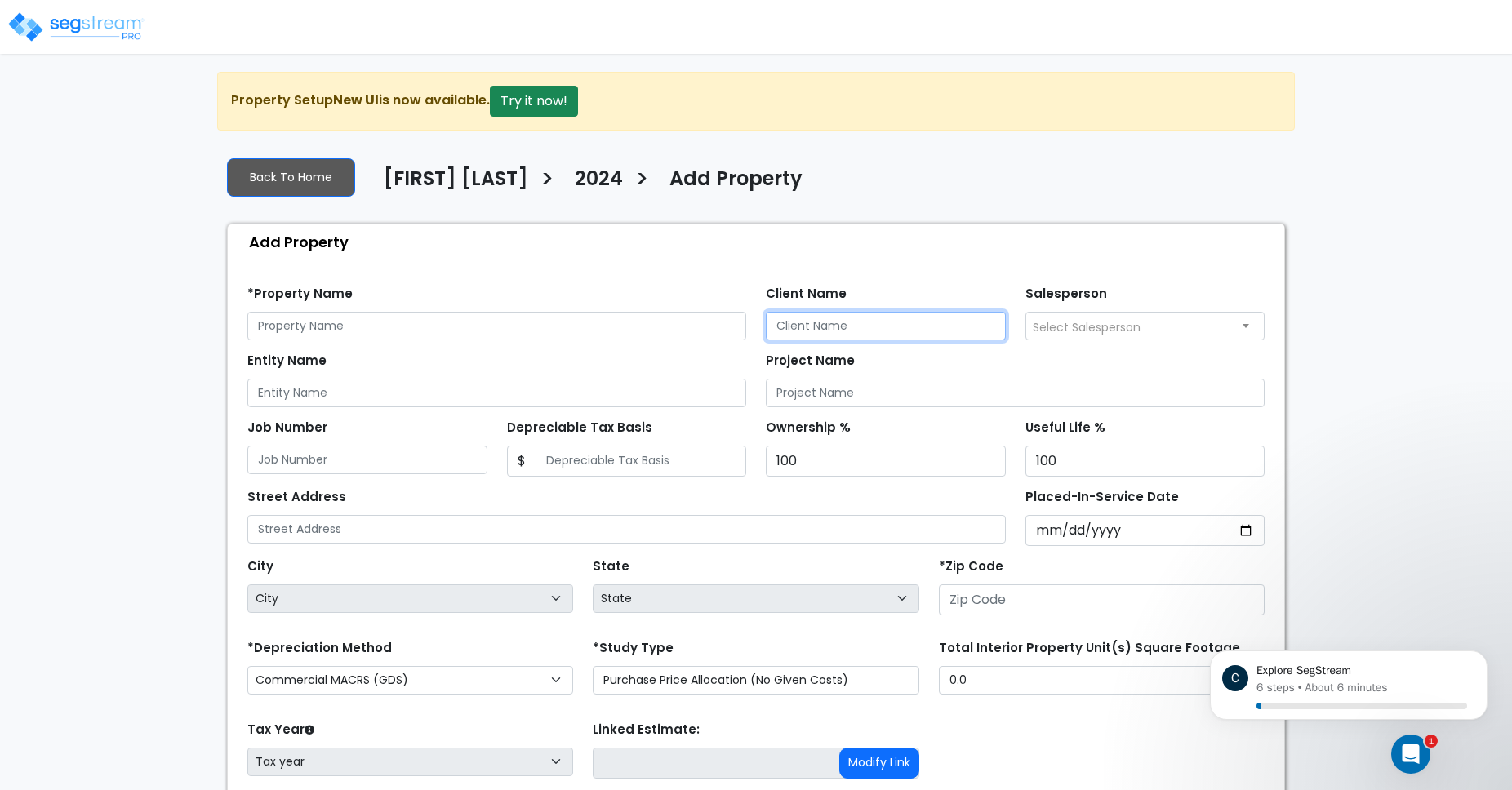 click on "Client Name" at bounding box center (886, 326) 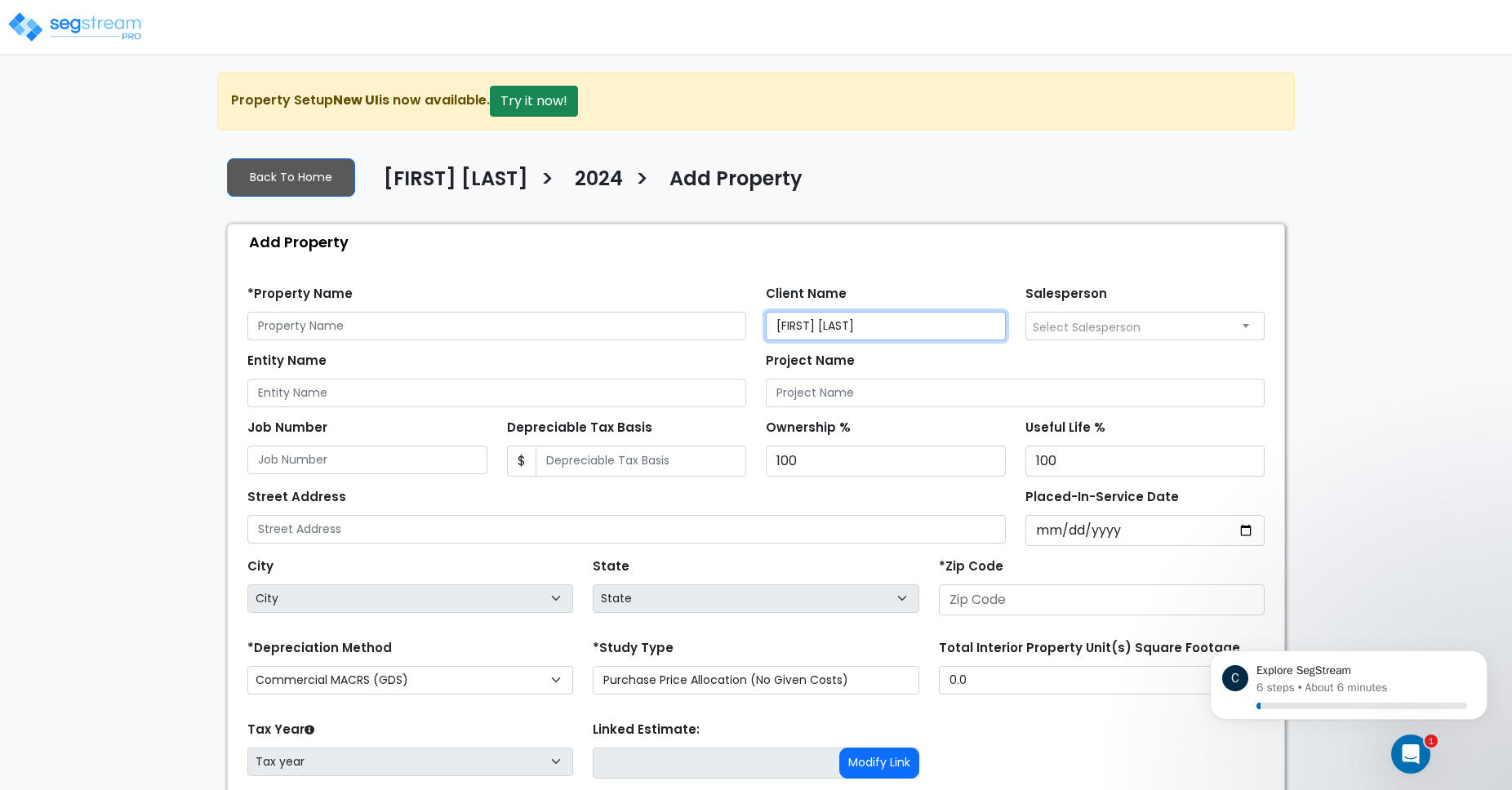type on "[FIRST] [LAST]" 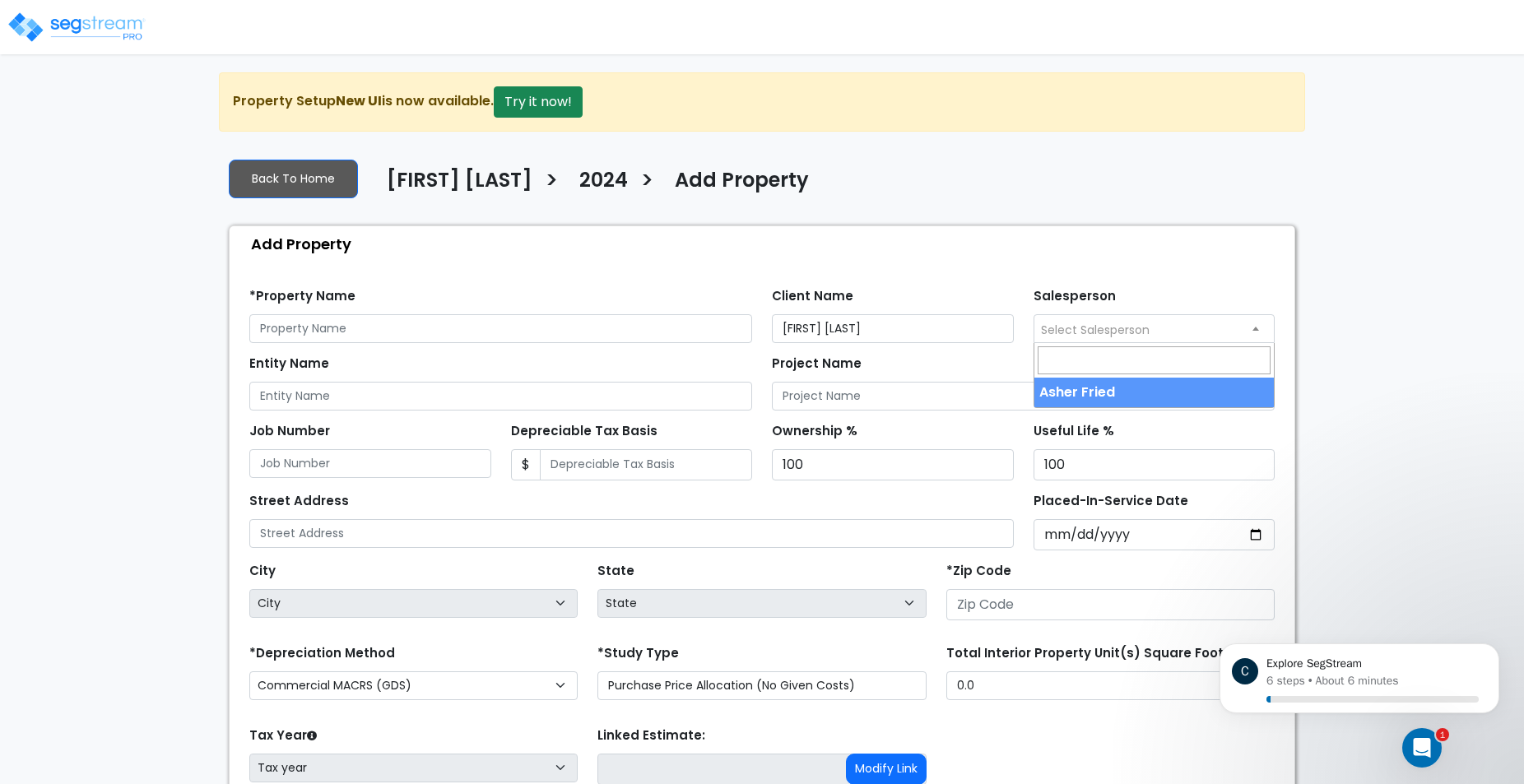 click on "Select Salesperson" at bounding box center (1095, 330) 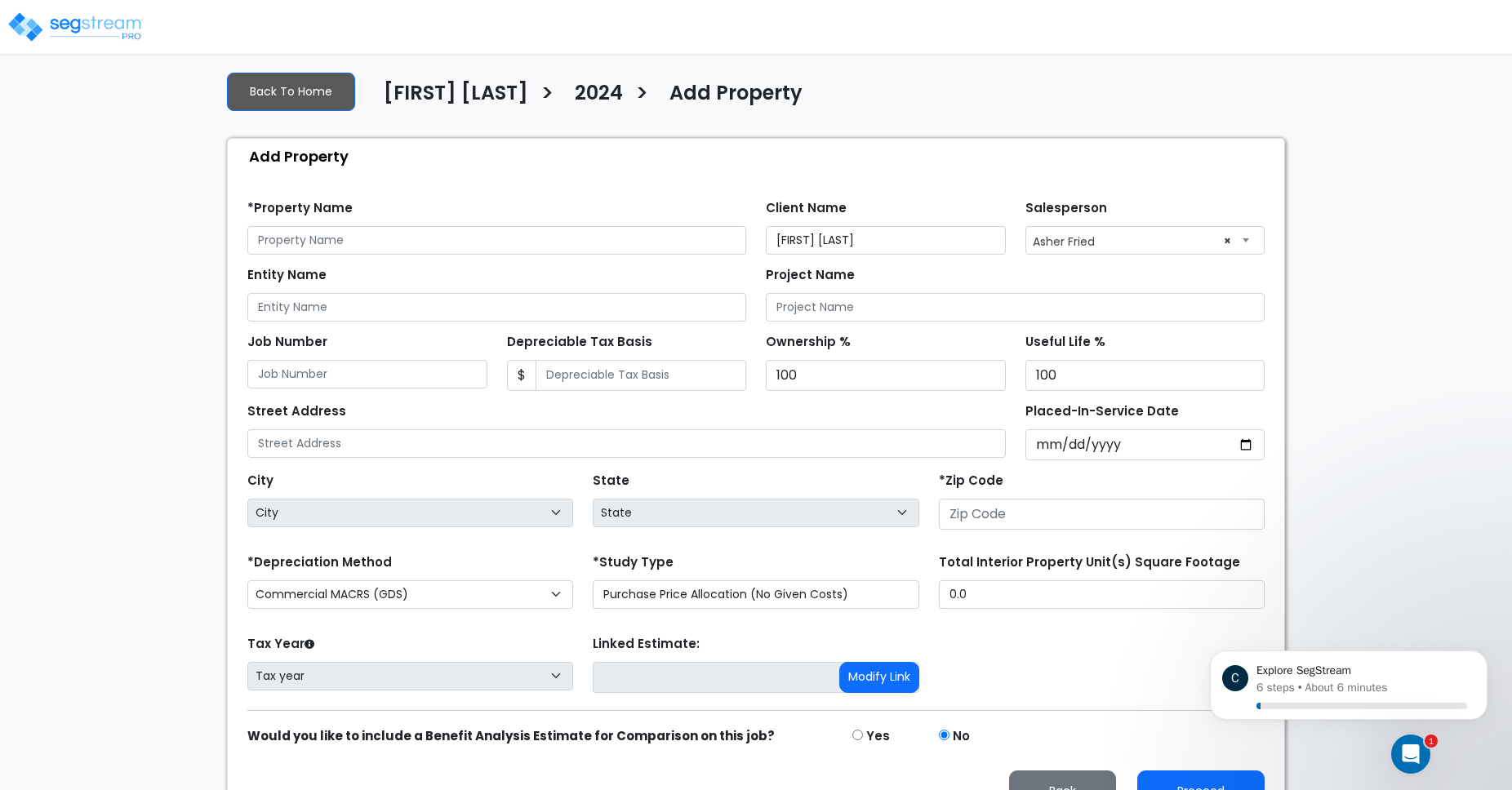 scroll, scrollTop: 91, scrollLeft: 0, axis: vertical 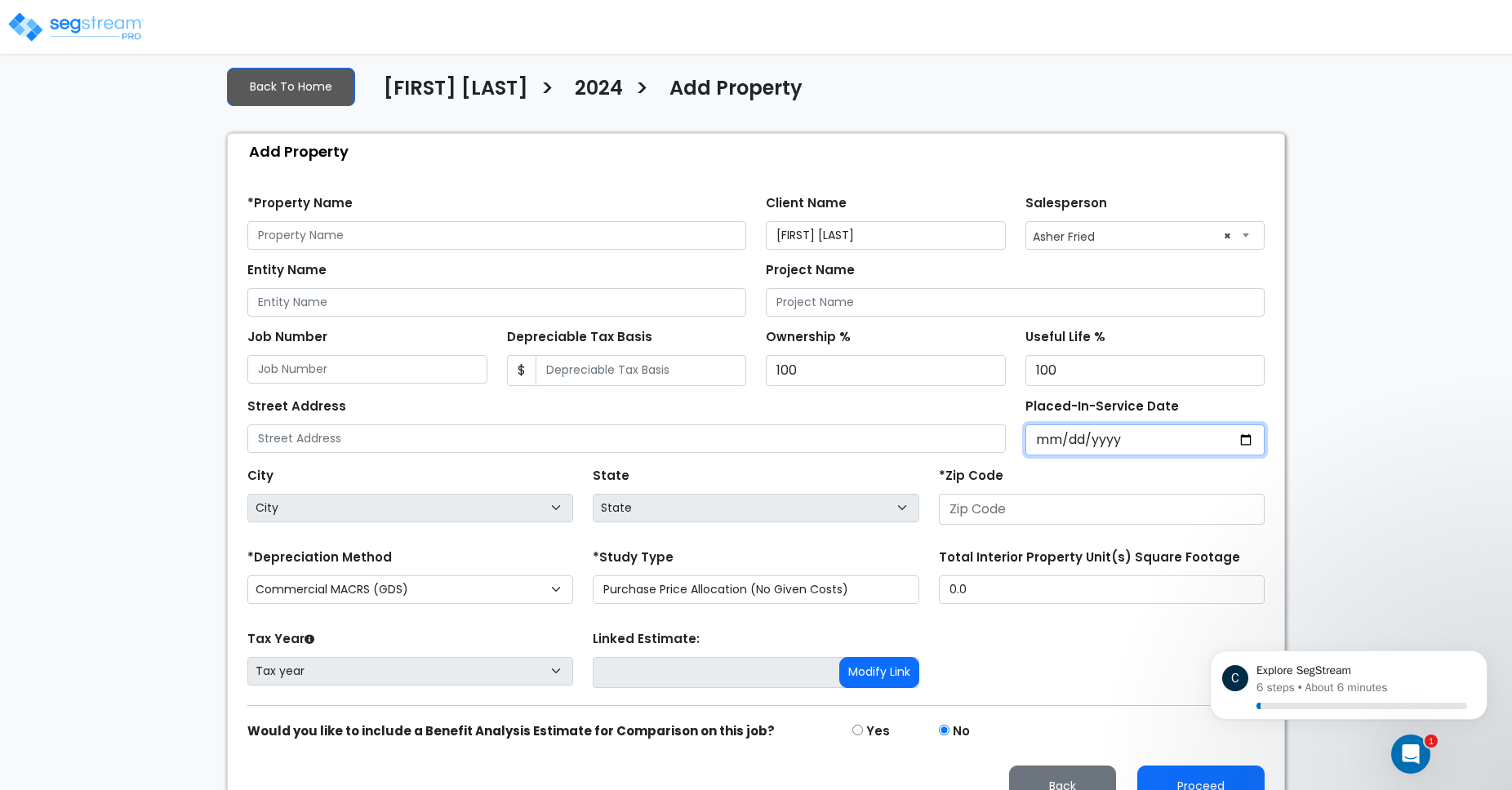 click on "Placed-In-Service Date" at bounding box center [1145, 440] 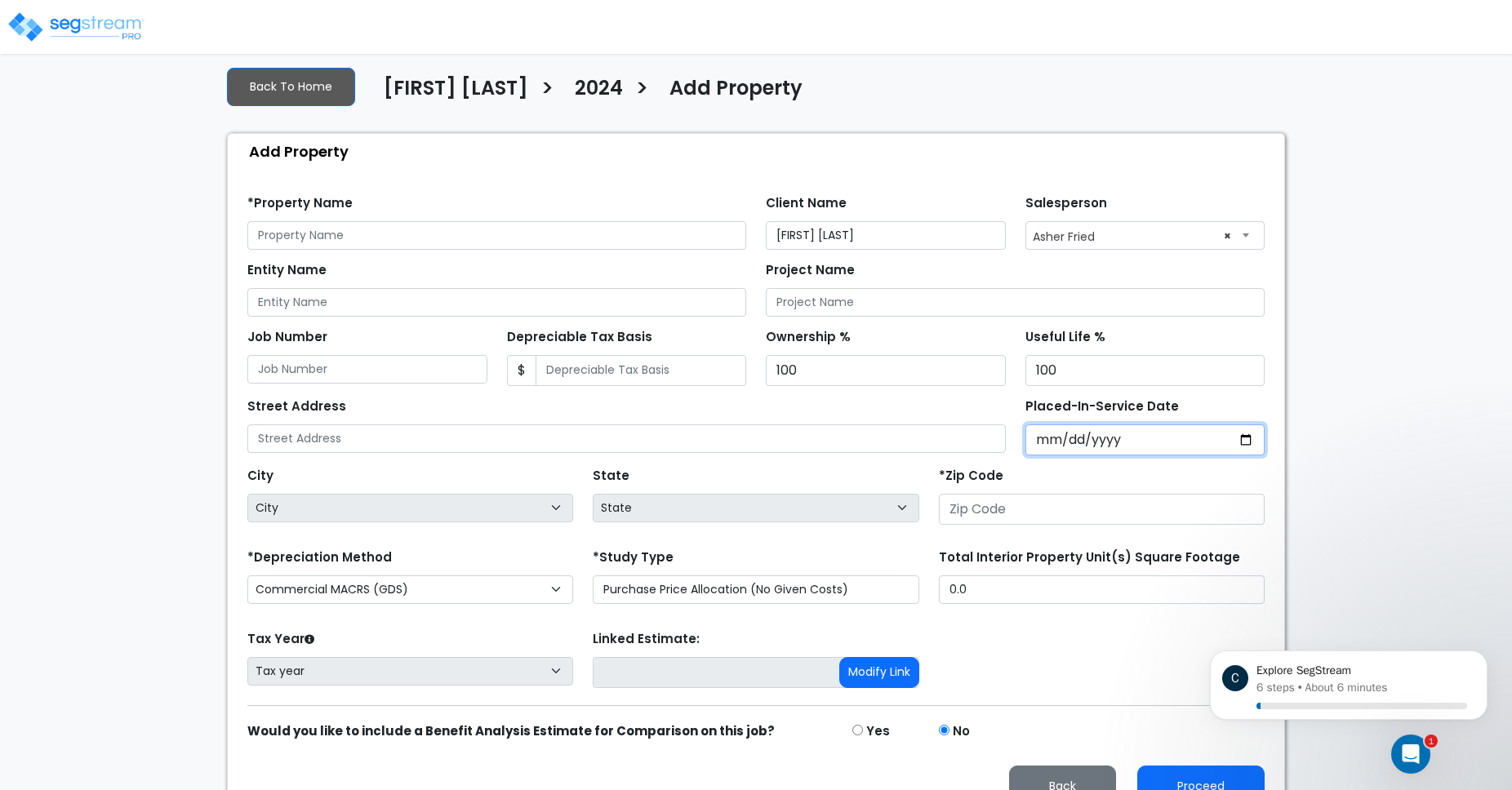 type on "0002-06-20" 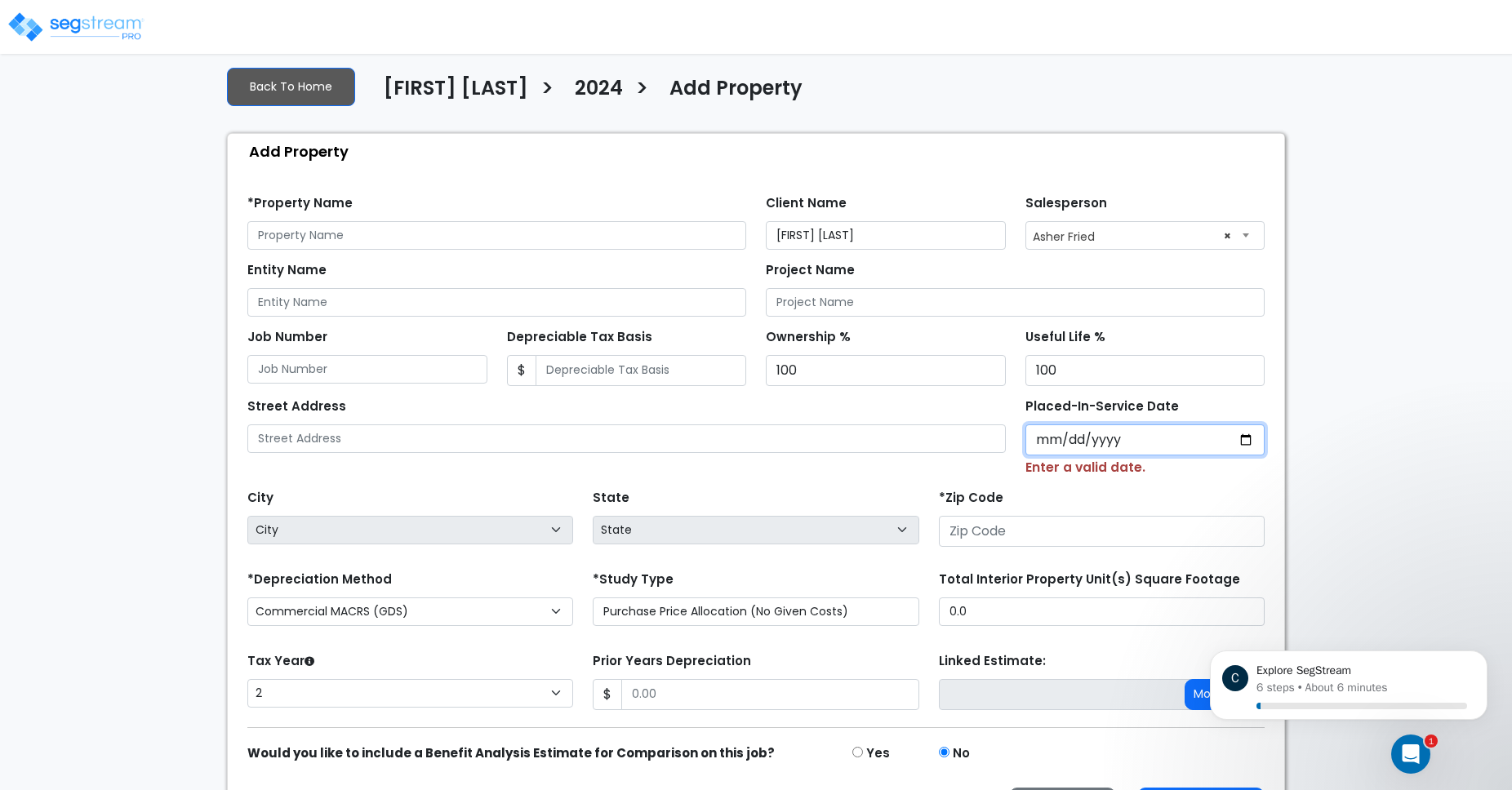 type on "0020-06-20" 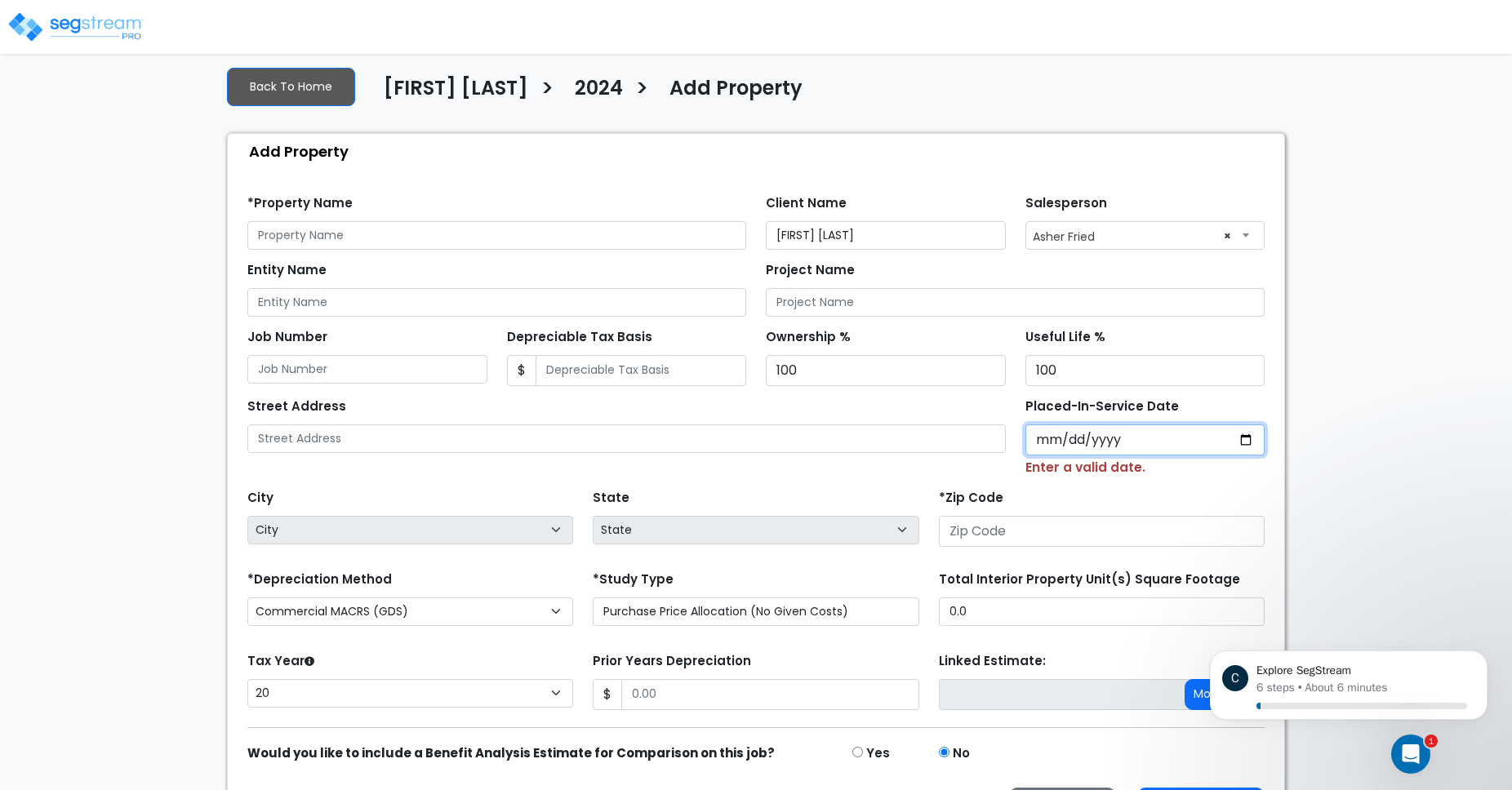 type on "0202-06-20" 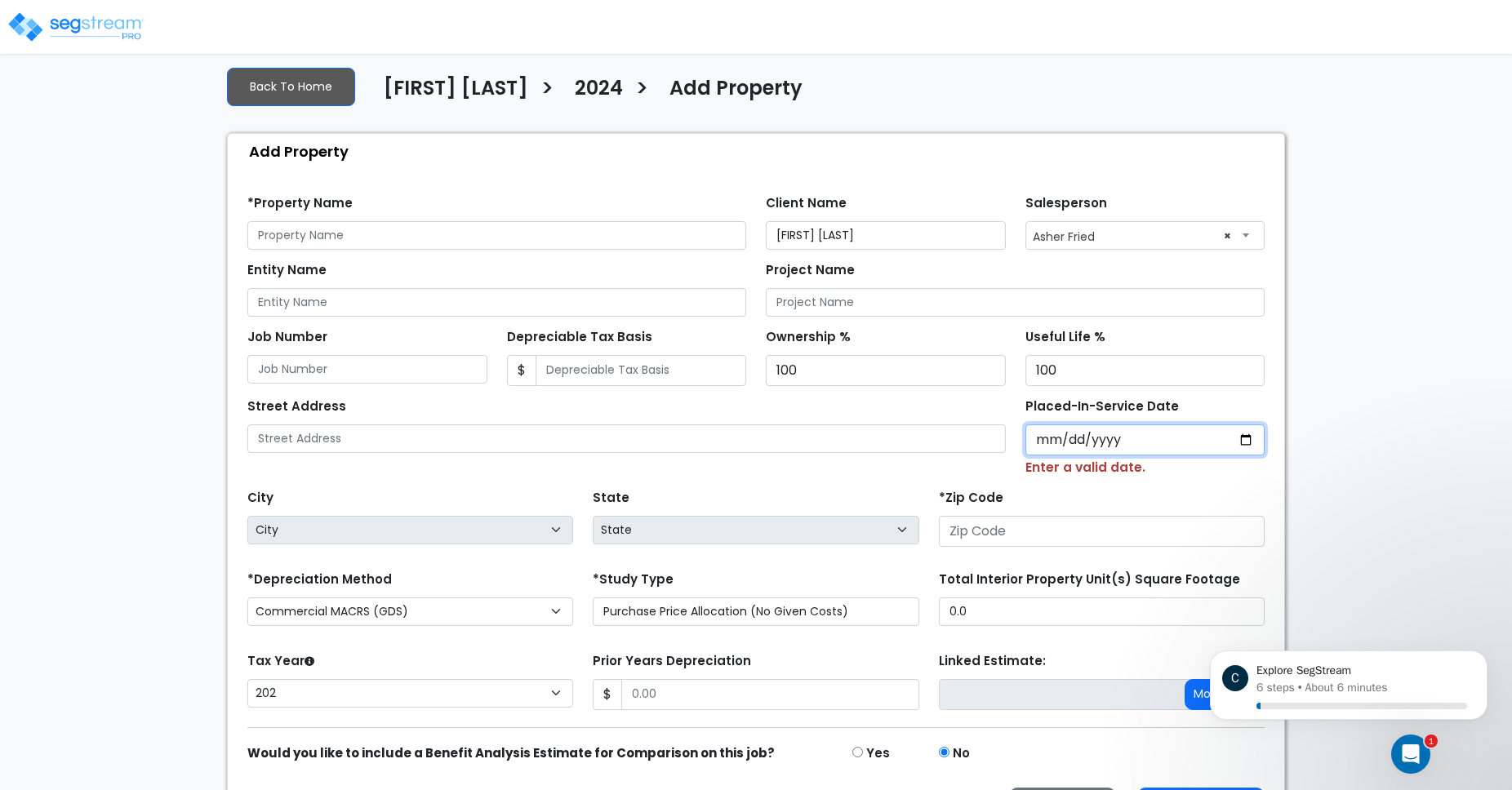 type on "2024-06-20" 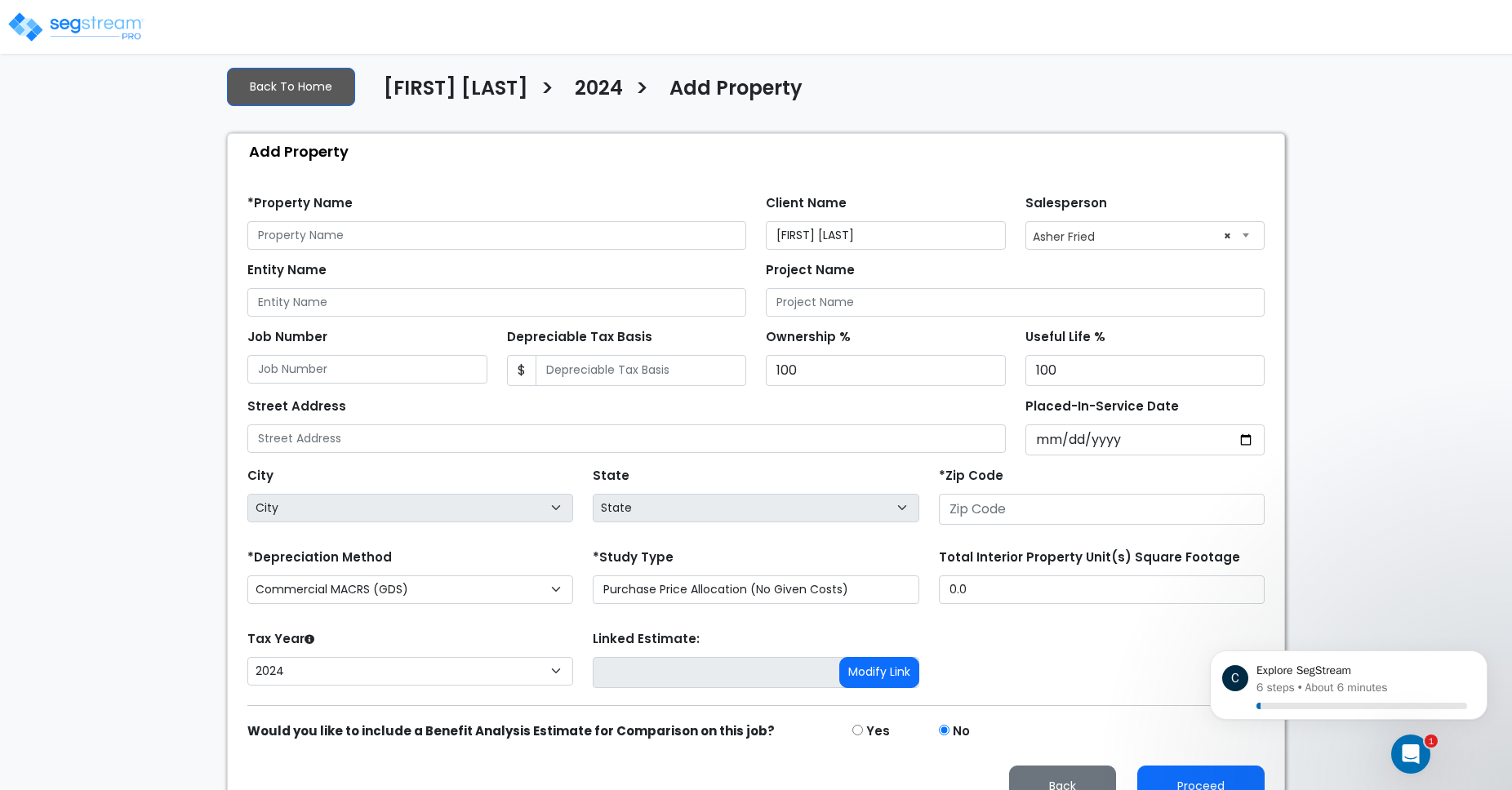 click on "*Zip Code" at bounding box center [1101, 494] 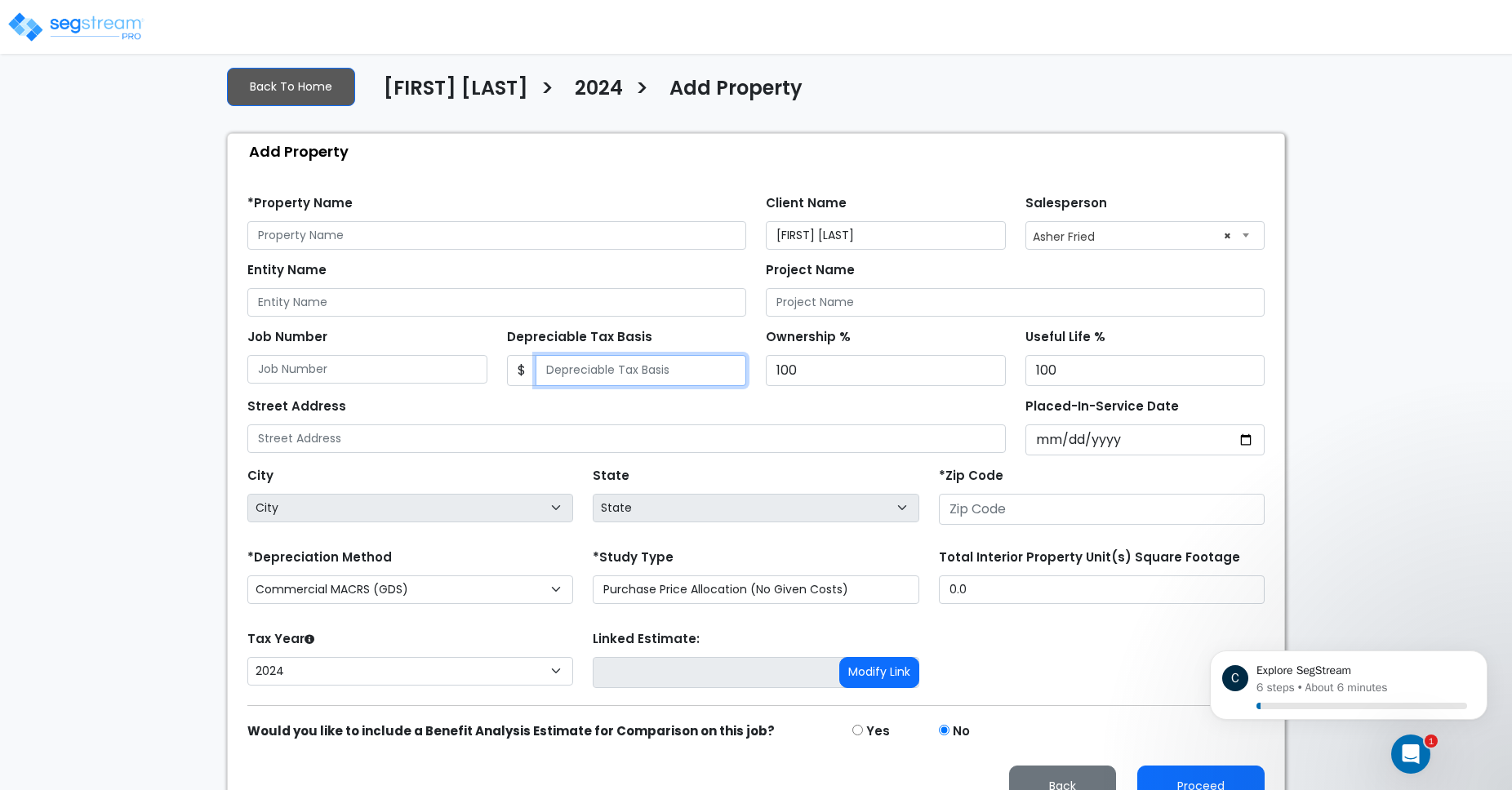 click on "Depreciable Tax Basis" at bounding box center [641, 371] 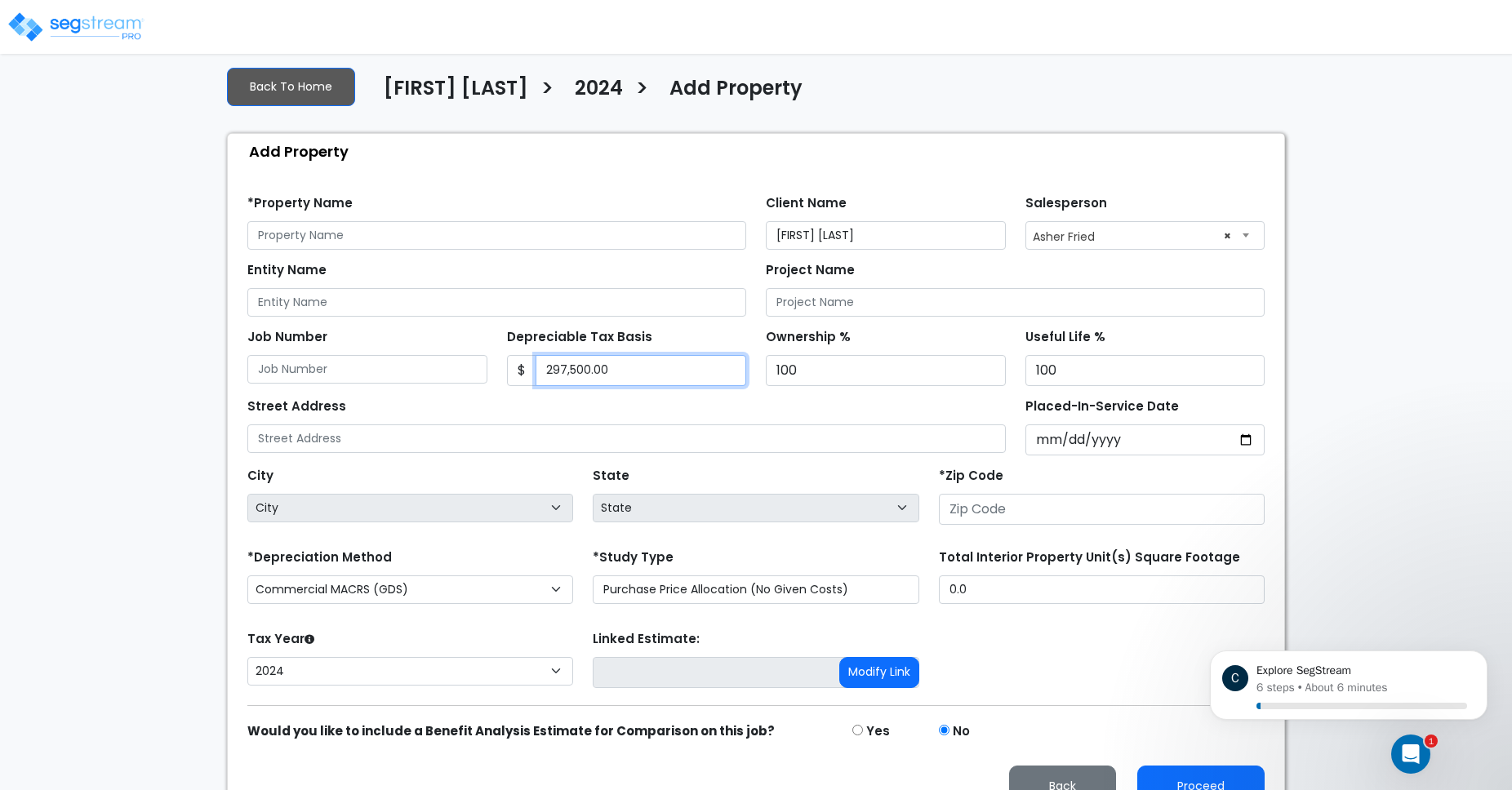 type on "297,500.00" 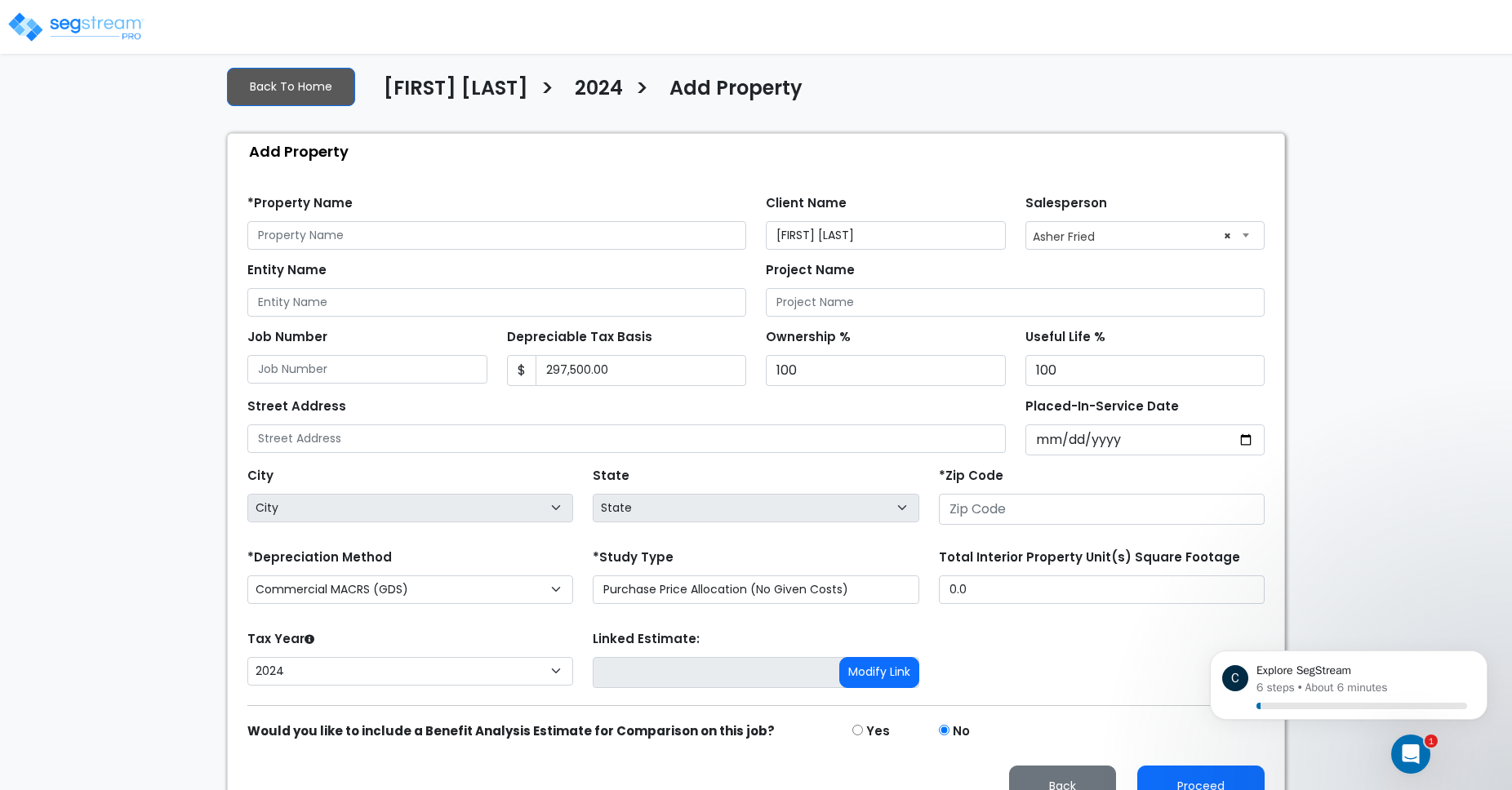 click on "Street Address" at bounding box center (626, 424) 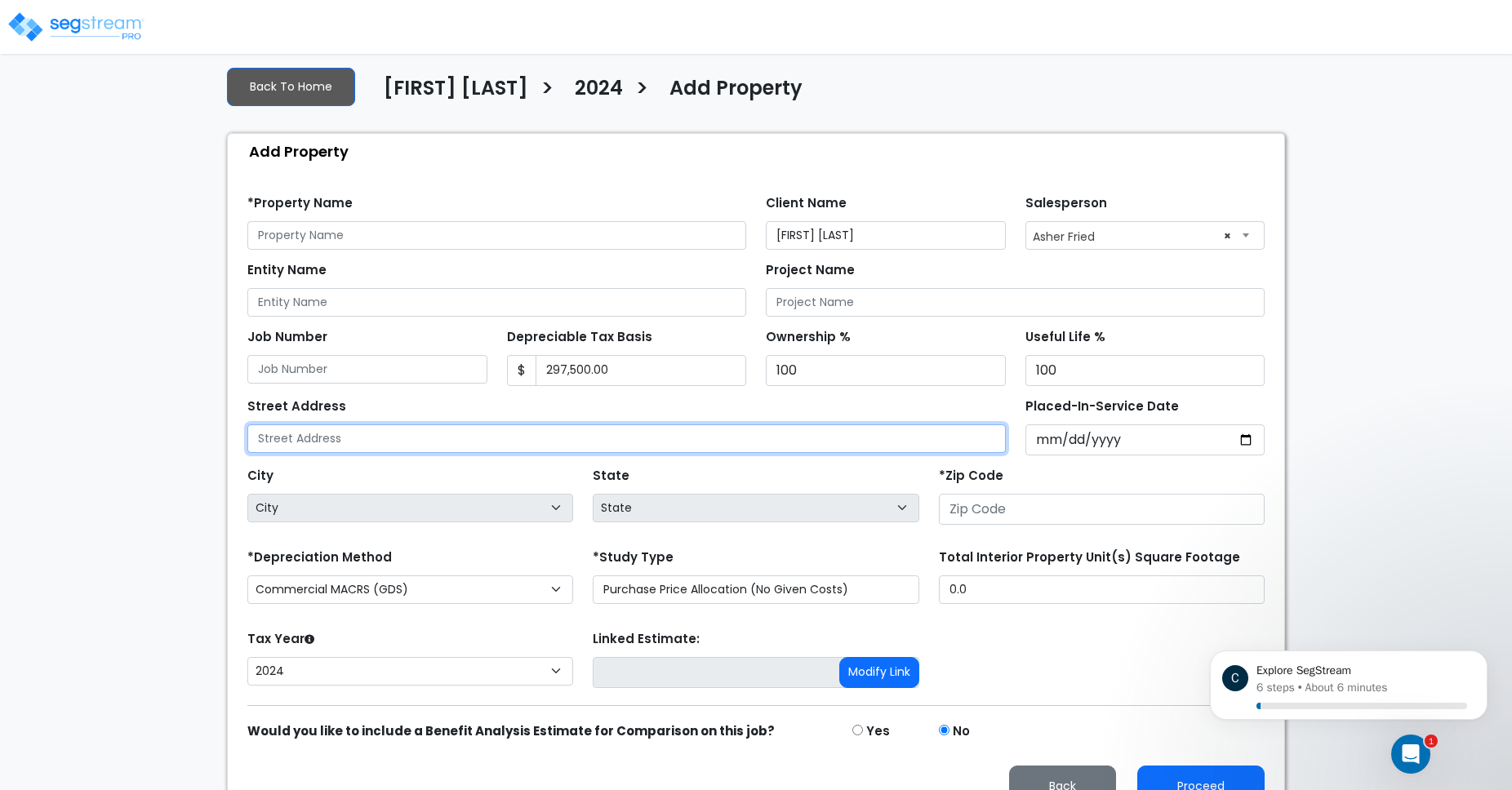click at bounding box center [626, 438] 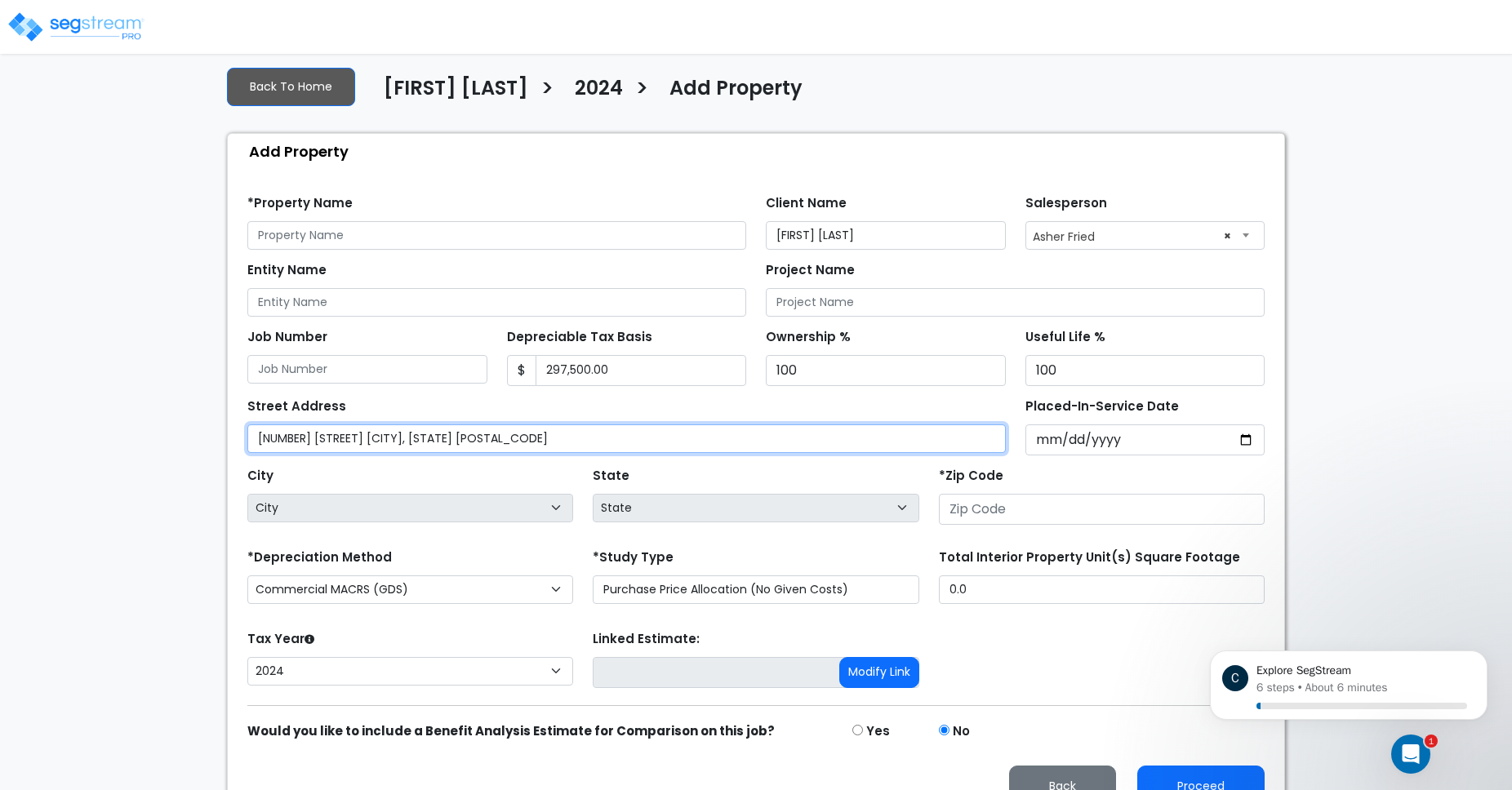 type on "7304 Atlee Rd Mechanicsville, VA 23111" 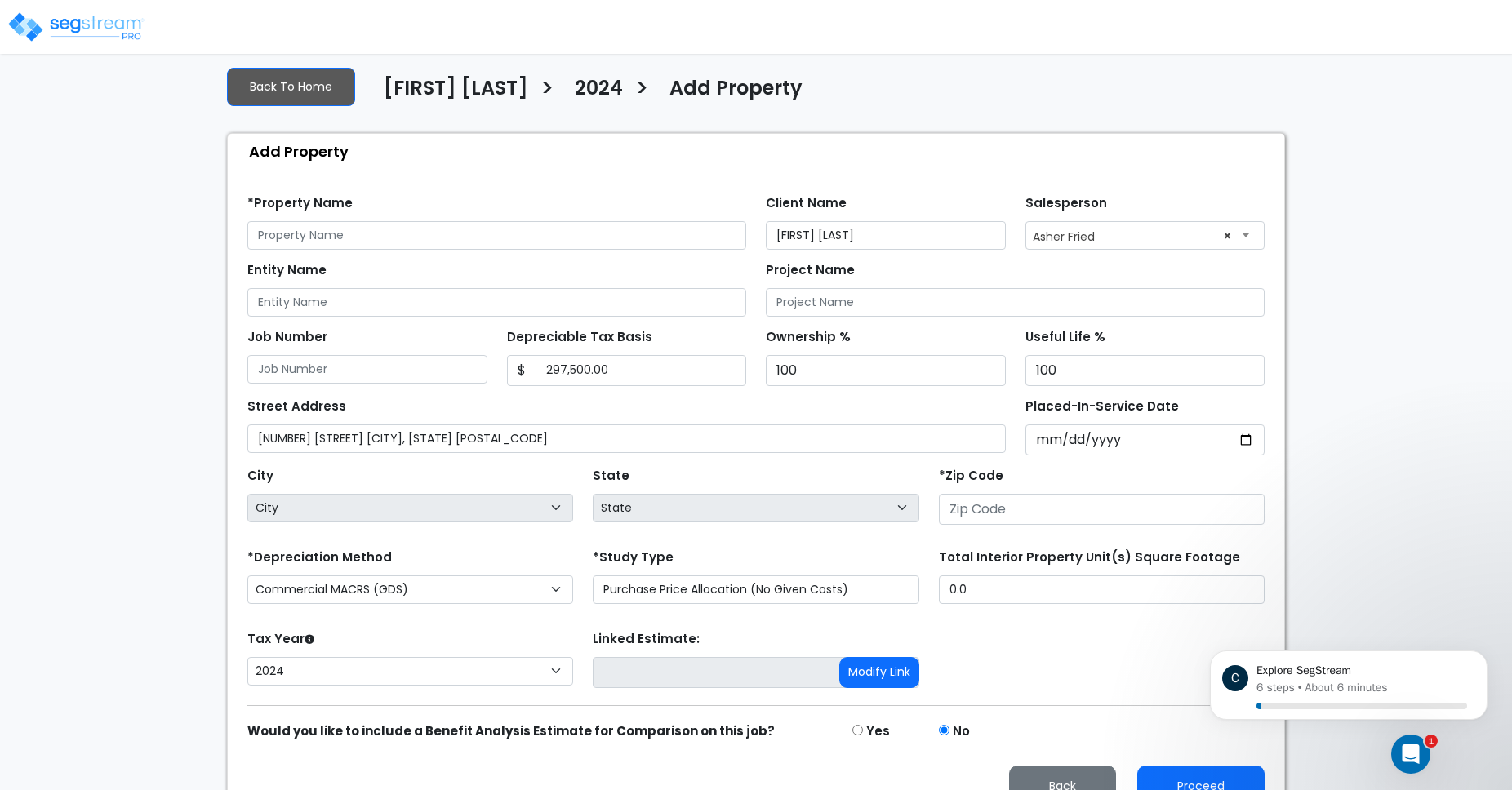click on "We are  Building  your Property.
So please grab a coffee and let us do the heavy lifting.
×
Your report is being generated. Be patient!
×
We're working on your Modification, we will begin displaying your Worksheet as soon as we're done processing it...
Property Setup  New UI  is now available.
Try it now!
Back To Home
Christopher Ballesteros > 2024 > ×" at bounding box center [756, 401] 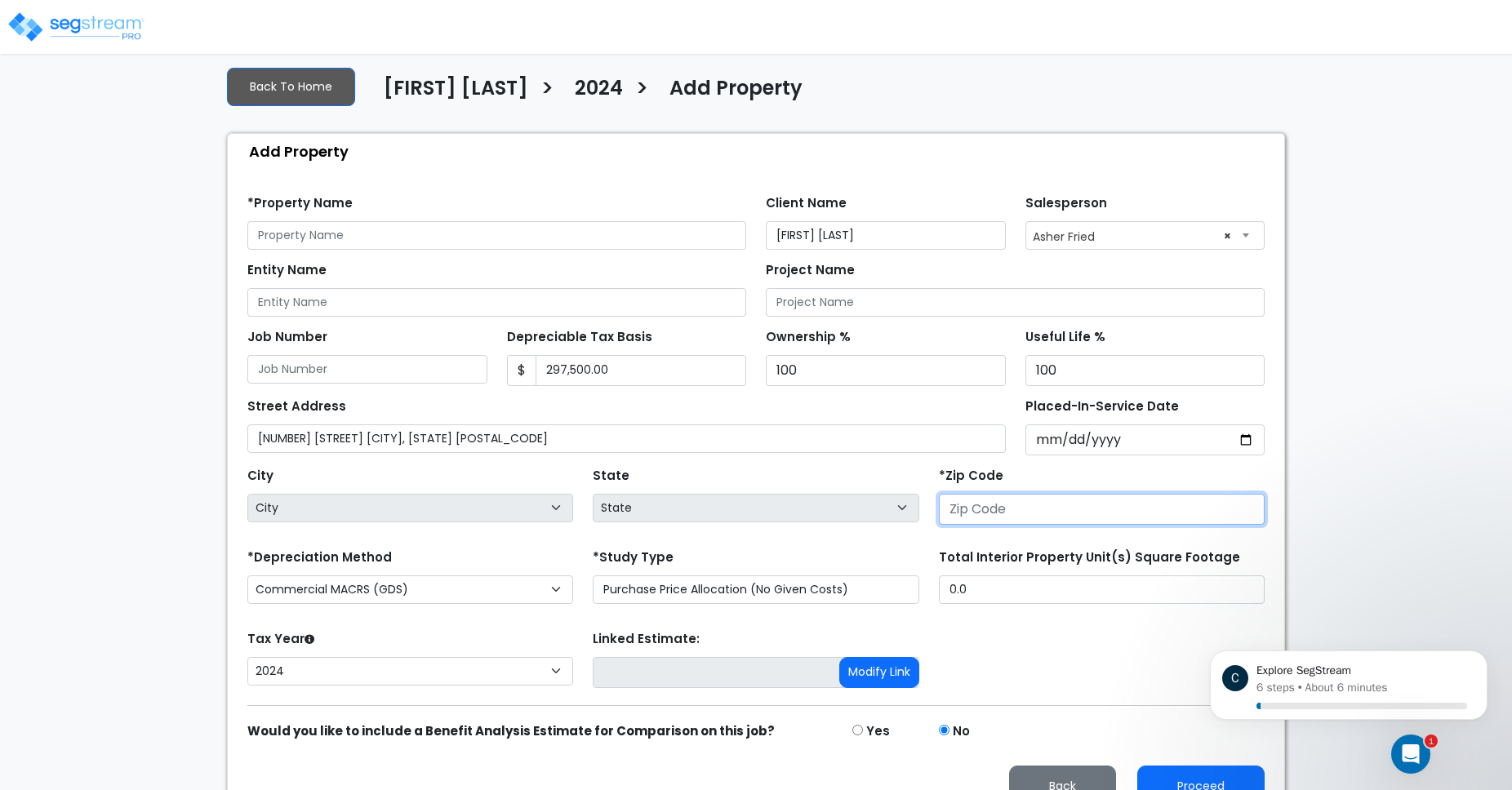 click at bounding box center [1101, 509] 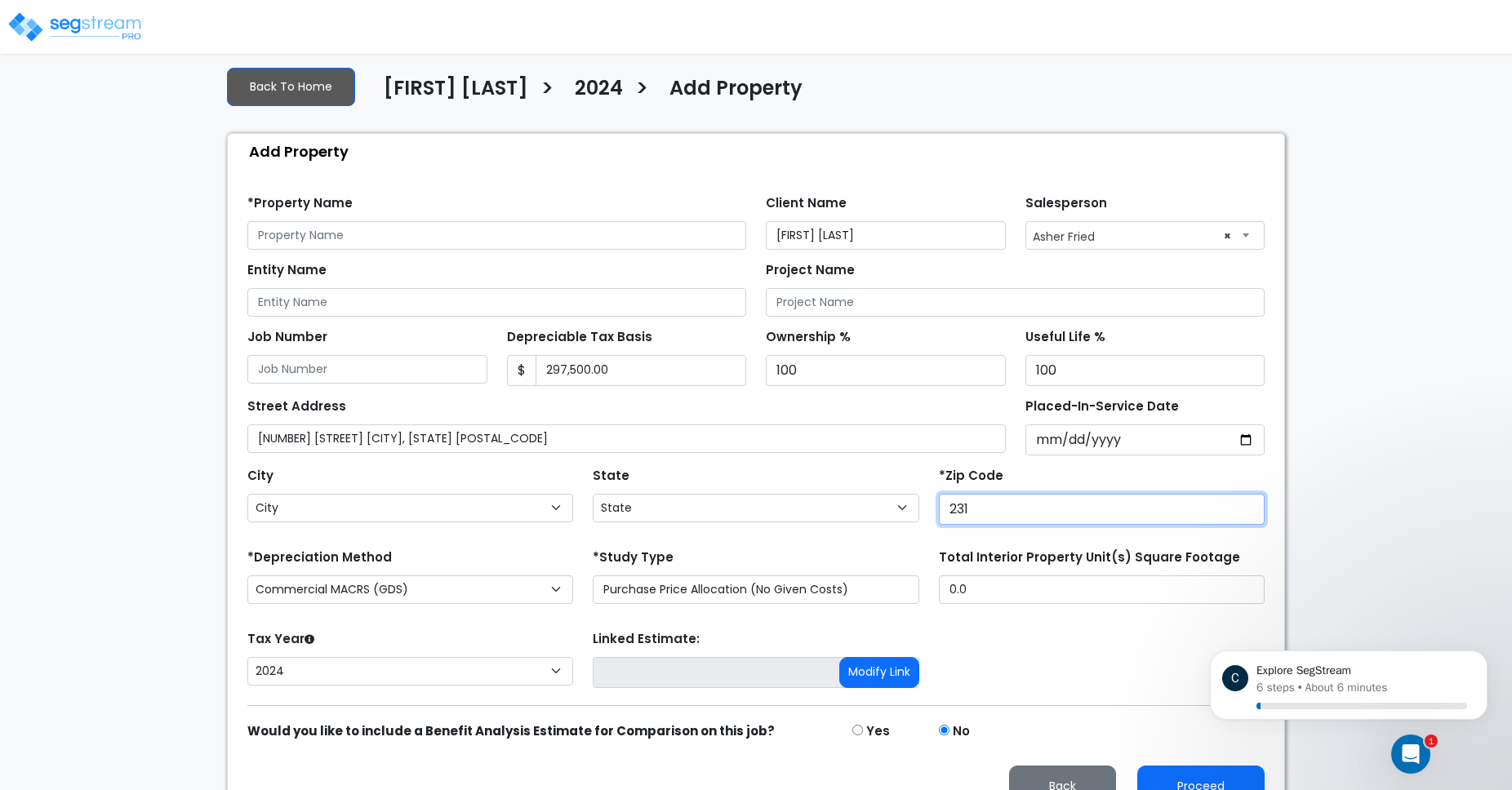 type on "2311" 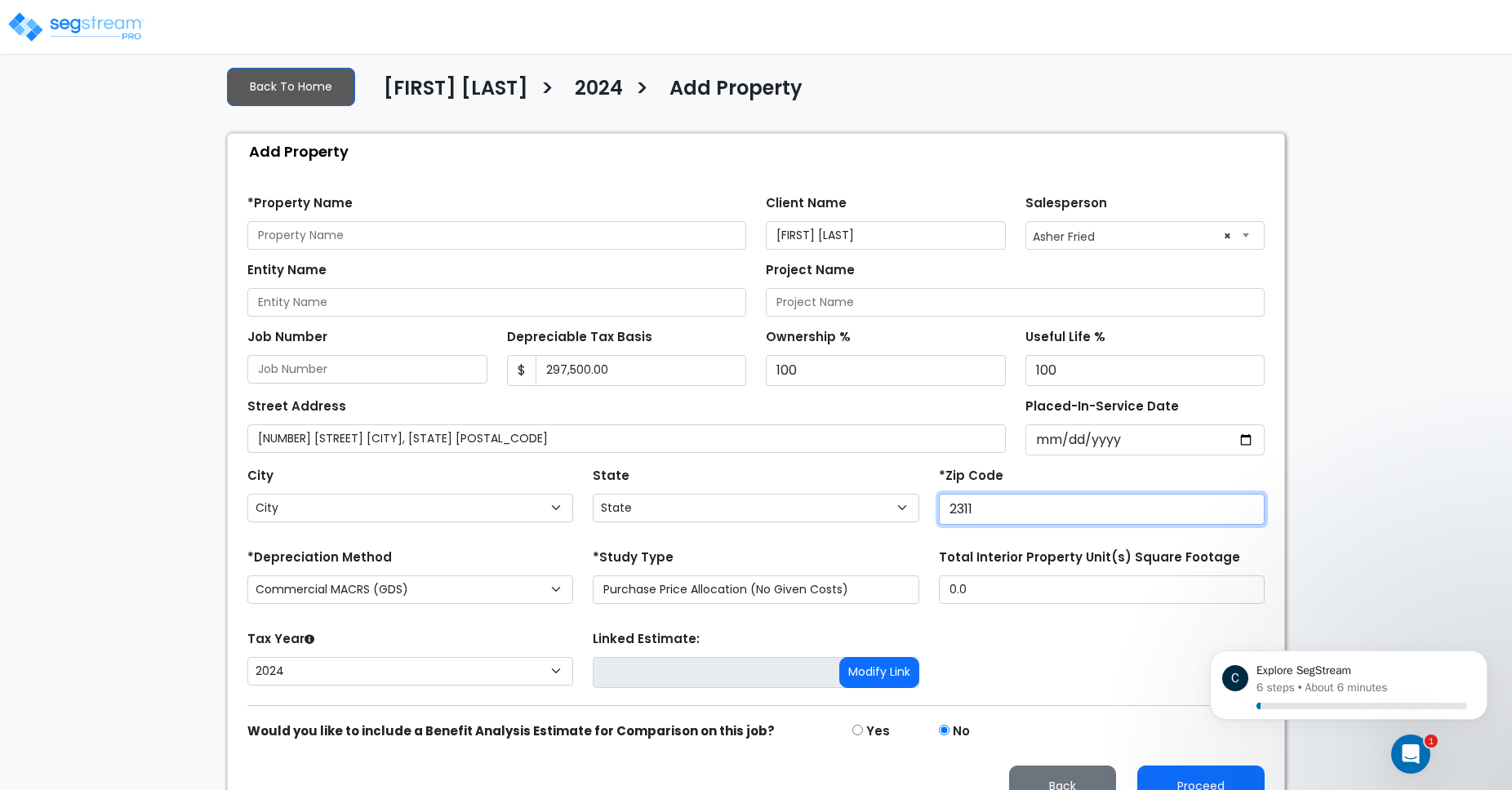 select on "VA" 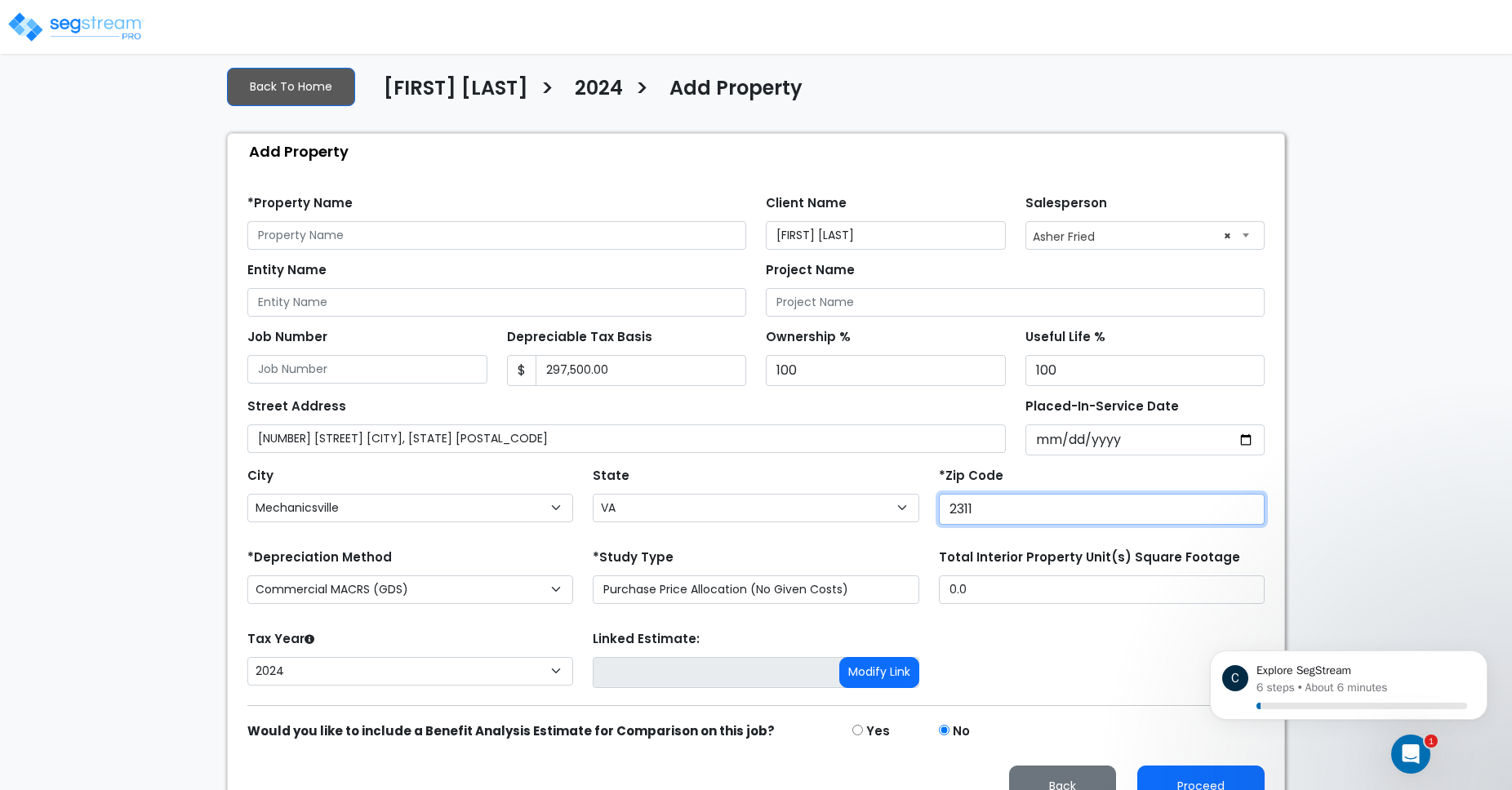 type on "23111" 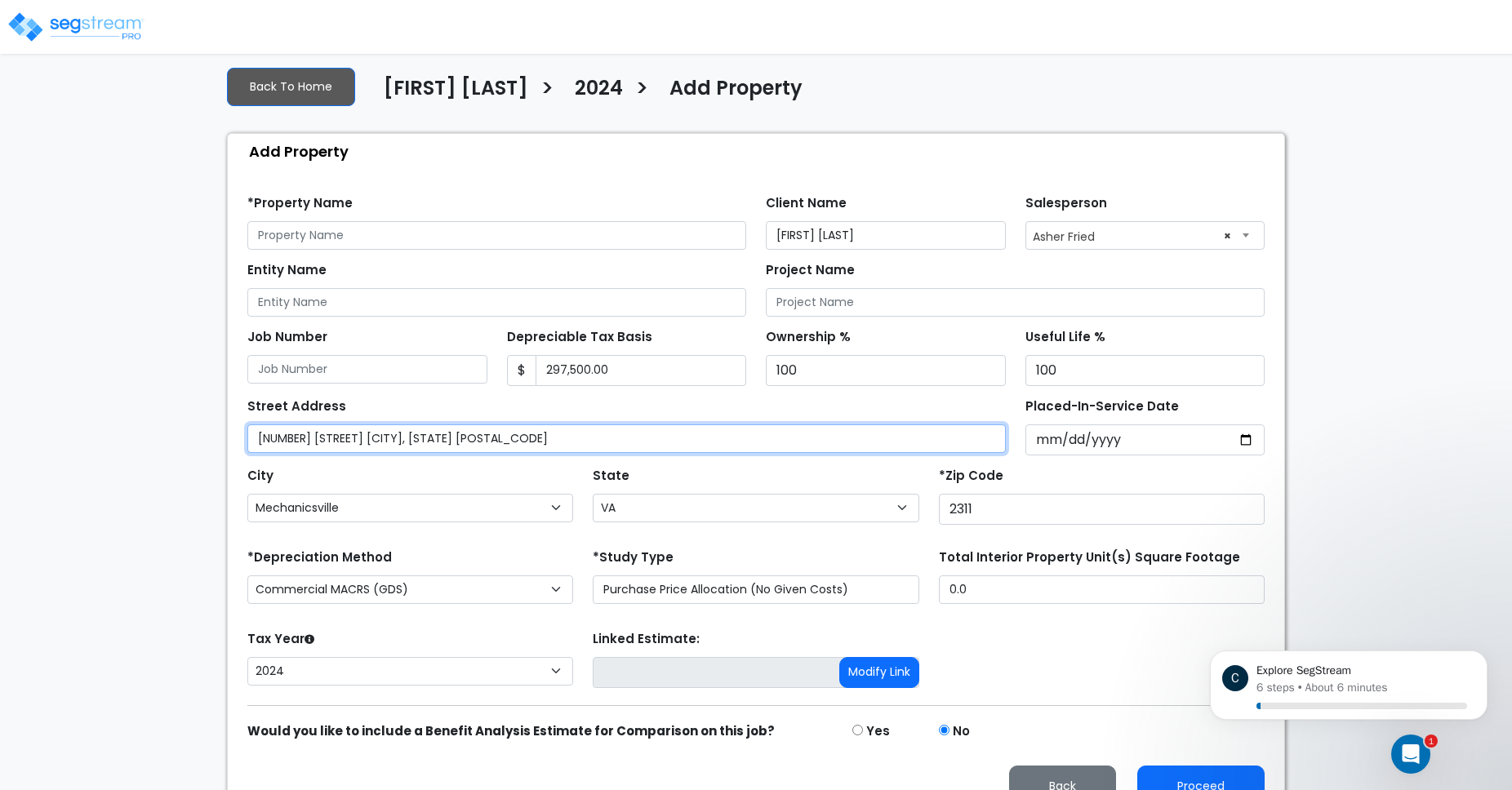 click on "7304 Atlee Rd Mechanicsville, VA 23111" at bounding box center (626, 438) 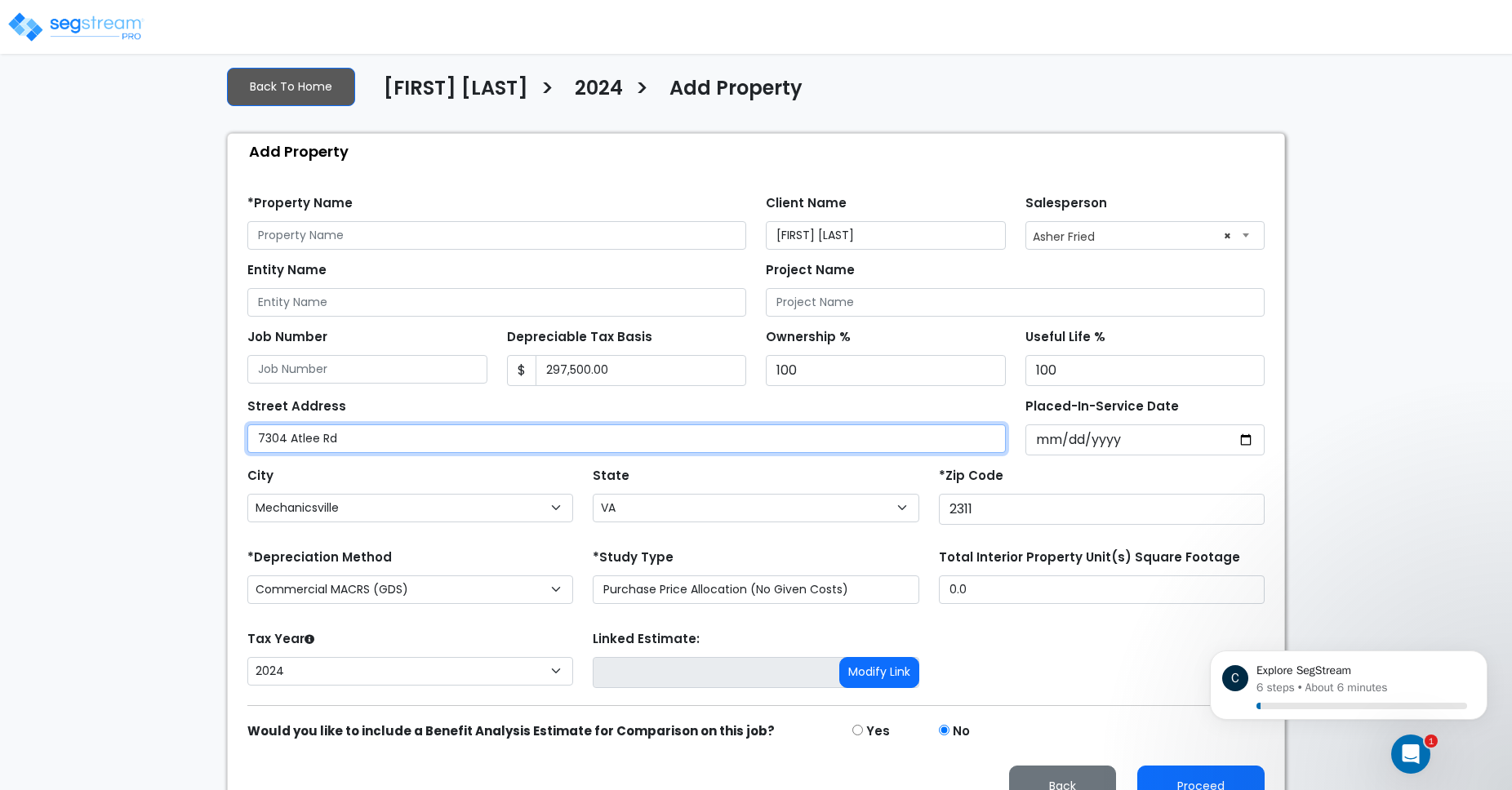 type on "7304 Atlee Rd" 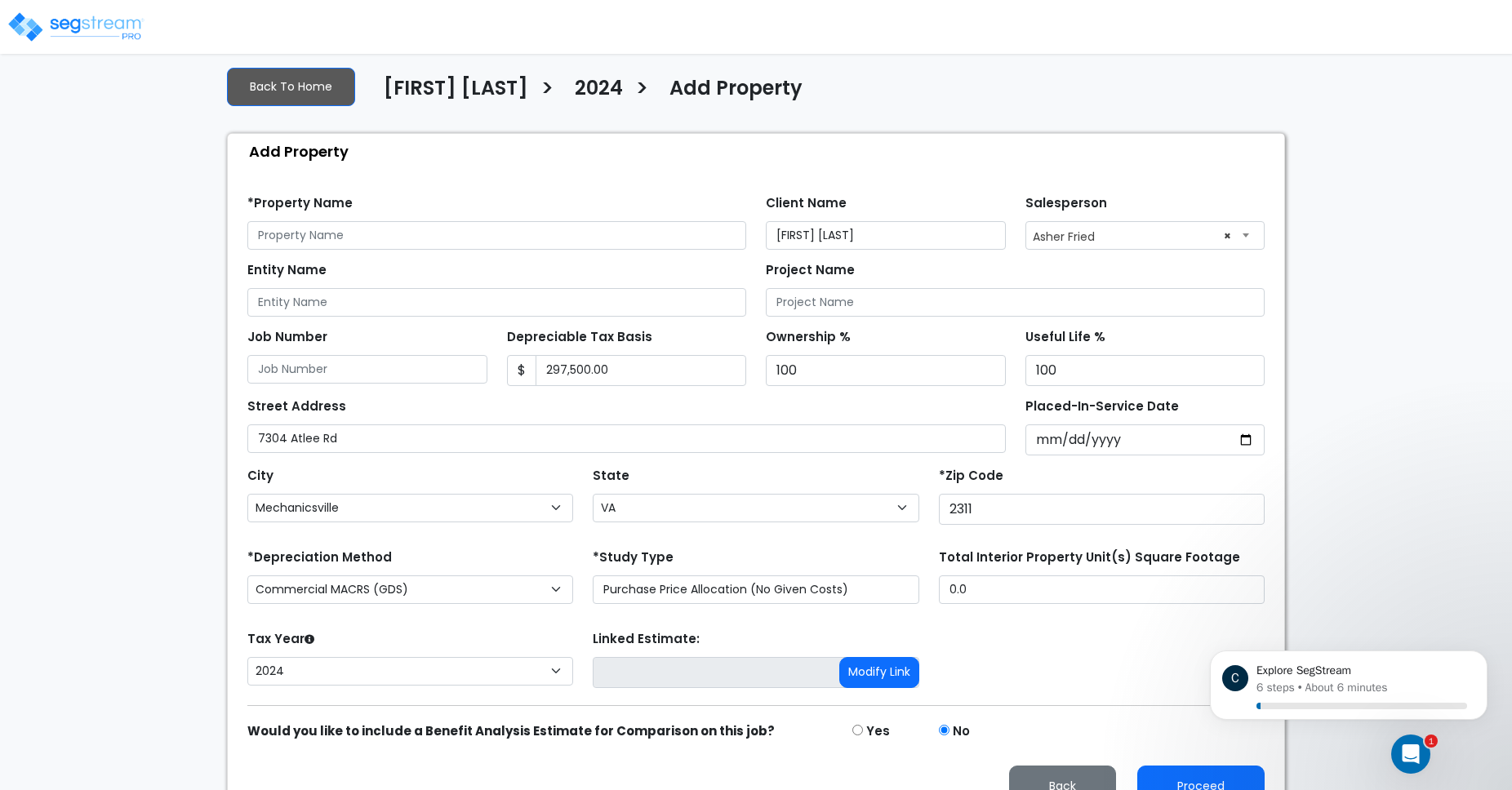 click on "We are  Building  your Property.
So please grab a coffee and let us do the heavy lifting.
×
Your report is being generated. Be patient!
×
We're working on your Modification, we will begin displaying your Worksheet as soon as we're done processing it...
Property Setup  New UI  is now available.
Try it now!
Back To Home
Christopher Ballesteros > 2024 > ×" at bounding box center (756, 401) 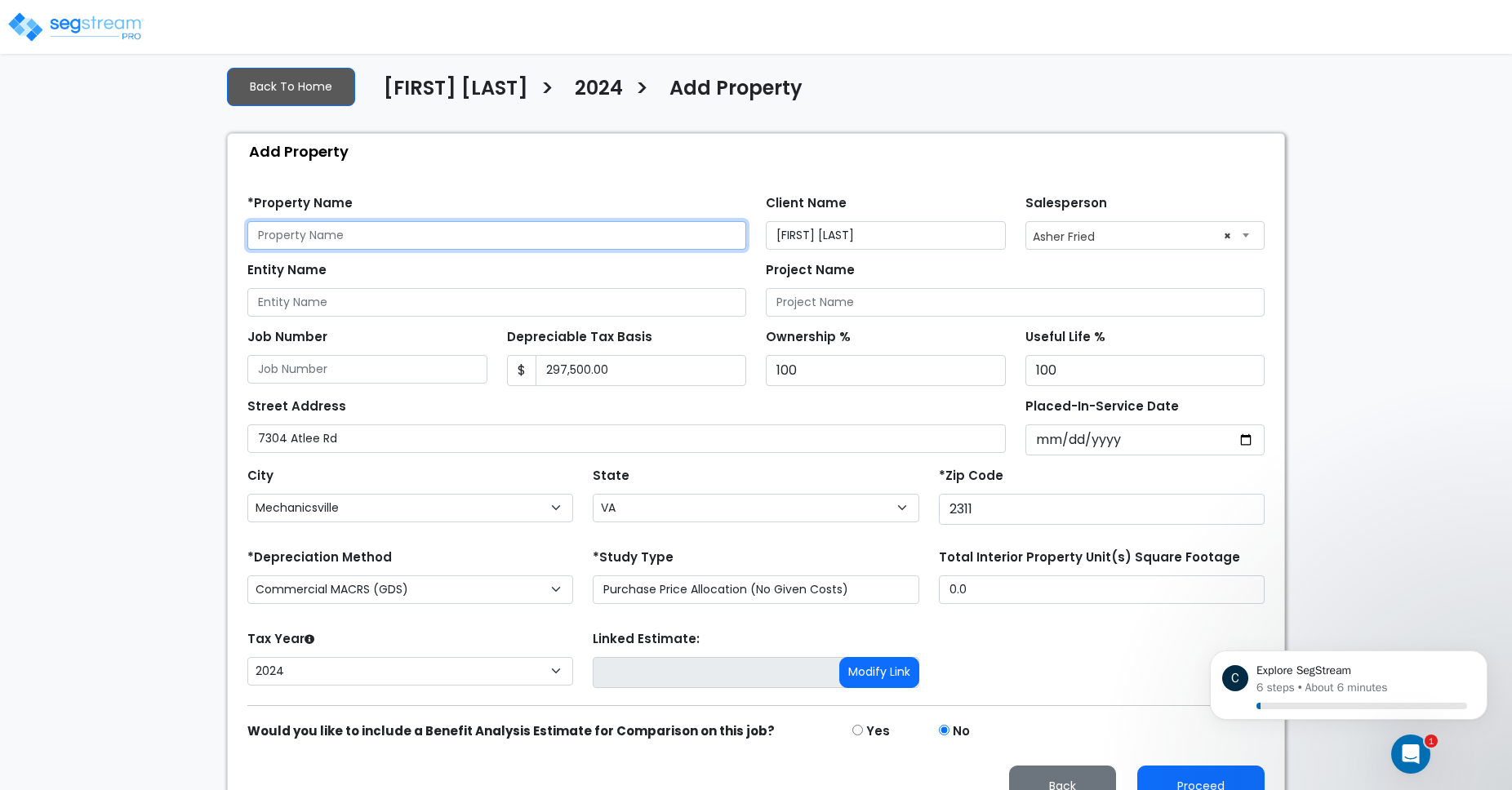 click at bounding box center [496, 235] 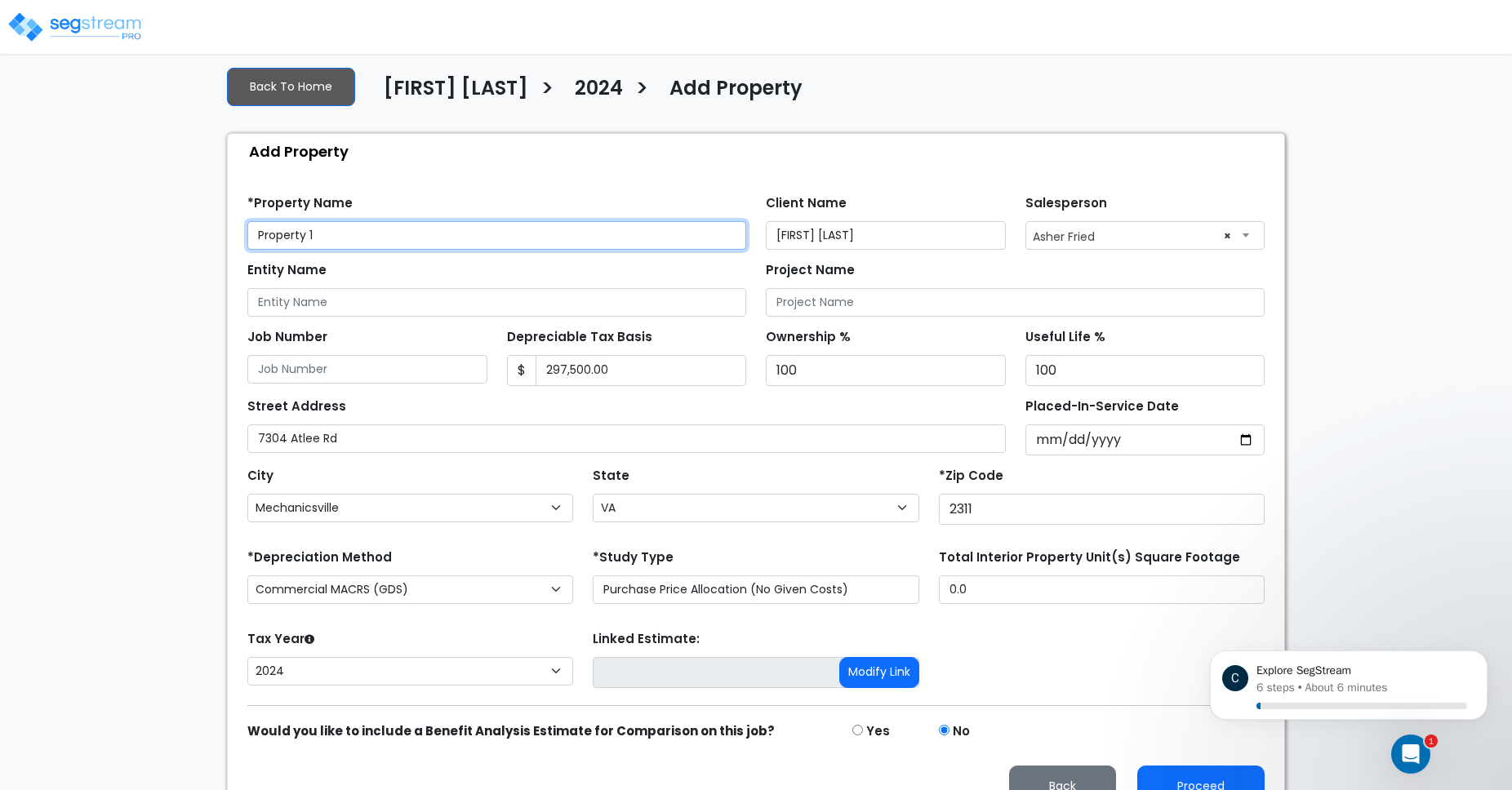 type on "Property 1" 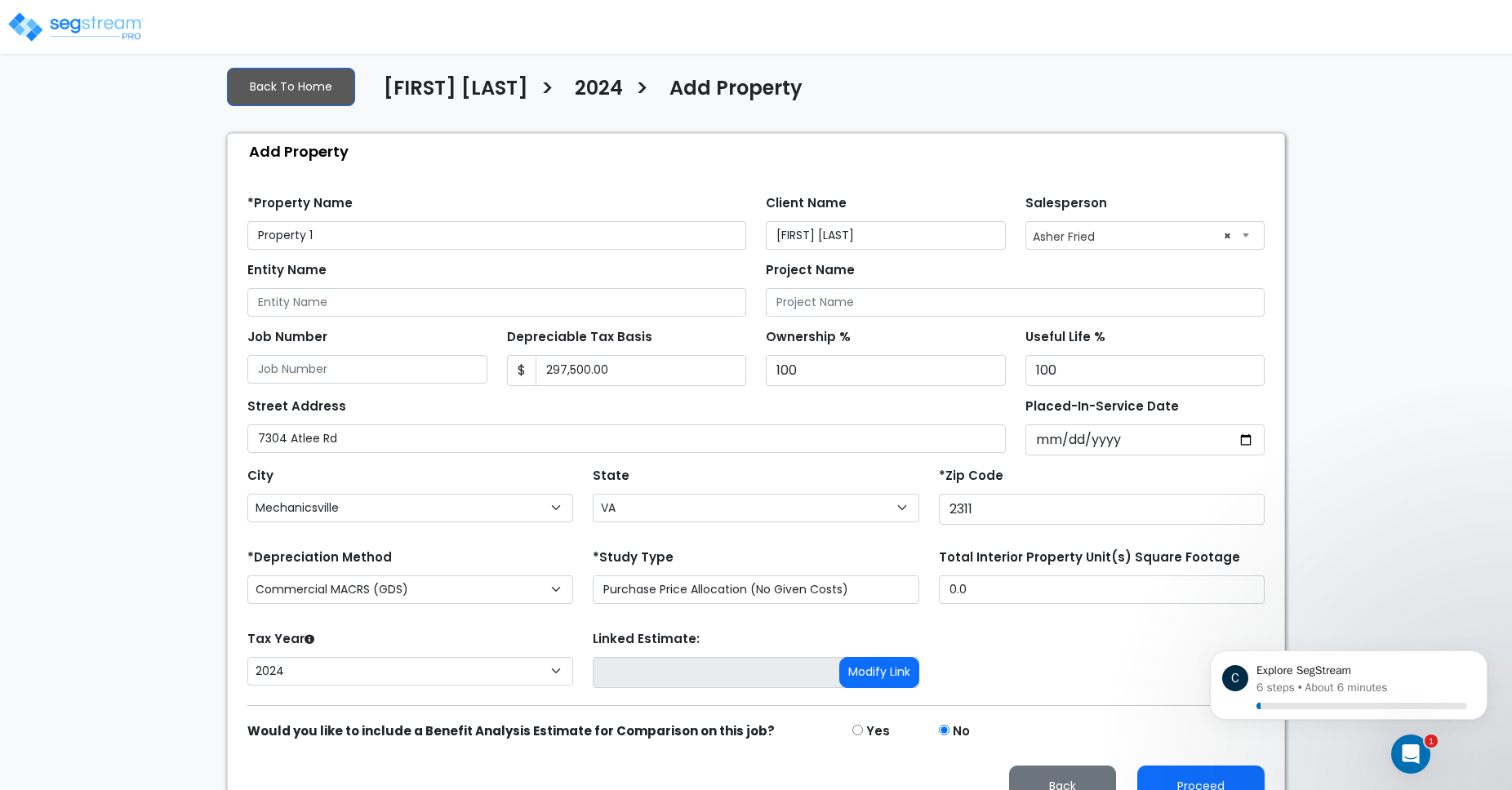 click on "*Property Name
Property 1" at bounding box center (496, 220) 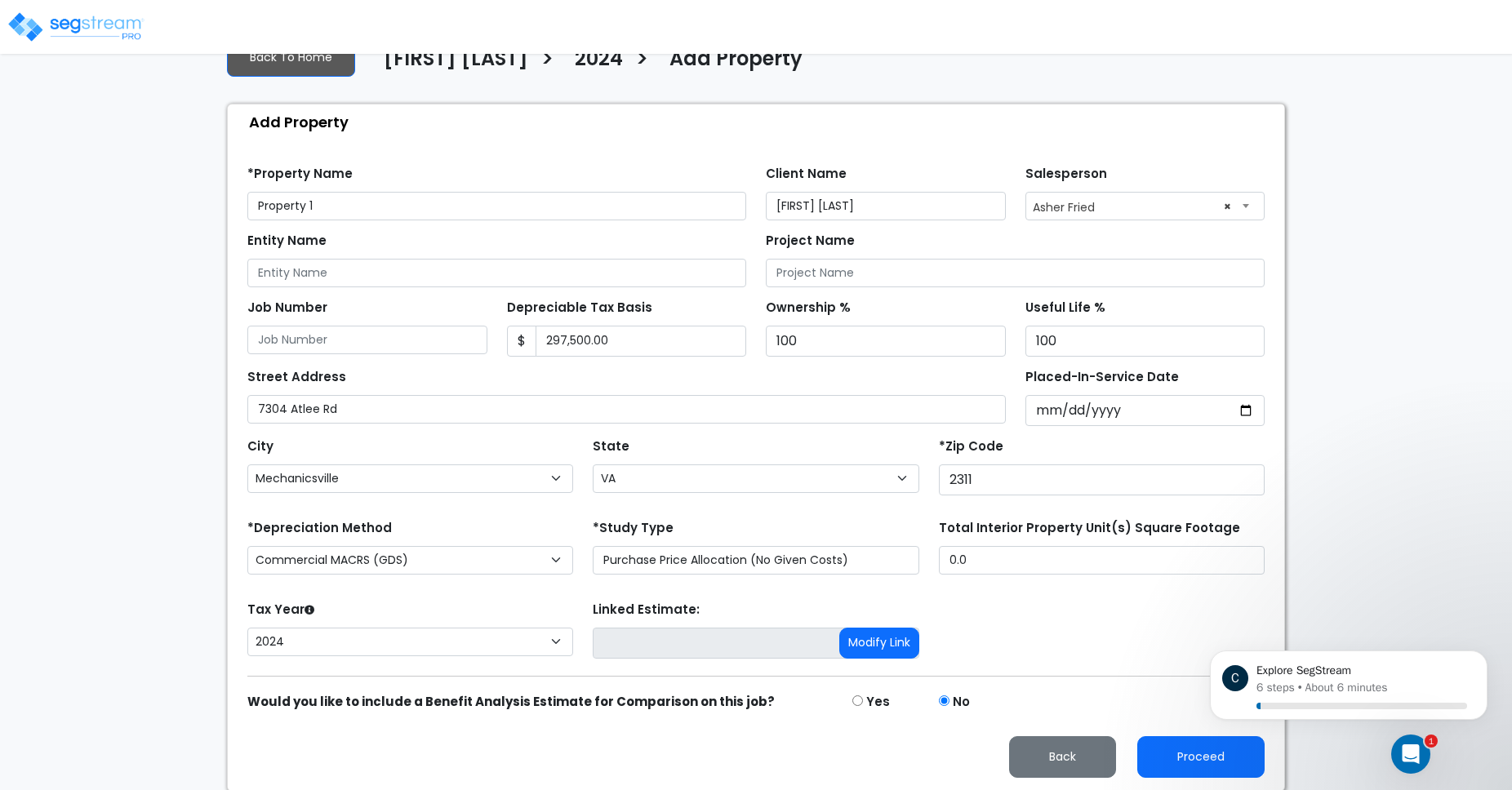 scroll, scrollTop: 122, scrollLeft: 0, axis: vertical 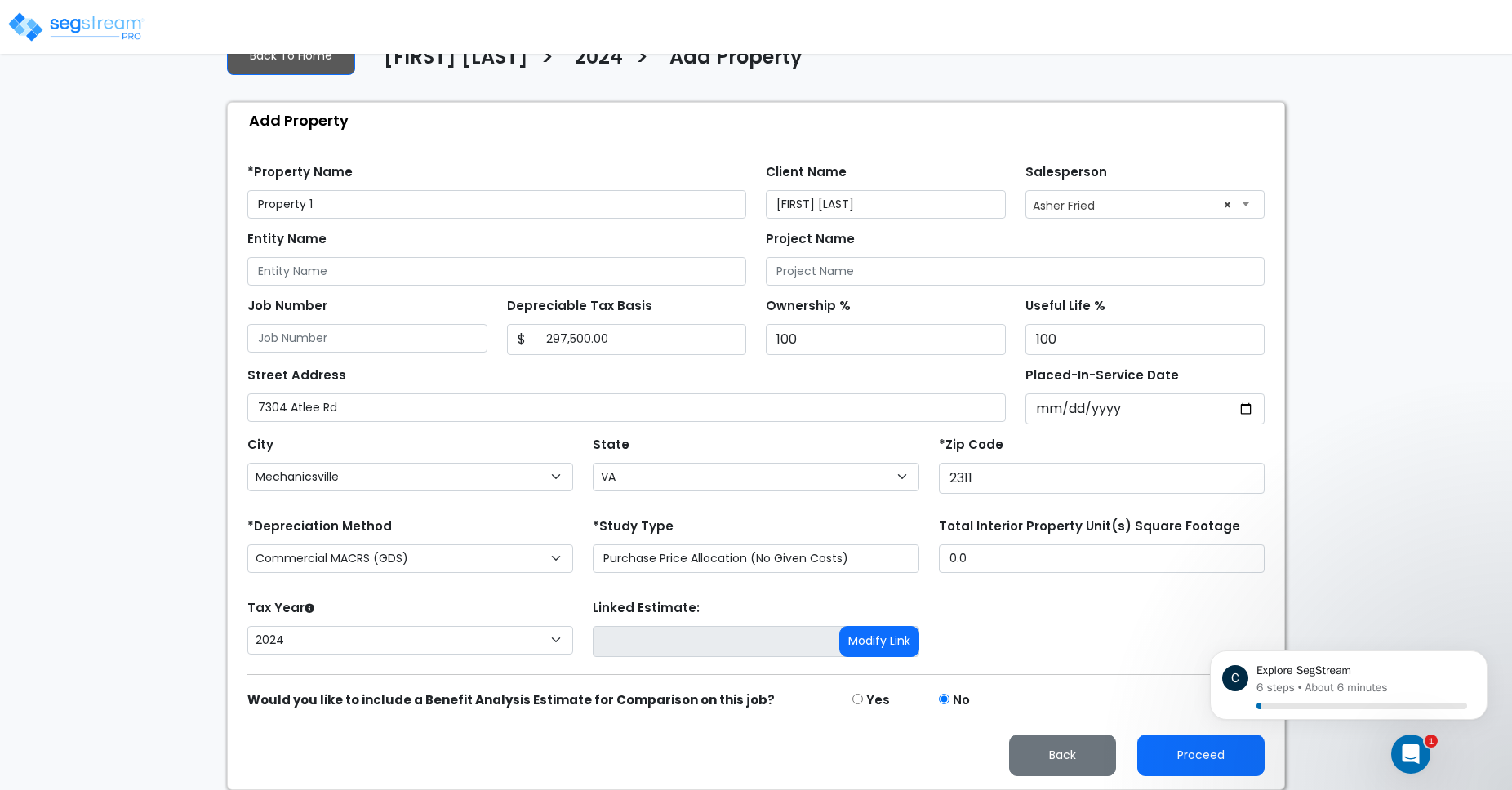 click on "*Property Name
Property 1
Client Name
Christopher Ballesteros
Salesperson
Select Salesperson × Job Number" at bounding box center (756, 464) 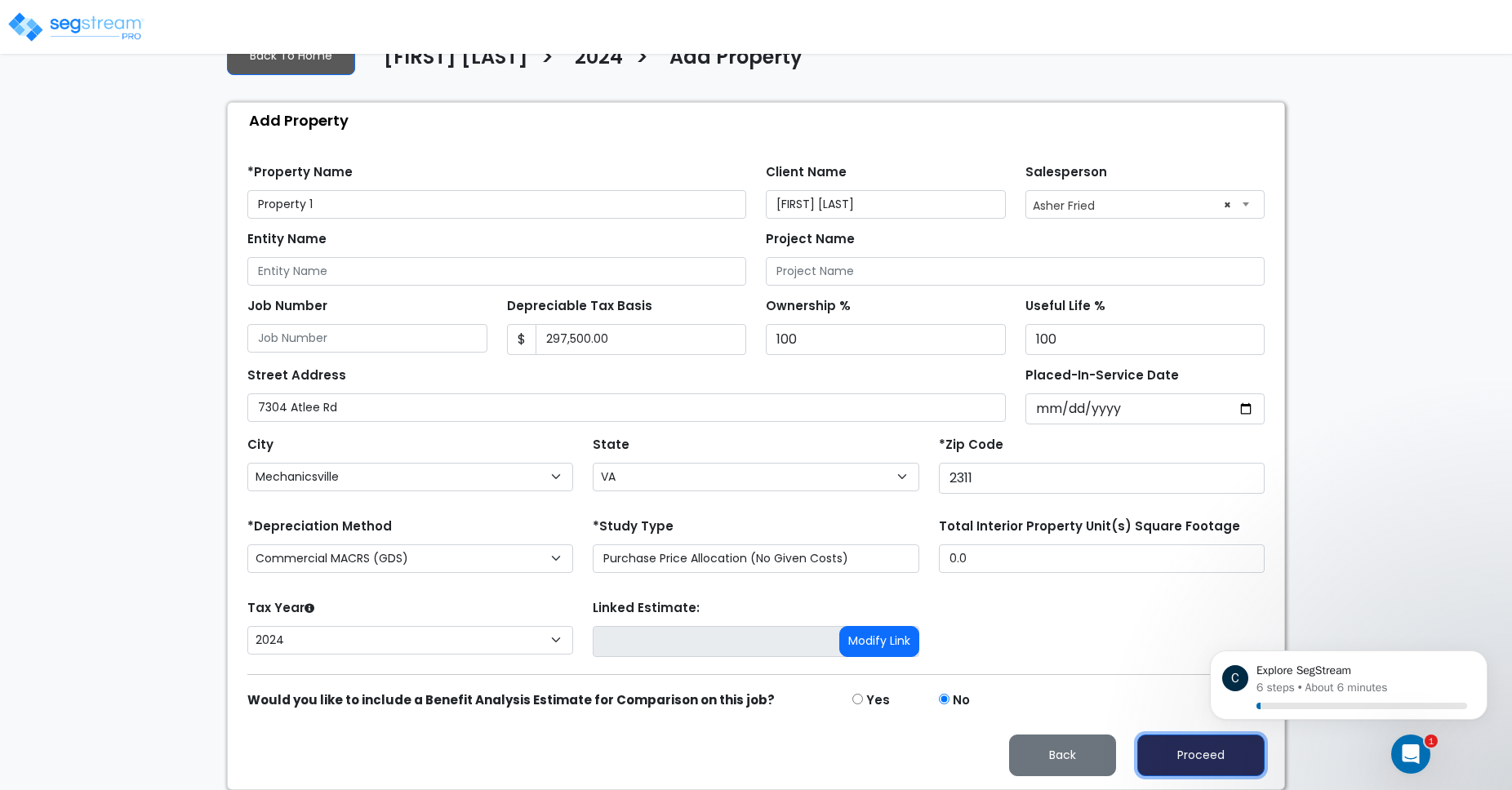 click on "Proceed" at bounding box center (1201, 755) 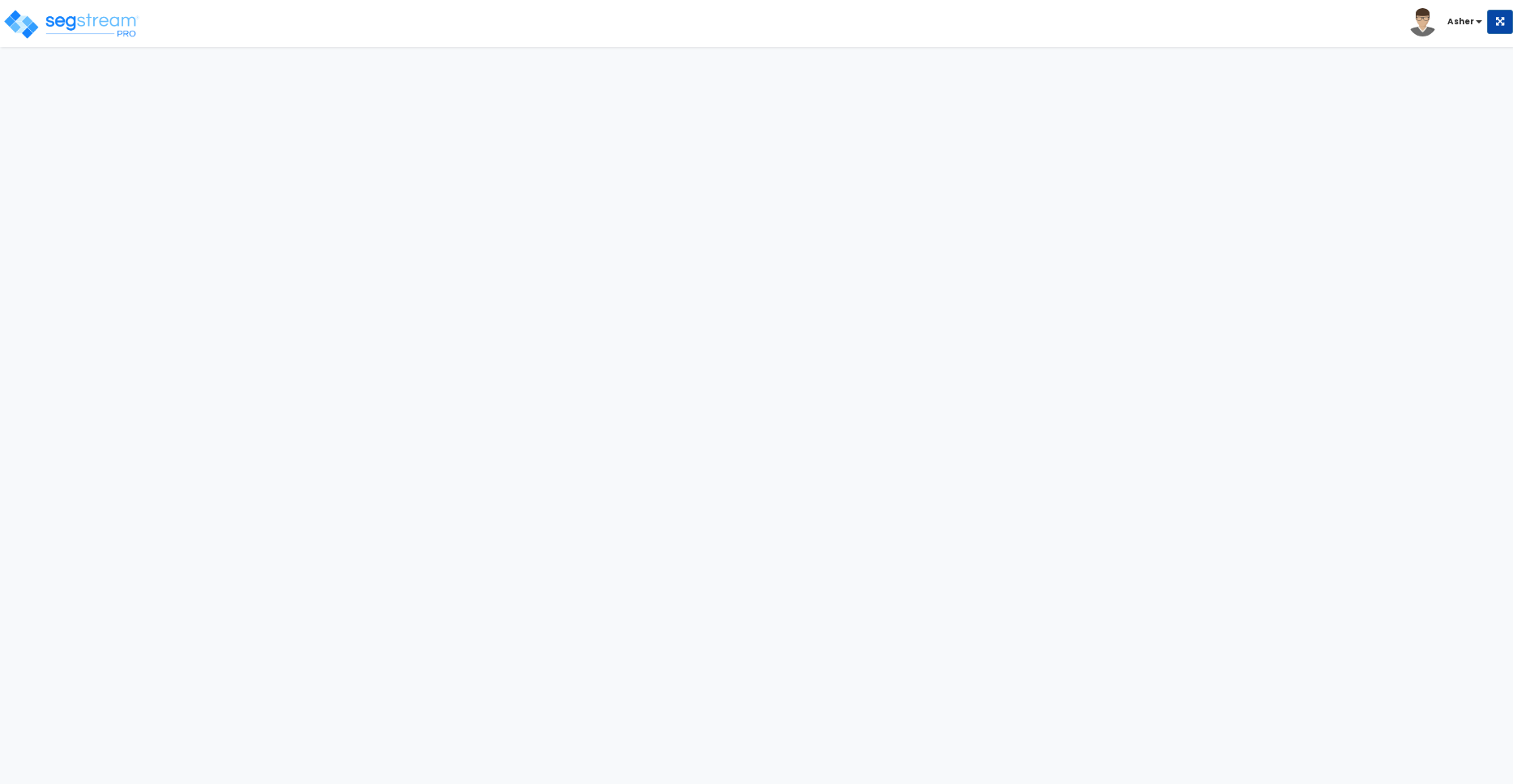 scroll, scrollTop: 0, scrollLeft: 0, axis: both 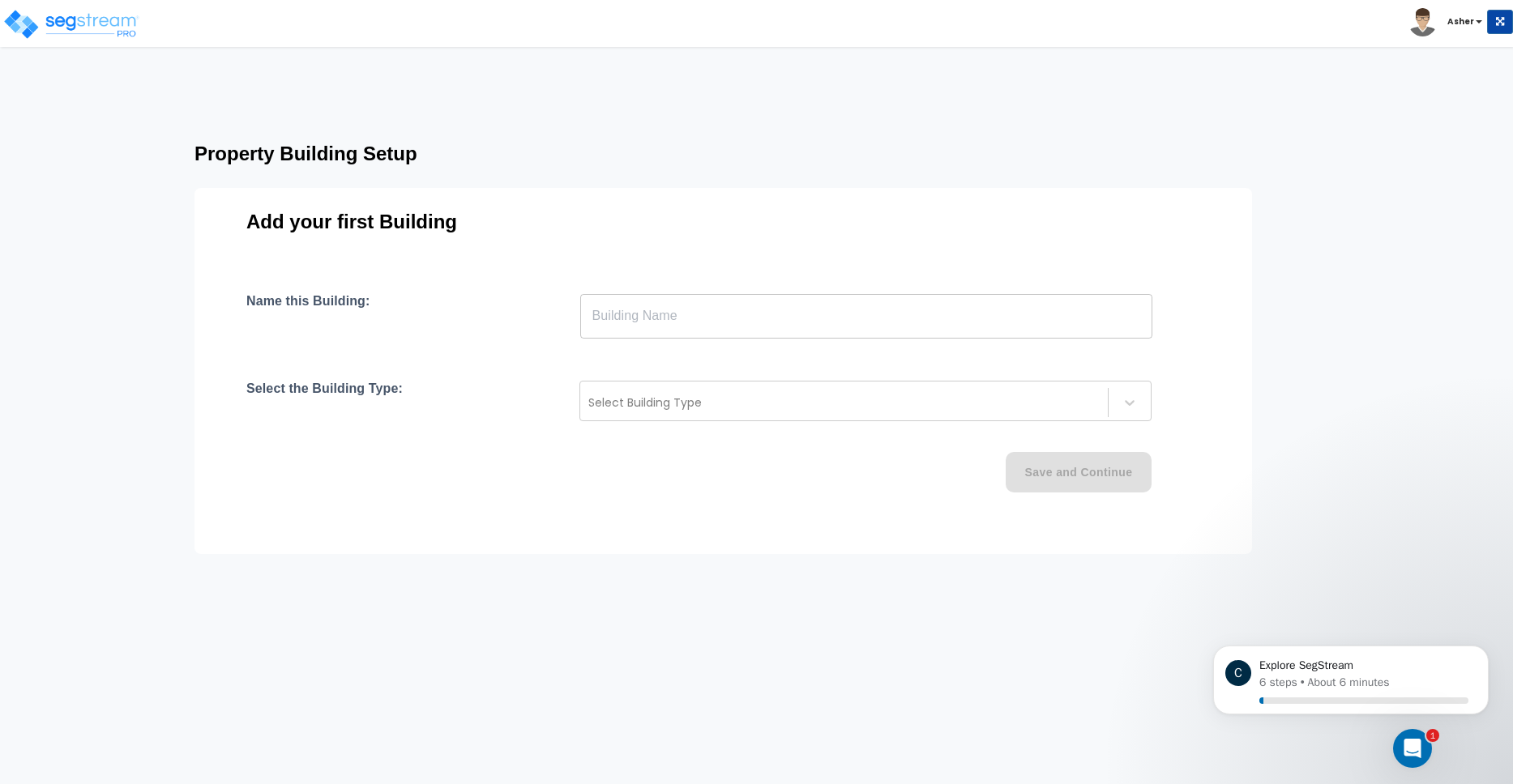 click at bounding box center (866, 316) 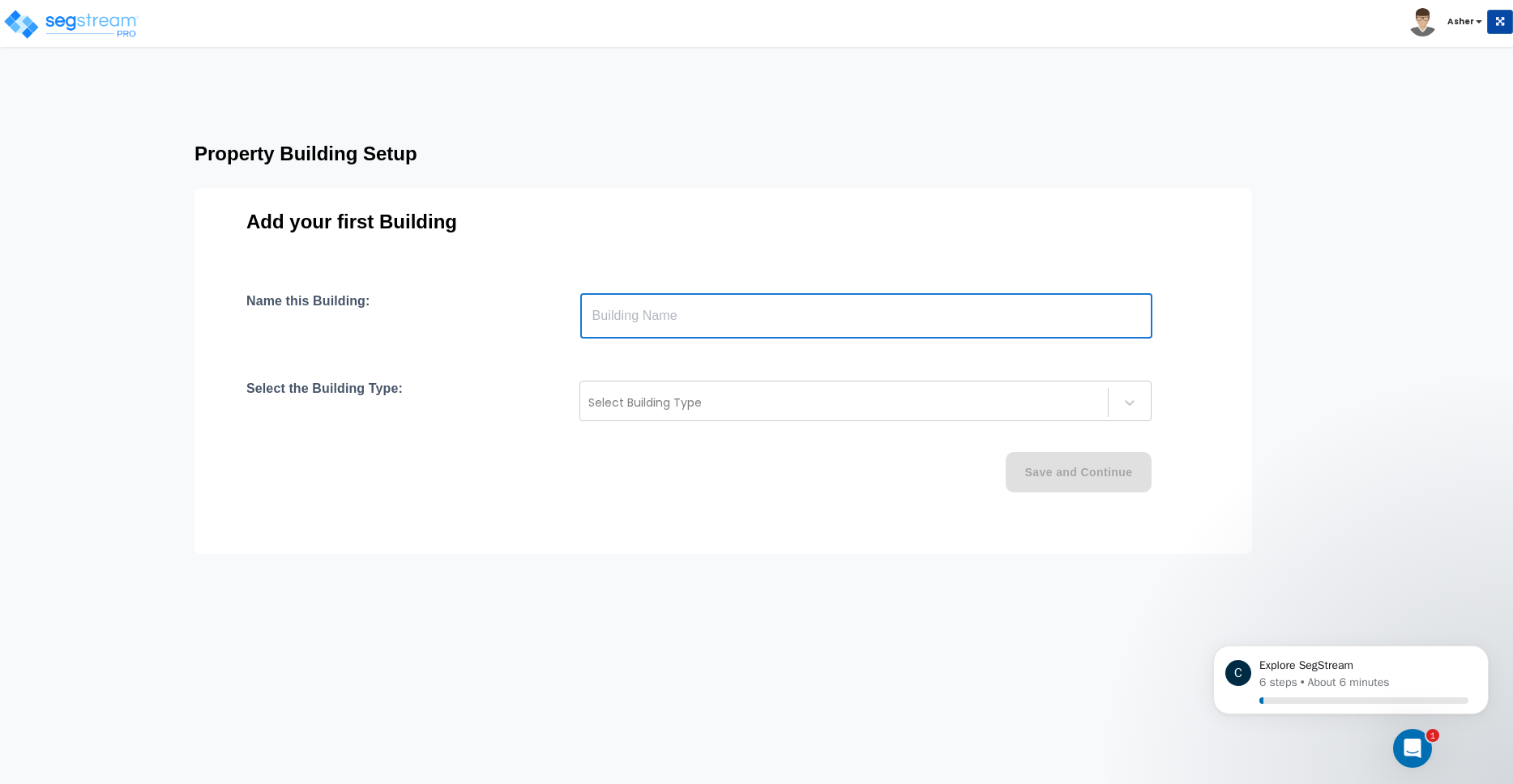 paste 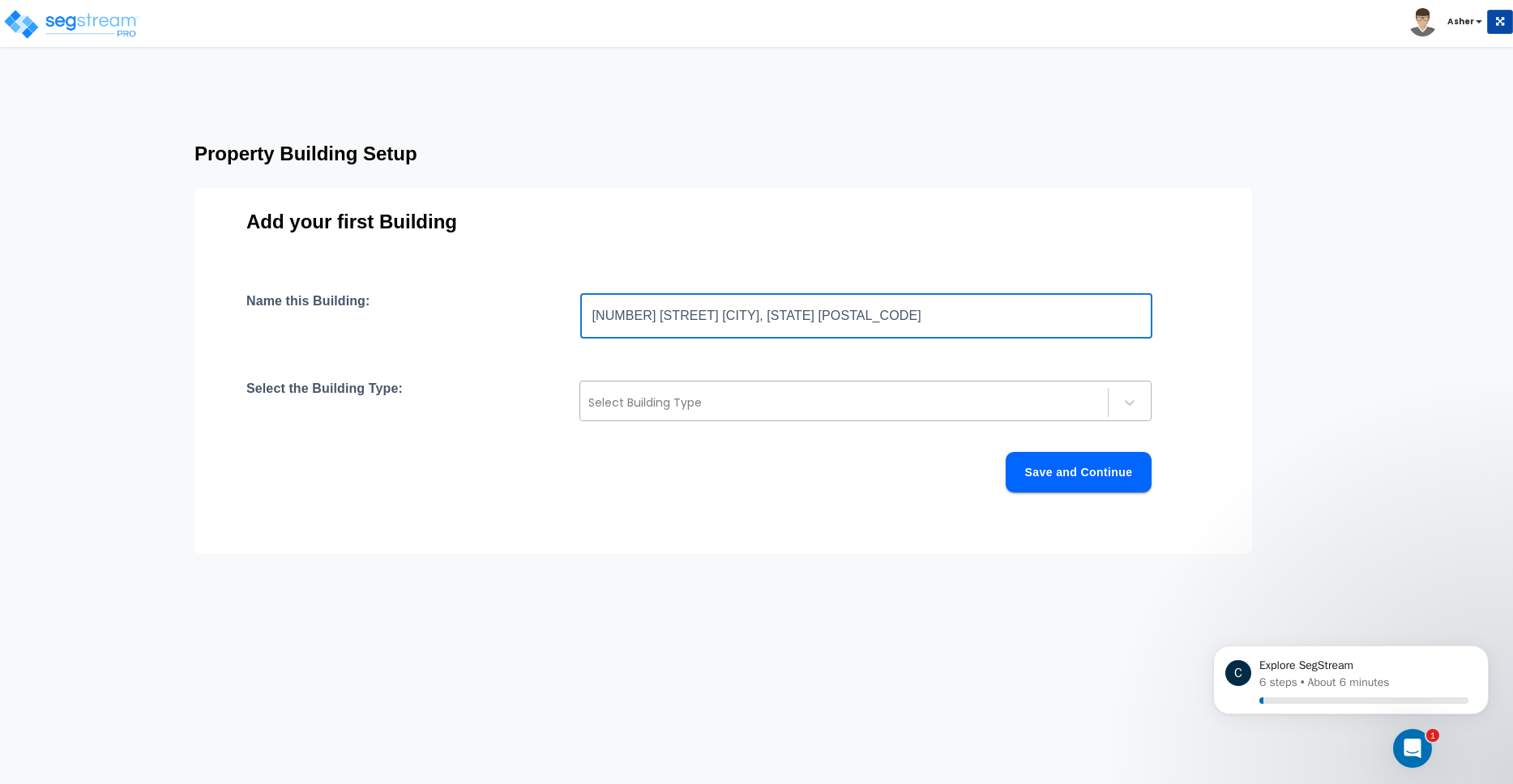 type on "7304 Atlee Rd Mechanicsville, VA 23111" 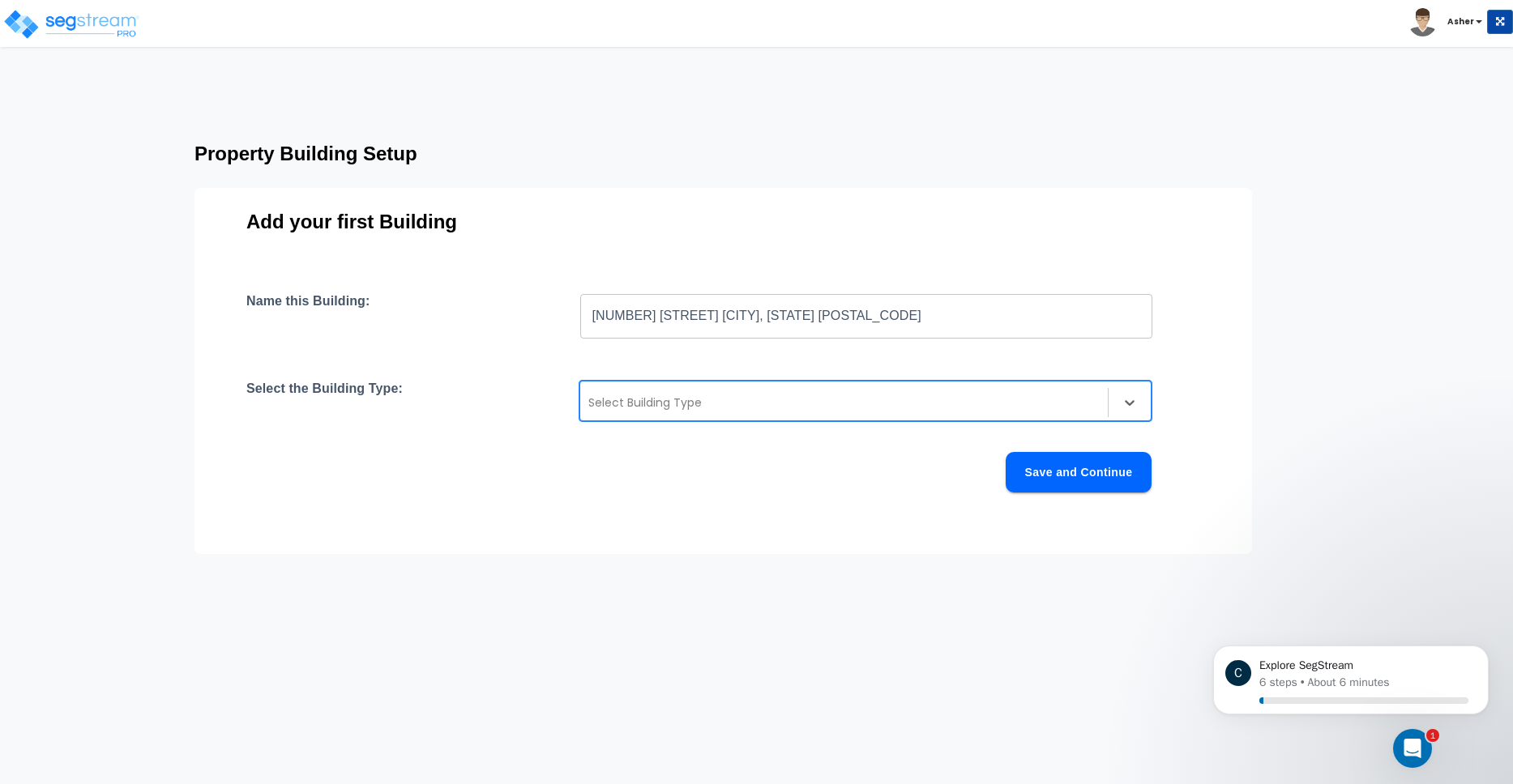 click at bounding box center [844, 403] 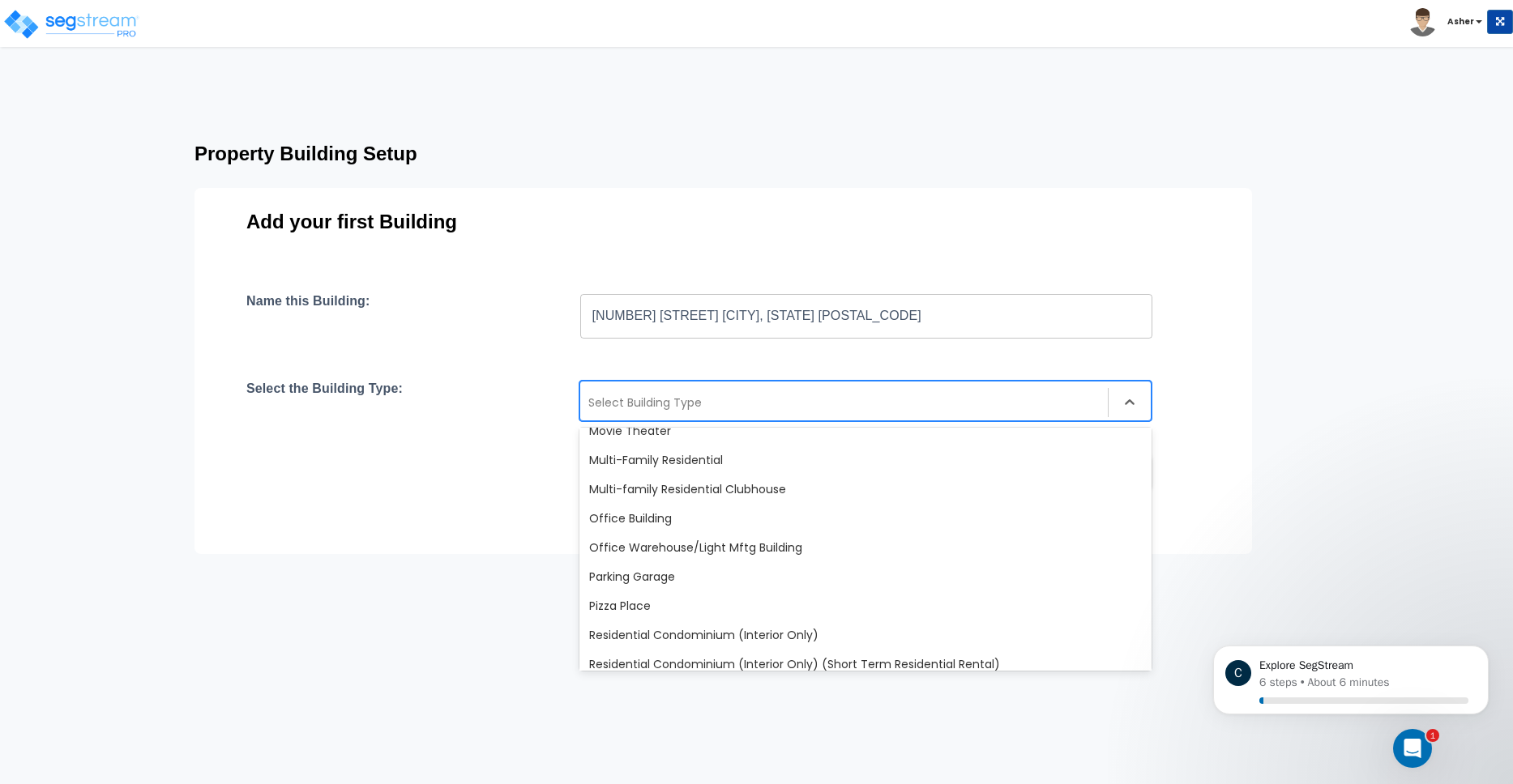 scroll, scrollTop: 1396, scrollLeft: 0, axis: vertical 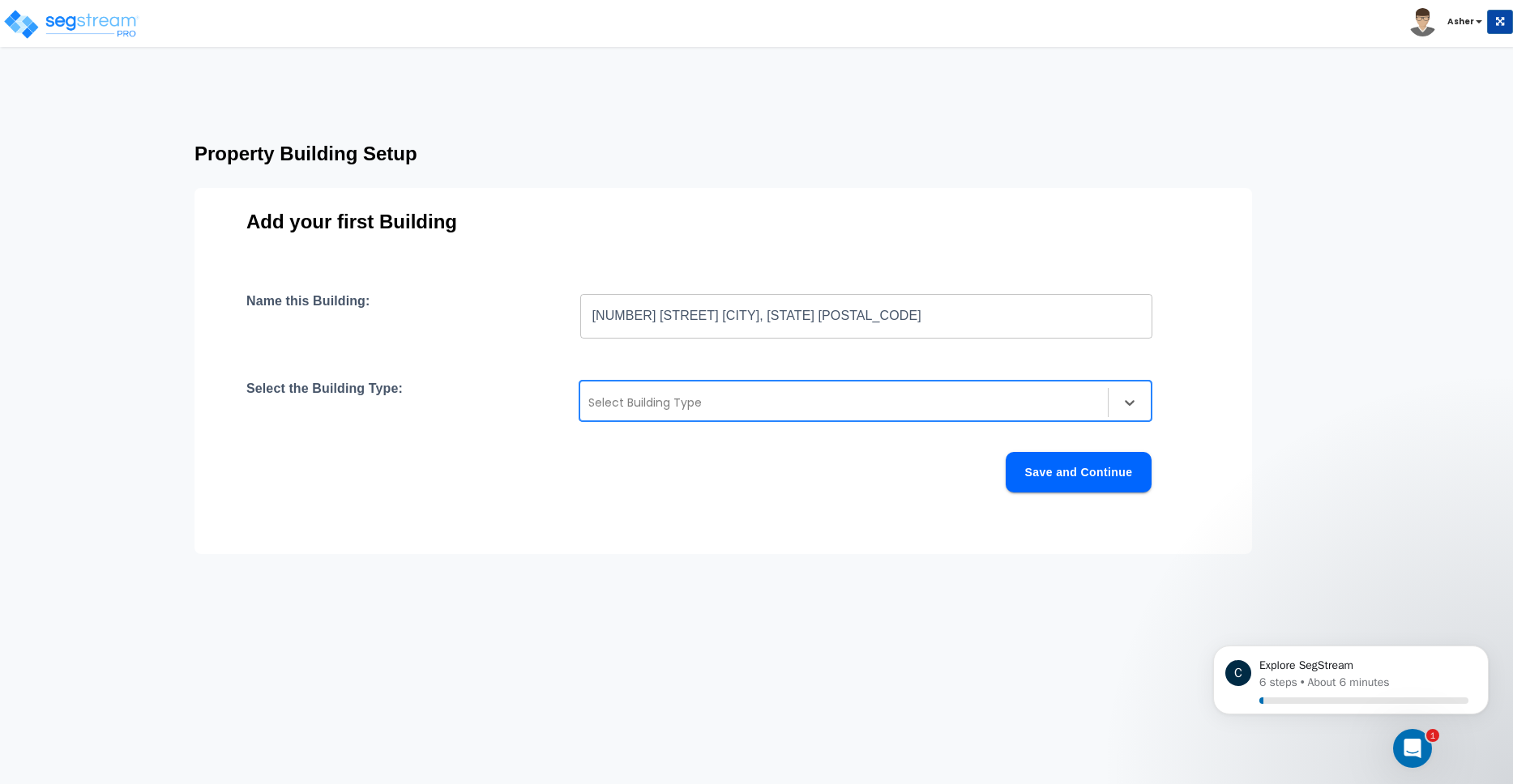 click on "Name this Building: 7304 Atlee Rd Mechanicsville, VA 23111 ​ Select the Building Type: Select Building Type Save and Continue" at bounding box center [723, 412] 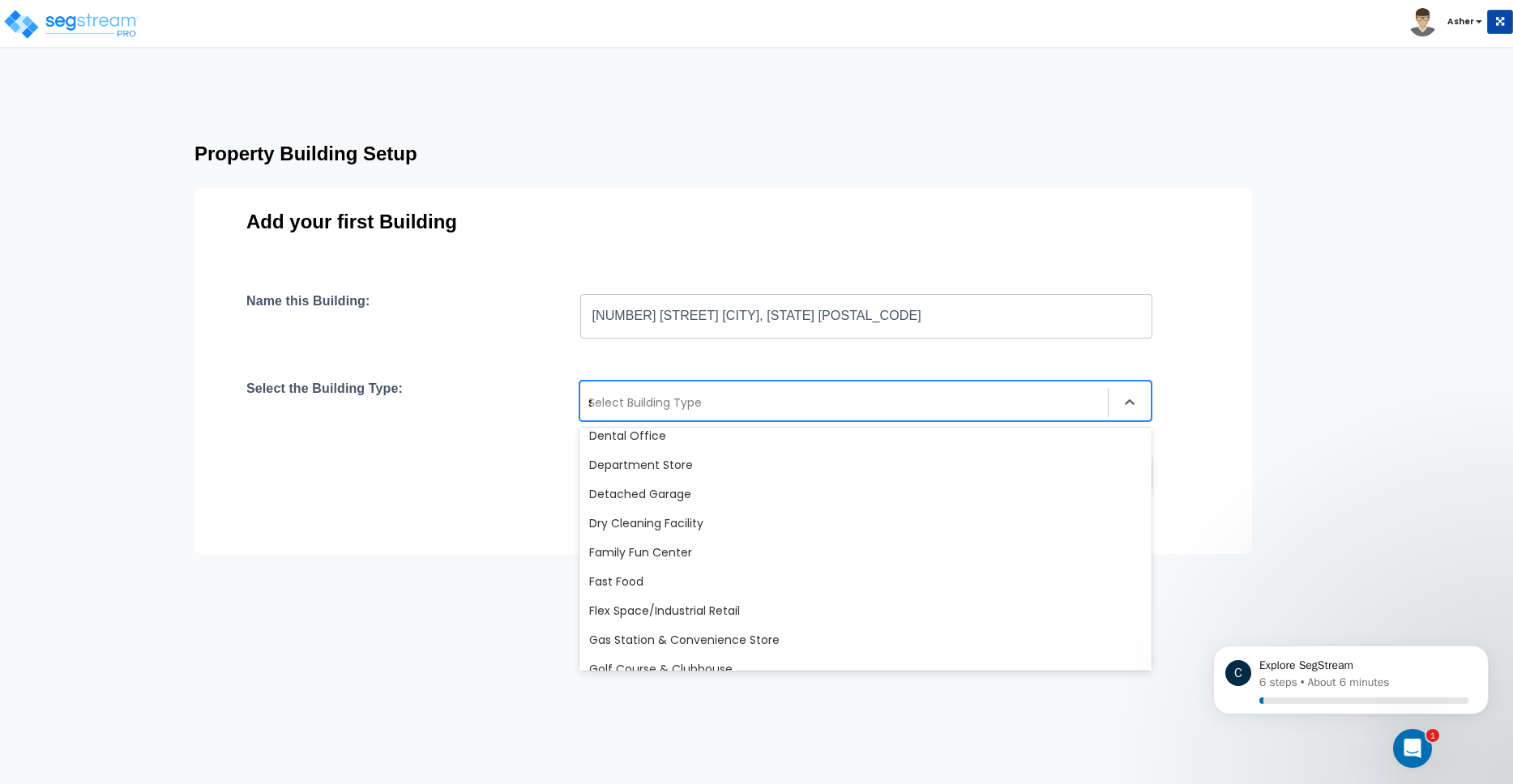scroll, scrollTop: 0, scrollLeft: 0, axis: both 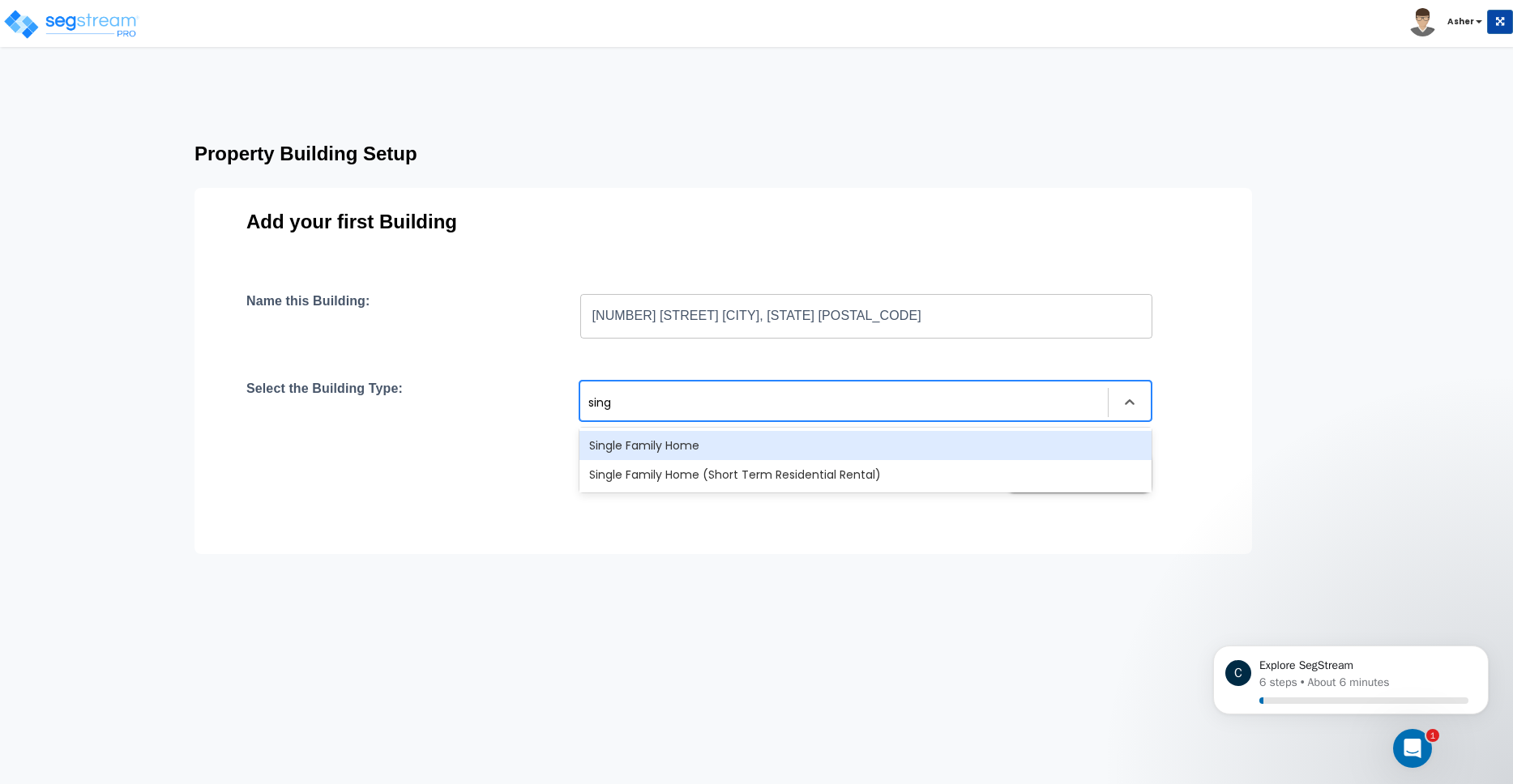 type on "singl" 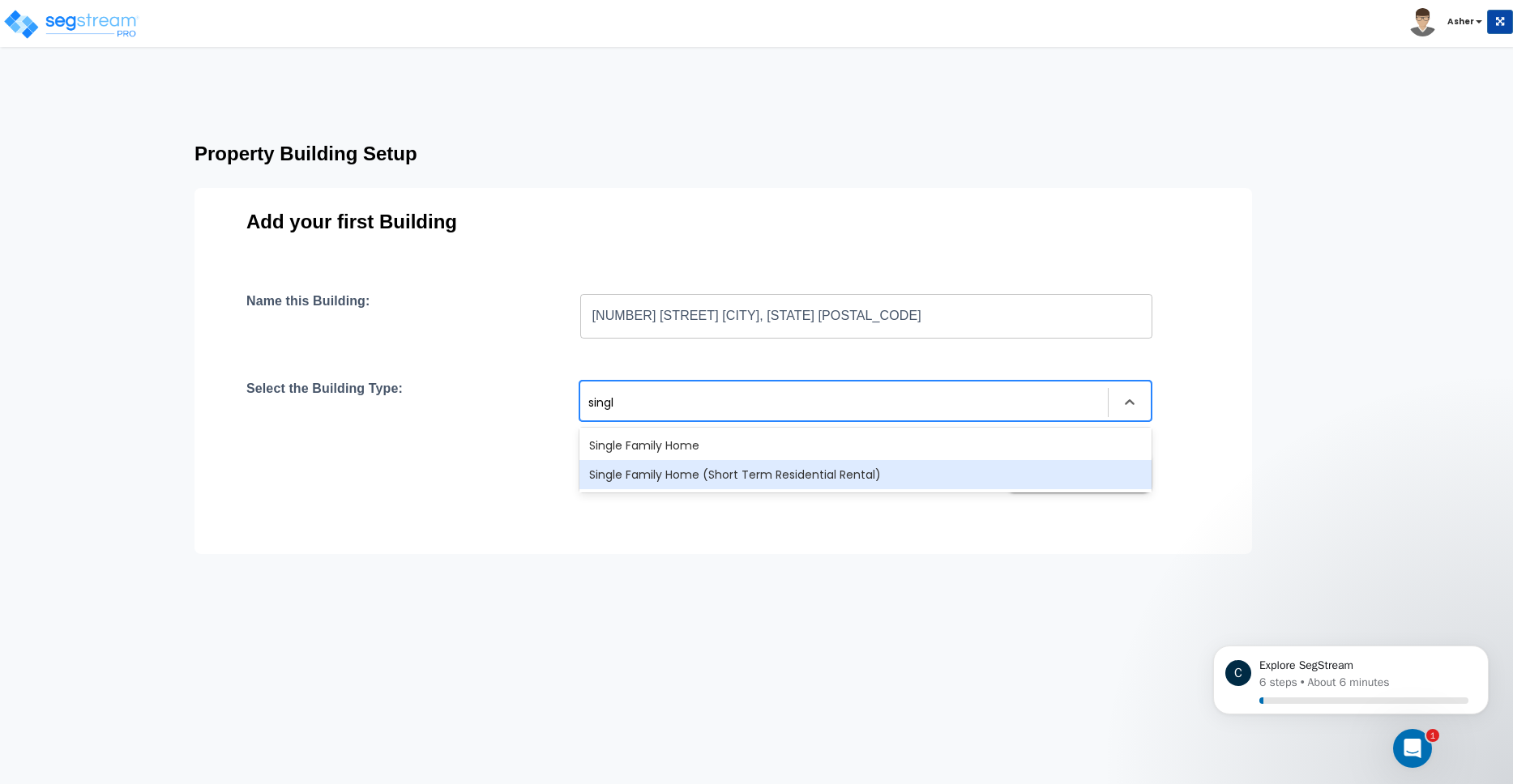 click on "Toggle navigation
Asher
x" at bounding box center [756, 334] 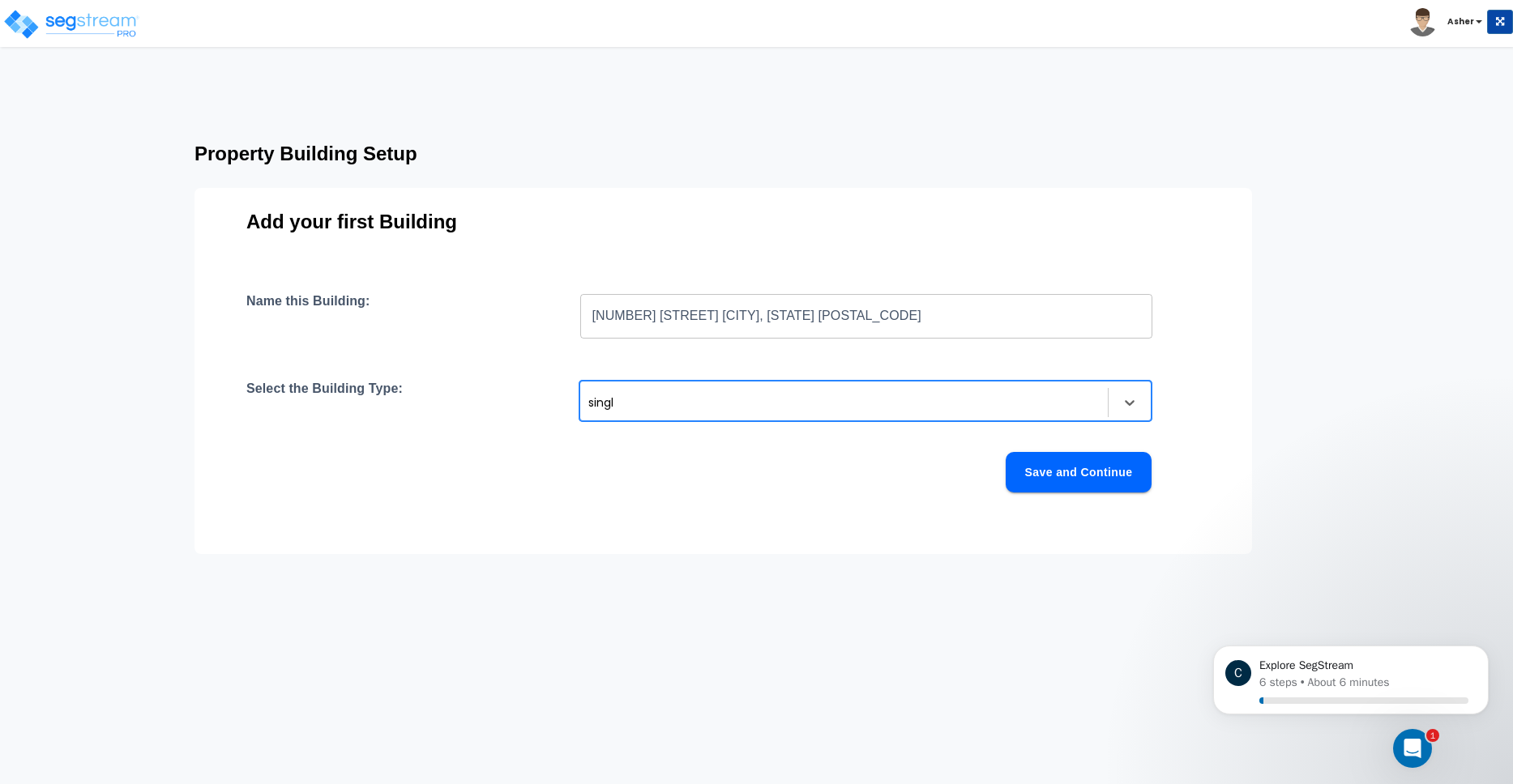 click on "singl" at bounding box center [844, 403] 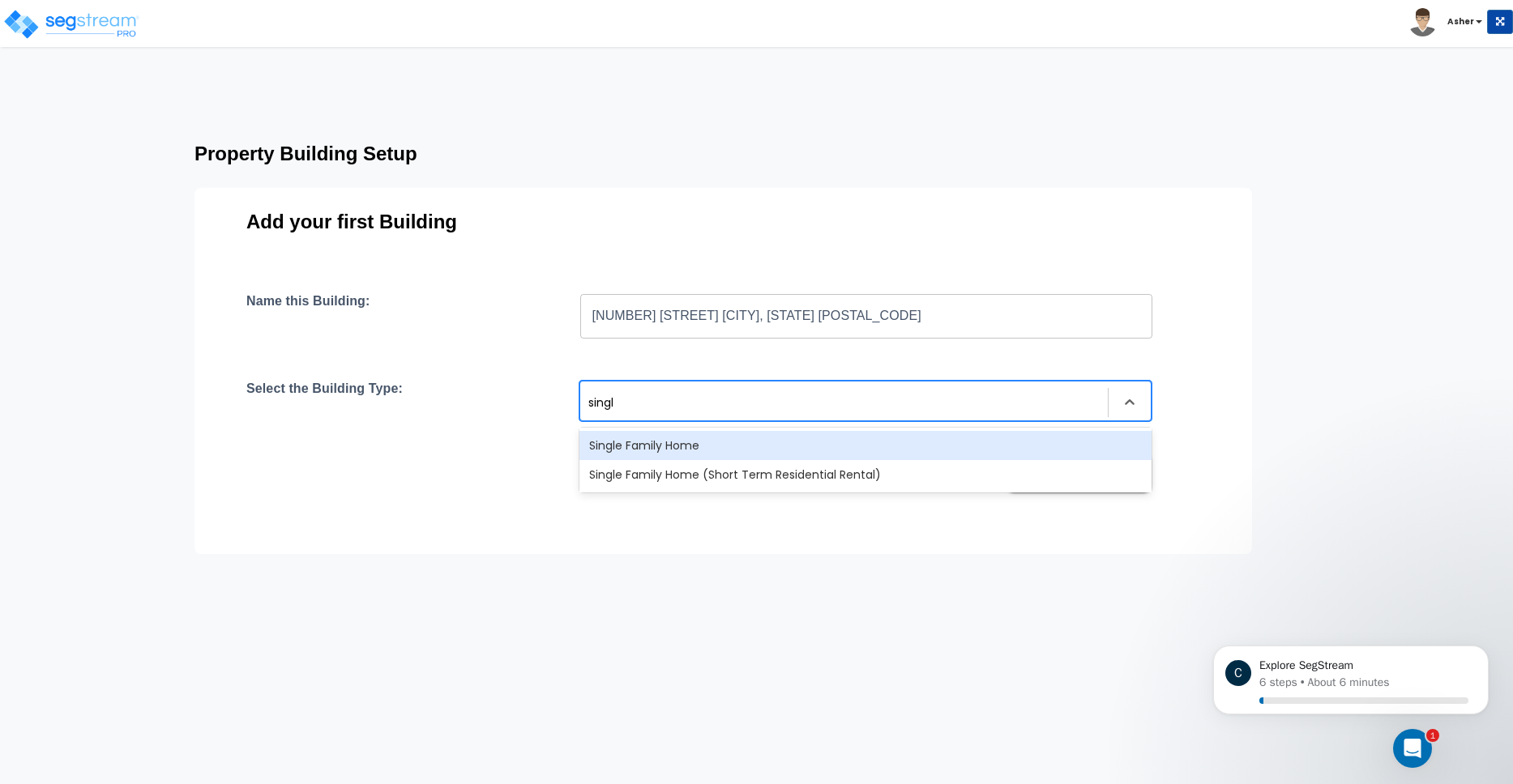 click on "Single Family Home" at bounding box center [865, 445] 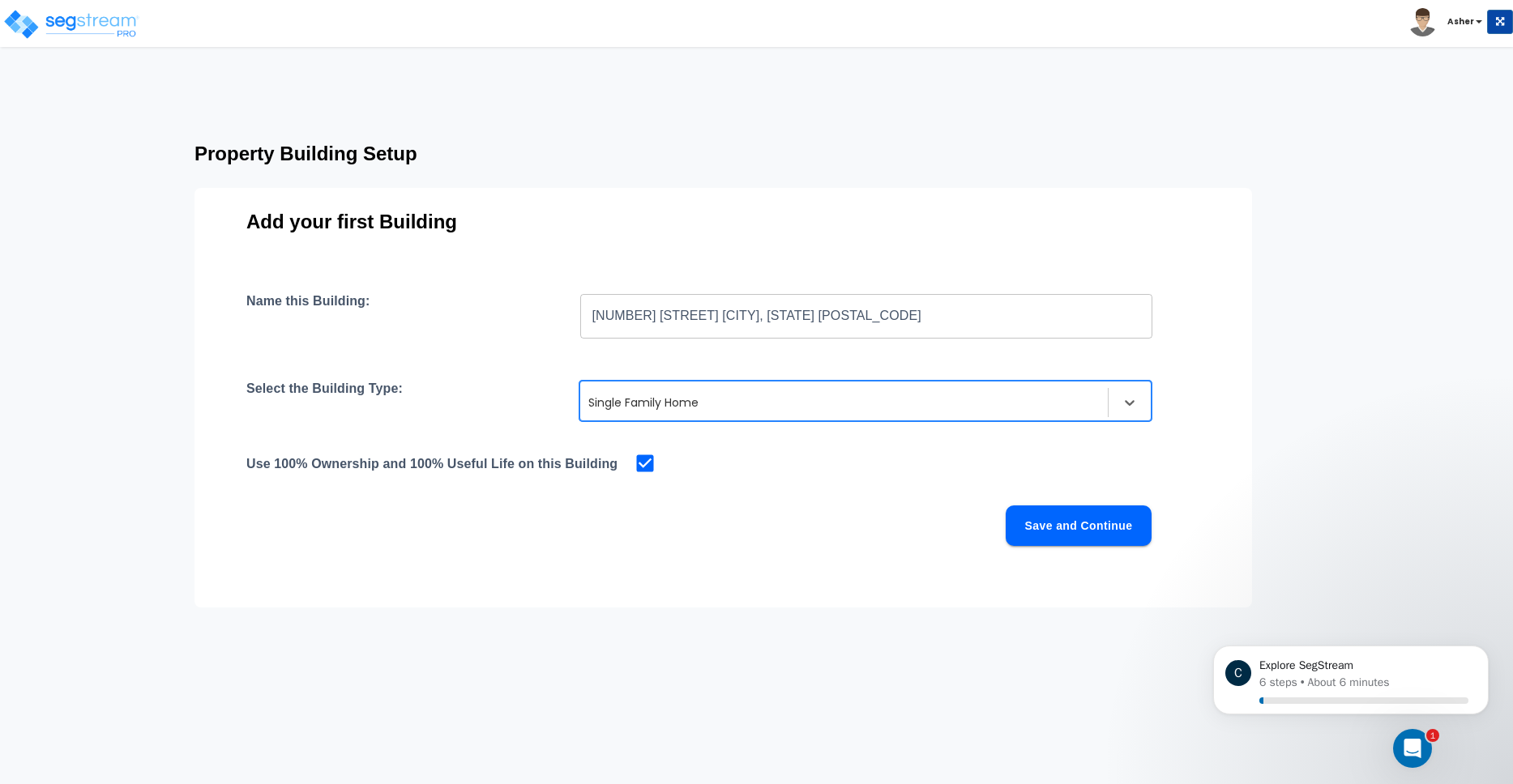 click on "Name this Building: 7304 Atlee Rd Mechanicsville, VA 23111 ​ Select the Building Type: option Single Family Home, selected. Single Family Home Use 100% Ownership and 100% Useful Life on this Building Save and Continue" at bounding box center [723, 439] 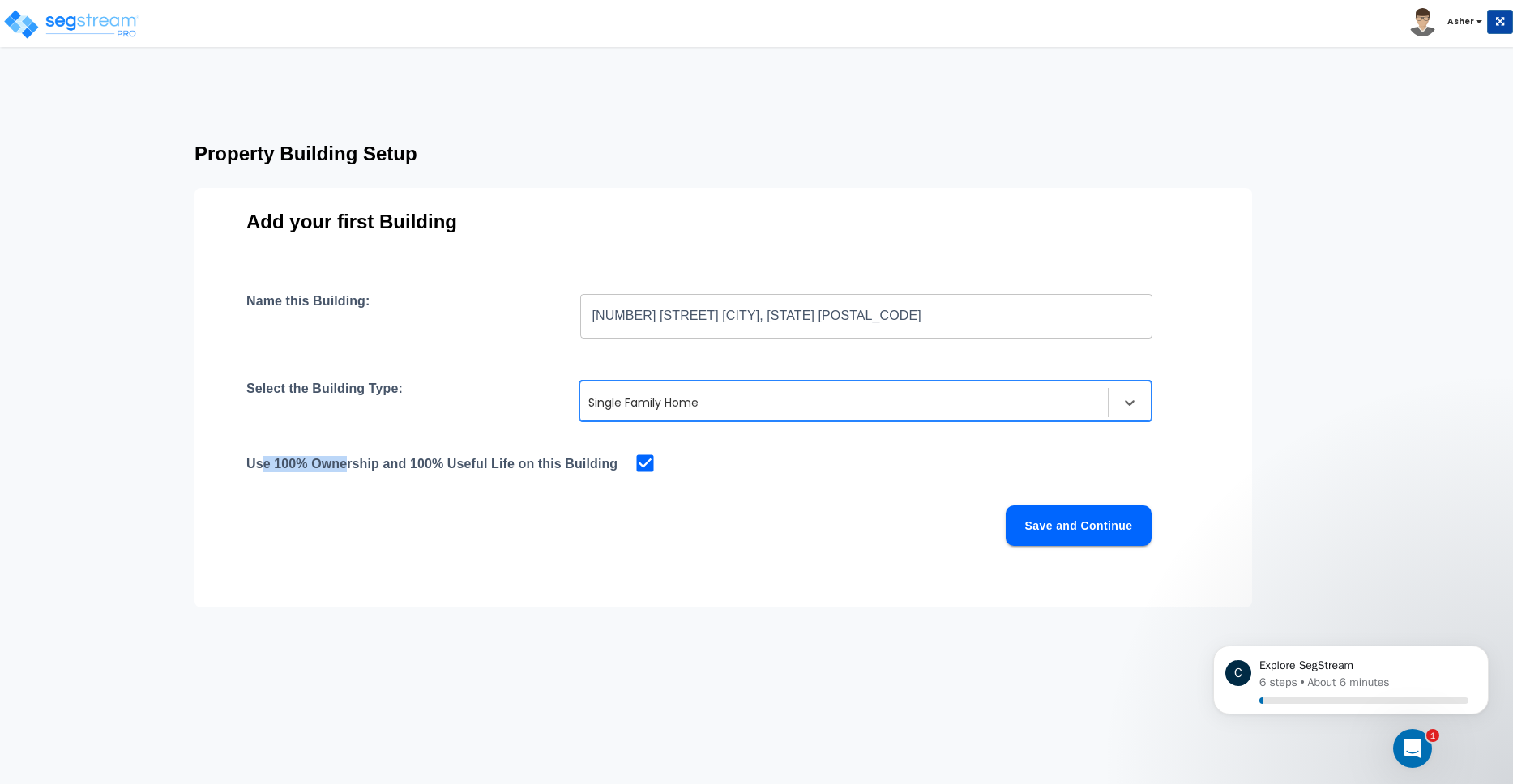 drag, startPoint x: 262, startPoint y: 462, endPoint x: 355, endPoint y: 462, distance: 93 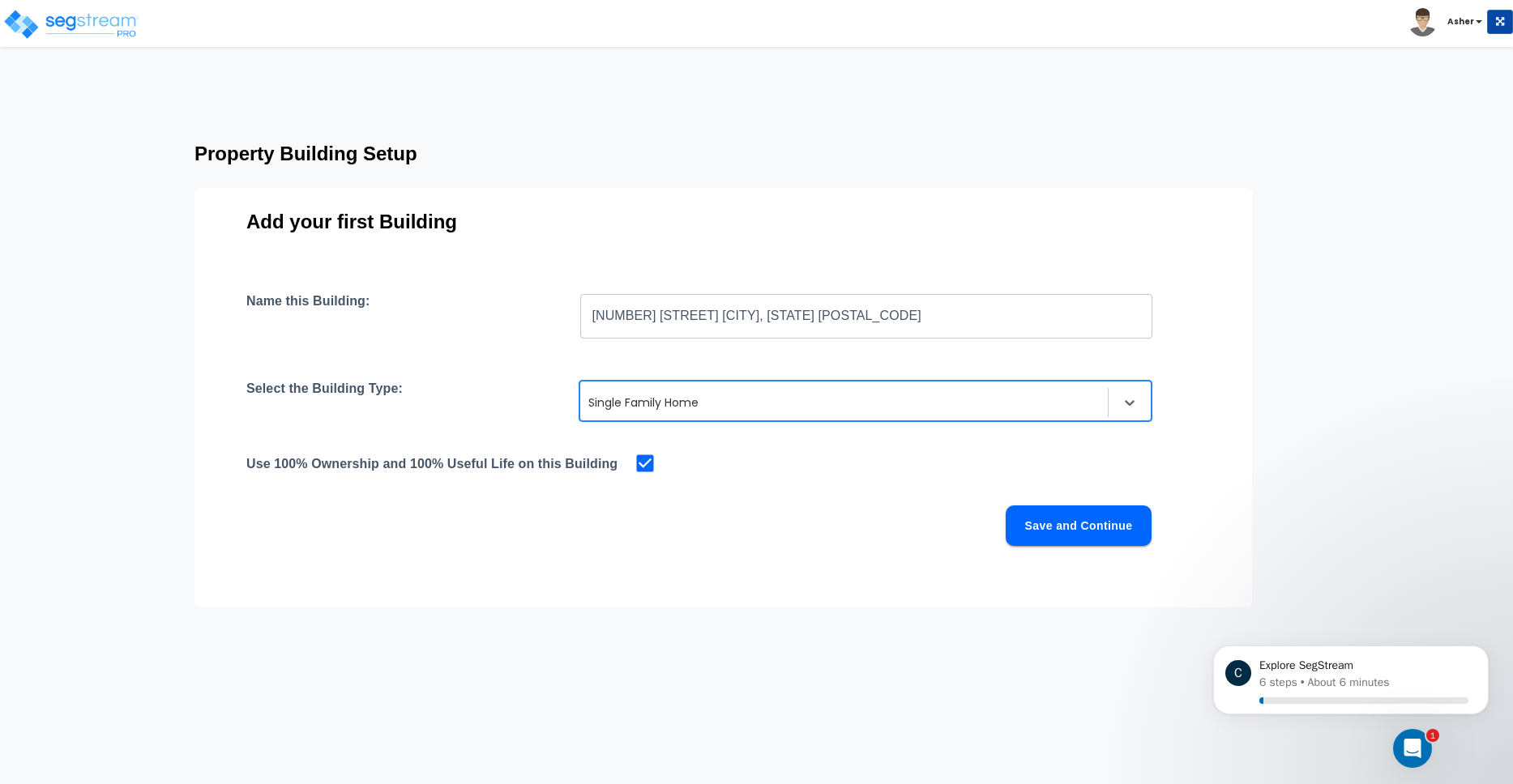 click on "Use 100% Ownership and 100% Useful Life on this Building" at bounding box center (432, 463) 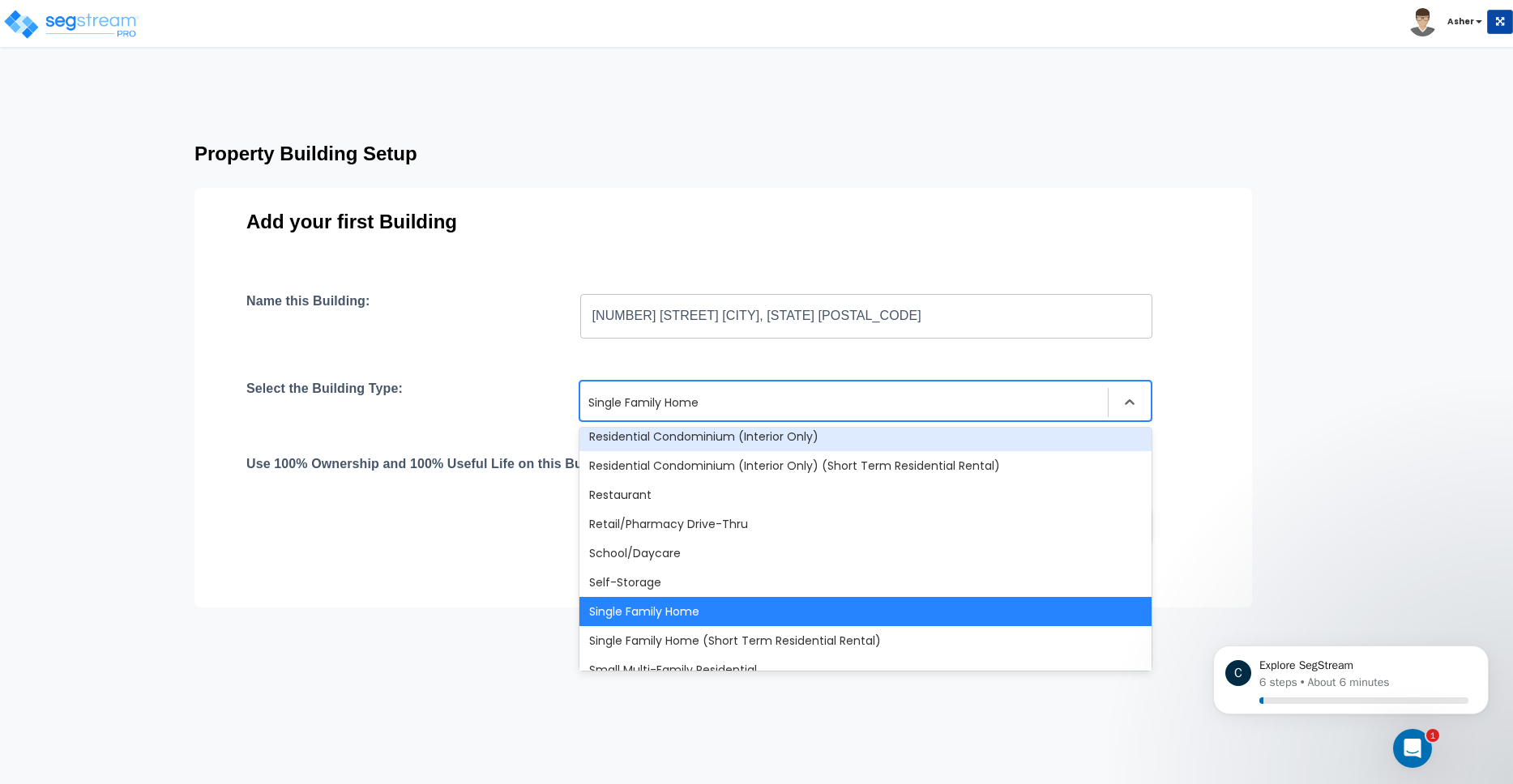 scroll, scrollTop: 1270, scrollLeft: 0, axis: vertical 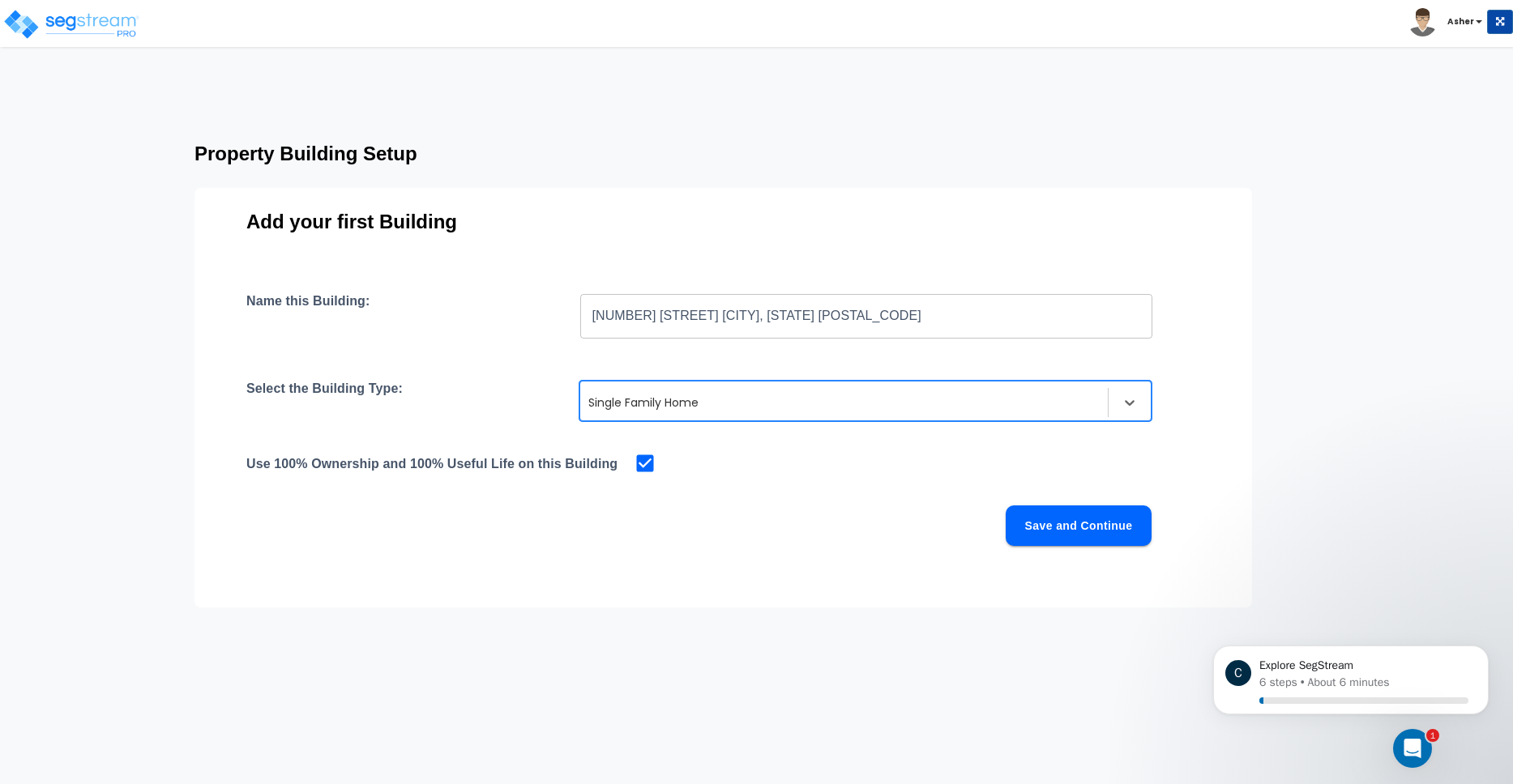 click on "Property Building Setup Add your first Building Name this Building: 7304 Atlee Rd Mechanicsville, VA 23111 ​ Select the Building Type: option Single Family Home, selected. Single Family Home Use 100% Ownership and 100% Useful Life on this Building Save and Continue" at bounding box center [755, 334] 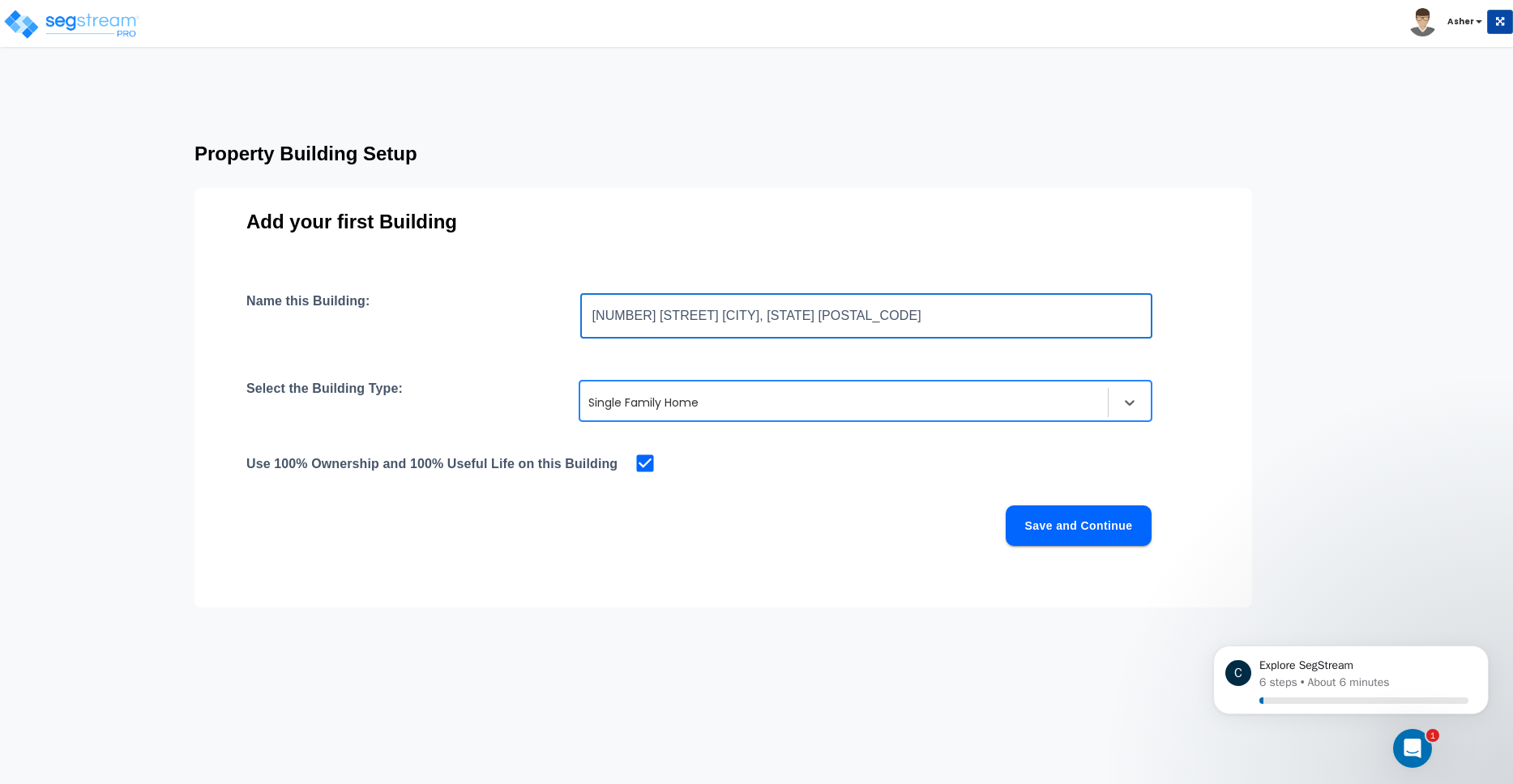 click on "7304 Atlee Rd Mechanicsville, VA 23111" at bounding box center (866, 316) 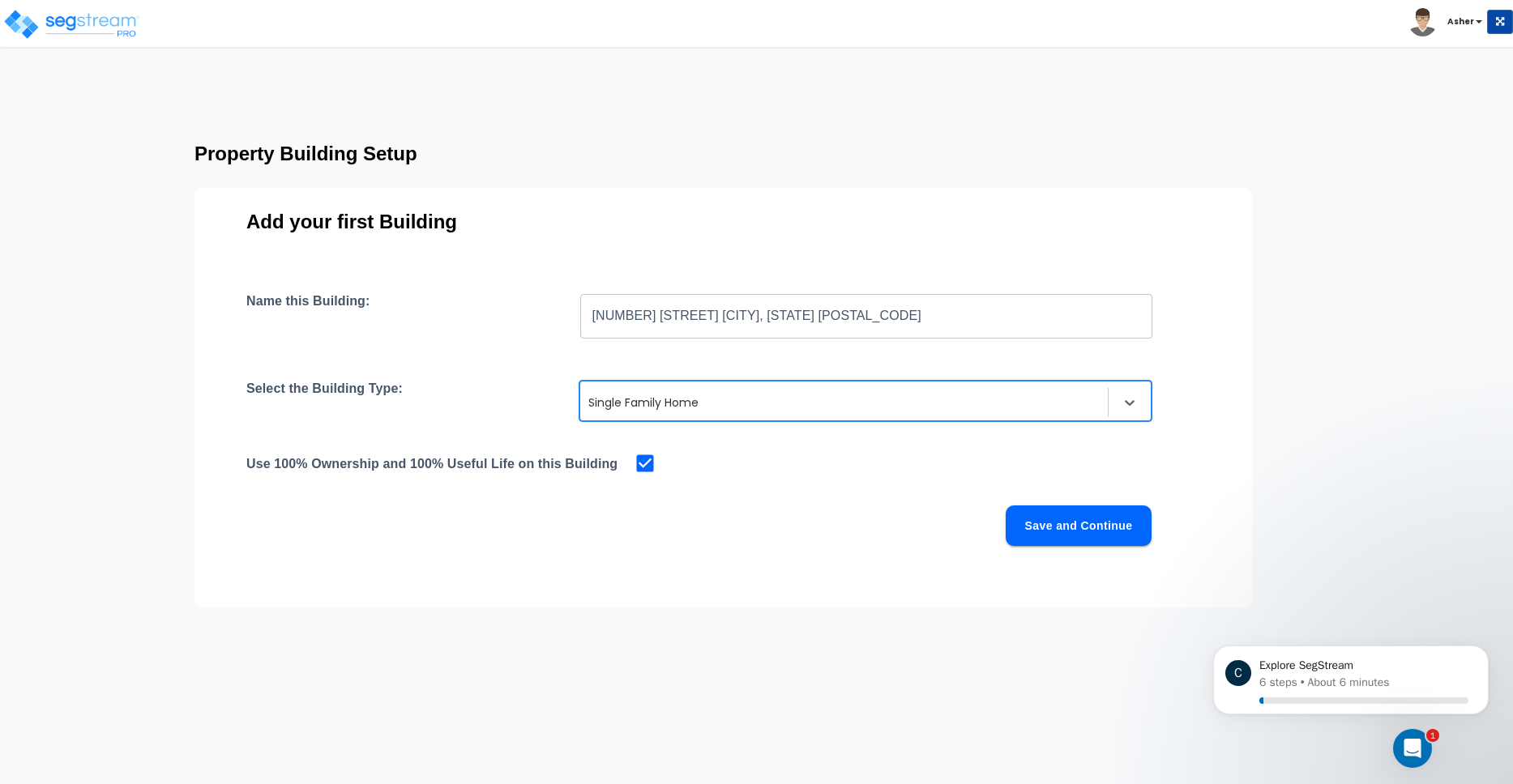 click on "Save and Continue" at bounding box center (1079, 526) 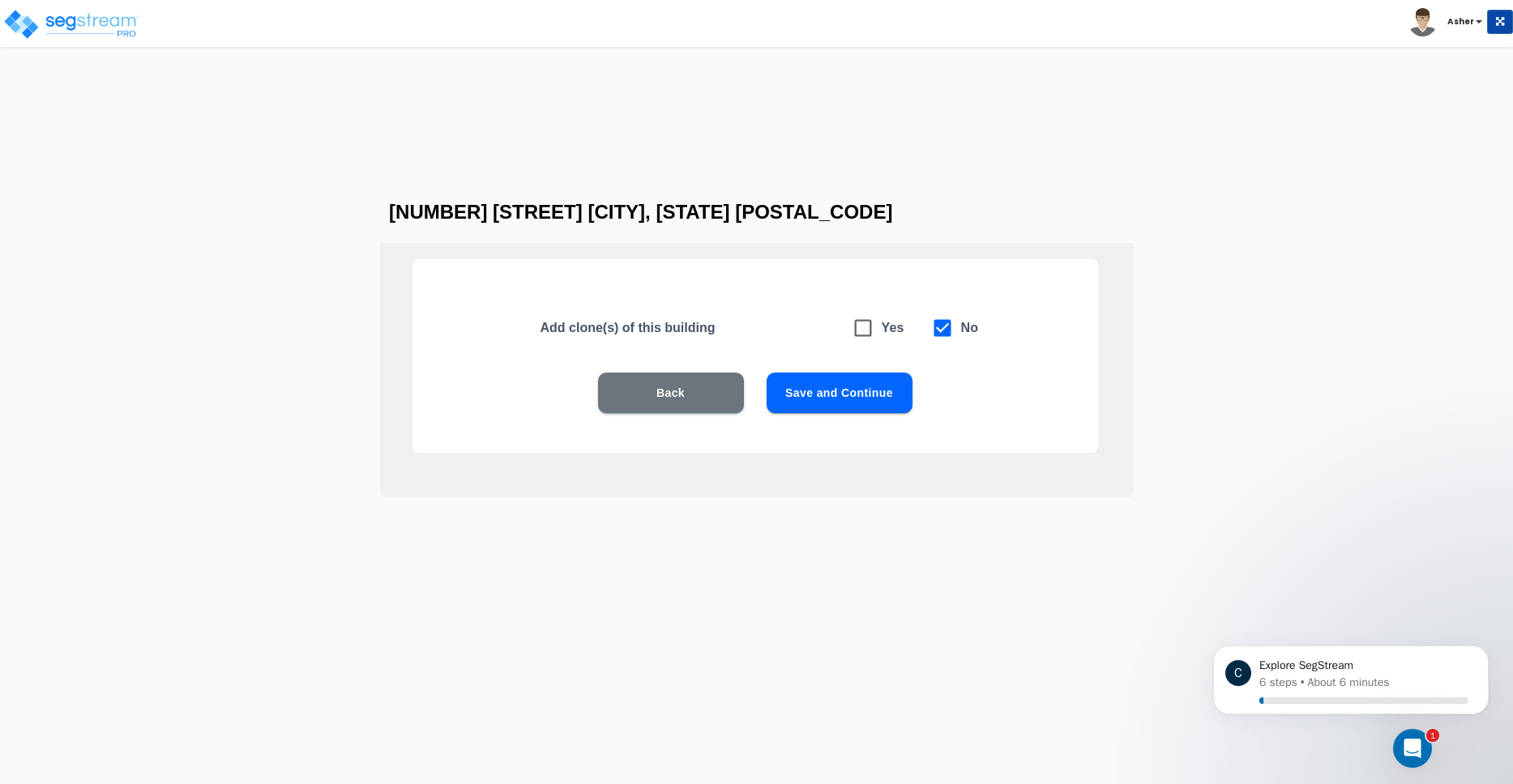 click on "Back" at bounding box center (671, 393) 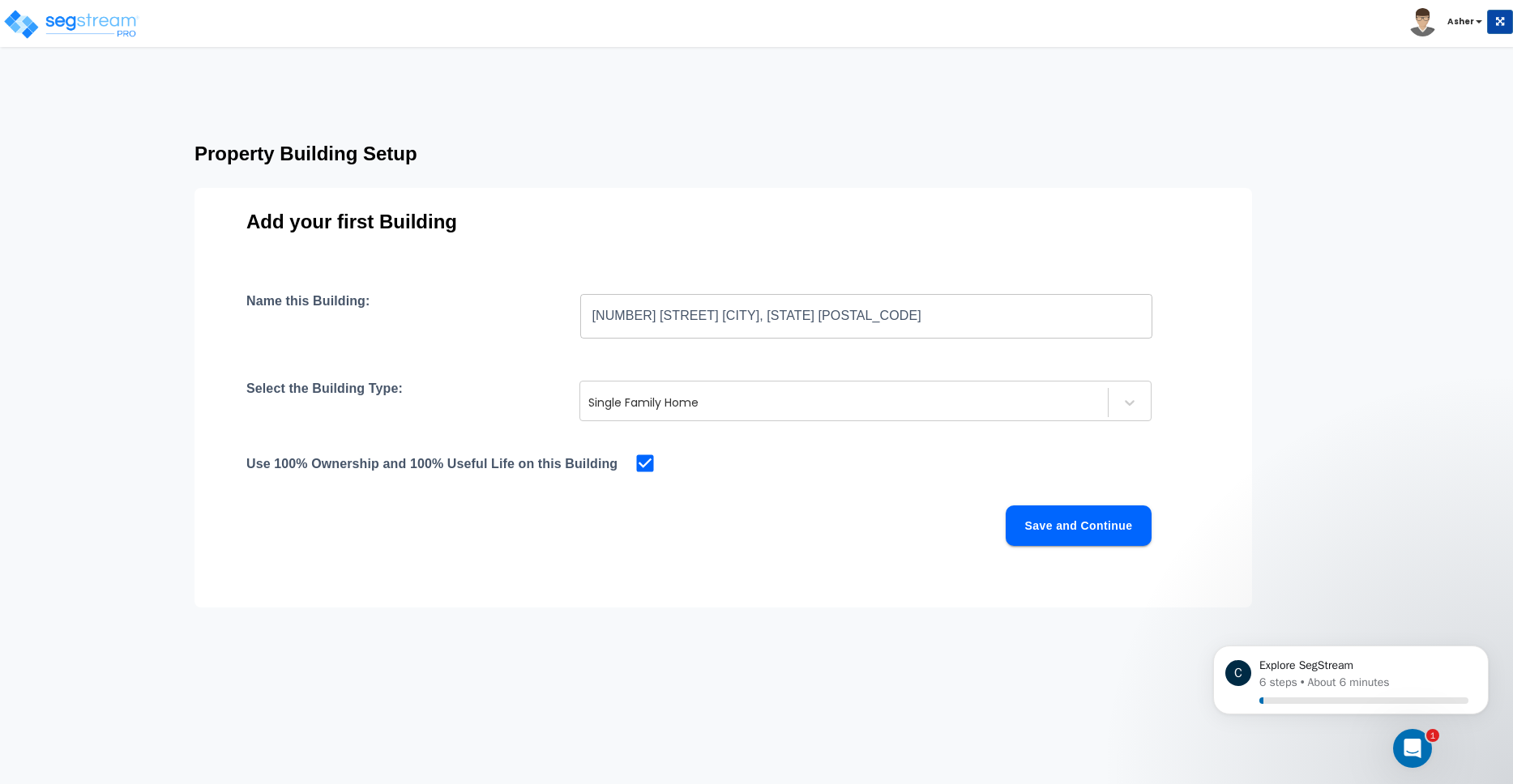 click on "Use 100% Ownership and 100% Useful Life on this Building" at bounding box center (723, 463) 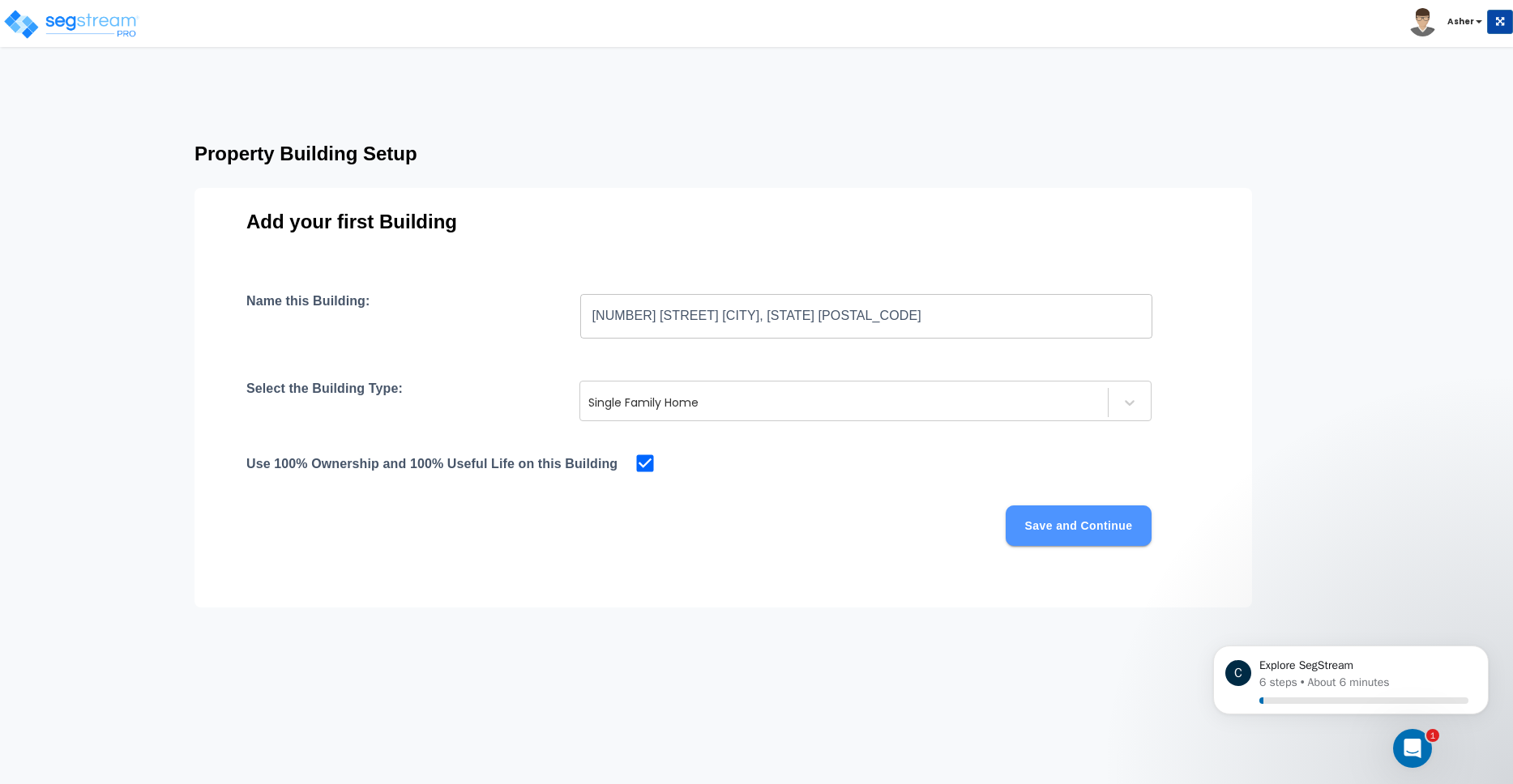 click on "Save and Continue" at bounding box center (1079, 526) 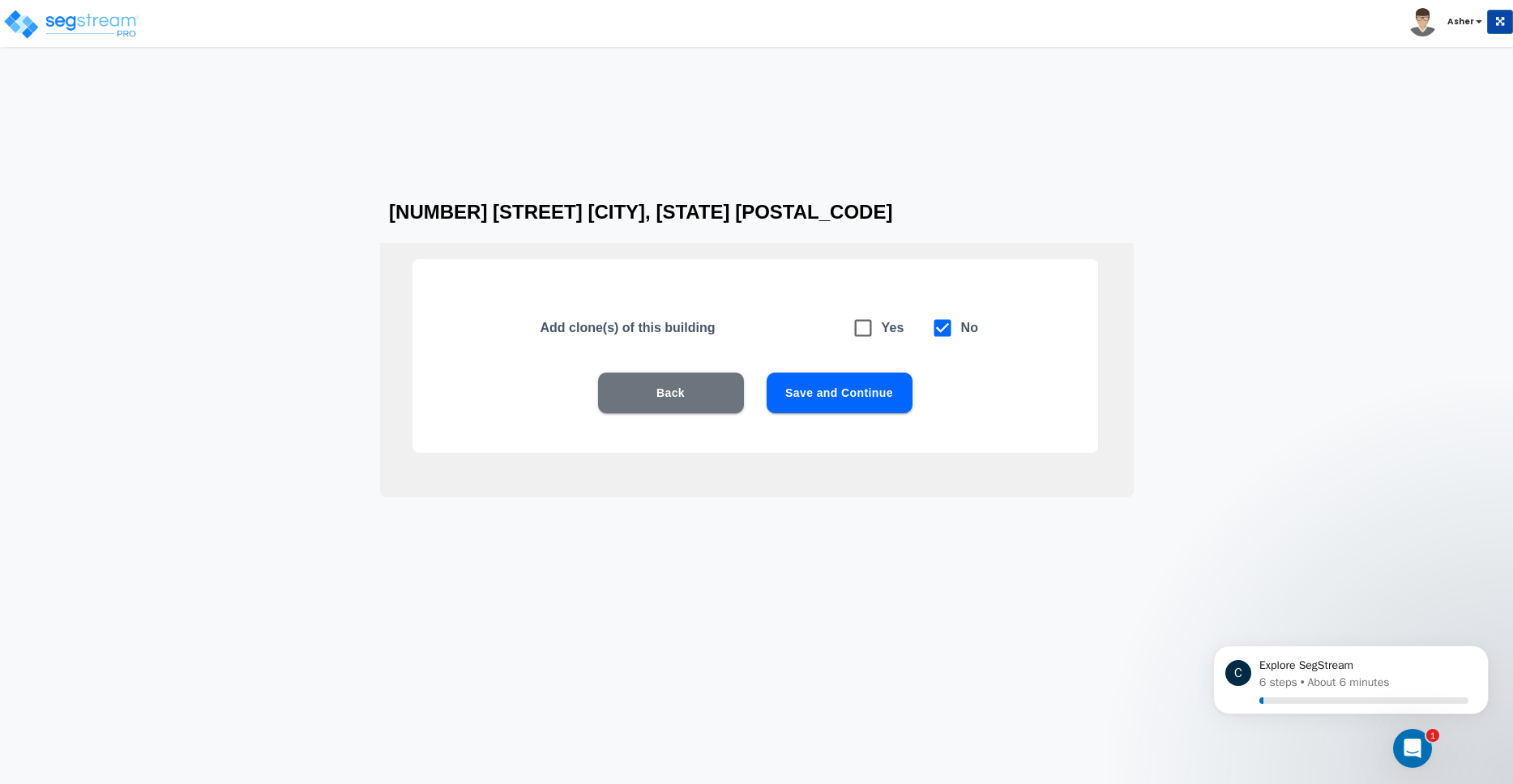 click on "Save and Continue" at bounding box center [840, 393] 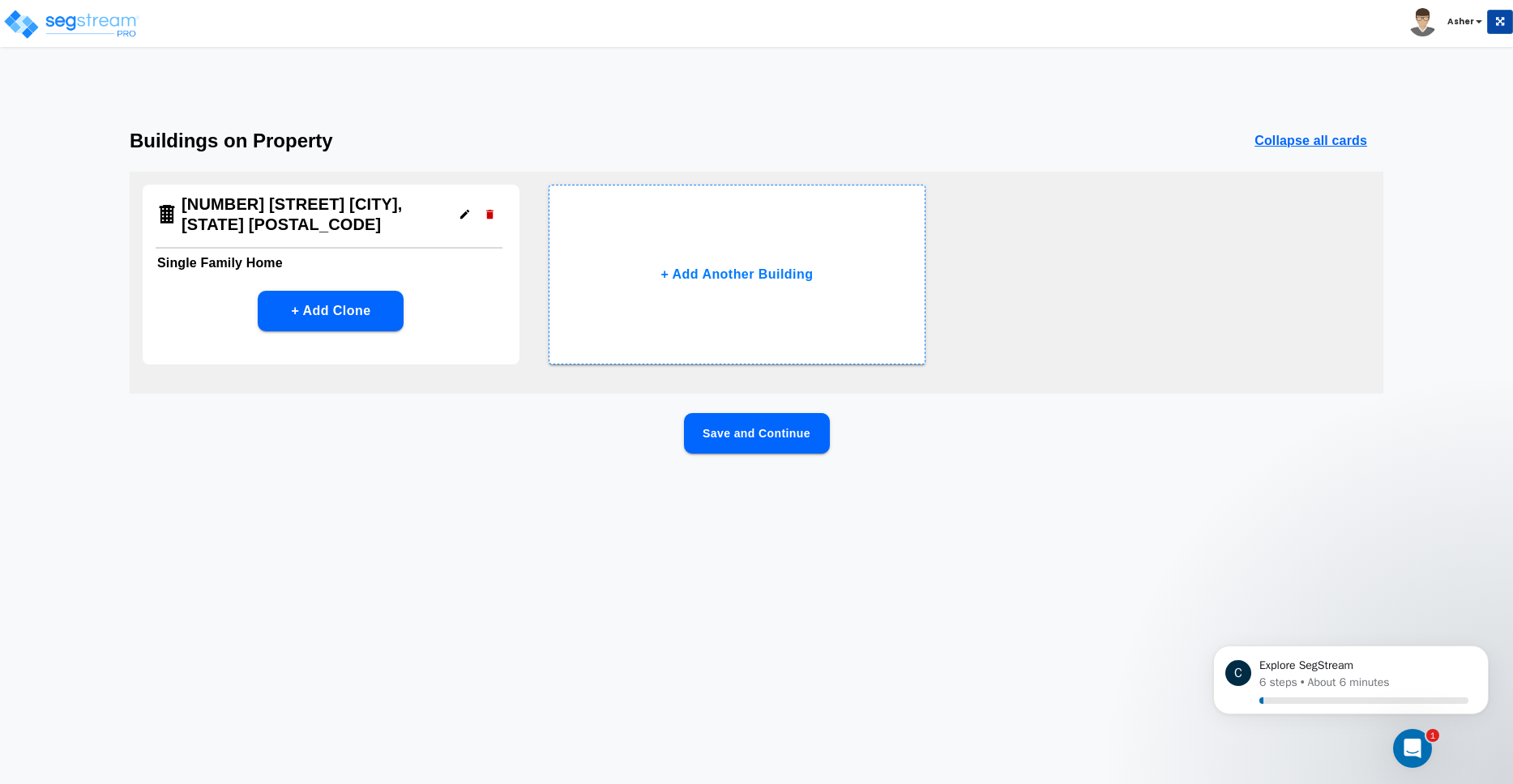 click on "Collapse all cards" at bounding box center (1310, 141) 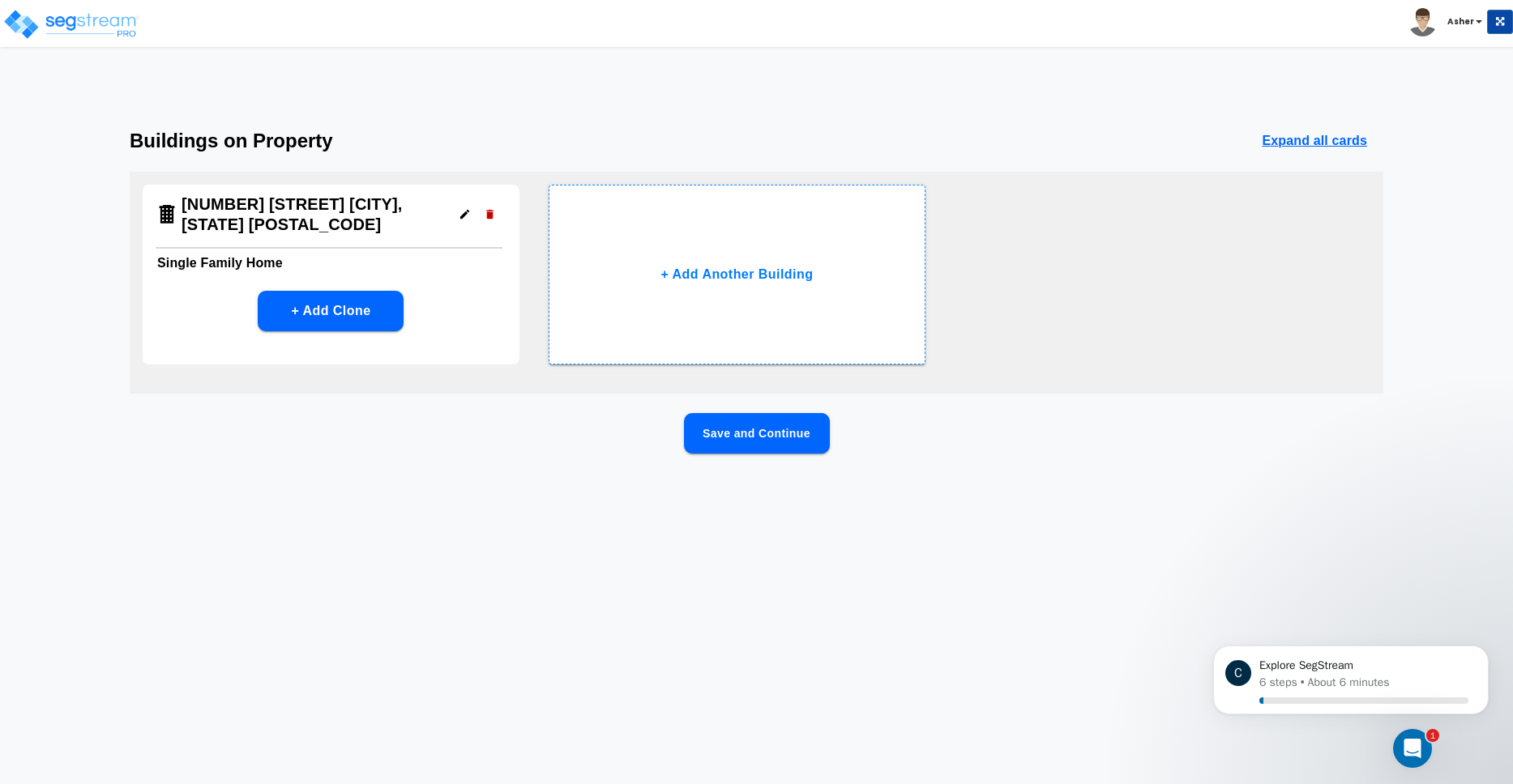 click on "Save and Continue" at bounding box center [757, 433] 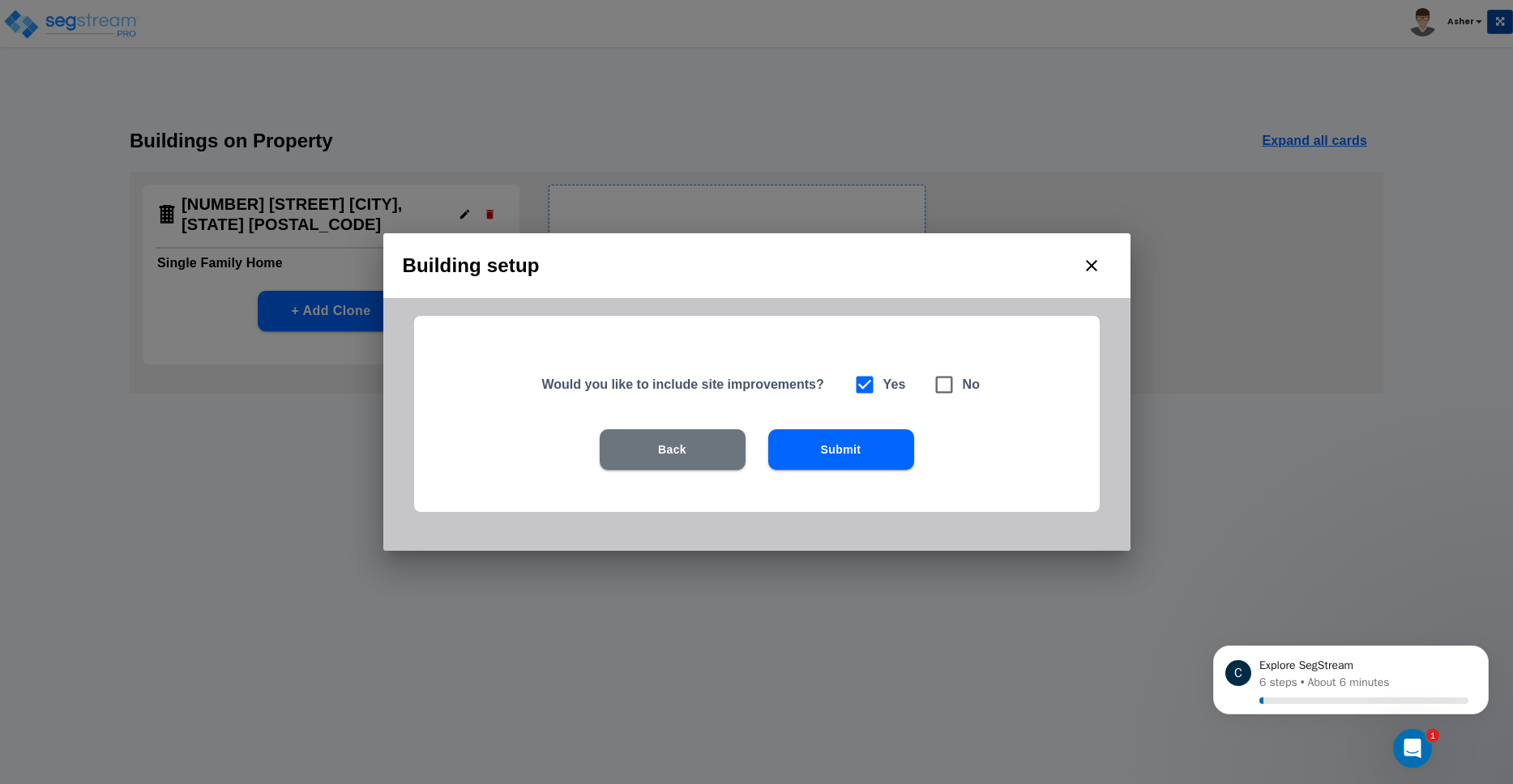 click 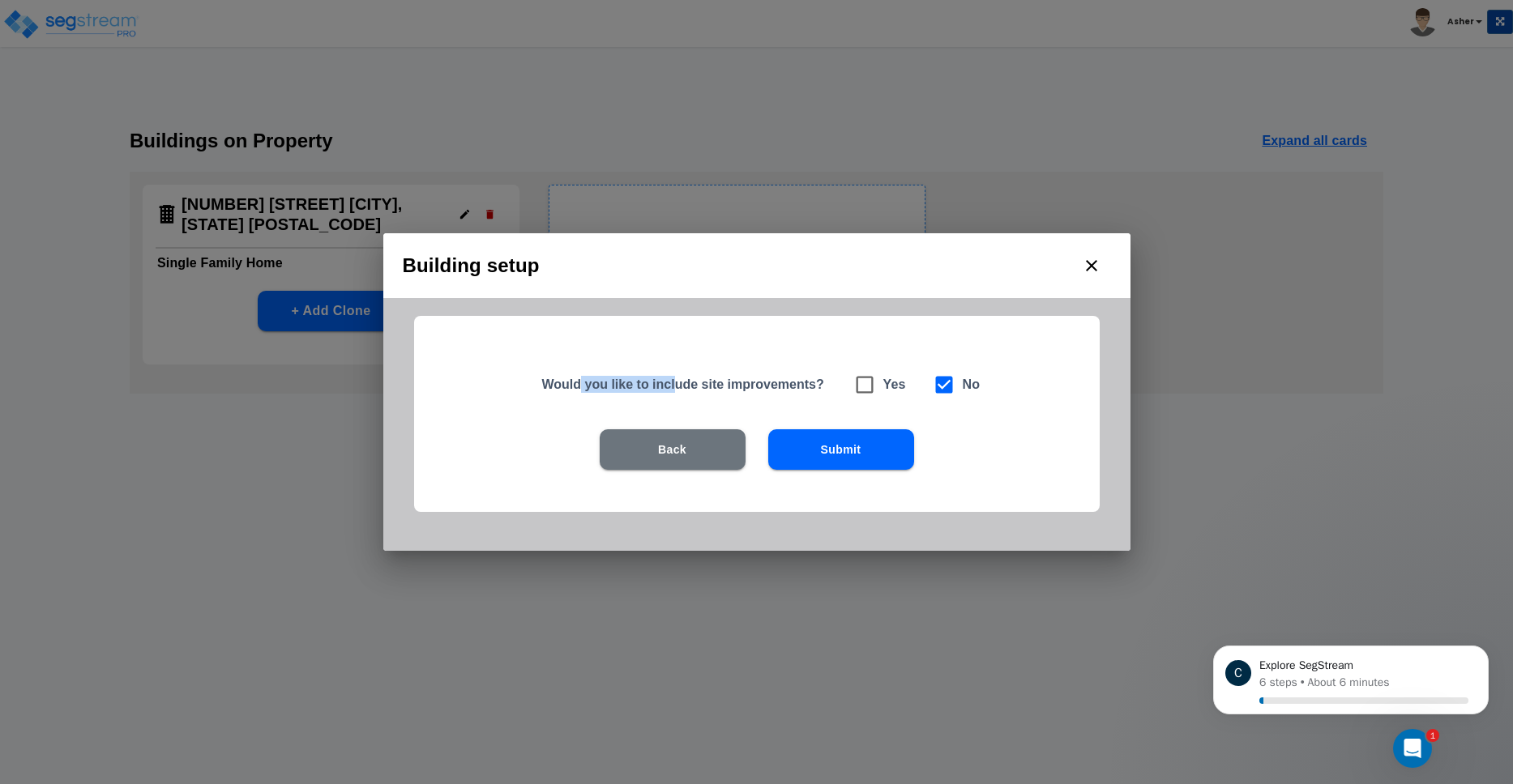 drag, startPoint x: 580, startPoint y: 381, endPoint x: 683, endPoint y: 382, distance: 103.00485 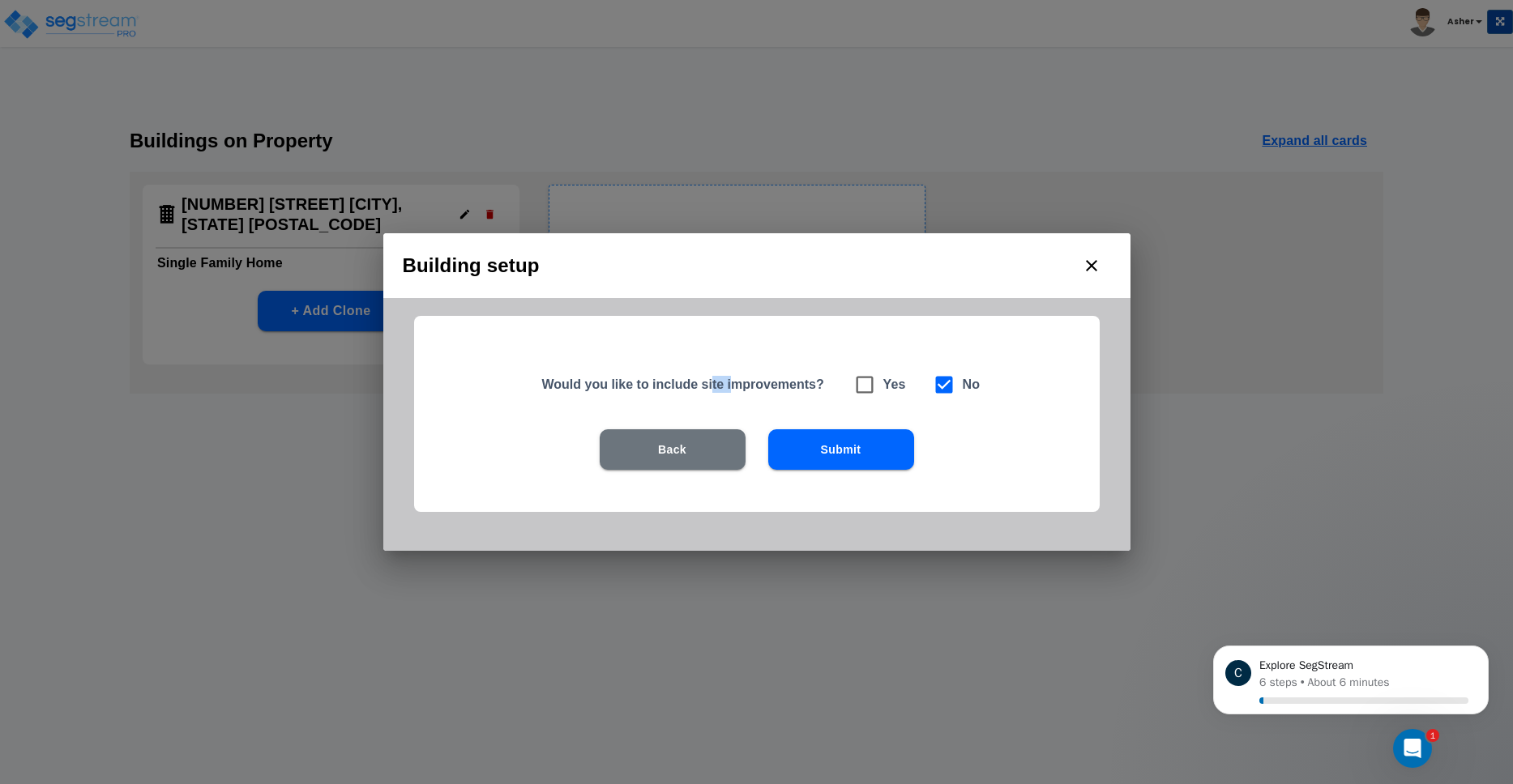 drag, startPoint x: 713, startPoint y: 382, endPoint x: 736, endPoint y: 383, distance: 23.02173 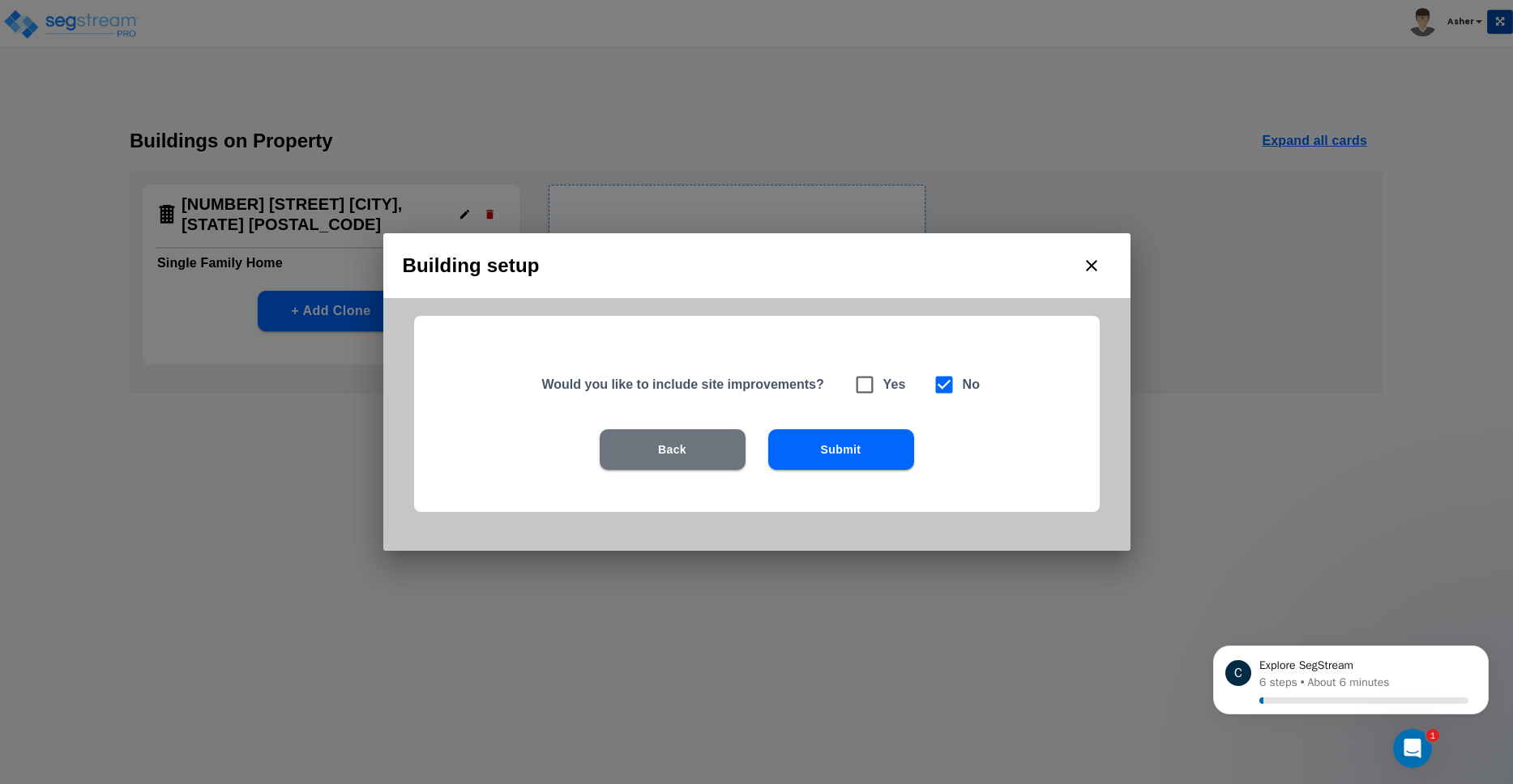 click on "Would you like to include site improvements?" at bounding box center [687, 384] 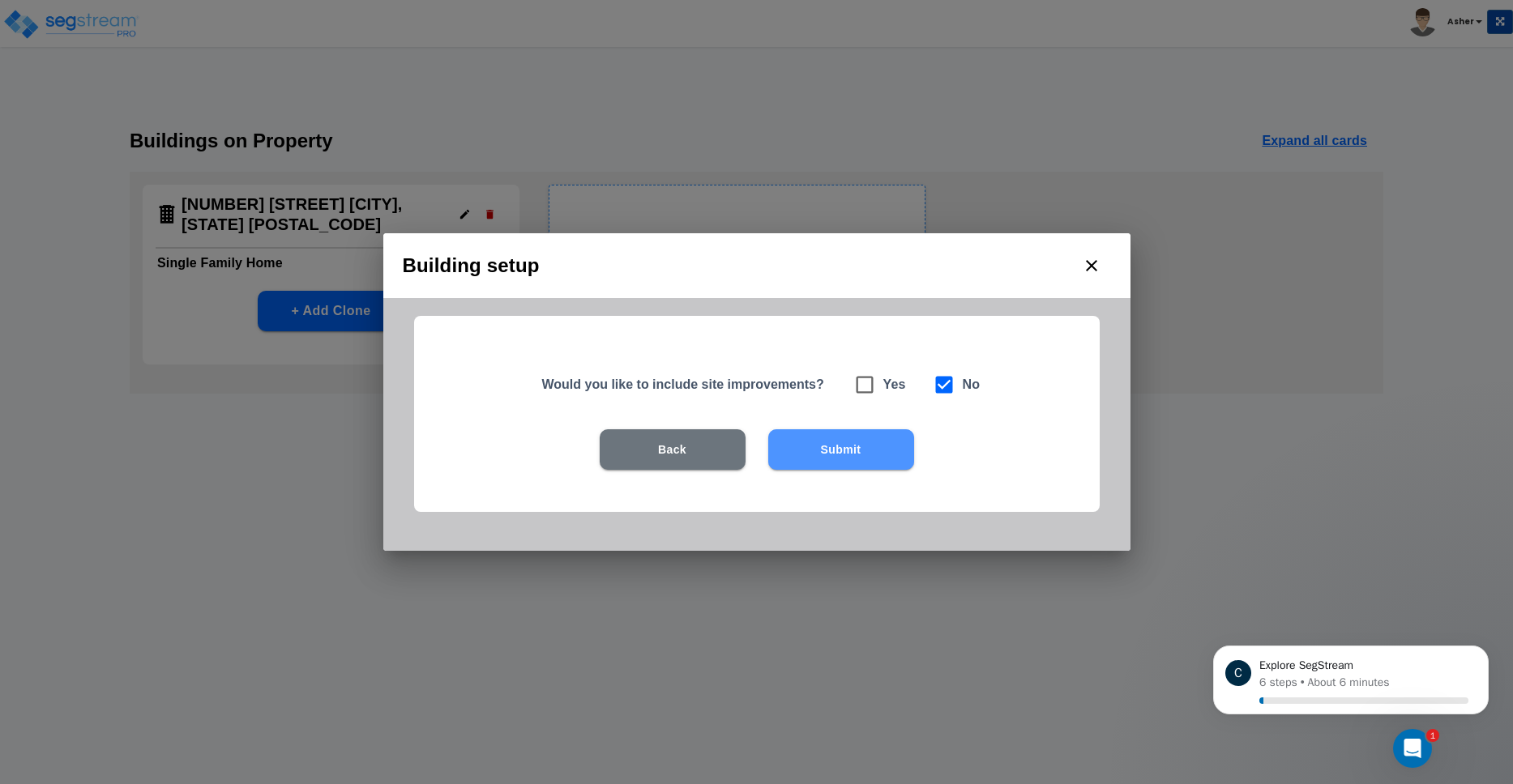 click on "Submit" at bounding box center (841, 450) 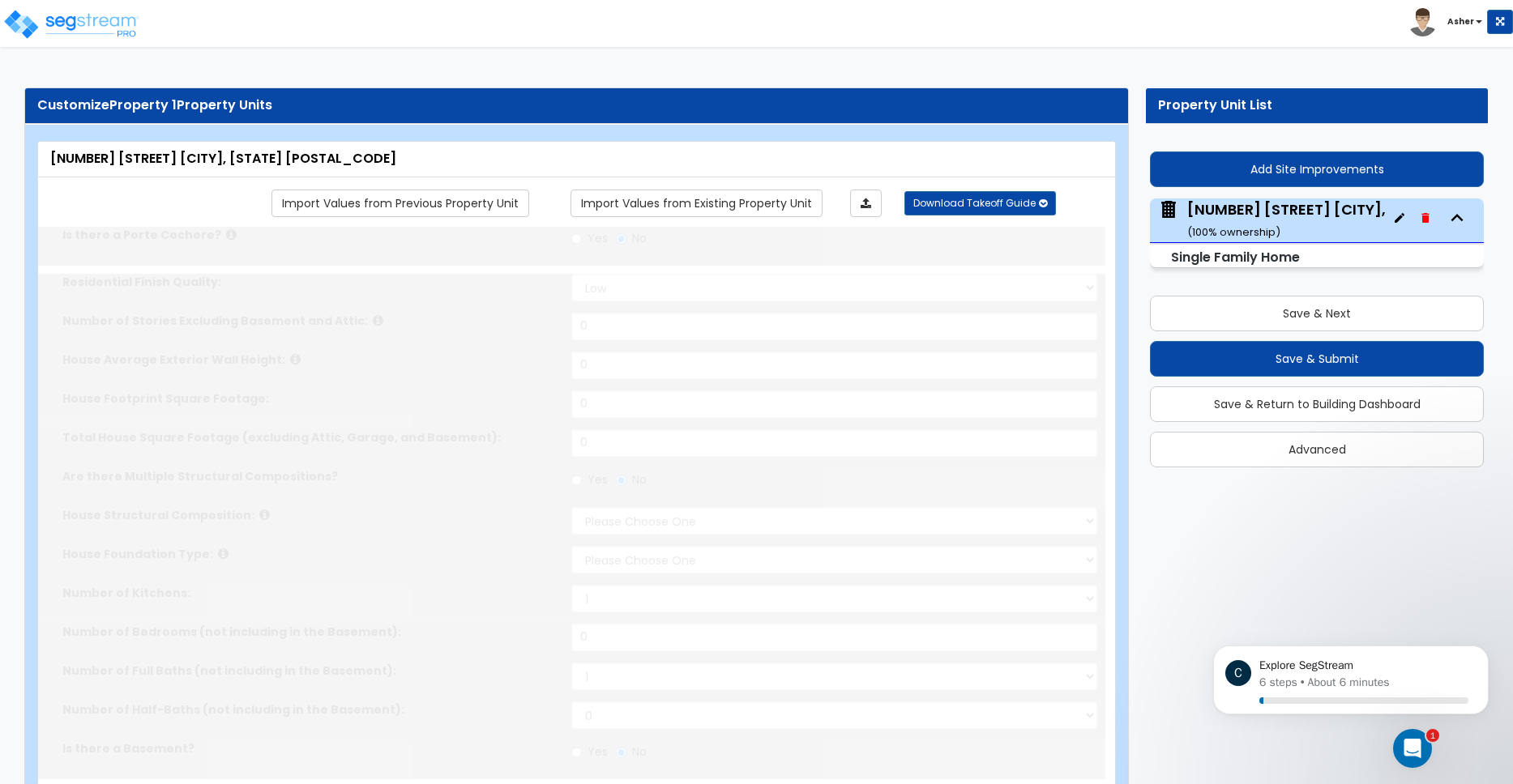 type on "1" 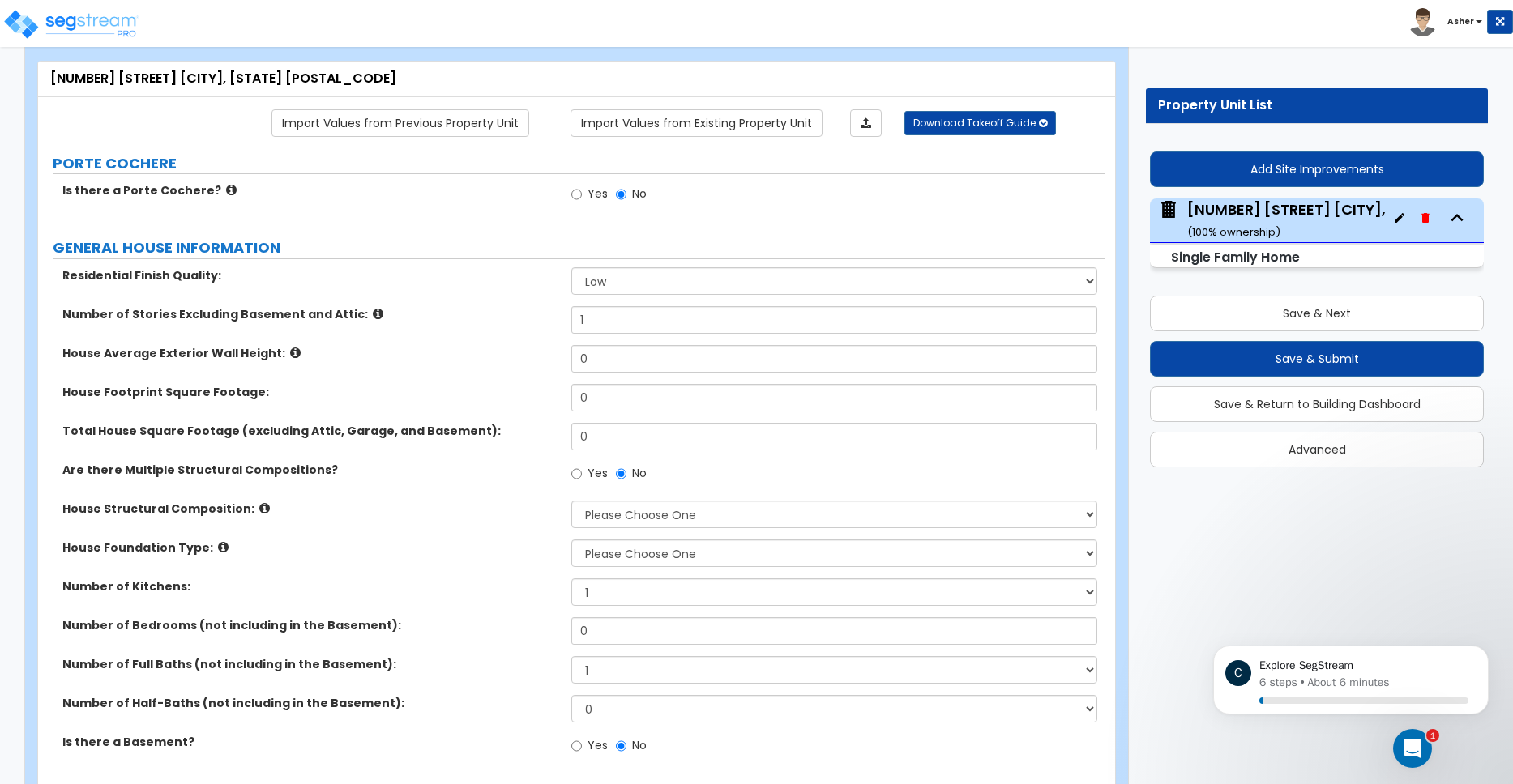 scroll, scrollTop: 0, scrollLeft: 0, axis: both 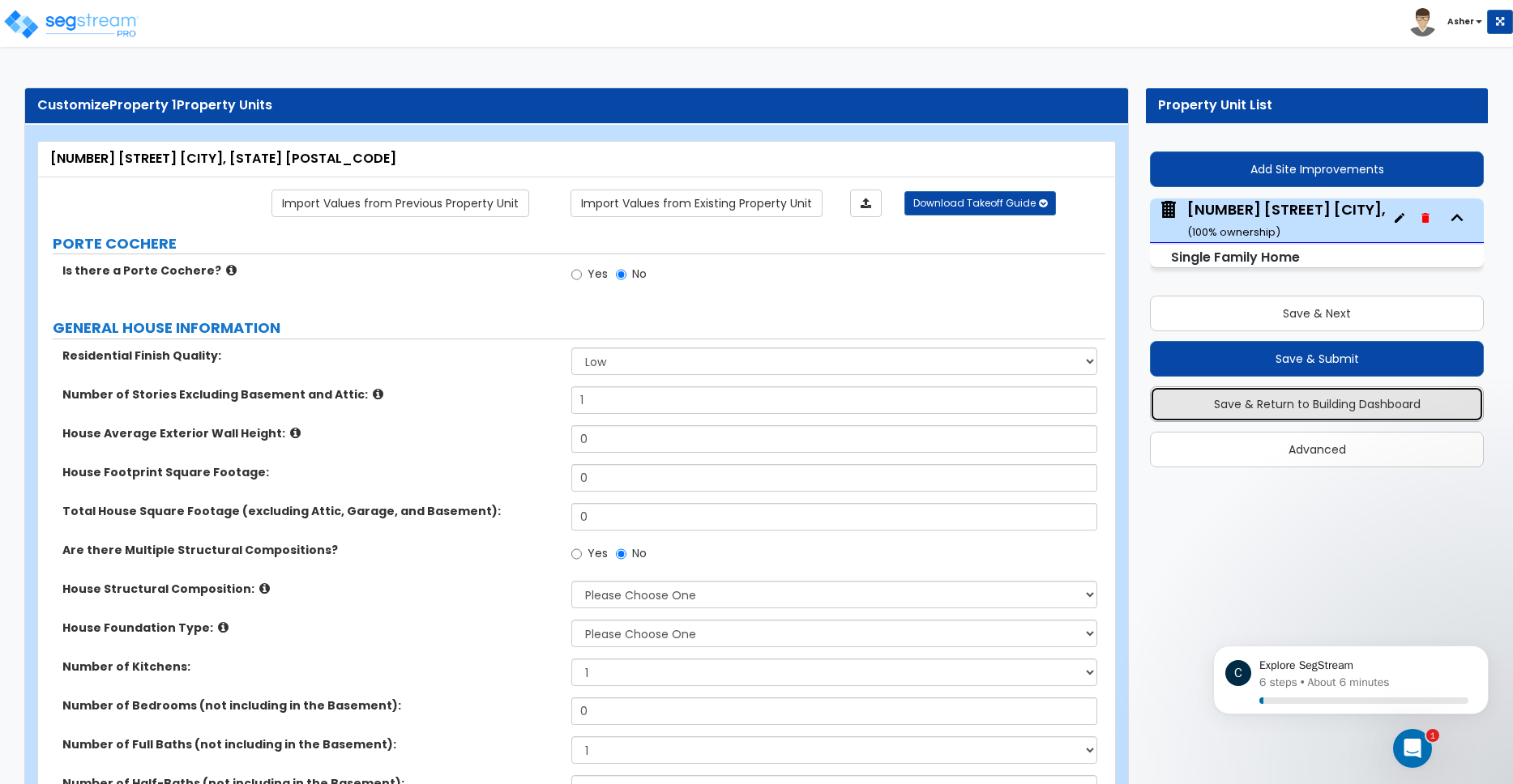 click on "Save & Return to Building Dashboard" at bounding box center [1317, 404] 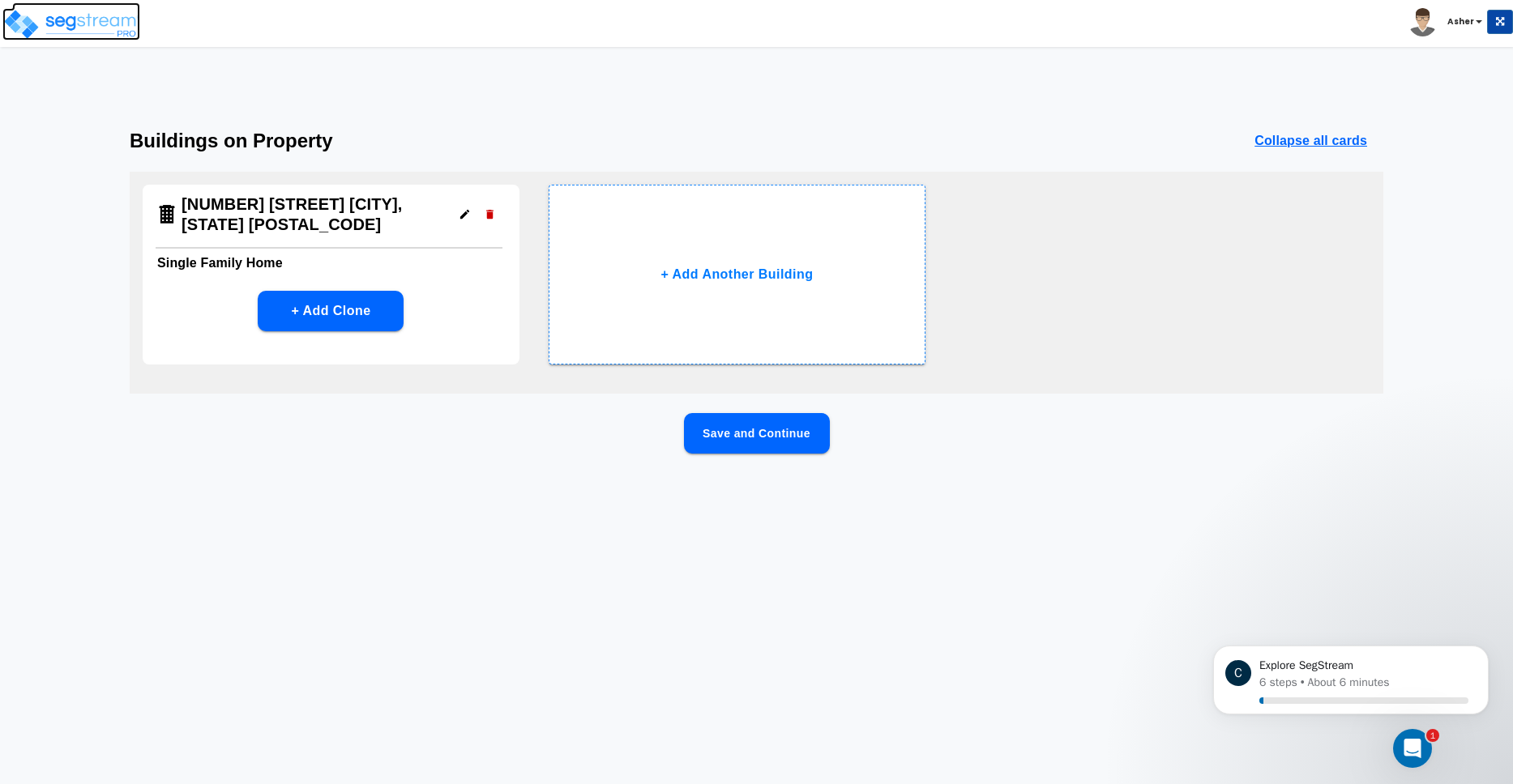 click at bounding box center [71, 24] 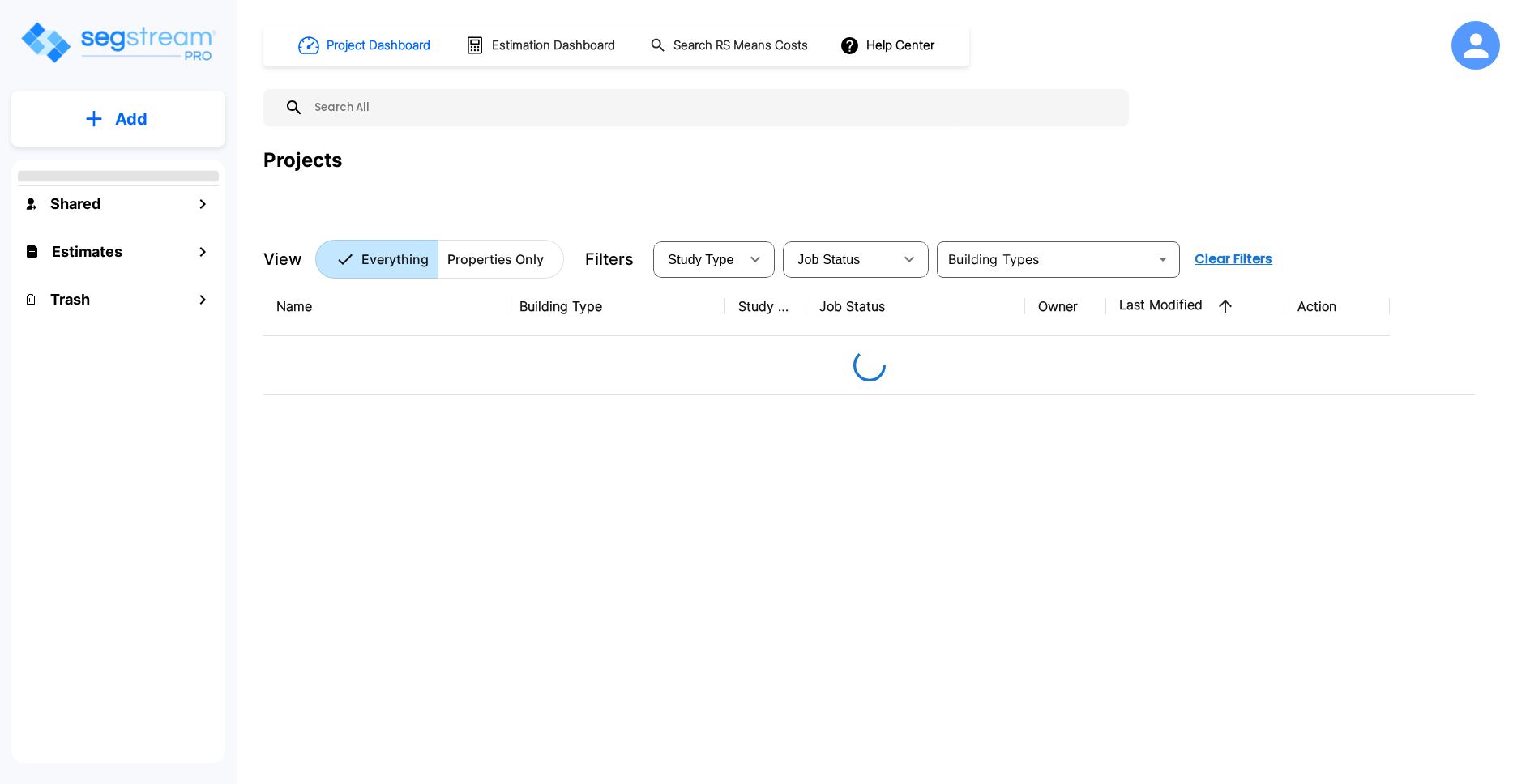 scroll, scrollTop: 0, scrollLeft: 0, axis: both 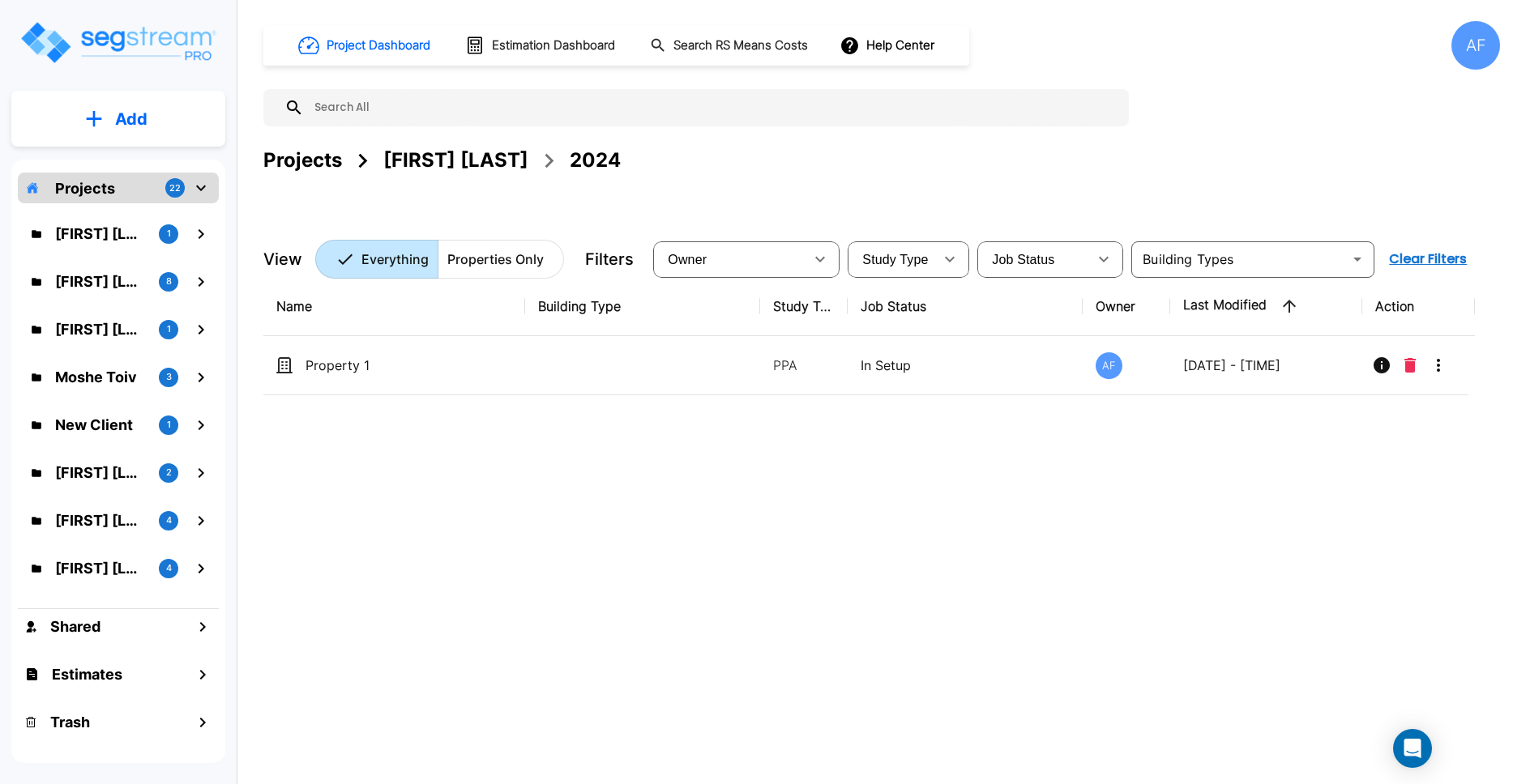 click on "Name Building Type Study Type Job Status Owner Last Modified Action Property 1 PPA In Setup AF [DATE] - [TIME]" at bounding box center (869, 520) 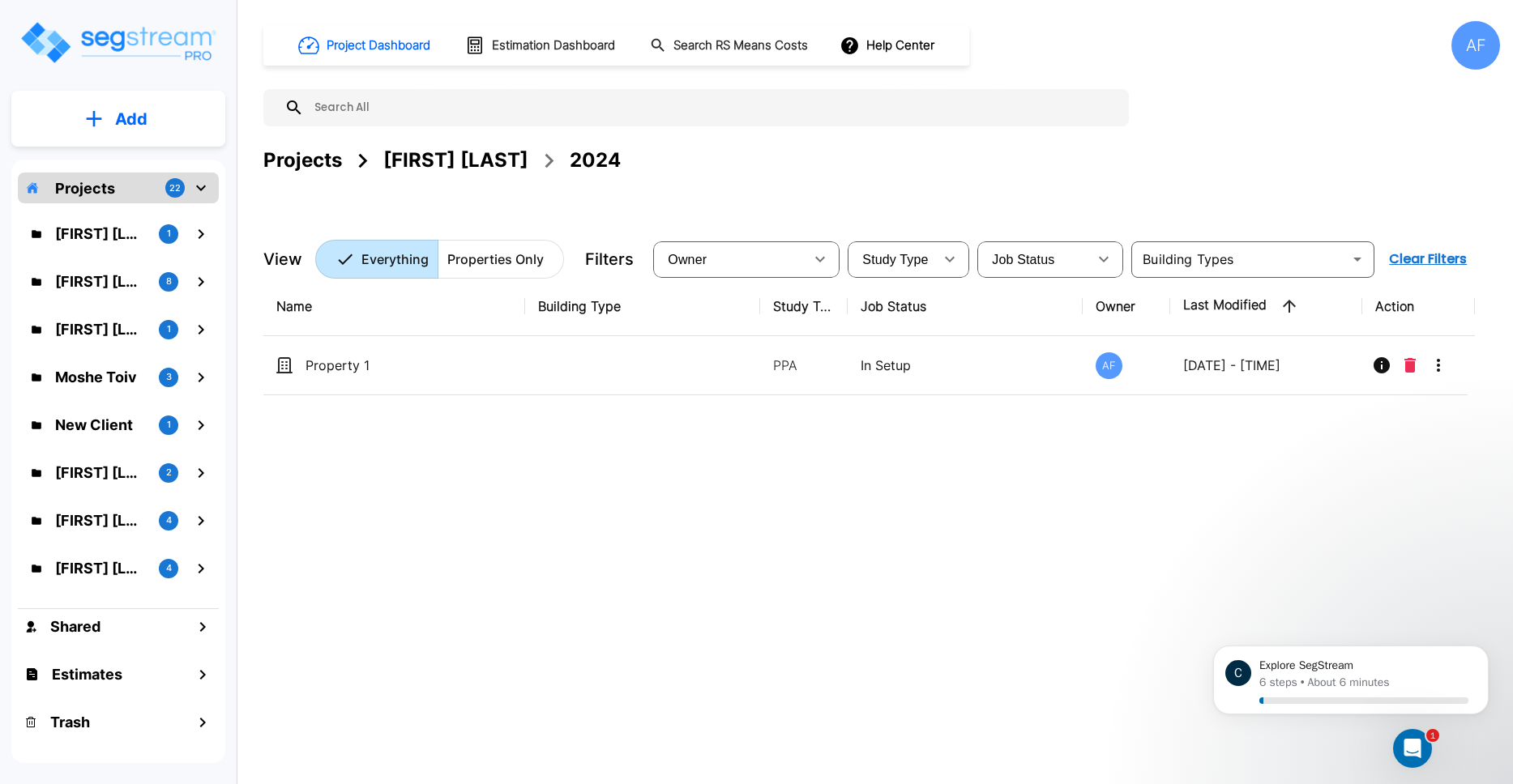 scroll, scrollTop: 0, scrollLeft: 0, axis: both 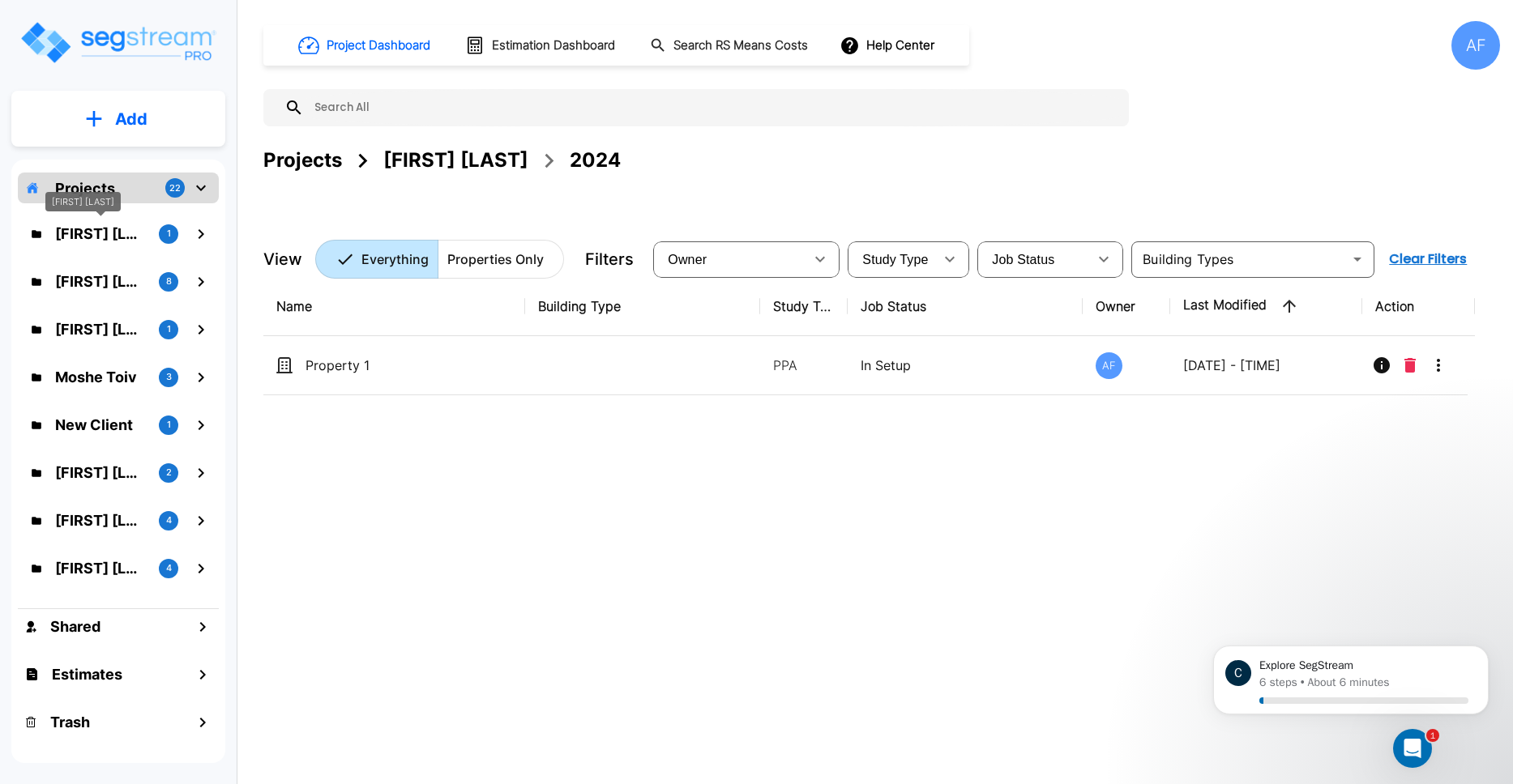click on "[FIRST] [LAST]" at bounding box center (100, 233) 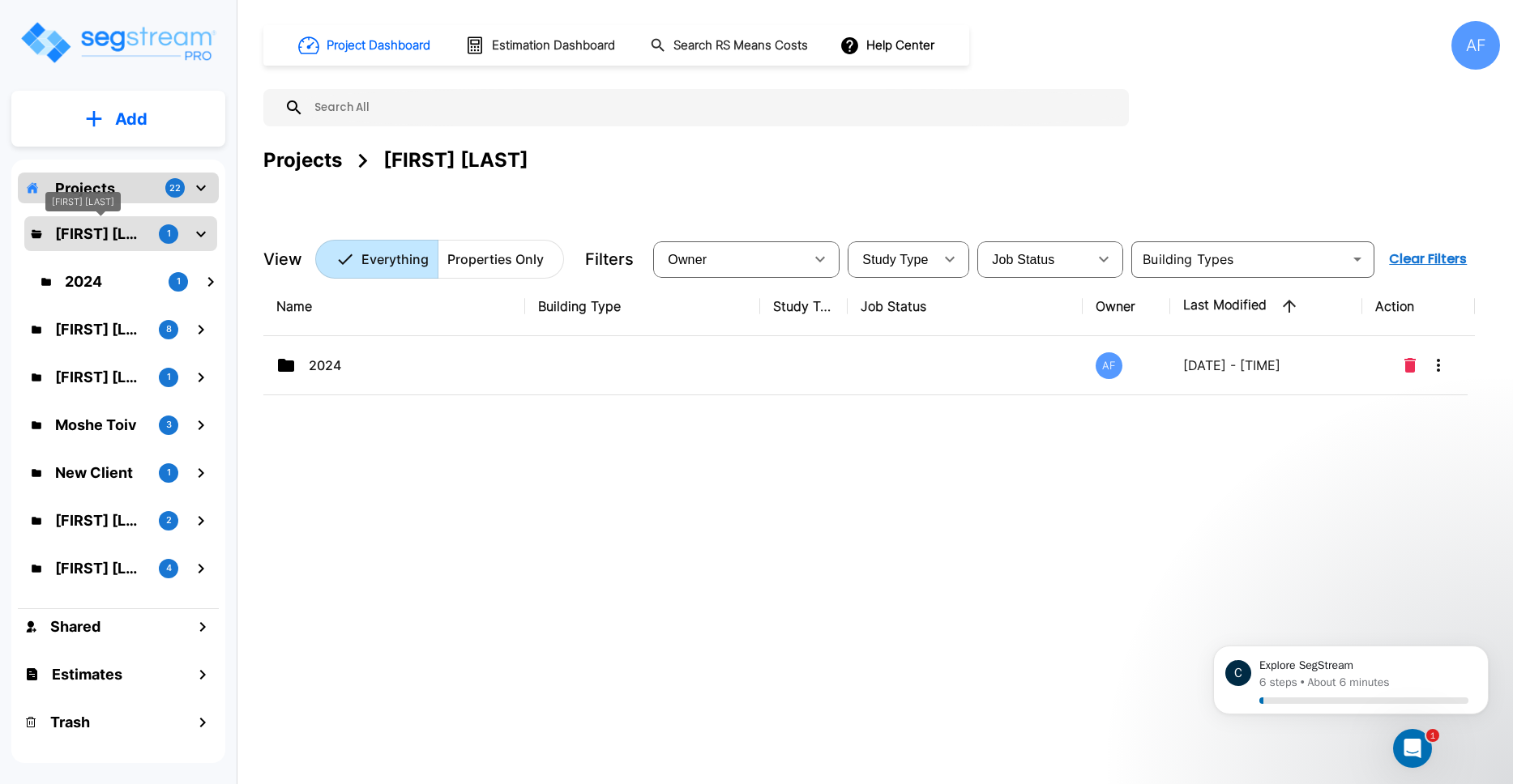 click on "[FIRST] [LAST]" at bounding box center (83, 202) 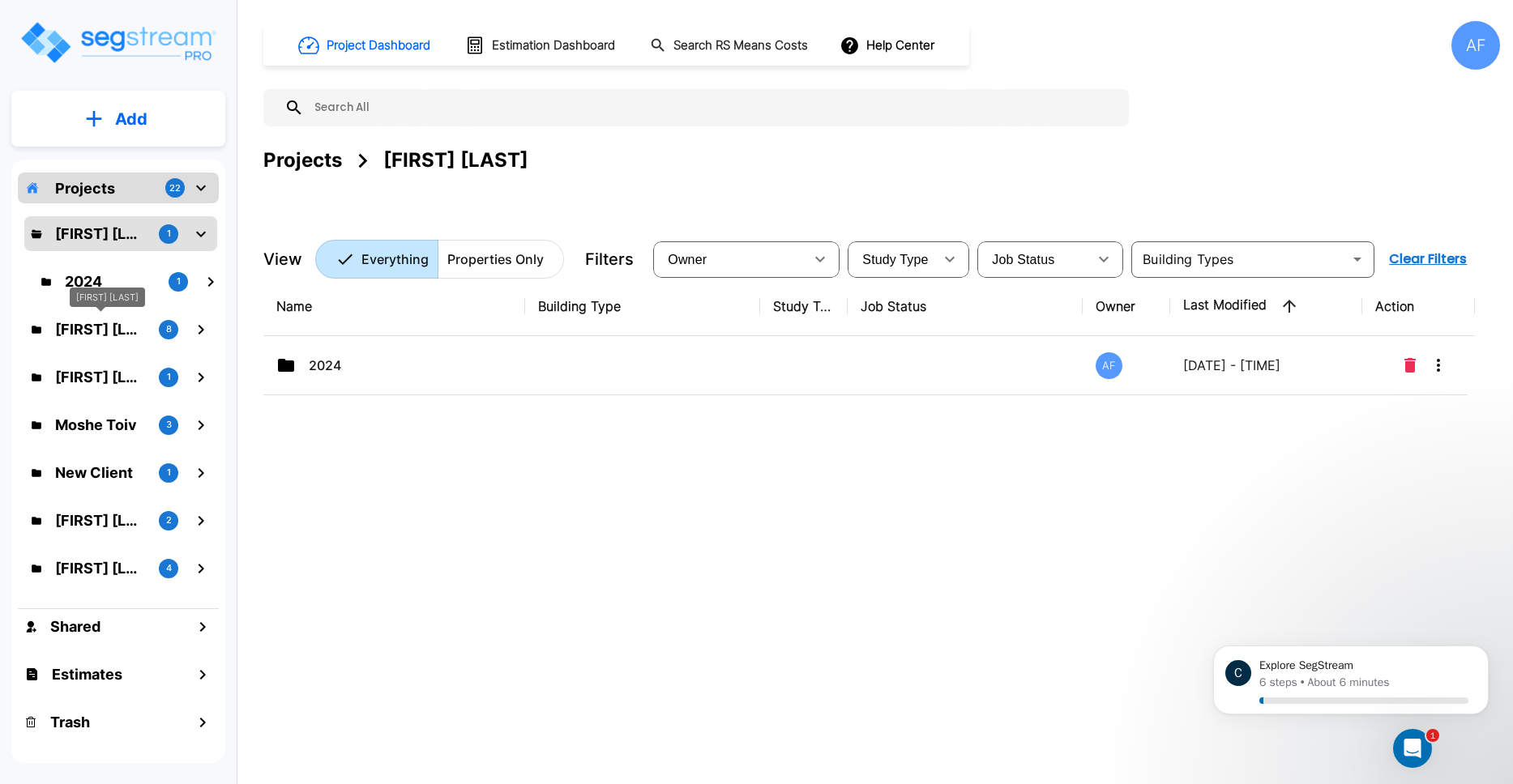 click on "[FIRST] [LAST]" at bounding box center (100, 329) 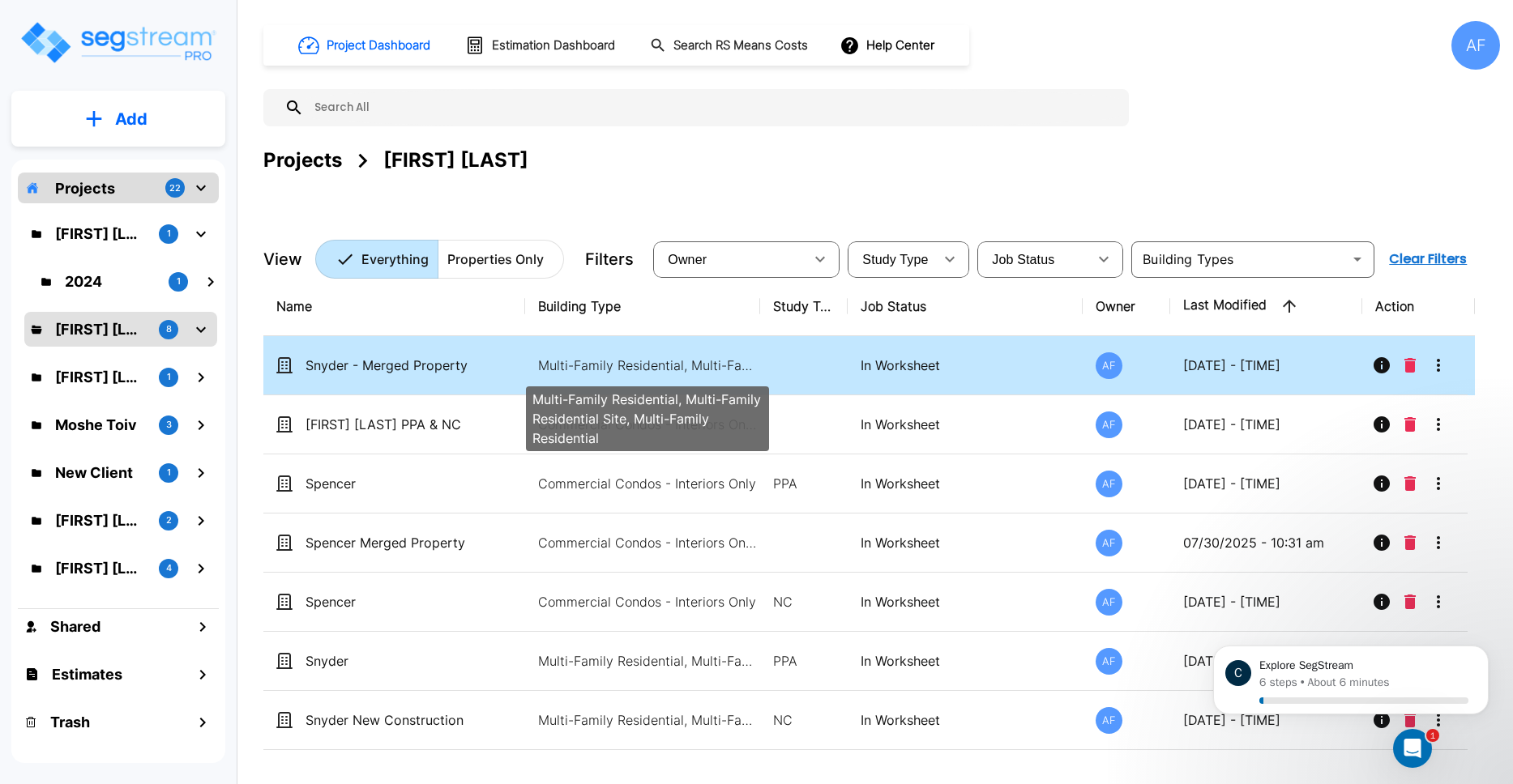 click on "Multi-Family Residential, Multi-Family Residential Site, Multi-Family Residential" at bounding box center [648, 365] 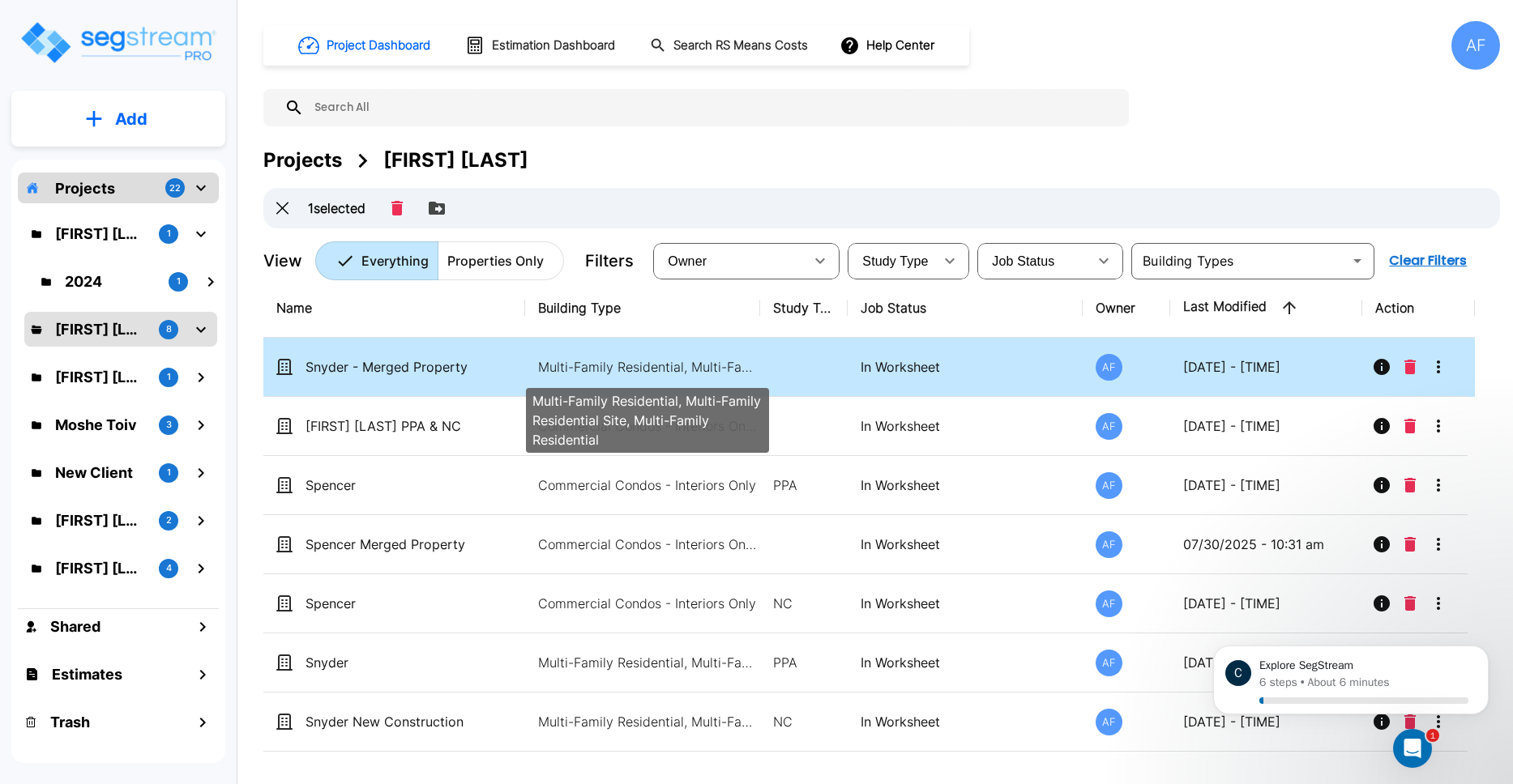 click on "Multi-Family Residential, Multi-Family Residential Site, Multi-Family Residential" at bounding box center (648, 367) 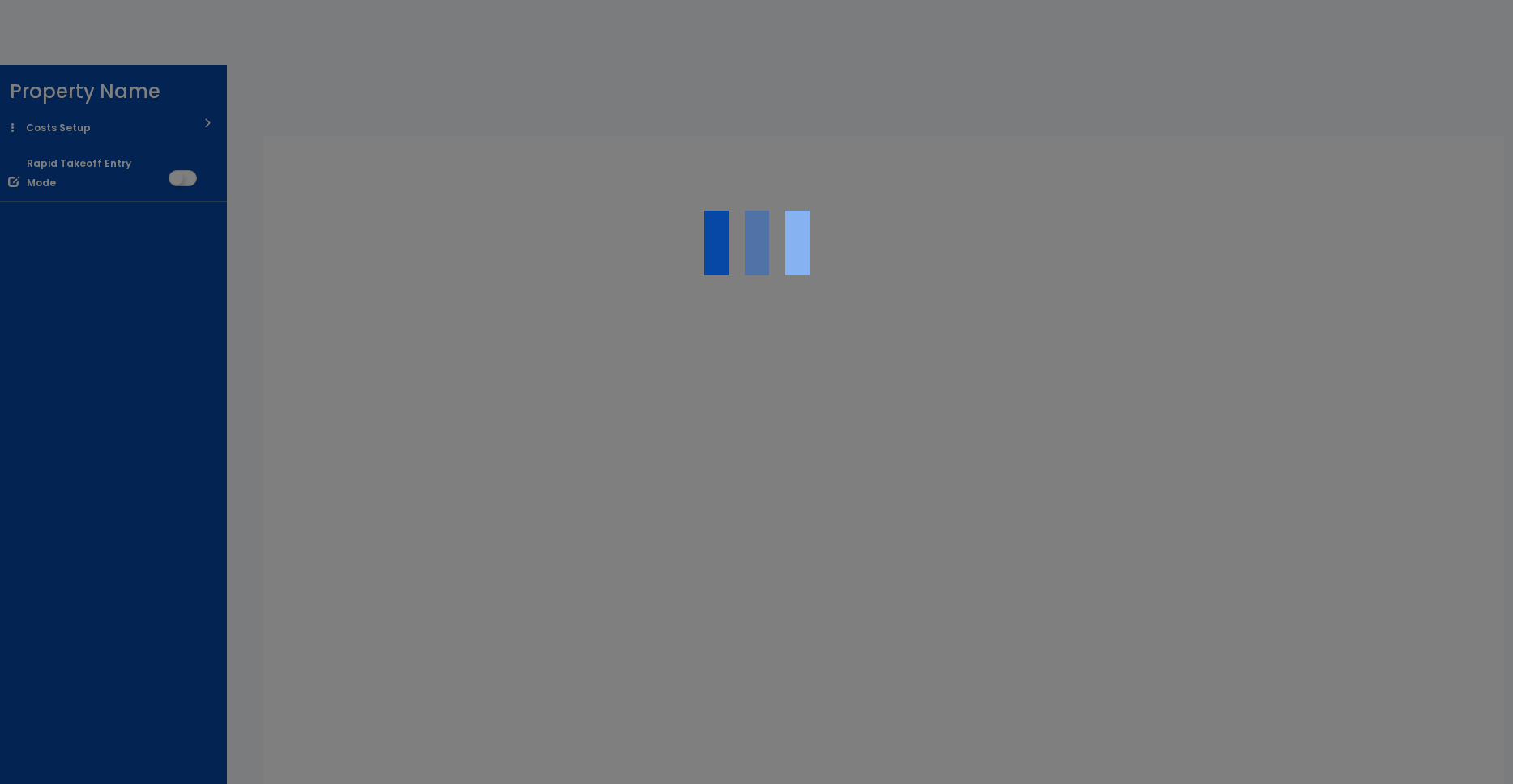 scroll, scrollTop: 0, scrollLeft: 0, axis: both 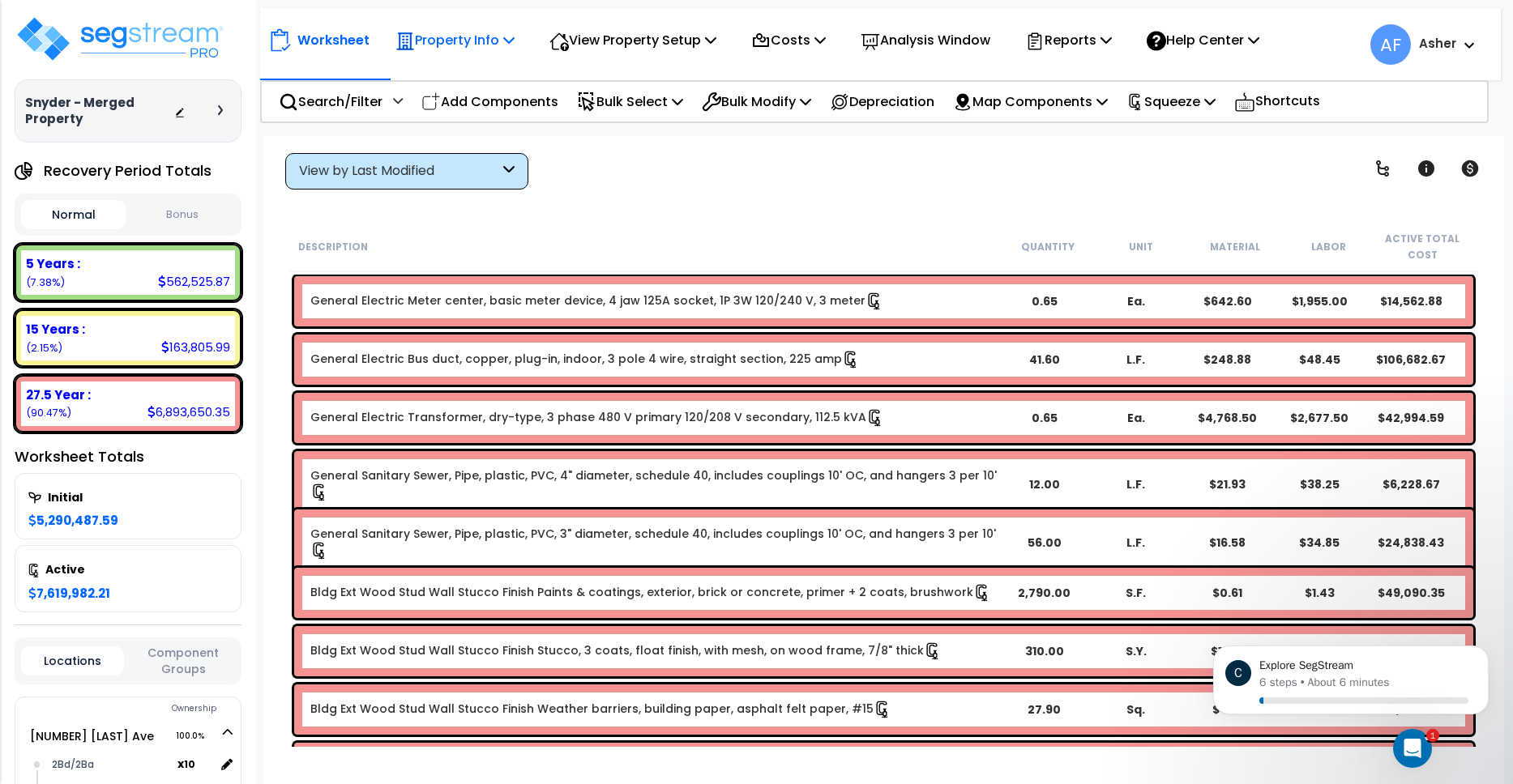 click on "Property Info" at bounding box center [455, 40] 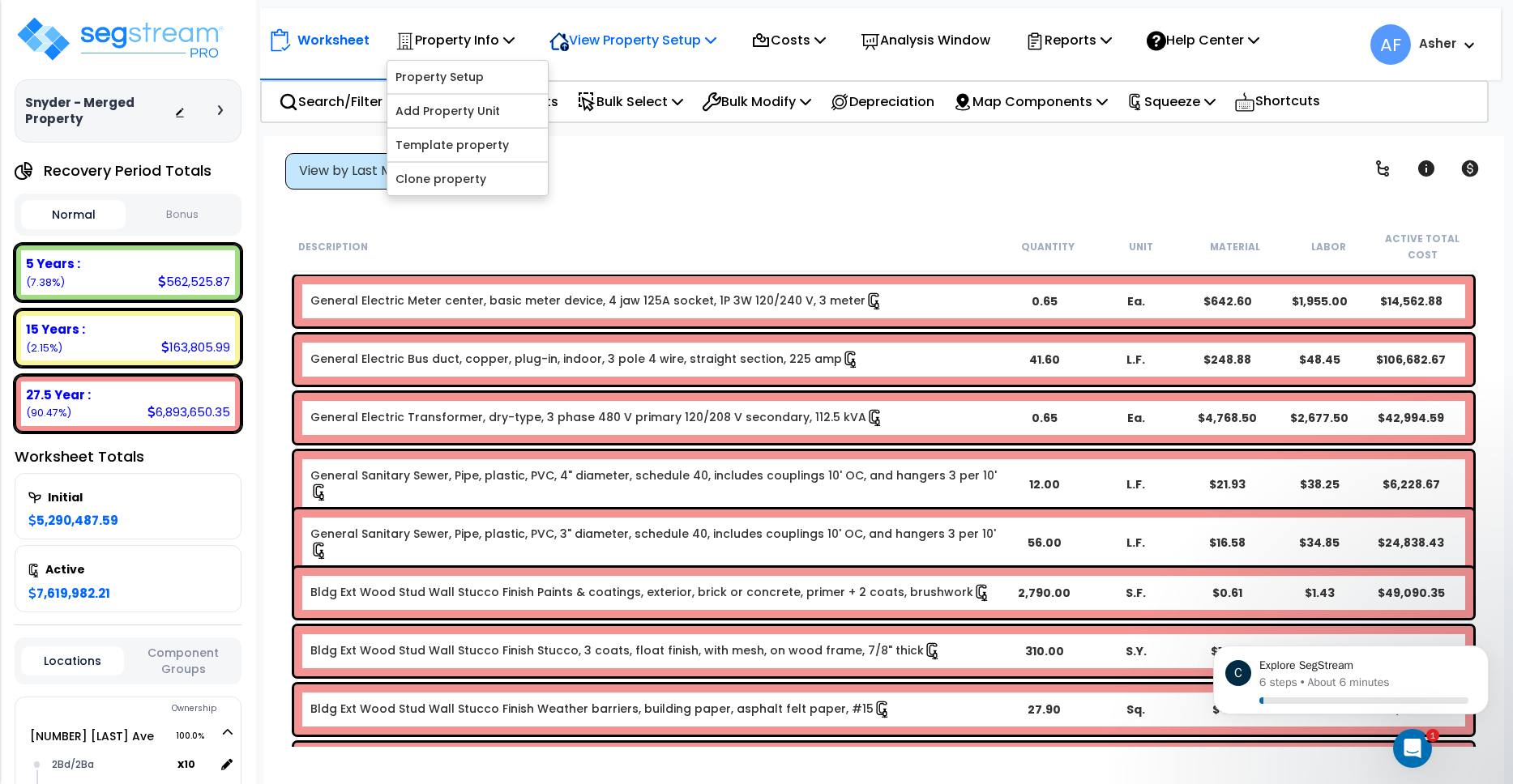 click on "View Property Setup" at bounding box center (455, 40) 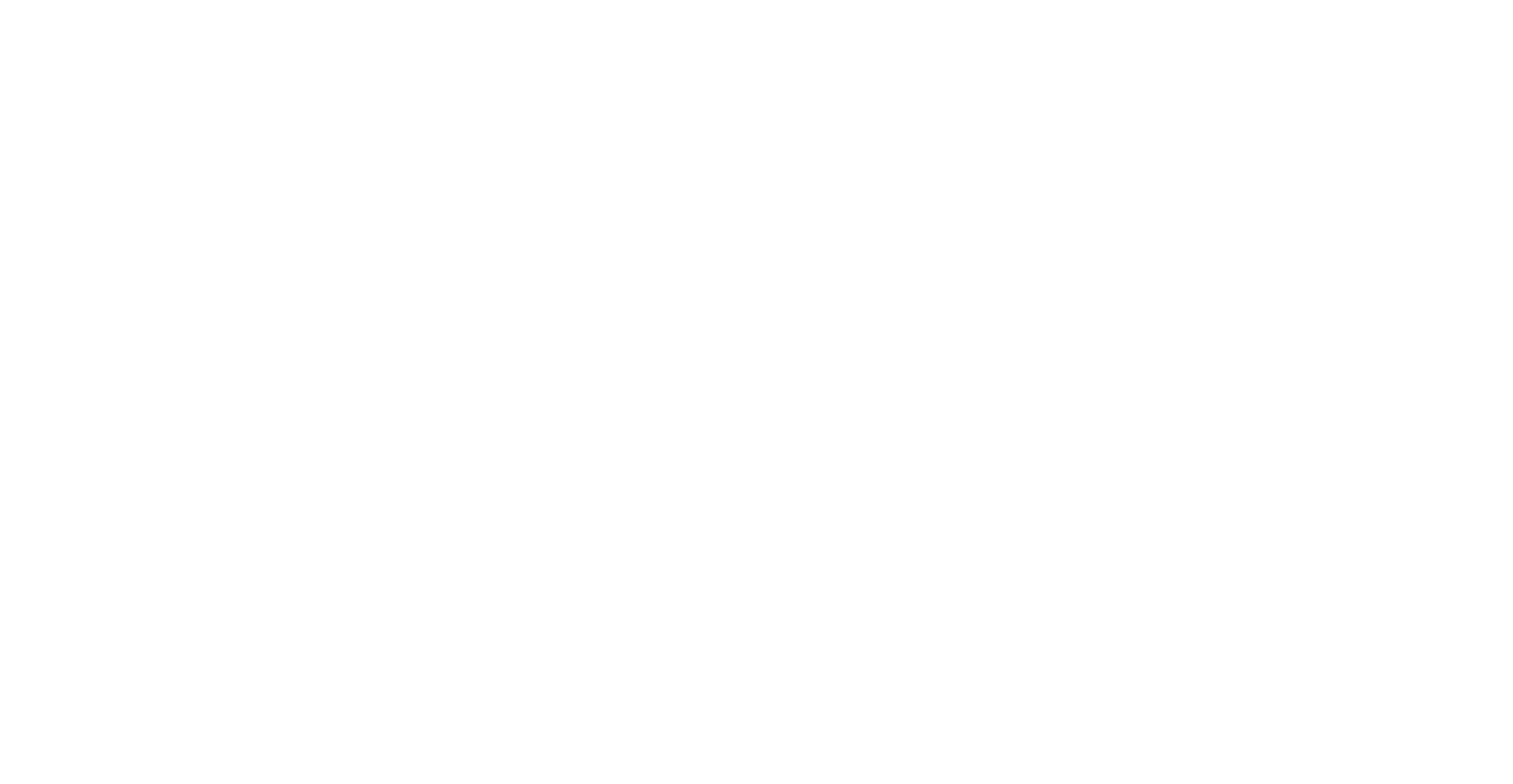 scroll, scrollTop: 0, scrollLeft: 0, axis: both 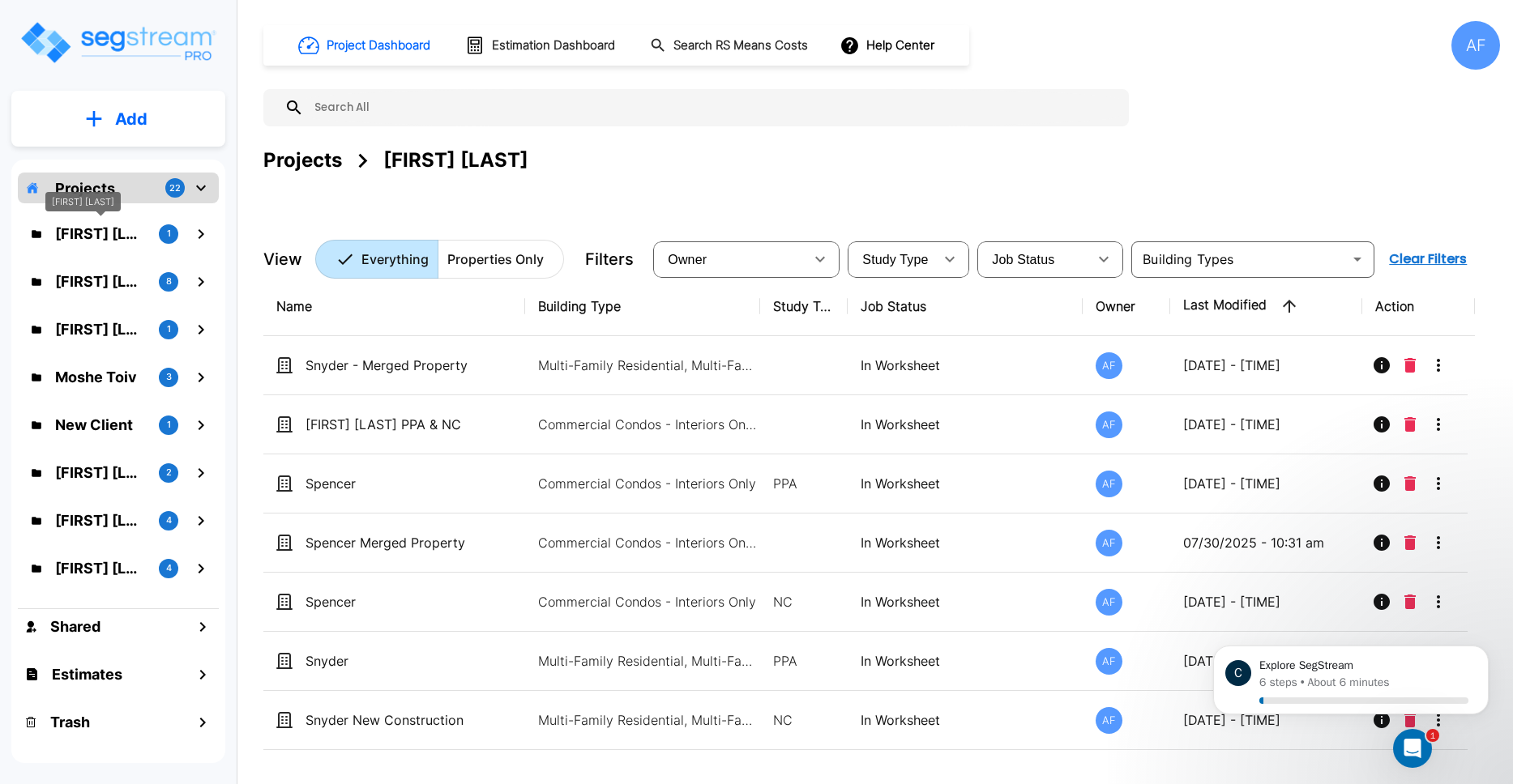 click on "[FIRST] [LAST]" at bounding box center [100, 233] 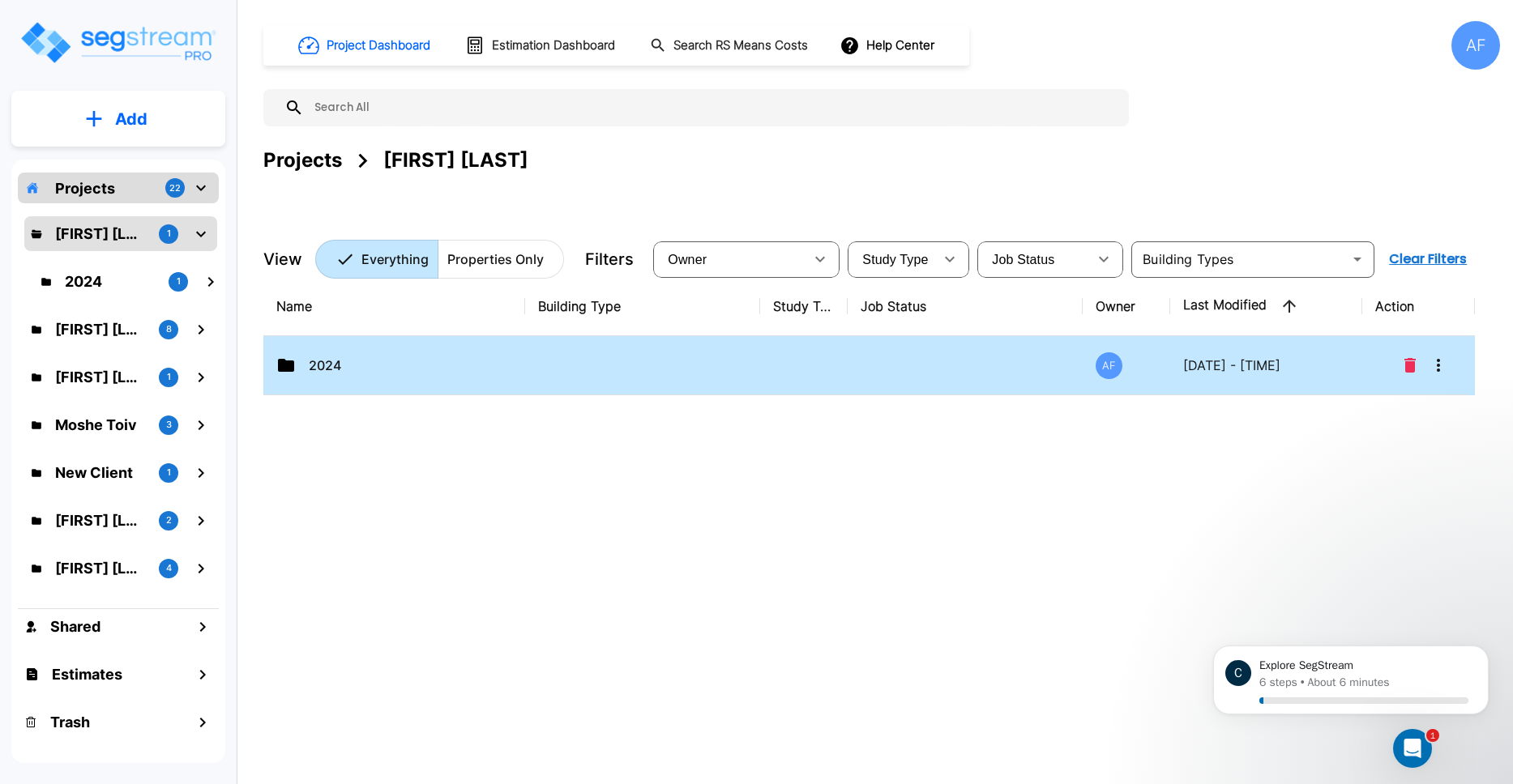 click on "2024" at bounding box center (394, 365) 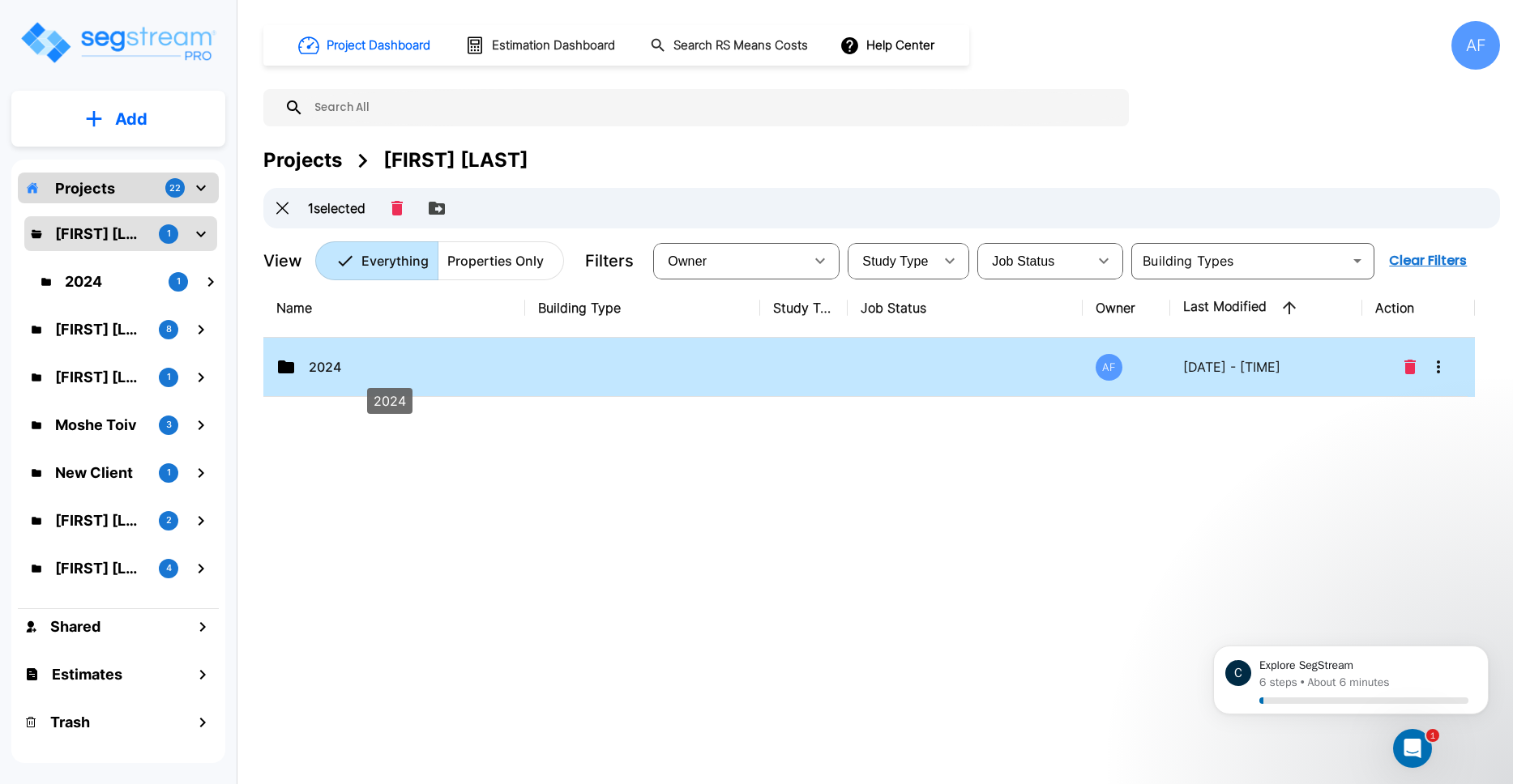 click on "2024" at bounding box center [390, 367] 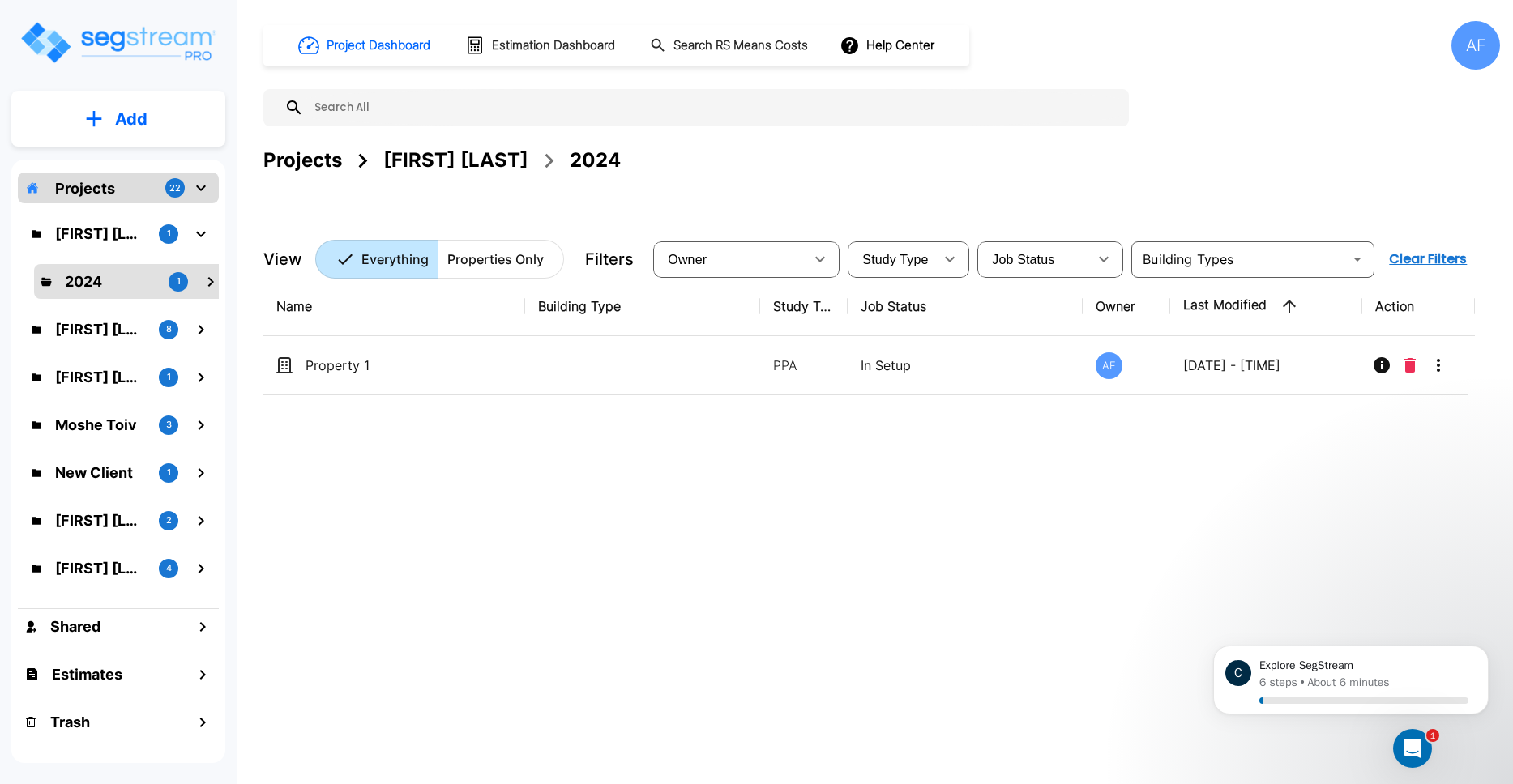 click on "Name Building Type Study Type Job Status Owner Last Modified Action Property 1 PPA In Setup AF 08/04/2025 - 08:14 pm" at bounding box center (869, 520) 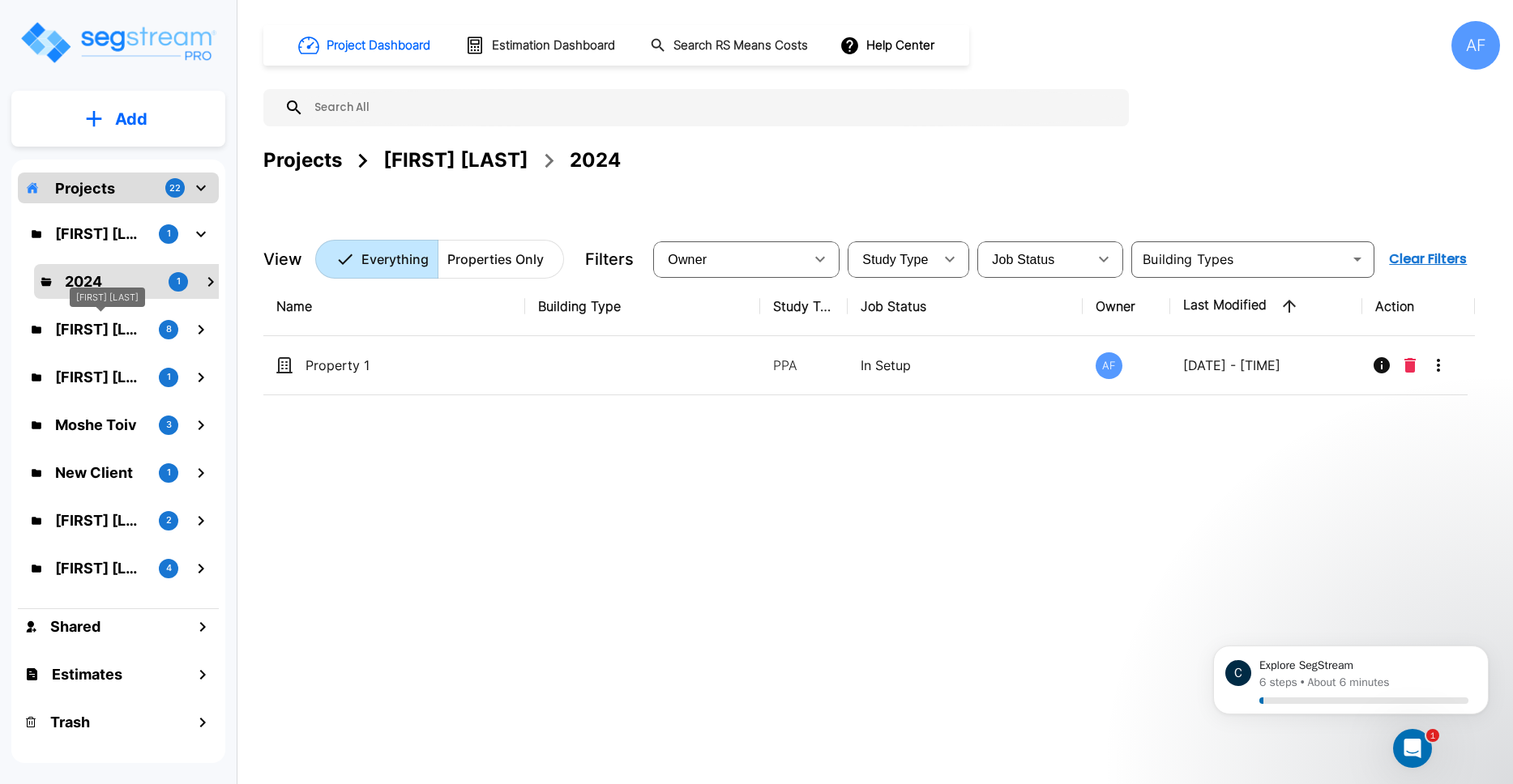 click on "[FIRST] [LAST]" at bounding box center (100, 329) 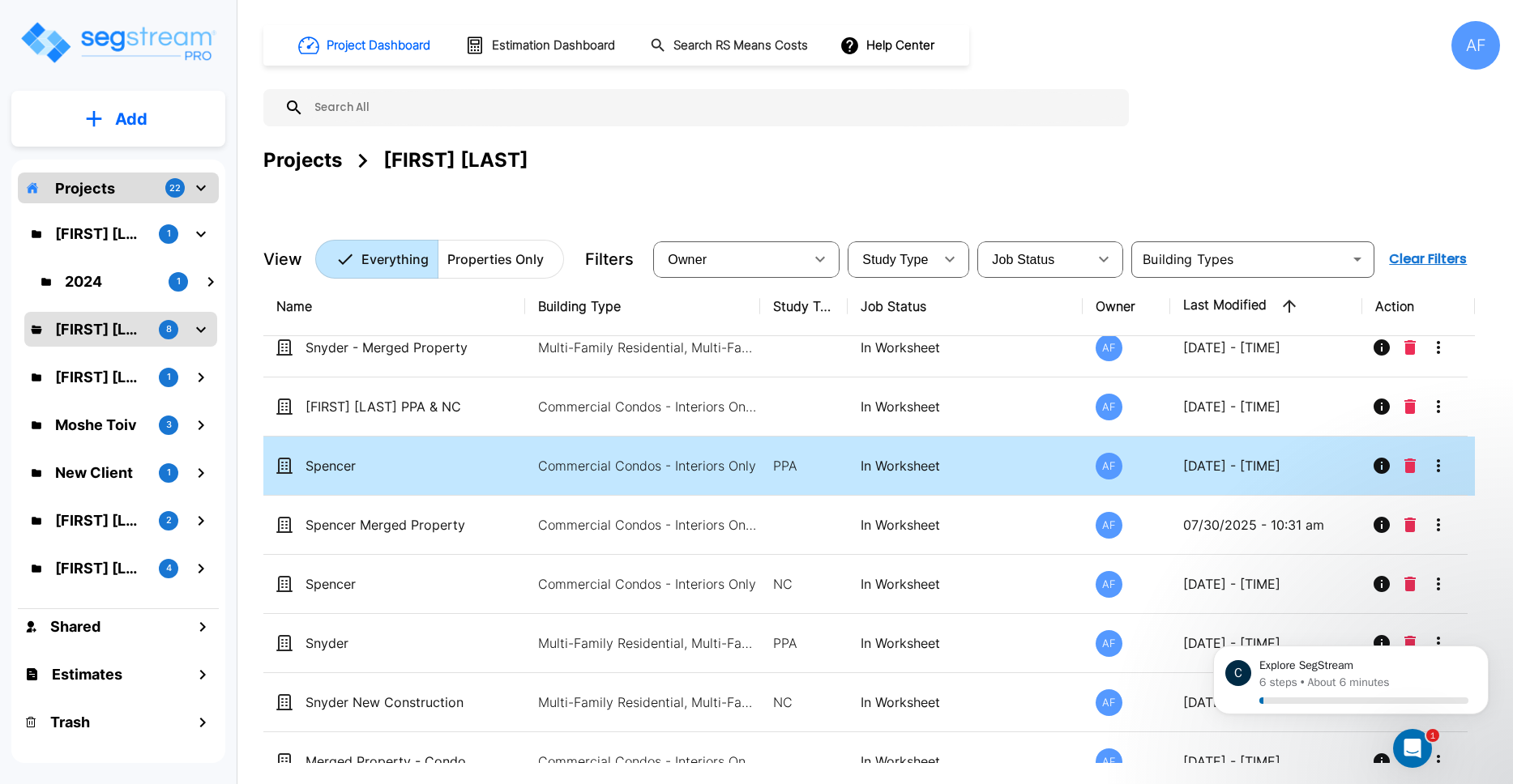 scroll, scrollTop: 46, scrollLeft: 0, axis: vertical 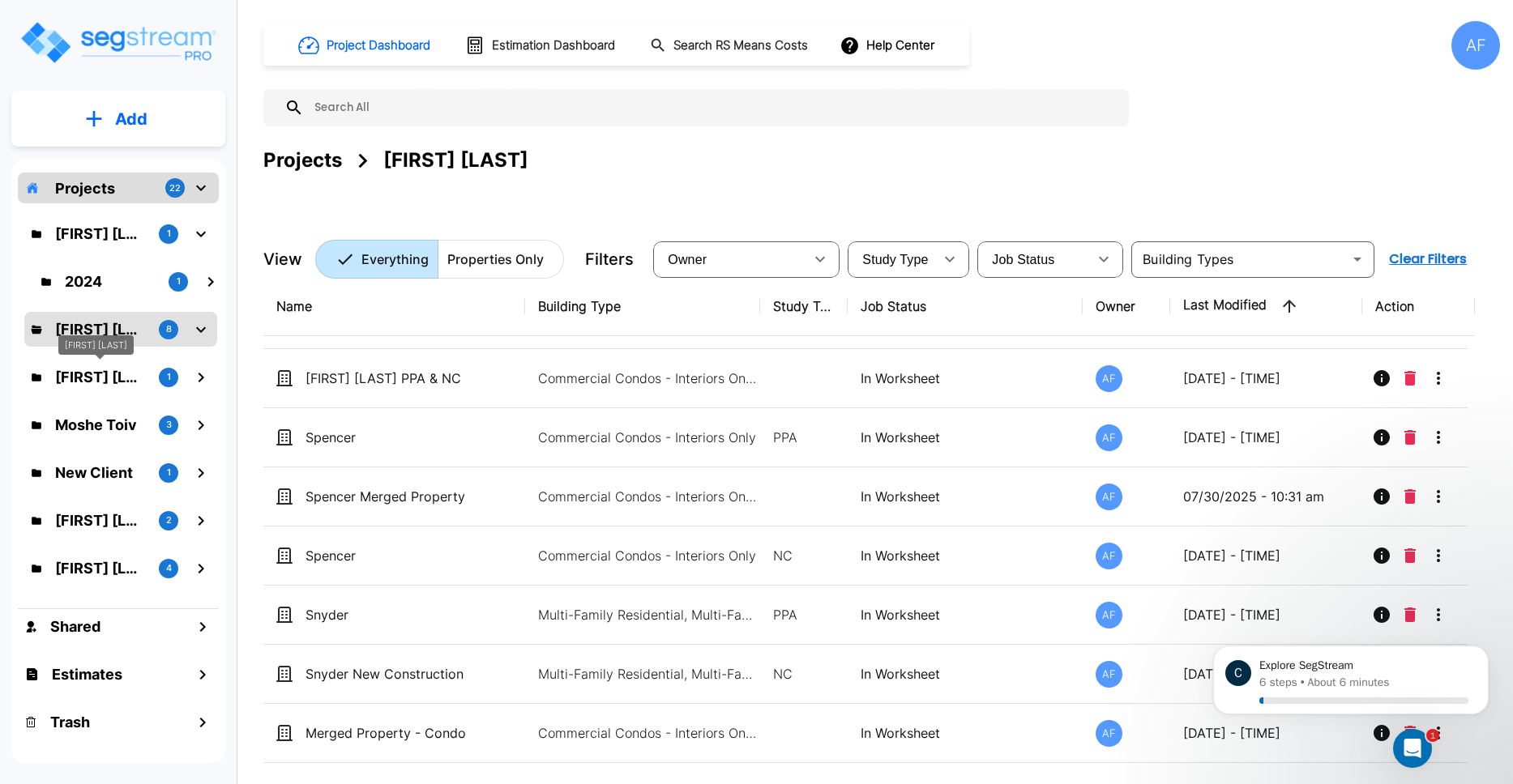 click on "Raizy Rosenblum" at bounding box center [100, 377] 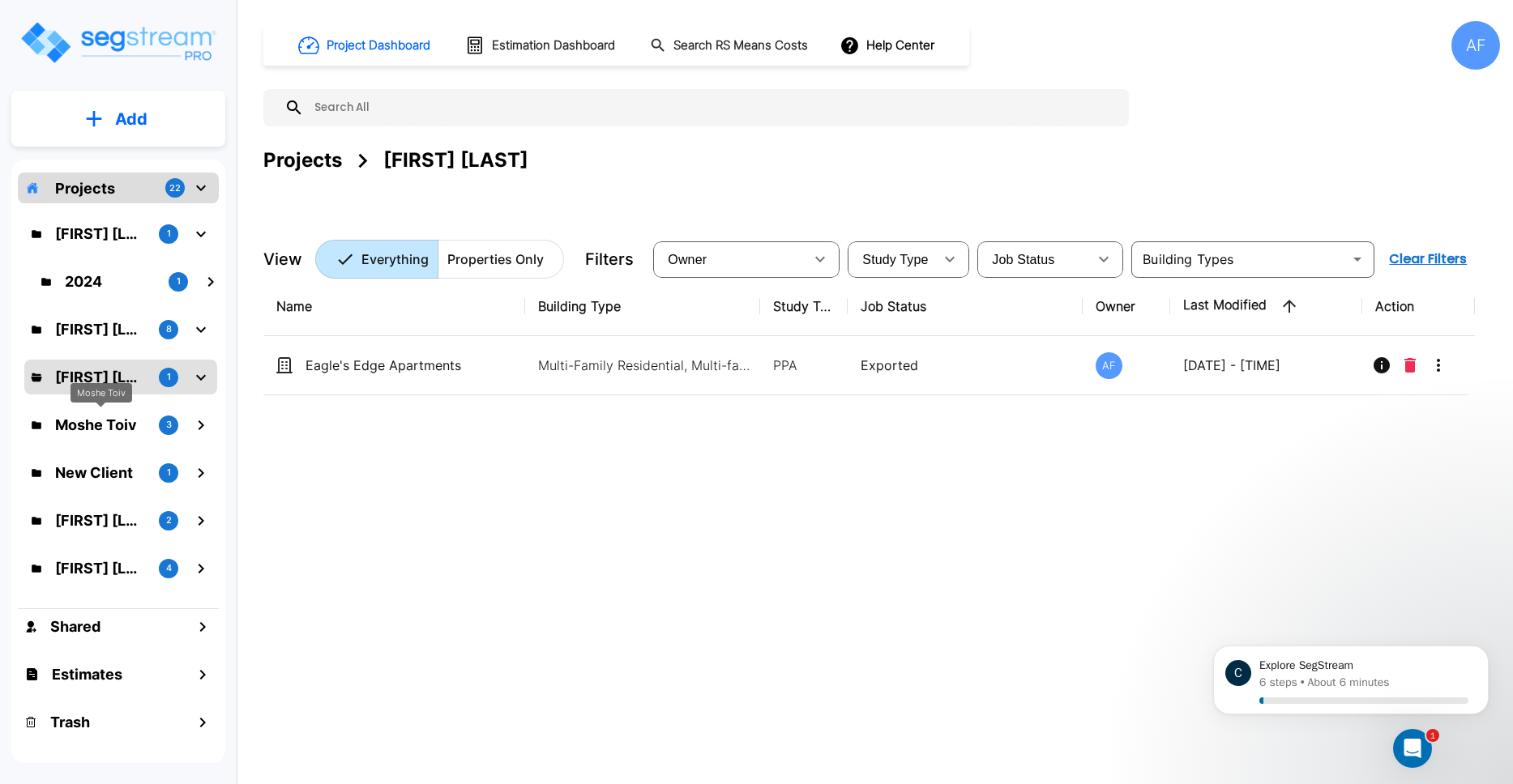 click on "Moshe Toiv" at bounding box center [100, 424] 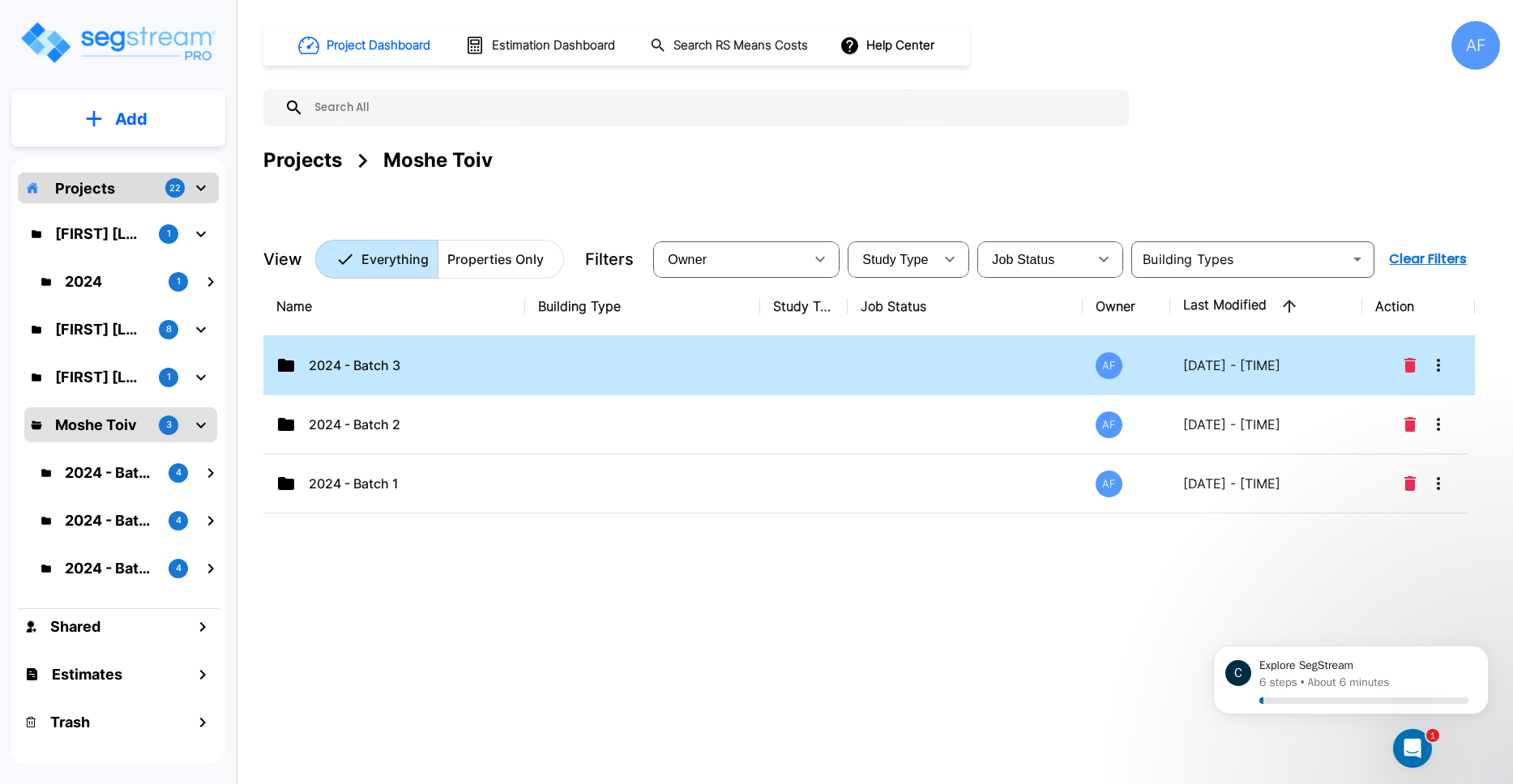 click on "2024 - Batch 3" at bounding box center [398, 365] 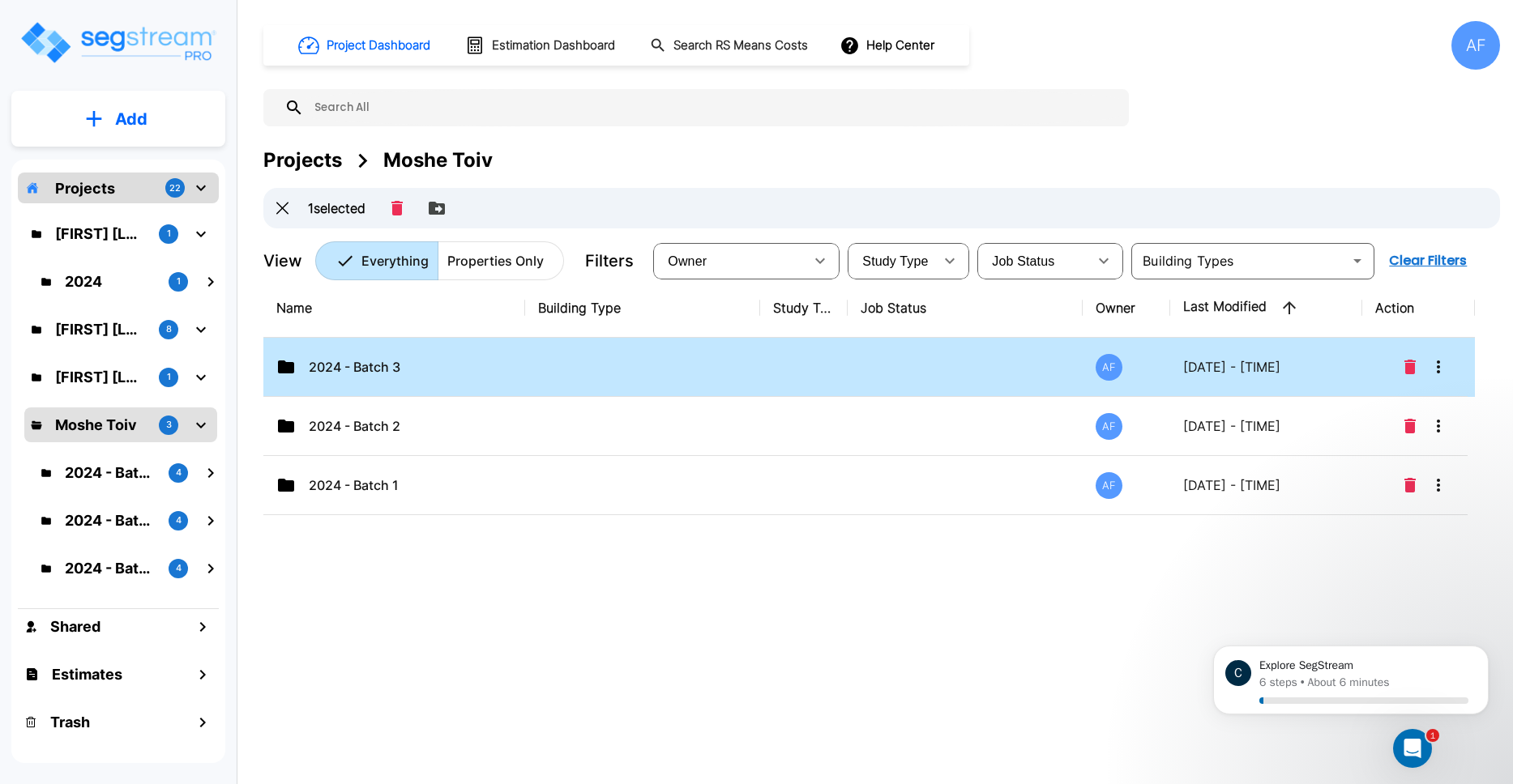 click on "2024 - Batch 3" at bounding box center (398, 367) 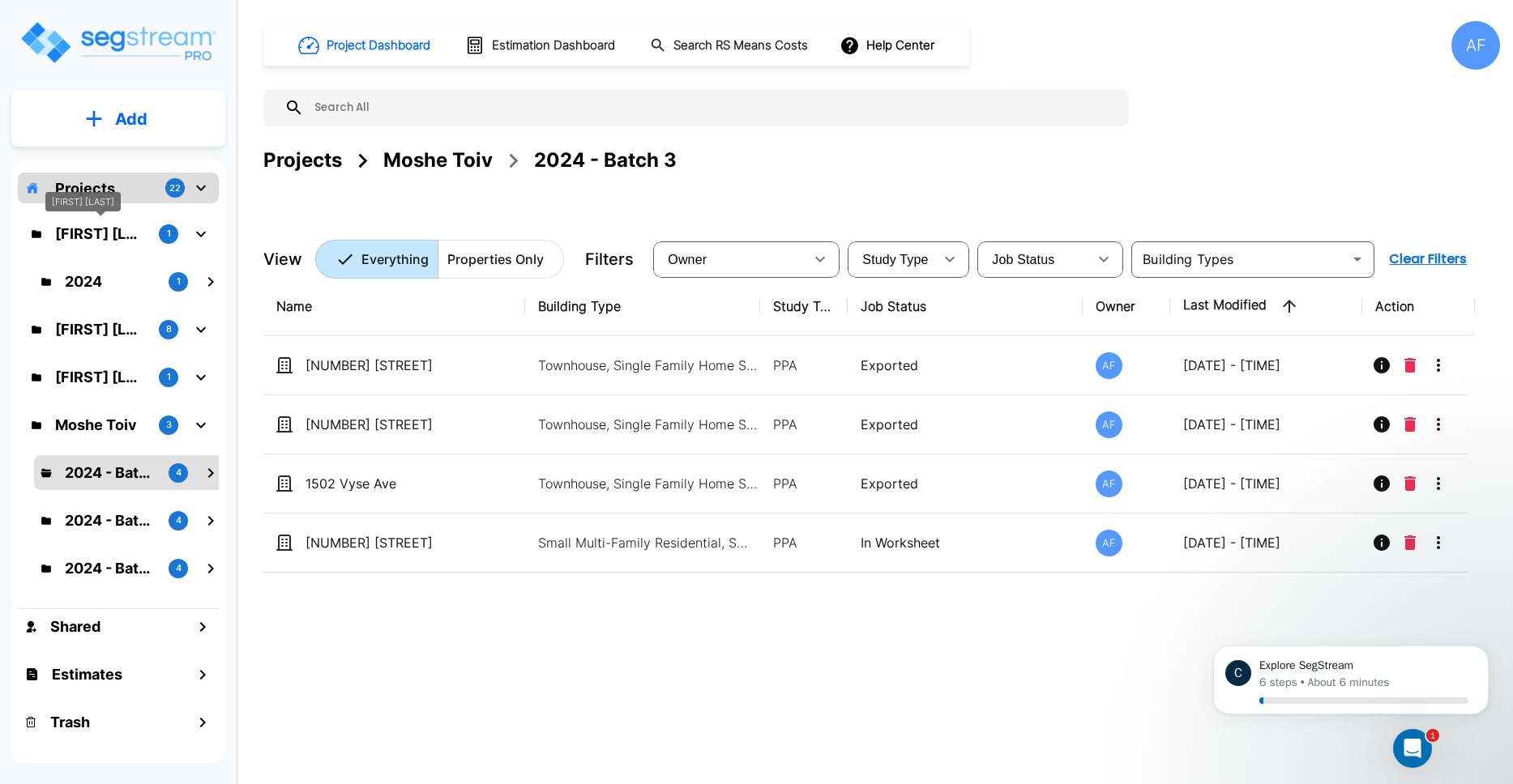 click on "Christopher Ballesteros" at bounding box center (100, 233) 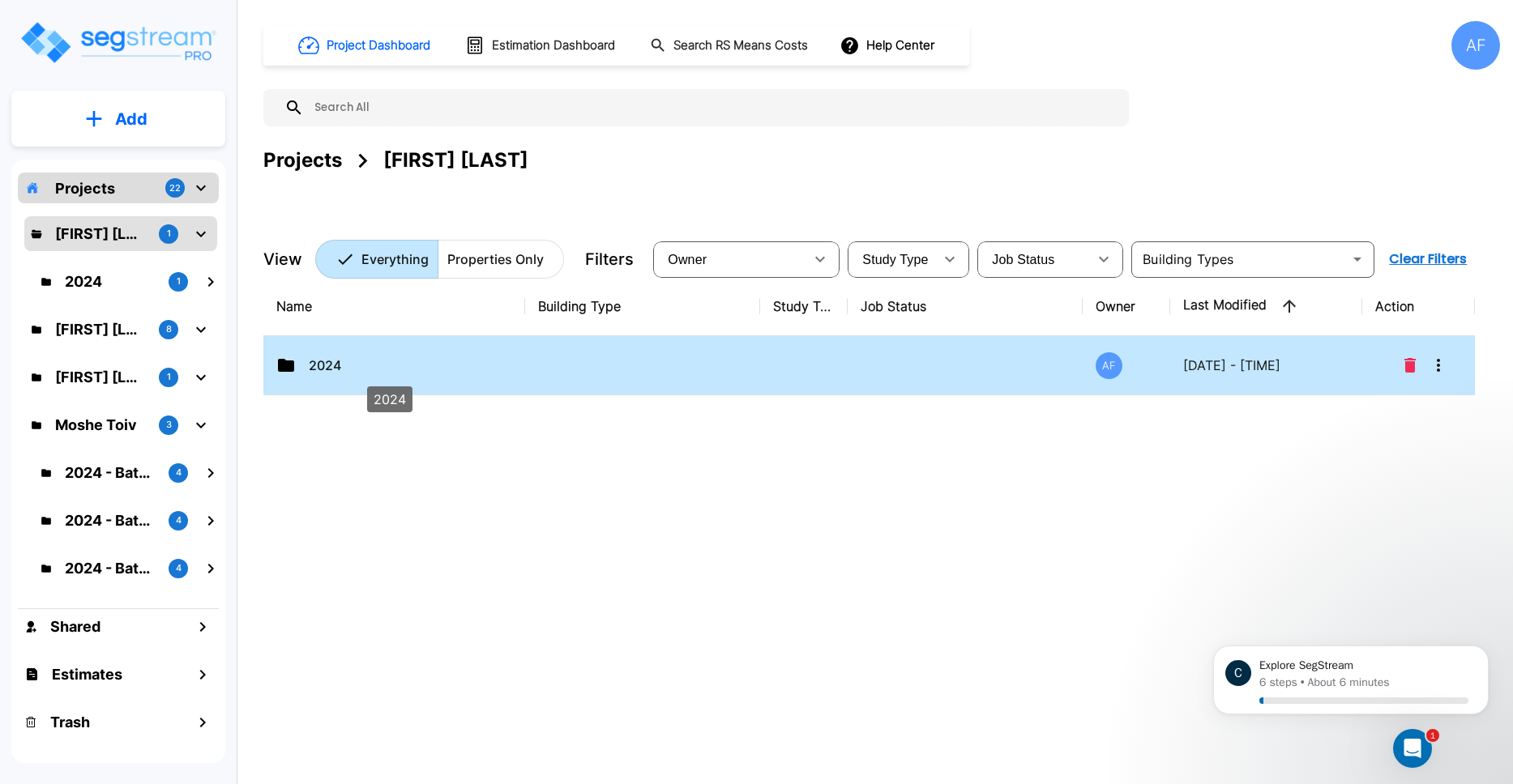 click on "2024" at bounding box center [390, 365] 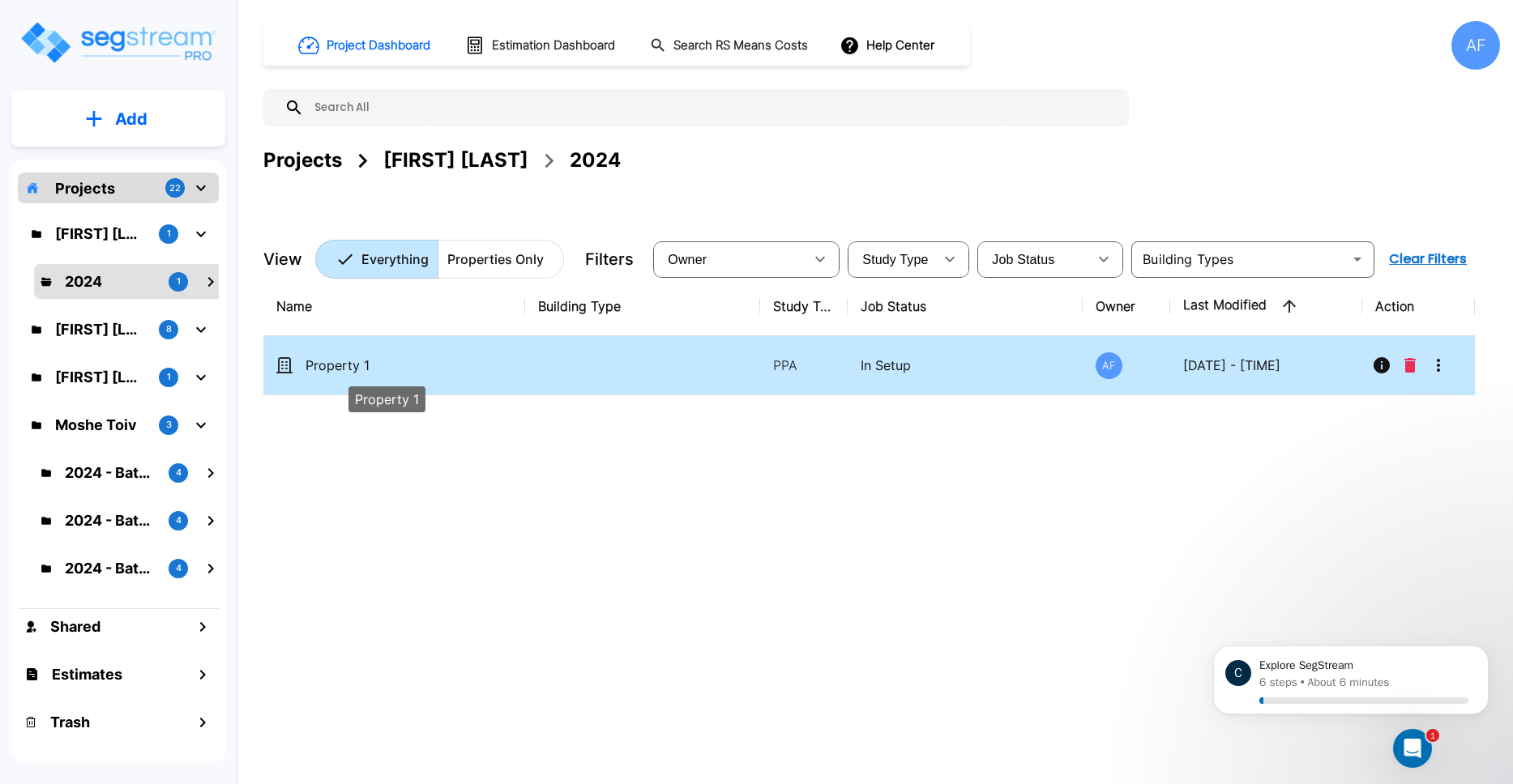 click on "Property 1" at bounding box center (387, 365) 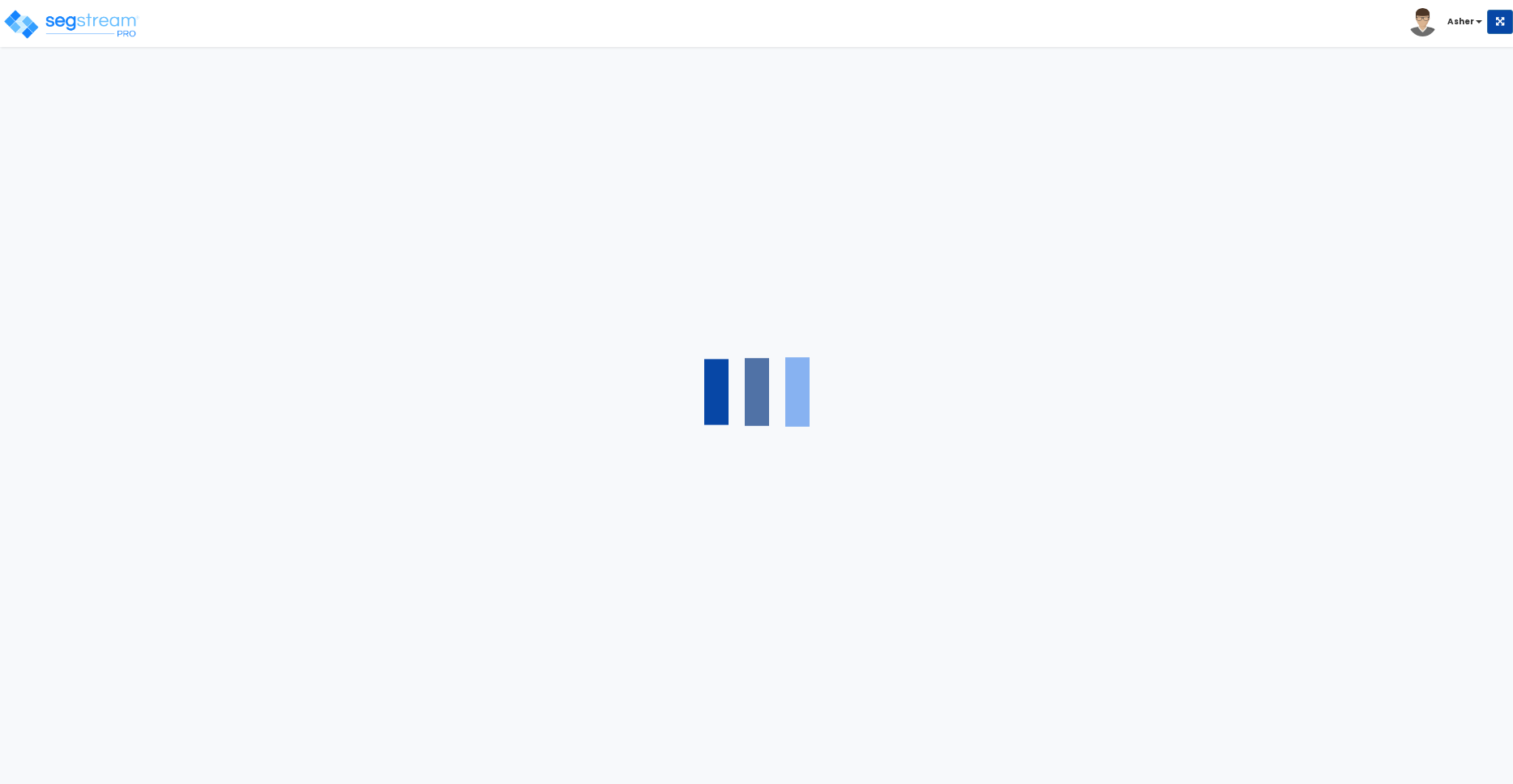 scroll, scrollTop: 0, scrollLeft: 0, axis: both 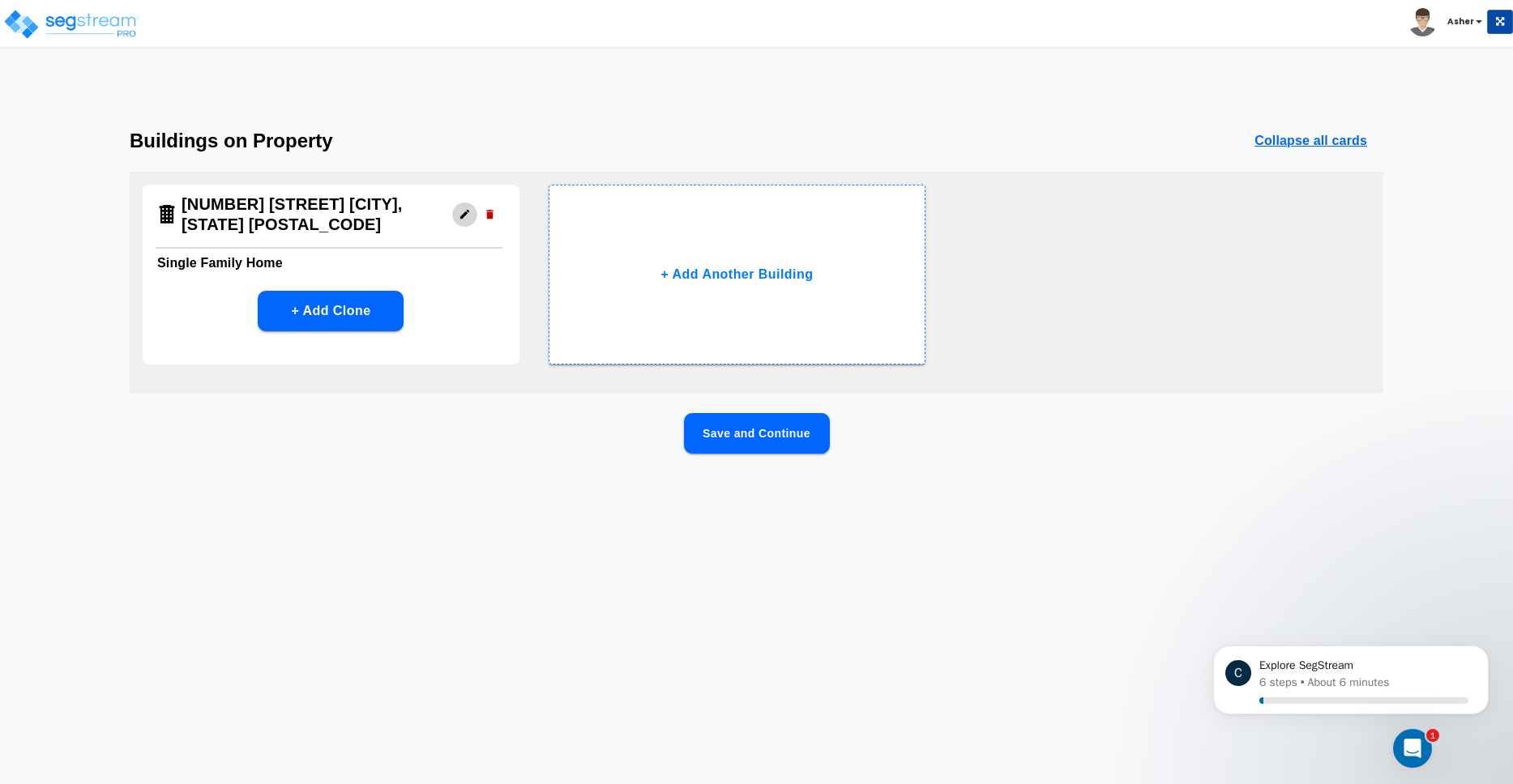click 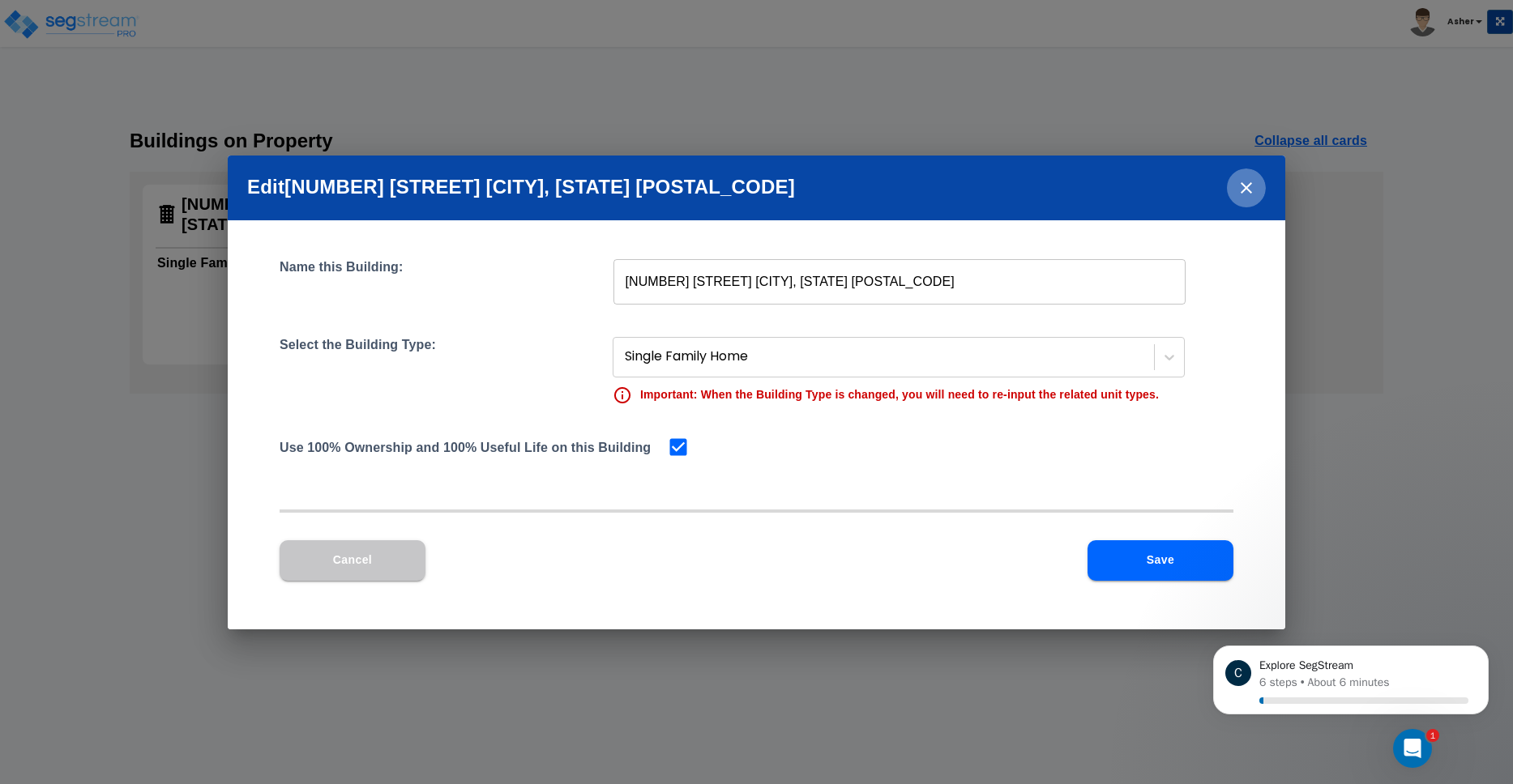 click 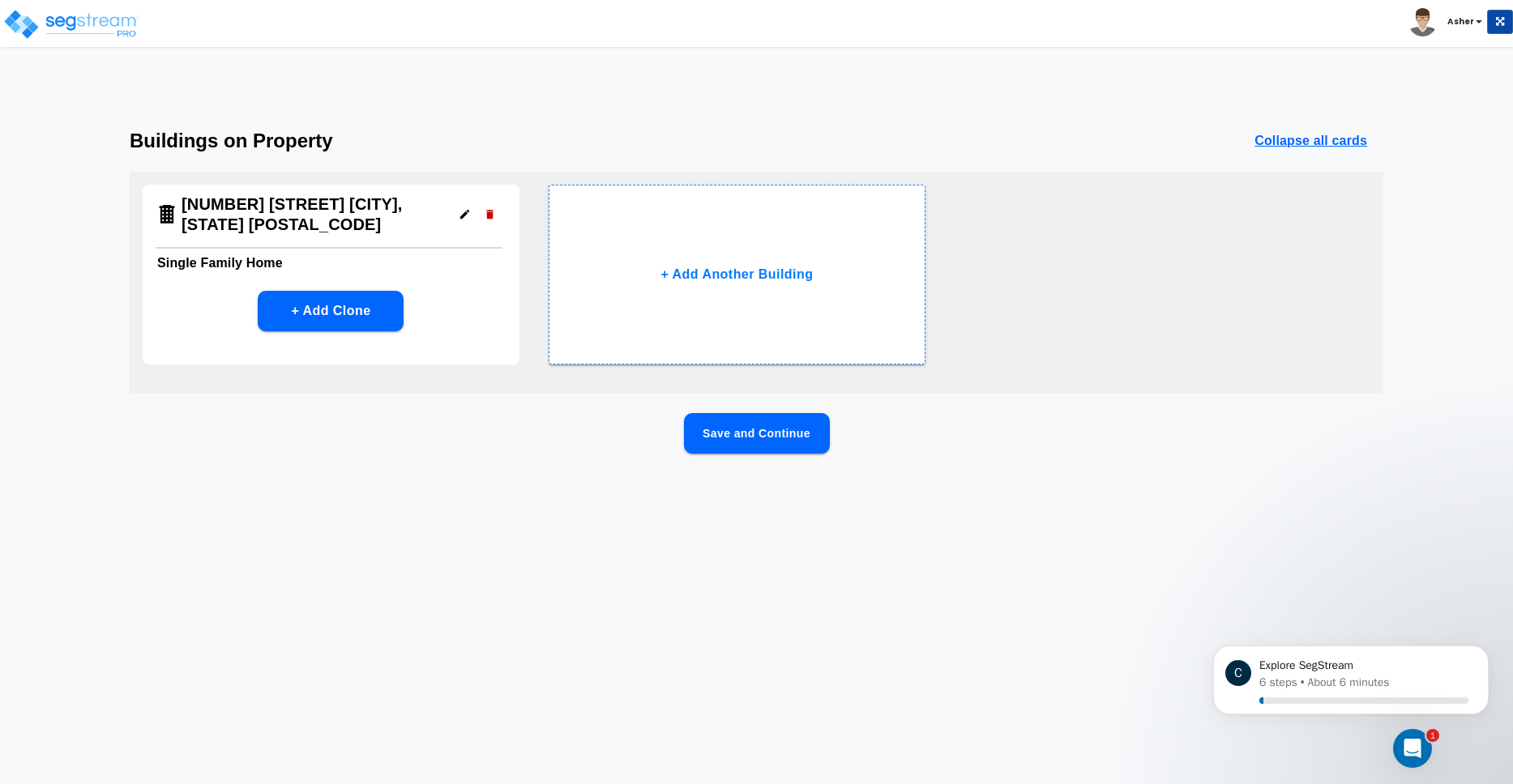 click on "7304 Atlee Rd Mechanicsville, VA 23111" at bounding box center [304, 214] 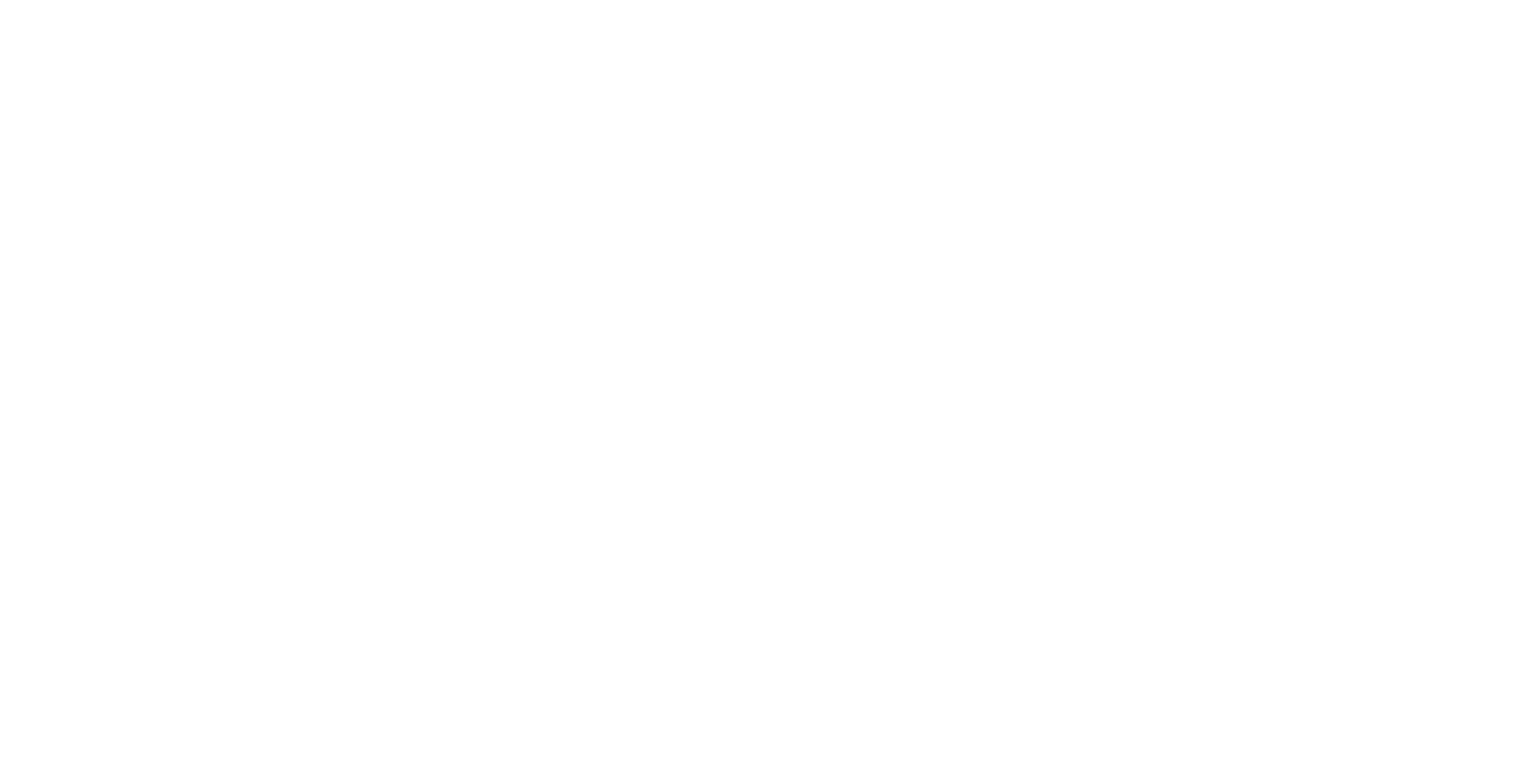 scroll, scrollTop: 0, scrollLeft: 0, axis: both 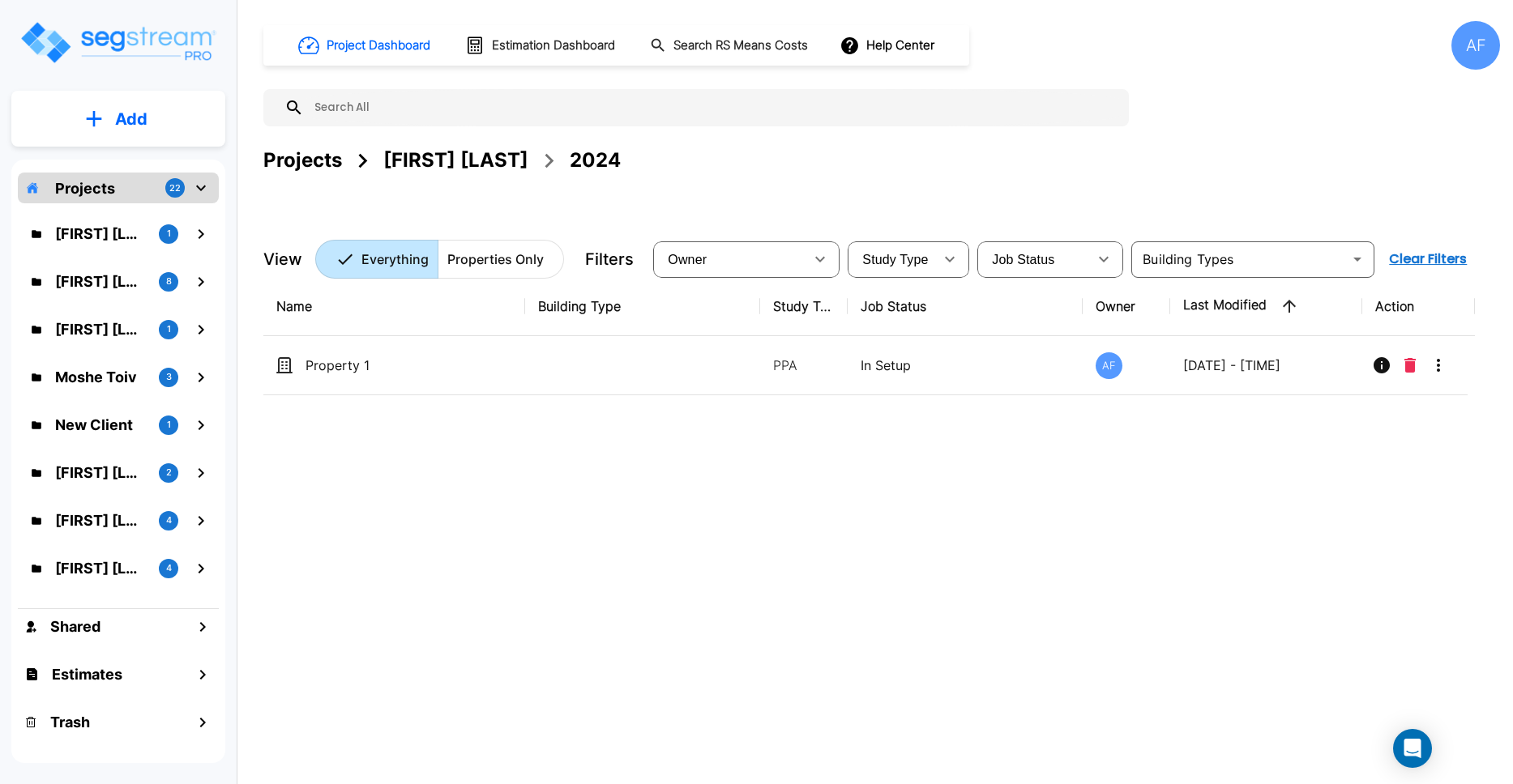click on "Name Building Type Study Type Job Status Owner Last Modified Action Property 1 PPA In Setup AF [DATE] - [TIME]" at bounding box center (869, 520) 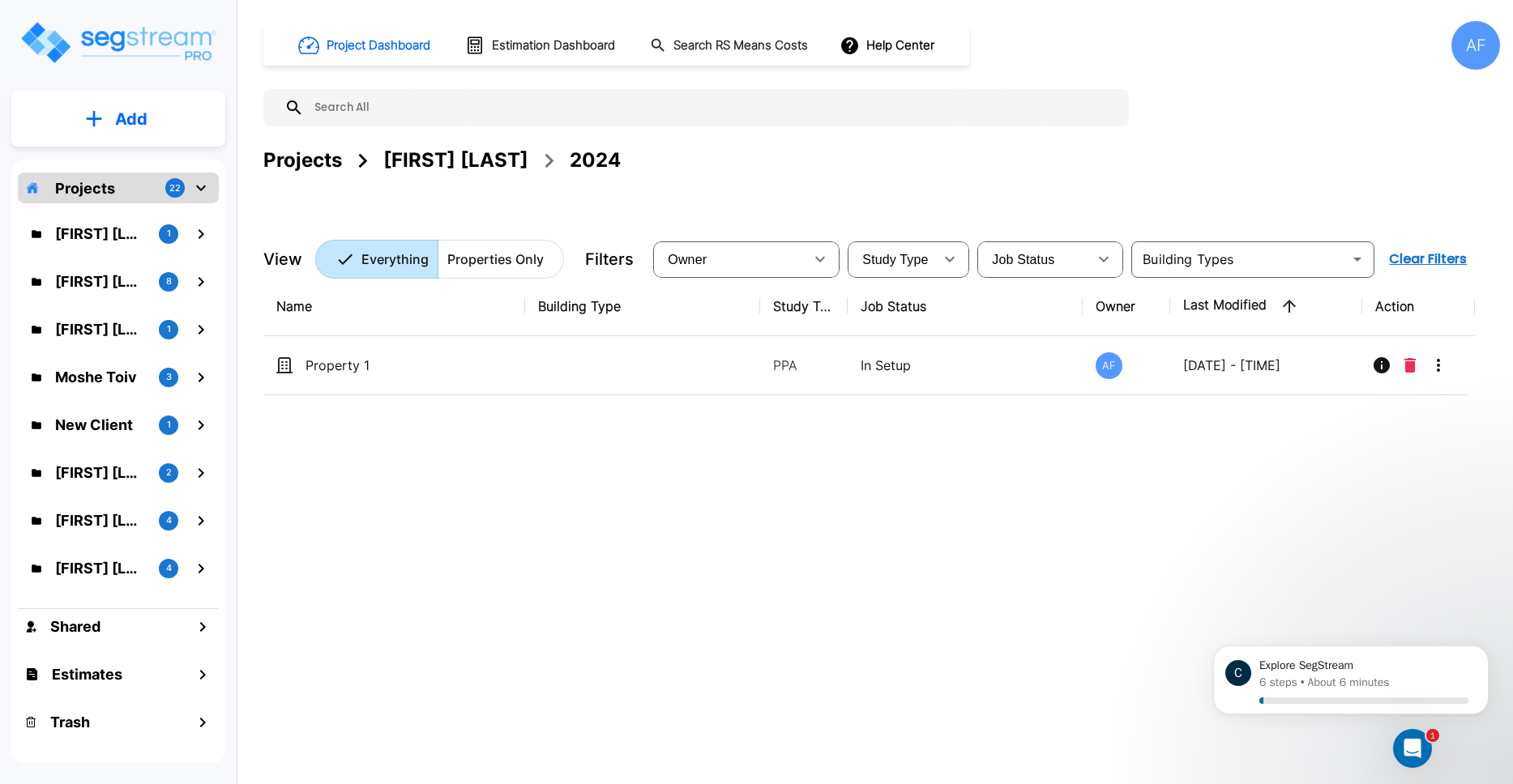 scroll, scrollTop: 0, scrollLeft: 0, axis: both 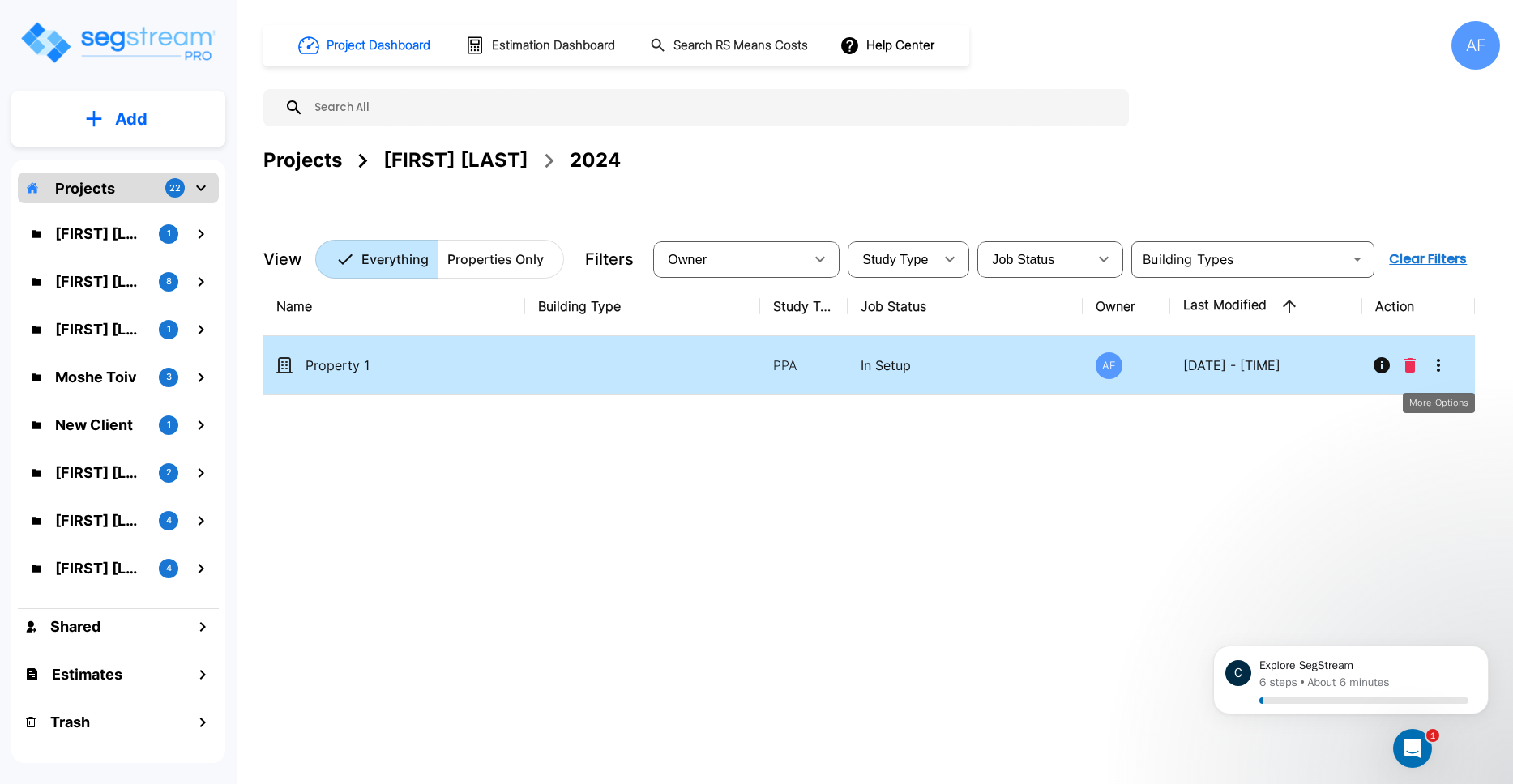 click 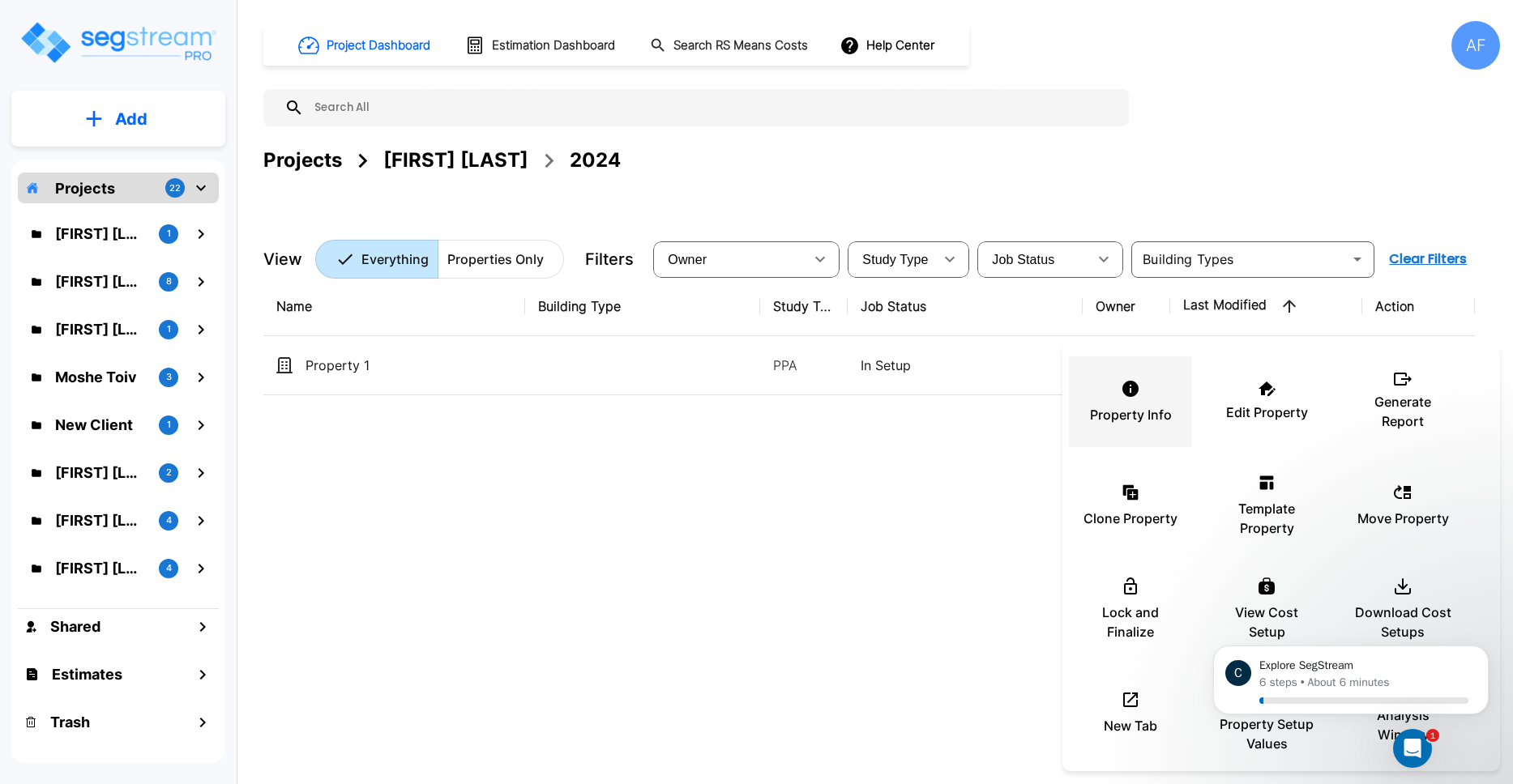 click on "Property Info" at bounding box center [1130, 415] 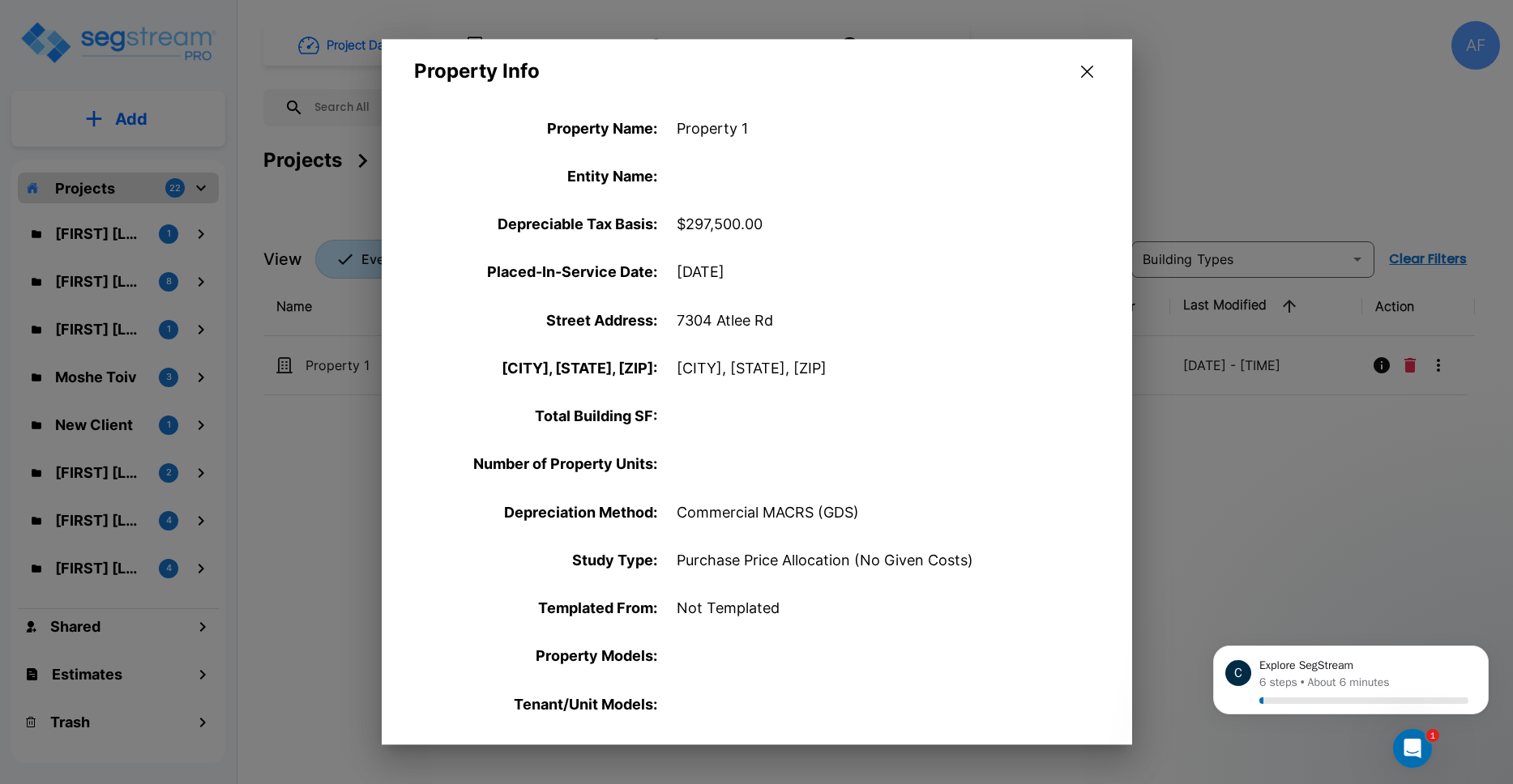 click on "Property 1" at bounding box center [879, 128] 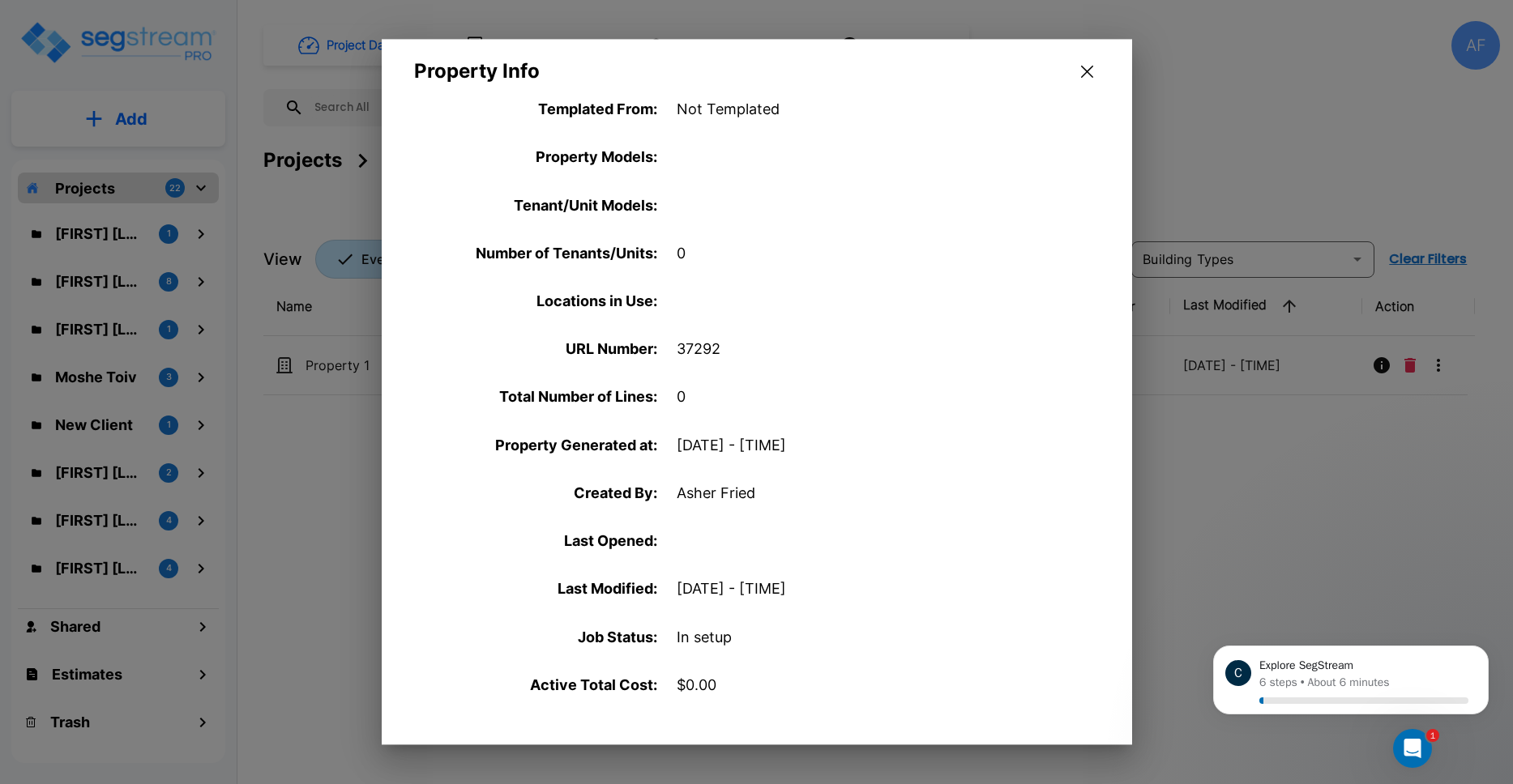 scroll, scrollTop: 502, scrollLeft: 0, axis: vertical 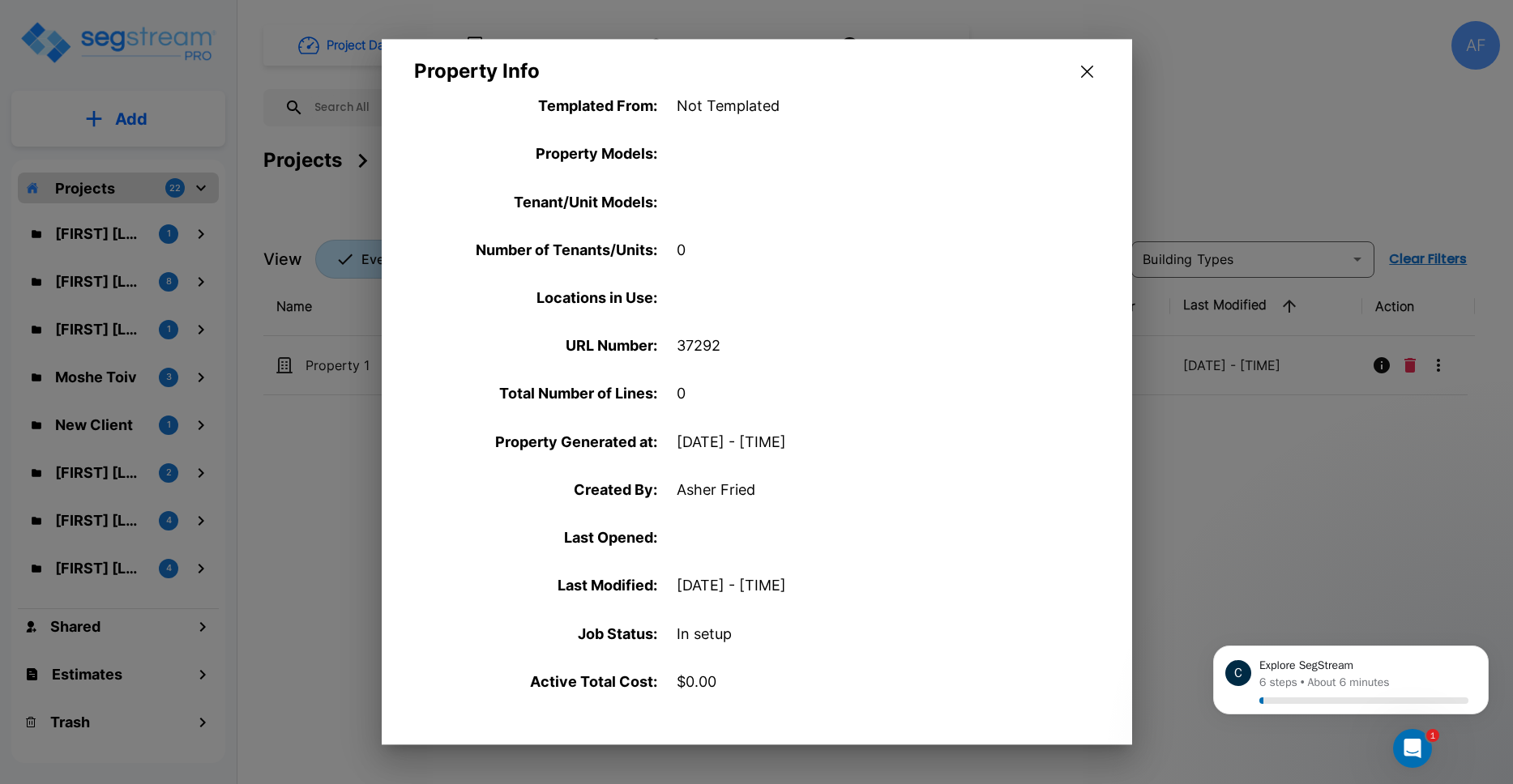 click 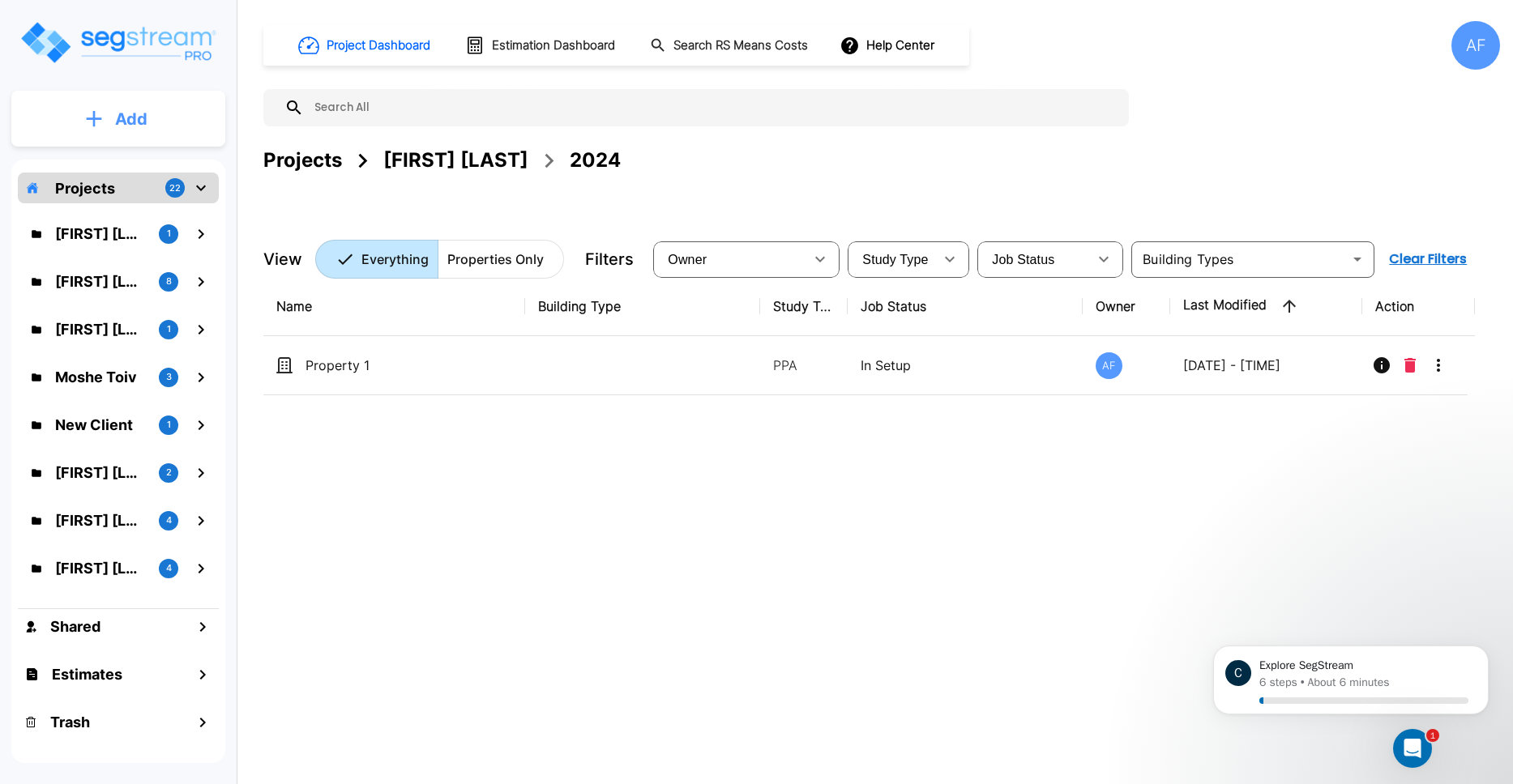 click on "Add" at bounding box center [131, 119] 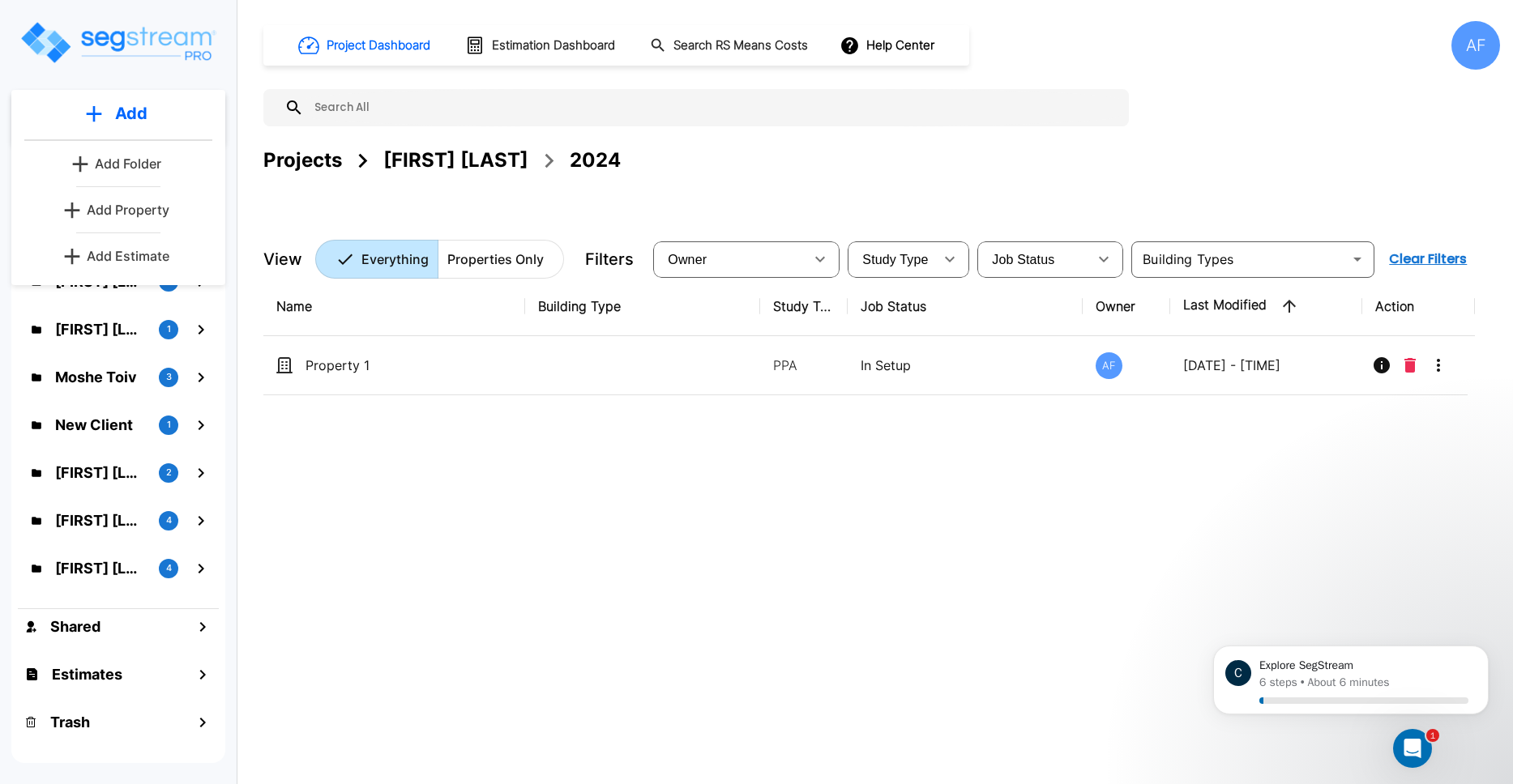 click on "Add Property" at bounding box center [128, 210] 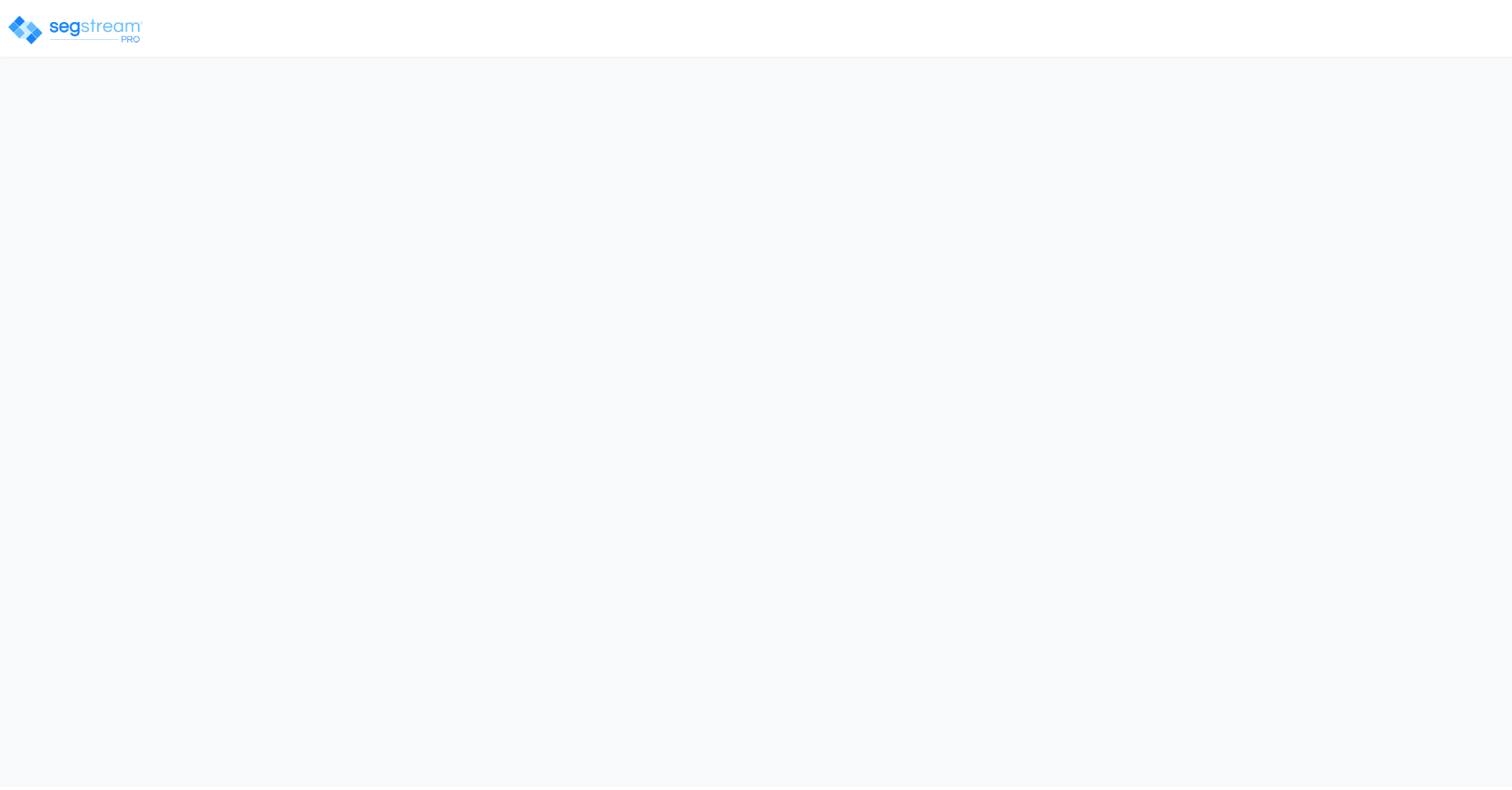 scroll, scrollTop: 0, scrollLeft: 0, axis: both 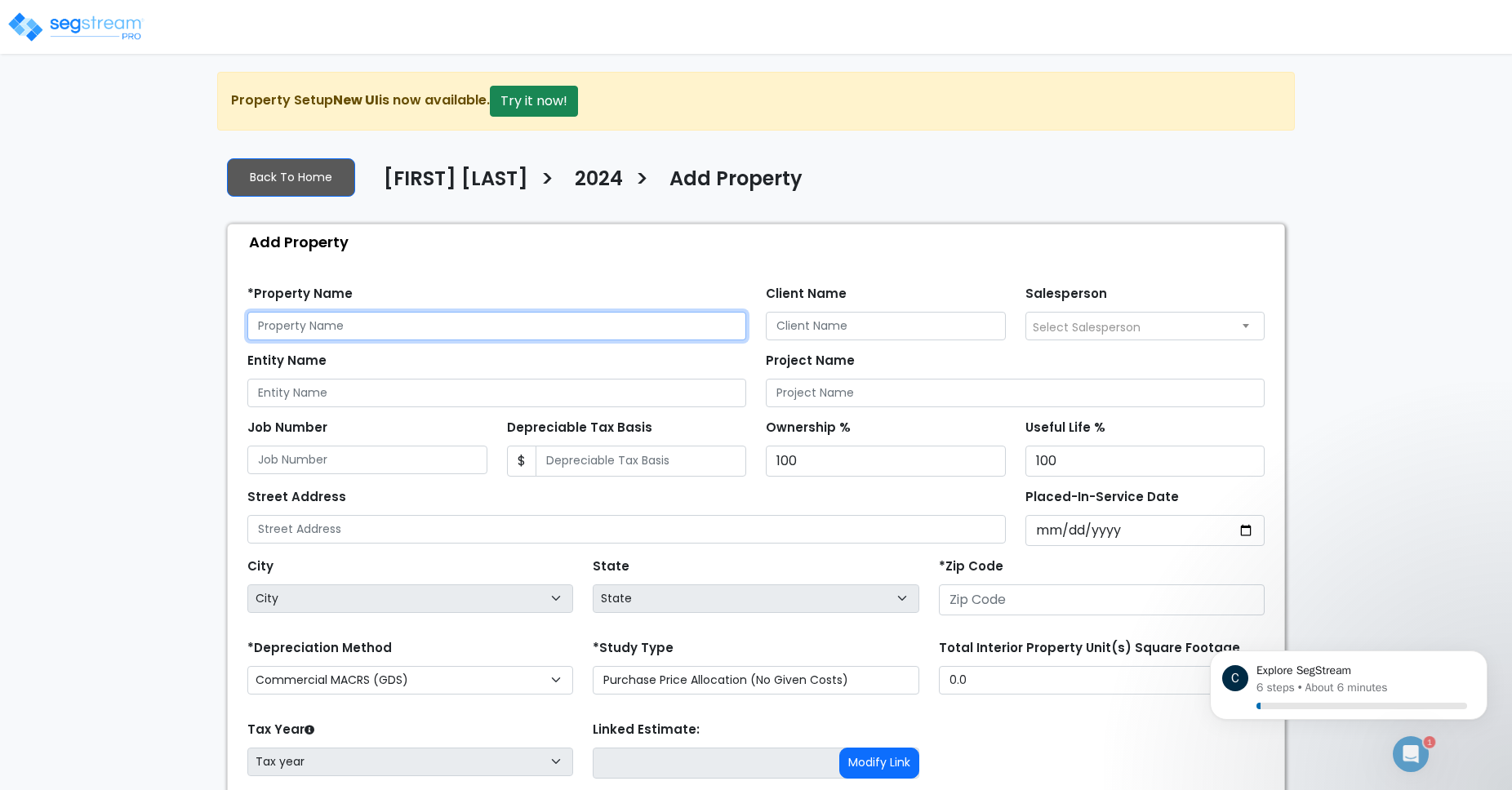 click at bounding box center (496, 326) 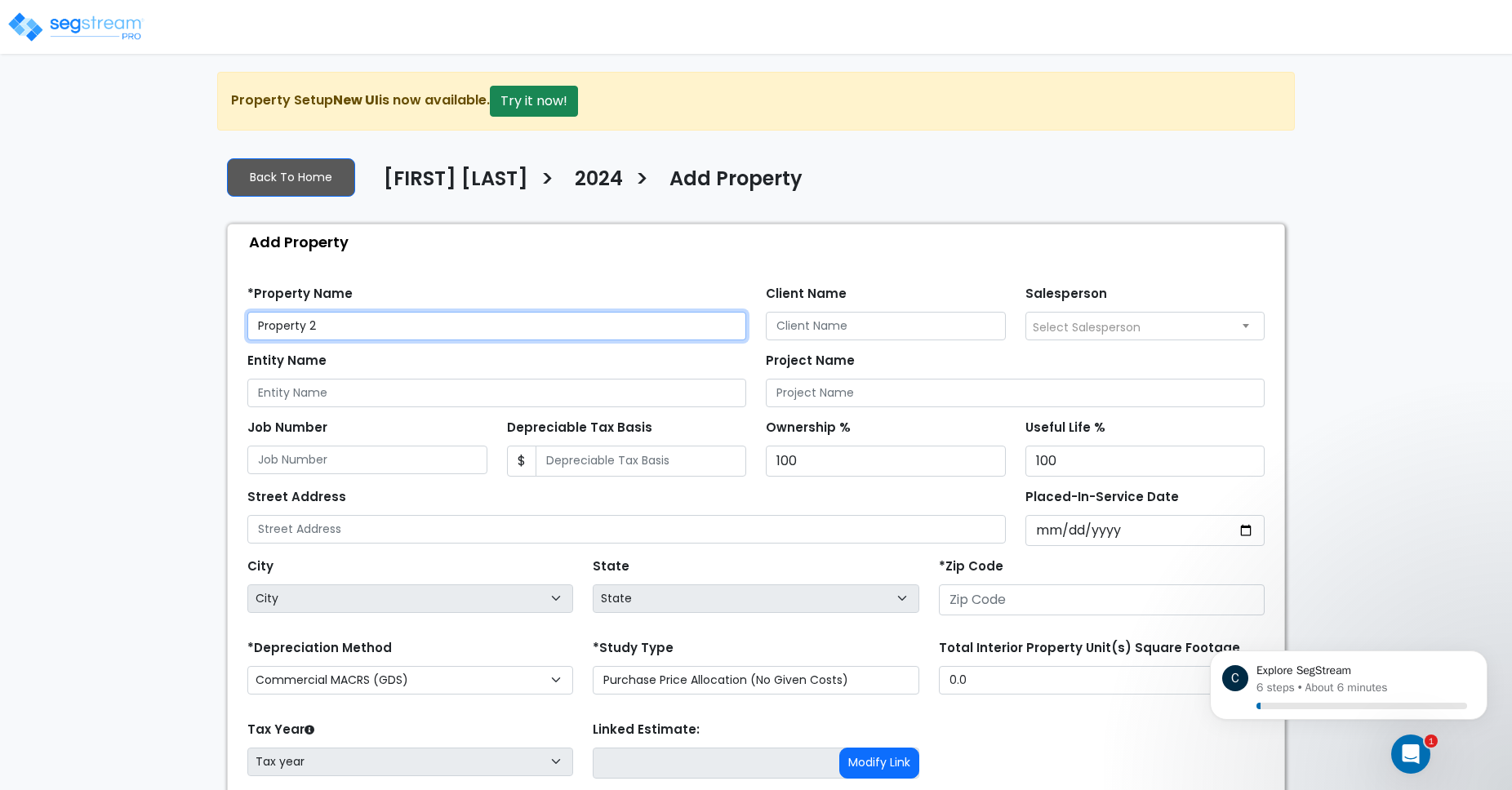 type on "Property 2" 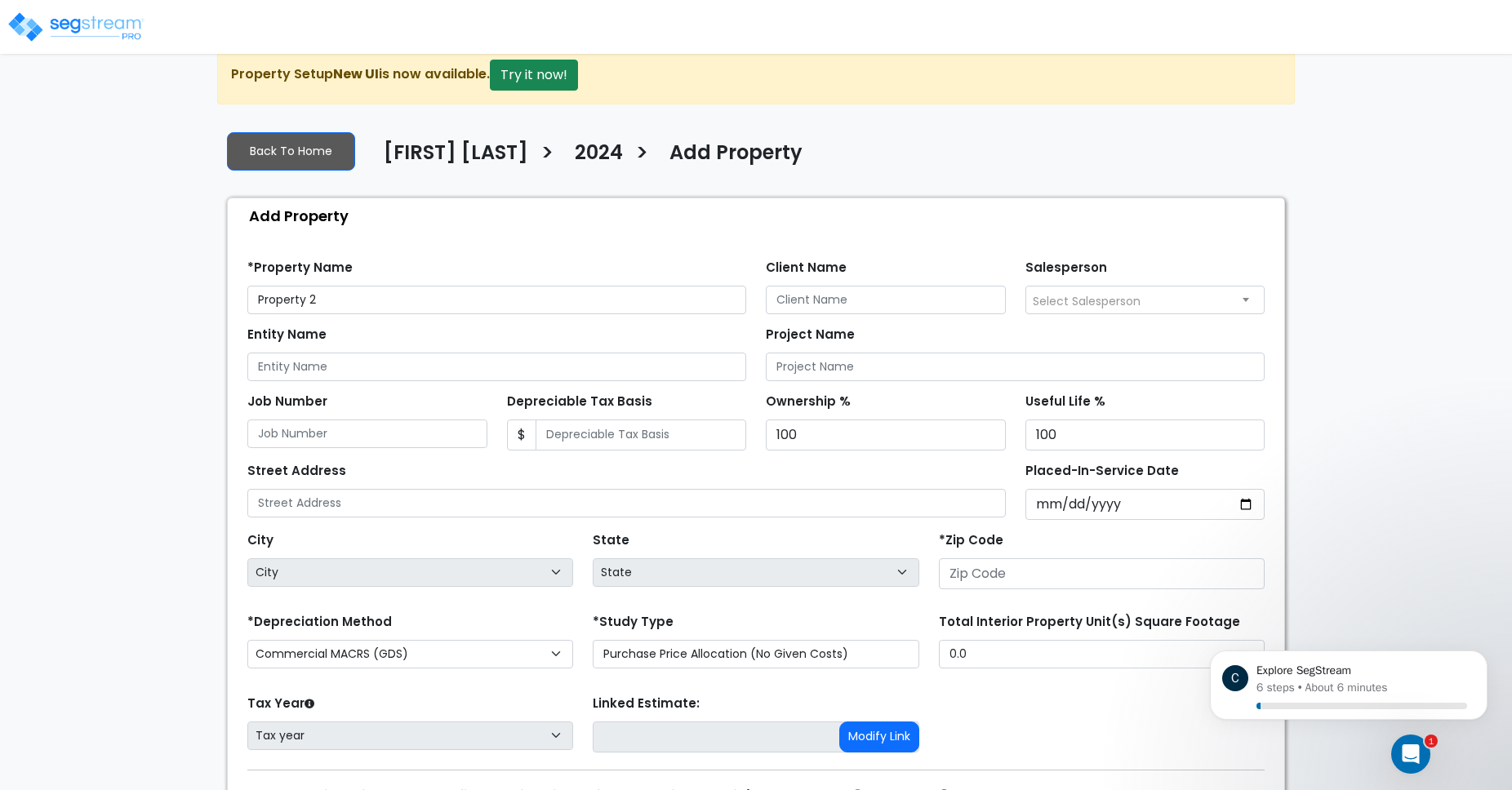 scroll, scrollTop: 27, scrollLeft: 0, axis: vertical 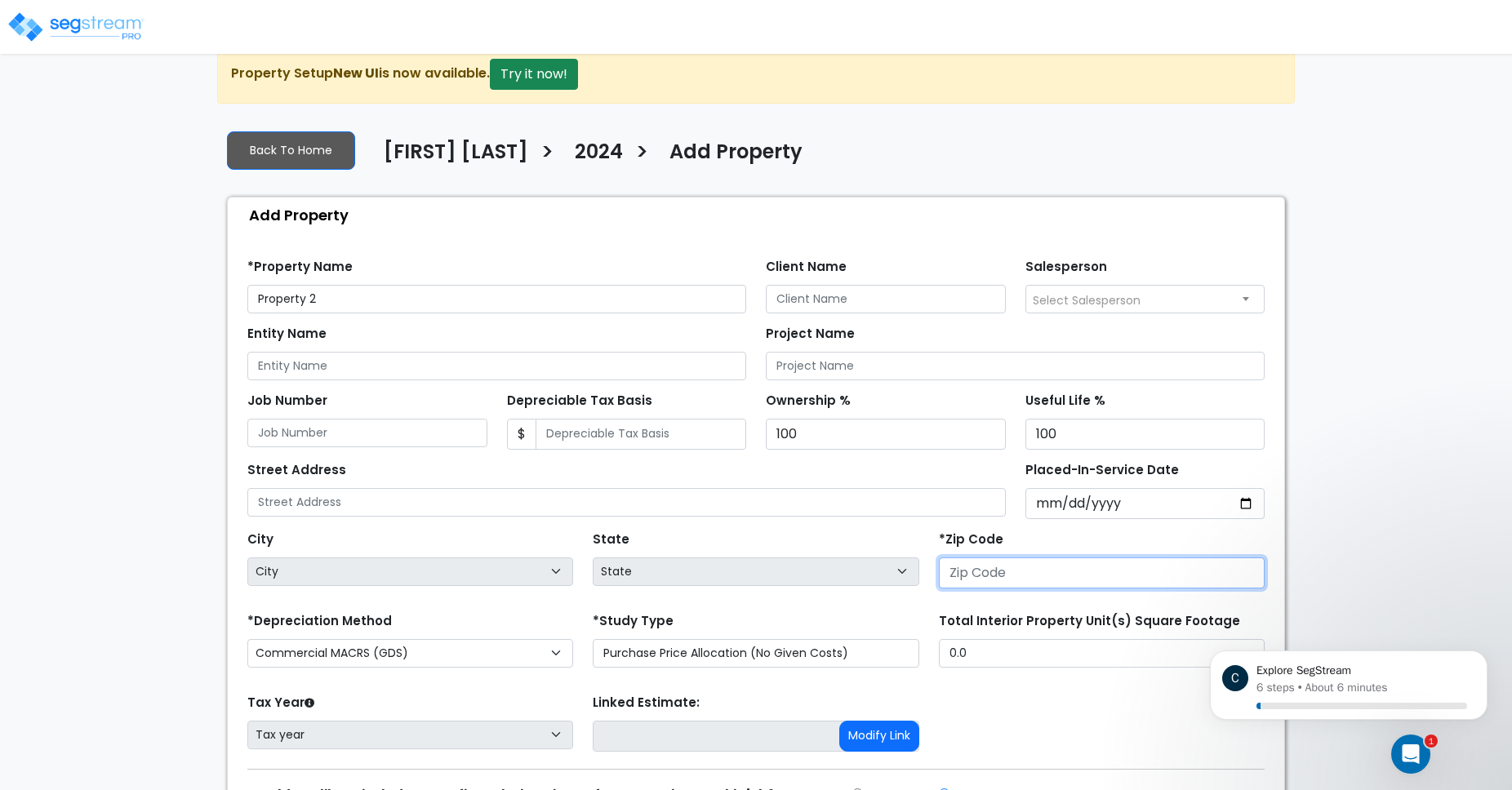 click at bounding box center (1101, 573) 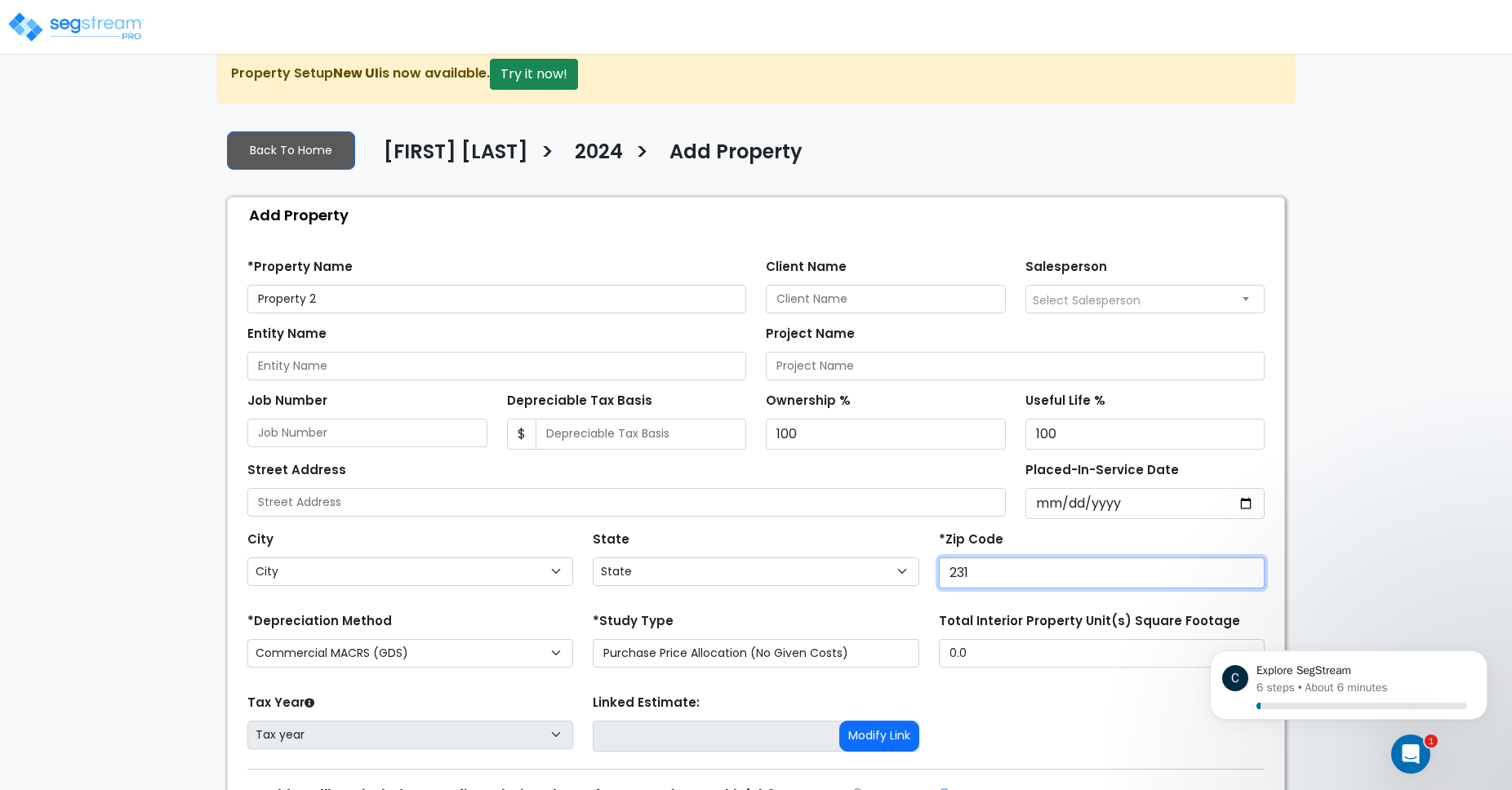 type on "2311" 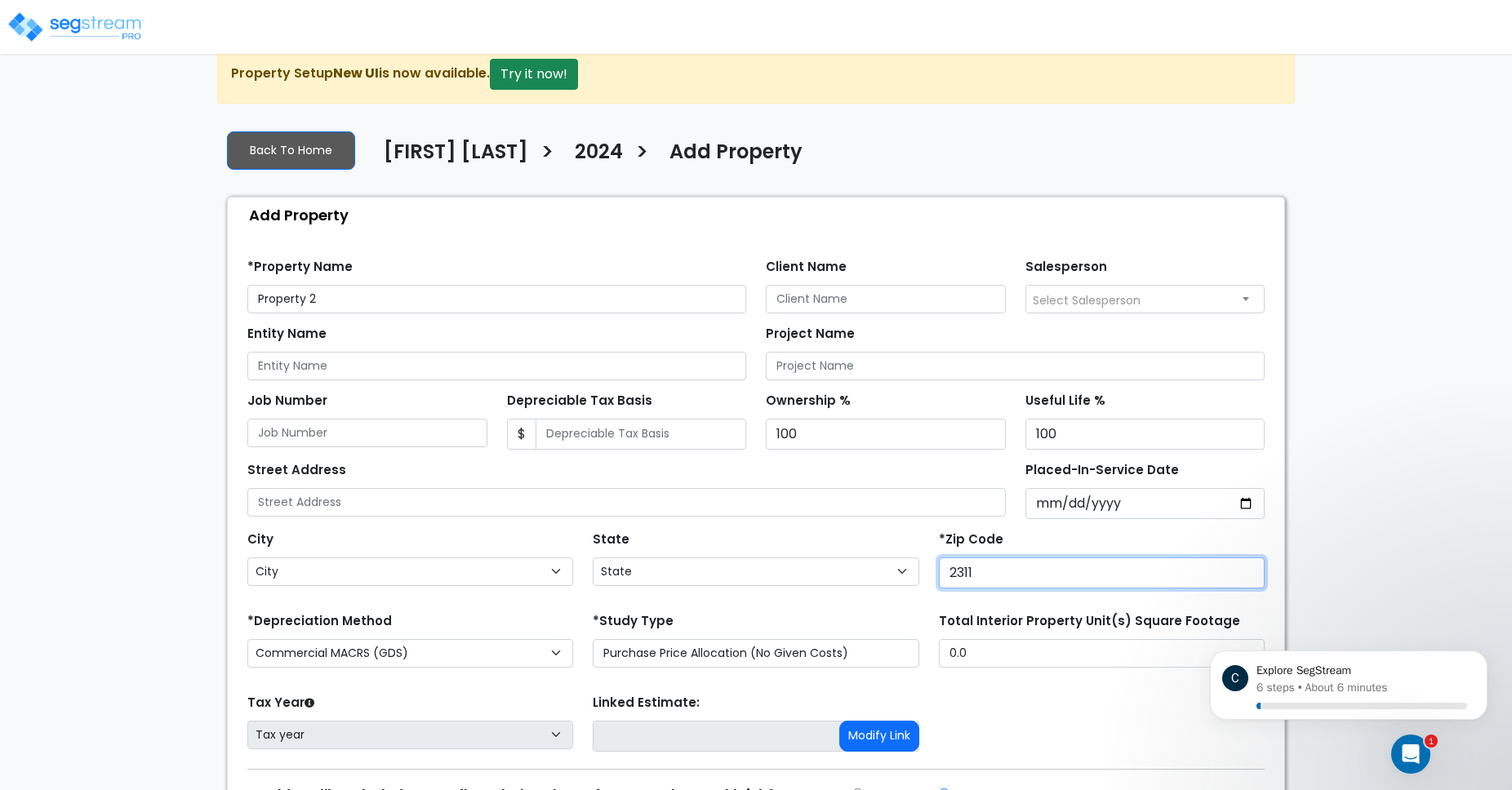select on "VA" 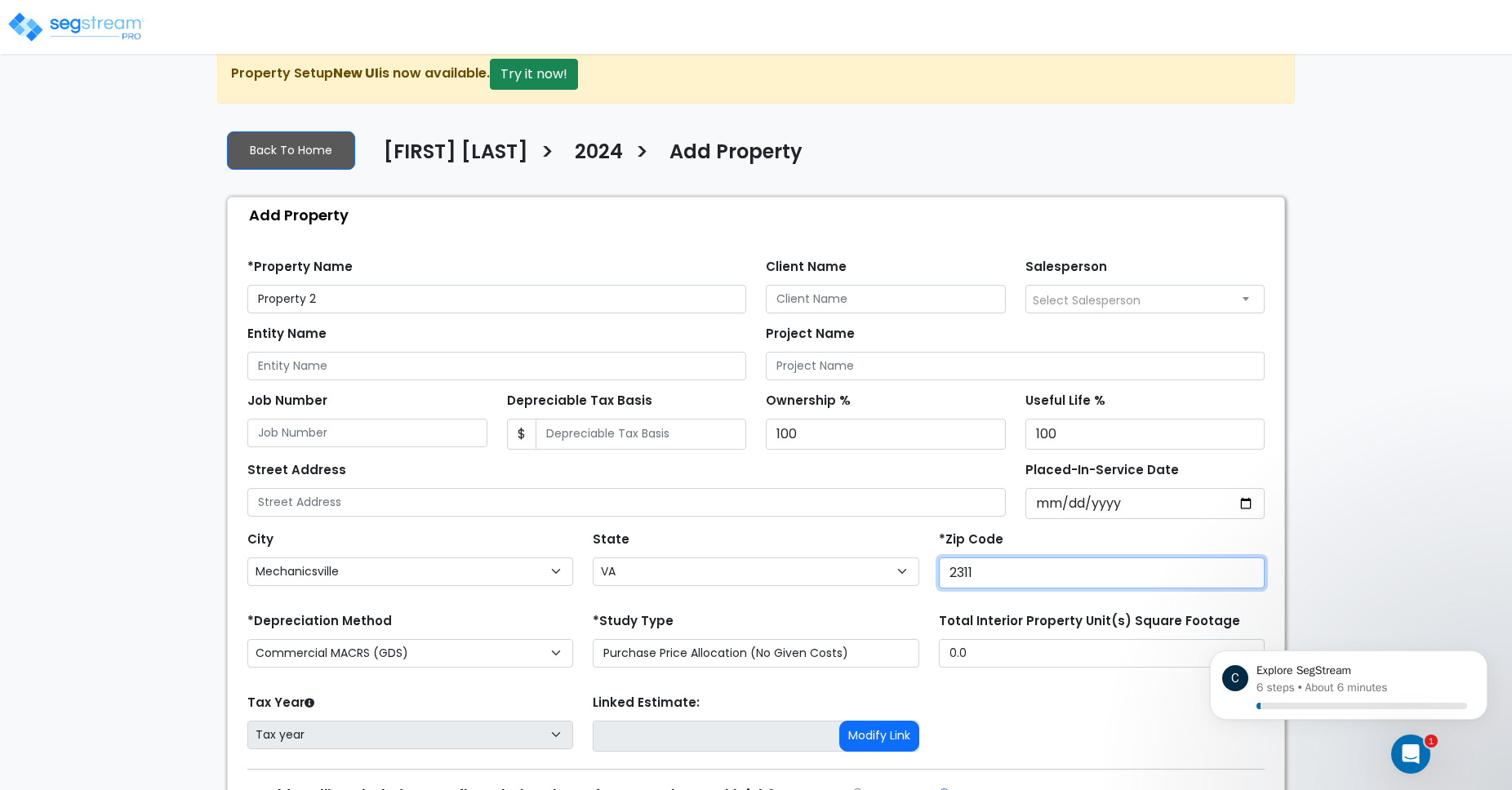 type on "23111" 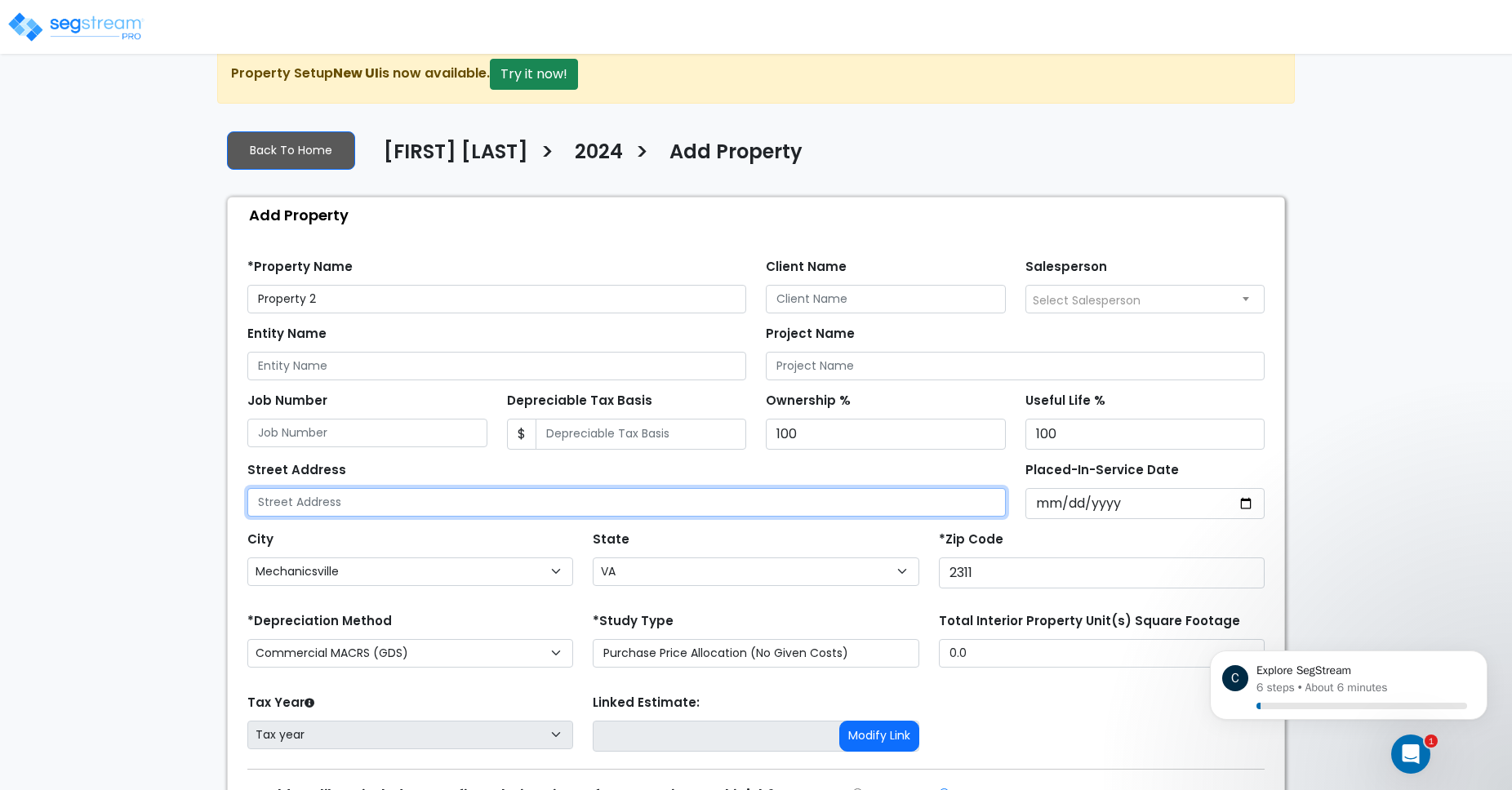 click at bounding box center (626, 502) 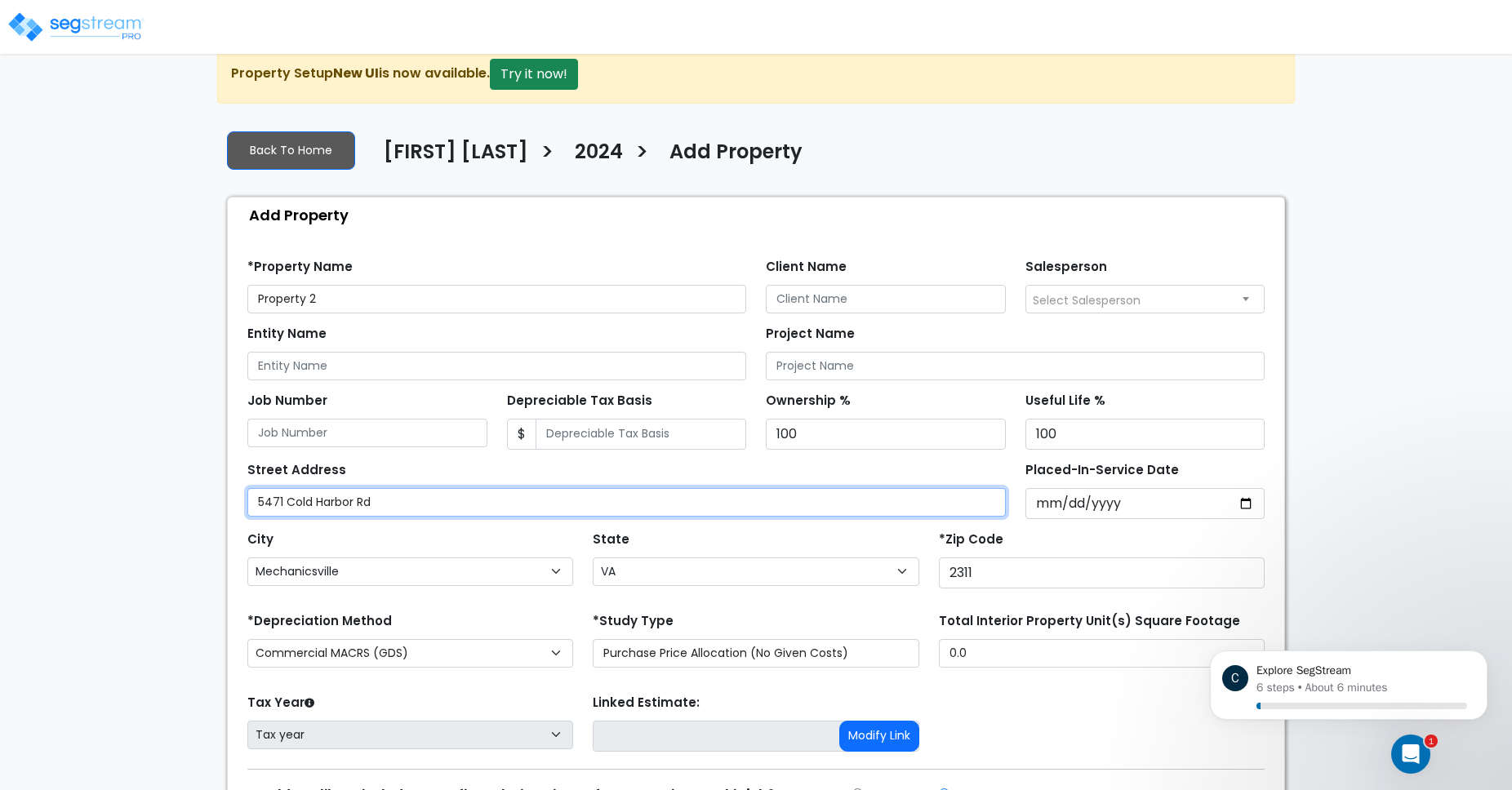 type on "5471 Cold Harbor Rd" 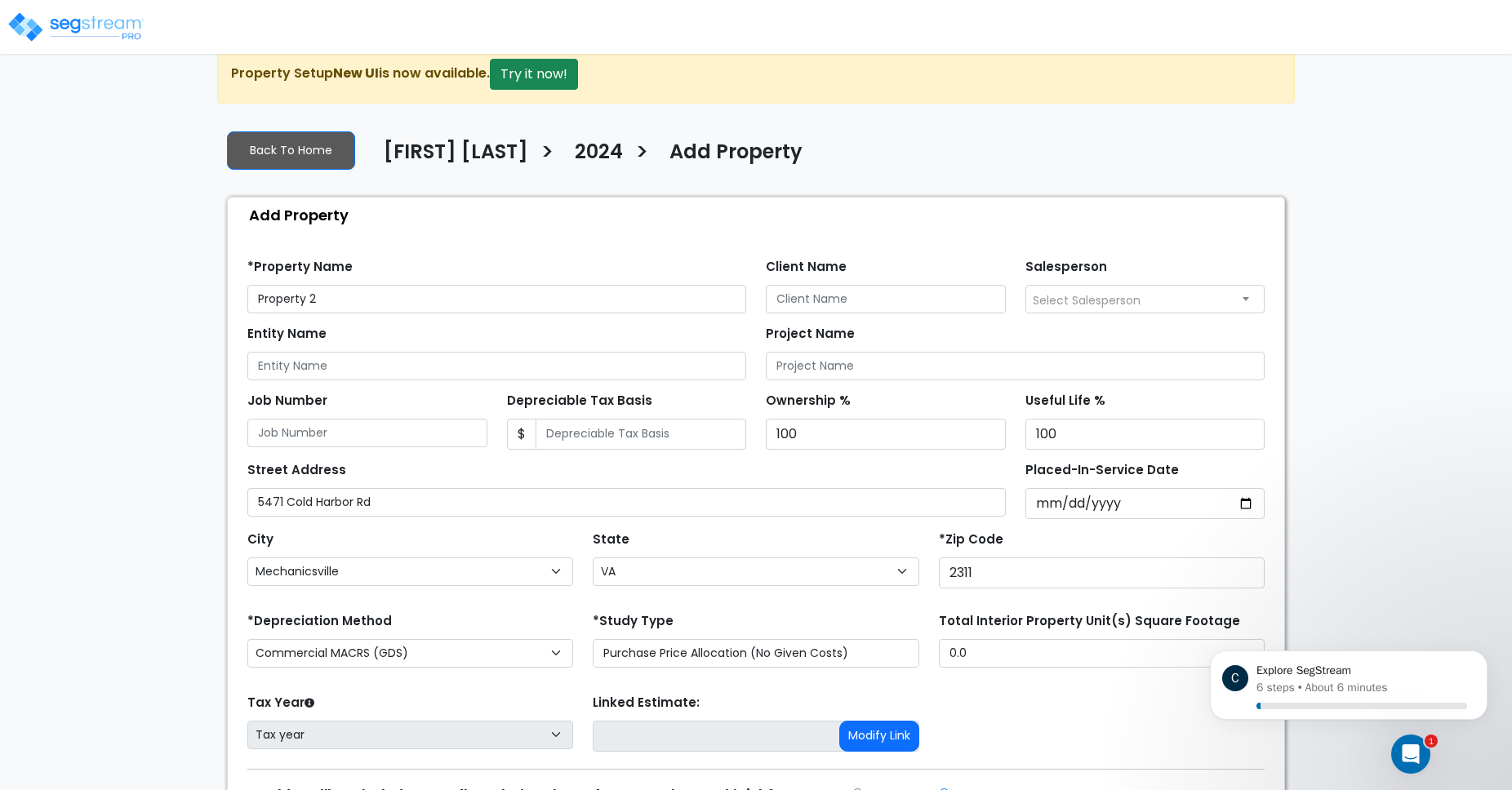 click on "We are  Building  your Property.
So please grab a coffee and let us do the heavy lifting.
×
Your report is being generated. Be patient!
×
We're working on your Modification, we will begin displaying your Worksheet as soon as we're done processing it...
Property Setup  New UI  is now available.
Try it now!
Back To Home
Christopher Ballesteros > 2024 > $" at bounding box center [756, 464] 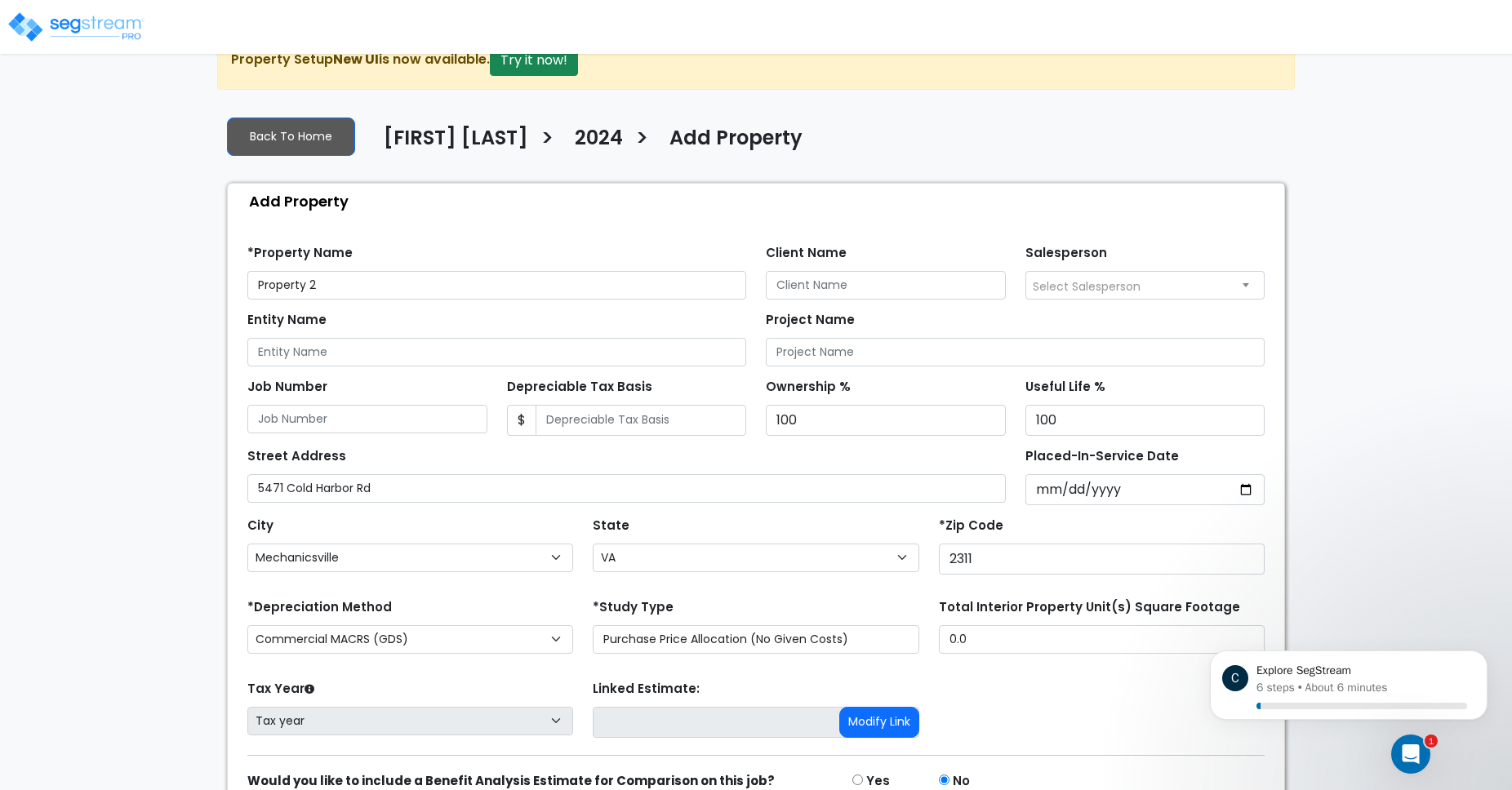 scroll, scrollTop: 43, scrollLeft: 0, axis: vertical 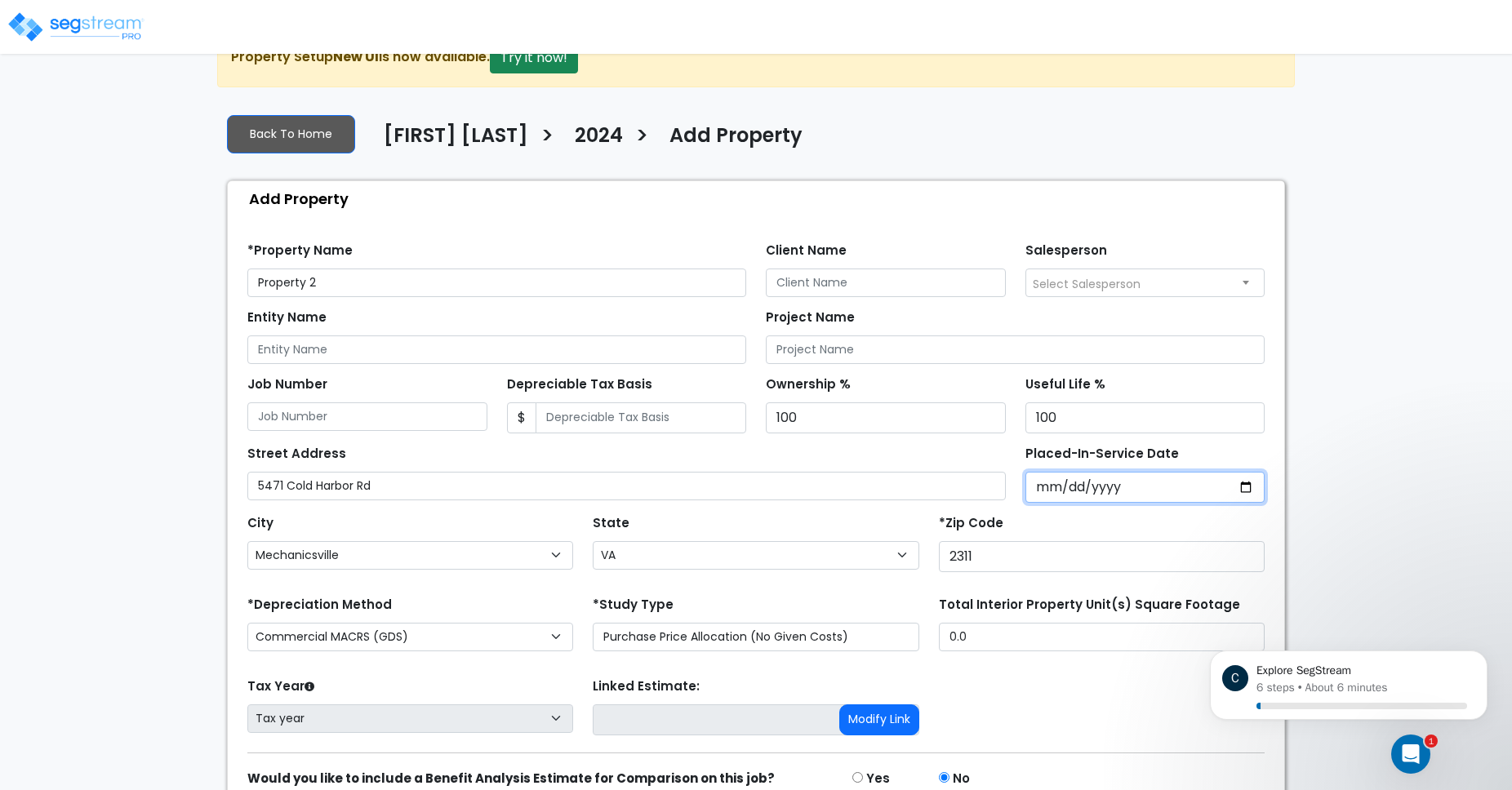 click on "Placed-In-Service Date" at bounding box center [1145, 487] 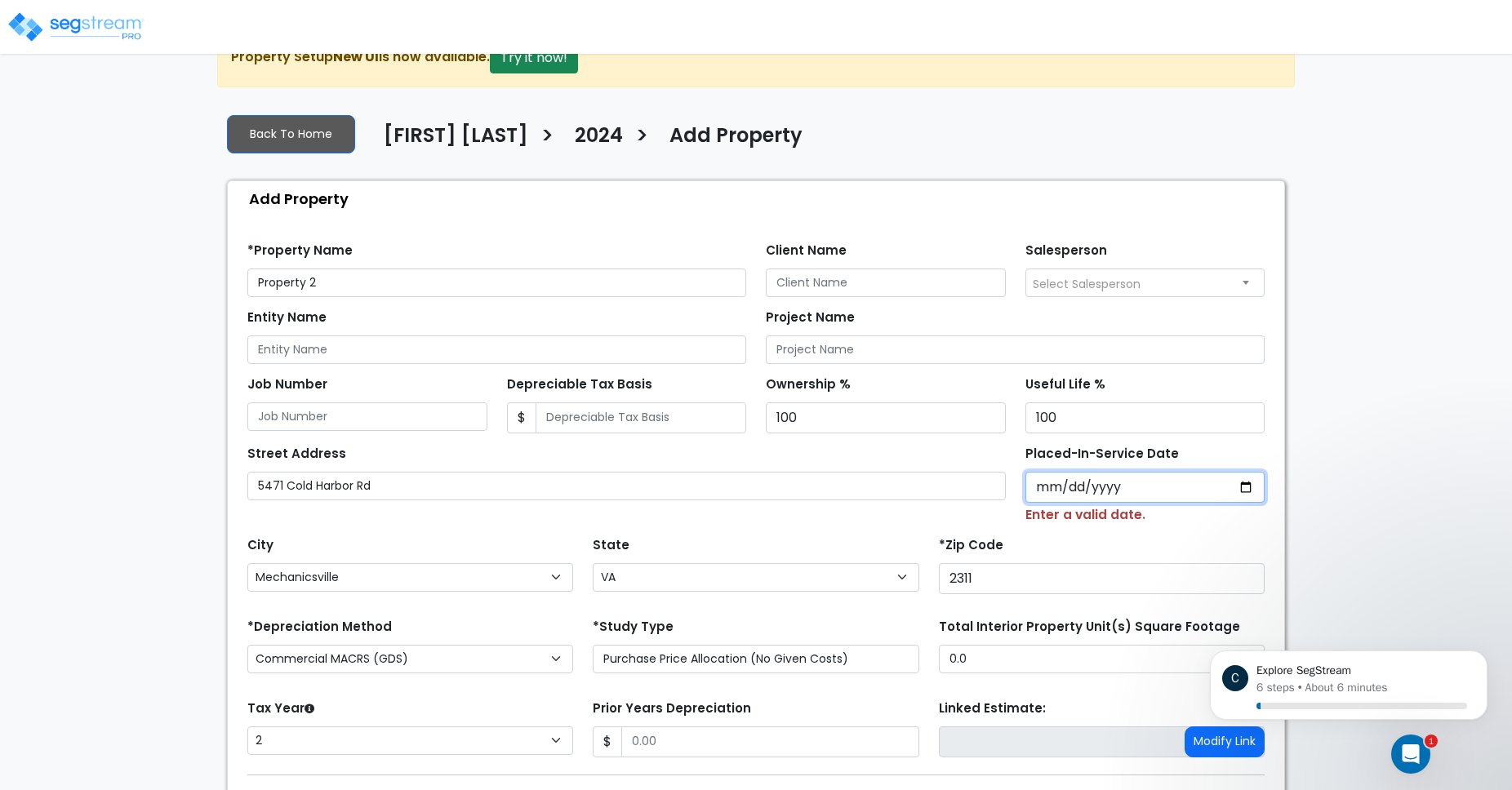 type on "0020-12-18" 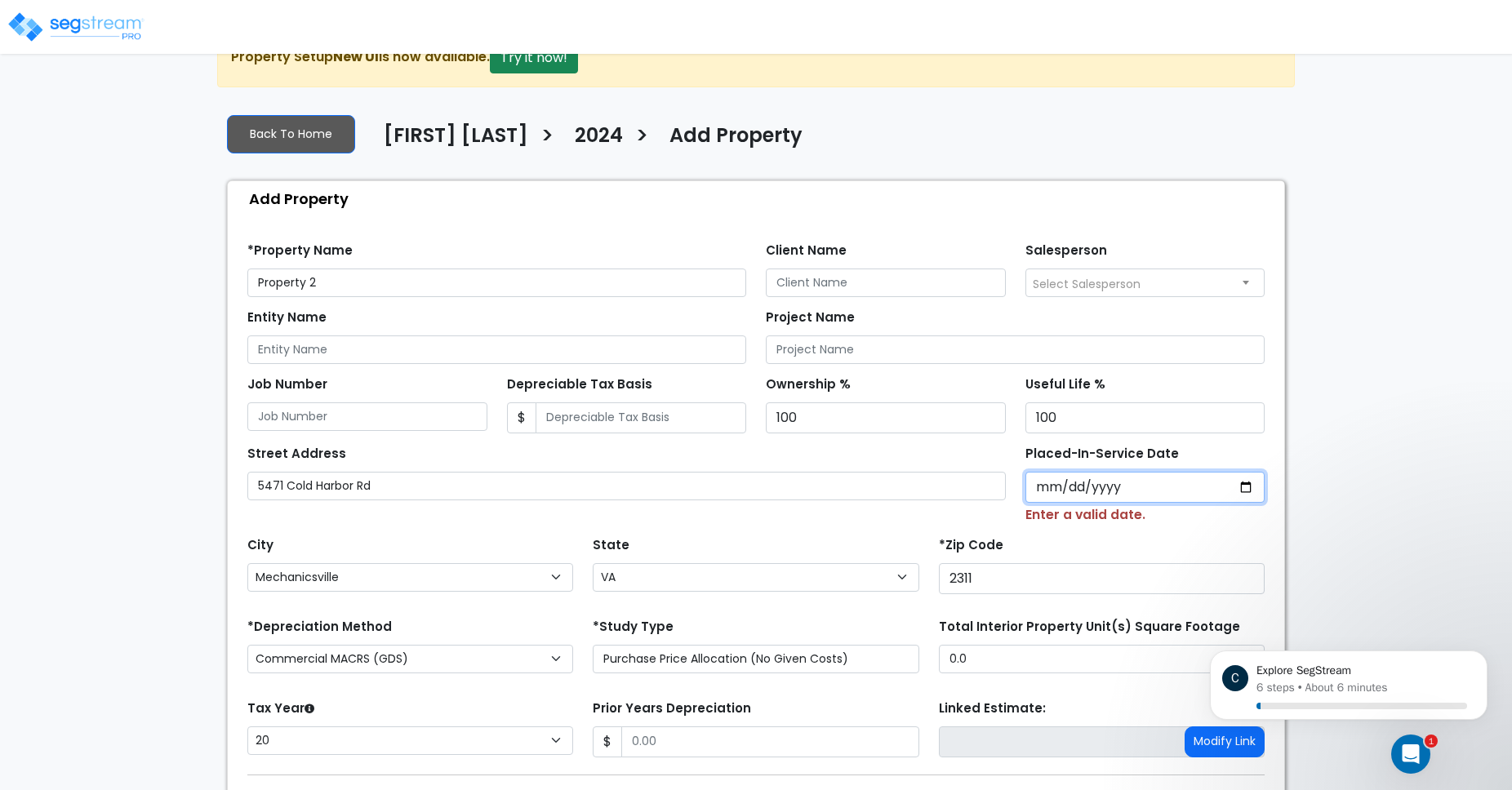 type on "2024-12-18" 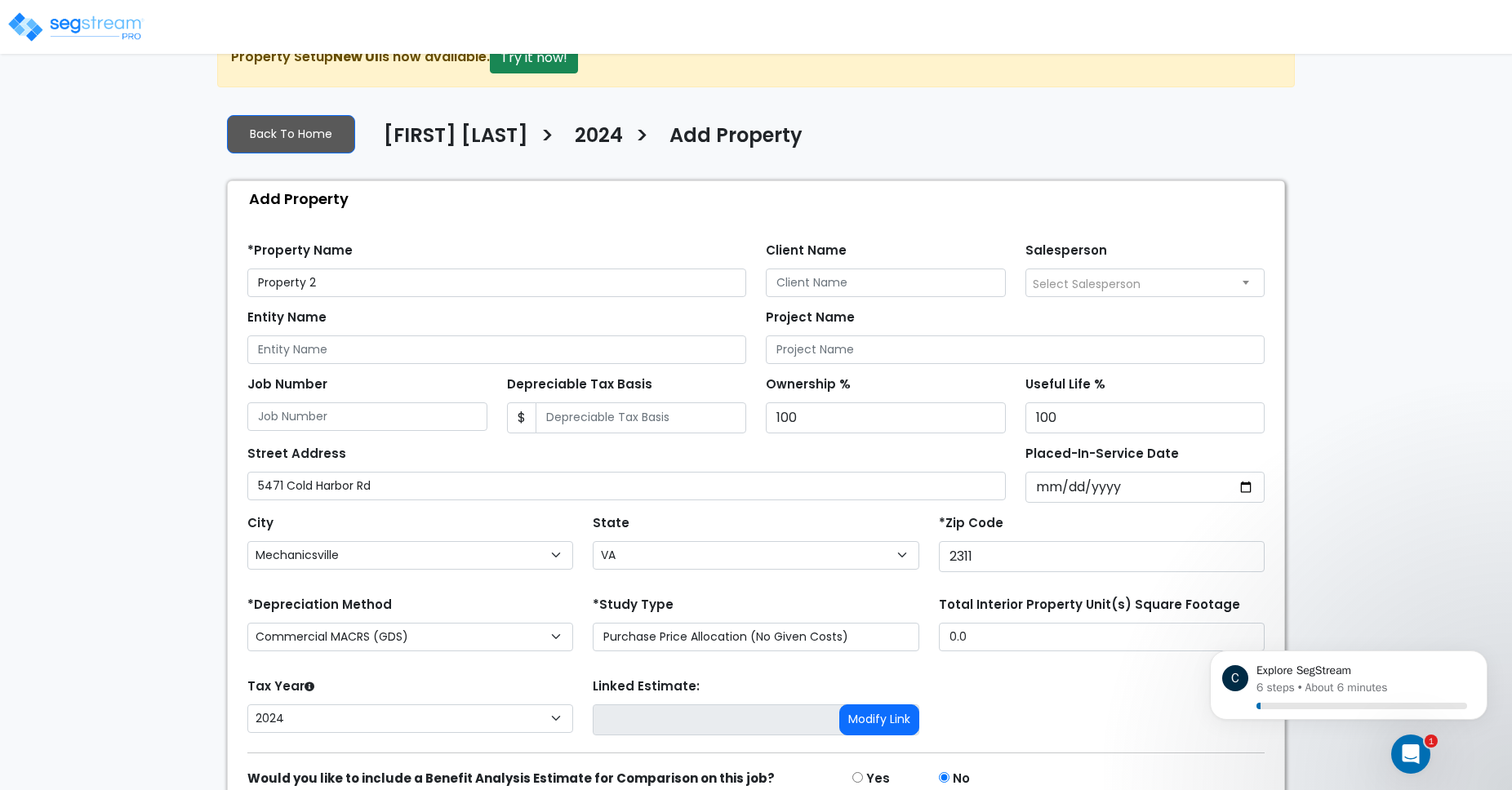 click on "*Zip Code
23111" at bounding box center [1101, 541] 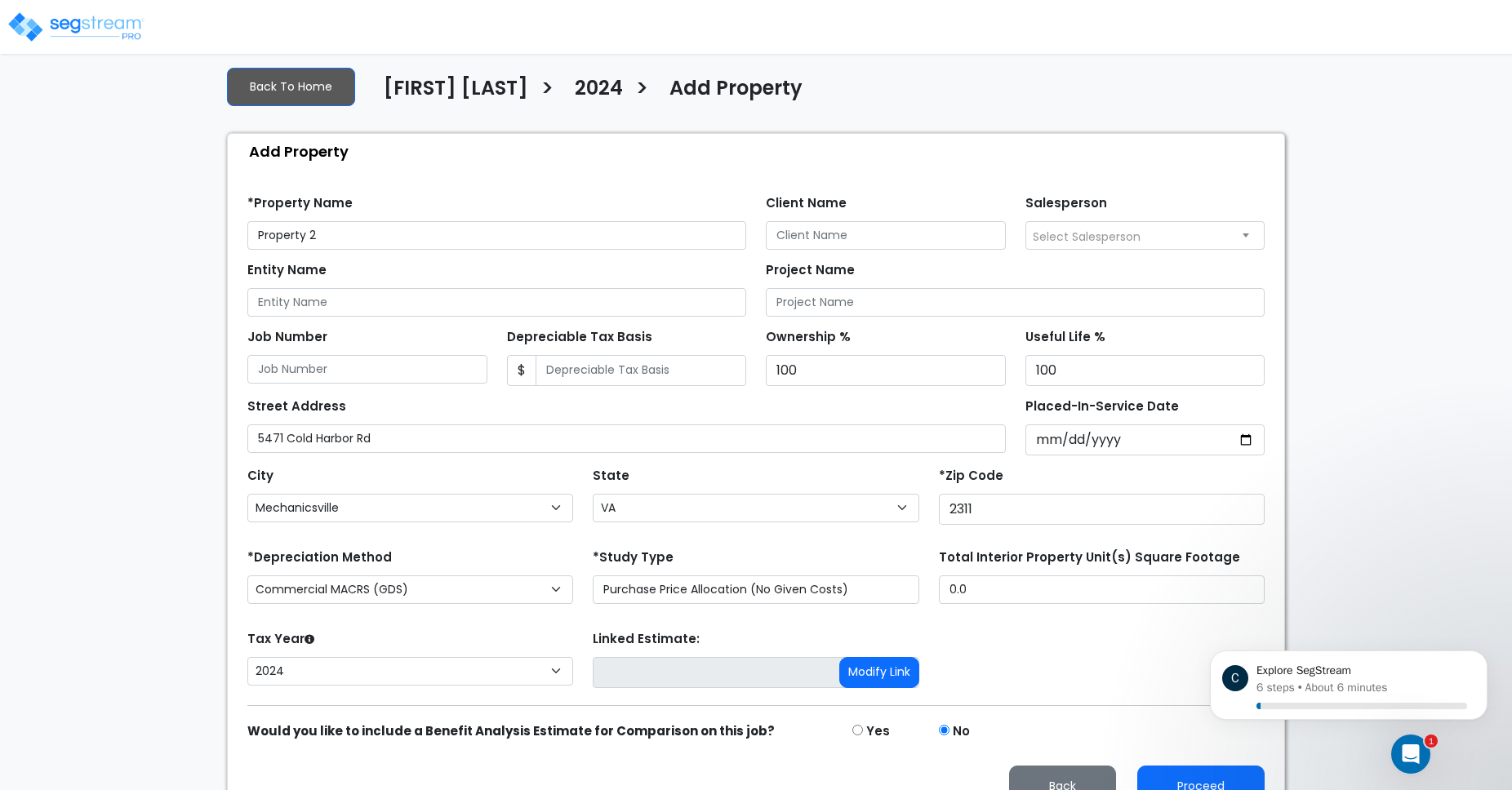 scroll, scrollTop: 122, scrollLeft: 0, axis: vertical 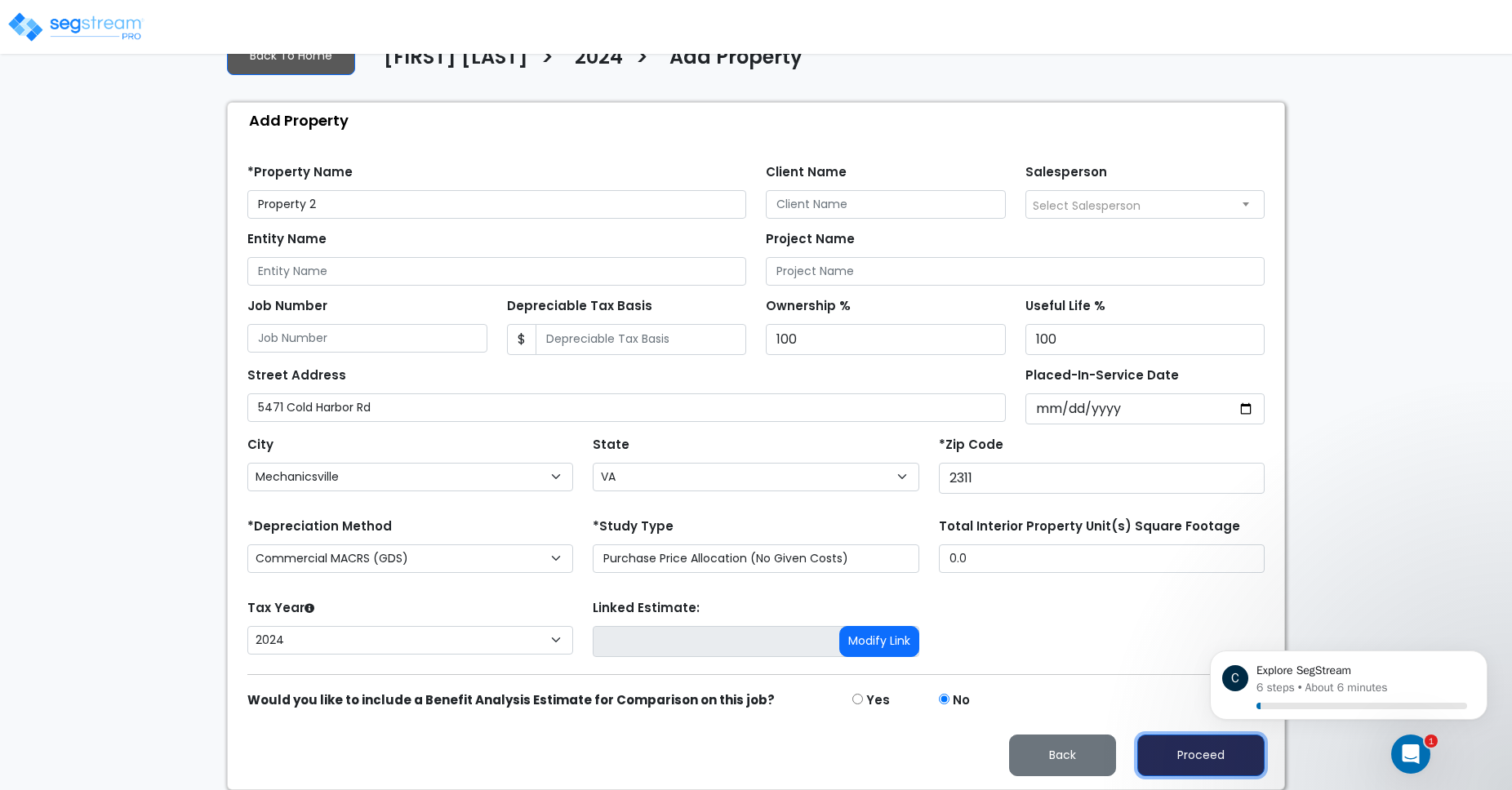 click on "Proceed" at bounding box center (1201, 755) 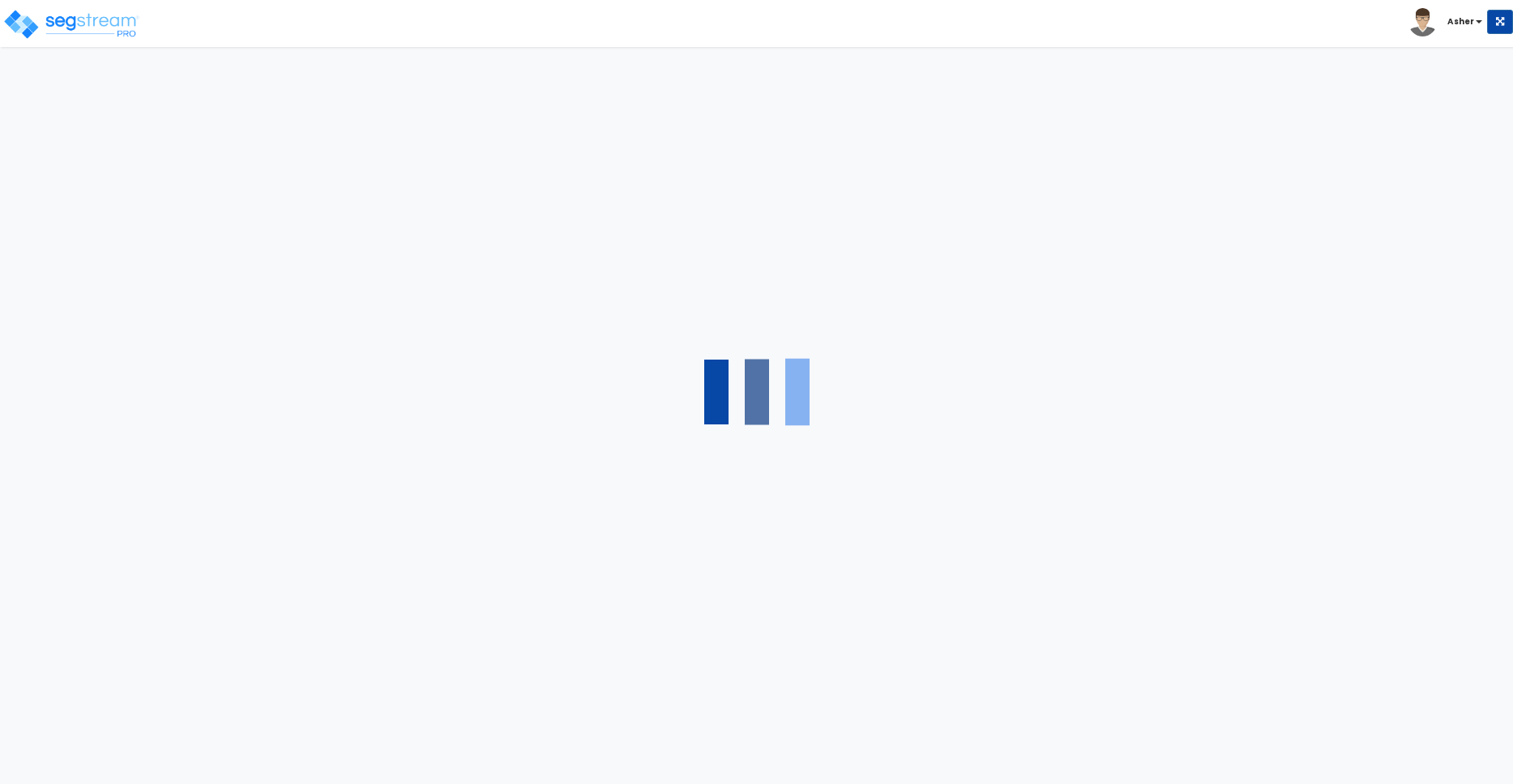 scroll, scrollTop: 0, scrollLeft: 0, axis: both 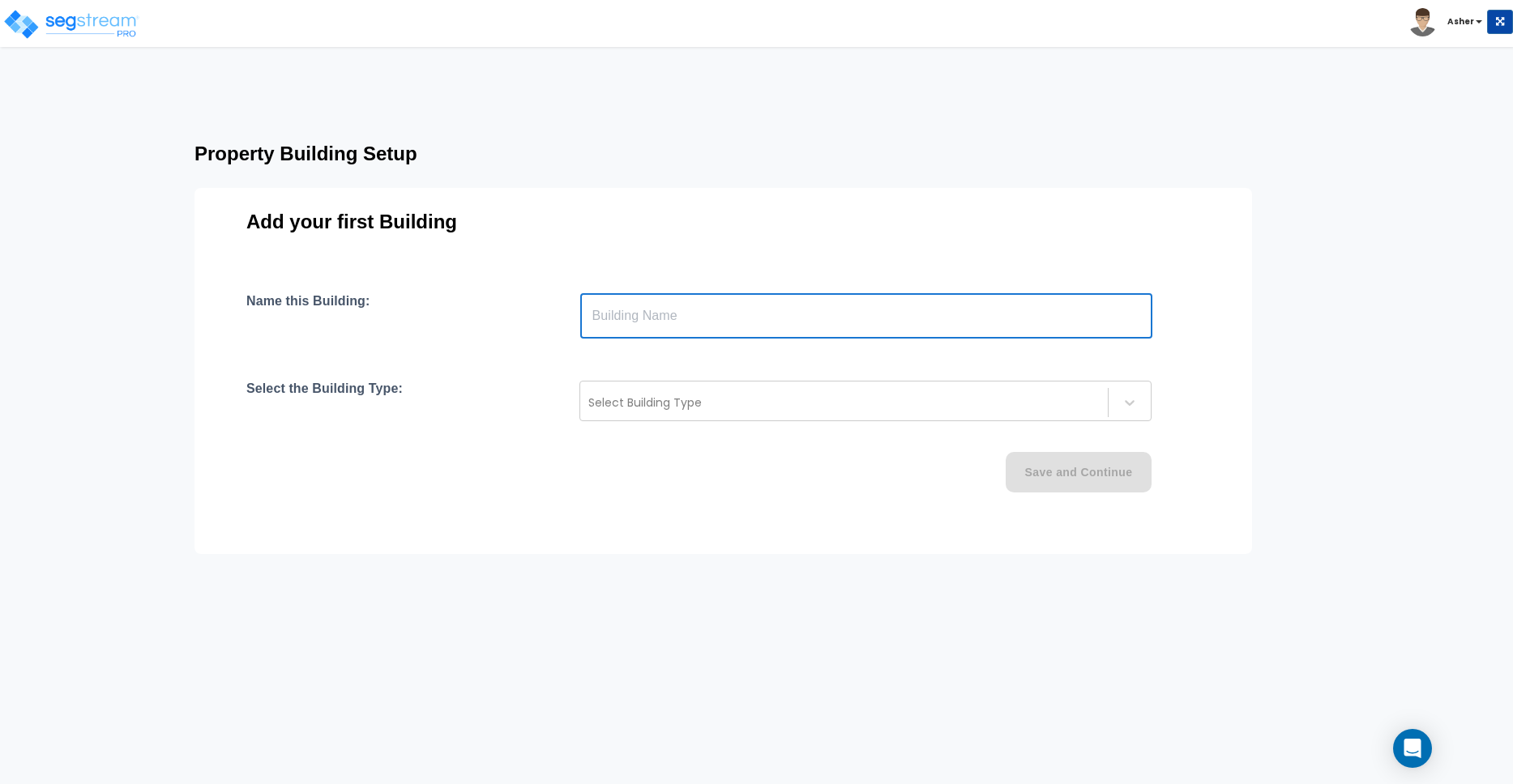 click at bounding box center [866, 316] 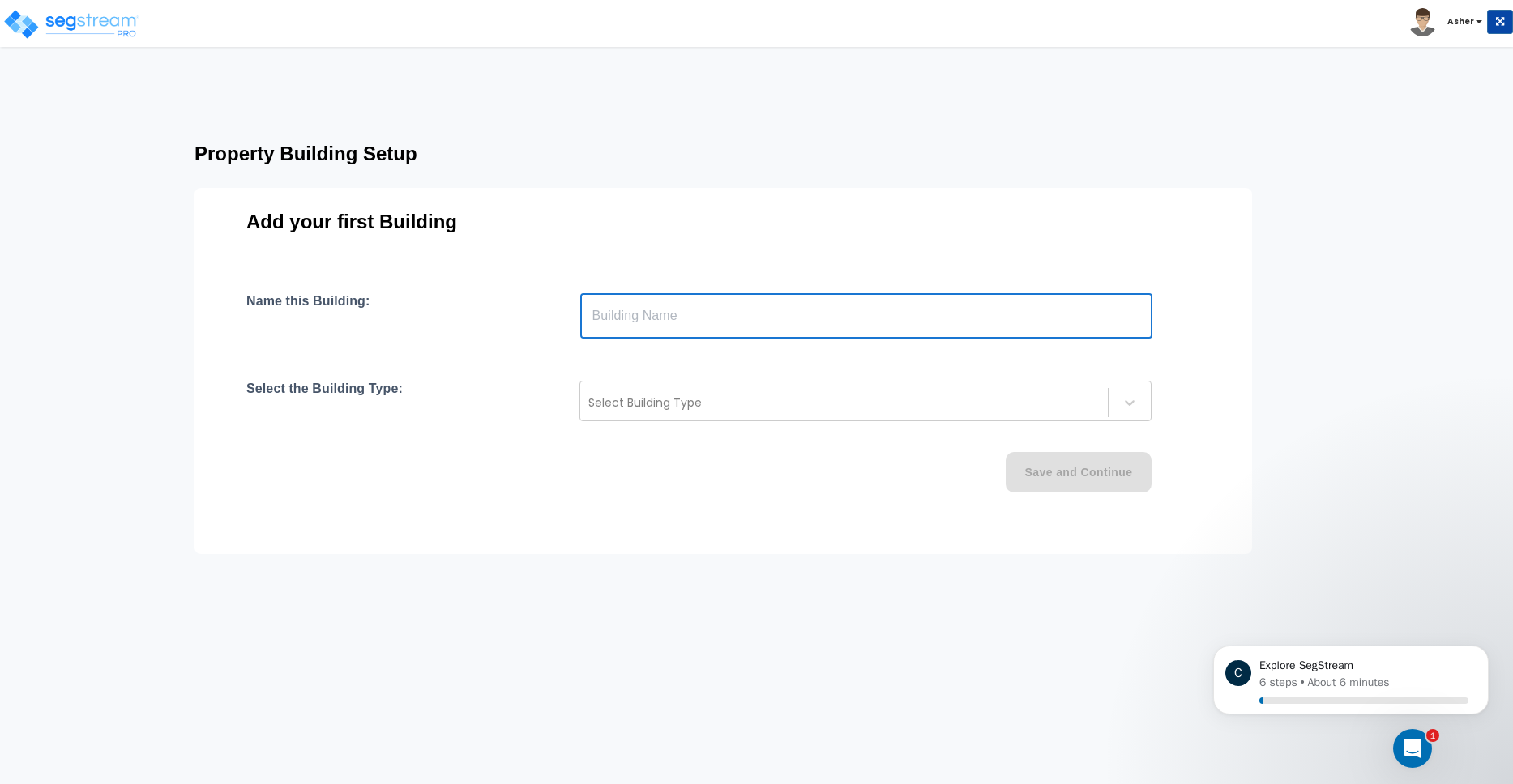 scroll, scrollTop: 0, scrollLeft: 0, axis: both 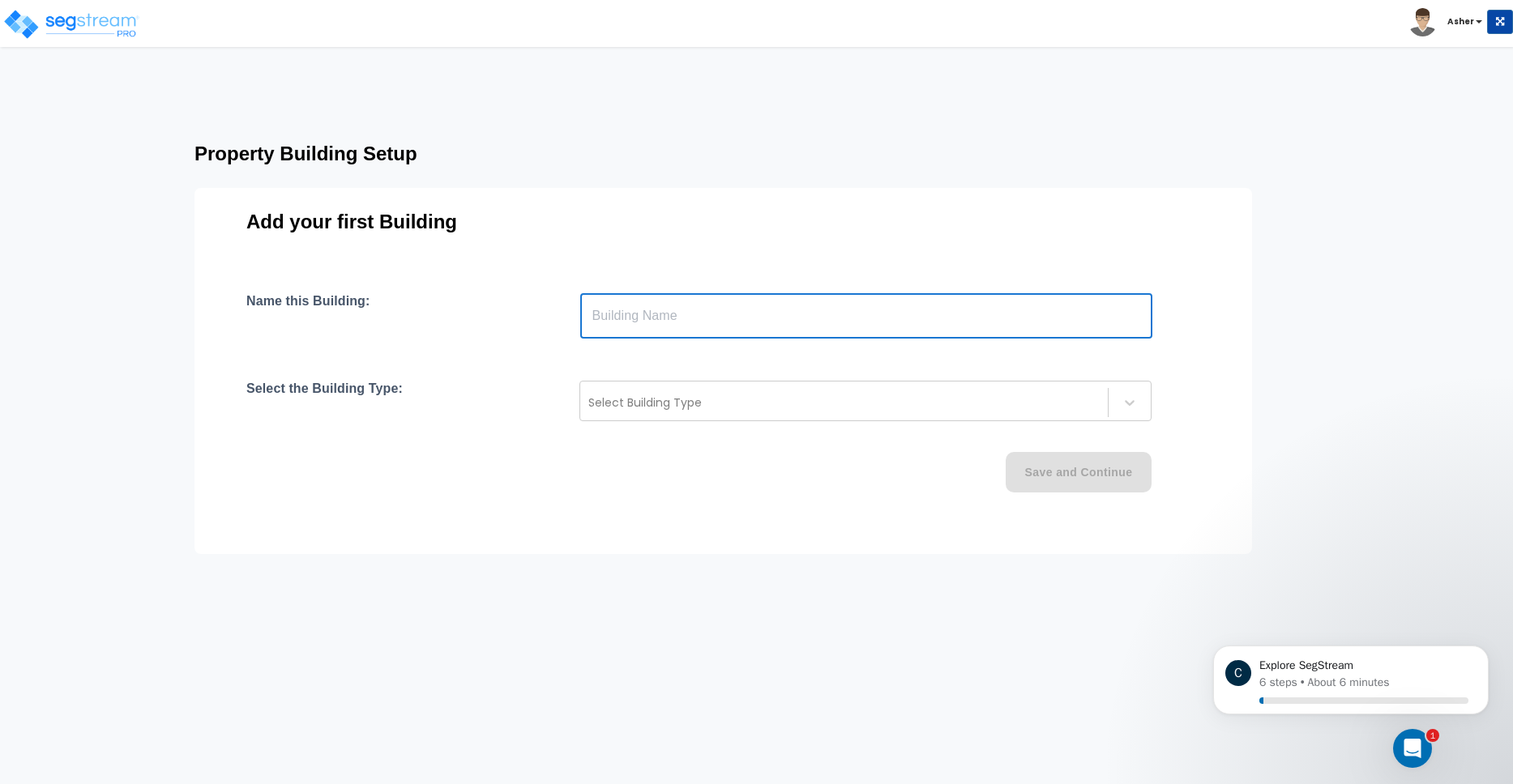 paste 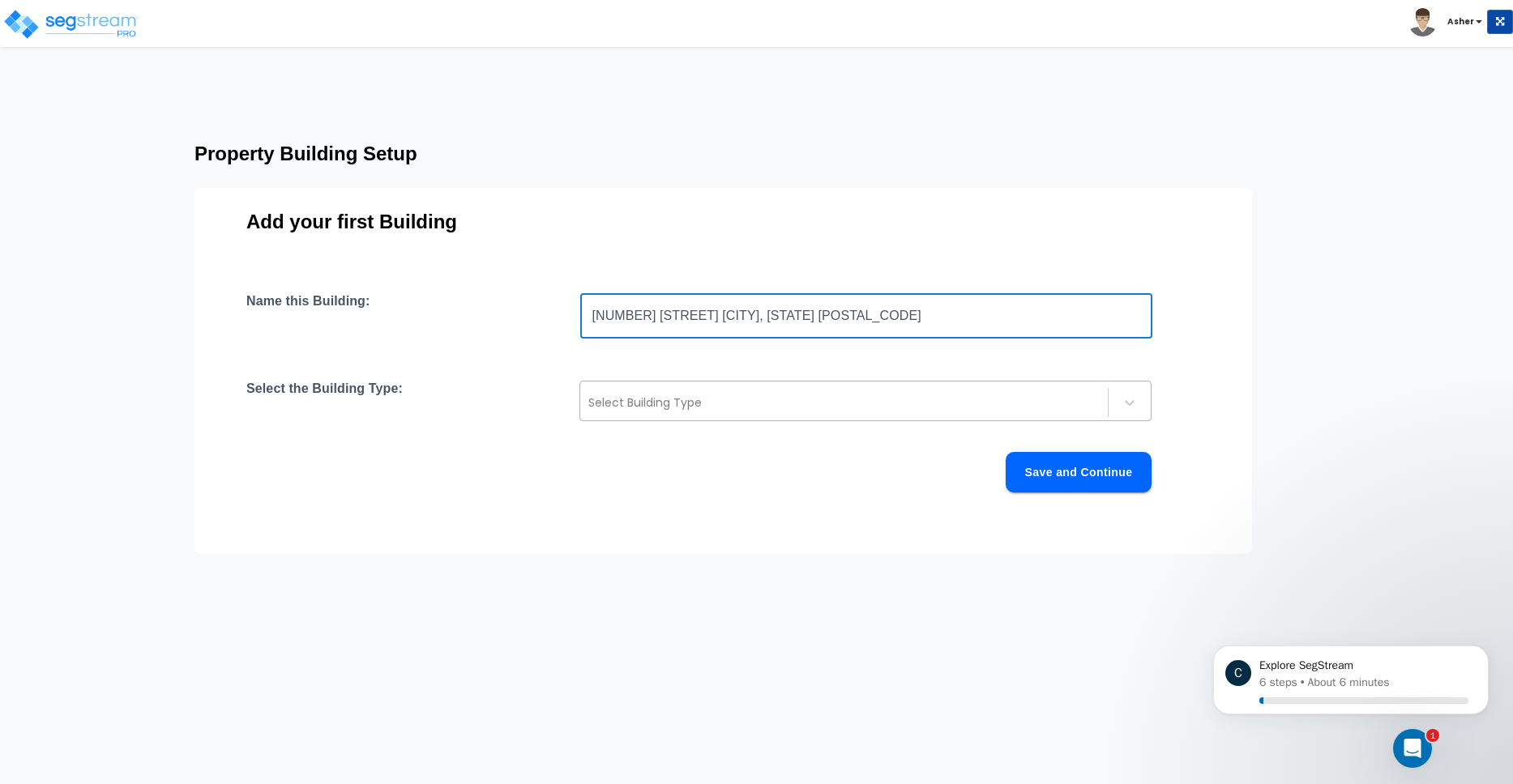 type on "[NUMBER] [STREET] [CITY], [STATE] [ZIP]" 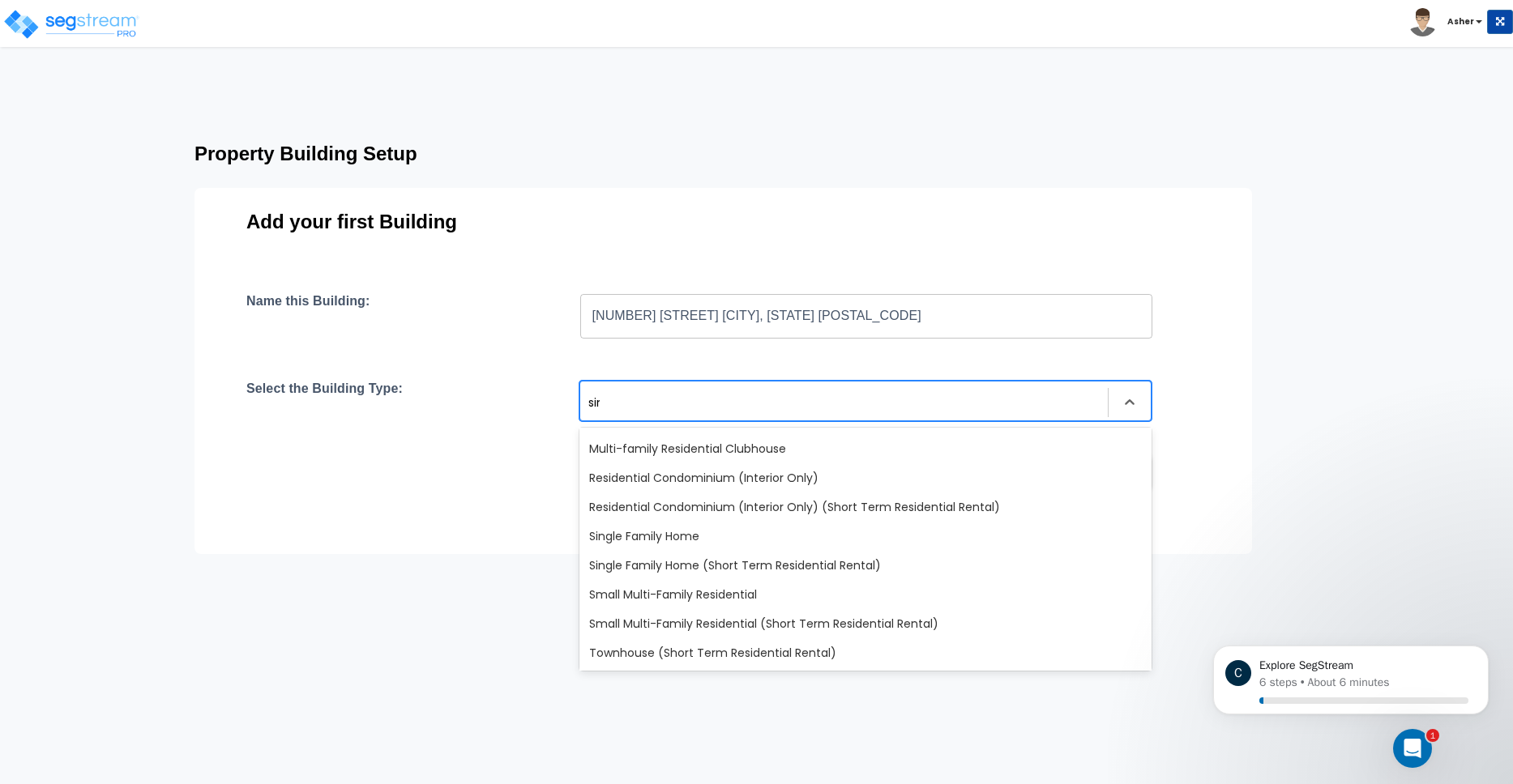 scroll, scrollTop: 0, scrollLeft: 0, axis: both 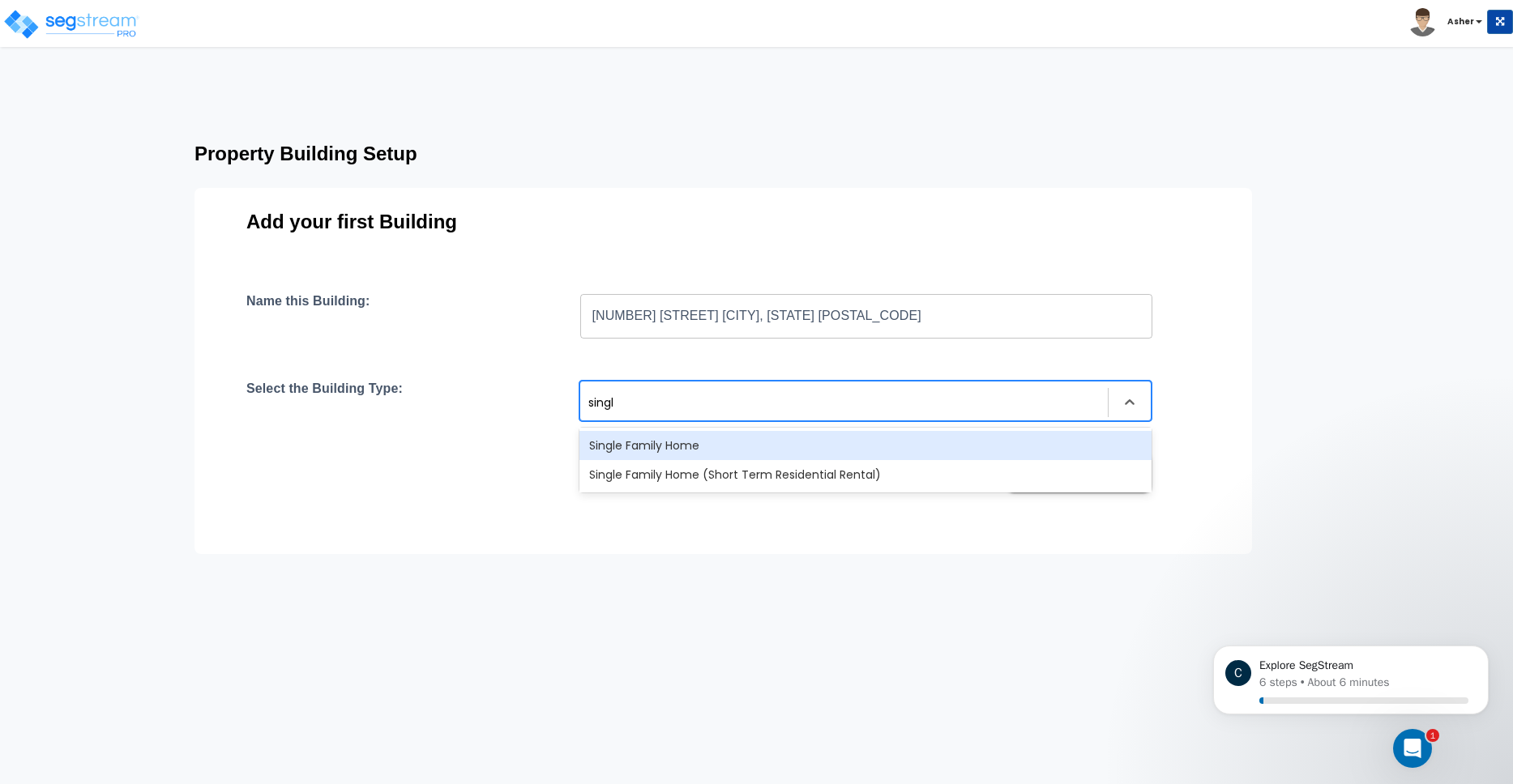 type on "single" 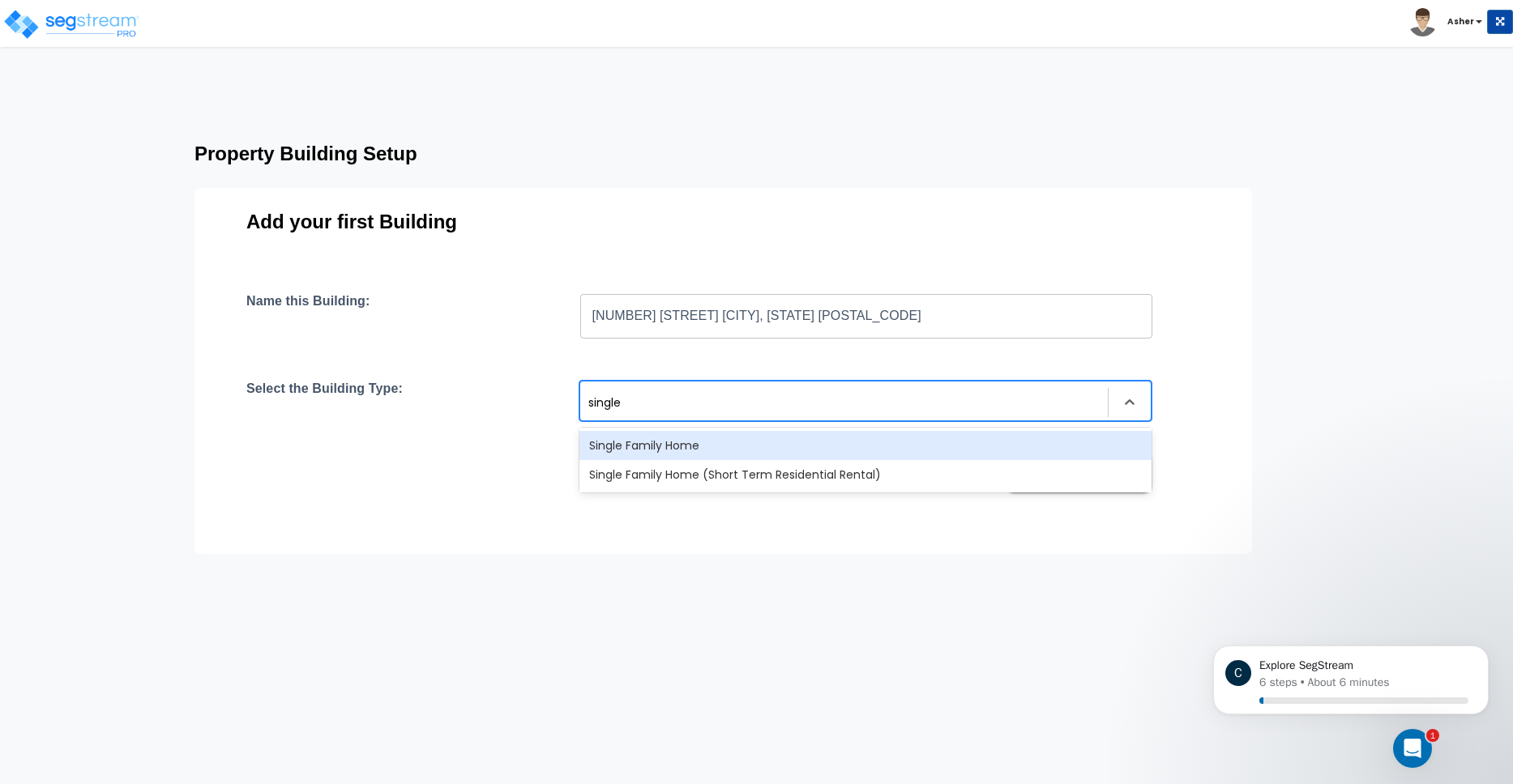 click on "Single Family Home" at bounding box center [865, 445] 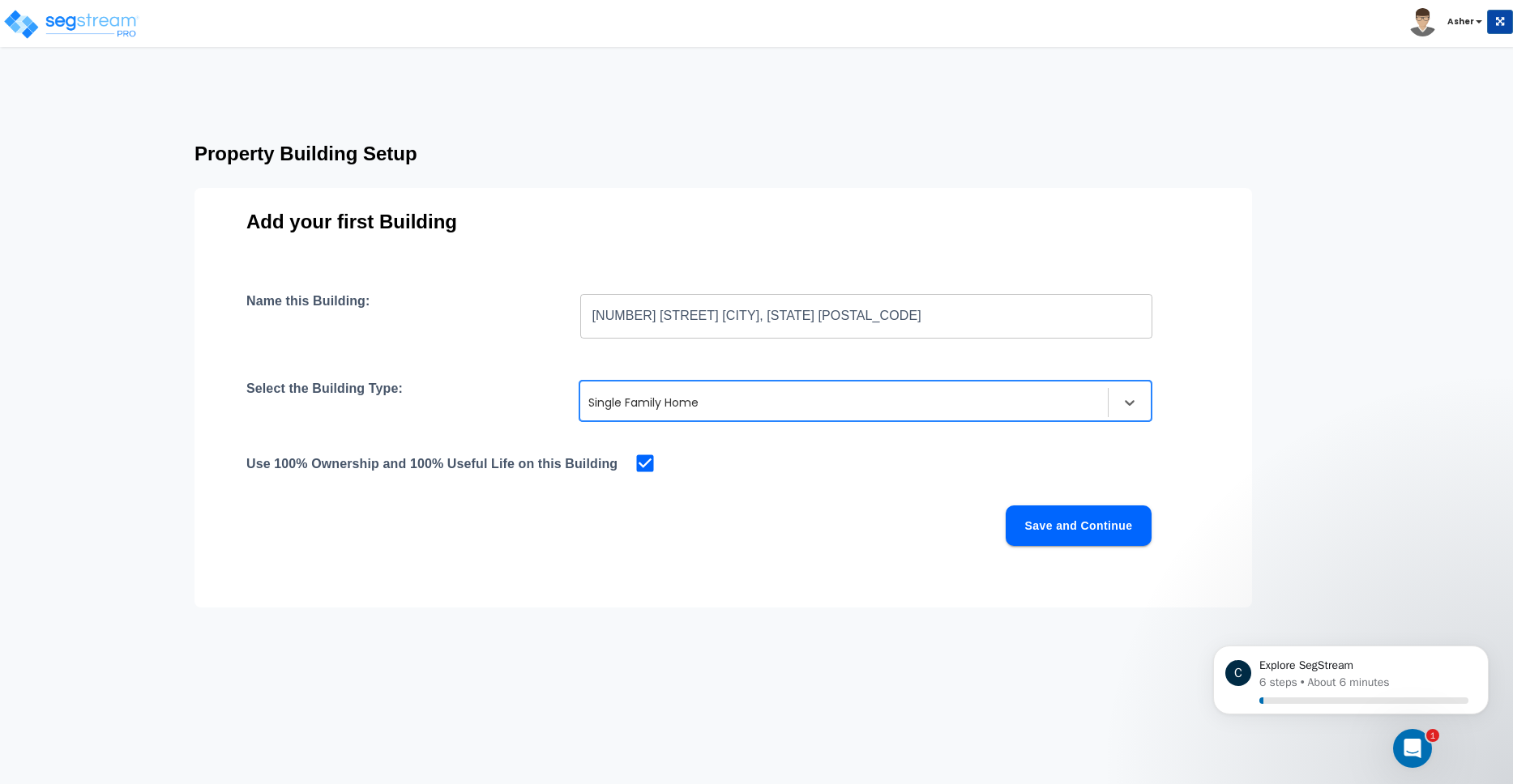 click on "Use 100% Ownership and 100% Useful Life on this Building" at bounding box center (723, 463) 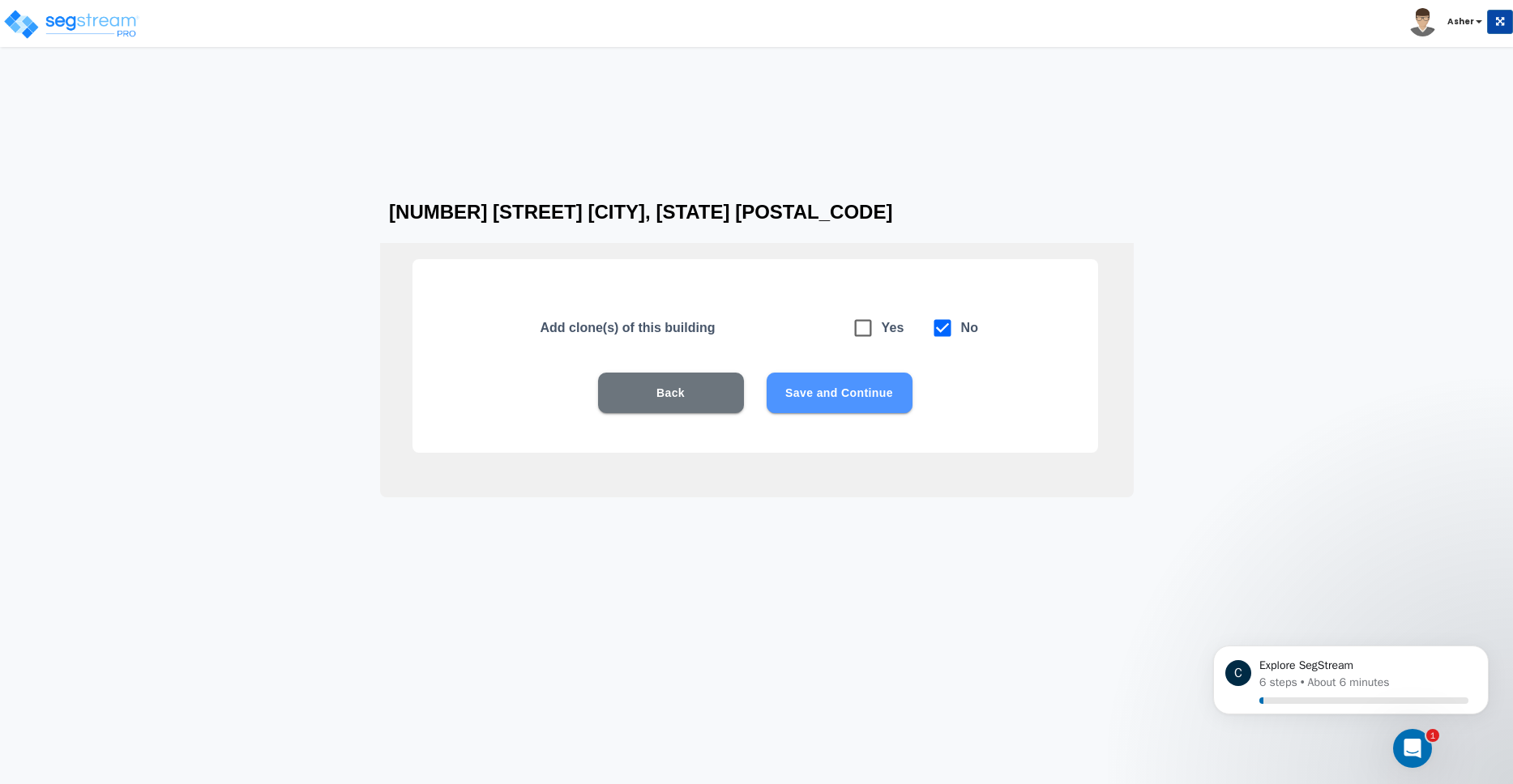 click on "Save and Continue" at bounding box center [840, 393] 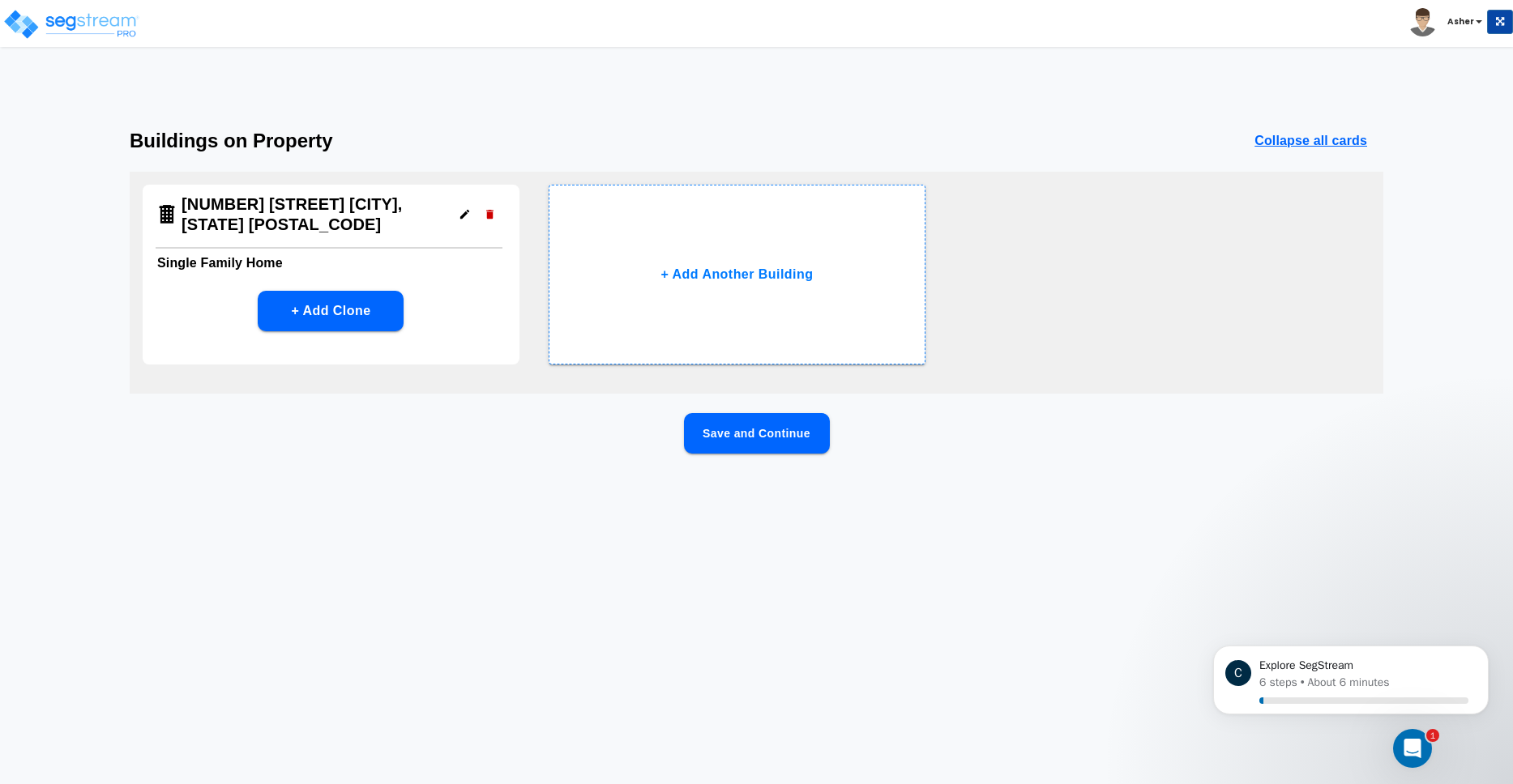 click on "Toggle navigation
Asher
x" at bounding box center [756, 262] 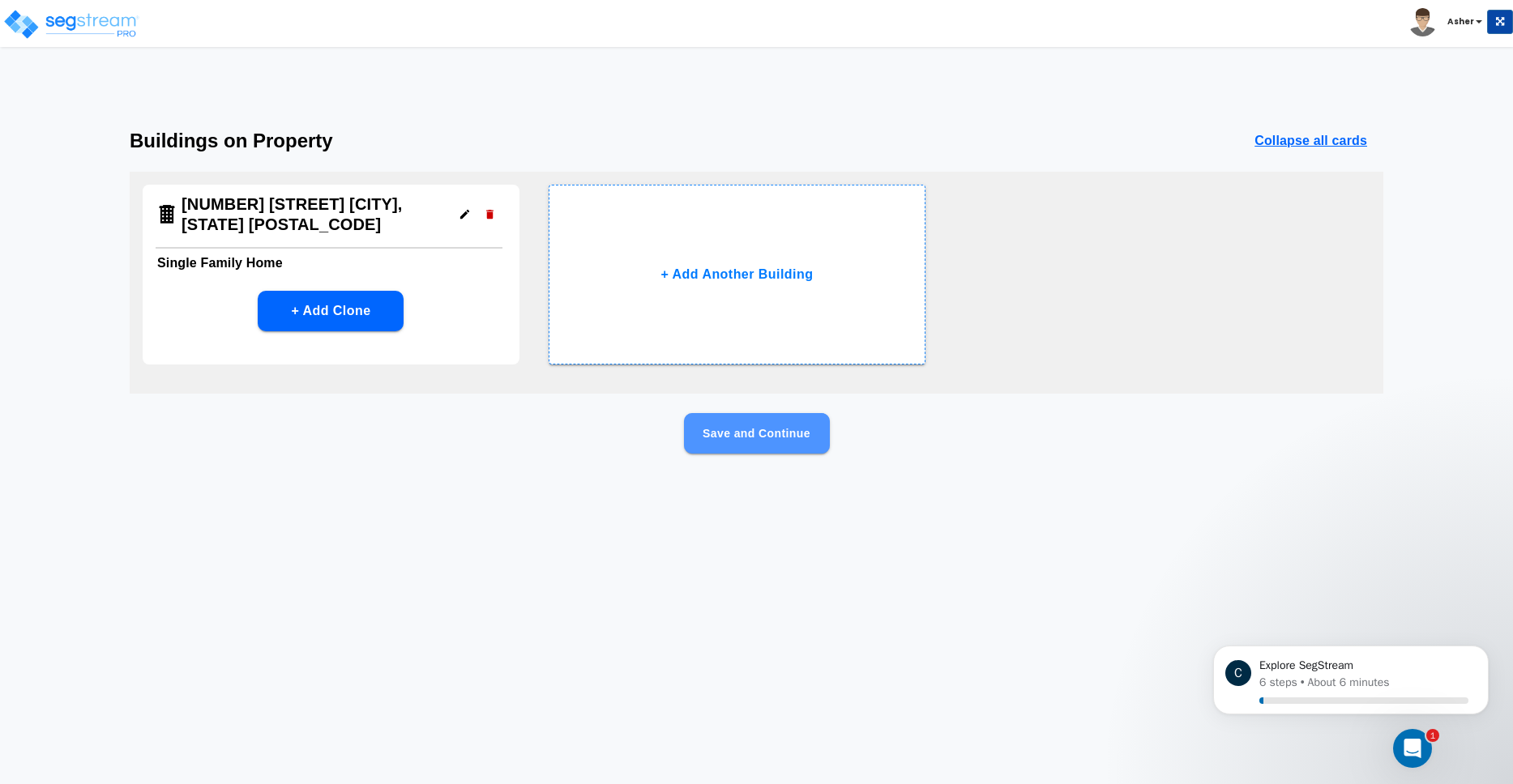 click on "Save and Continue" at bounding box center [757, 433] 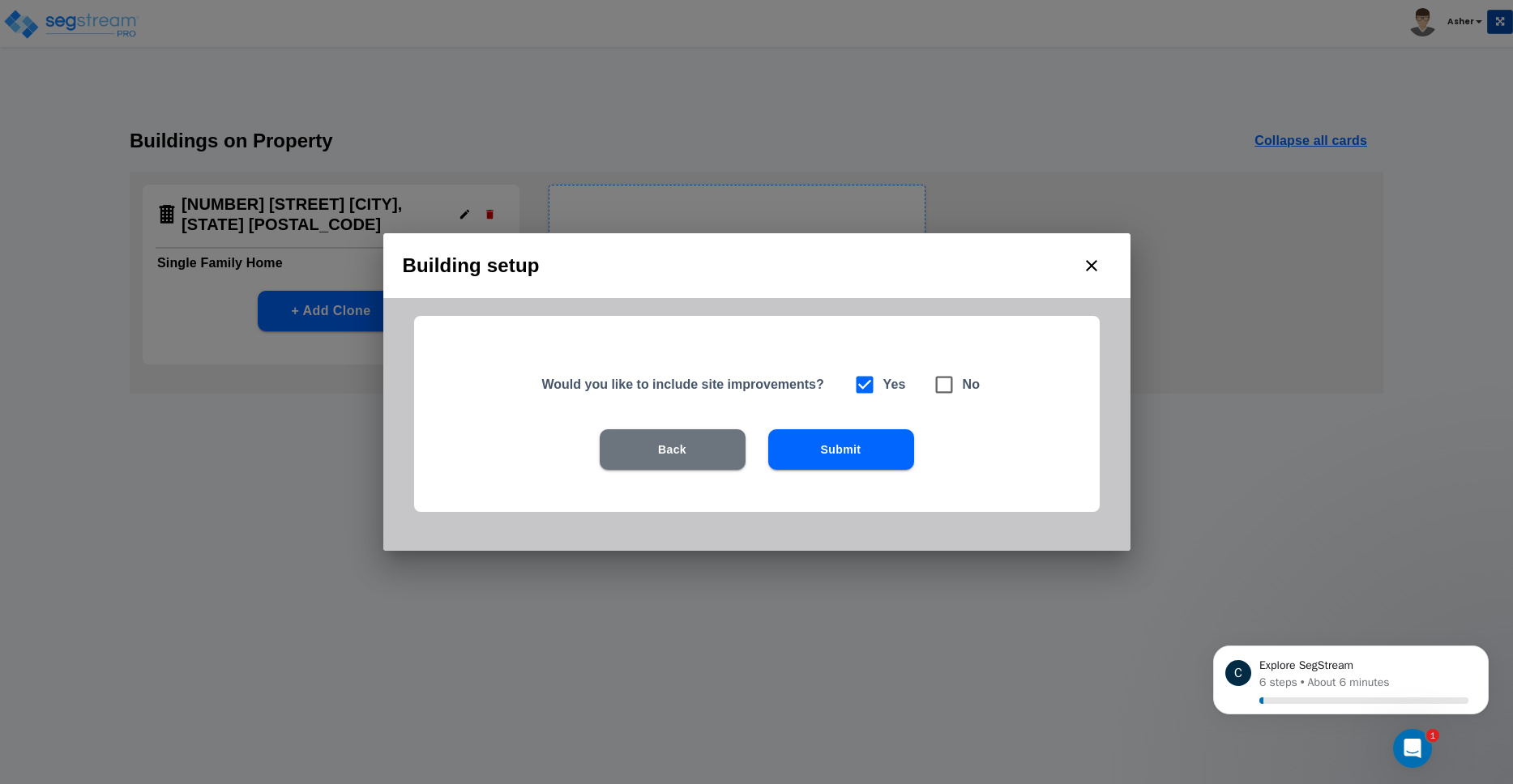 click 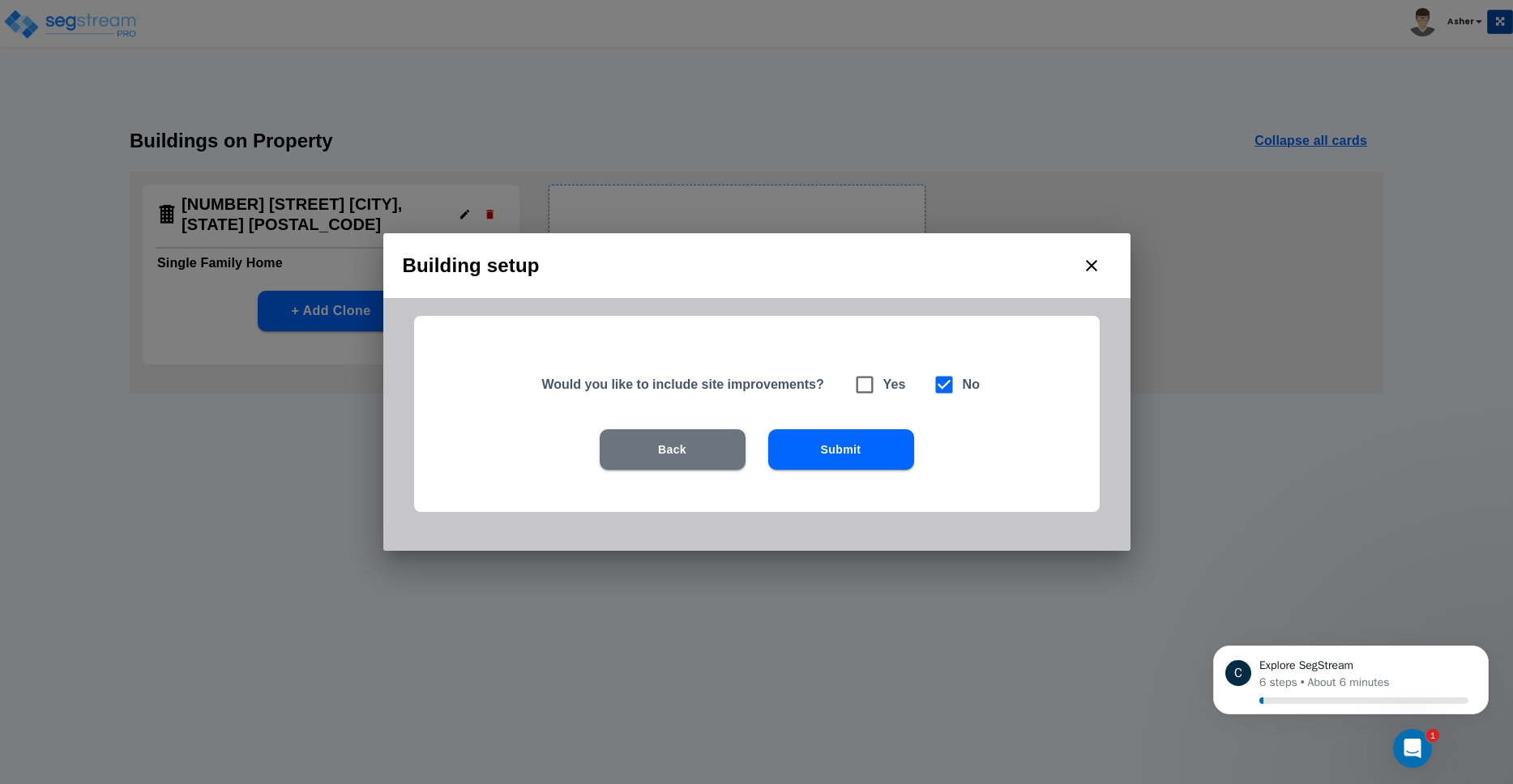 click on "Submit" at bounding box center (841, 450) 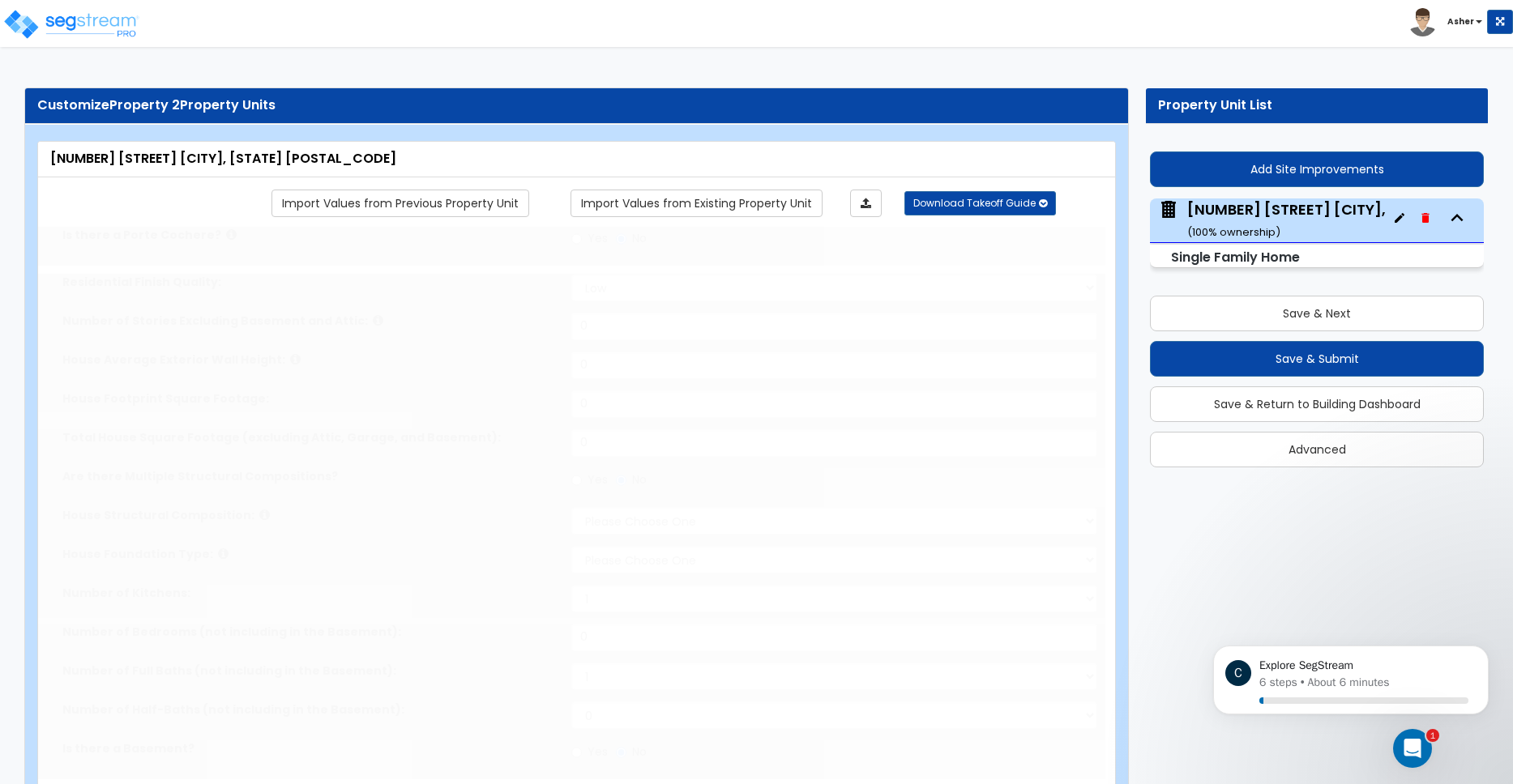 type on "1" 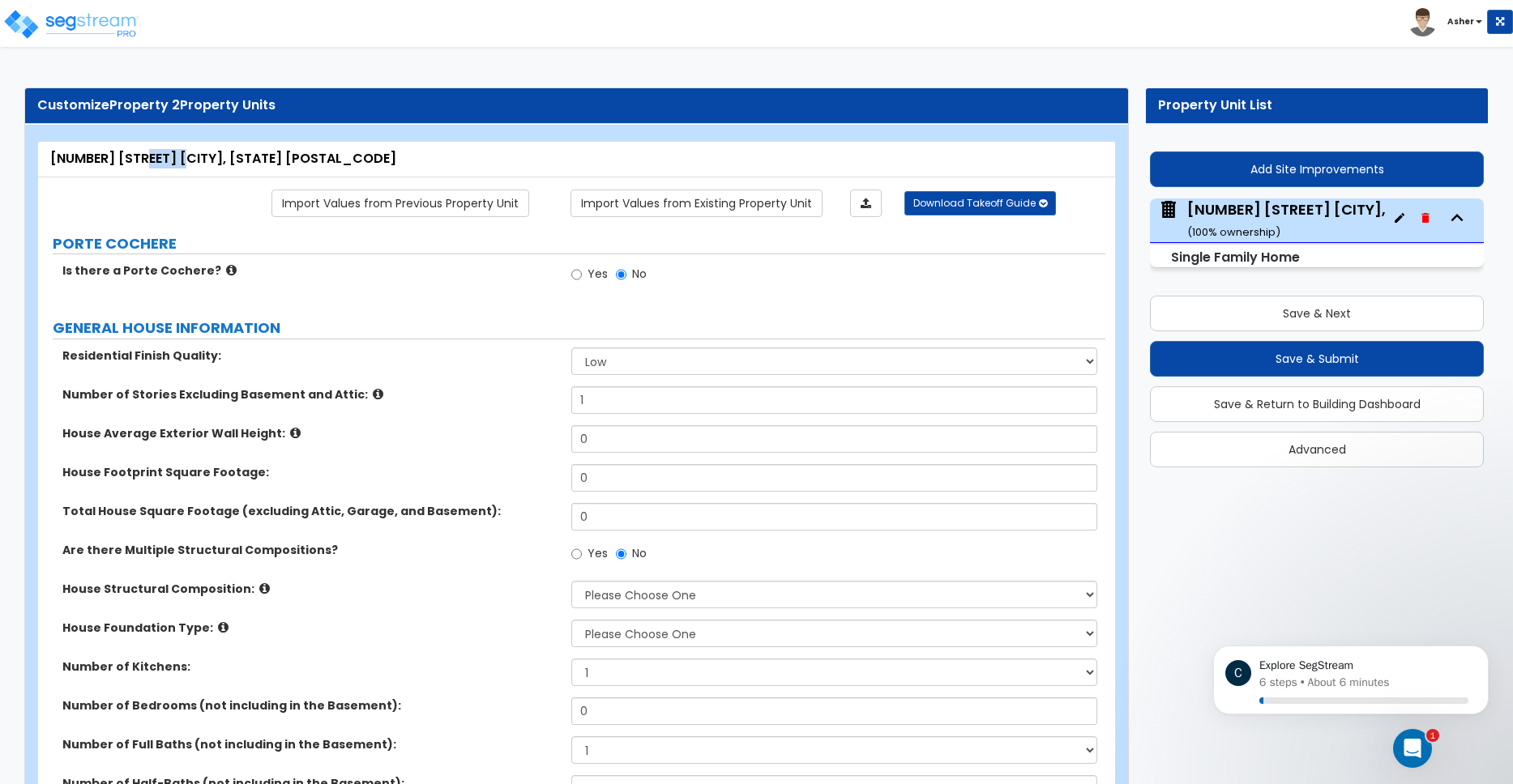drag, startPoint x: 141, startPoint y: 156, endPoint x: 181, endPoint y: 150, distance: 40.447497 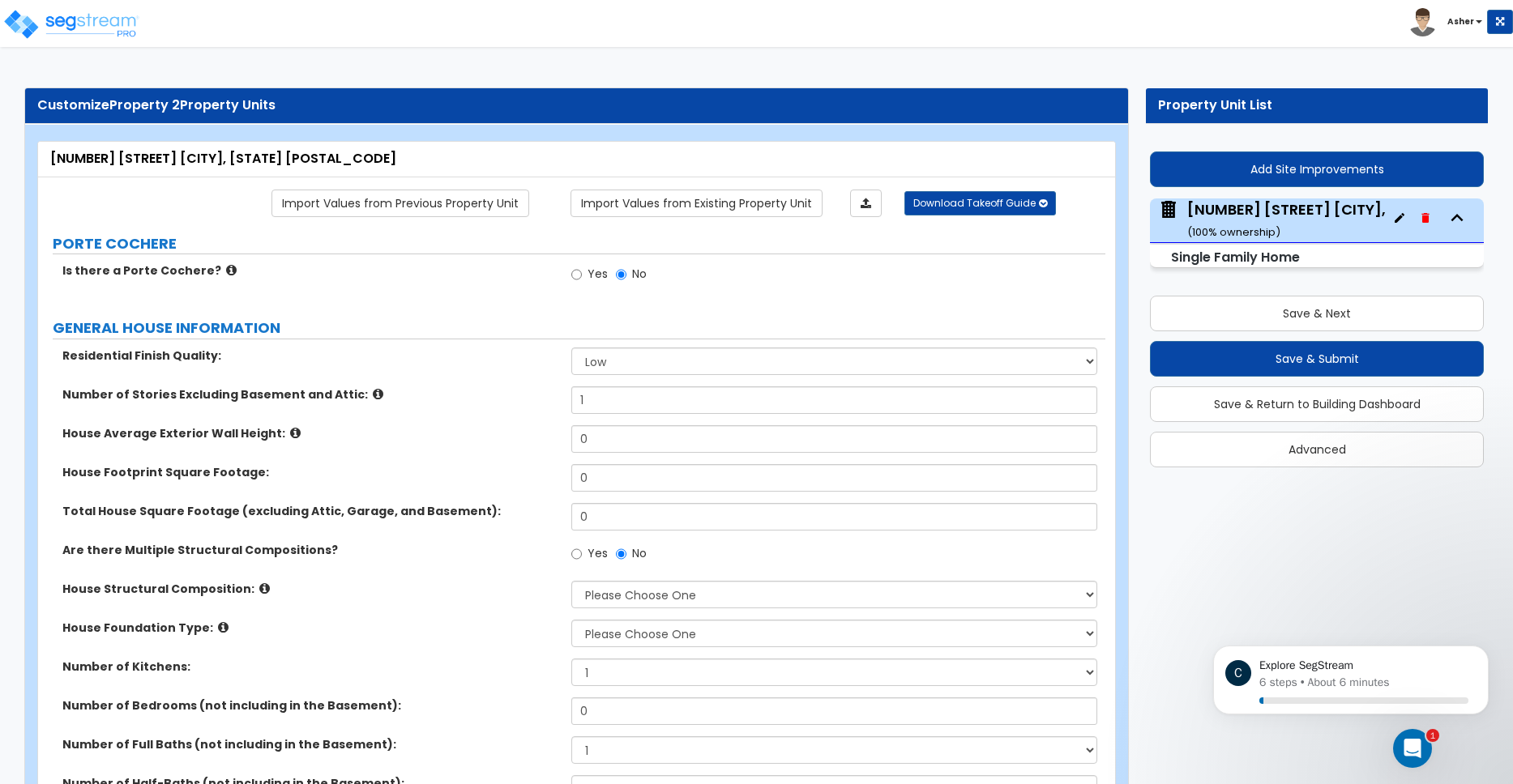click on "5471 Cold Harbor Rd Mechanicsville, VA 23111" at bounding box center (576, 160) 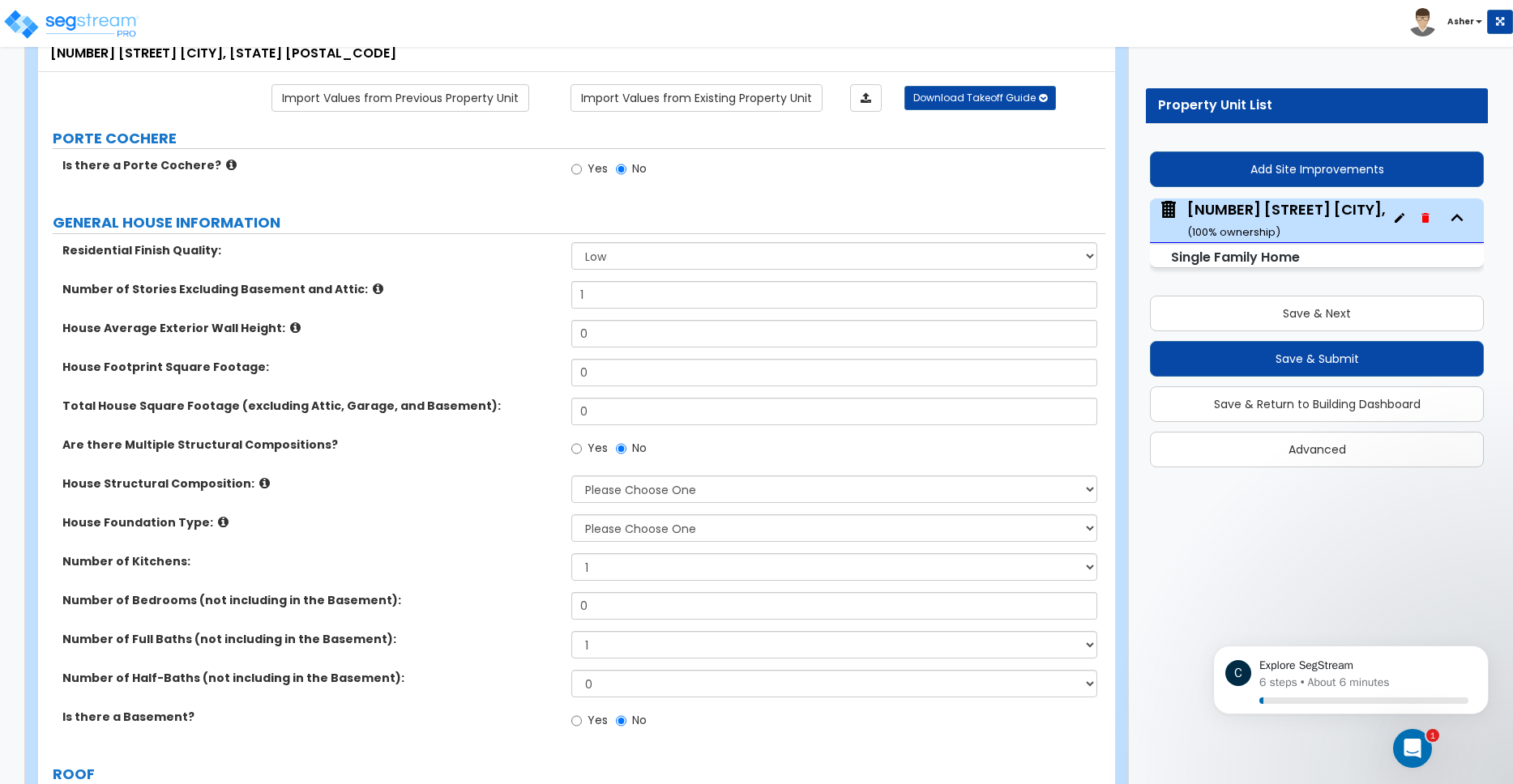 scroll, scrollTop: 0, scrollLeft: 0, axis: both 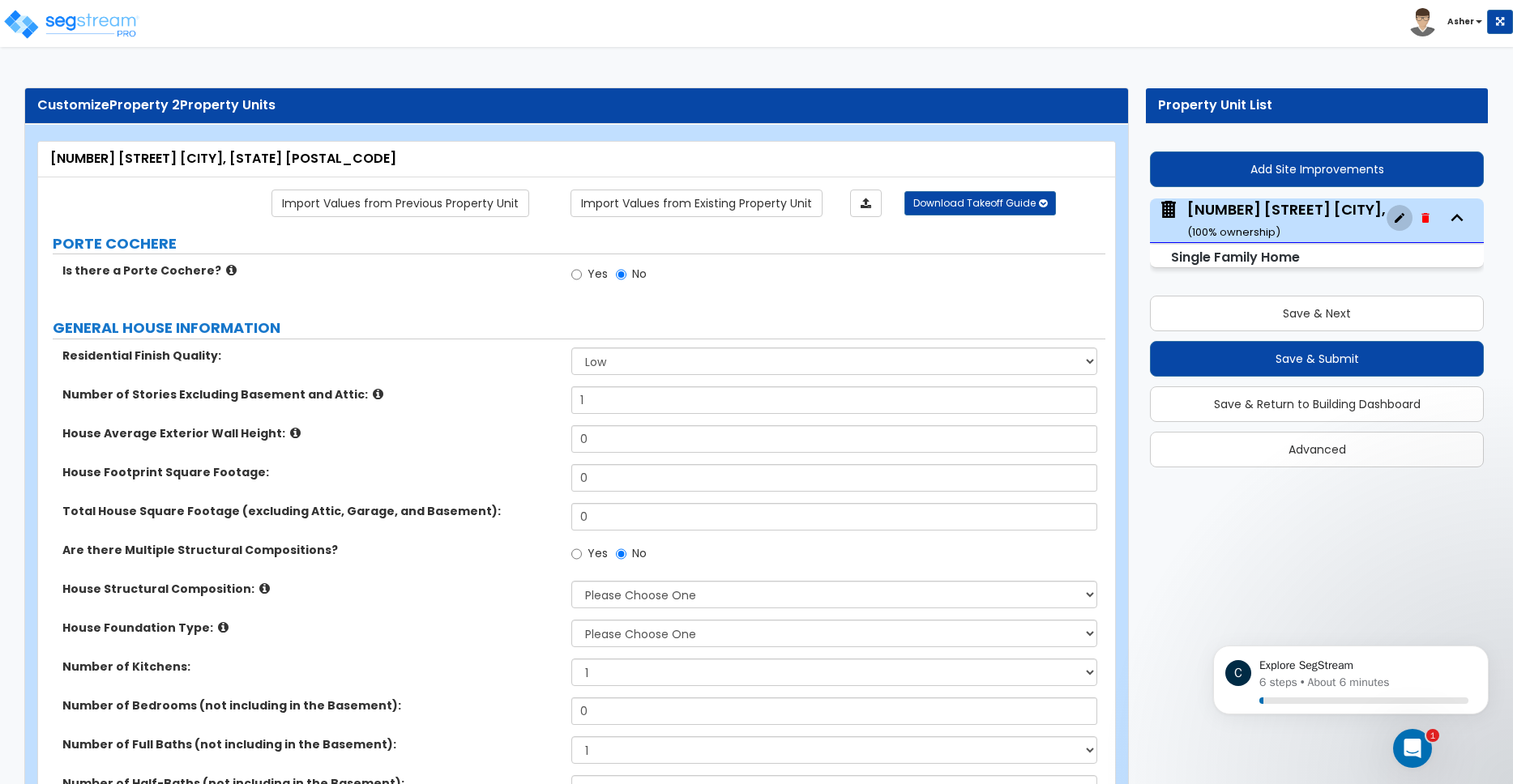 click 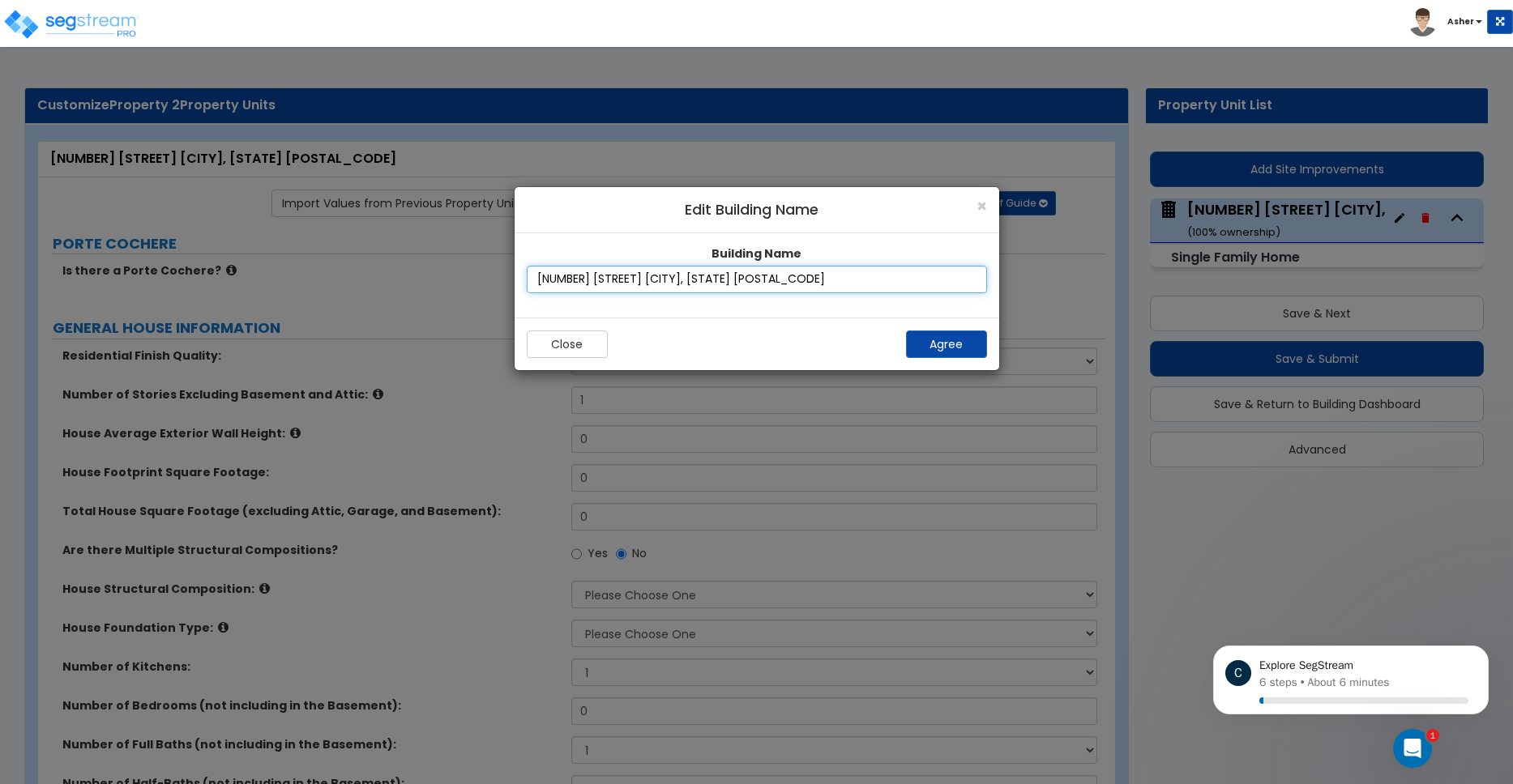 click on "5471 Cold Harbor Rd Mechanicsville, VA 23111" at bounding box center [757, 279] 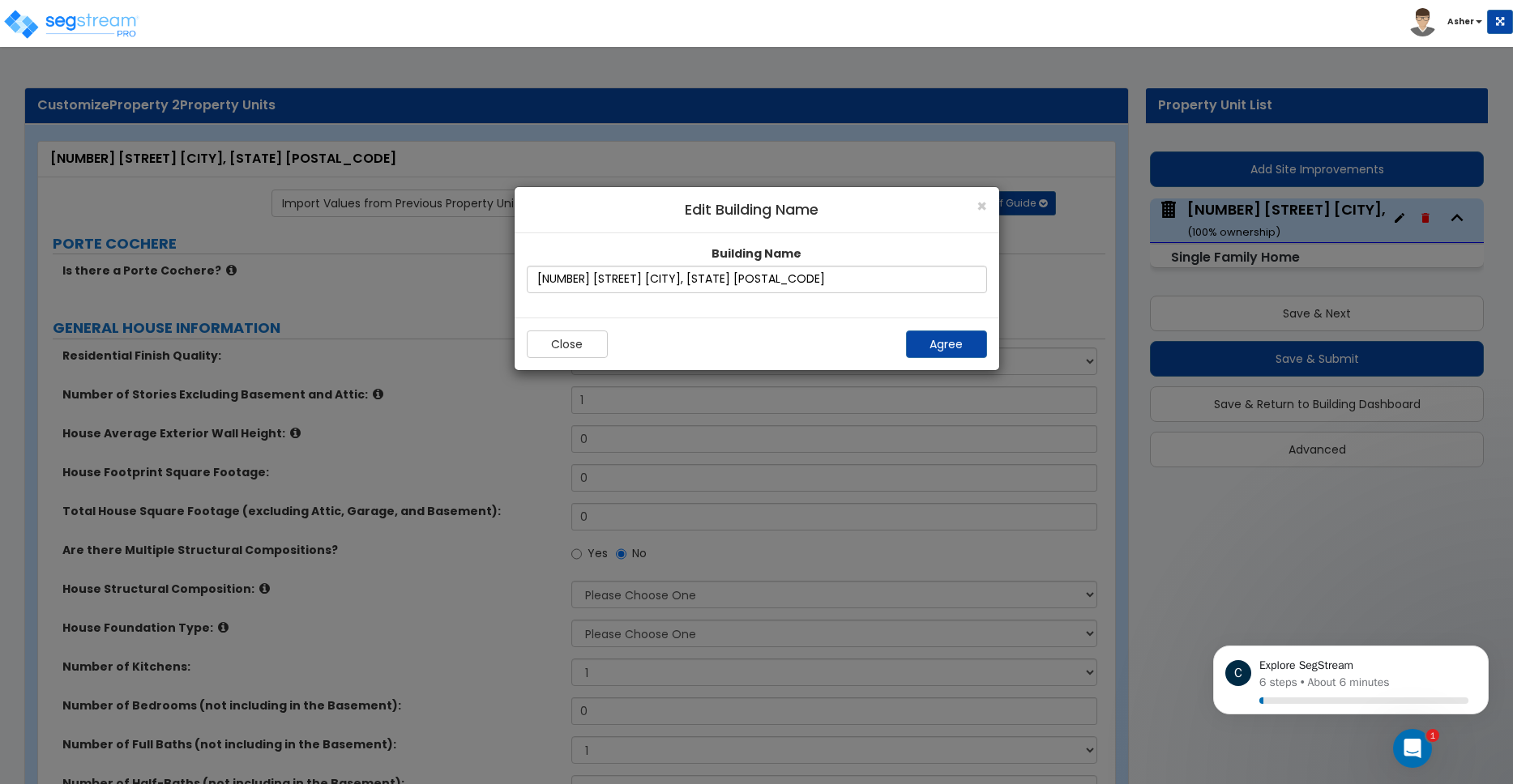 click on "Close Agree" at bounding box center (757, 343) 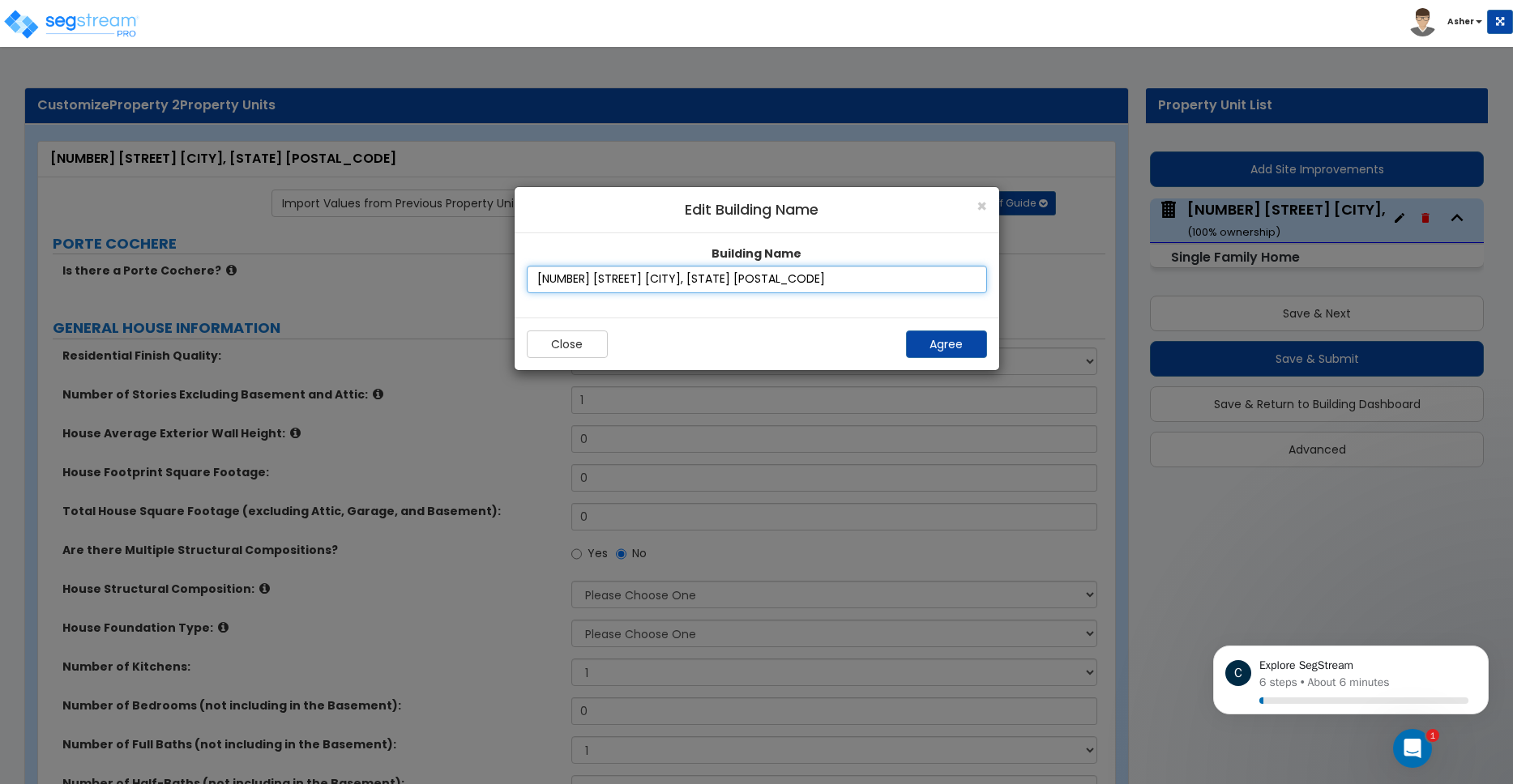 click on "5471 Cold Harbor Rd Mechanicsville, VA 23111" at bounding box center (757, 279) 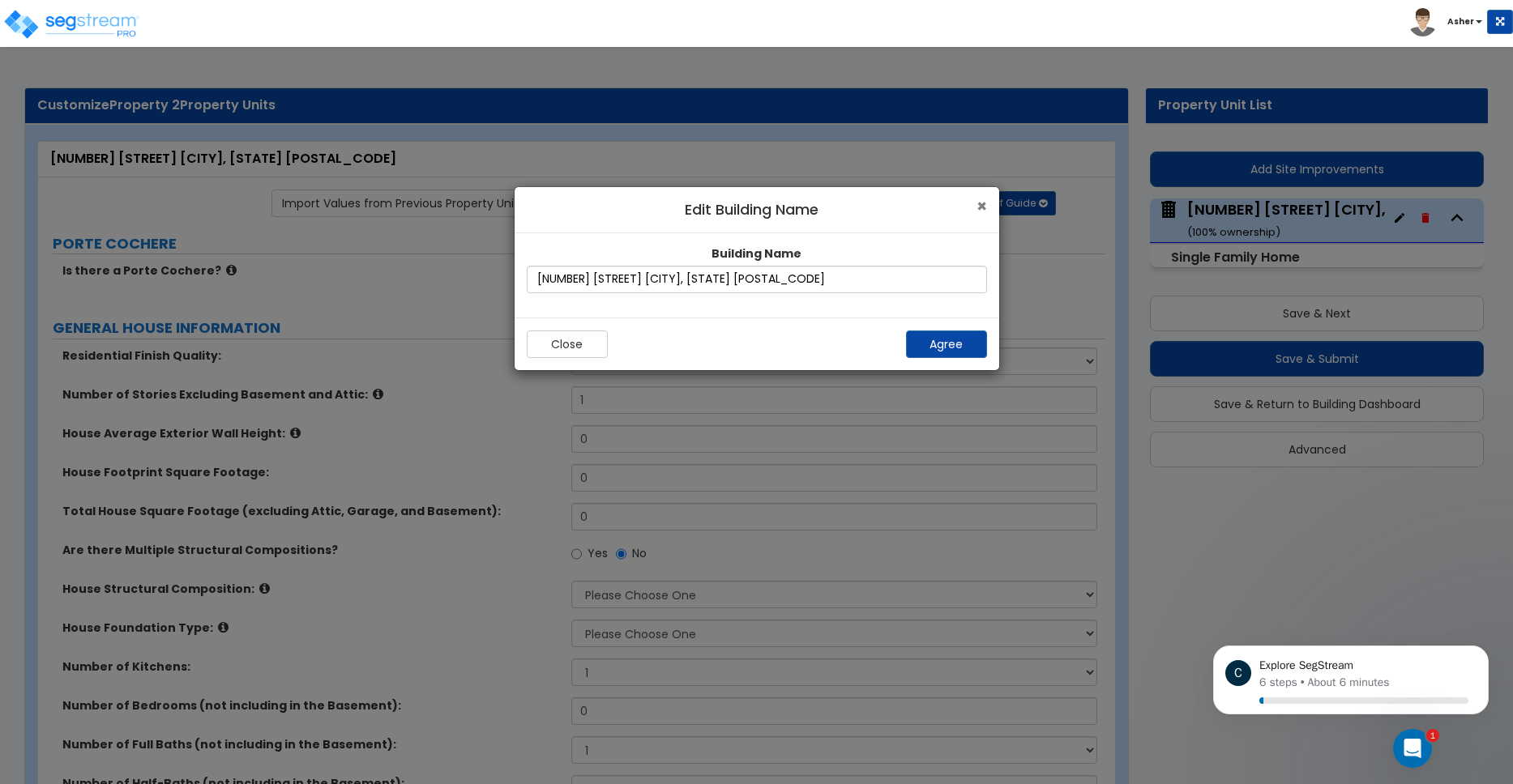 click on "×" at bounding box center (981, 206) 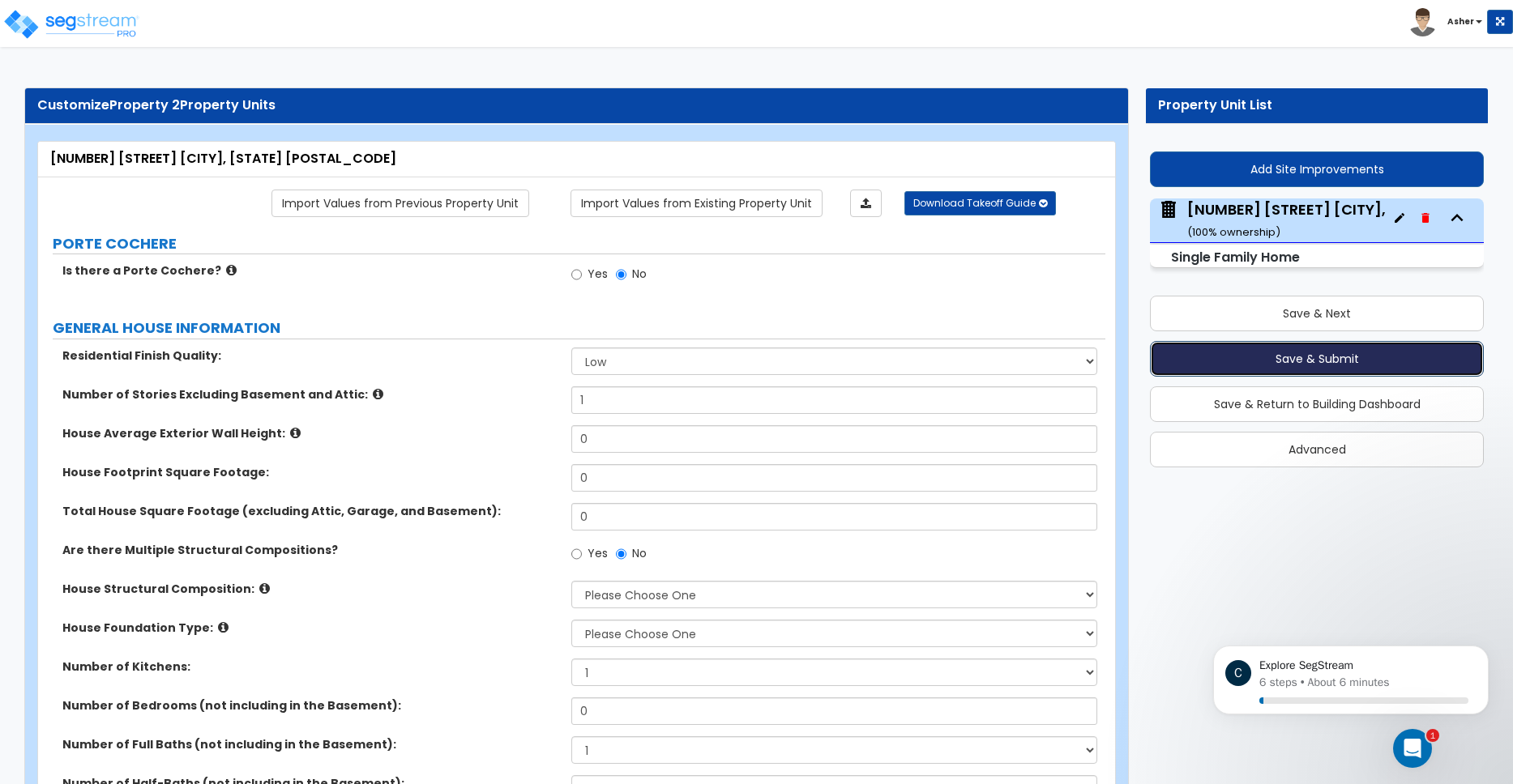 click on "Save & Submit" at bounding box center (1317, 359) 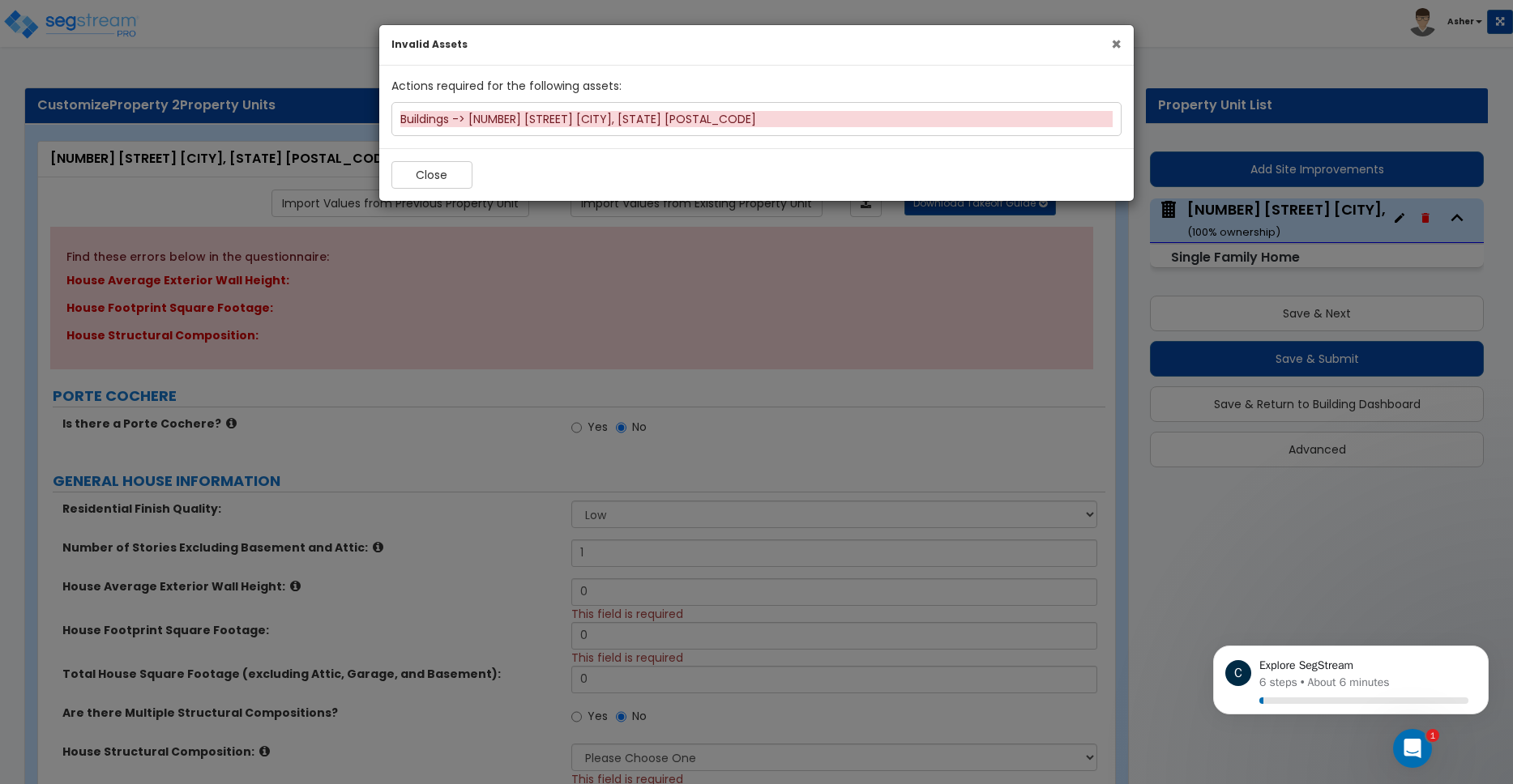 click on "×" at bounding box center [1116, 44] 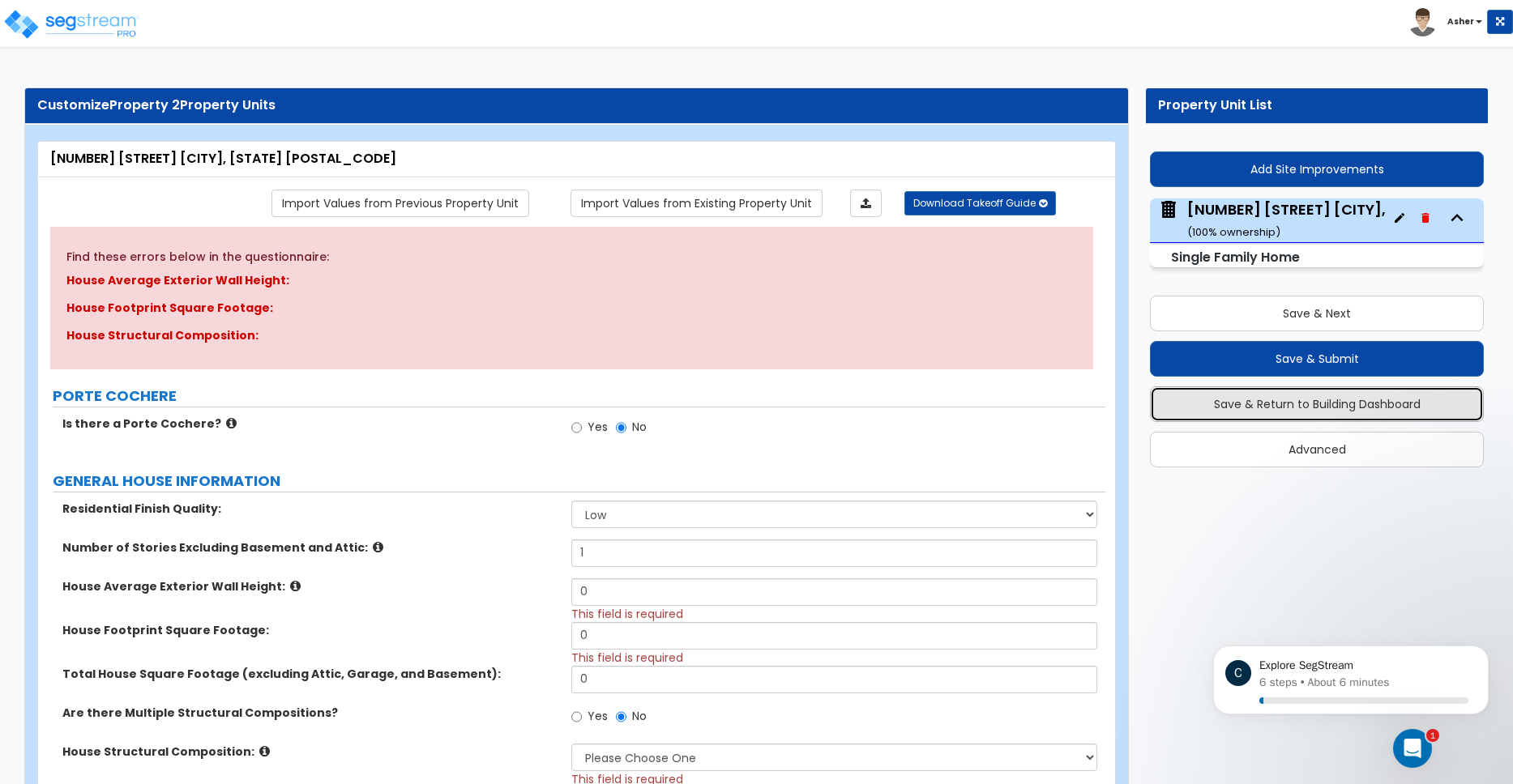 click on "Save & Return to Building Dashboard" at bounding box center [1317, 404] 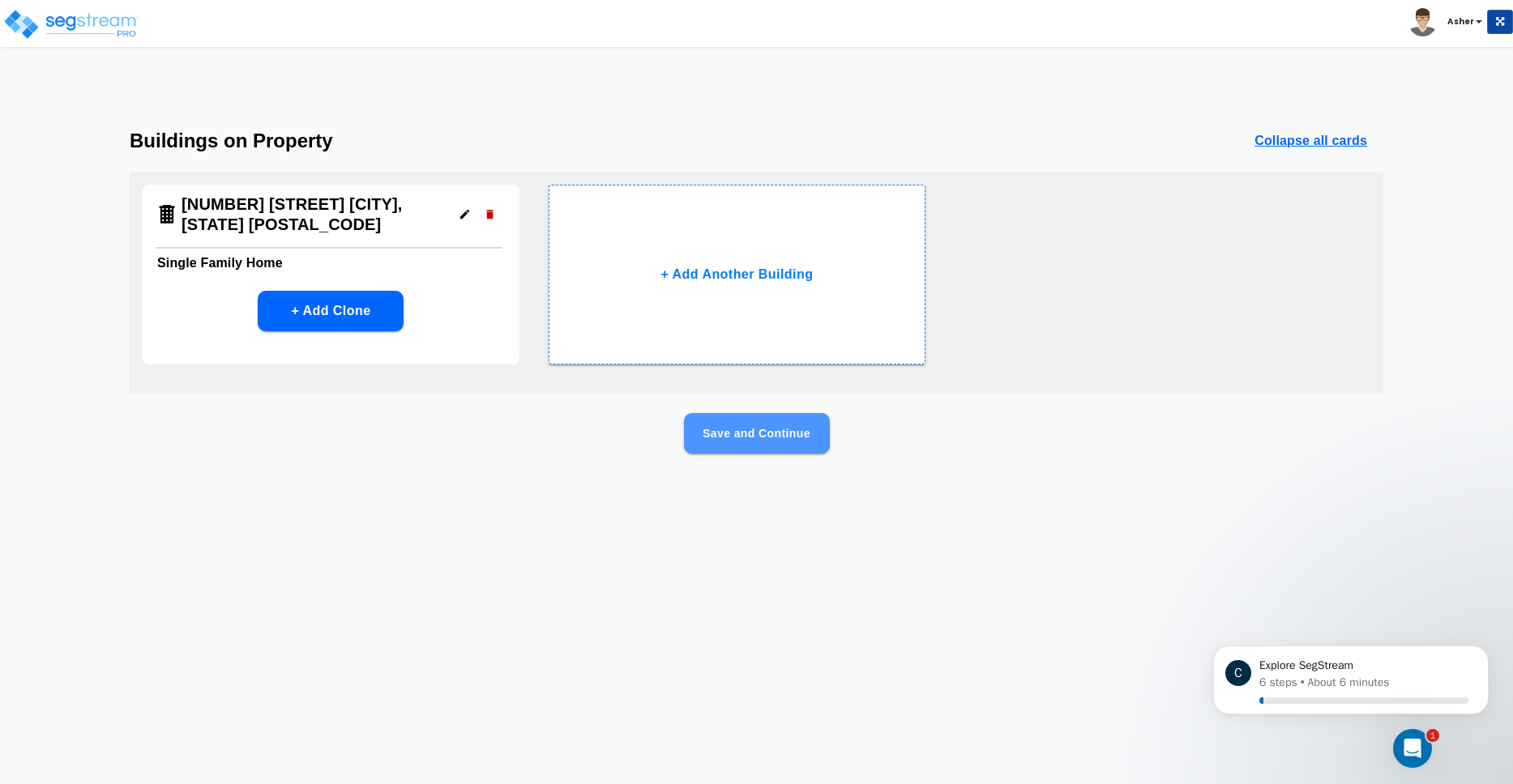 click on "Save and Continue" at bounding box center (757, 433) 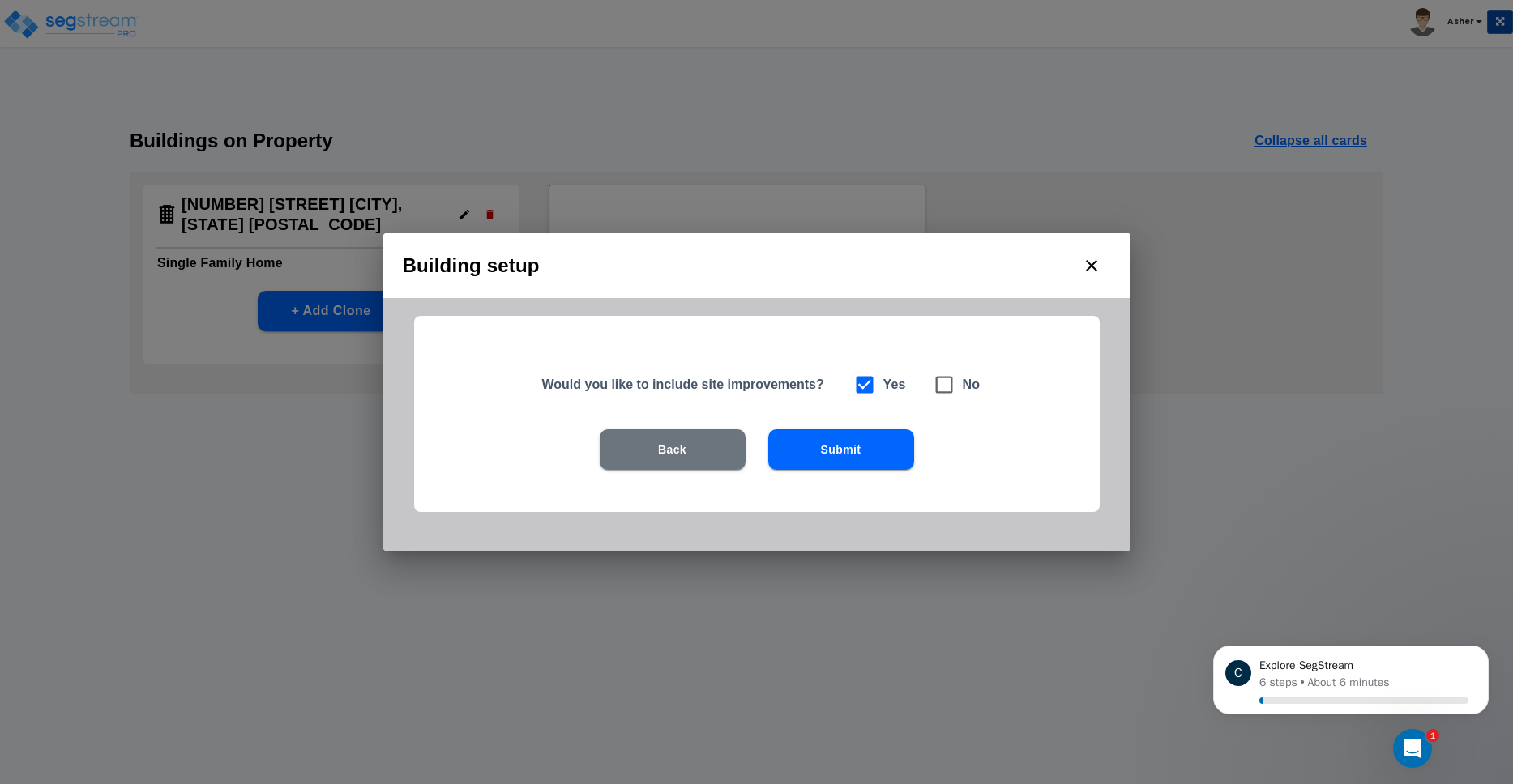 click 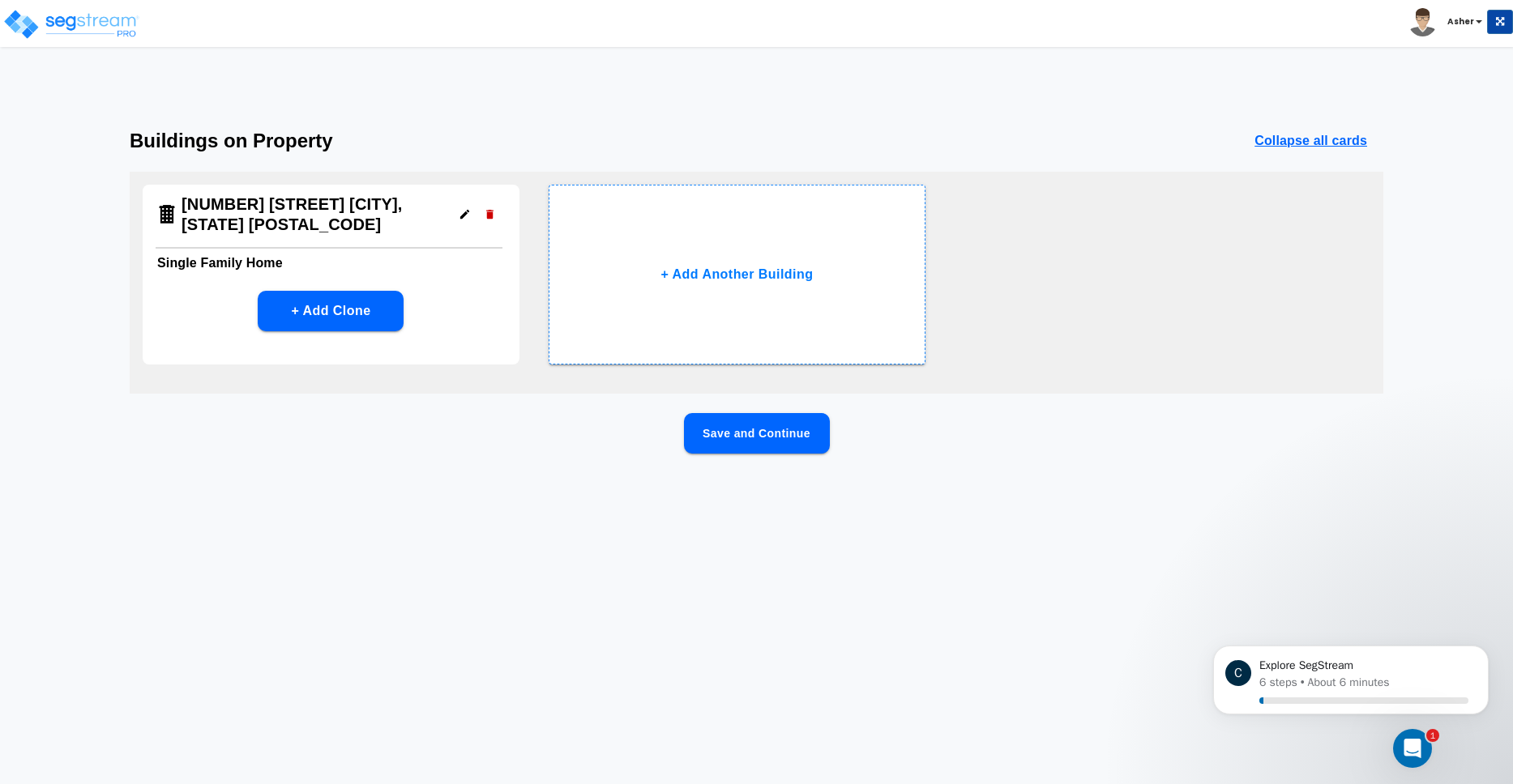click 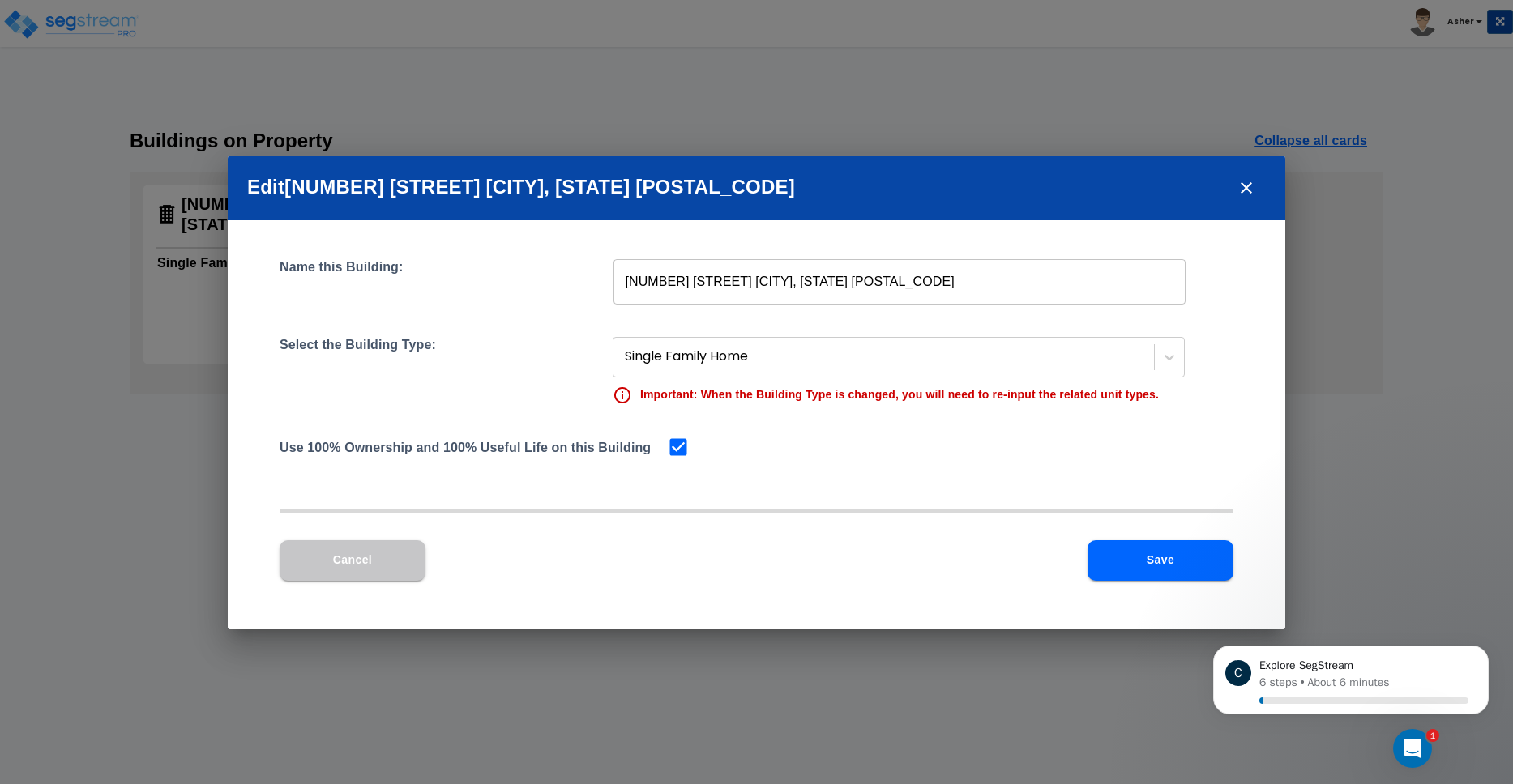 click on "Save" at bounding box center [1160, 560] 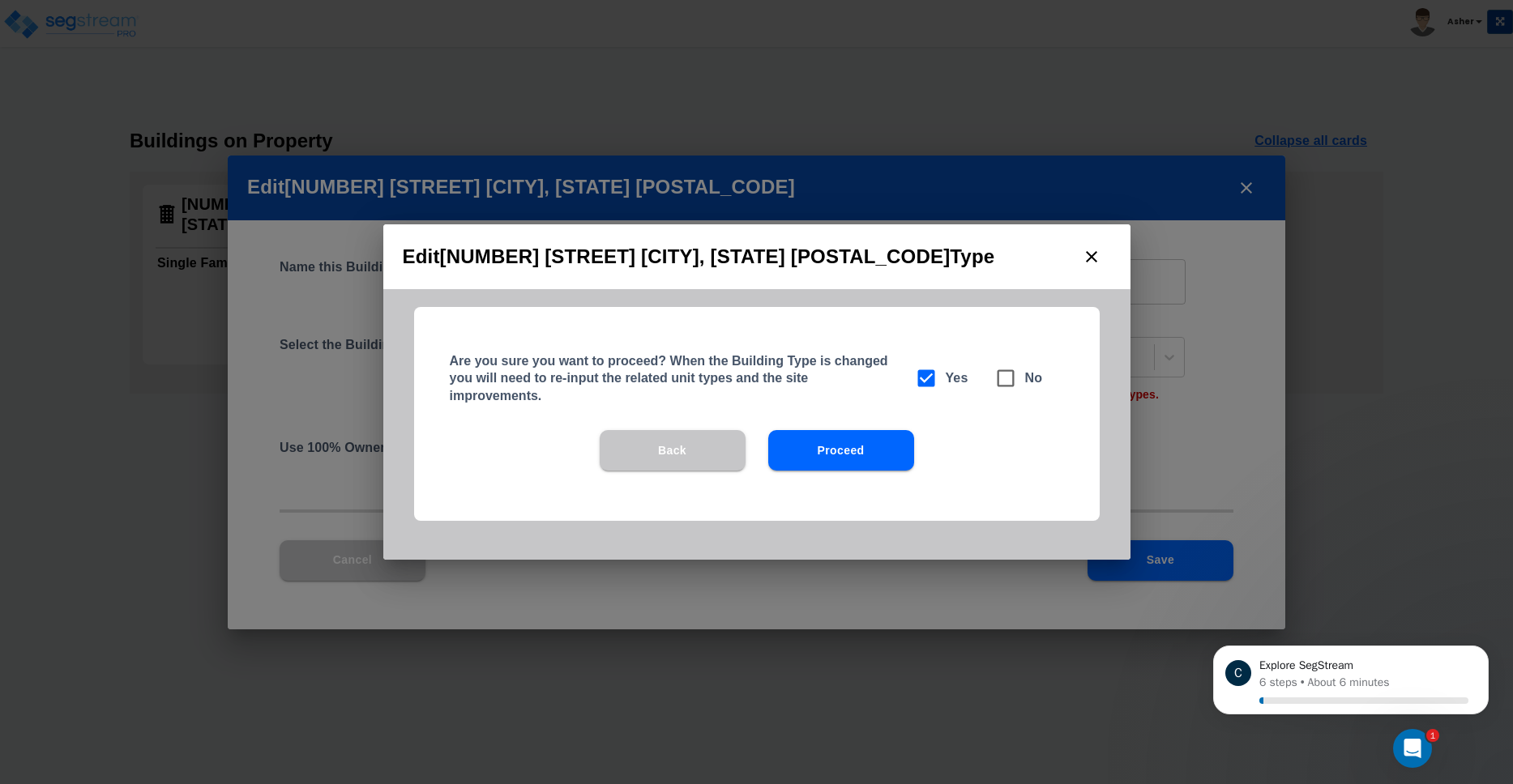 click at bounding box center [1092, 257] 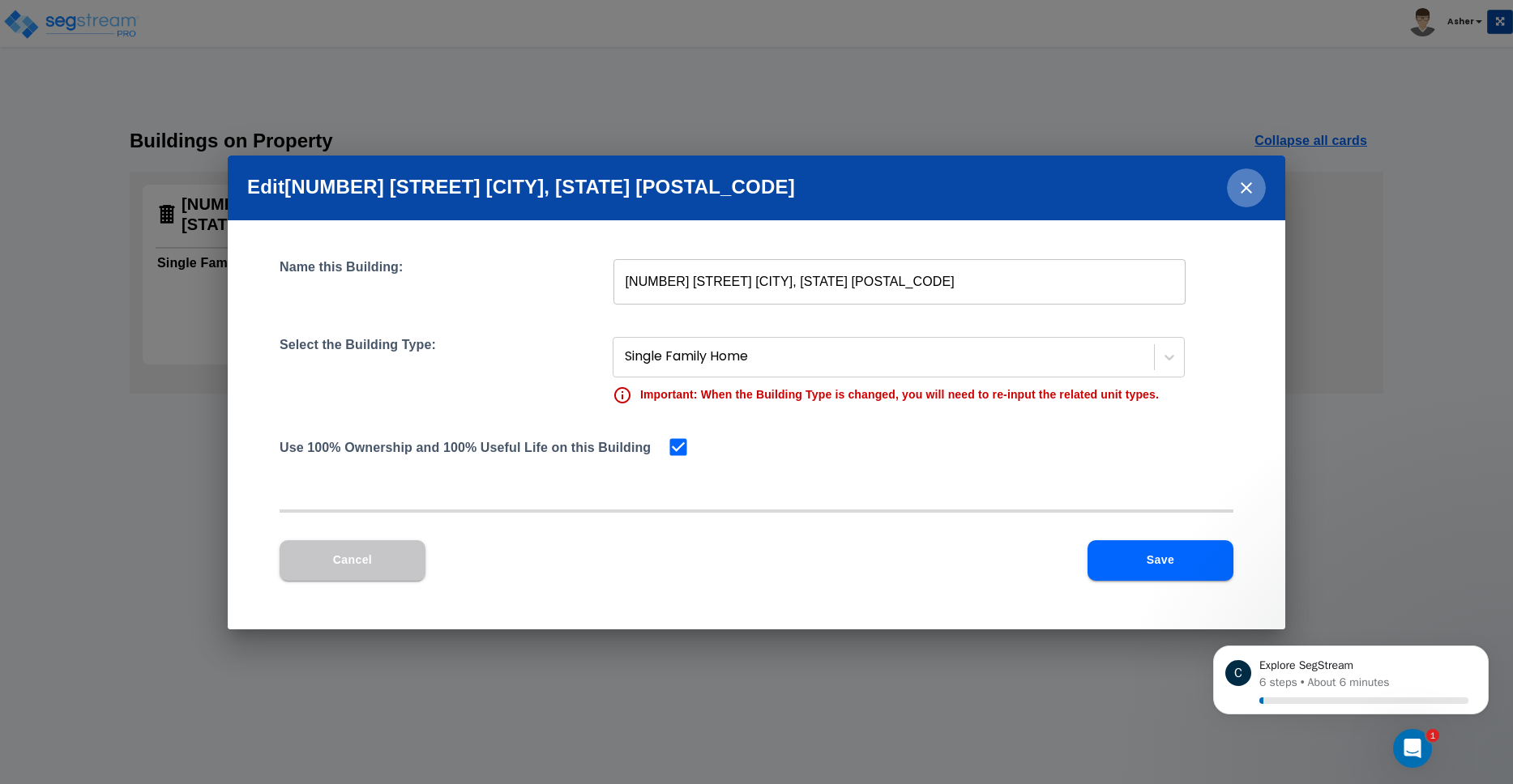 click 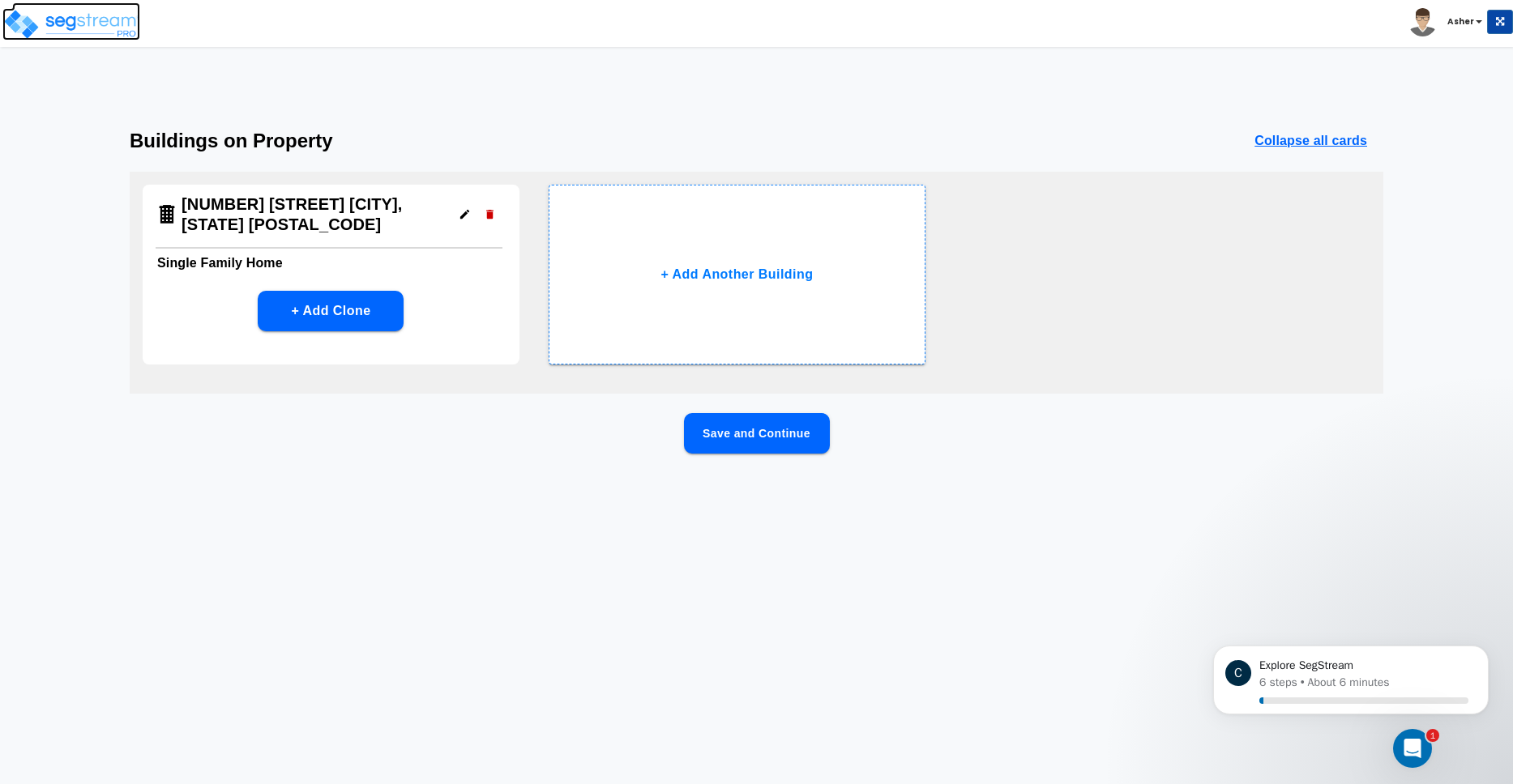click at bounding box center [71, 24] 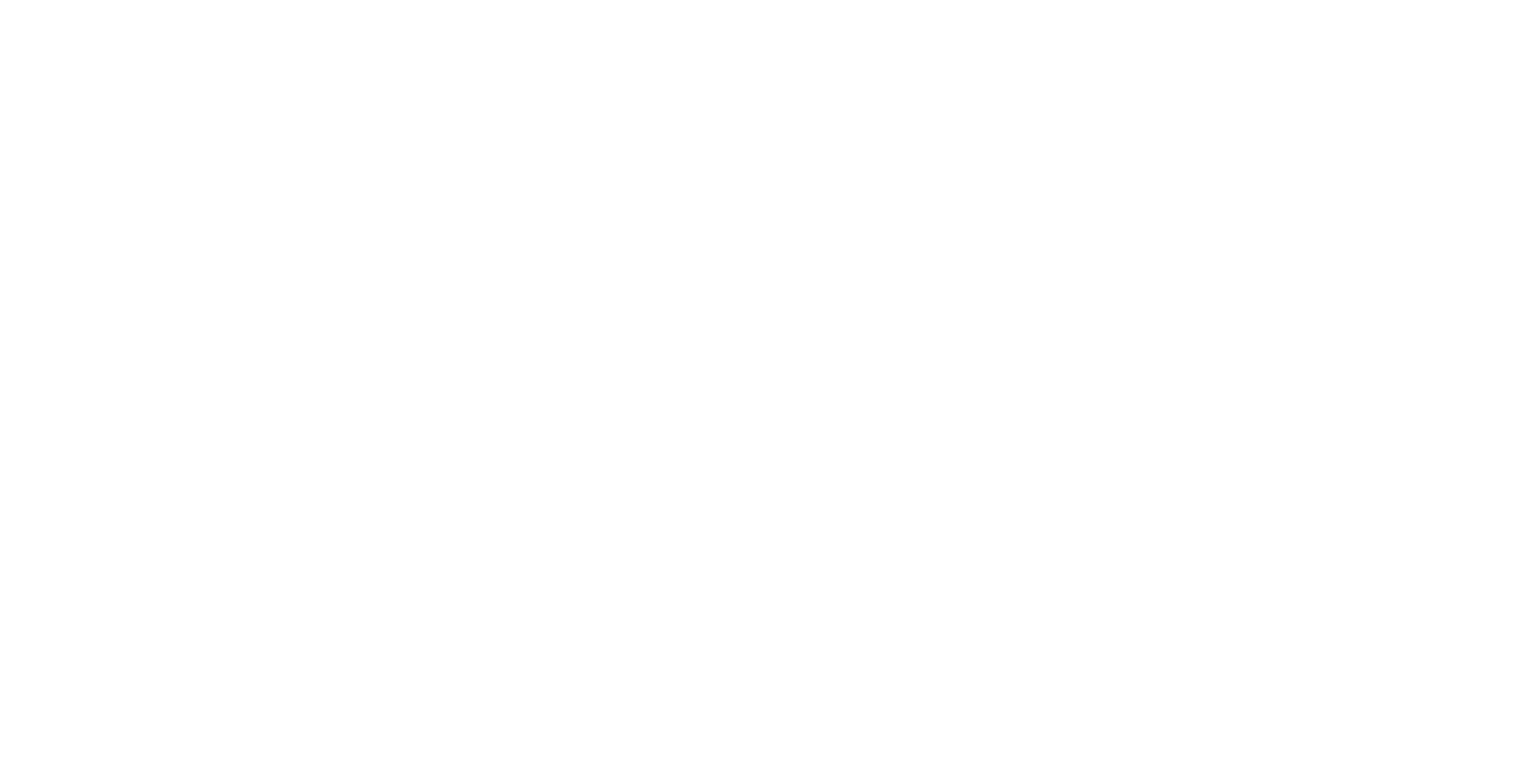 scroll, scrollTop: 0, scrollLeft: 0, axis: both 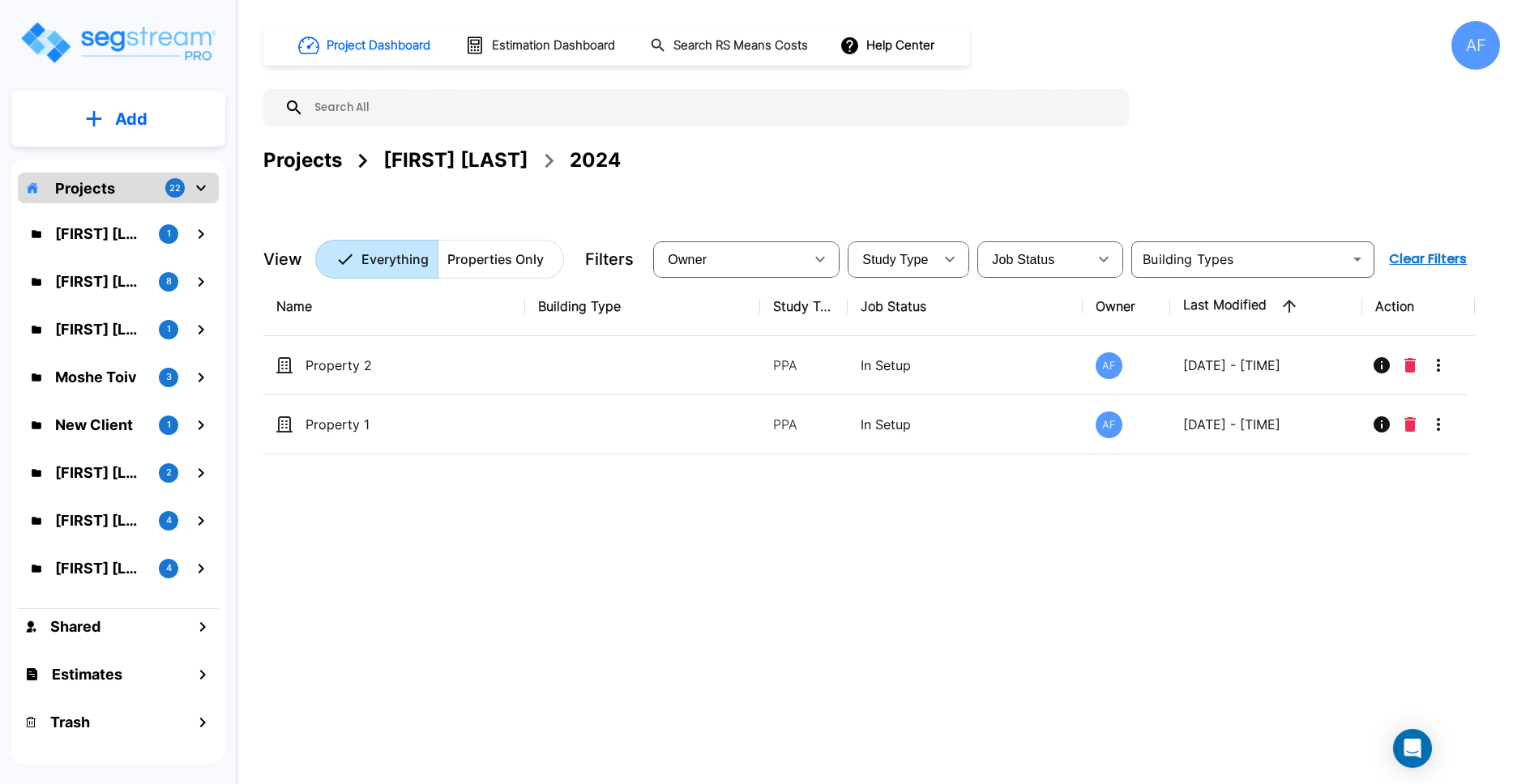 click on "Name Building Type Study Type Job Status Owner Last Modified Action Property 2 PPA In Setup AF [DATE] - [TIME] Property 1 PPA In Setup AF [DATE] - [TIME]" at bounding box center [869, 520] 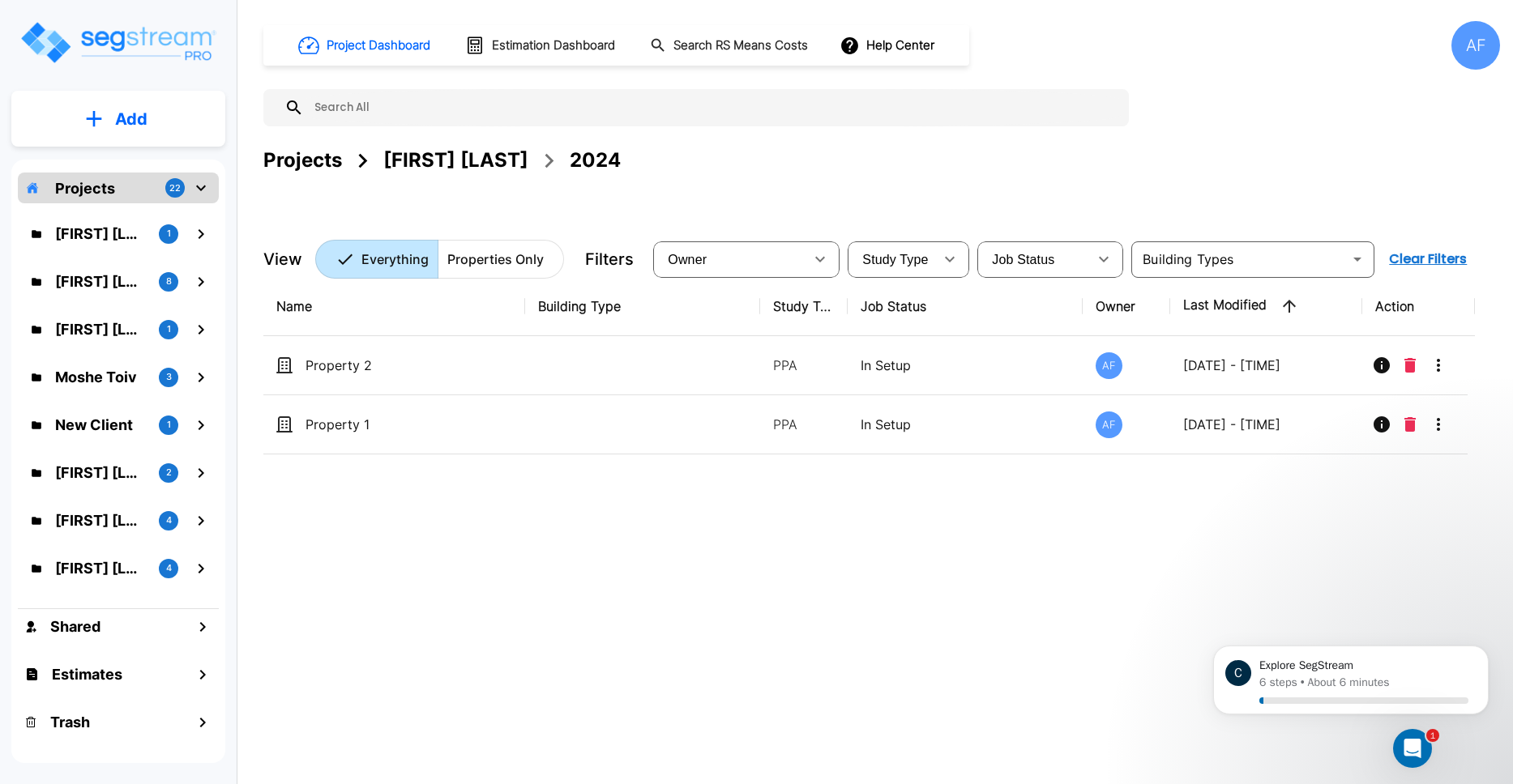scroll, scrollTop: 0, scrollLeft: 0, axis: both 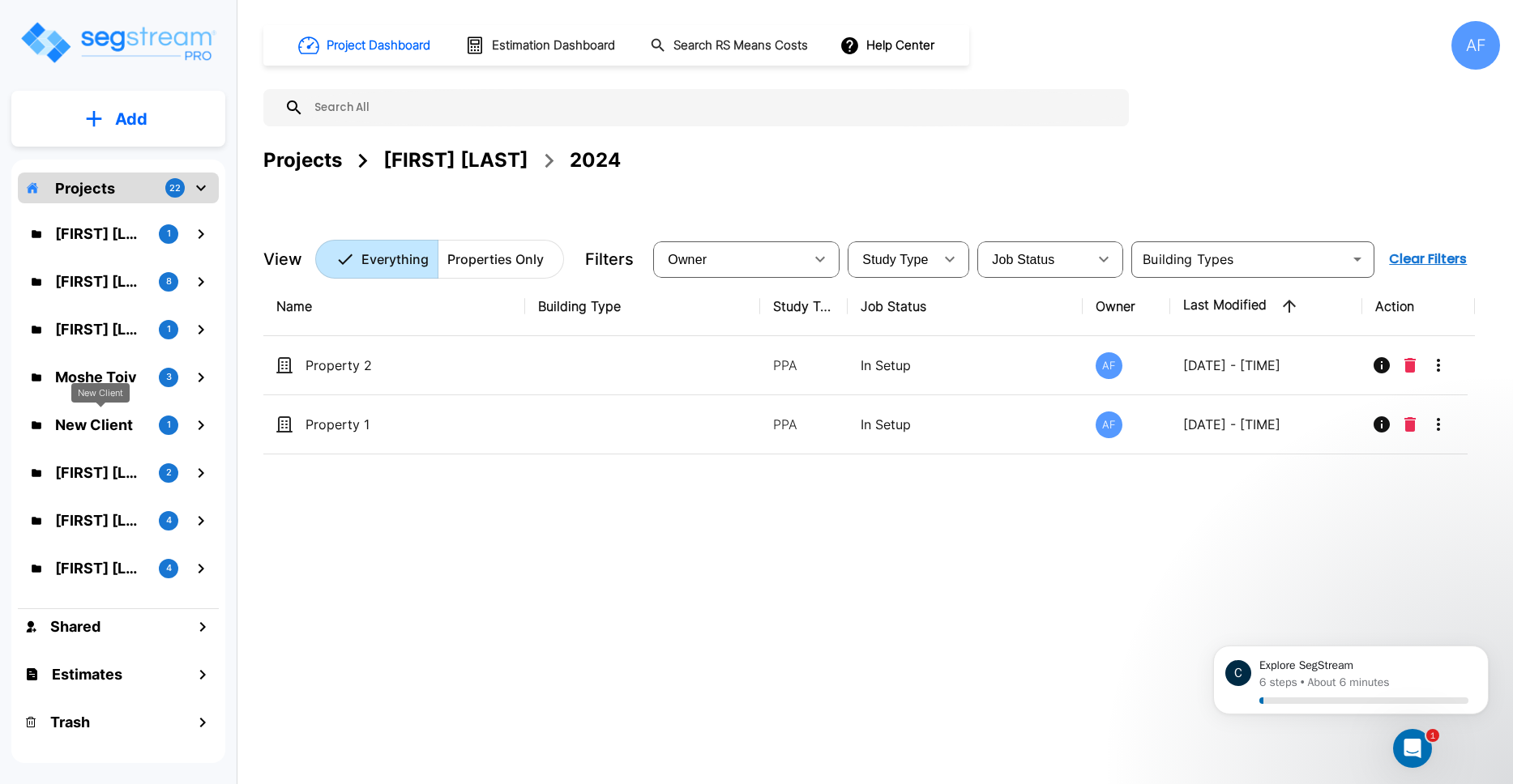 click on "New Client" at bounding box center (100, 424) 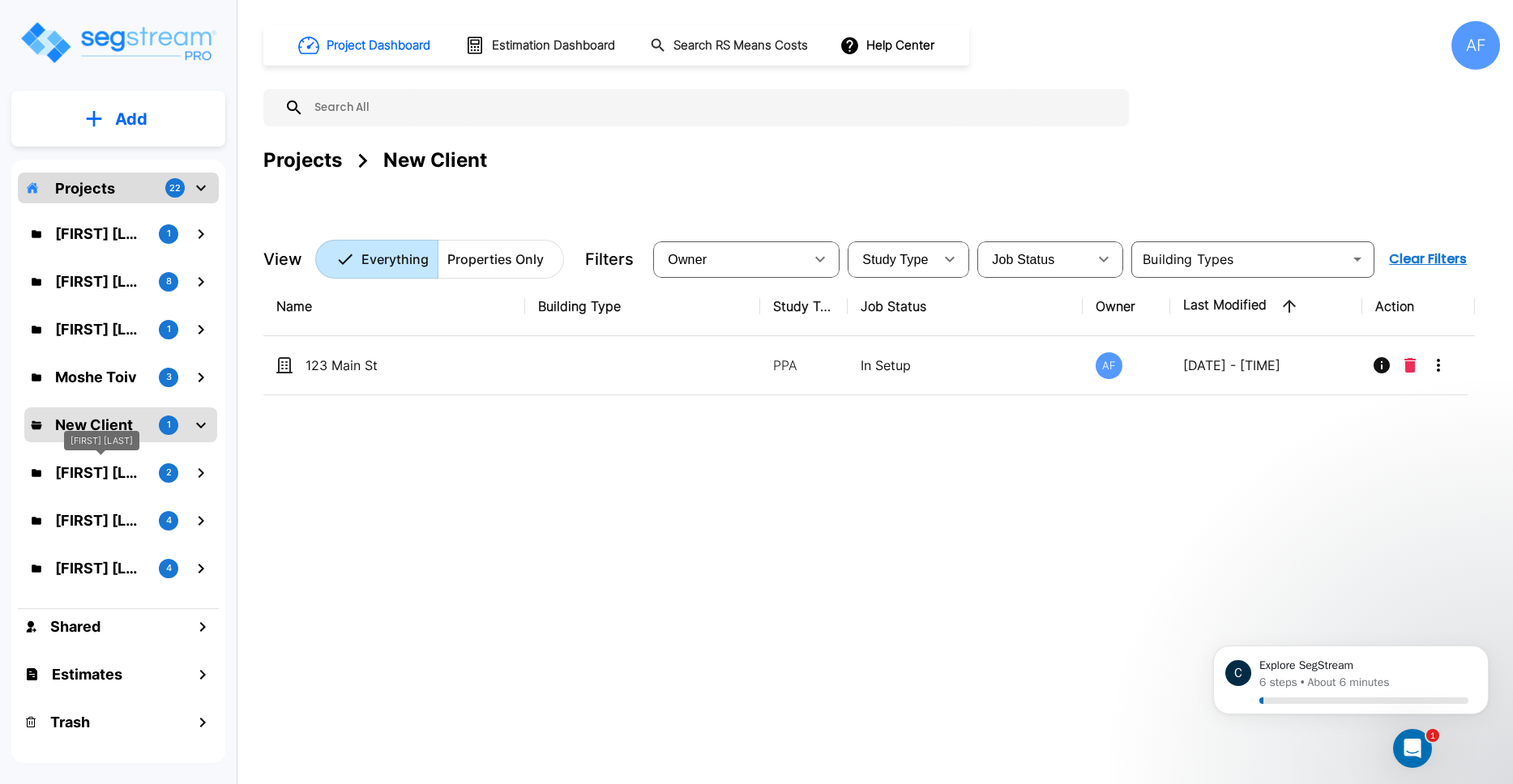 click on "[FIRST] [LAST]" at bounding box center (100, 472) 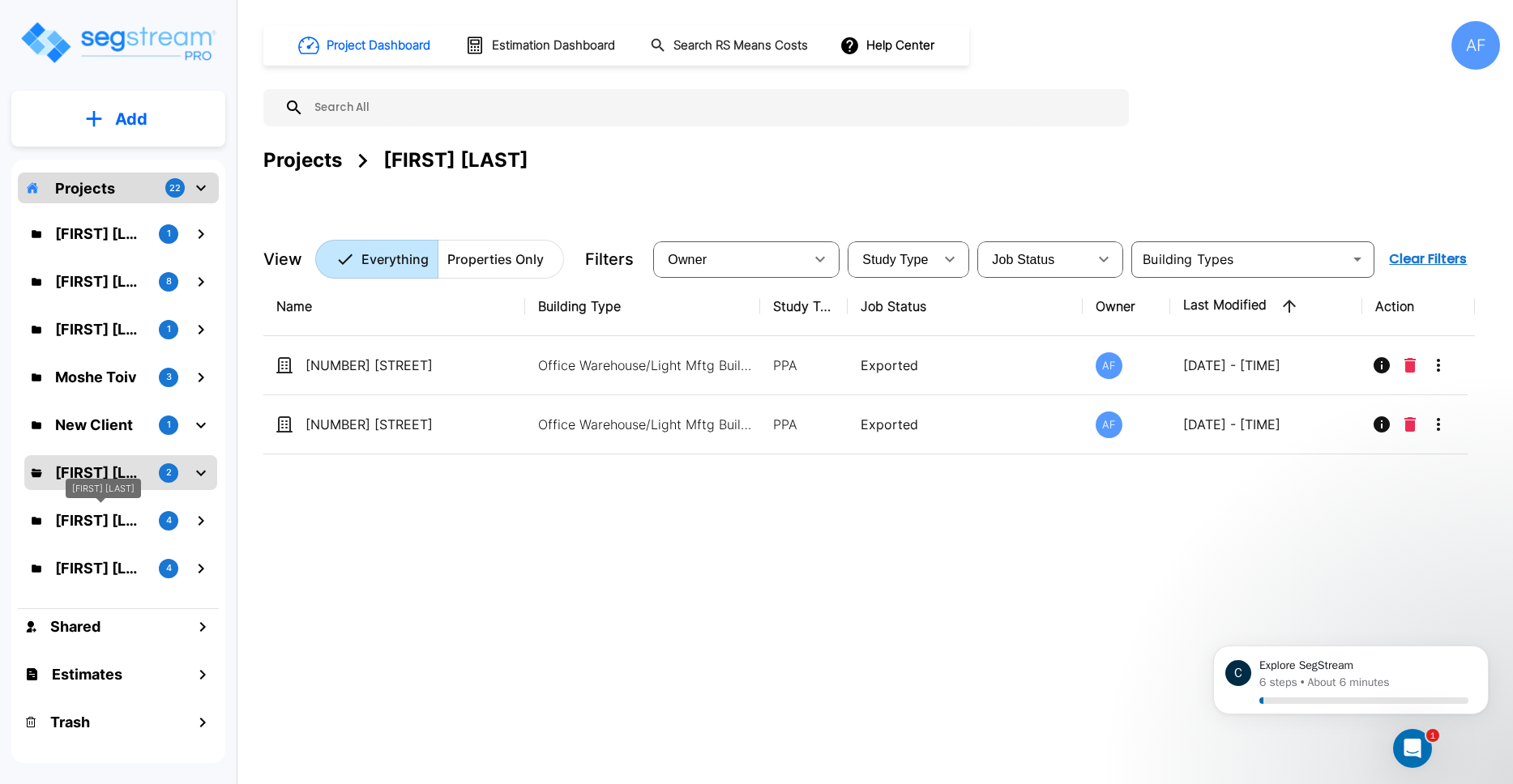 click on "[FIRST] [LAST]" at bounding box center [100, 520] 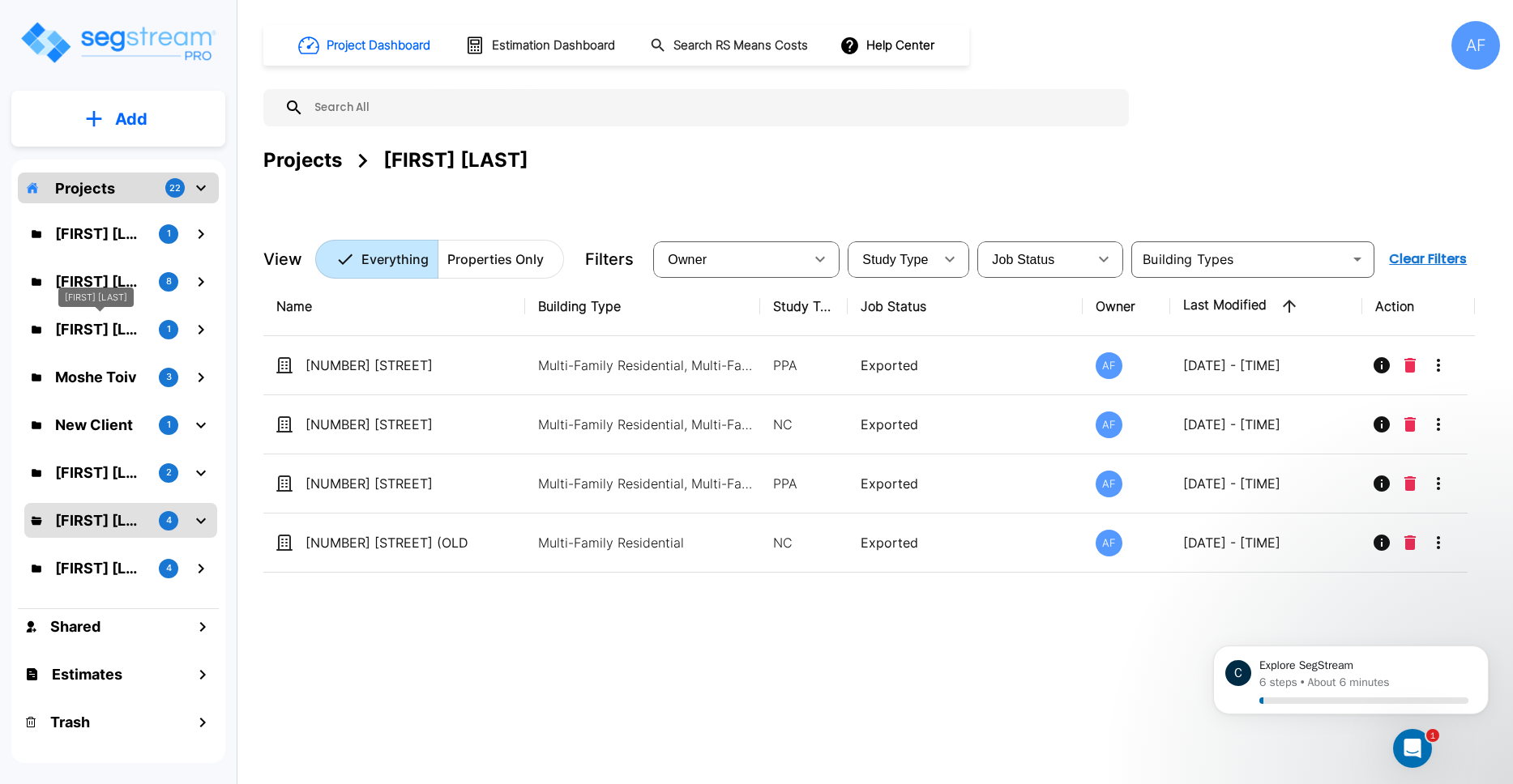 click on "[FIRST] [LAST]" at bounding box center (100, 329) 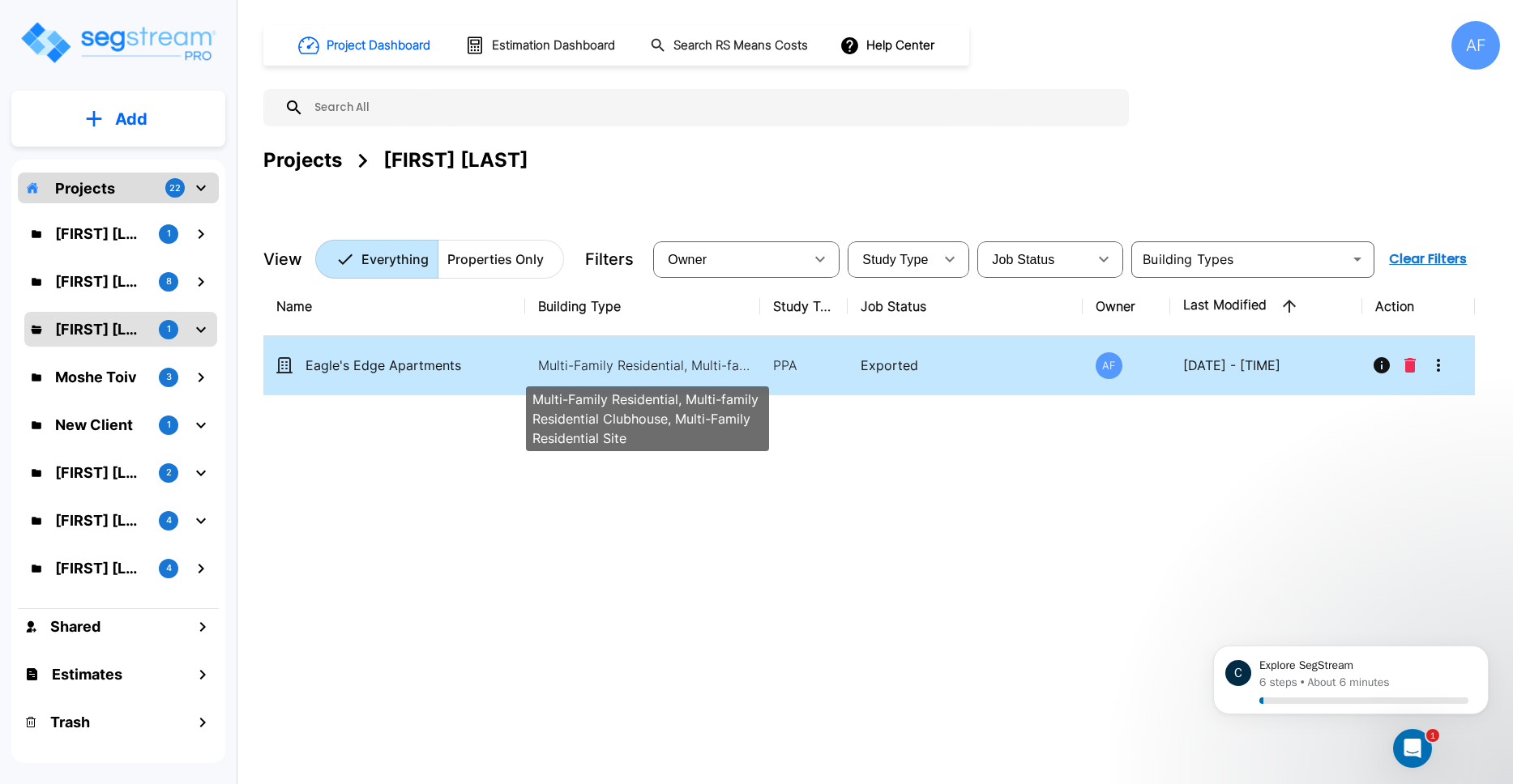 click on "Multi-Family Residential, Multi-family Residential Clubhouse, Multi-Family Residential Site" at bounding box center [648, 365] 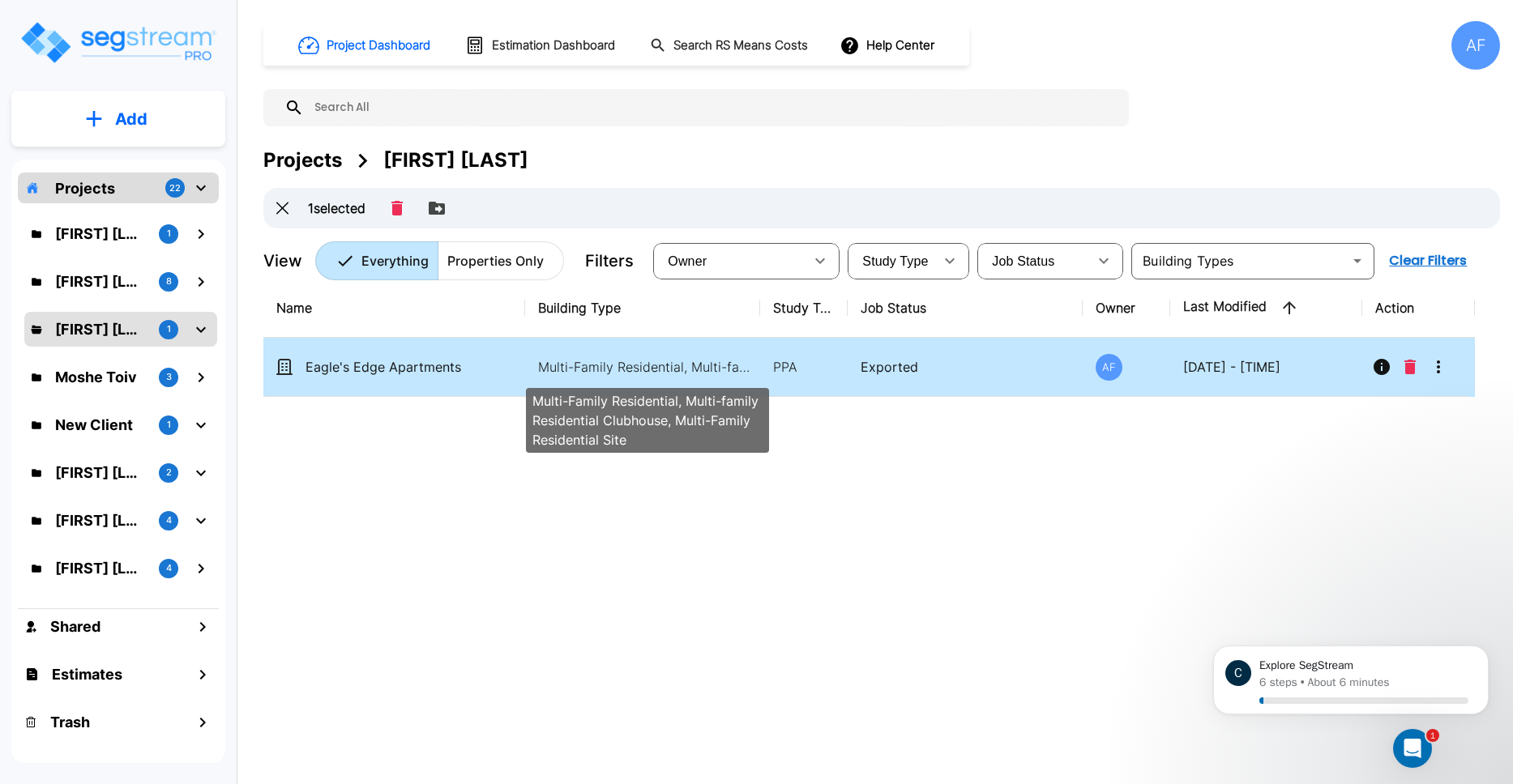 click on "Multi-Family Residential, Multi-family Residential Clubhouse, Multi-Family Residential Site" at bounding box center [648, 367] 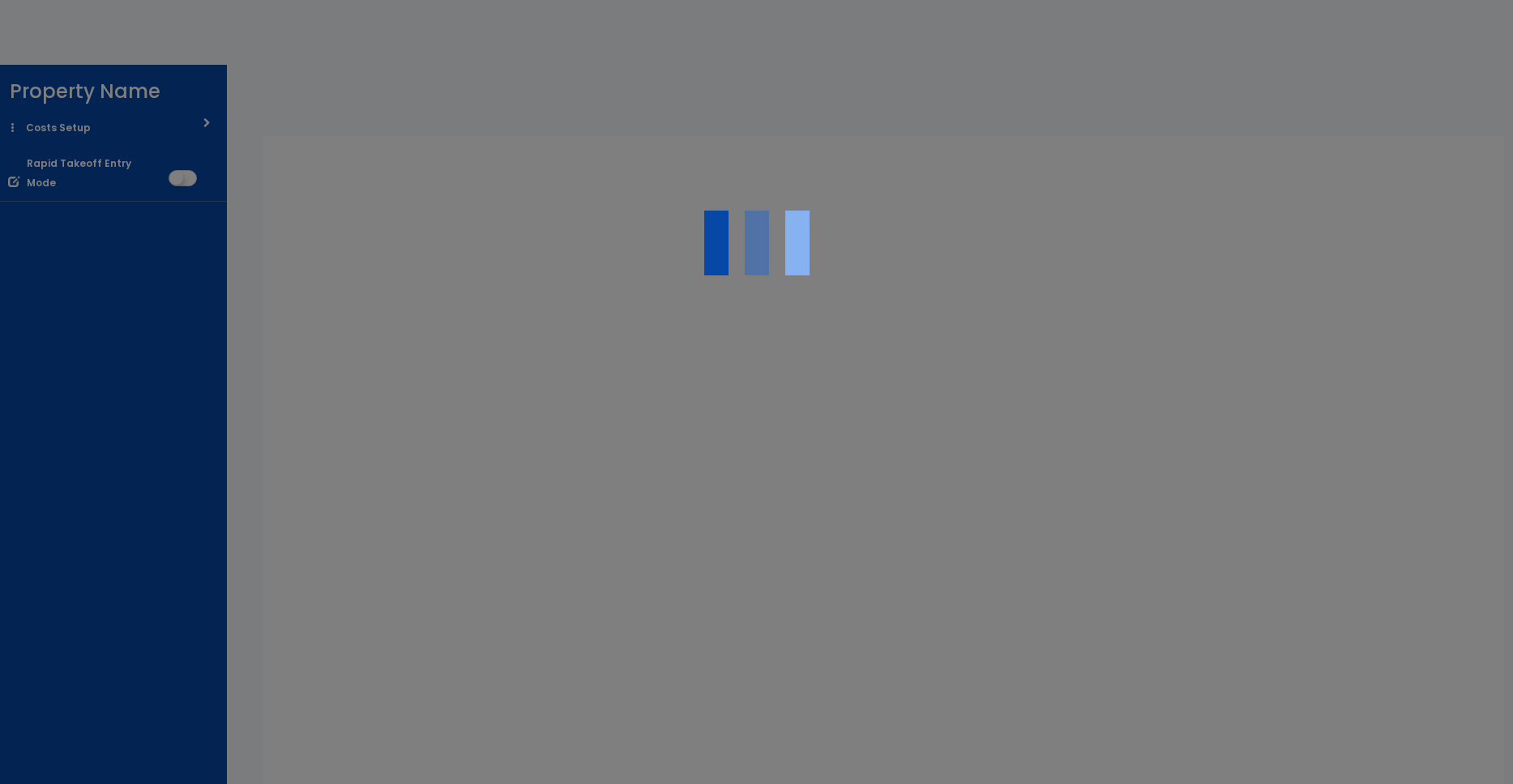 scroll, scrollTop: 0, scrollLeft: 0, axis: both 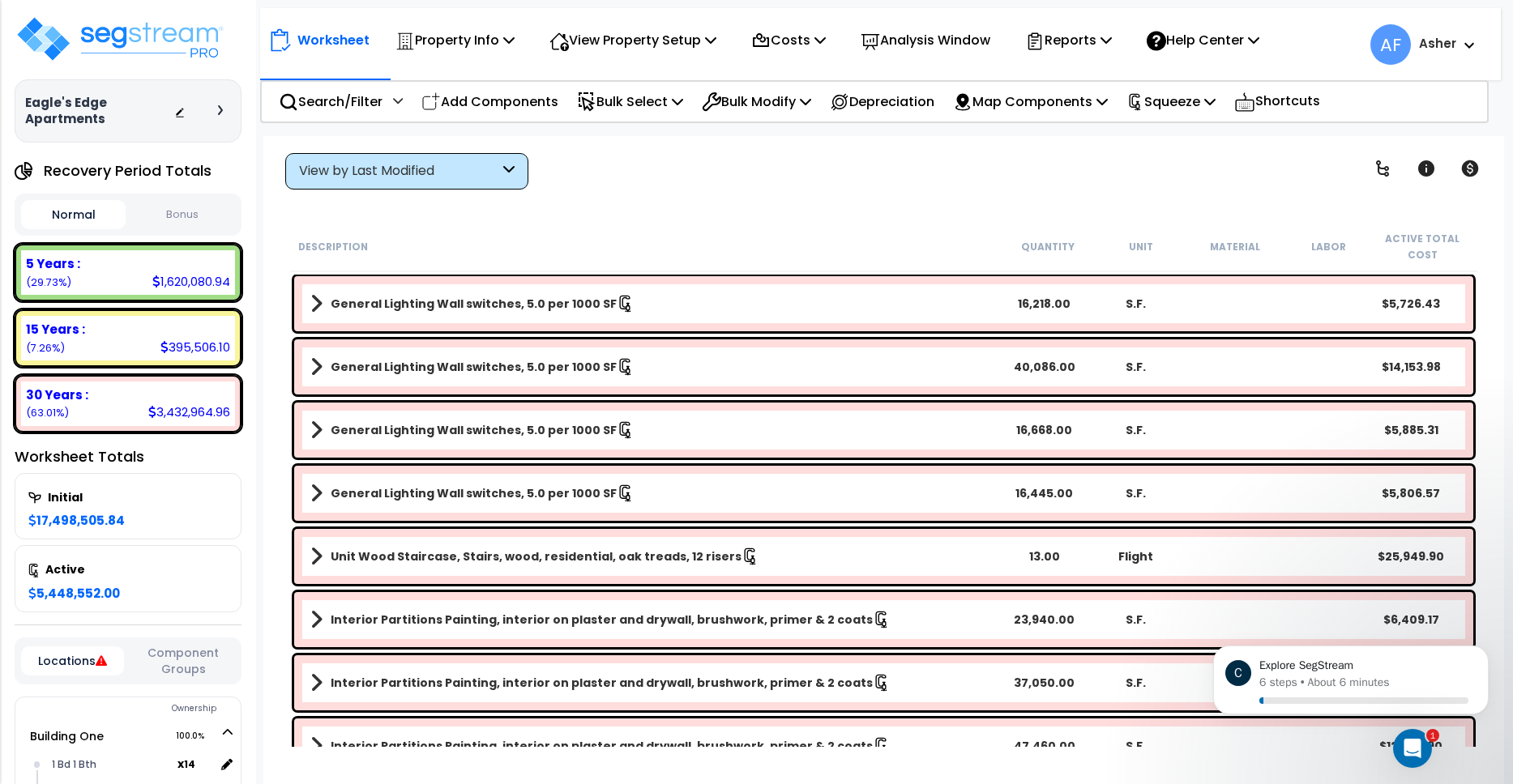 click on "Worksheet
Property Info
Property Setup
Add Property Unit
Template property
Clone property" at bounding box center [883, 528] 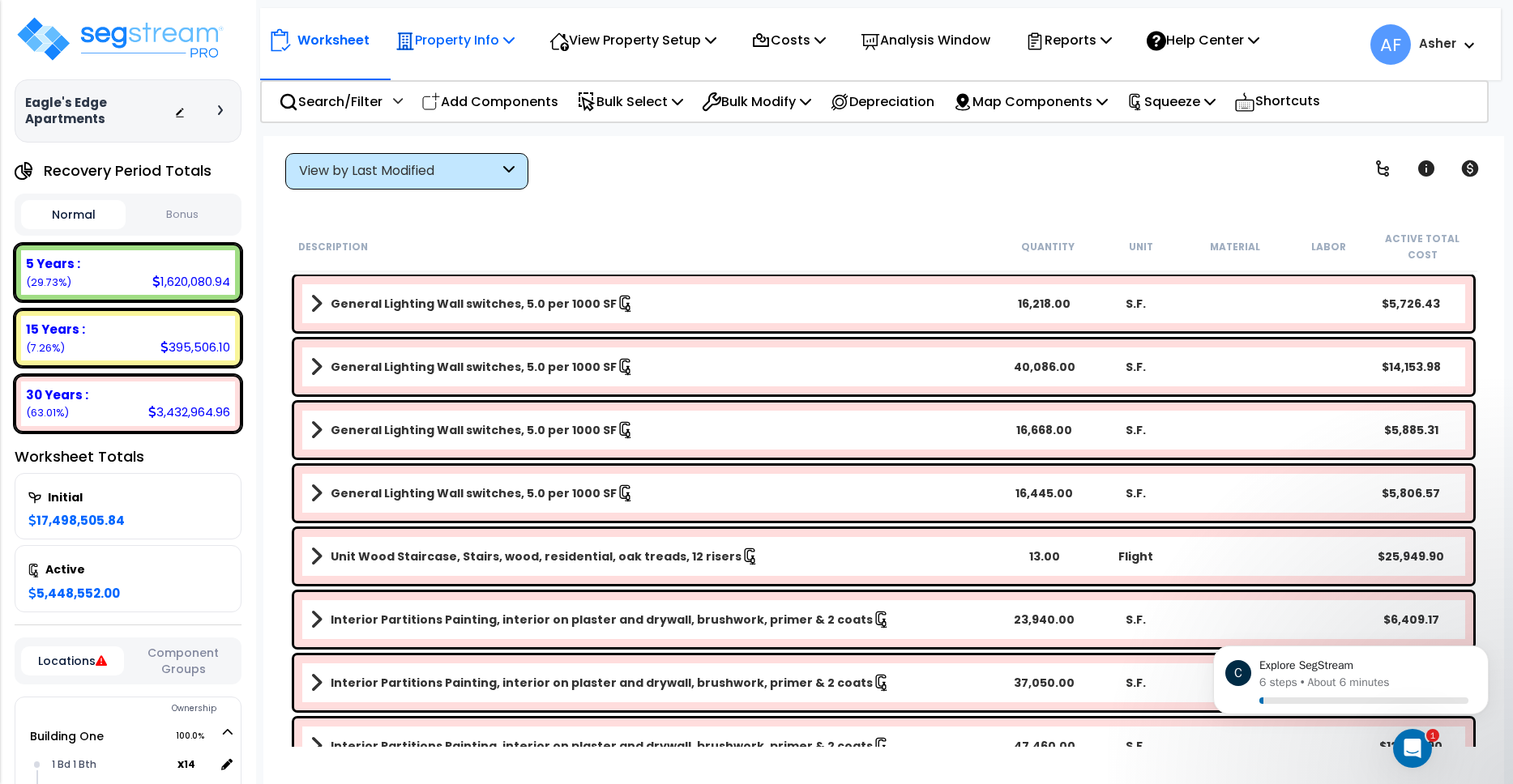 click on "Property Info" at bounding box center [455, 40] 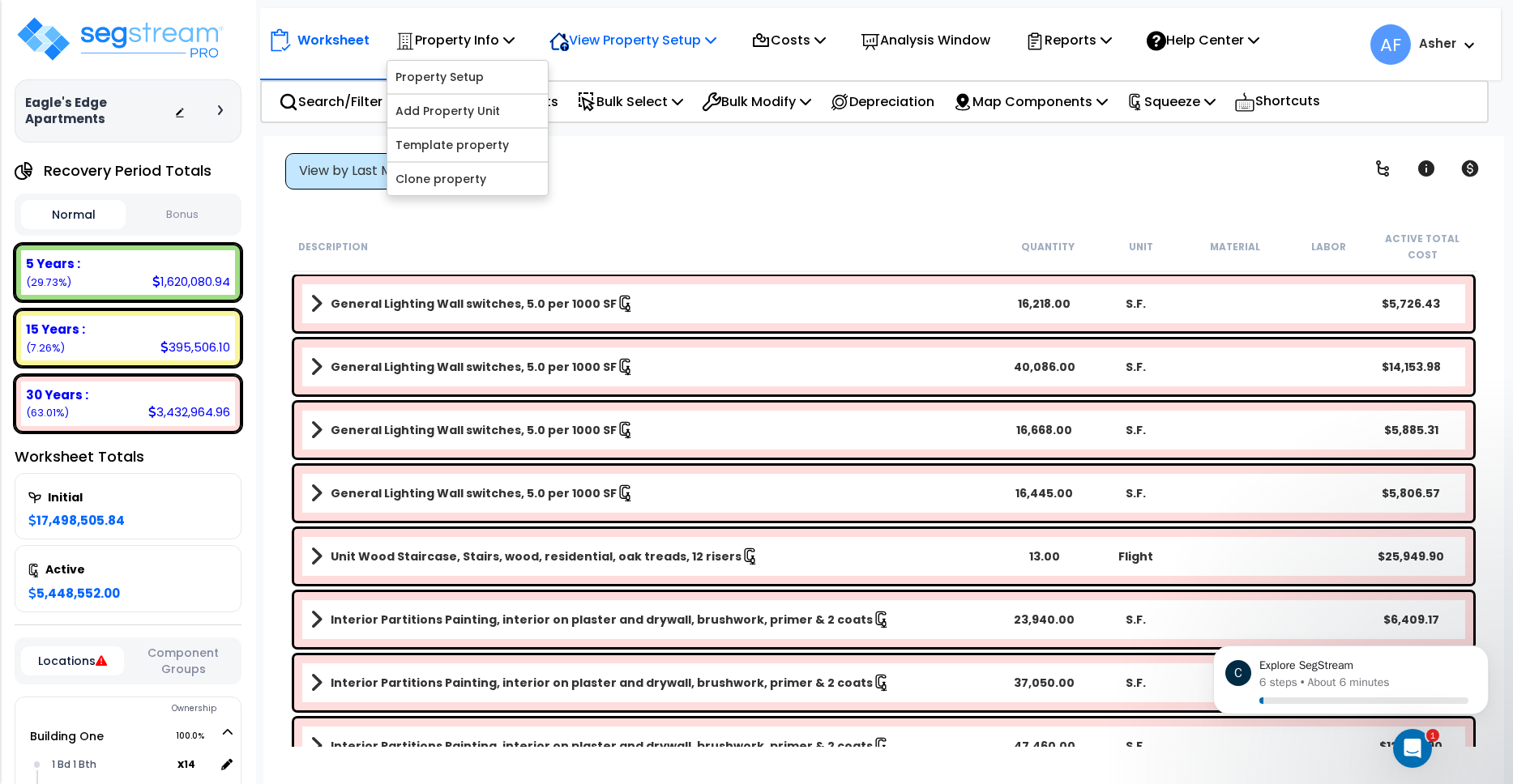 click on "View Property Setup" at bounding box center [455, 40] 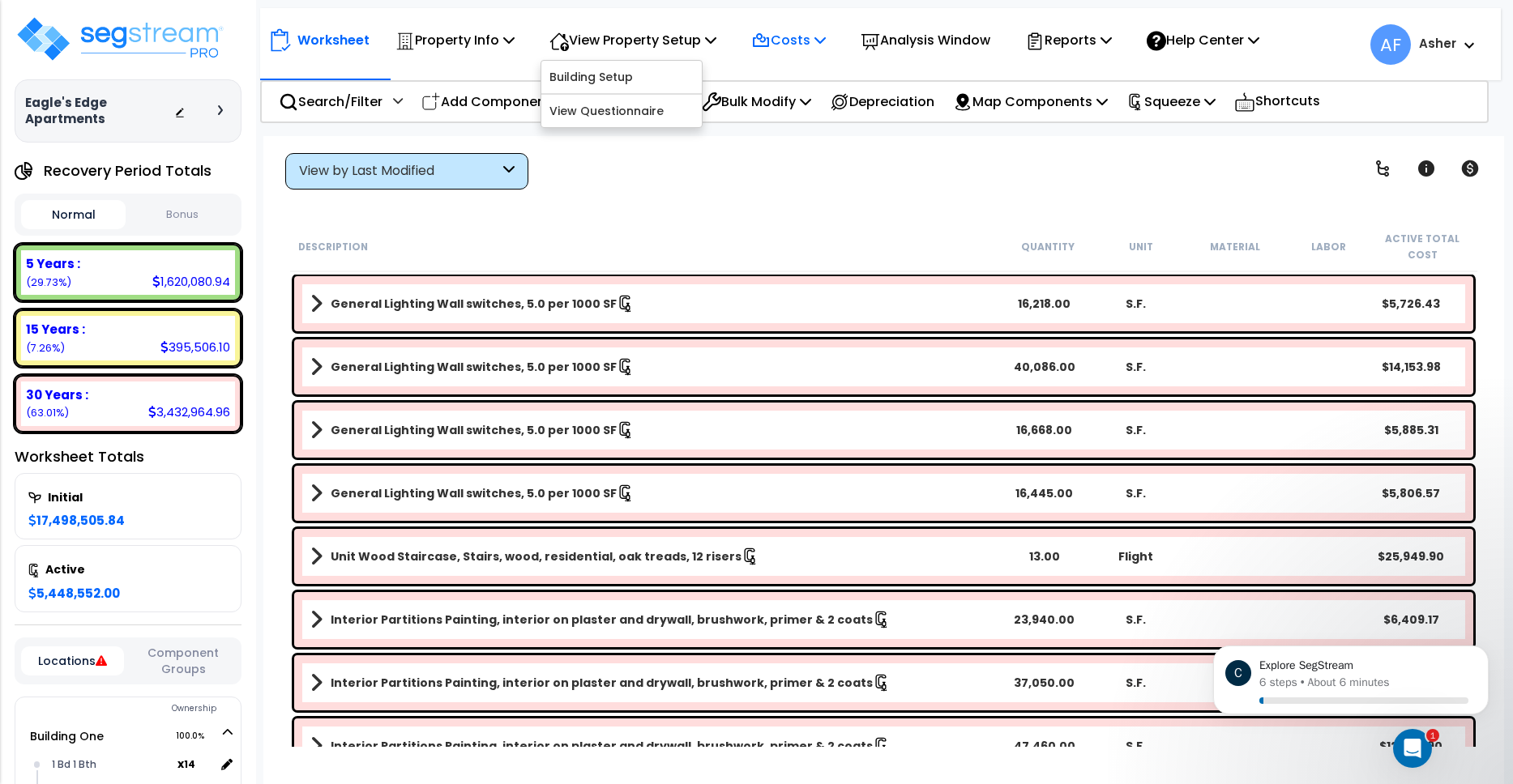 click on "Costs" at bounding box center (789, 40) 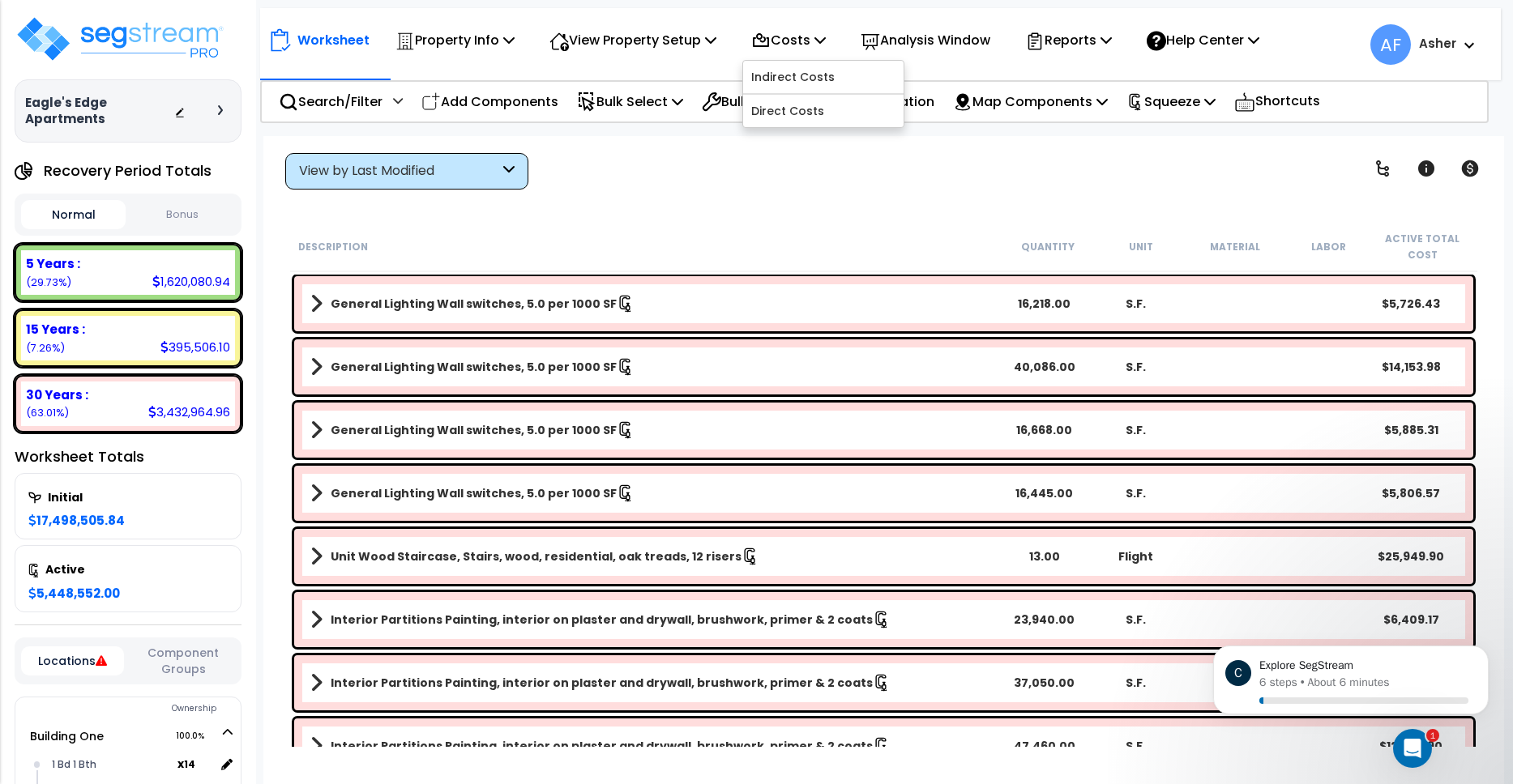 click on "Clear Filters" at bounding box center (940, 171) 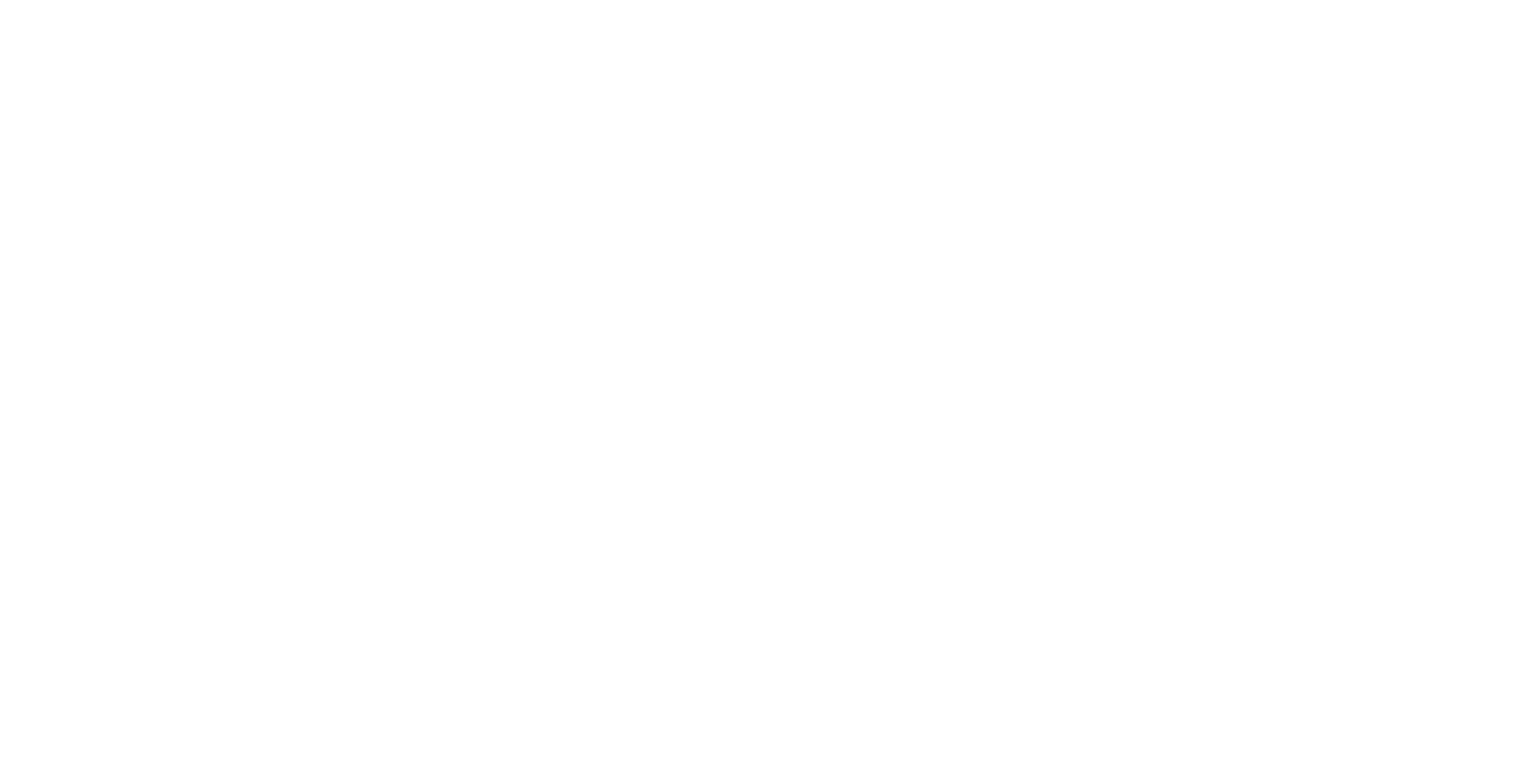 scroll, scrollTop: 0, scrollLeft: 0, axis: both 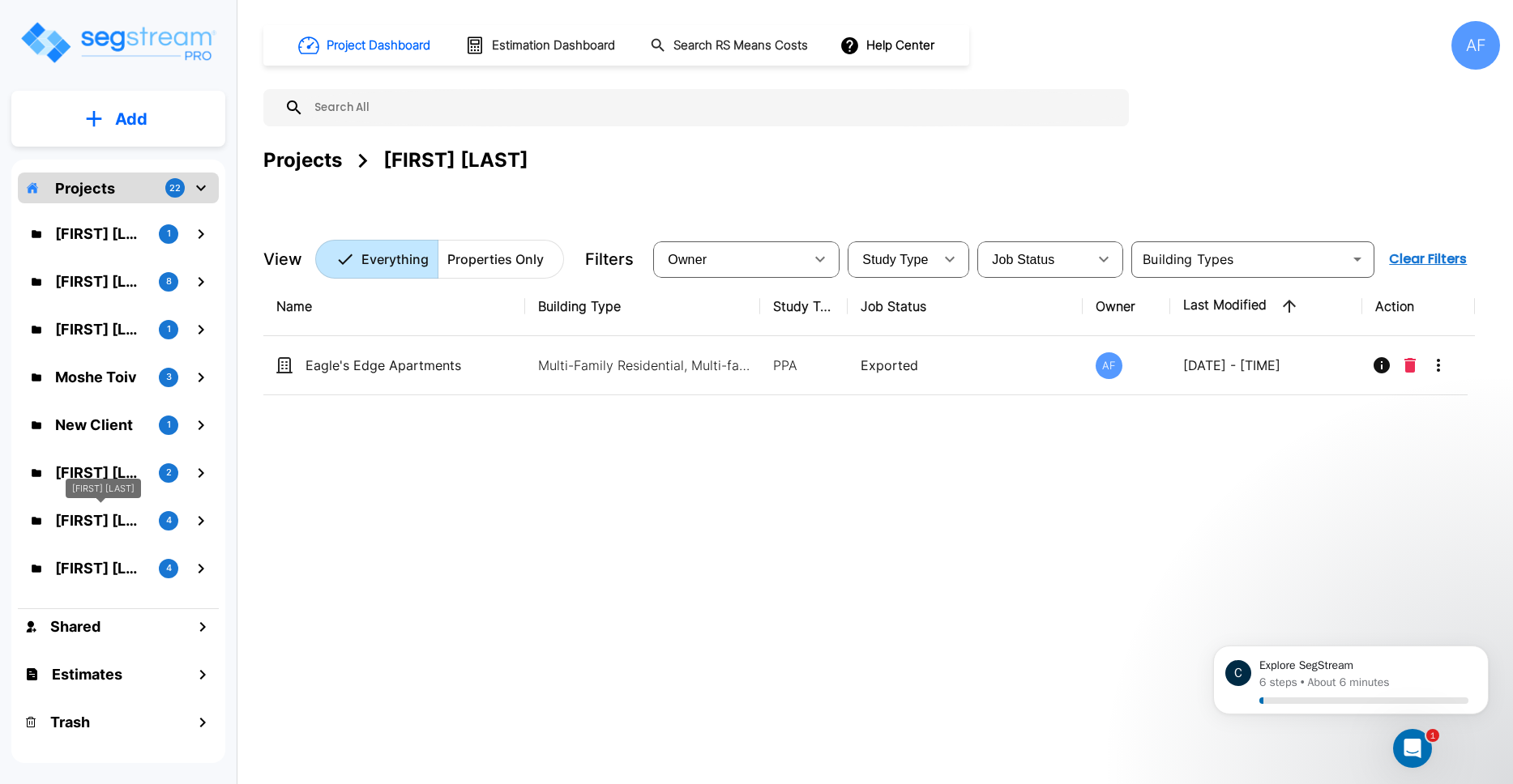 click on "[FIRST] [LAST]" at bounding box center [100, 520] 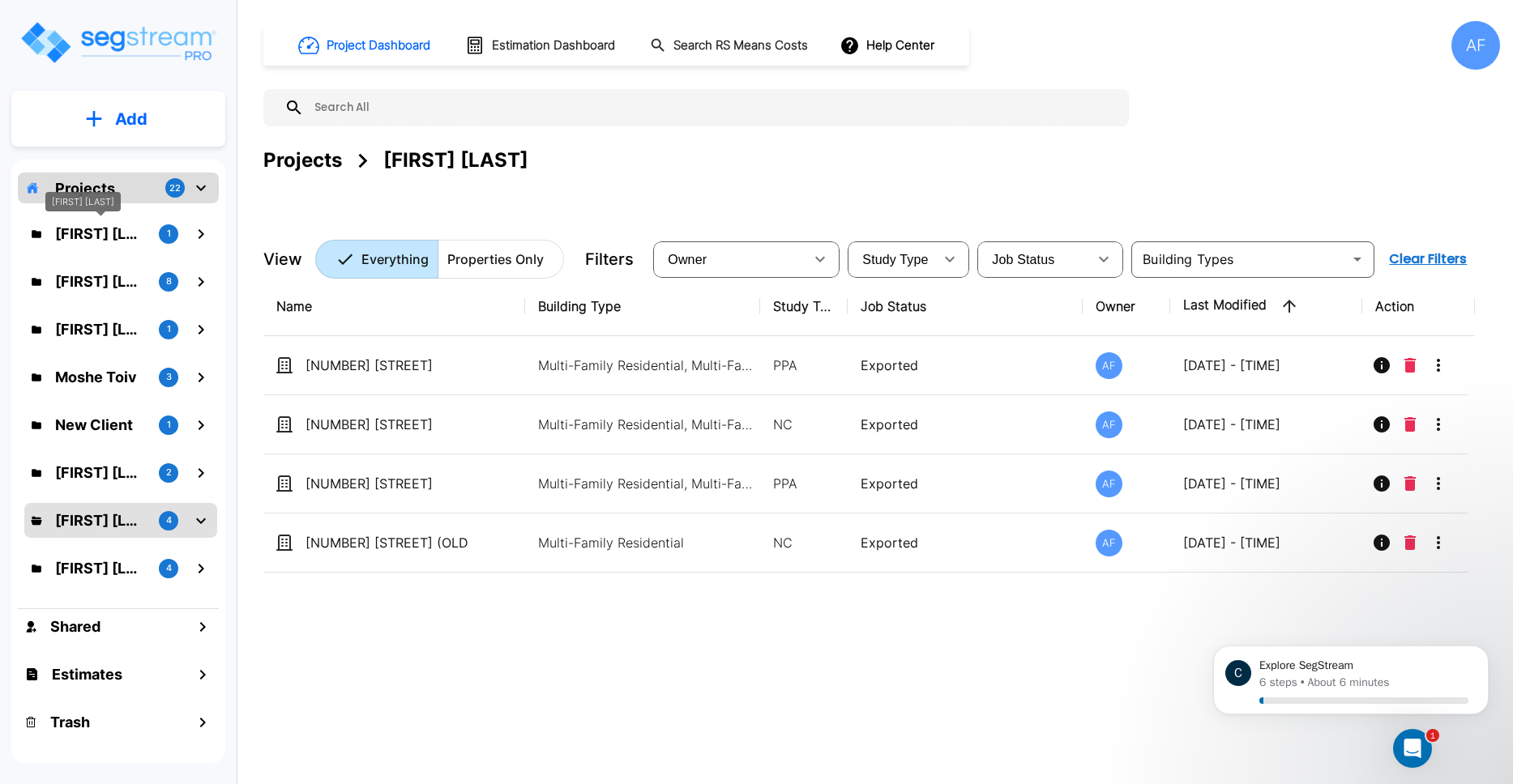 click on "[FIRST] [LAST]" at bounding box center [100, 233] 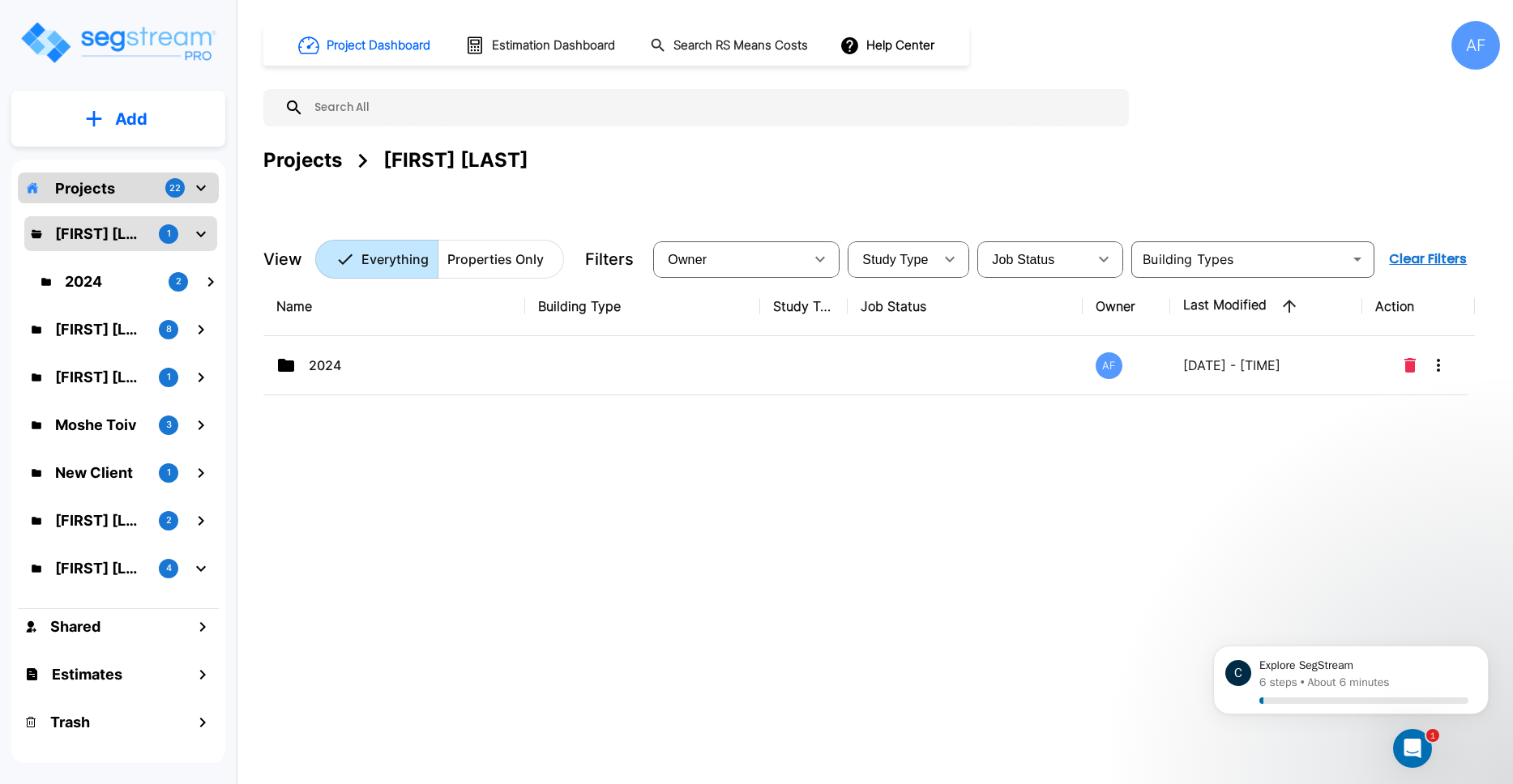 click on "Name Building Type Study Type Job Status Owner Last Modified Action 2024 AF [DATE] - [TIME]" at bounding box center [869, 520] 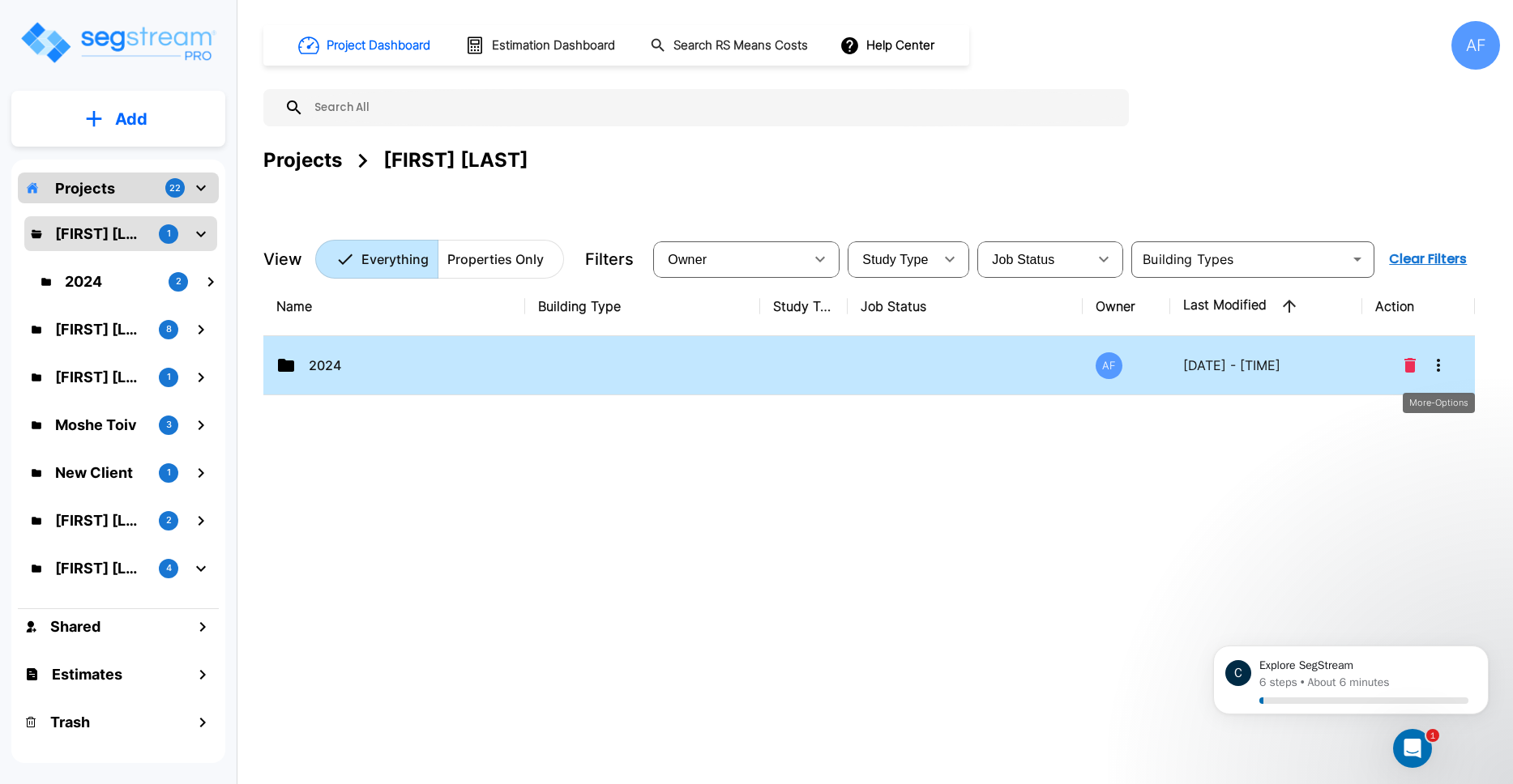 click 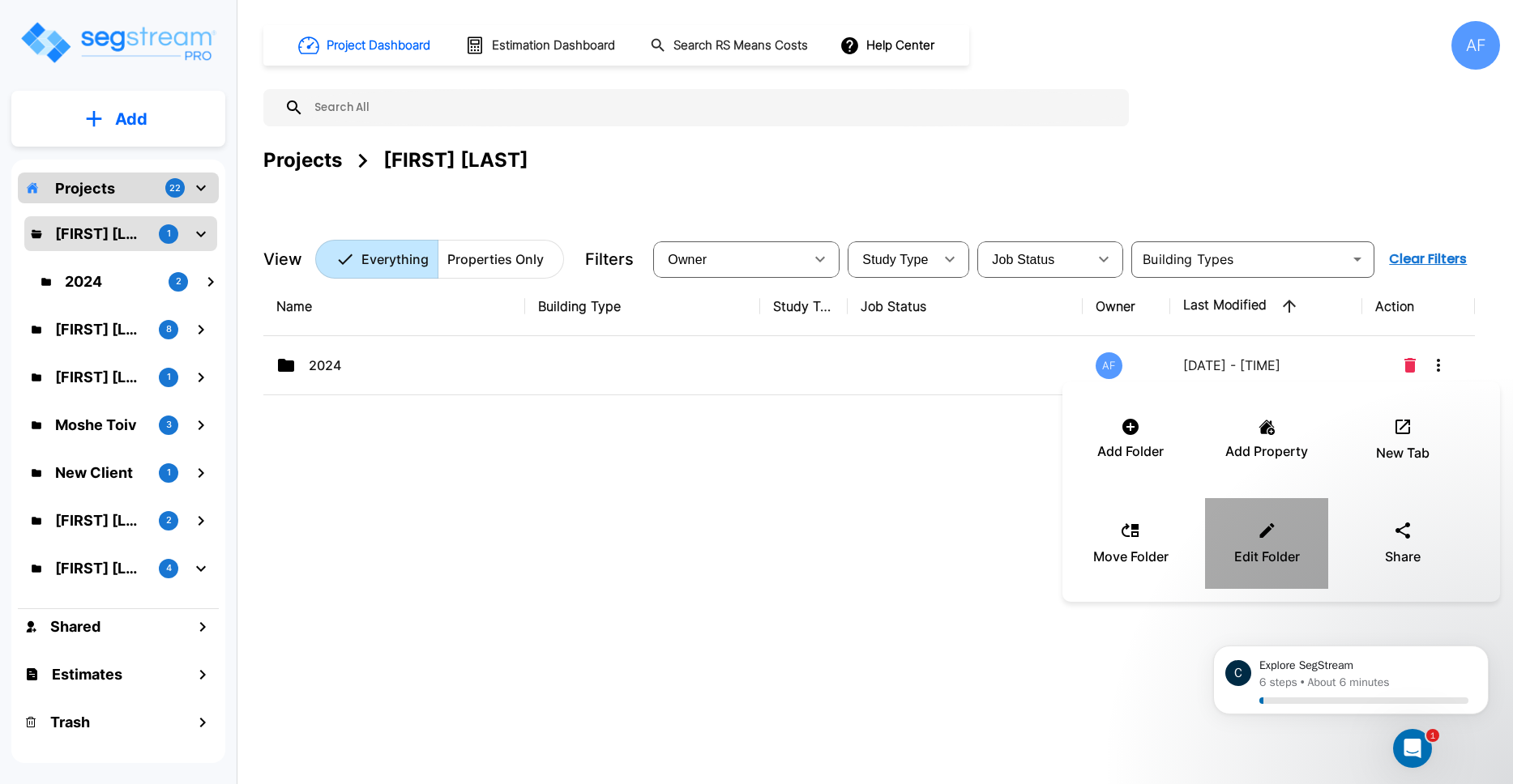 click 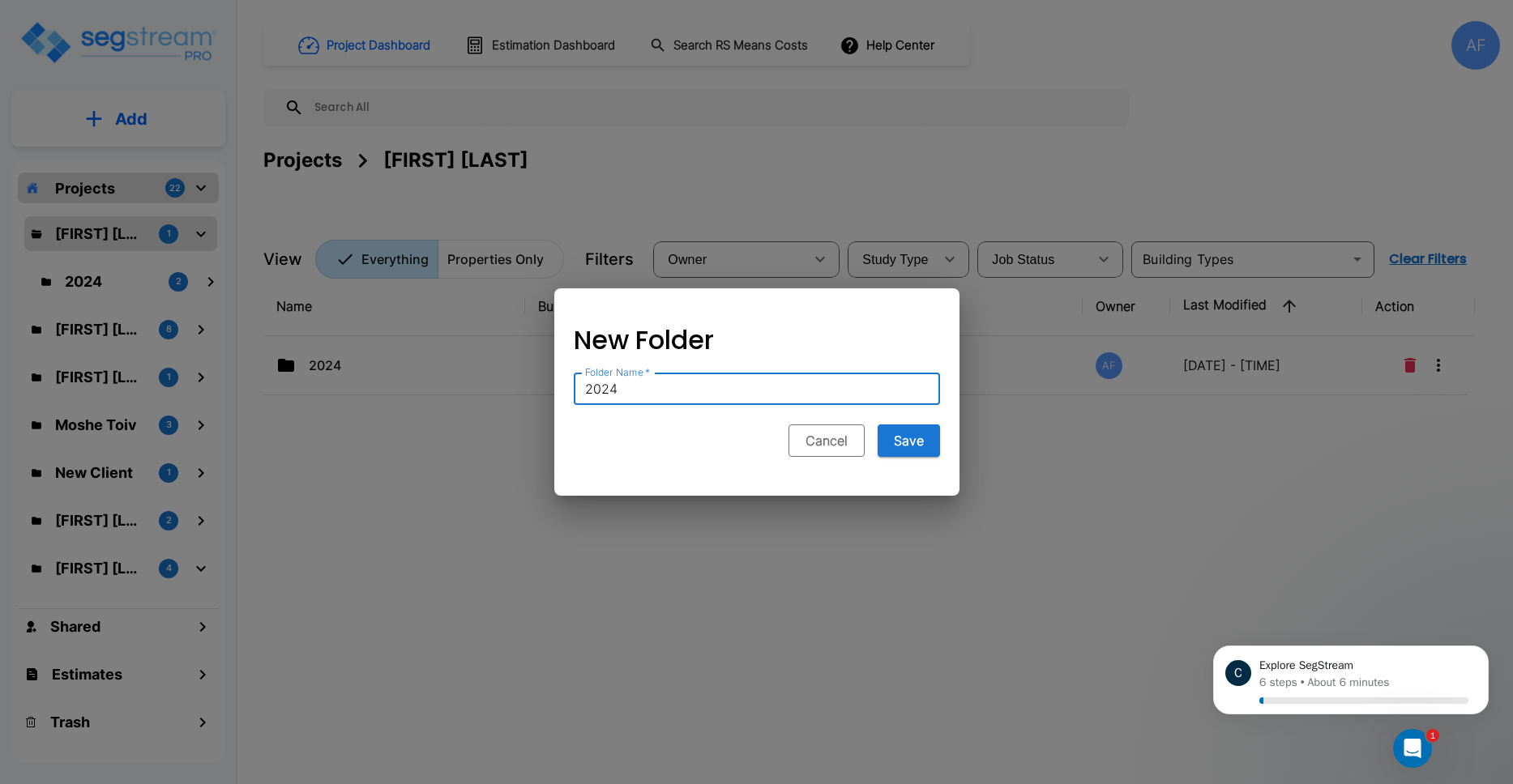 click on "Cancel" at bounding box center [827, 441] 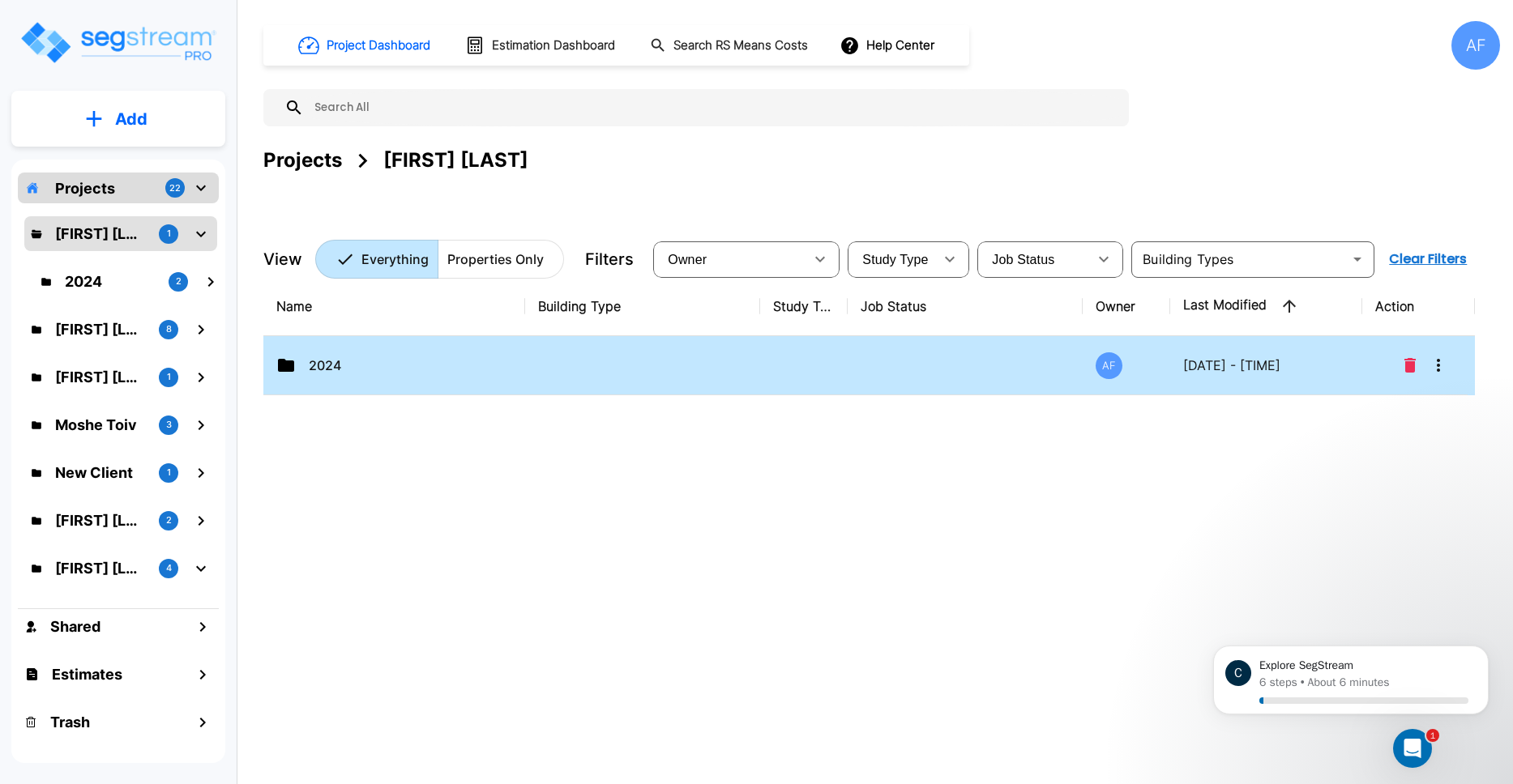 click on "2024" at bounding box center [394, 365] 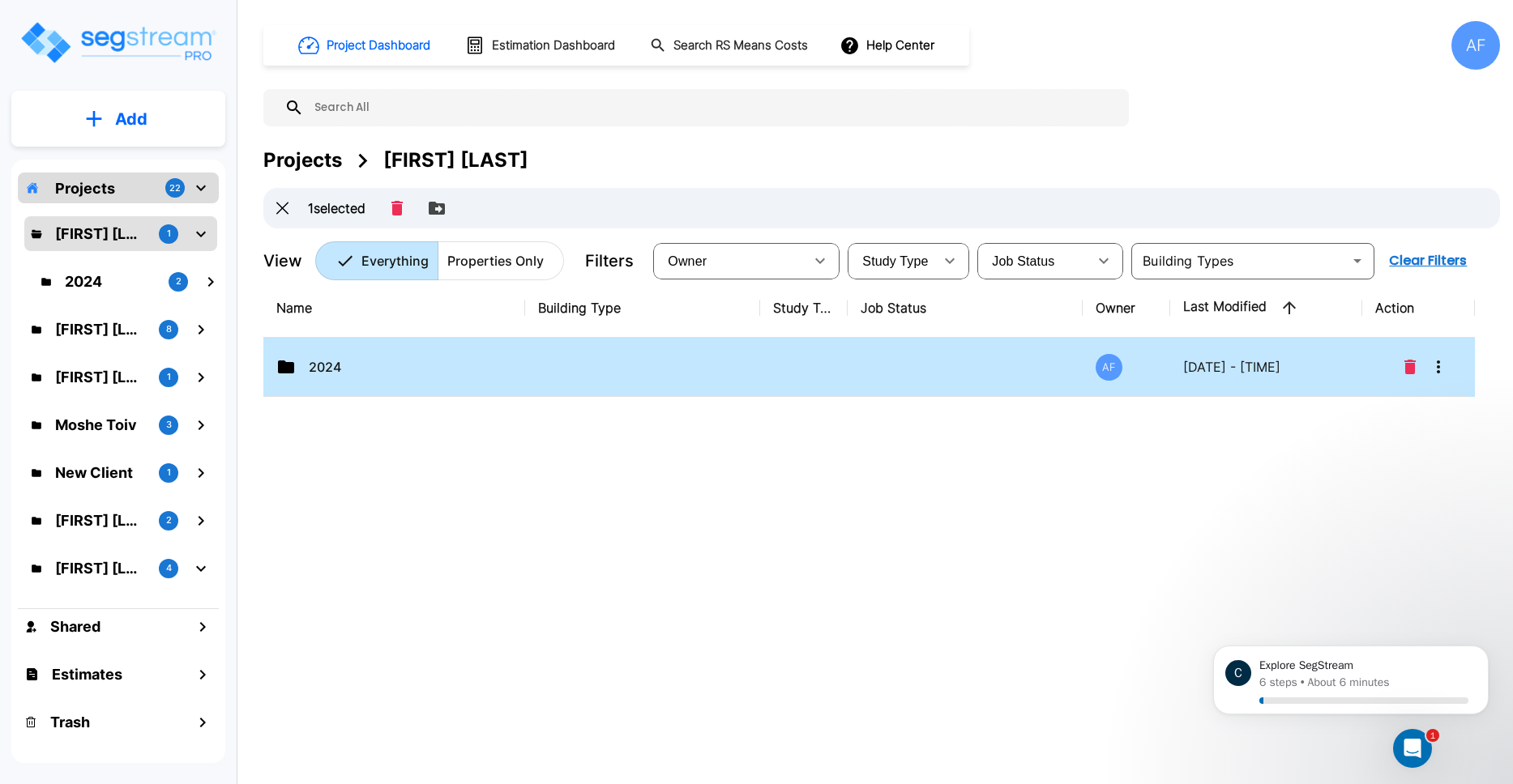 click on "2024" at bounding box center [398, 367] 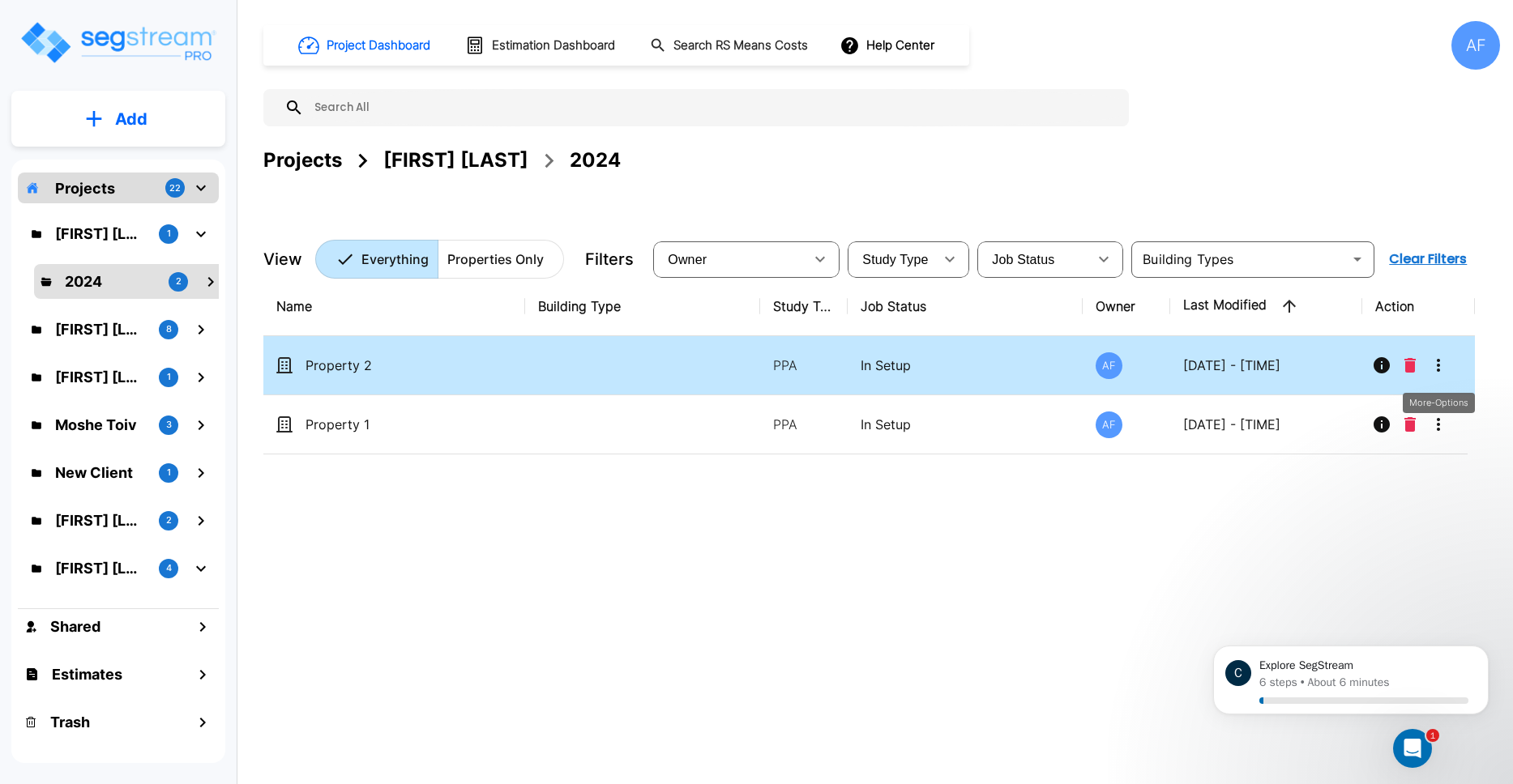 click 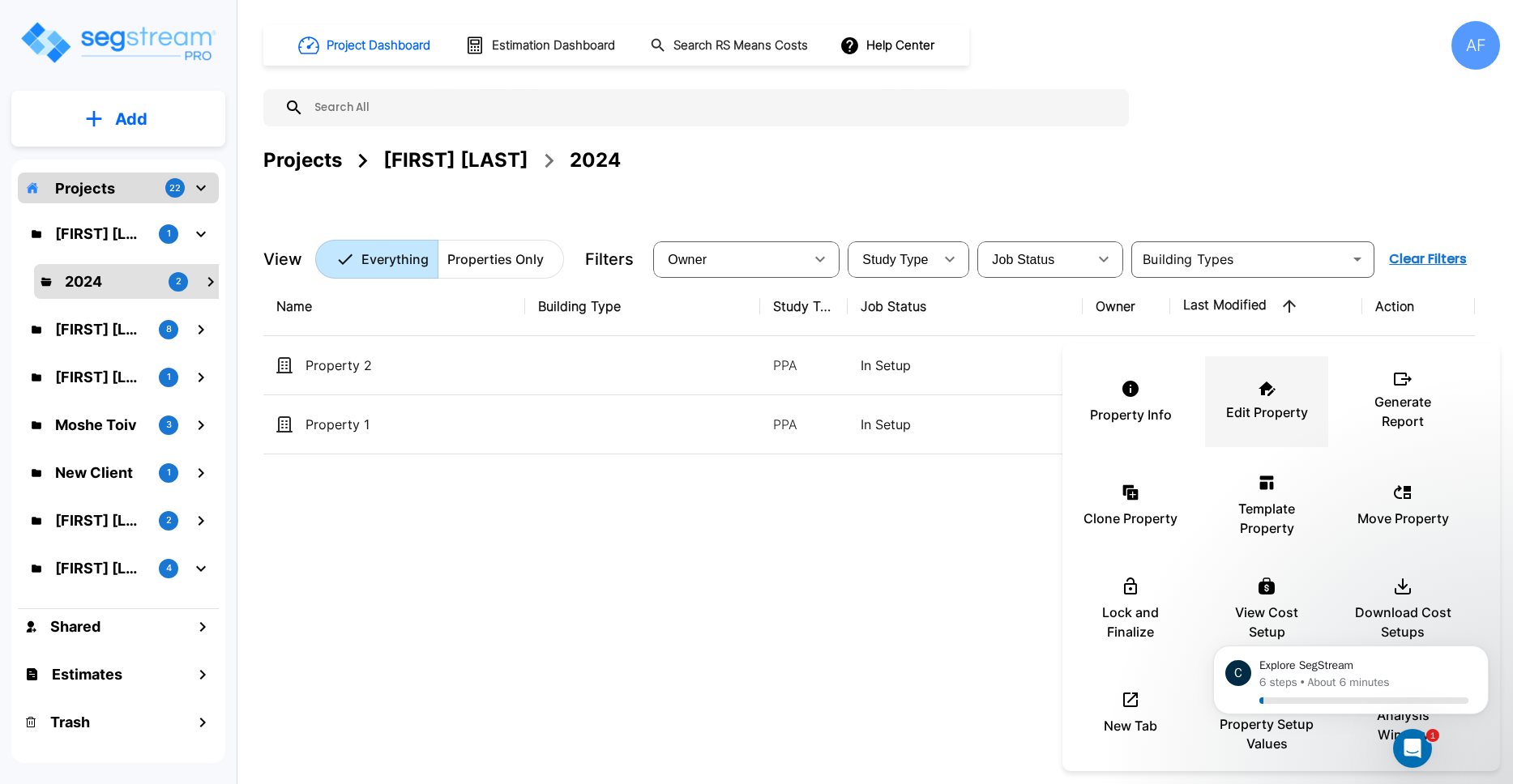 click on "Edit Property" at bounding box center [1267, 412] 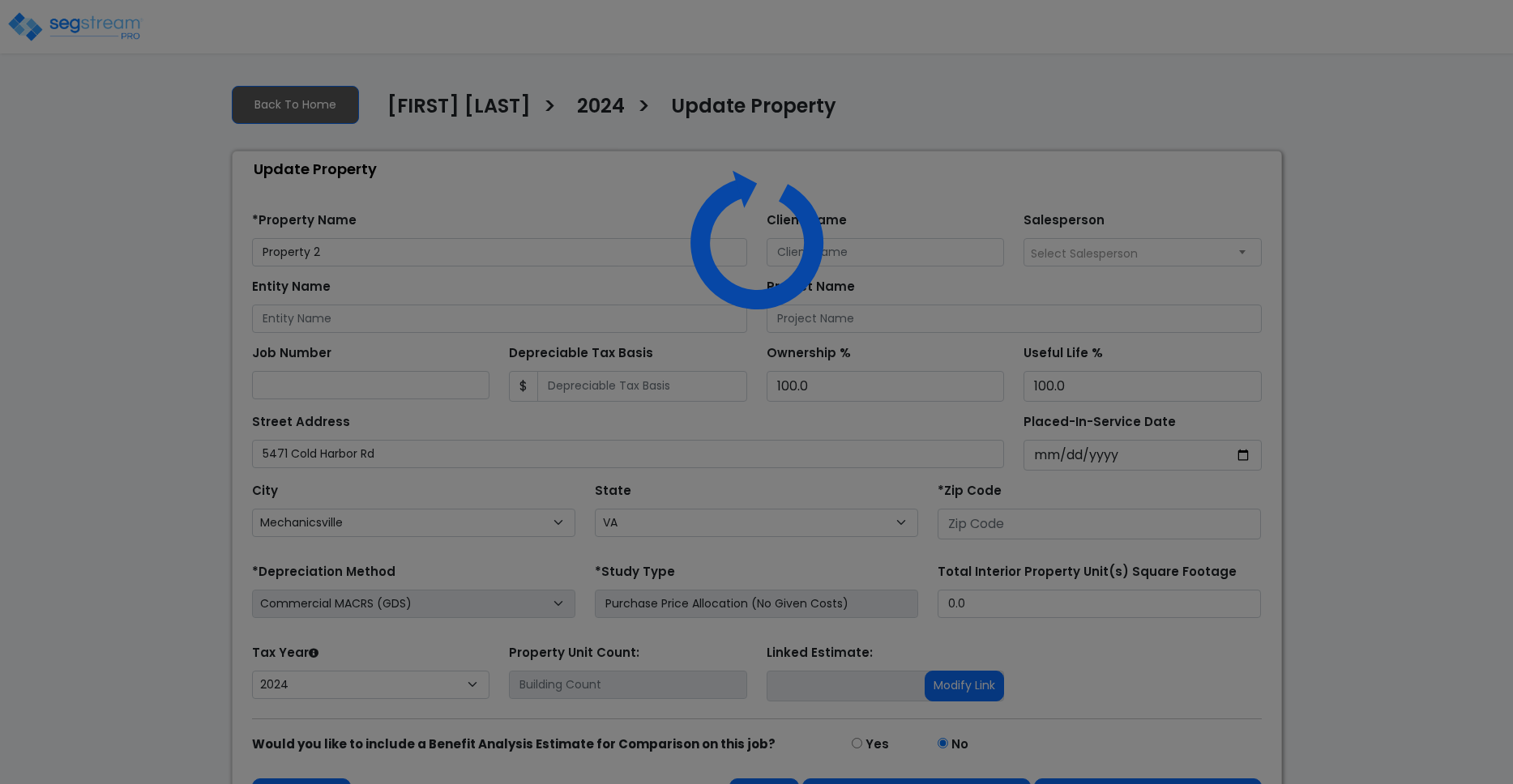 select on "VA" 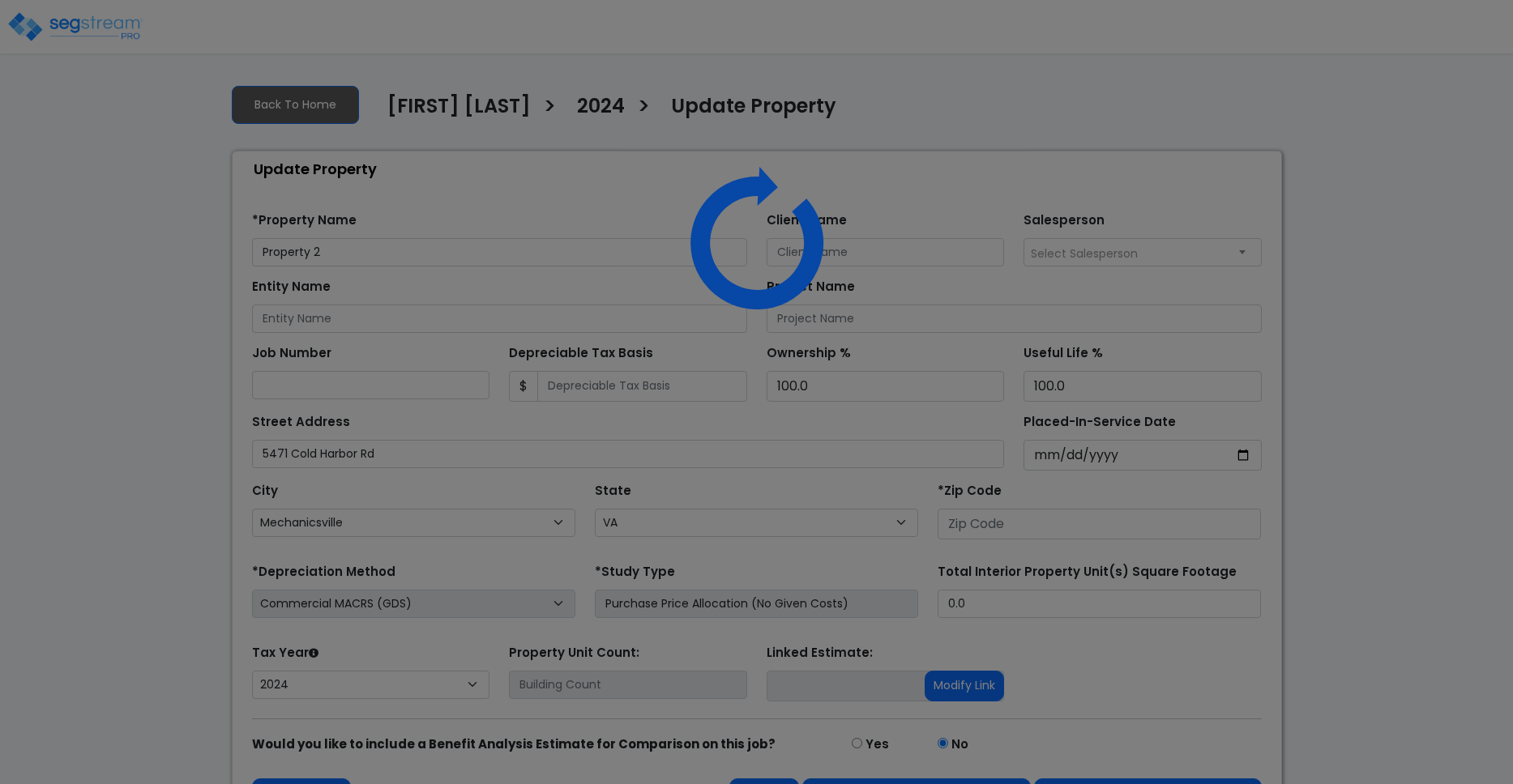 select on "2024" 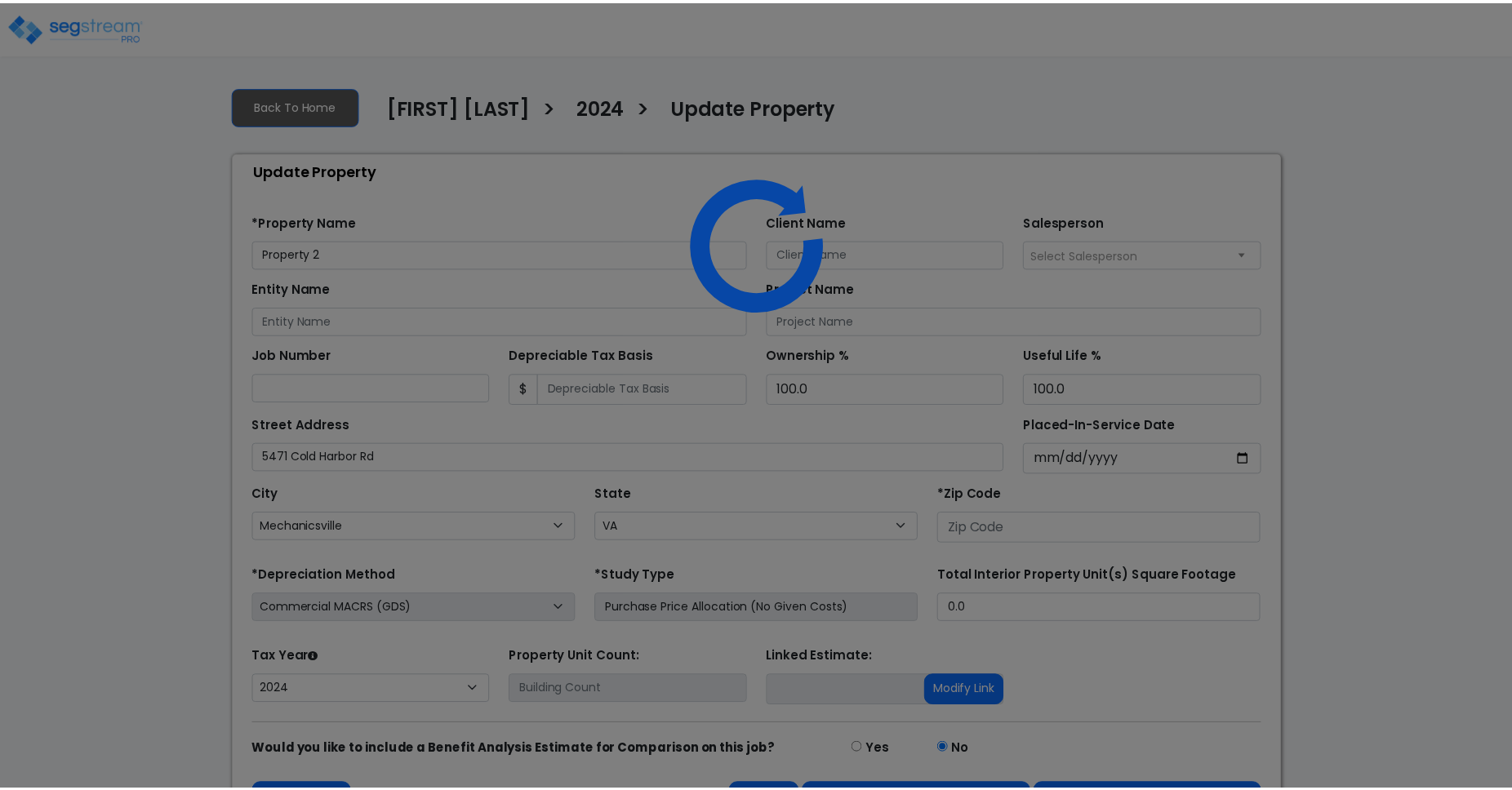 scroll, scrollTop: 0, scrollLeft: 0, axis: both 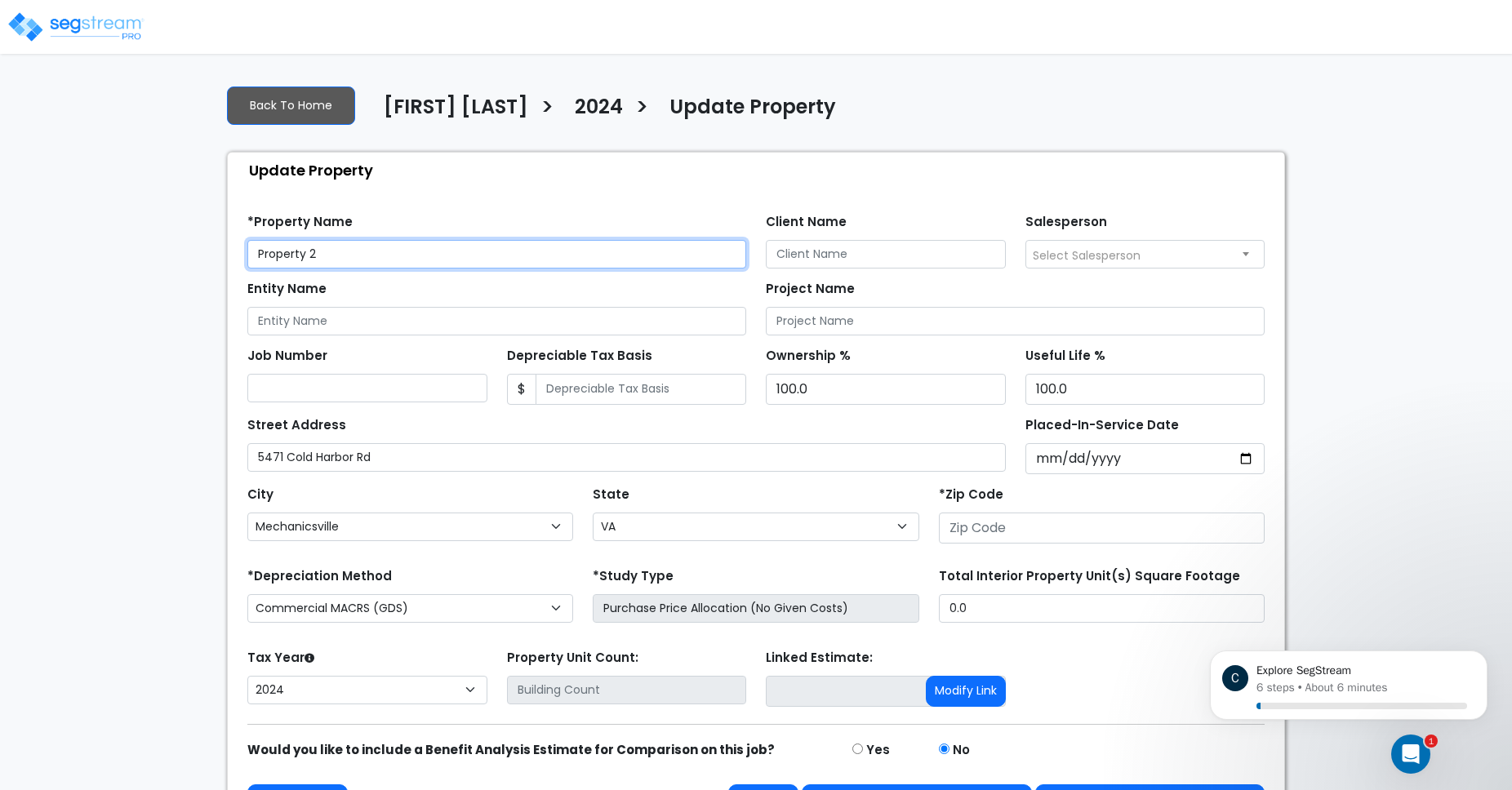 drag, startPoint x: 337, startPoint y: 255, endPoint x: 243, endPoint y: 250, distance: 94.13288 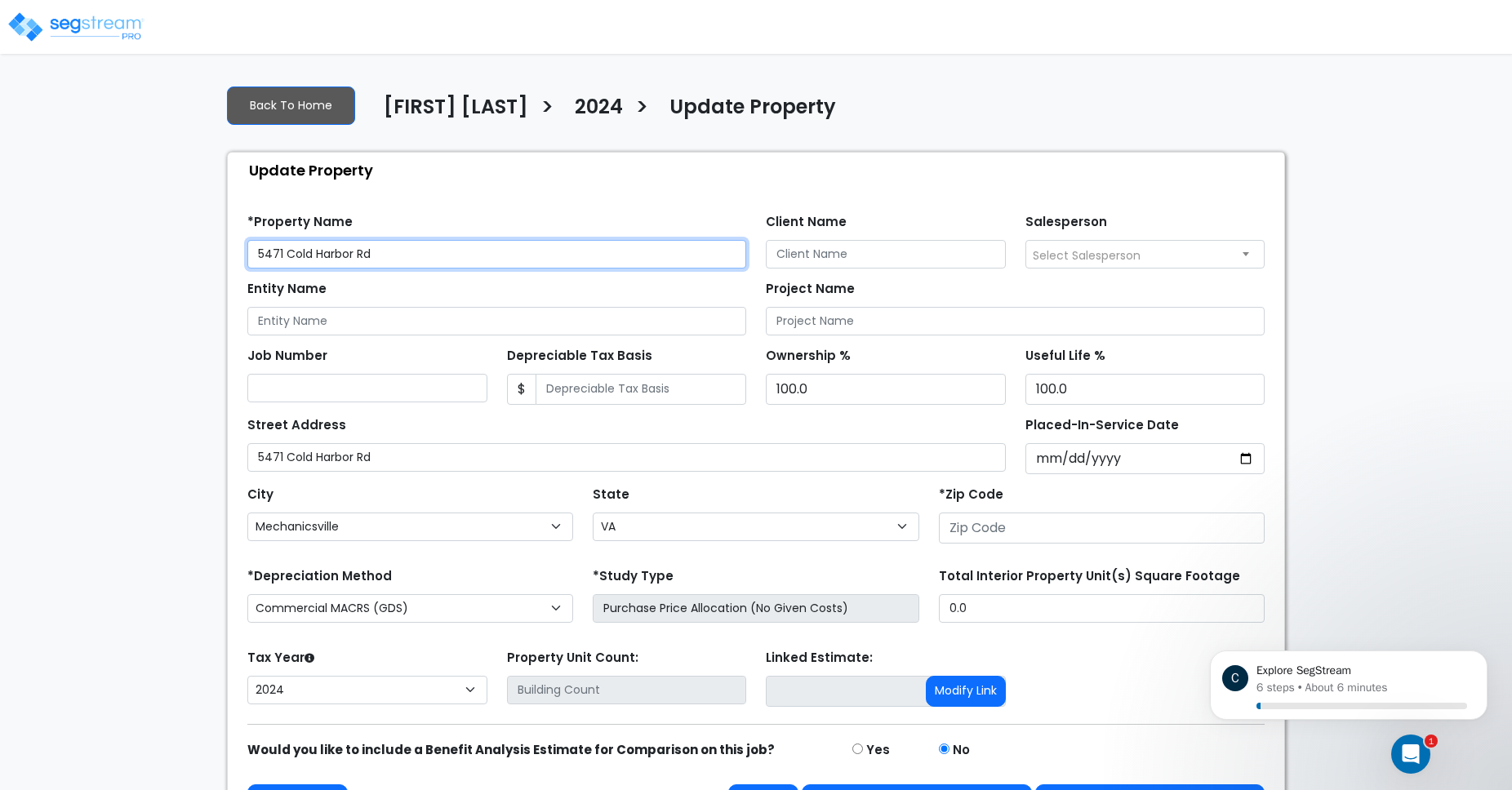 type on "5471 Cold Harbor Rd" 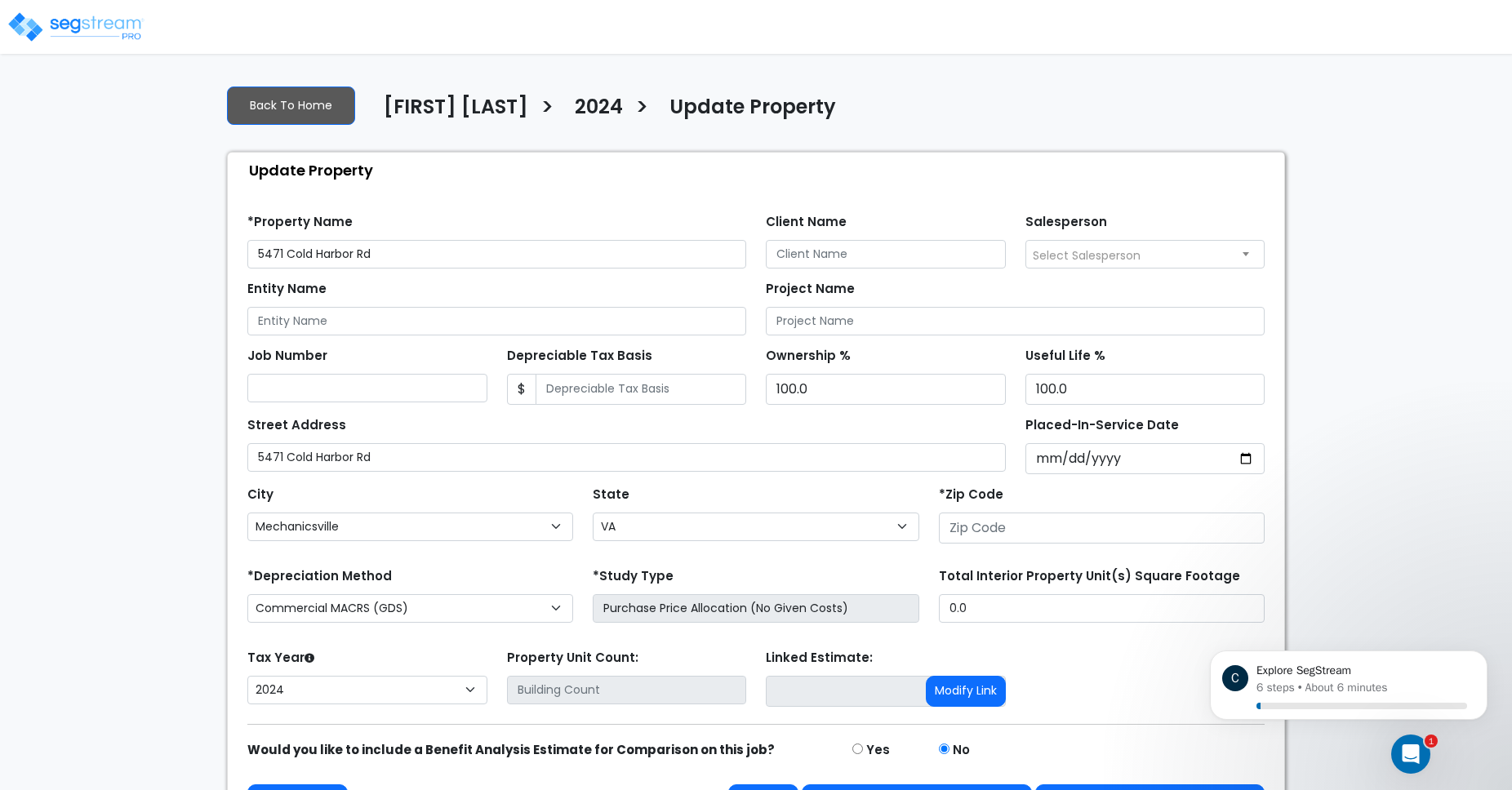 click on "*Property Name
5471 Cold Harbor Rd
Client Name
Salesperson
Select Salesperson
Asher Fried" at bounding box center [756, 235] 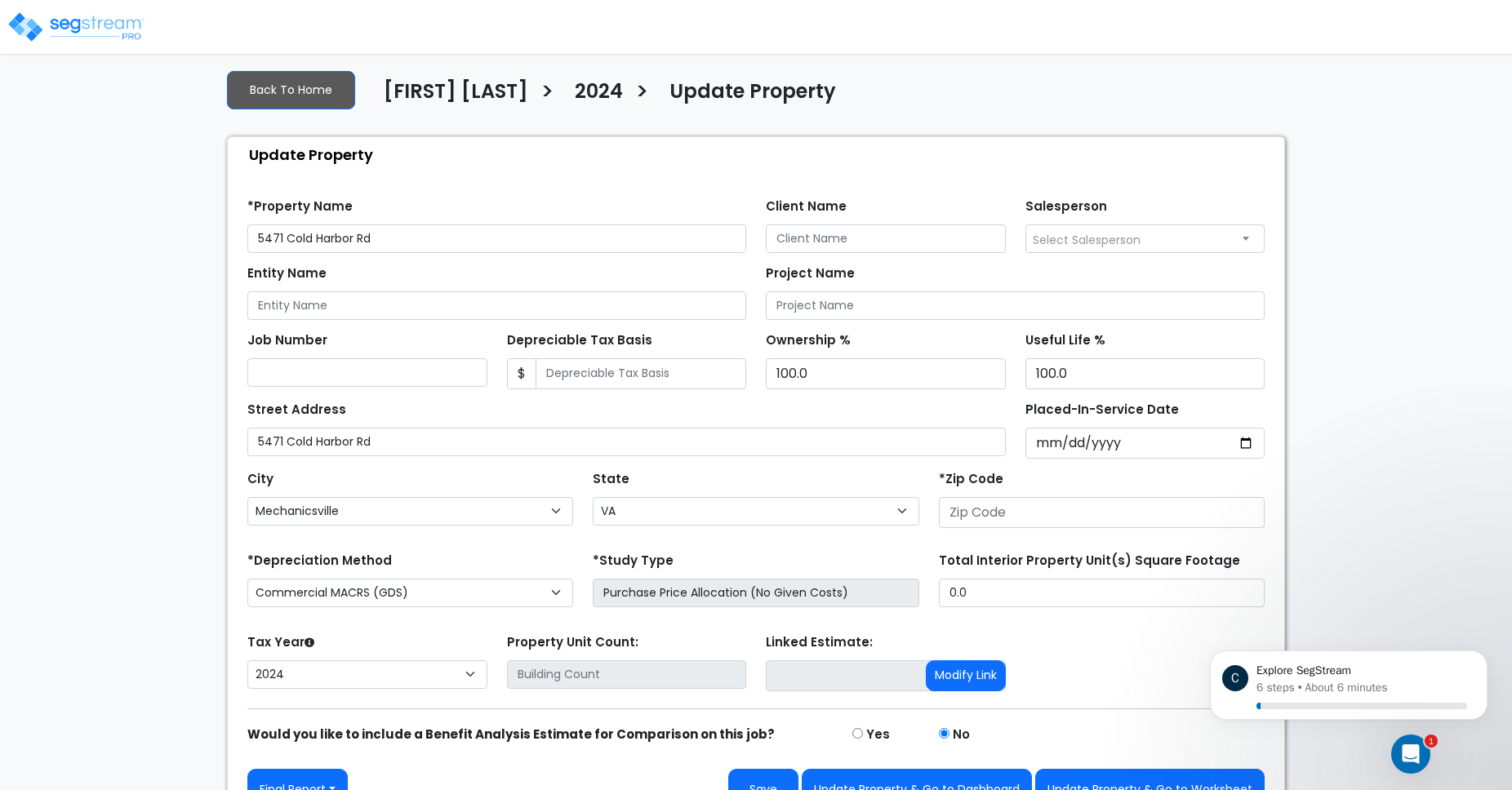 scroll, scrollTop: 50, scrollLeft: 0, axis: vertical 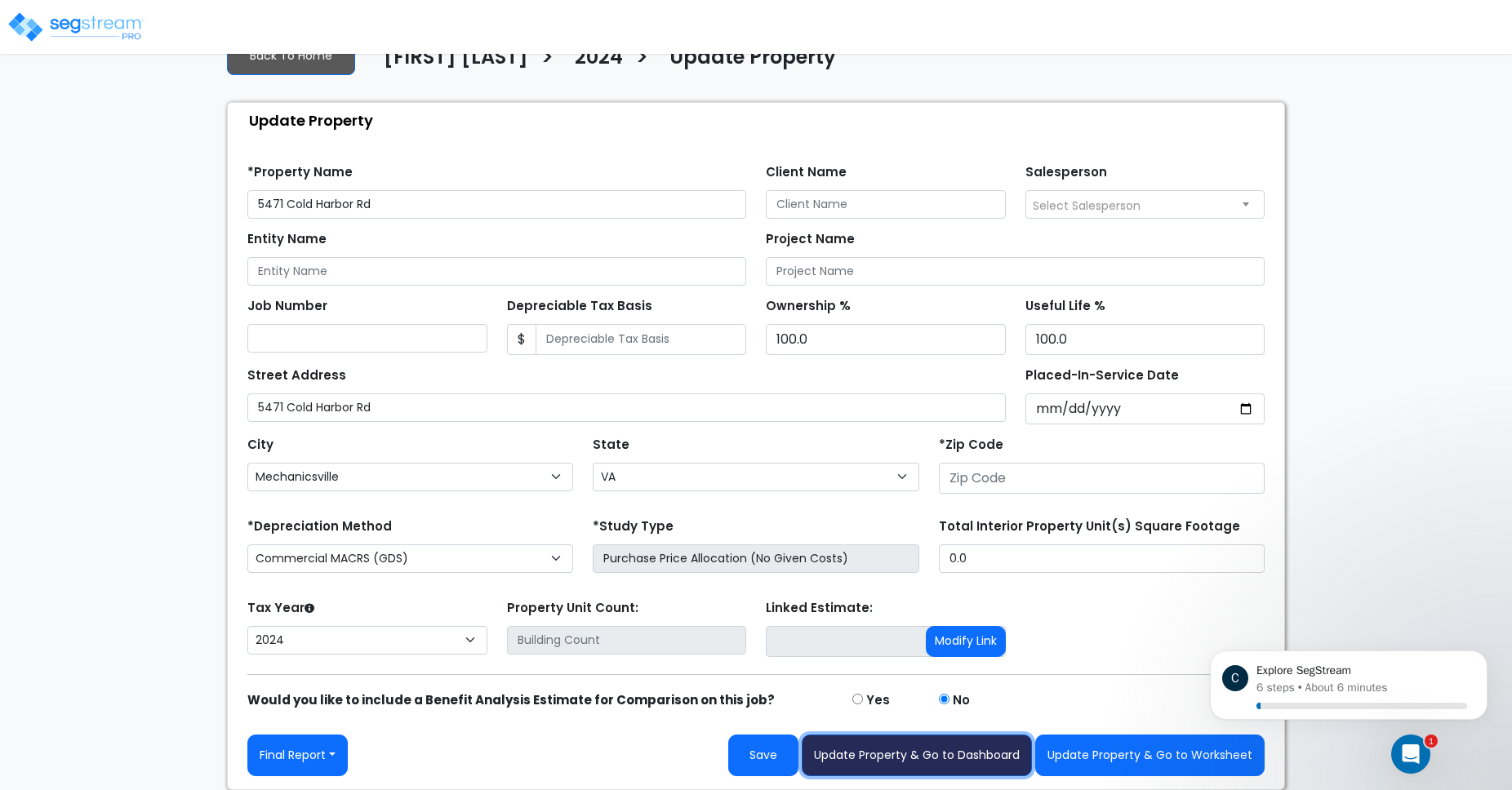 click on "Update Property & Go to Dashboard" at bounding box center (917, 755) 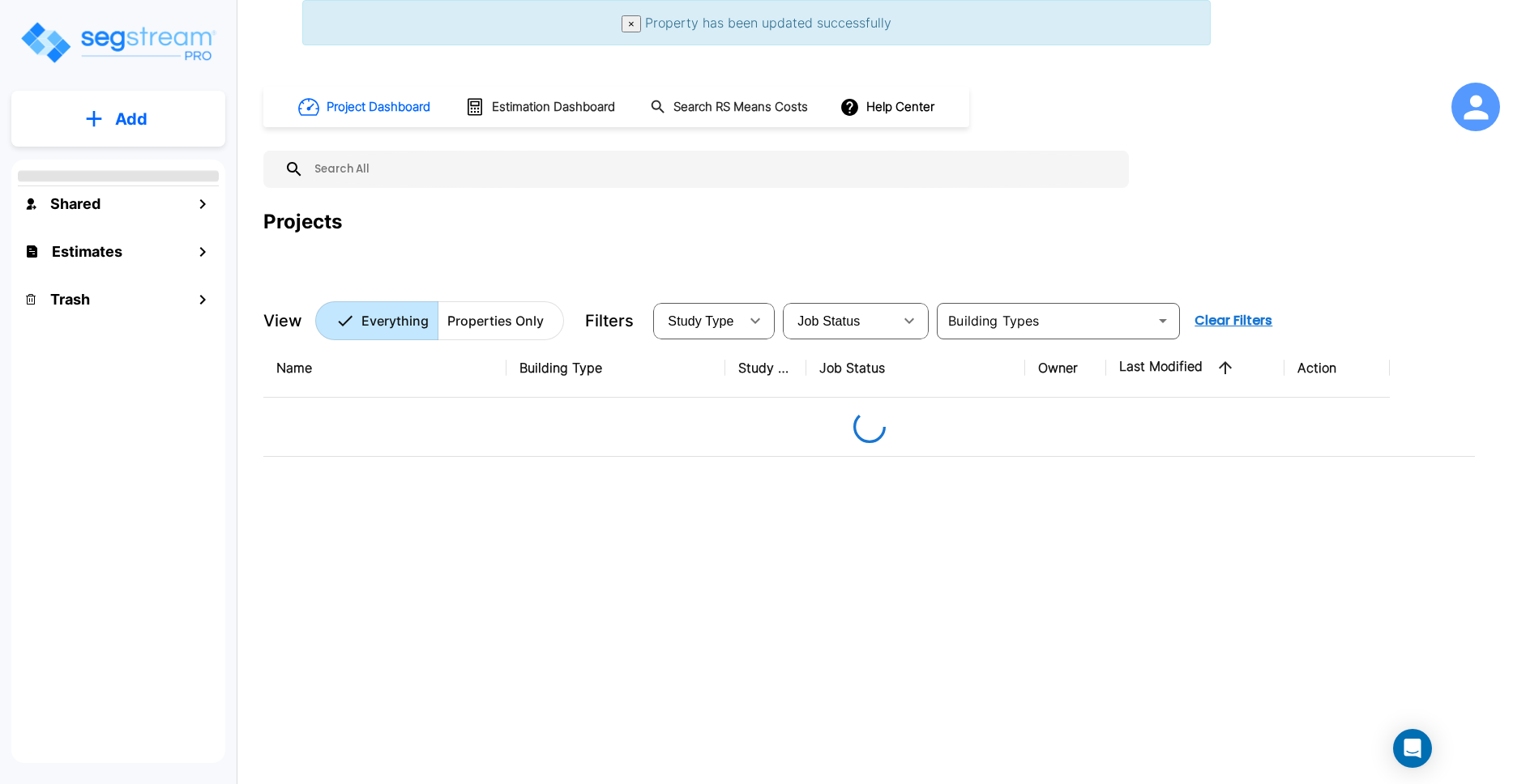 scroll, scrollTop: 0, scrollLeft: 0, axis: both 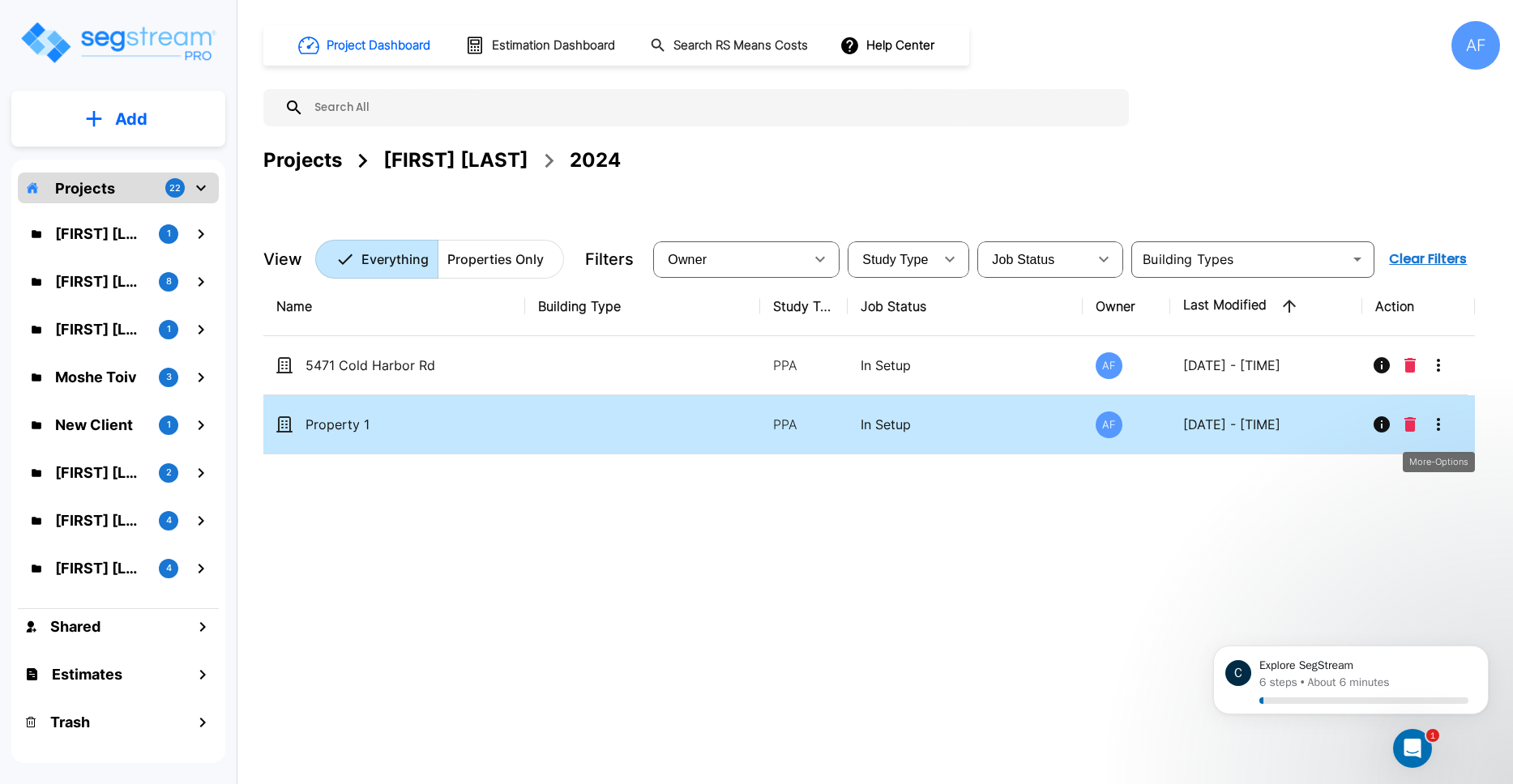 click 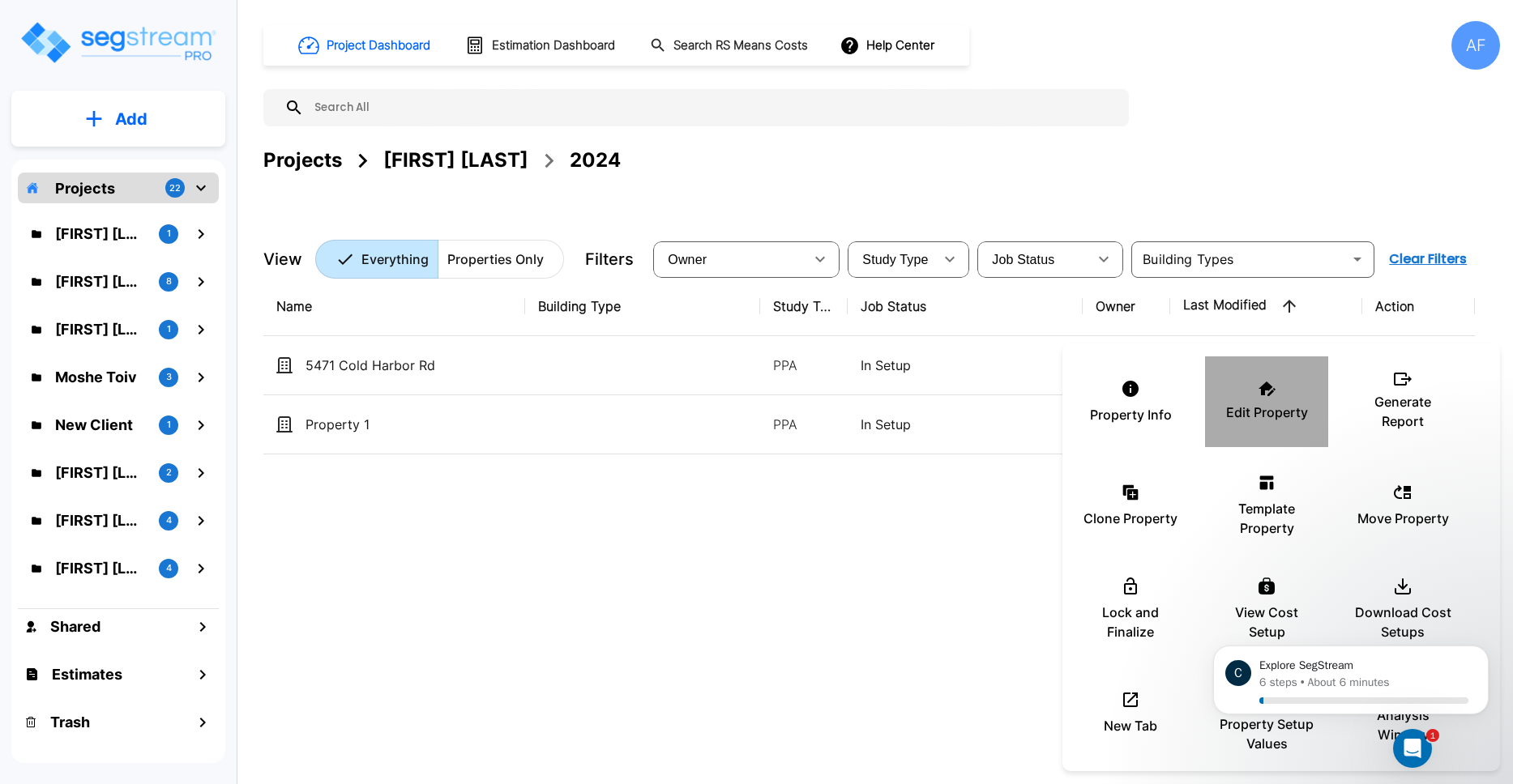 click on "Edit Property" at bounding box center (1267, 412) 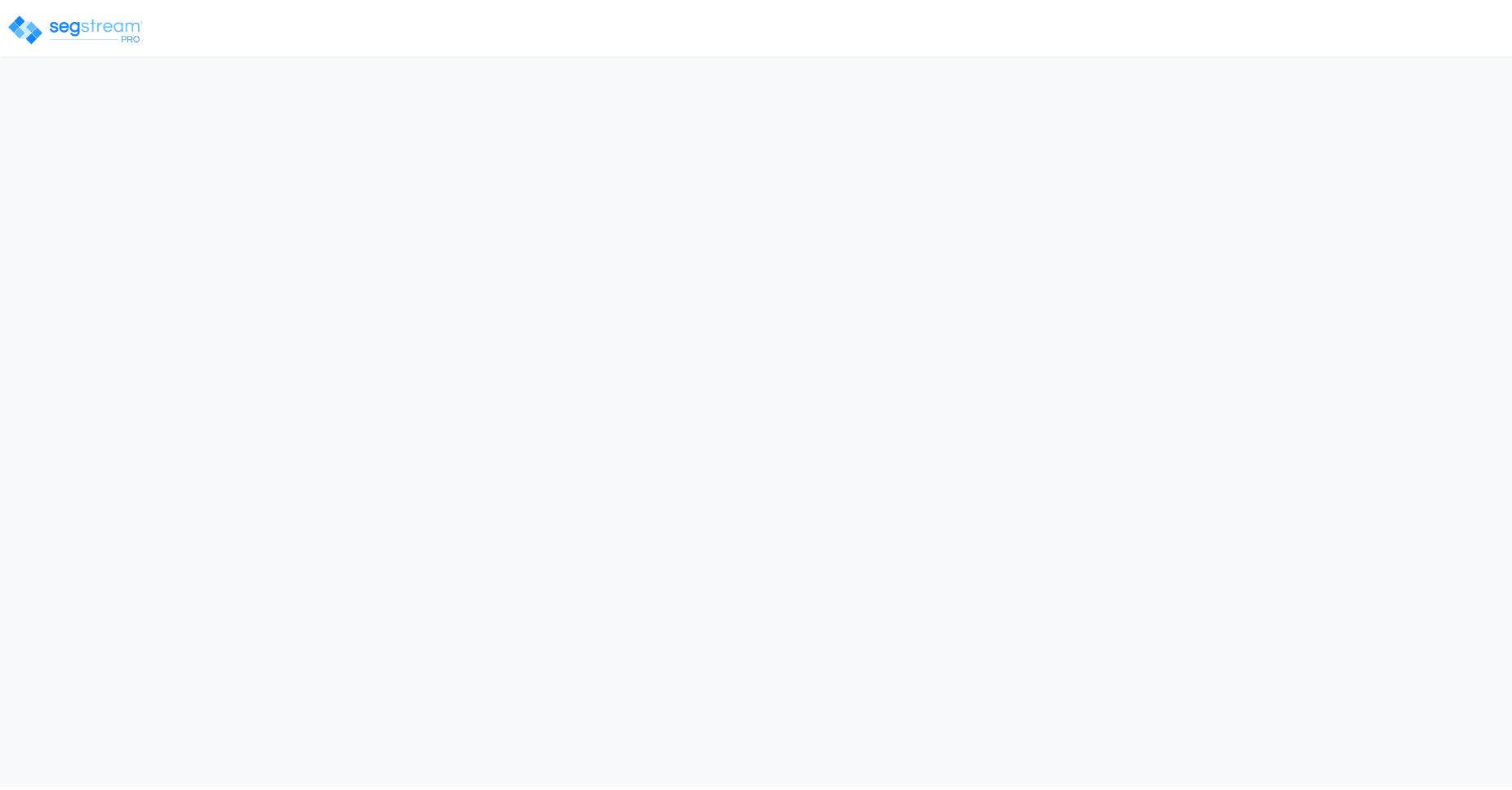 scroll, scrollTop: 0, scrollLeft: 0, axis: both 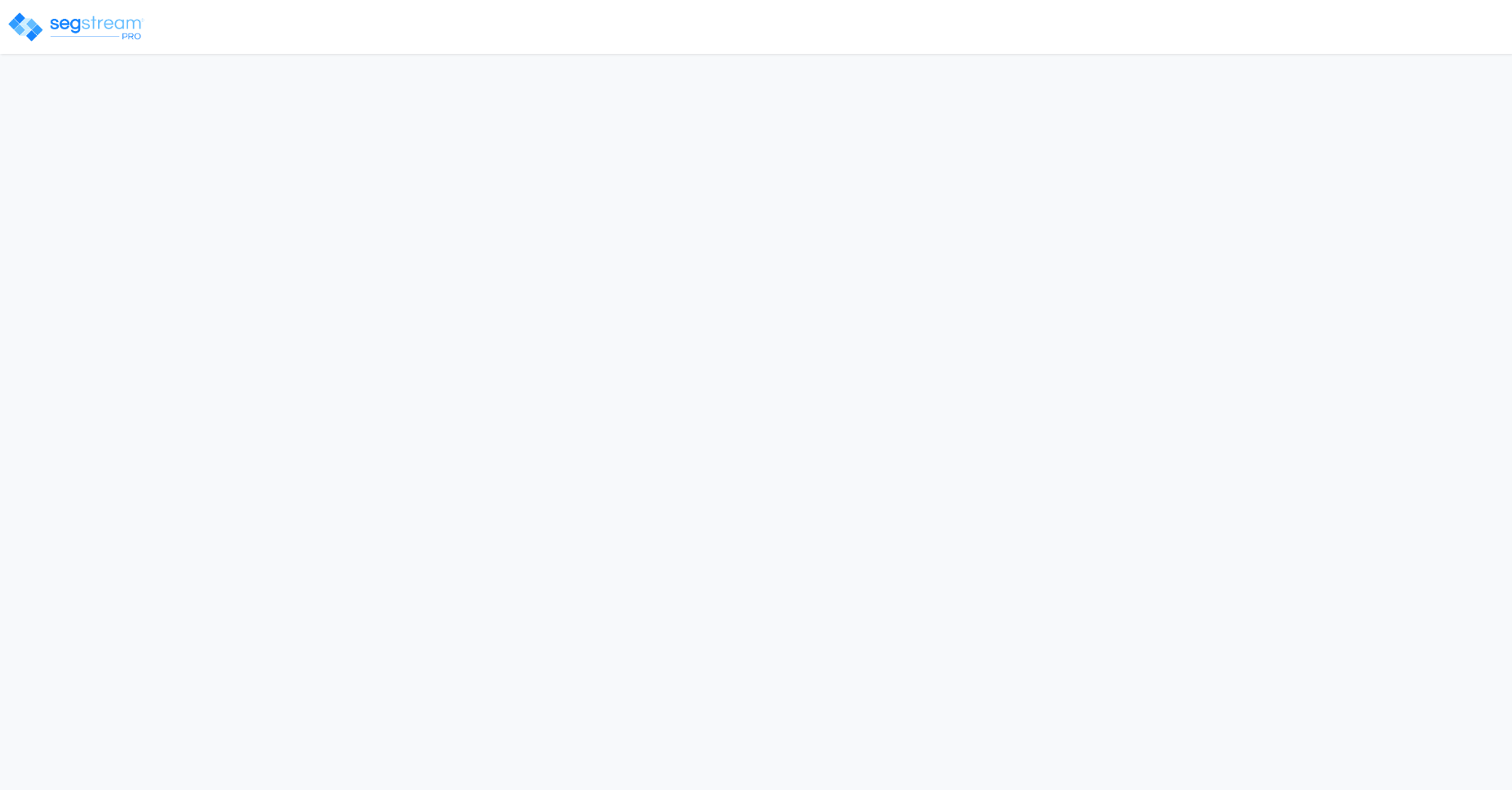 select on "VA" 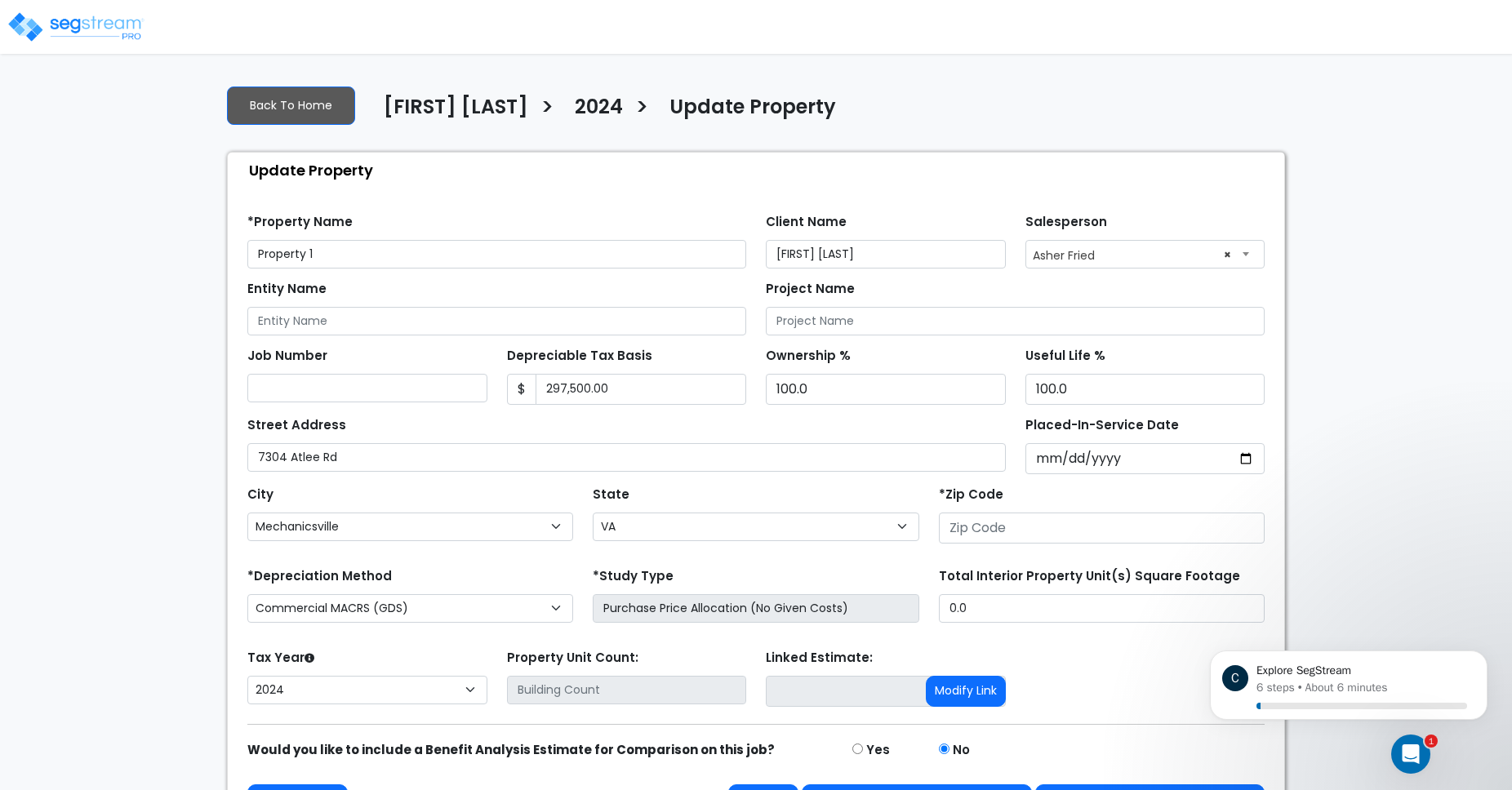 scroll, scrollTop: 0, scrollLeft: 0, axis: both 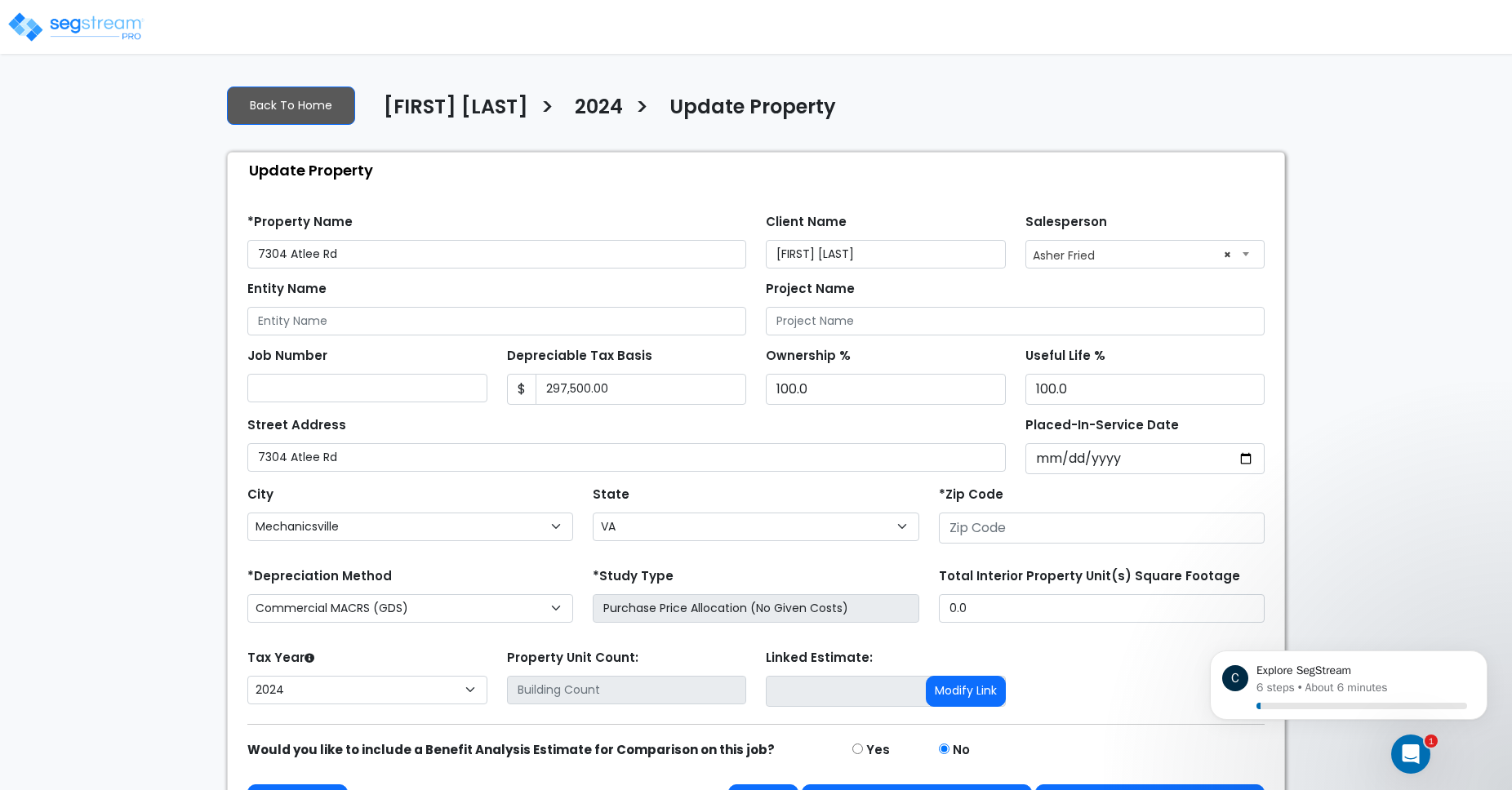 type on "7304 Atlee Rd" 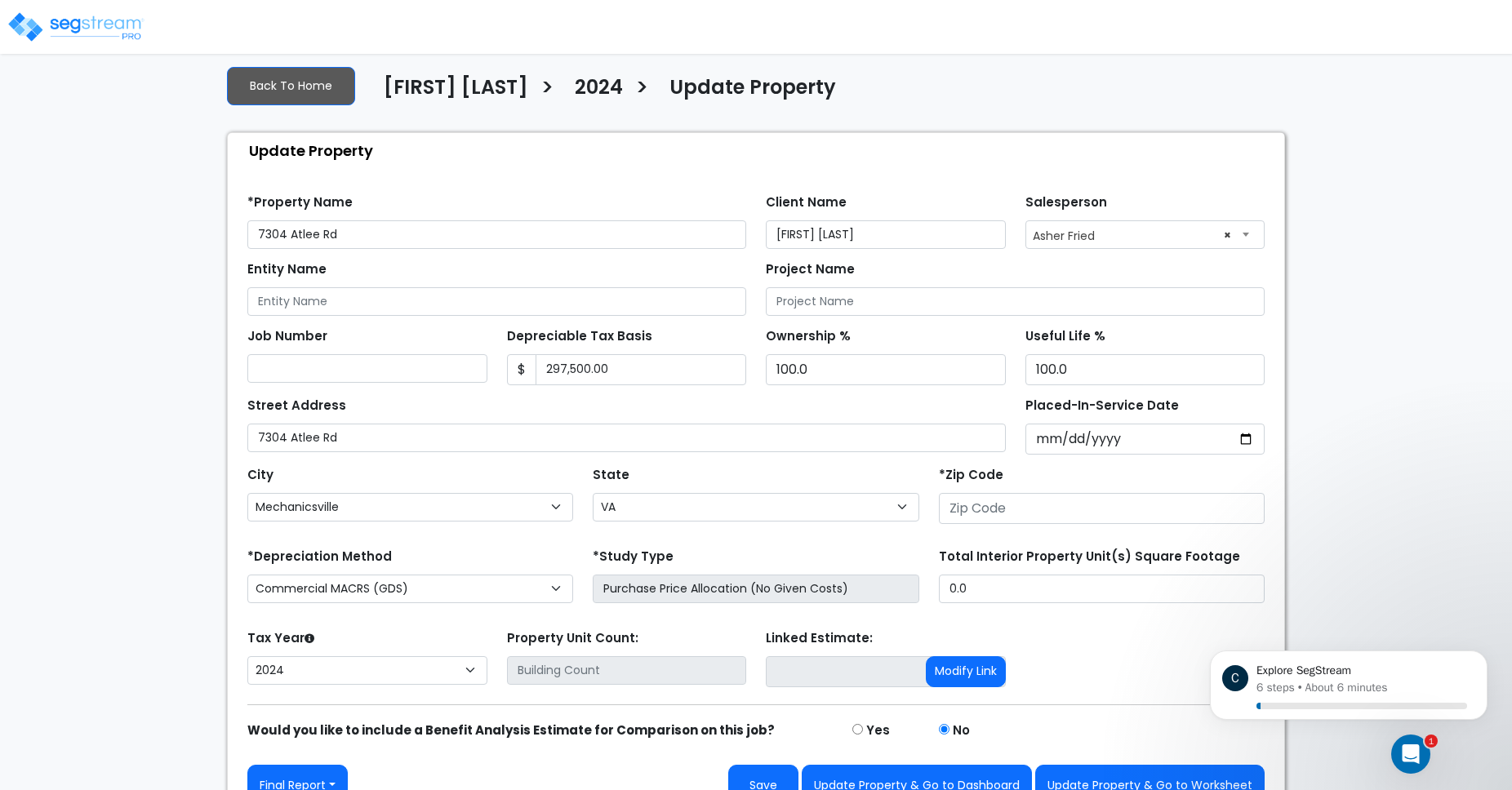 scroll, scrollTop: 50, scrollLeft: 0, axis: vertical 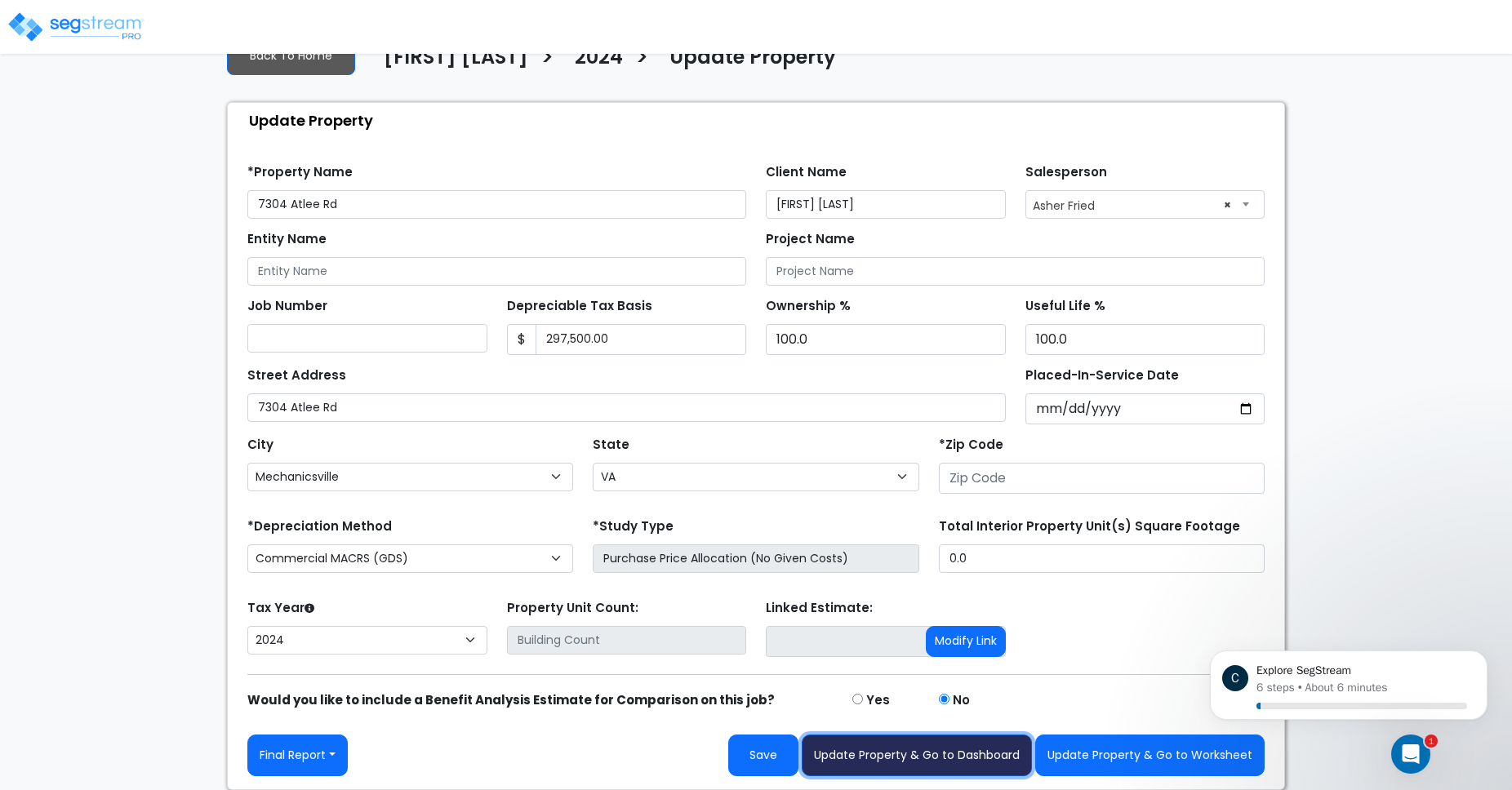 click on "Update Property & Go to Dashboard" at bounding box center [917, 755] 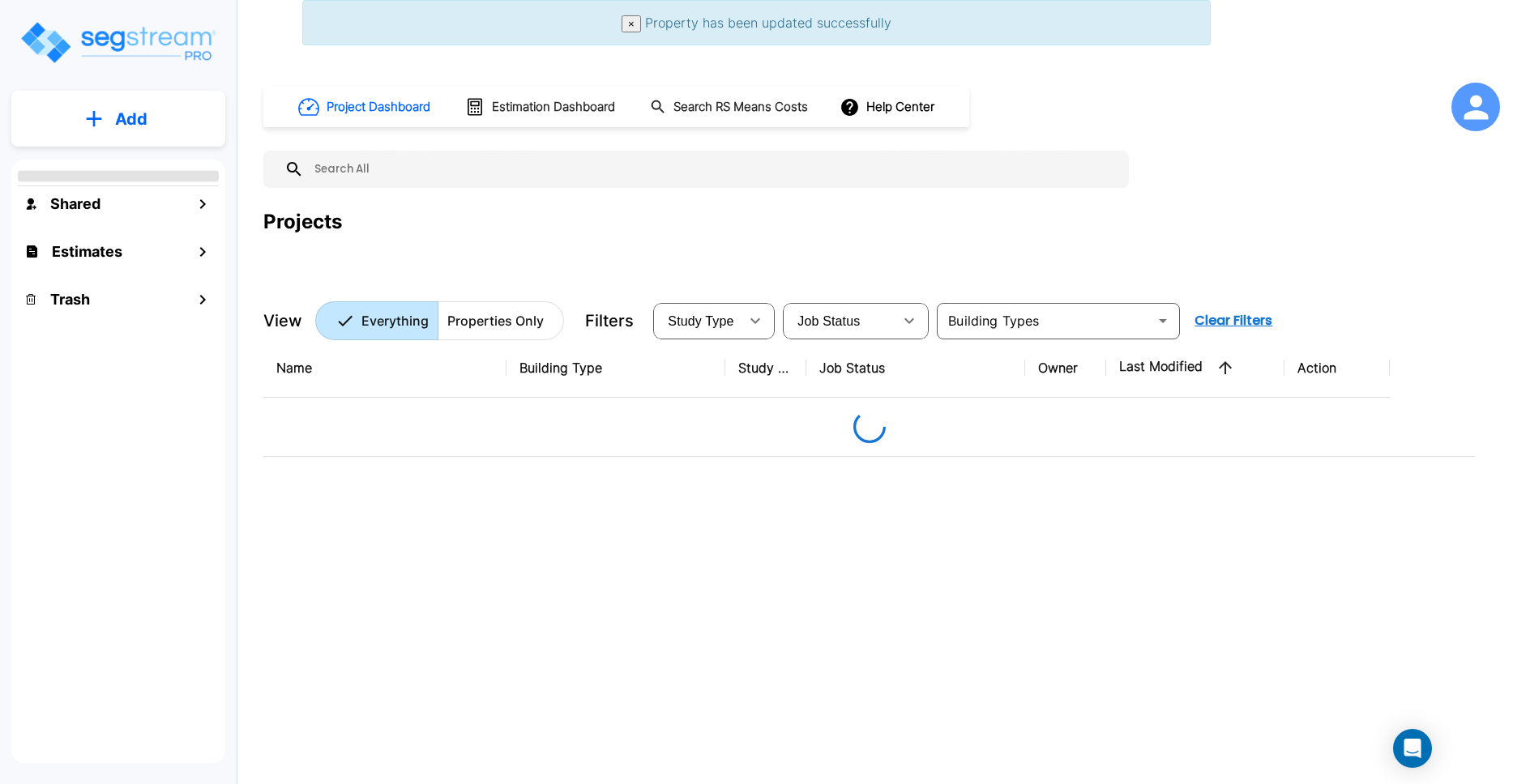 scroll, scrollTop: 0, scrollLeft: 0, axis: both 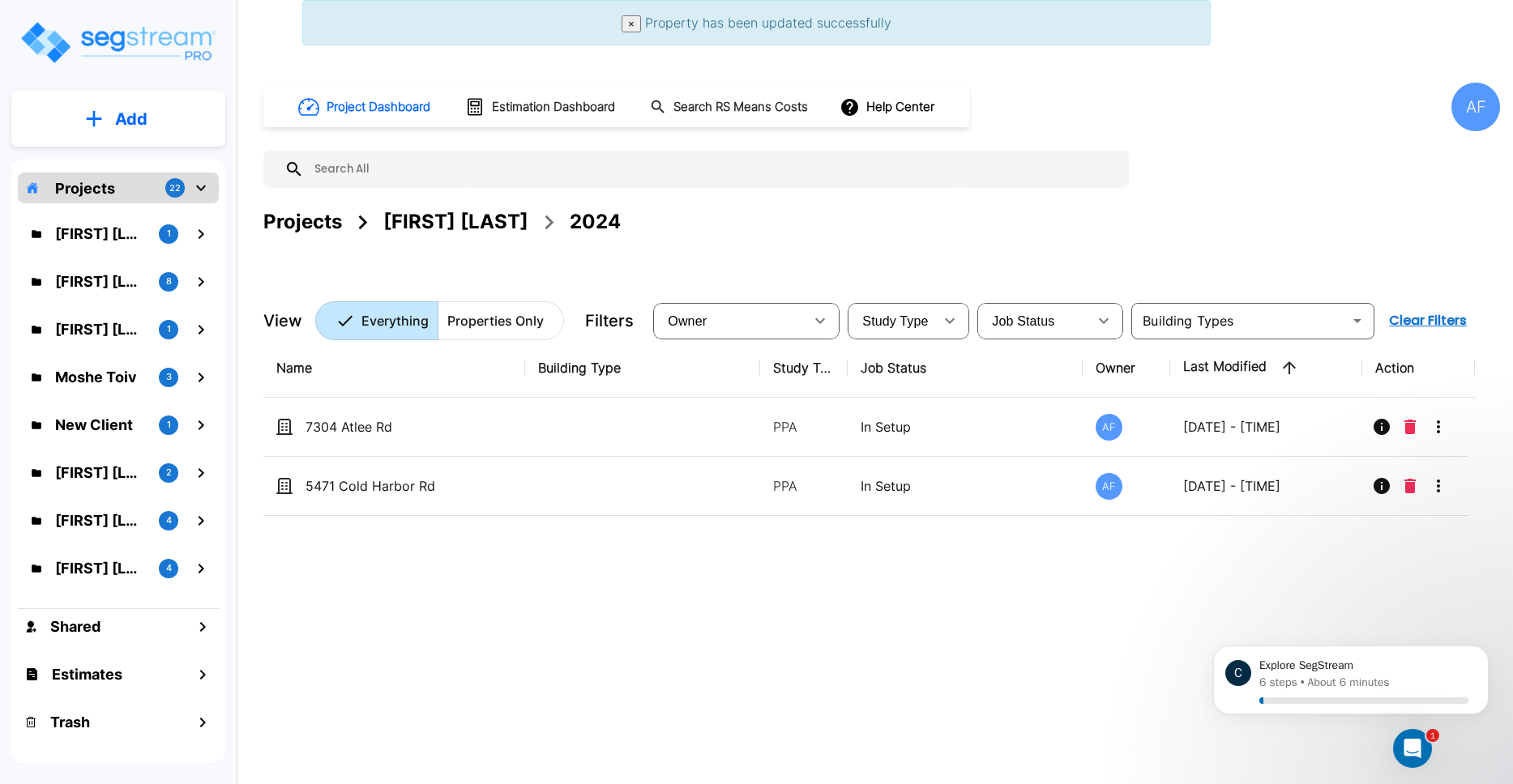 click on "Name Building Type Study Type Job Status Owner Last Modified Action 7304 Atlee Rd PPA In Setup AF 08/04/2025 - 08:22 pm 5471 Cold Harbor Rd PPA In Setup AF 08/04/2025 - 08:22 pm" at bounding box center (869, 582) 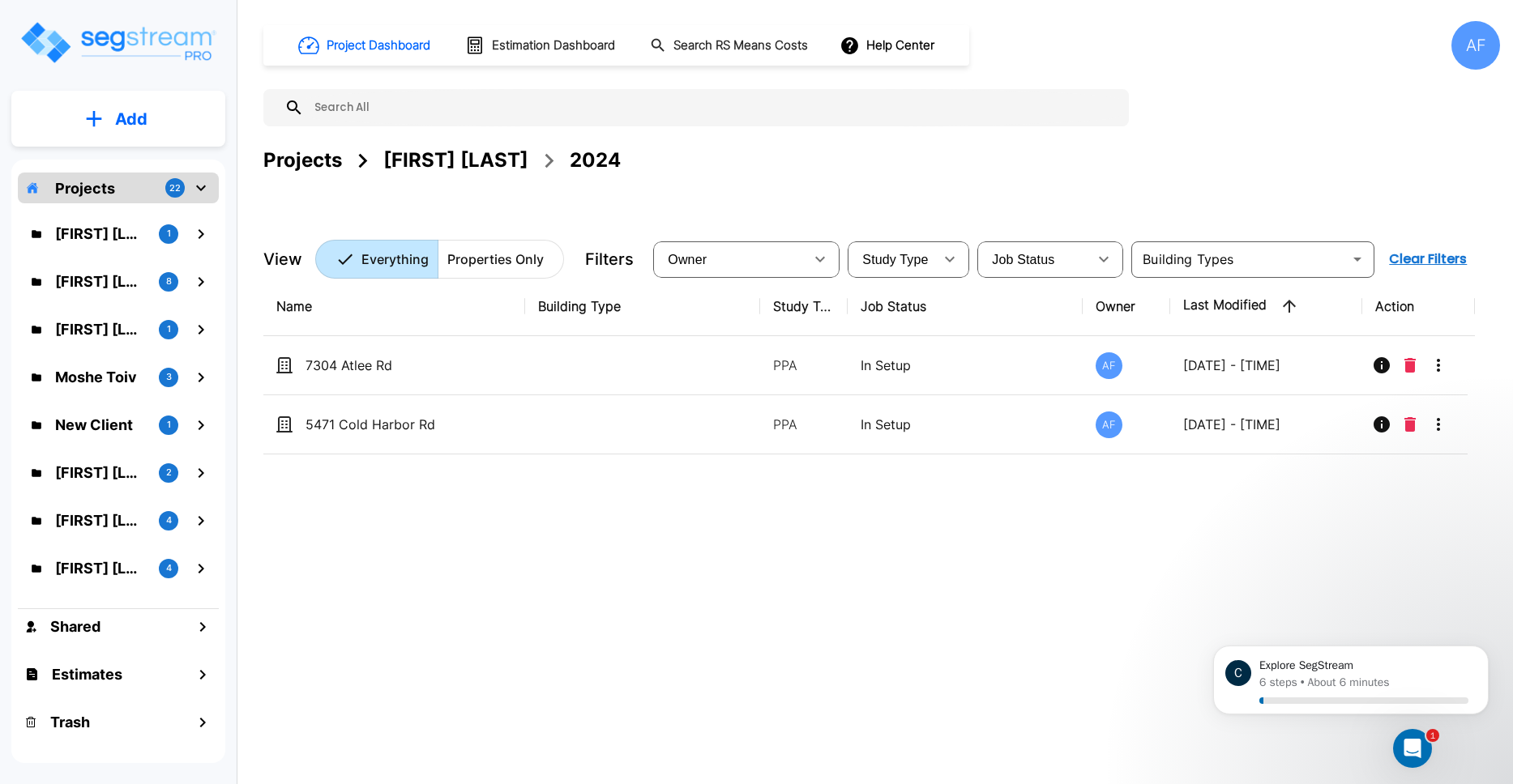 click on "Name Building Type Study Type Job Status Owner Last Modified Action 7304 Atlee Rd PPA In Setup AF 08/04/2025 - 08:22 pm 5471 Cold Harbor Rd PPA In Setup AF 08/04/2025 - 08:22 pm" at bounding box center [869, 520] 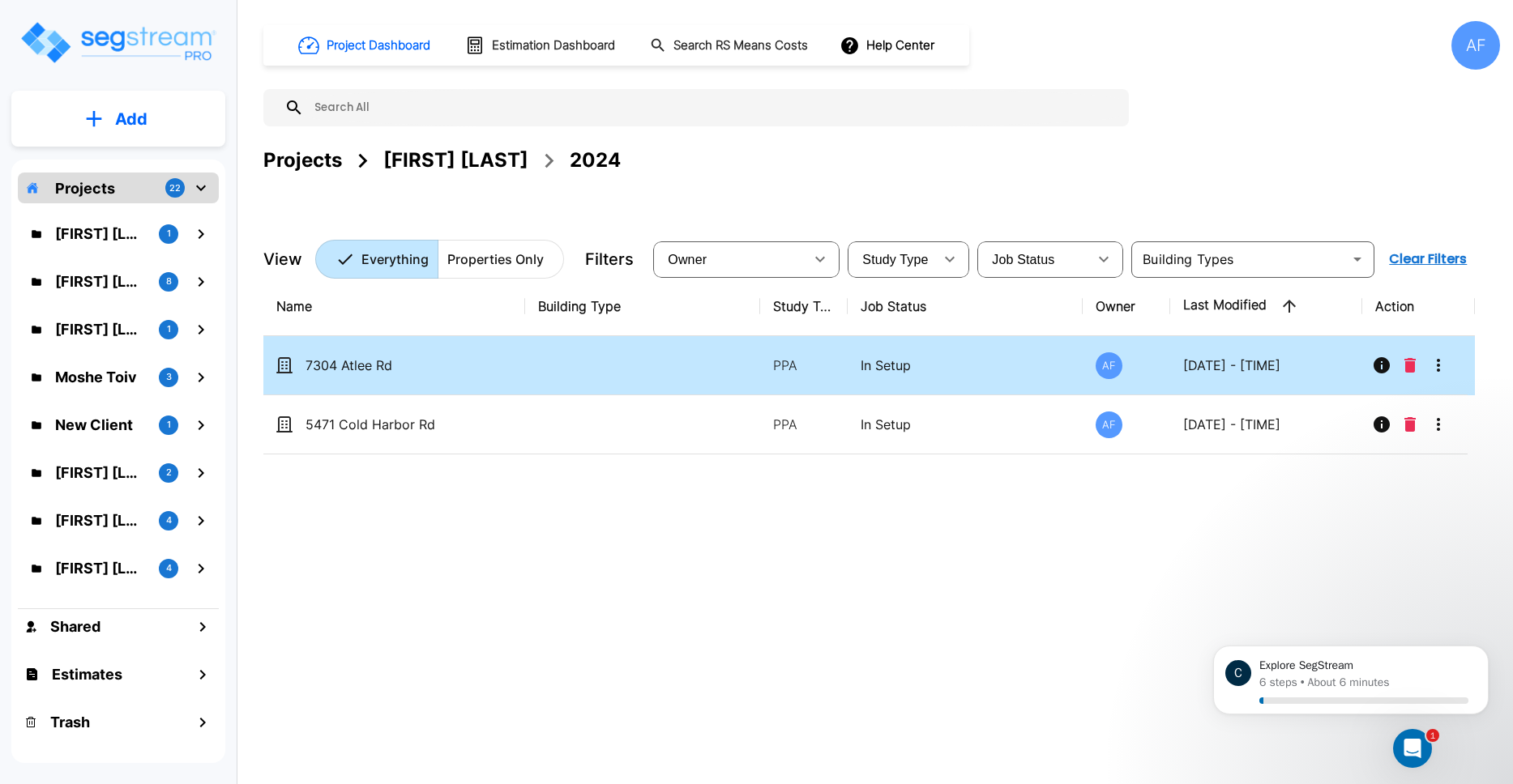 click at bounding box center [643, 365] 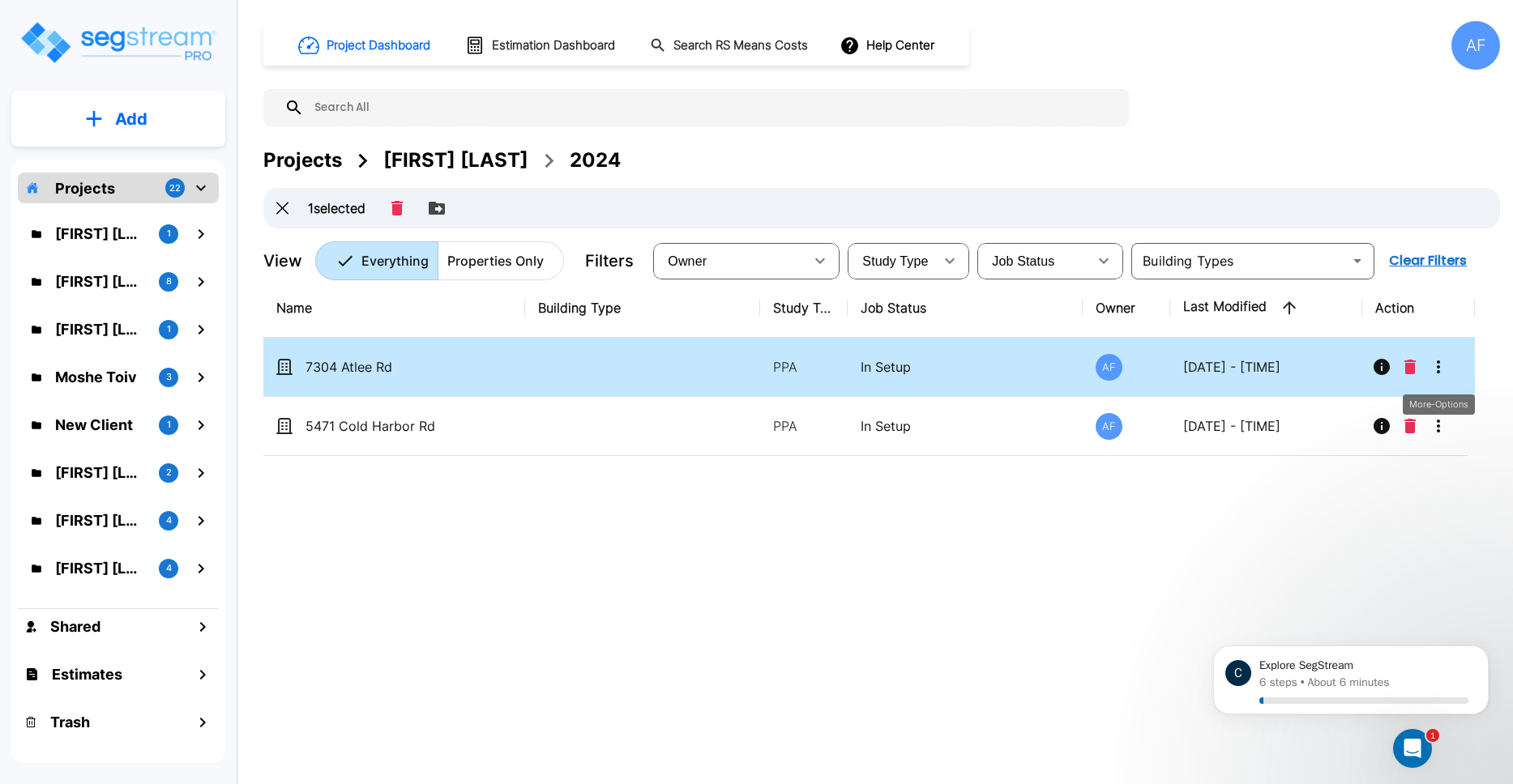 click 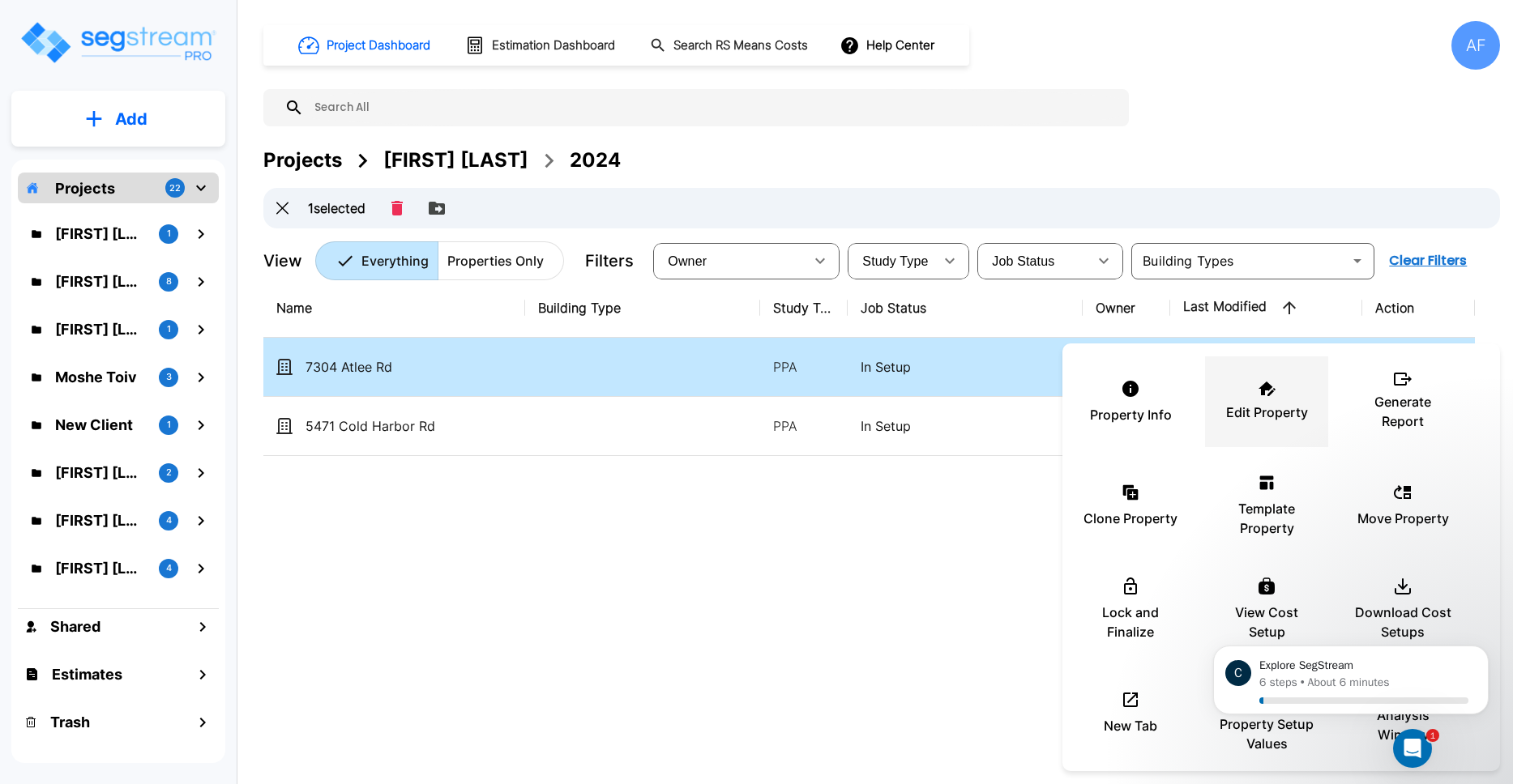 click on "Edit Property" at bounding box center [1267, 402] 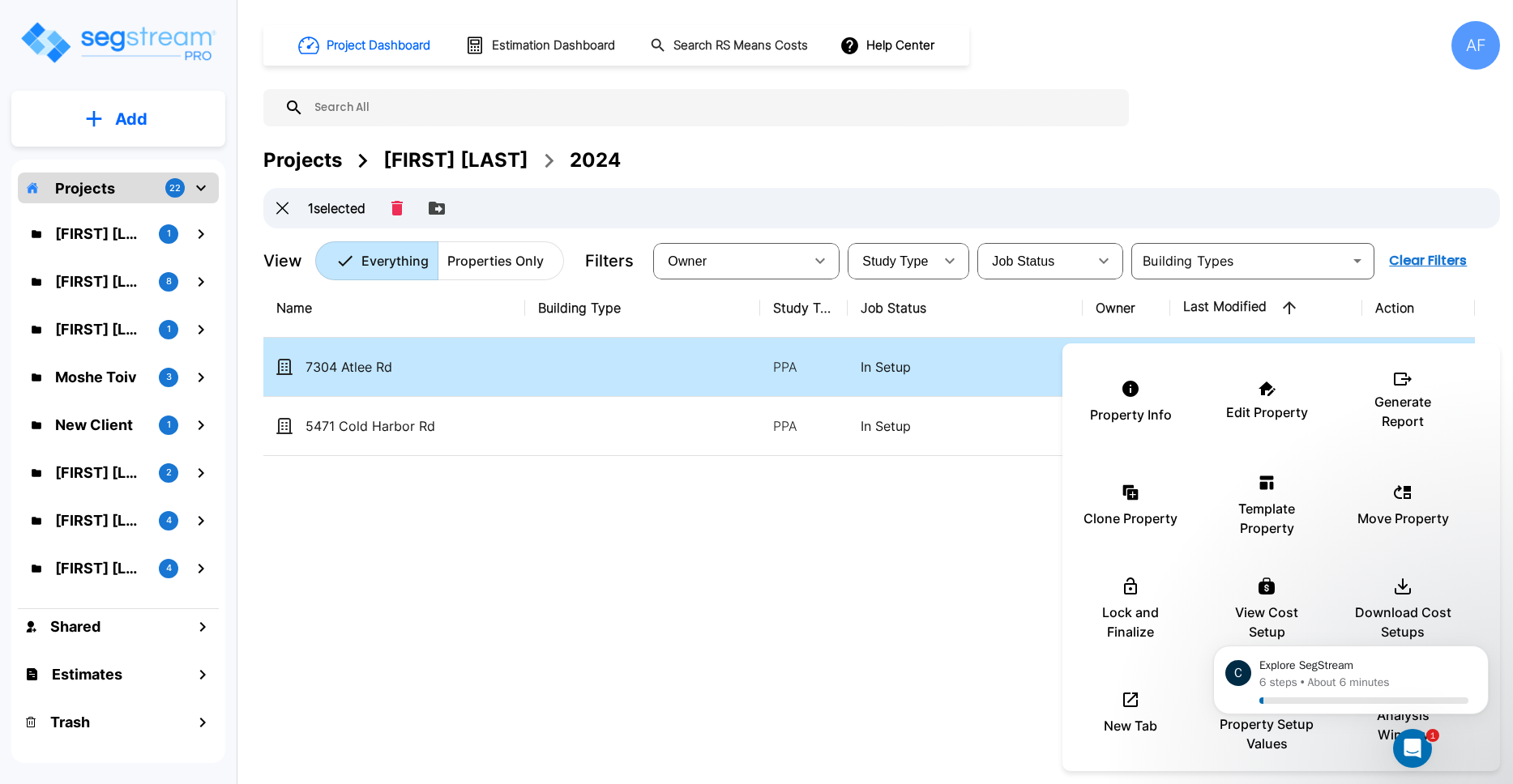 click at bounding box center (756, 392) 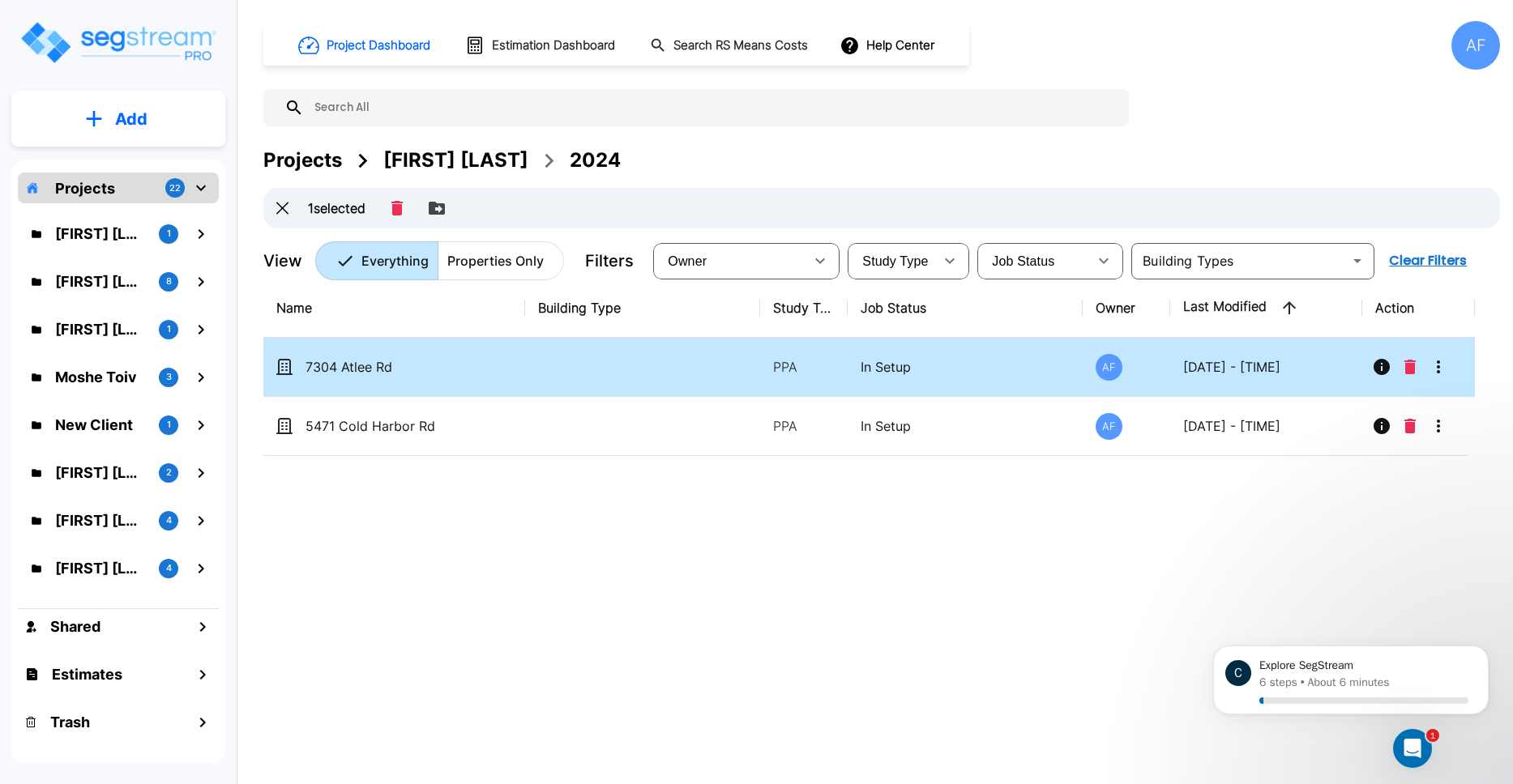 click on "Name Building Type Study Type Job Status Owner Last Modified Action [NUMBER] [STREET] PPA In Setup AF [DATE] - [TIME] [NUMBER] [STREET] PPA In Setup AF [DATE] - [TIME]" at bounding box center (869, 522) 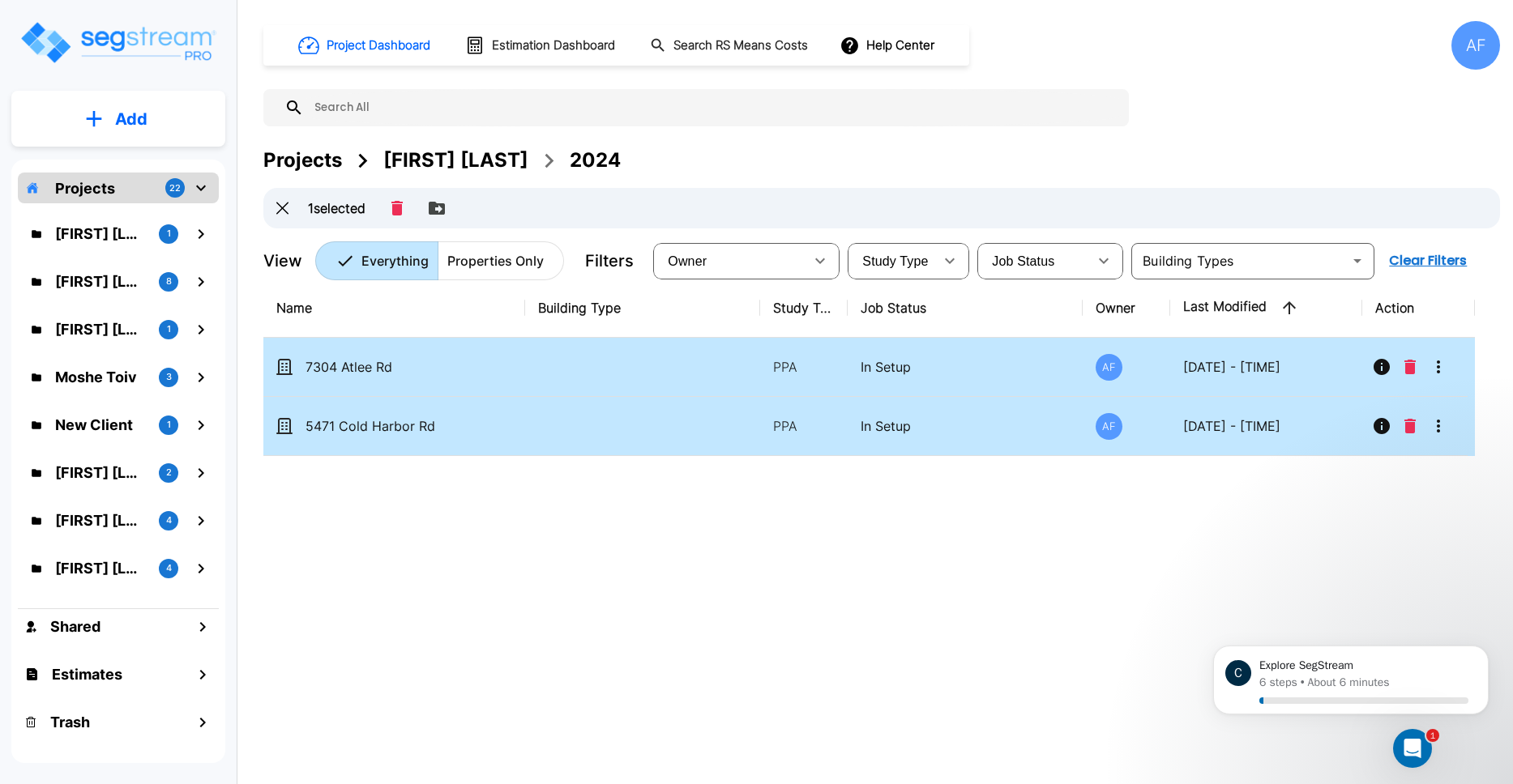 click at bounding box center (643, 426) 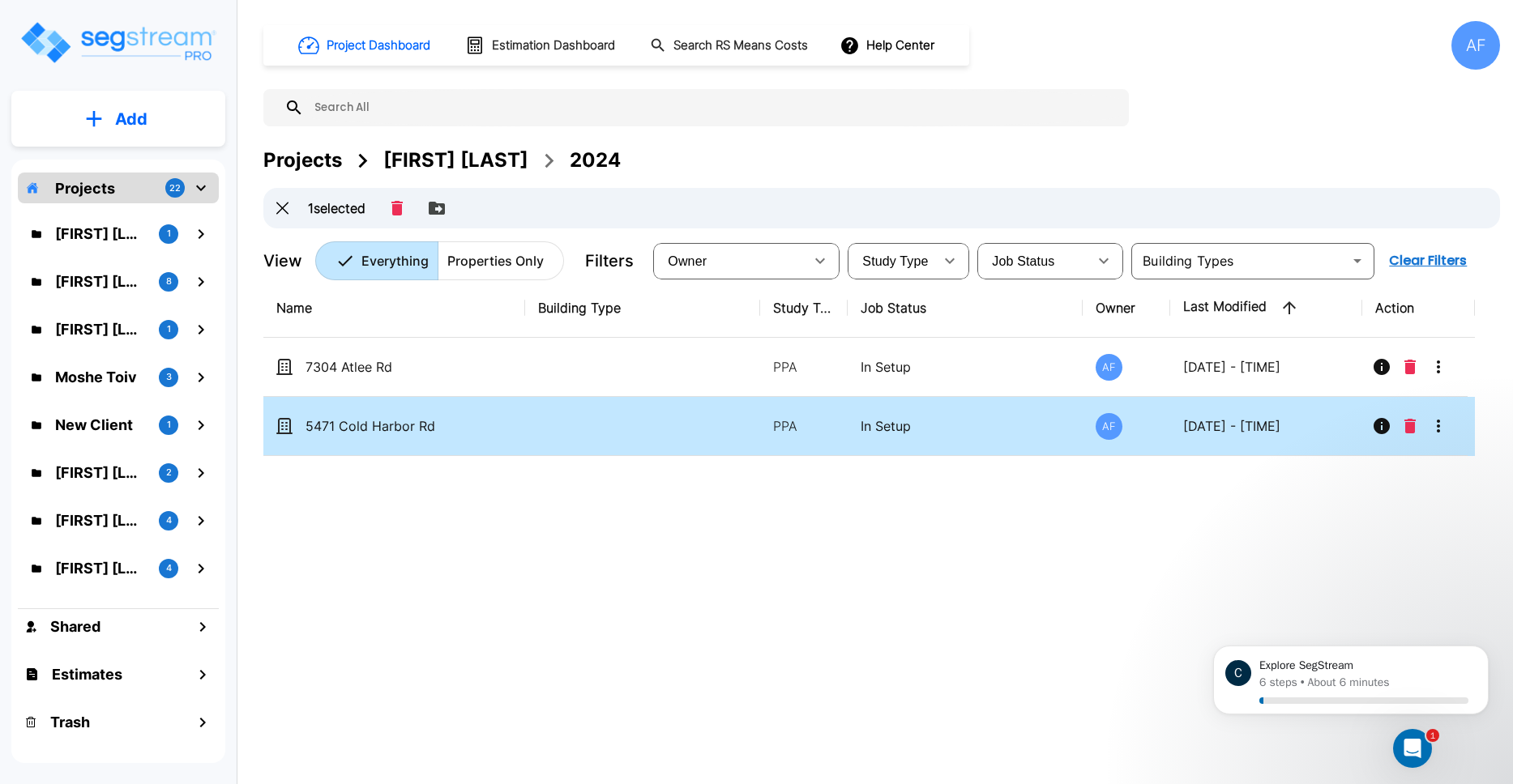 click on "Name Building Type Study Type Job Status Owner Last Modified Action [NUMBER] [STREET] PPA In Setup AF [DATE] - [TIME] [NUMBER] [STREET] PPA In Setup AF [DATE] - [TIME]" at bounding box center [869, 522] 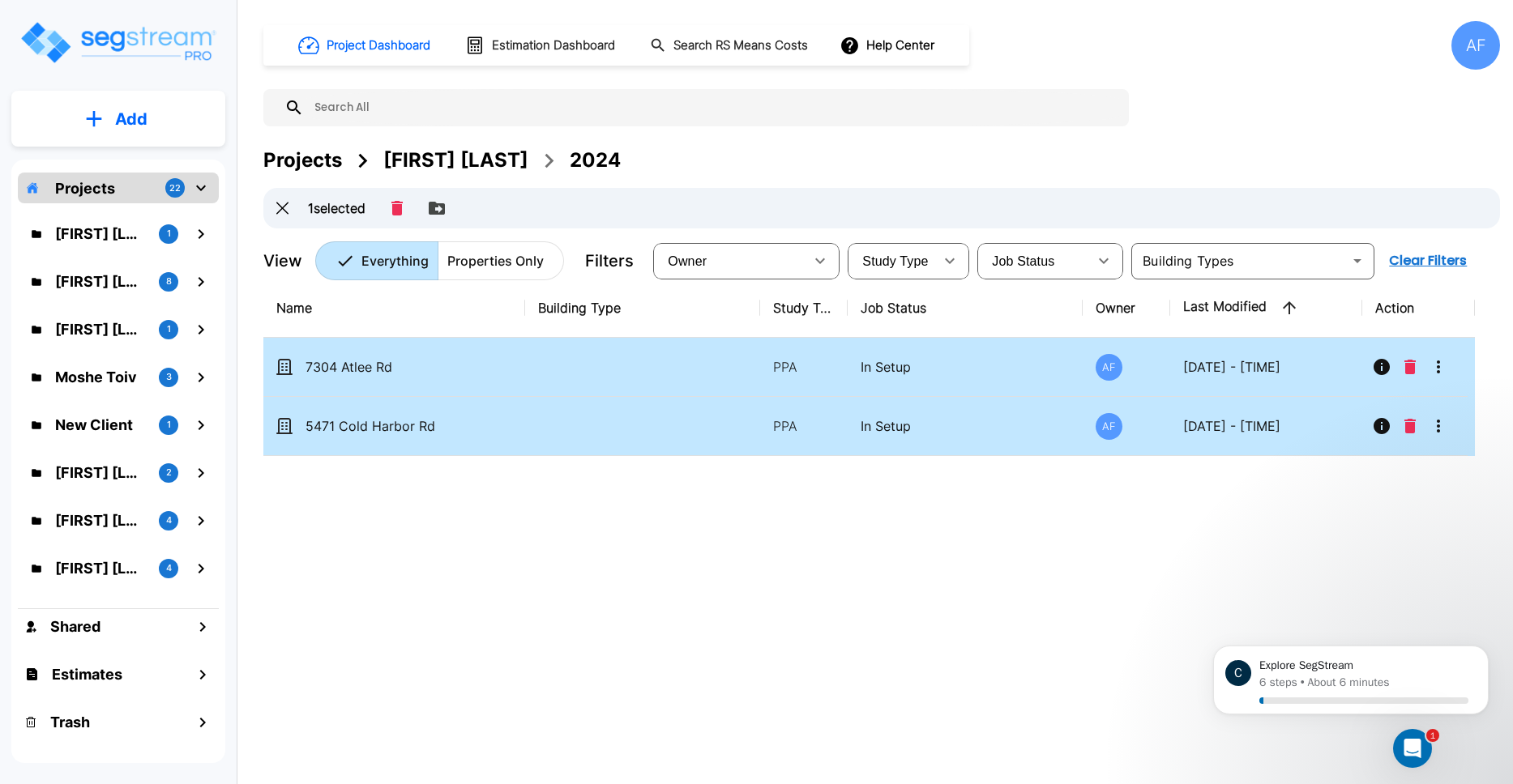 click at bounding box center [643, 367] 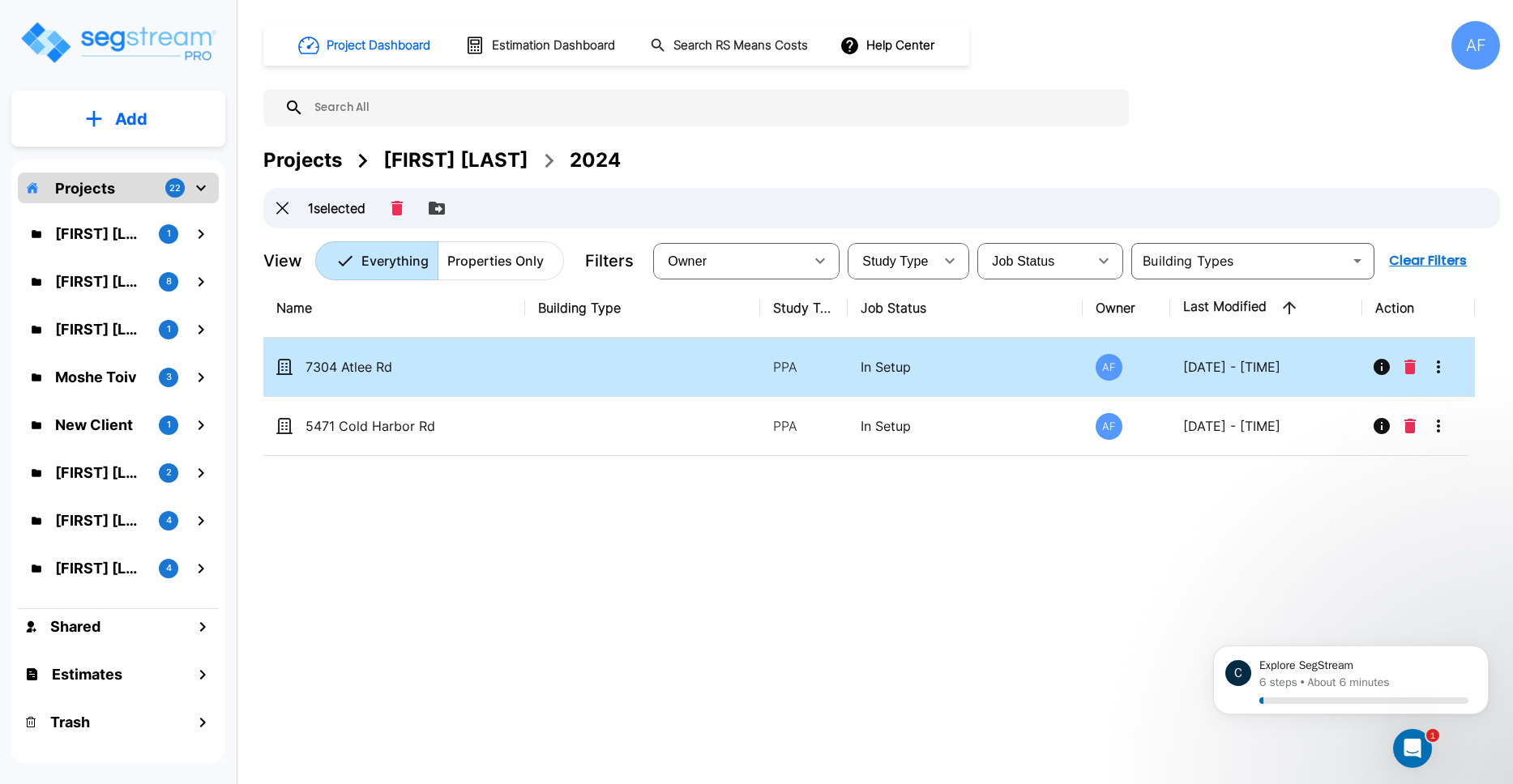 click on "Name Building Type Study Type Job Status Owner Last Modified Action [NUMBER] [STREET] PPA In Setup AF [DATE] - [TIME] [NUMBER] [STREET] PPA In Setup AF [DATE] - [TIME]" at bounding box center [869, 522] 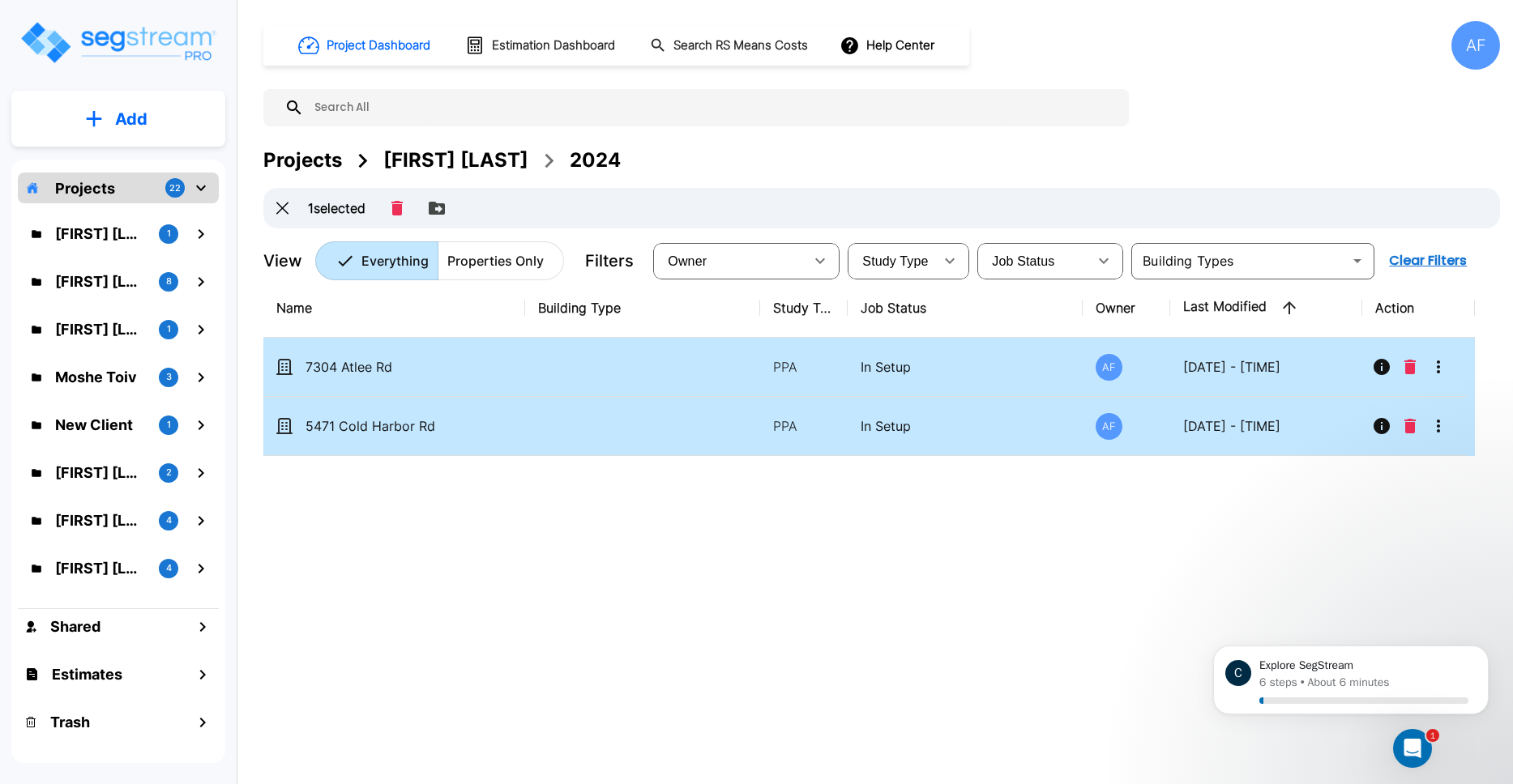 drag, startPoint x: 993, startPoint y: 430, endPoint x: 1150, endPoint y: 438, distance: 157.20369 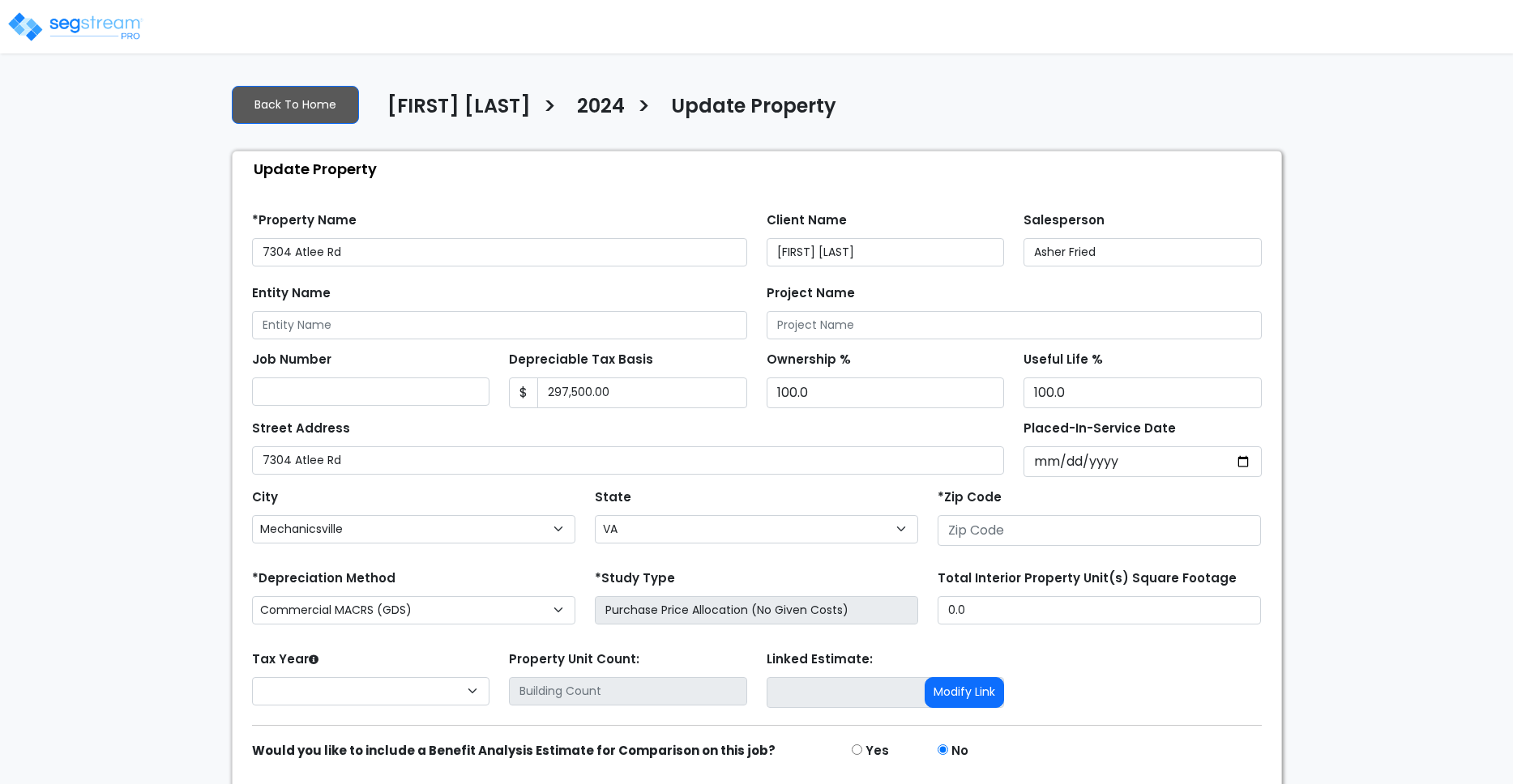 select on "VA" 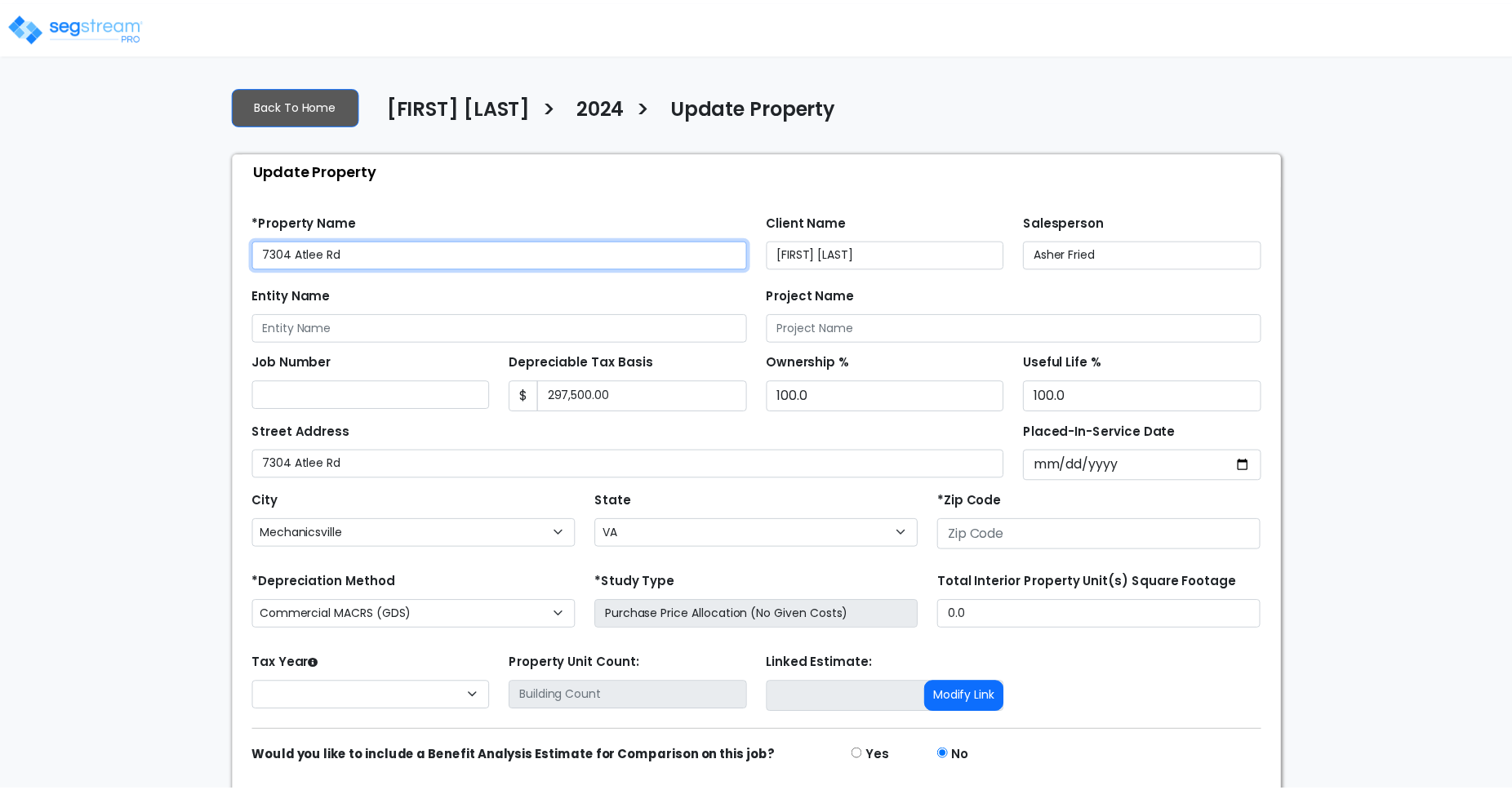scroll, scrollTop: 0, scrollLeft: 0, axis: both 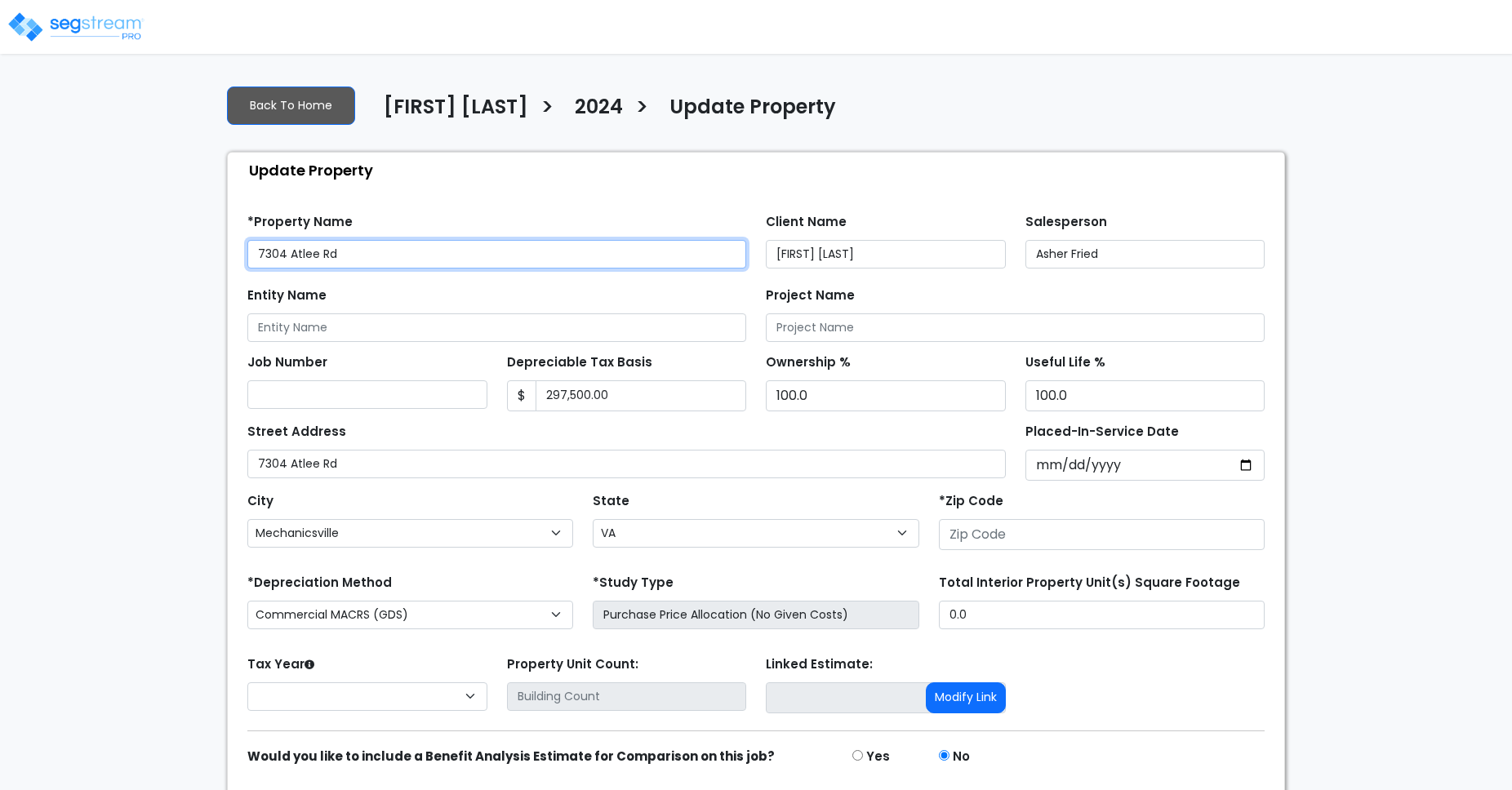 select on "2024" 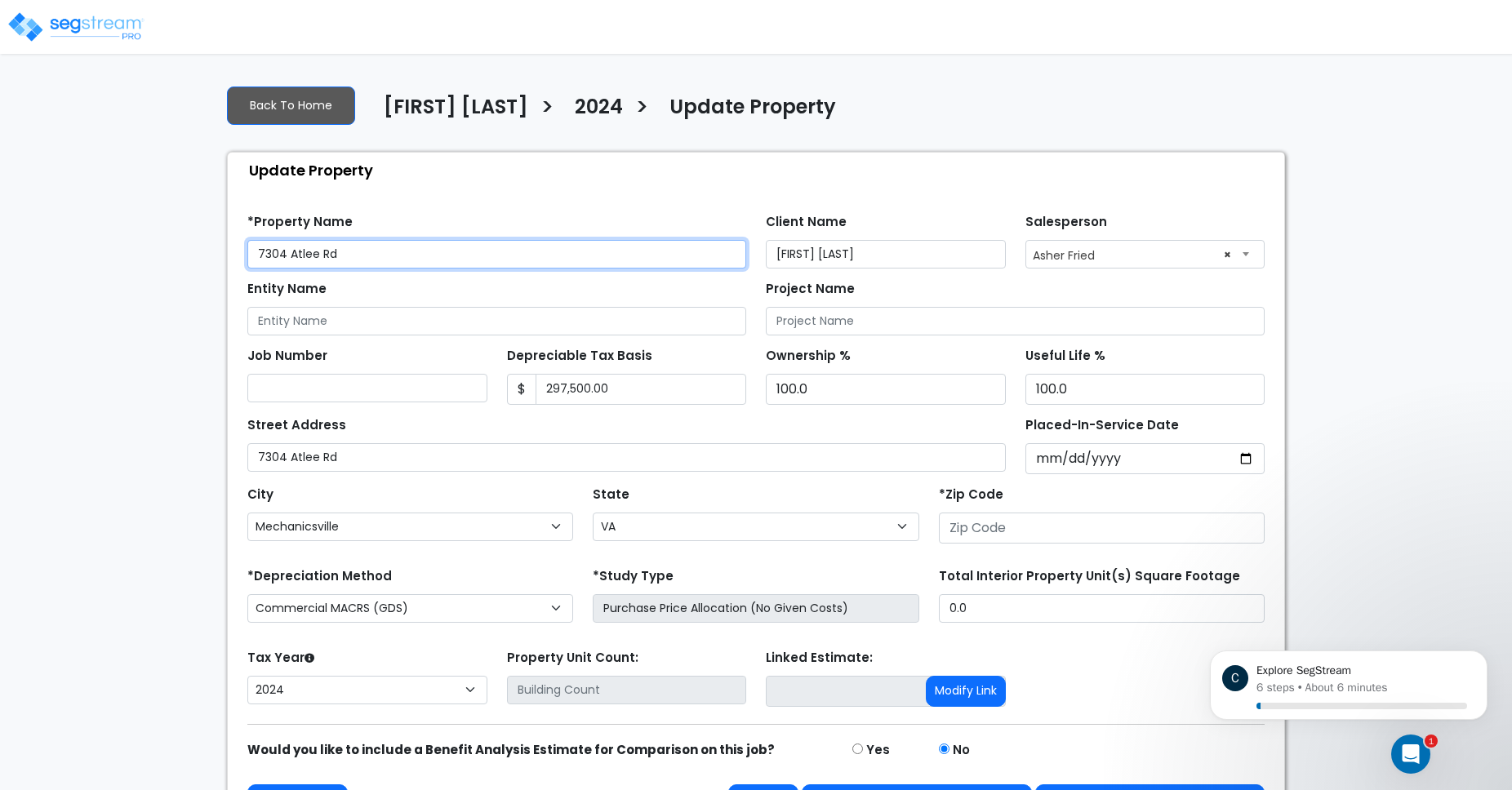 scroll, scrollTop: 0, scrollLeft: 0, axis: both 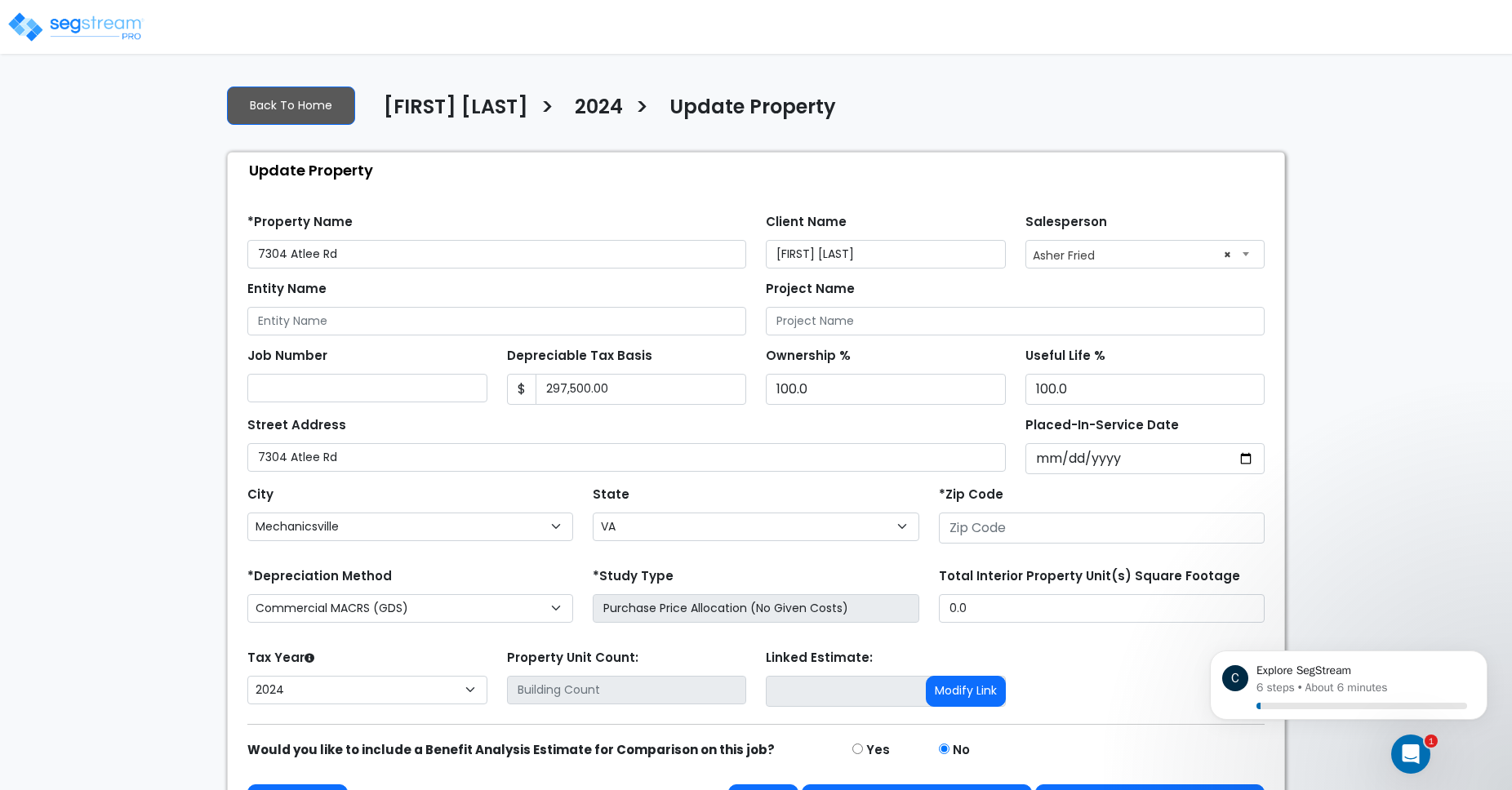 click at bounding box center (76, 27) 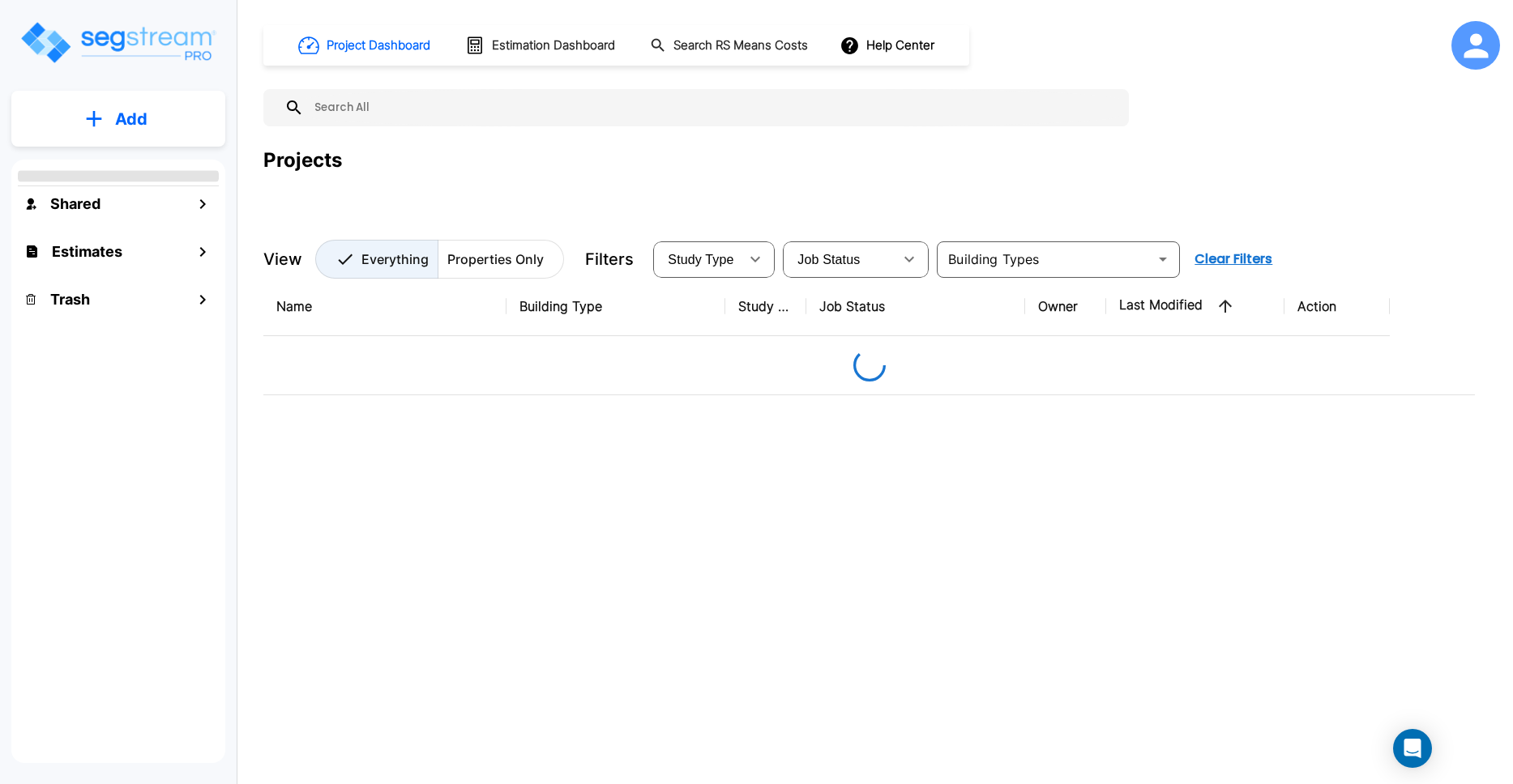 scroll, scrollTop: 0, scrollLeft: 0, axis: both 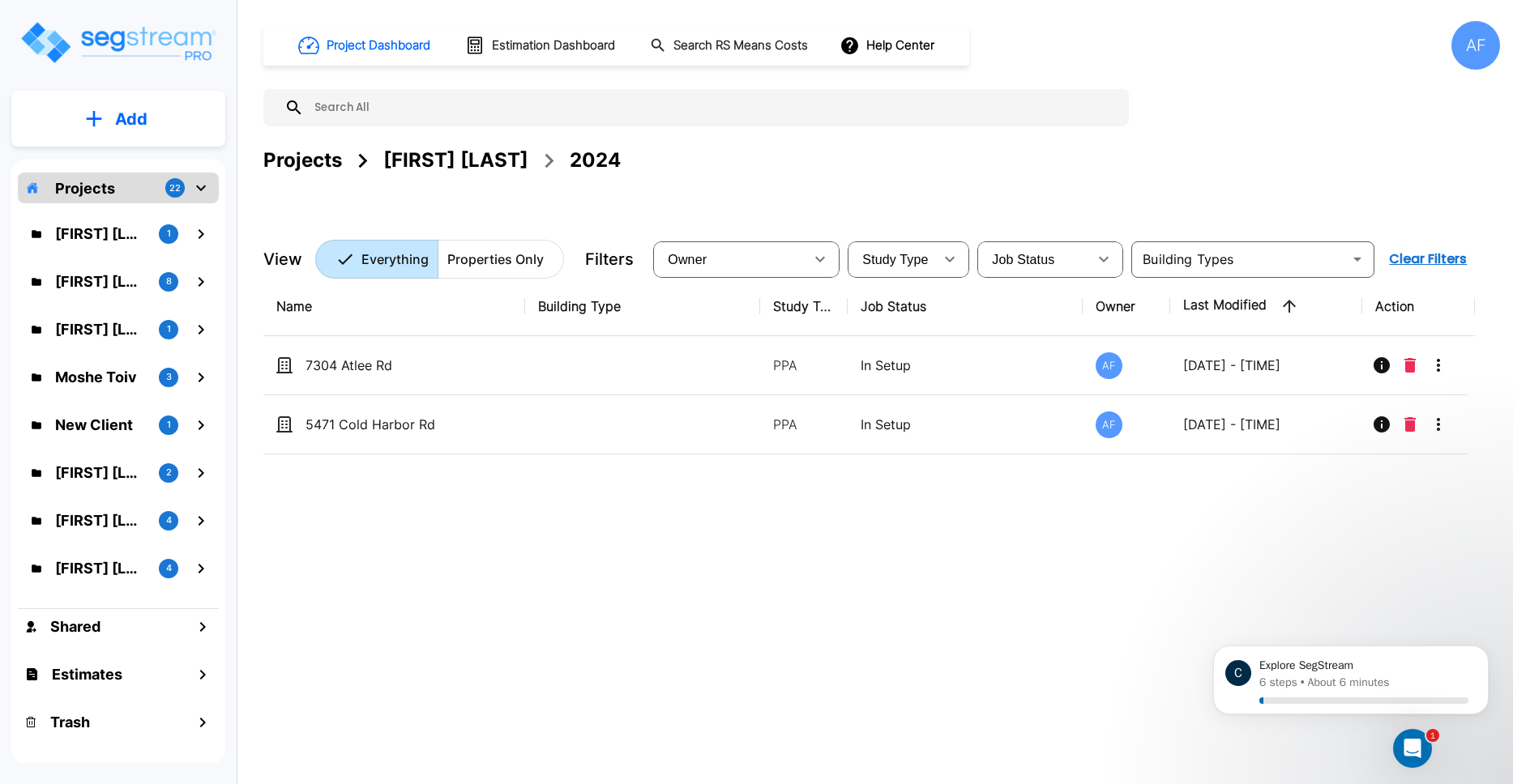 click on "Name Building Type Study Type Job Status Owner Last Modified Action [NUMBER] [STREET] PPA In Setup AF [DATE] - [TIME] [NUMBER] [STREET] PPA In Setup AF [DATE] - [TIME]" at bounding box center [869, 520] 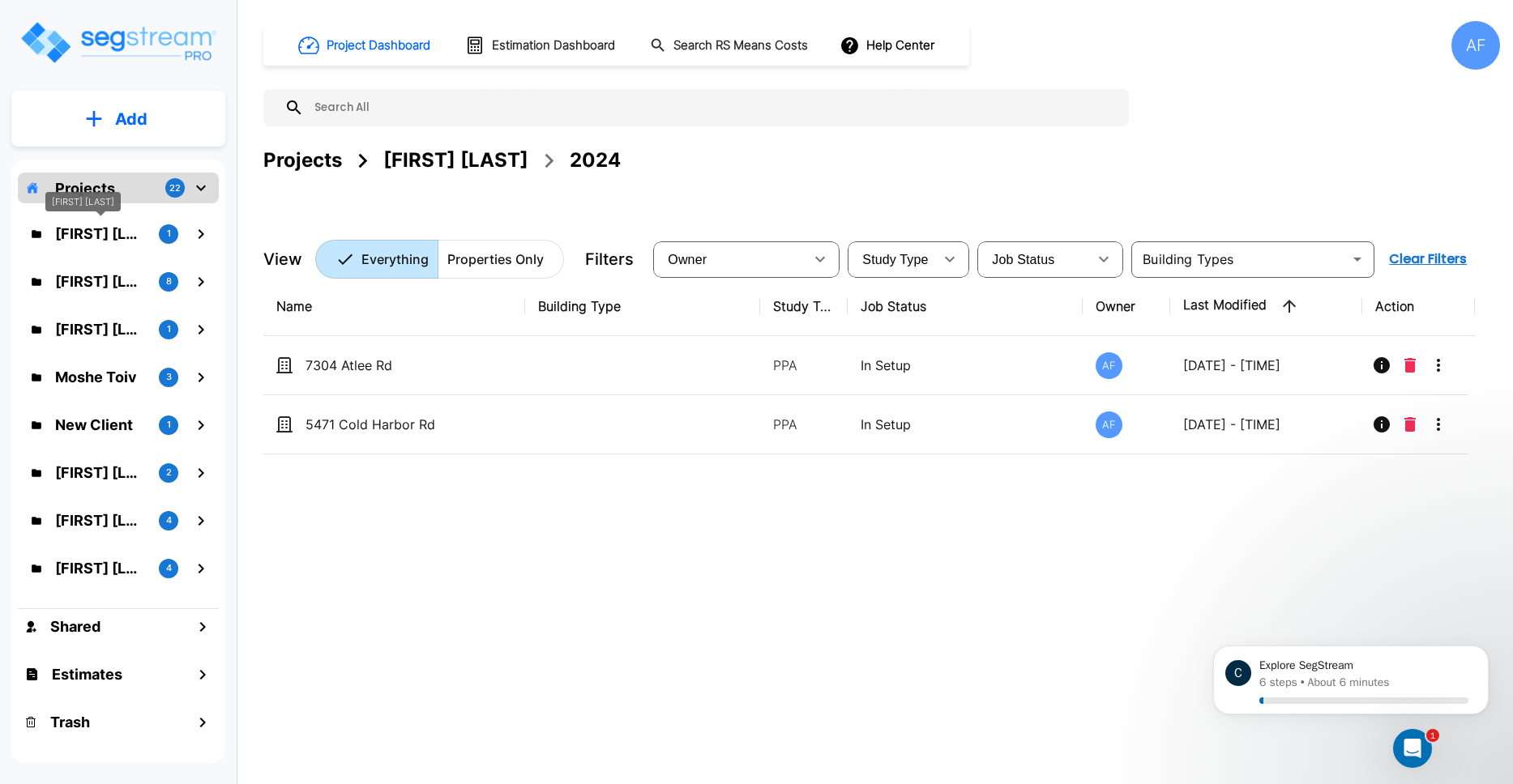 click on "[FIRST] [LAST]" at bounding box center [100, 233] 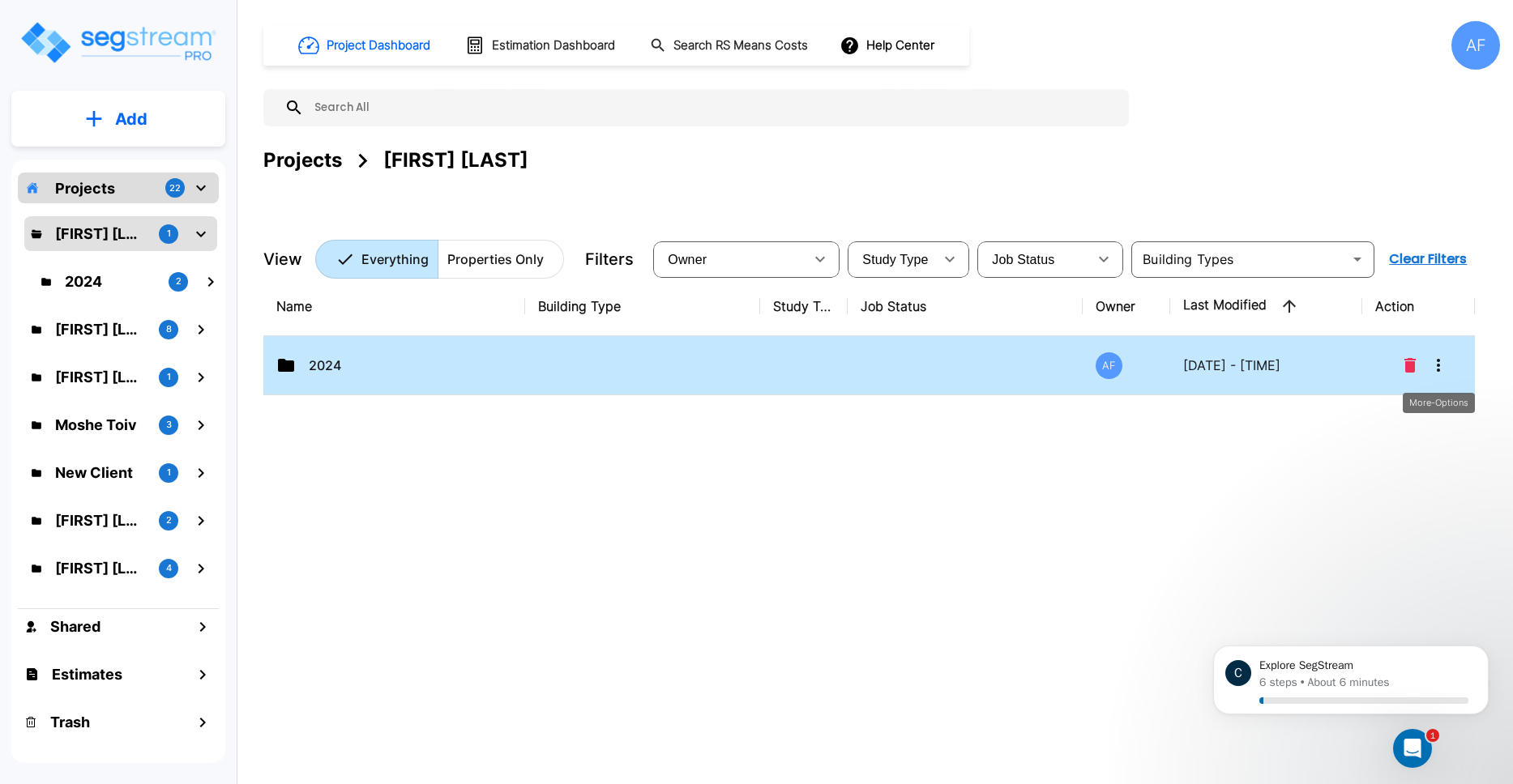 click 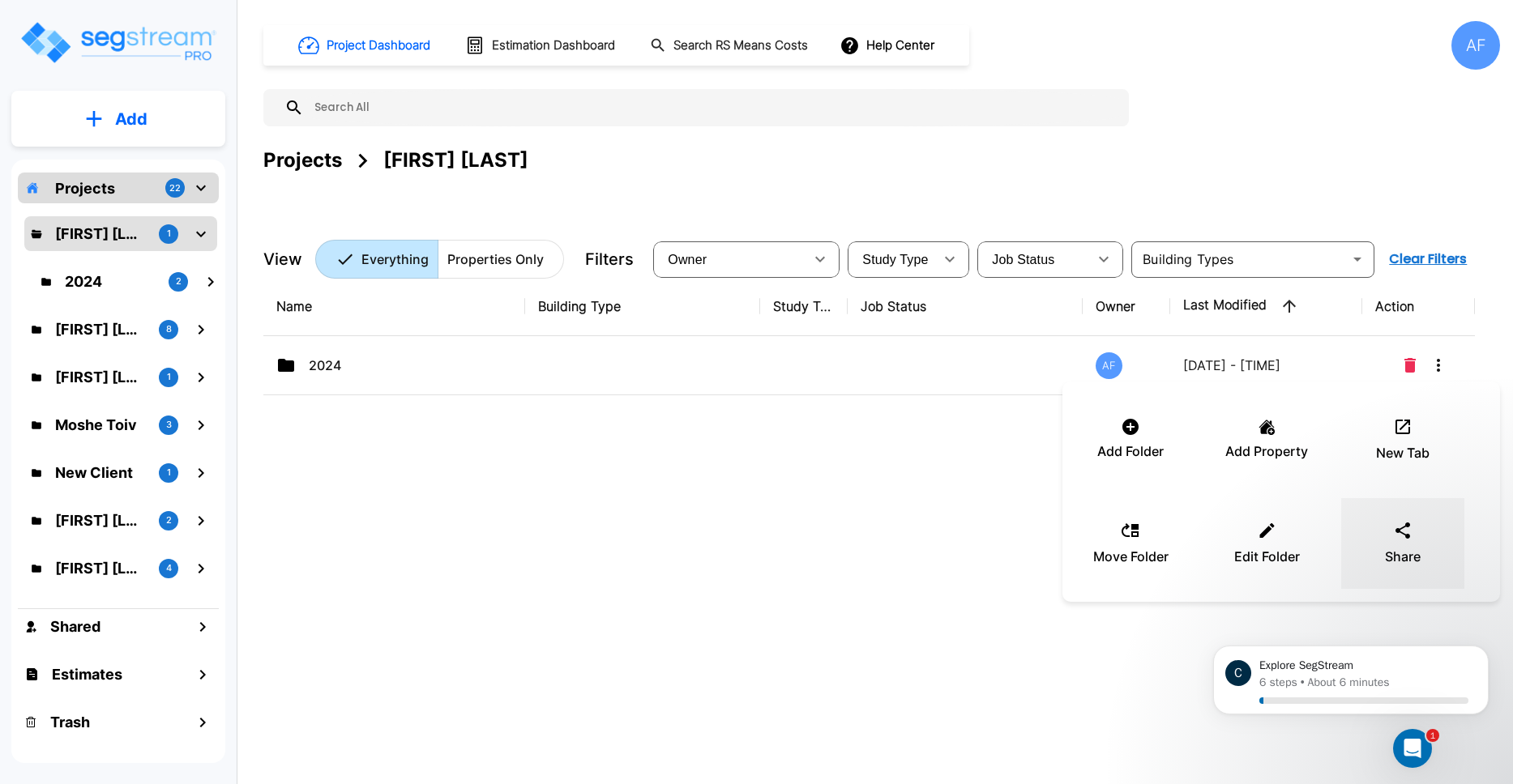 click 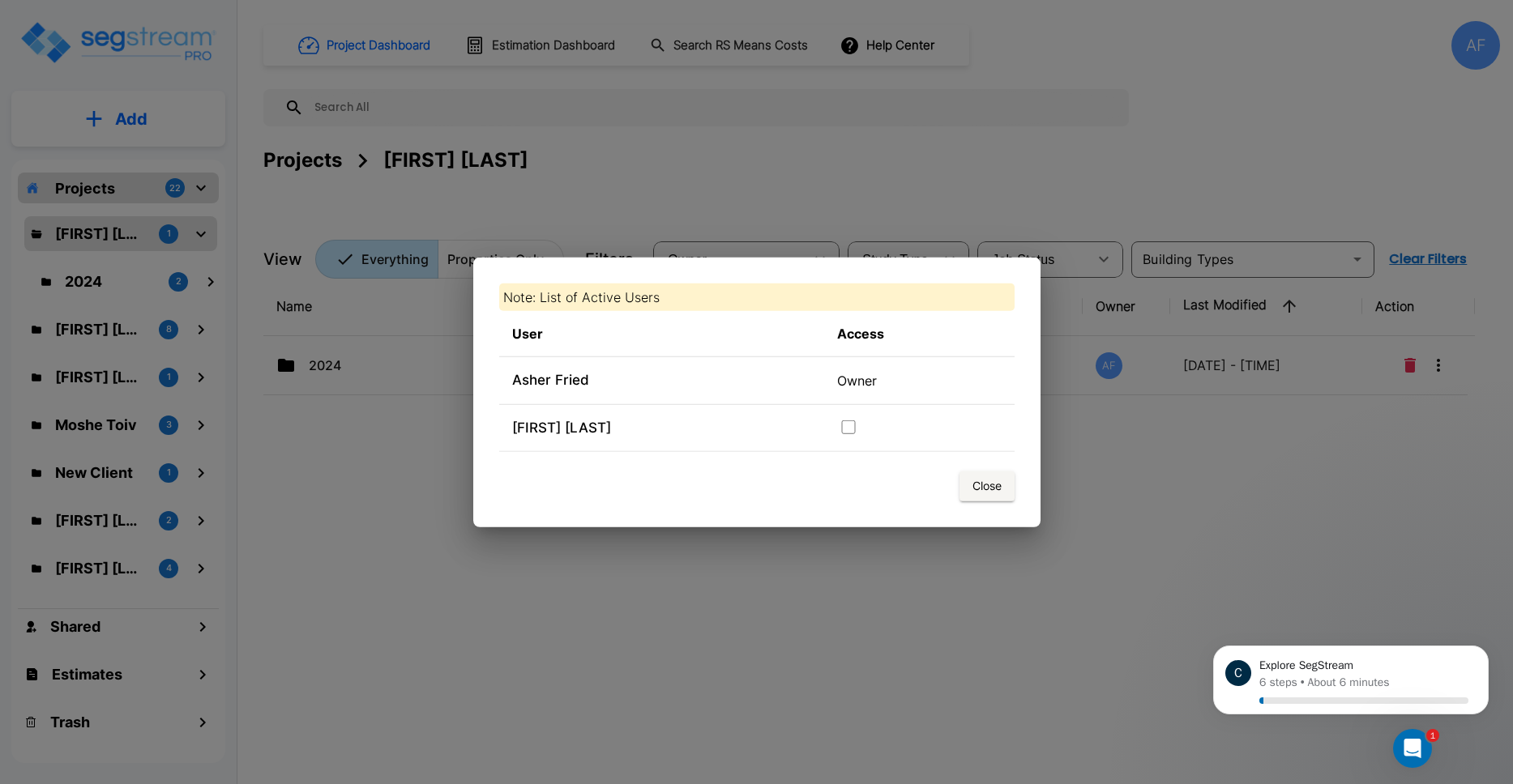 click on "Asher Fried" at bounding box center (661, 381) 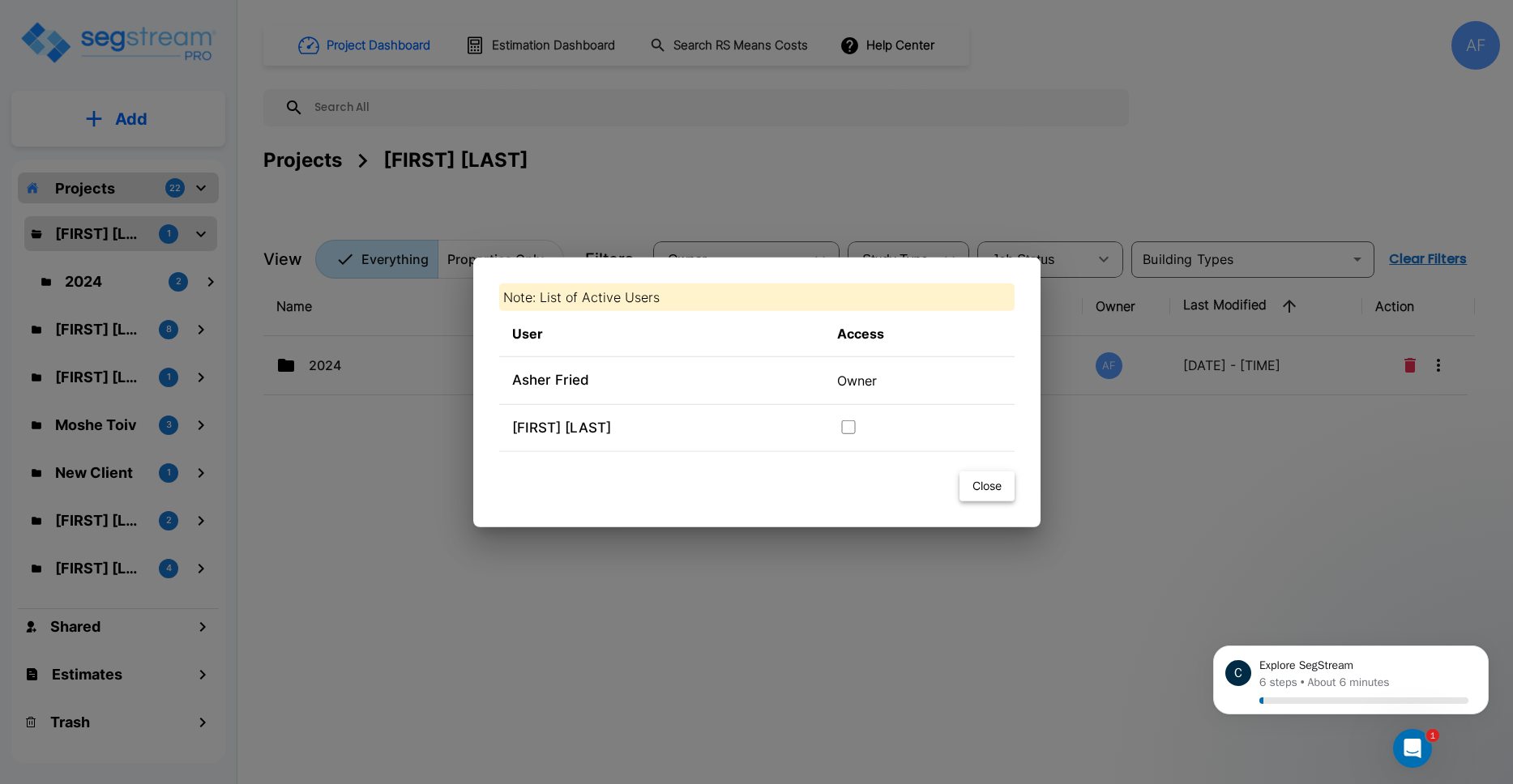click on "Close" at bounding box center [987, 486] 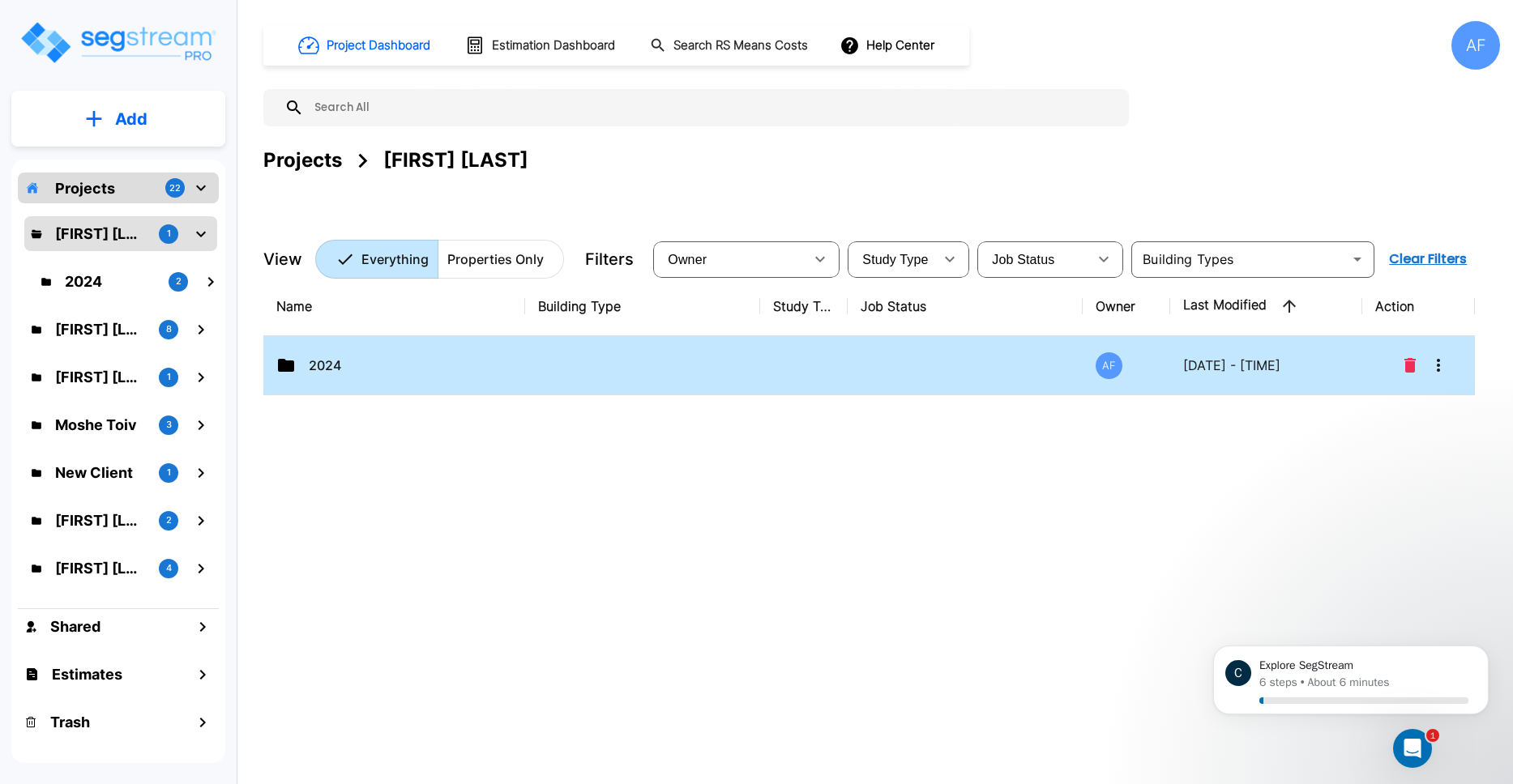click 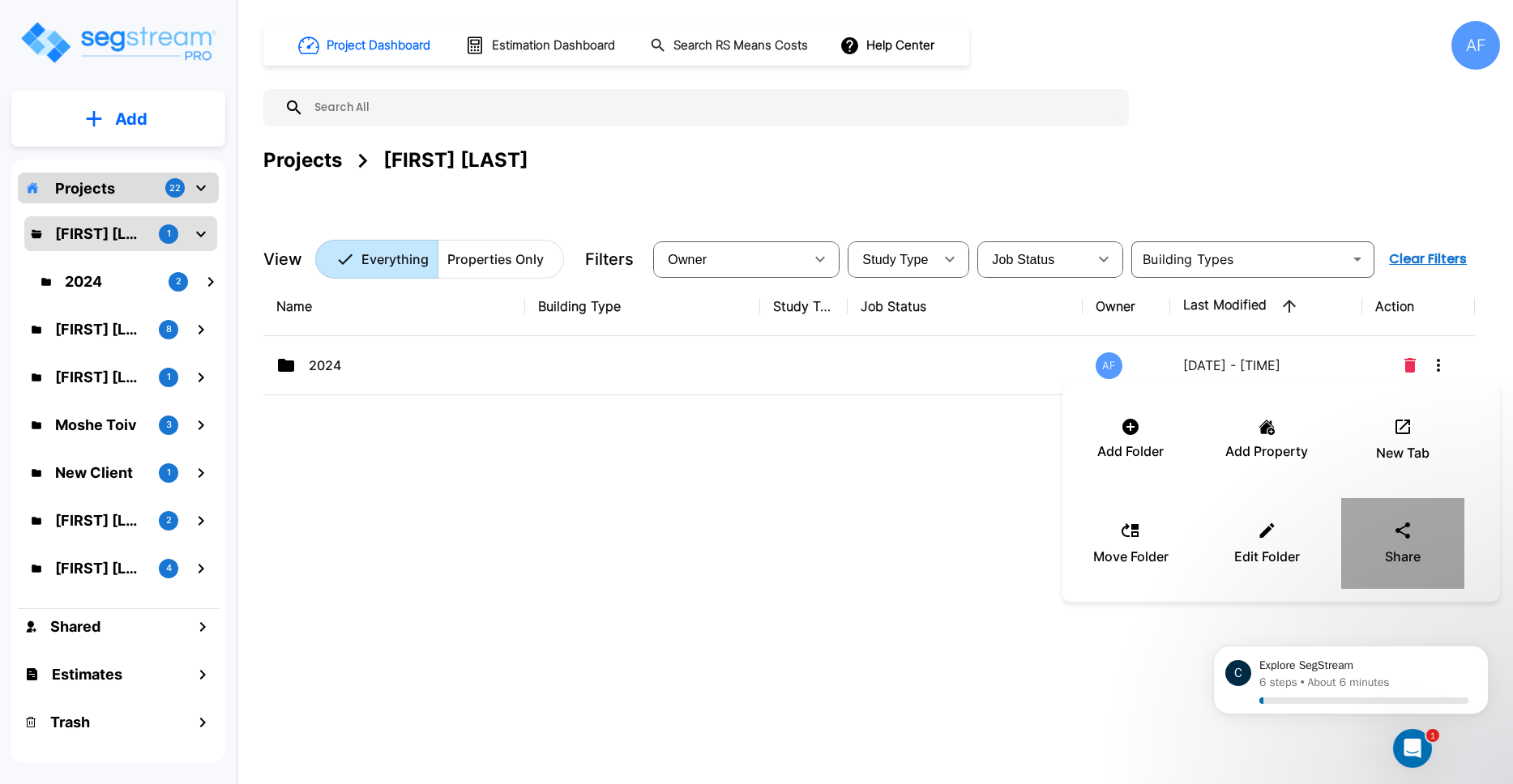 click on "Share" at bounding box center [1403, 543] 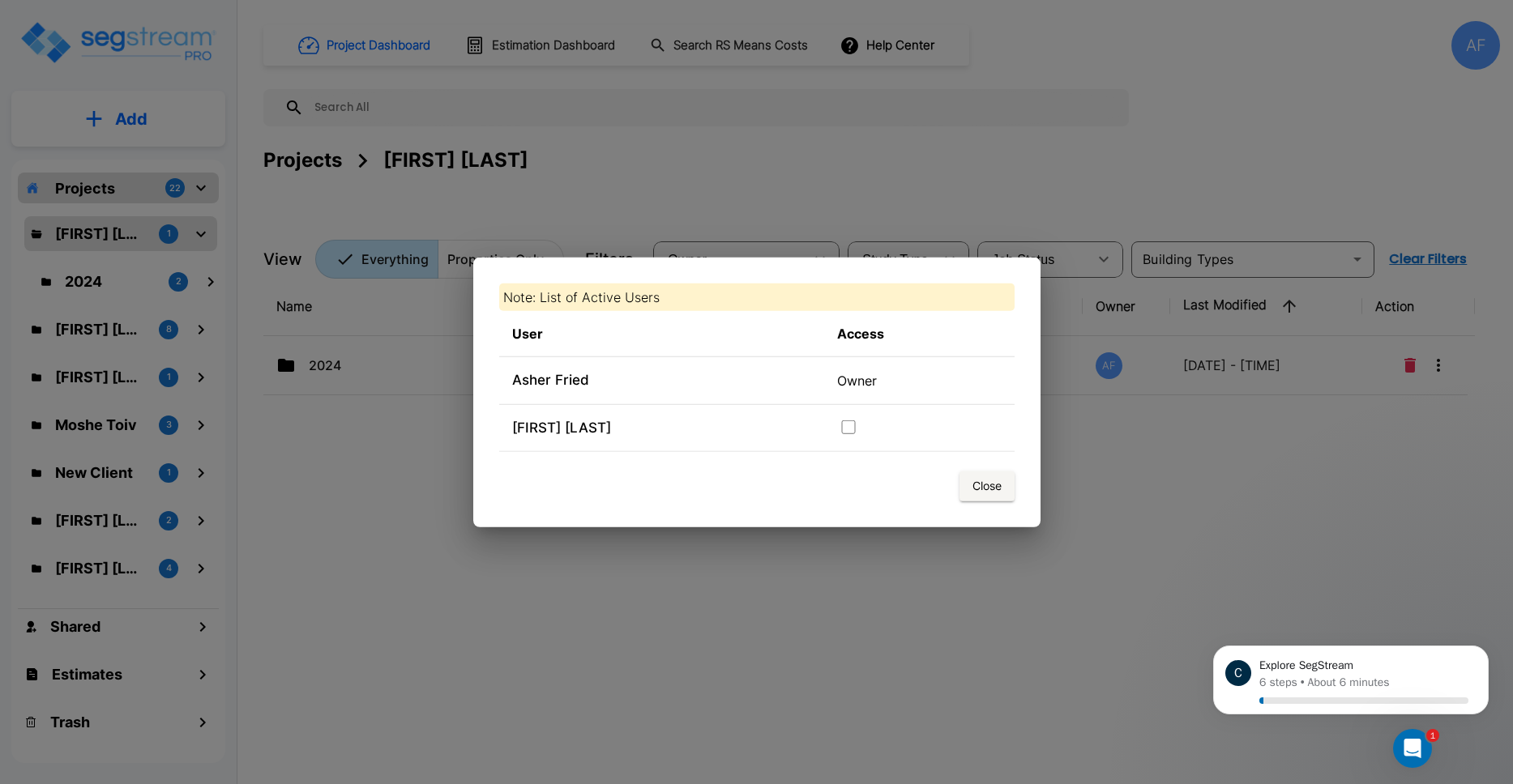 click on "Asher Fried" at bounding box center [661, 381] 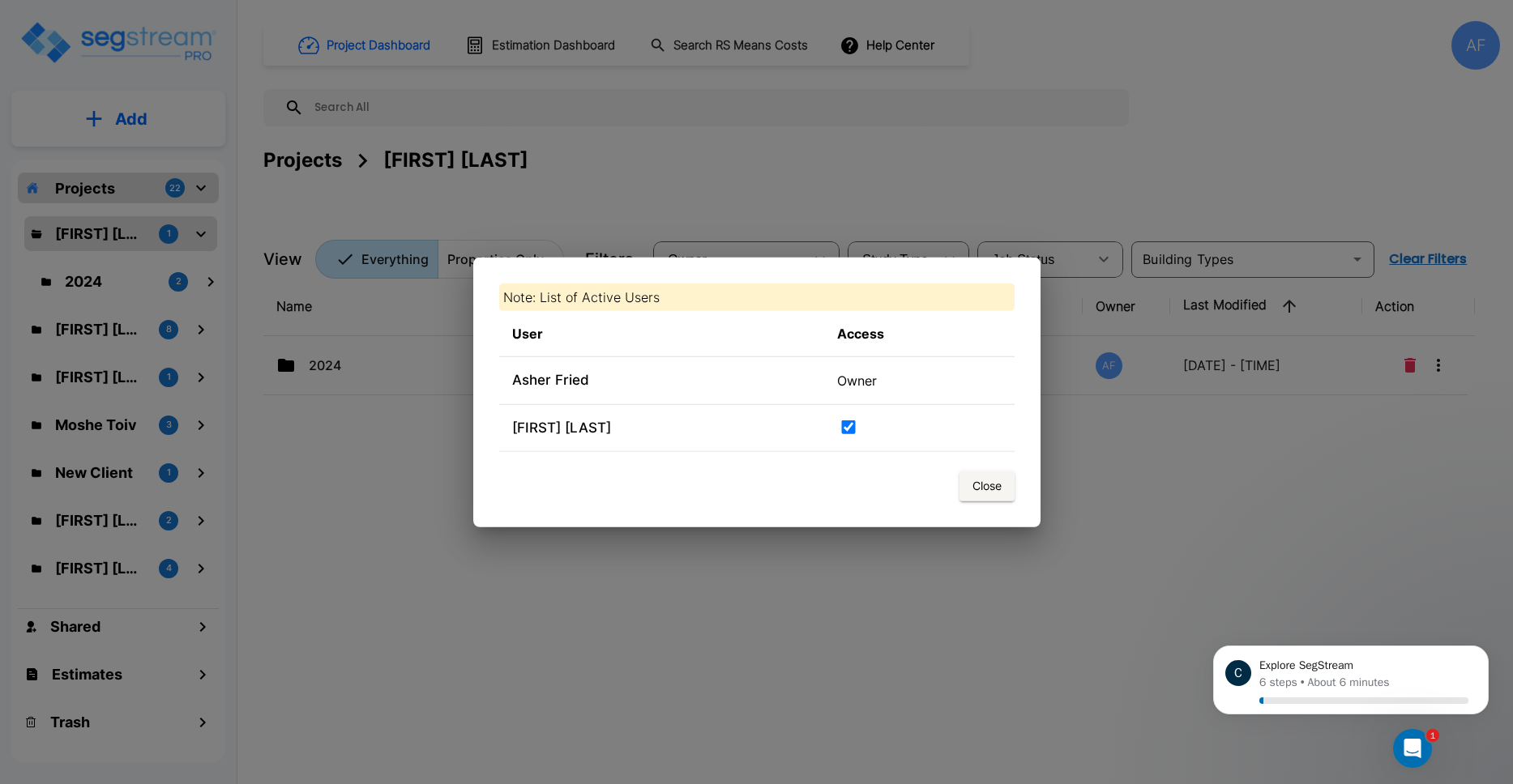 click at bounding box center [848, 426] 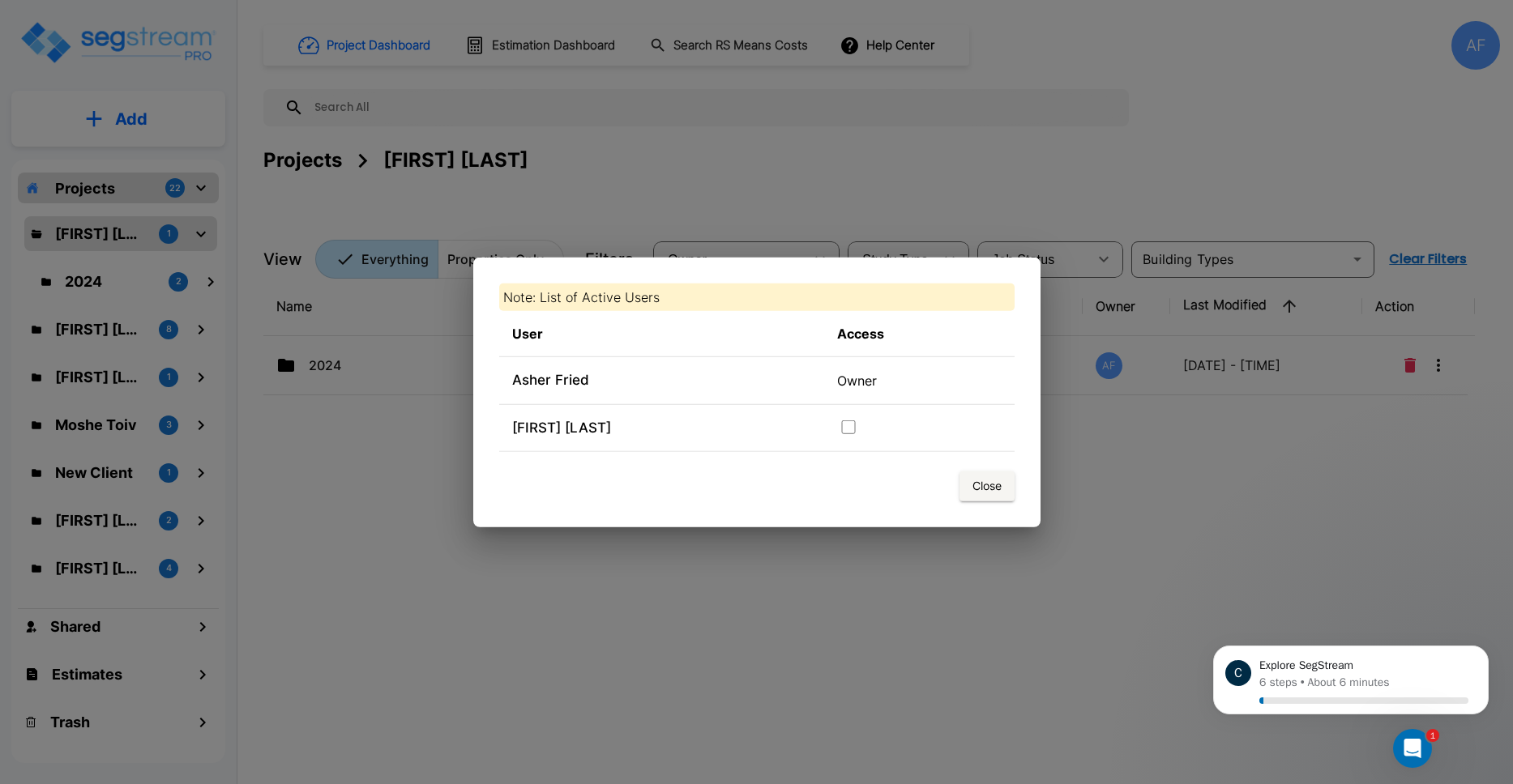 checkbox on "false" 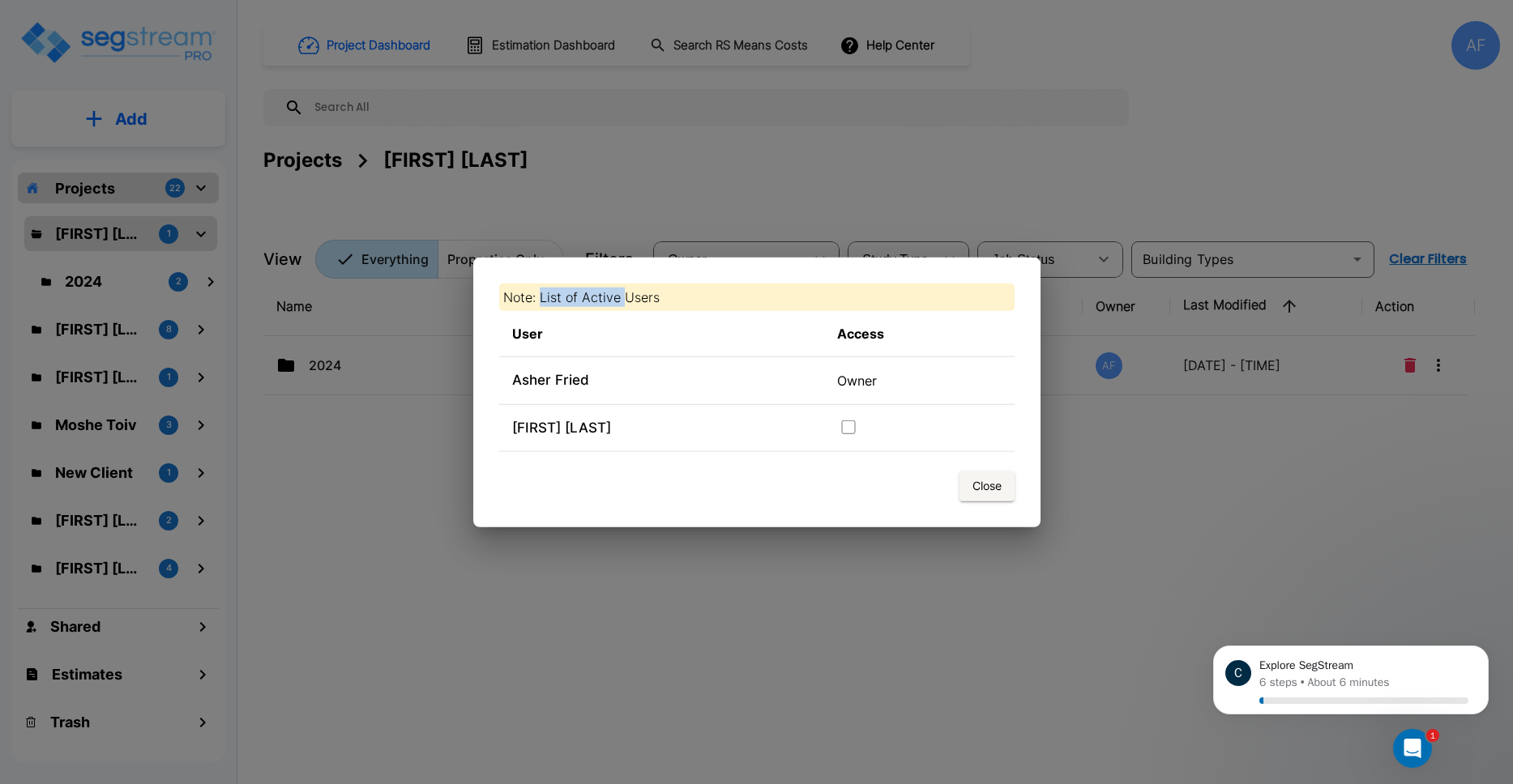 drag, startPoint x: 541, startPoint y: 292, endPoint x: 627, endPoint y: 296, distance: 86.09297 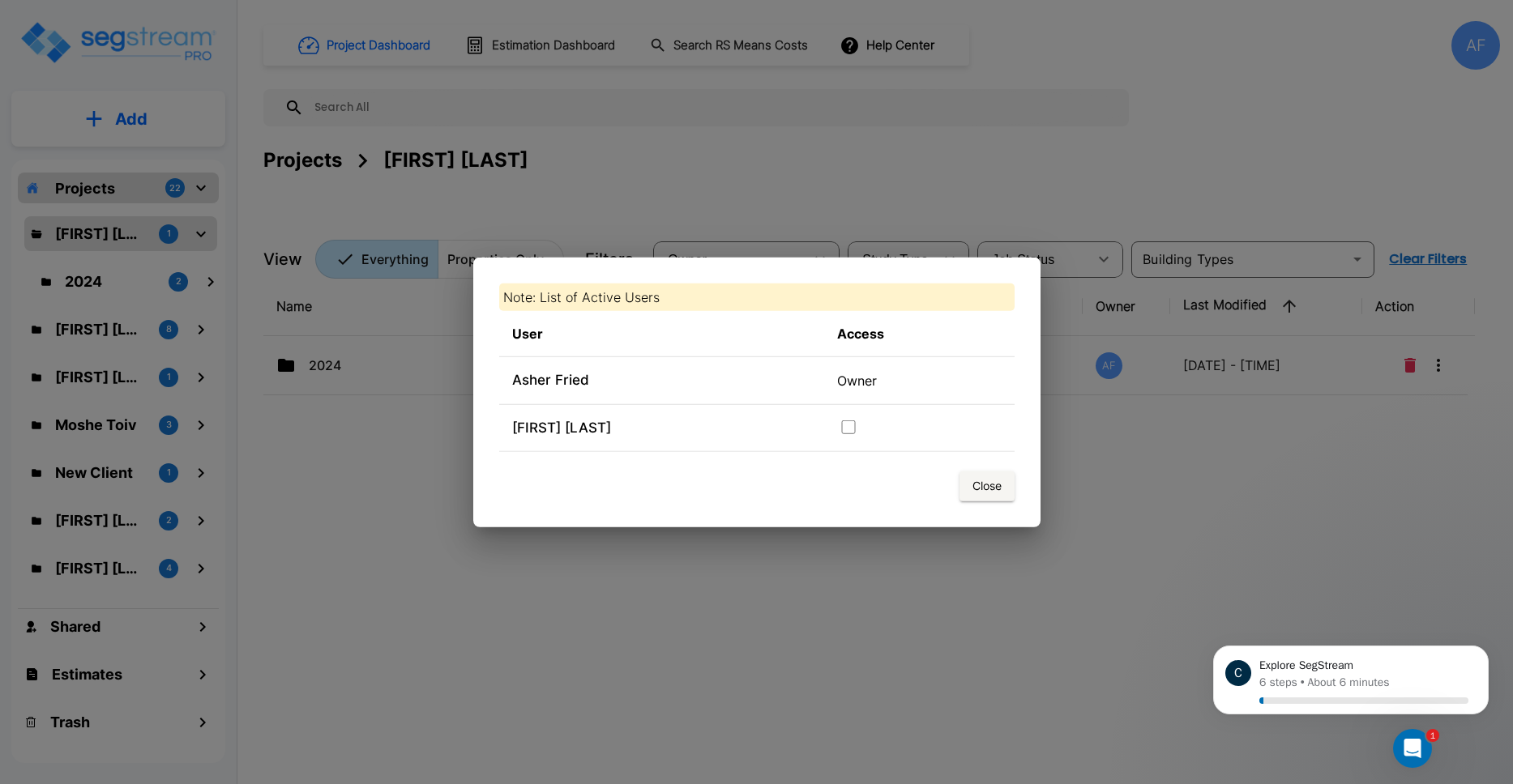drag, startPoint x: 677, startPoint y: 305, endPoint x: 852, endPoint y: 407, distance: 202.55617 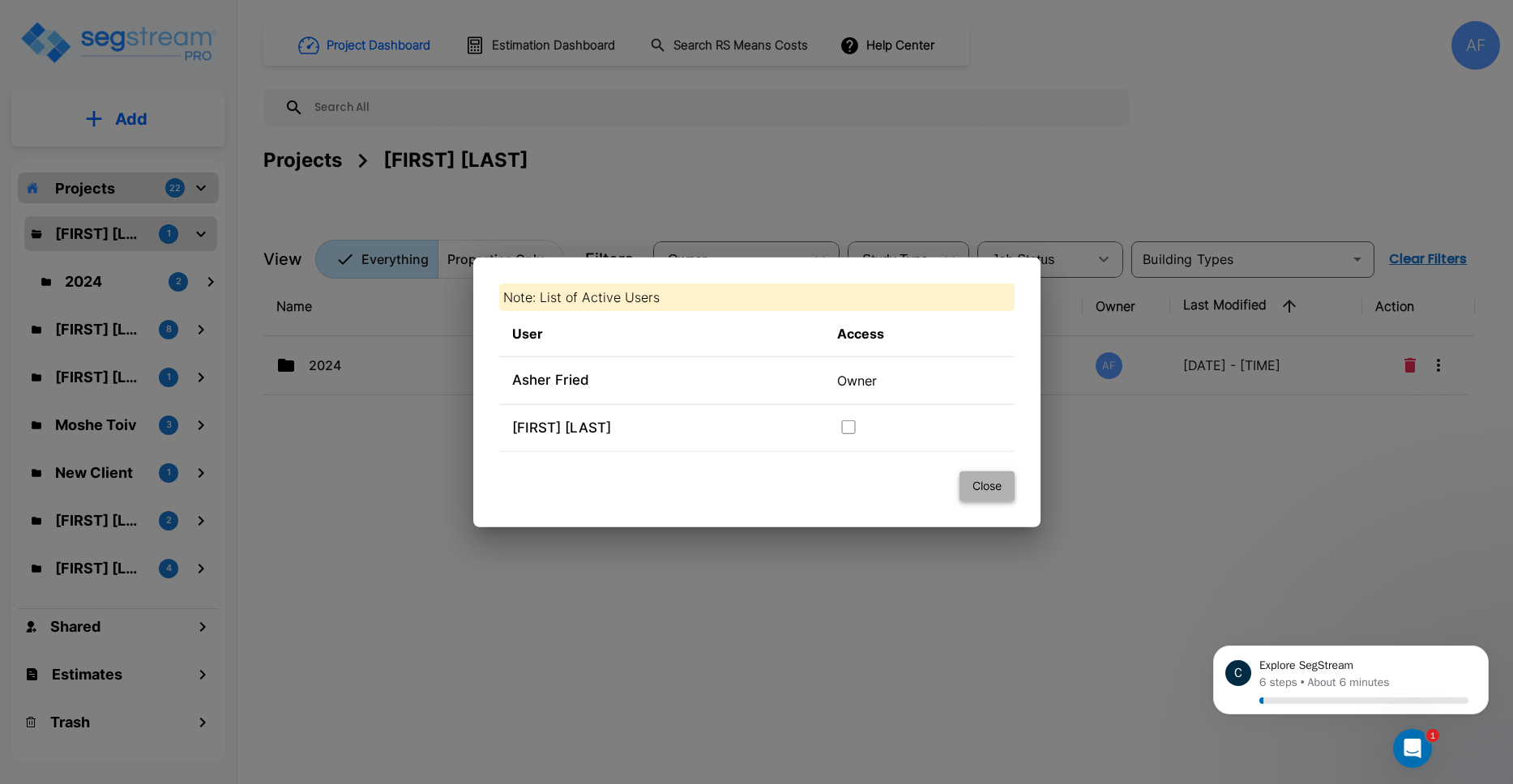 click on "Close" at bounding box center [987, 486] 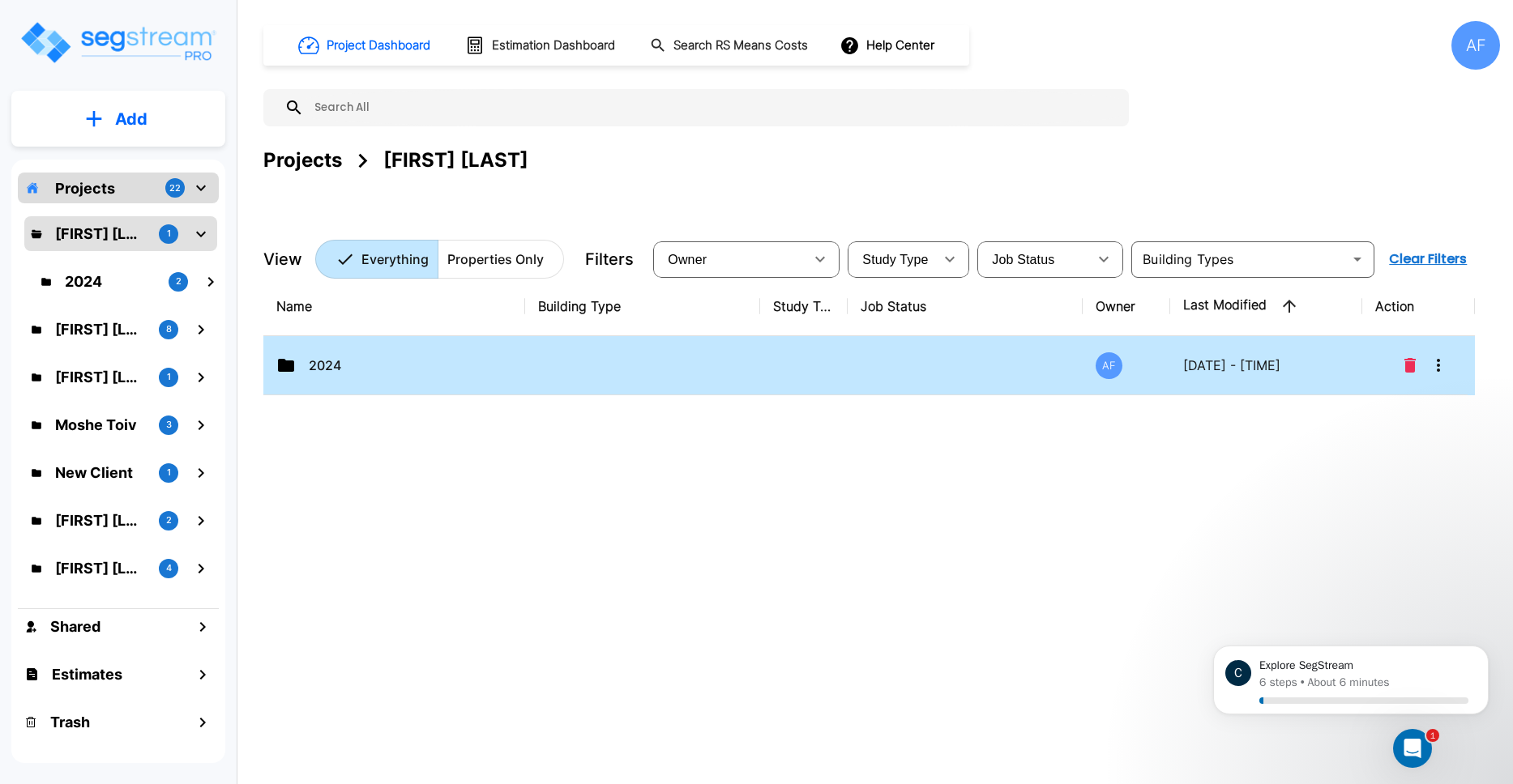 click on "2024" at bounding box center [394, 365] 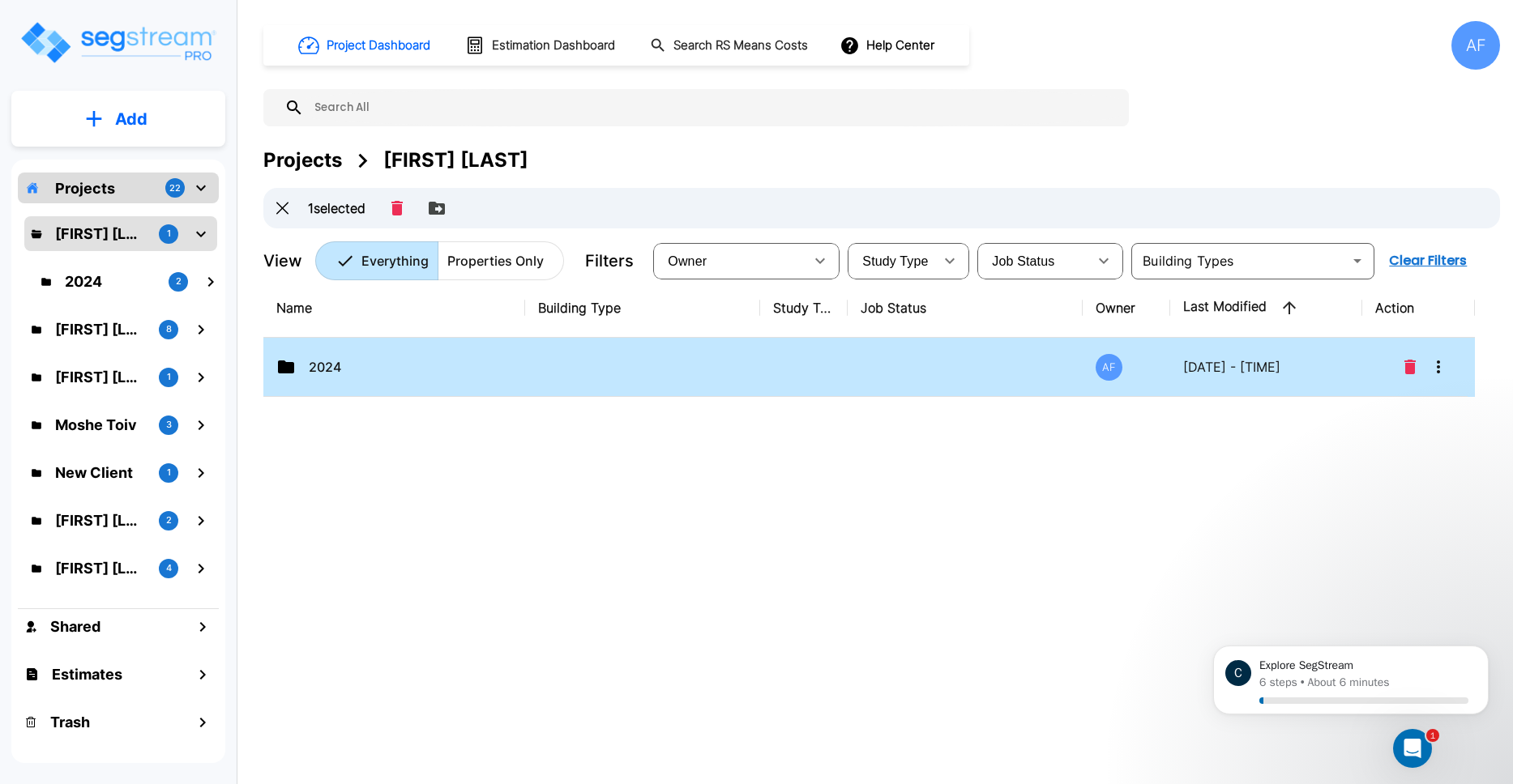 click on "2024" at bounding box center (390, 367) 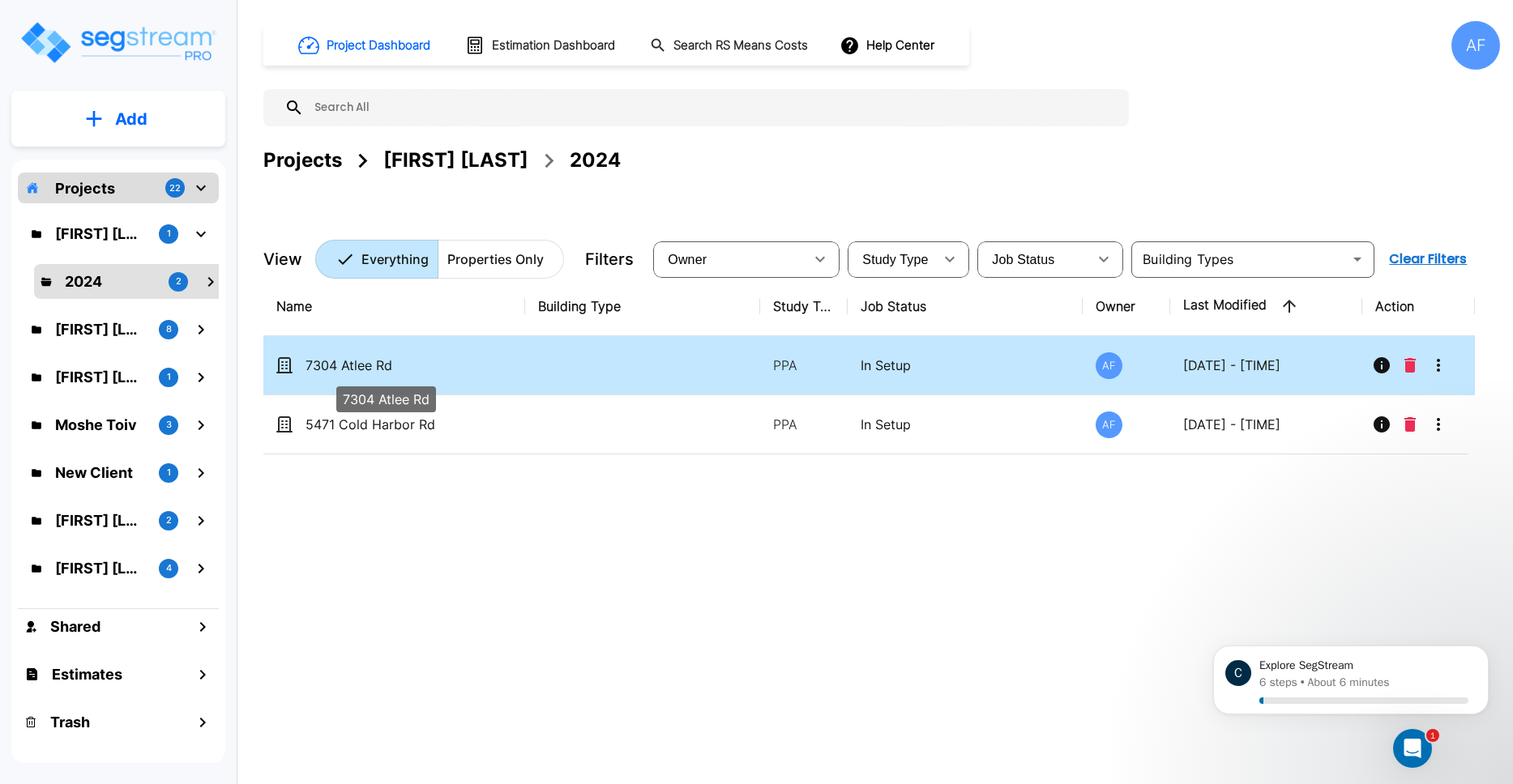 click on "7304 Atlee Rd" at bounding box center (387, 365) 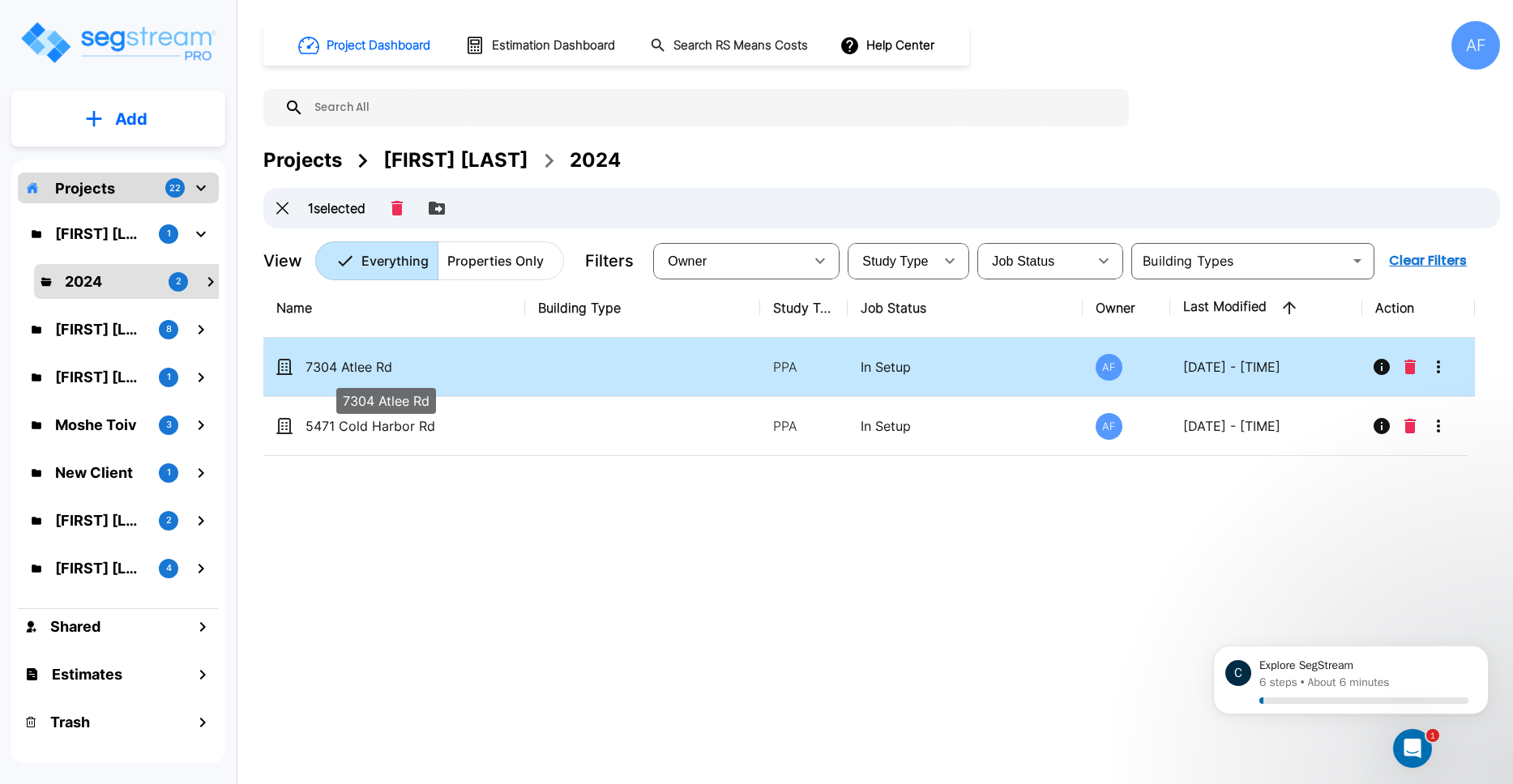 click on "7304 Atlee Rd" at bounding box center (387, 367) 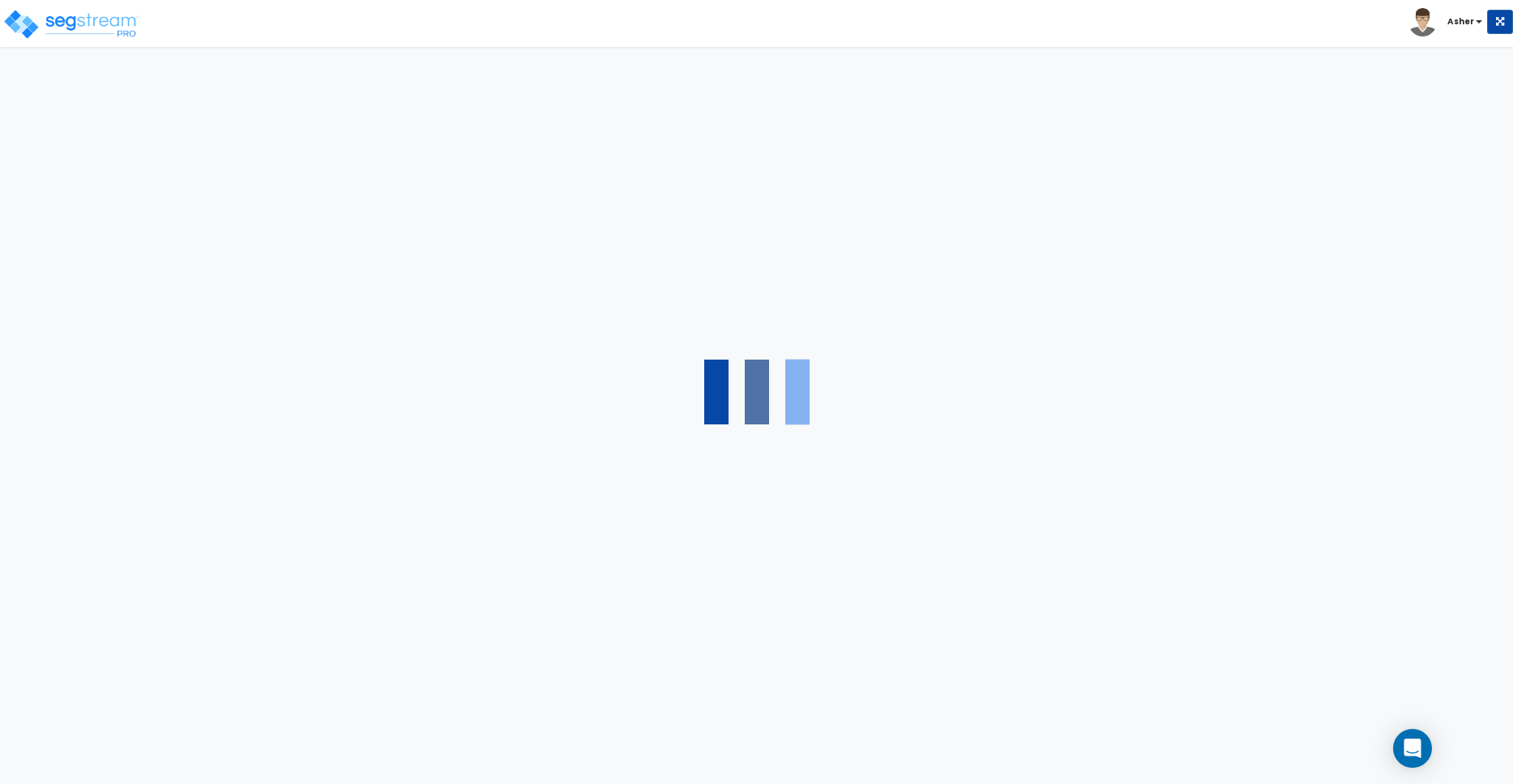 scroll, scrollTop: 0, scrollLeft: 0, axis: both 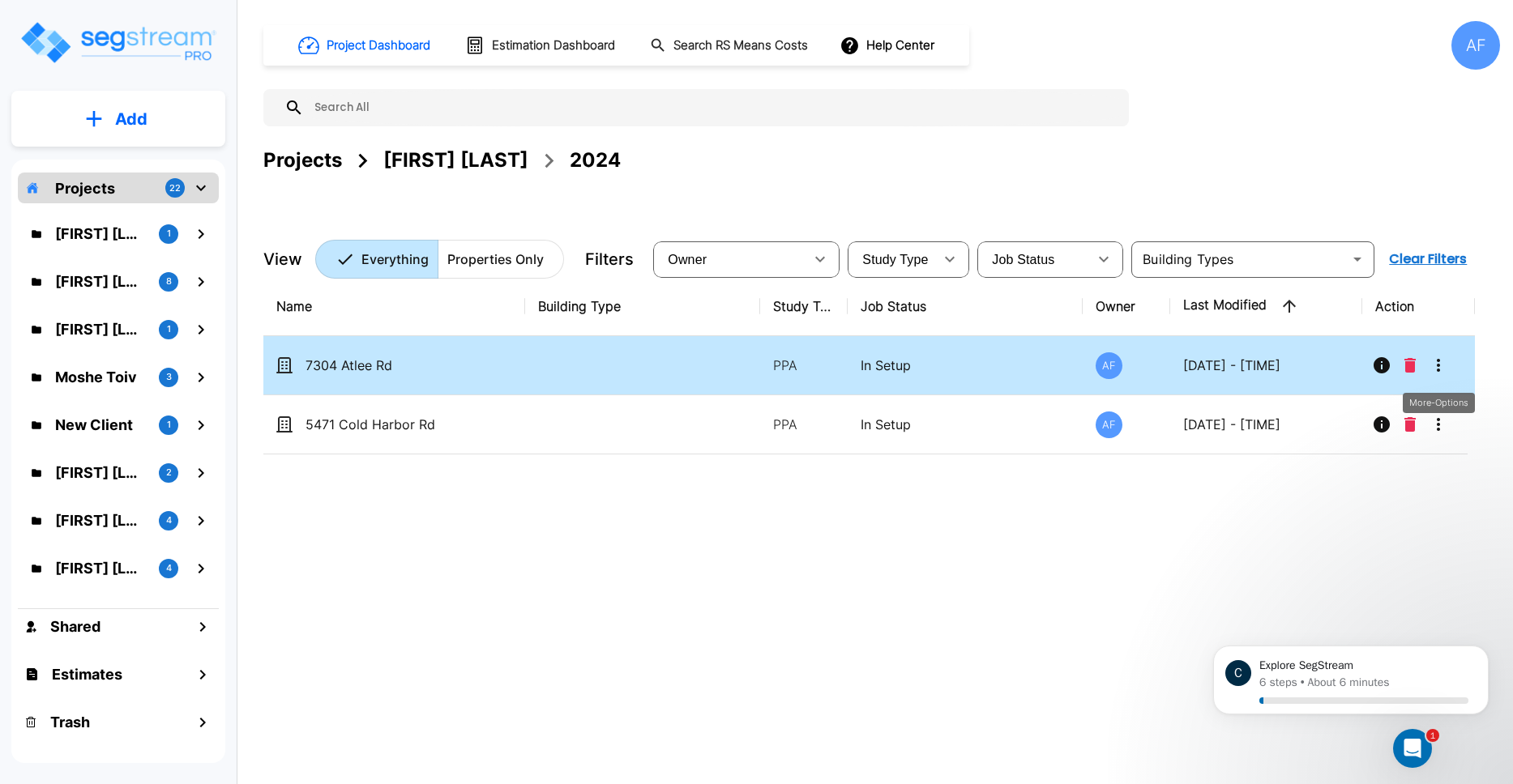 click 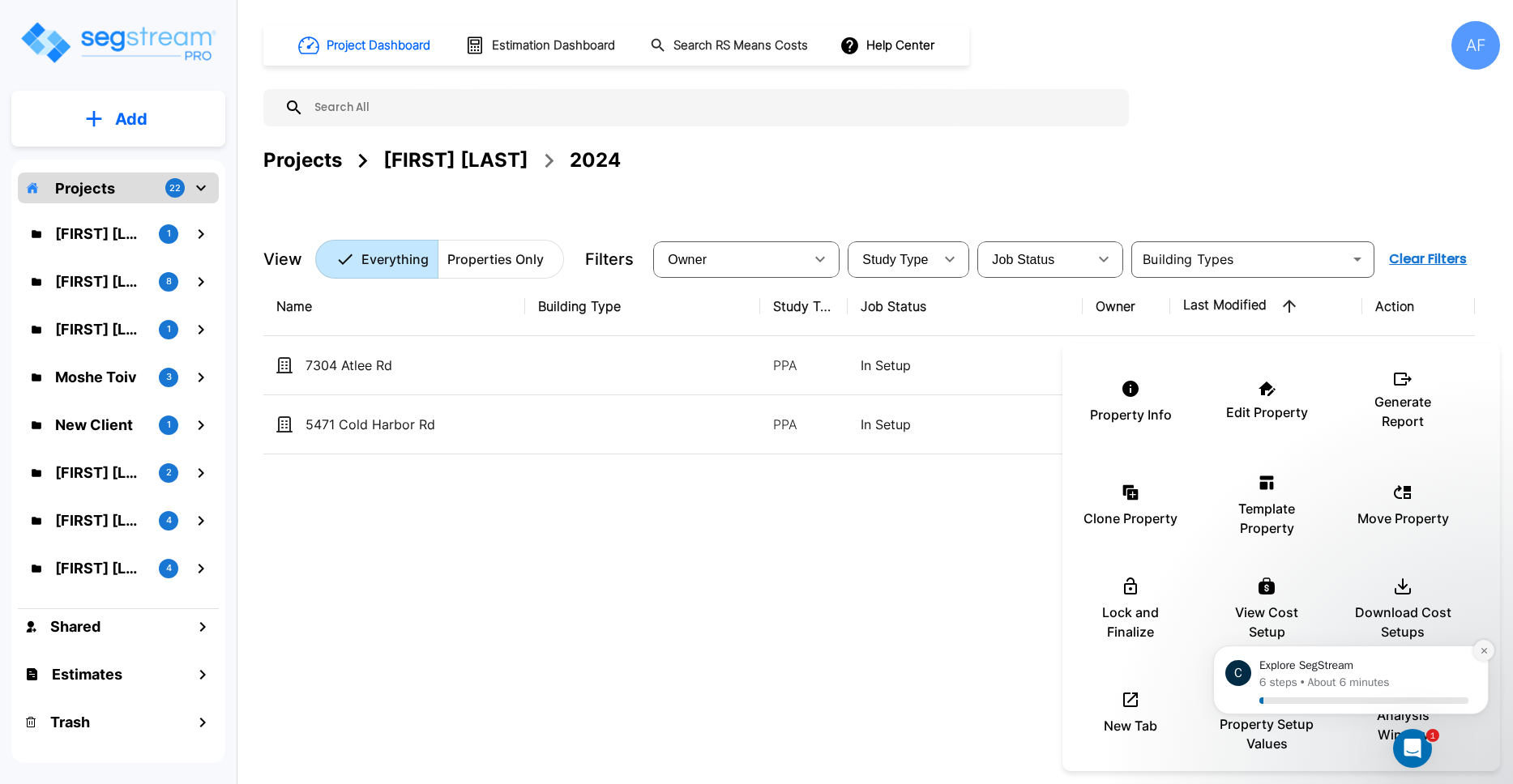click 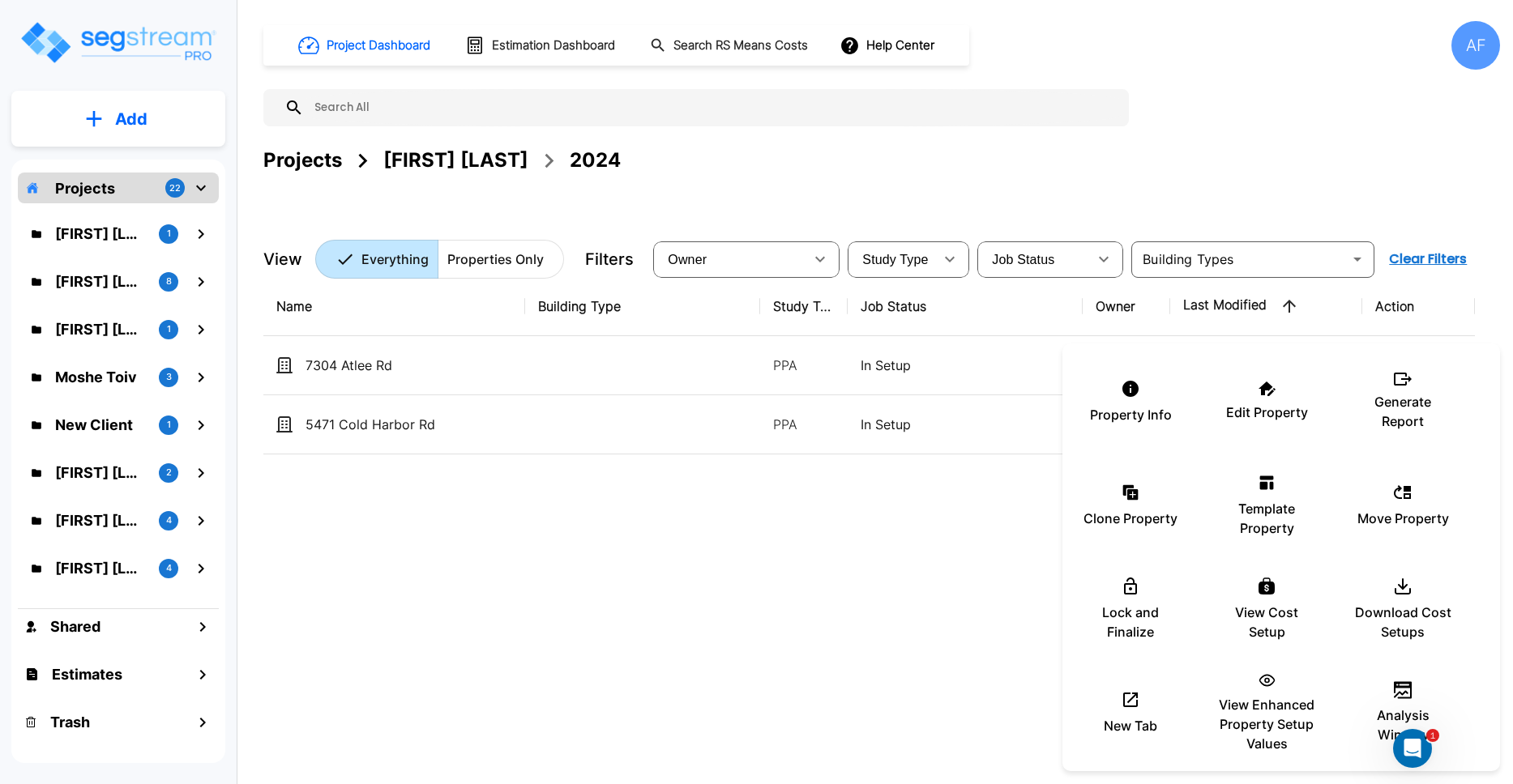 drag, startPoint x: 602, startPoint y: 622, endPoint x: 604, endPoint y: 641, distance: 19.104973 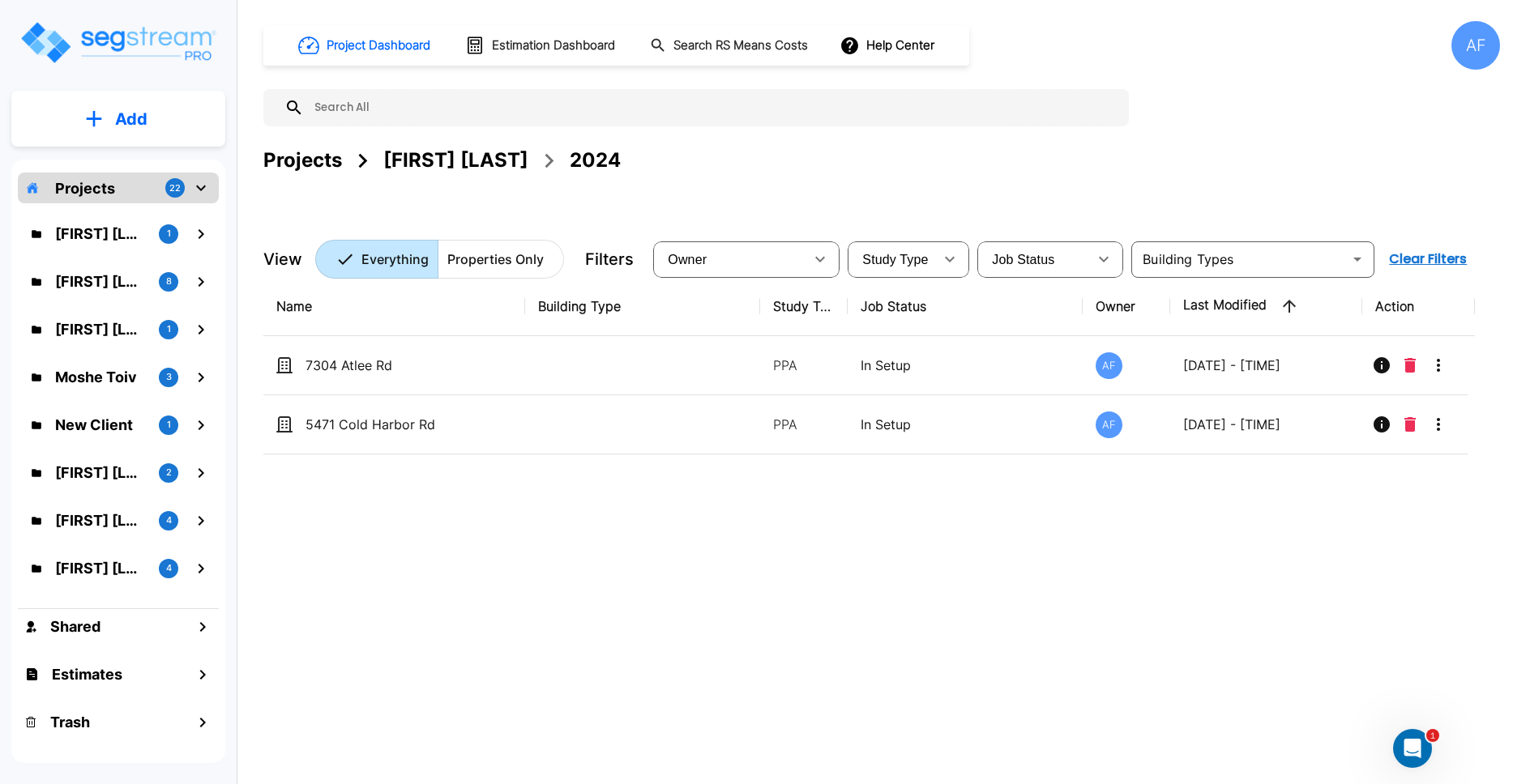 click on "Name Building Type Study Type Job Status Owner Last Modified Action 7304 Atlee Rd PPA In Setup AF 08/04/2025 - 08:48 pm 5471 Cold Harbor Rd PPA In Setup AF 08/04/2025 - 08:22 pm" at bounding box center (869, 520) 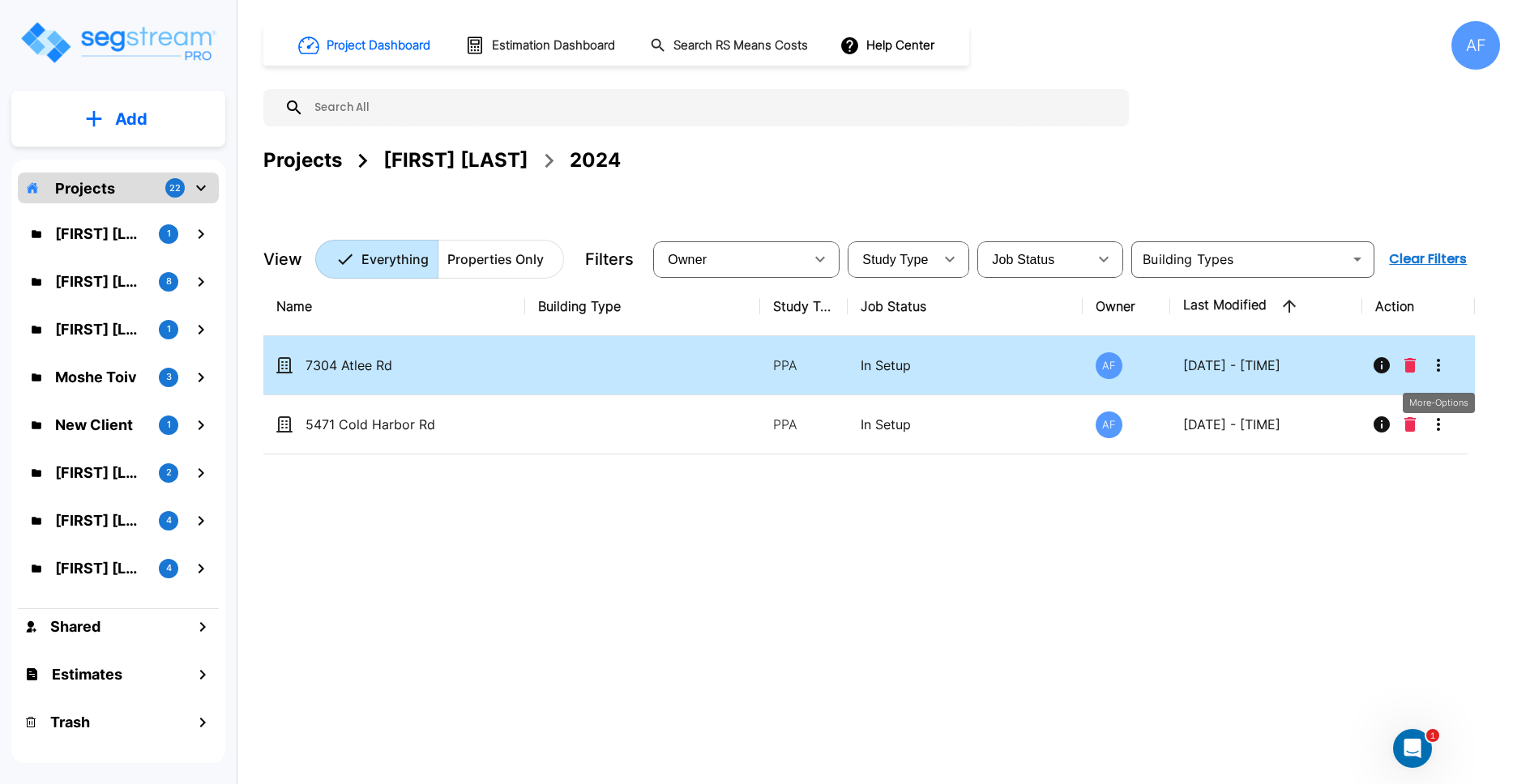 click 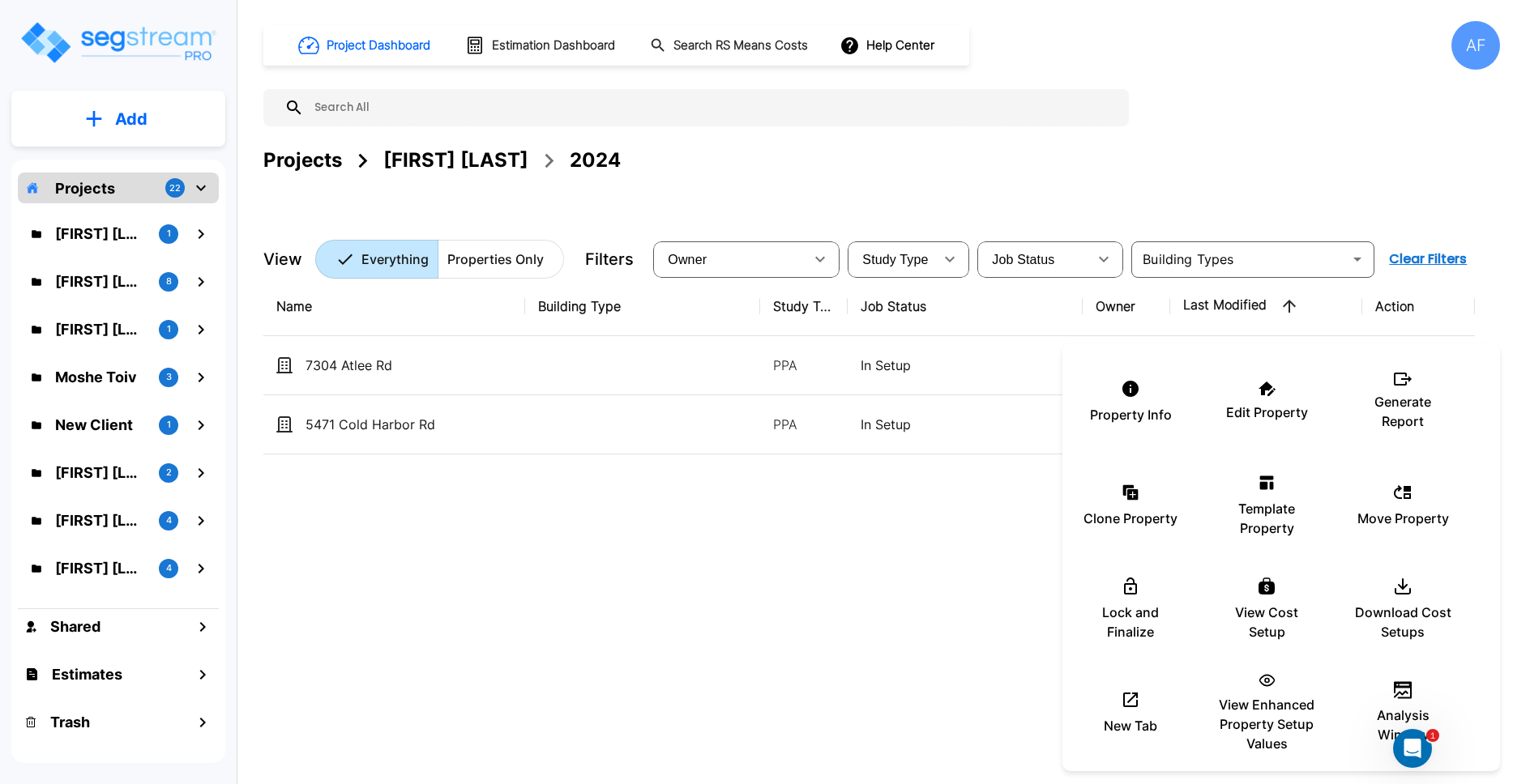 click at bounding box center (756, 392) 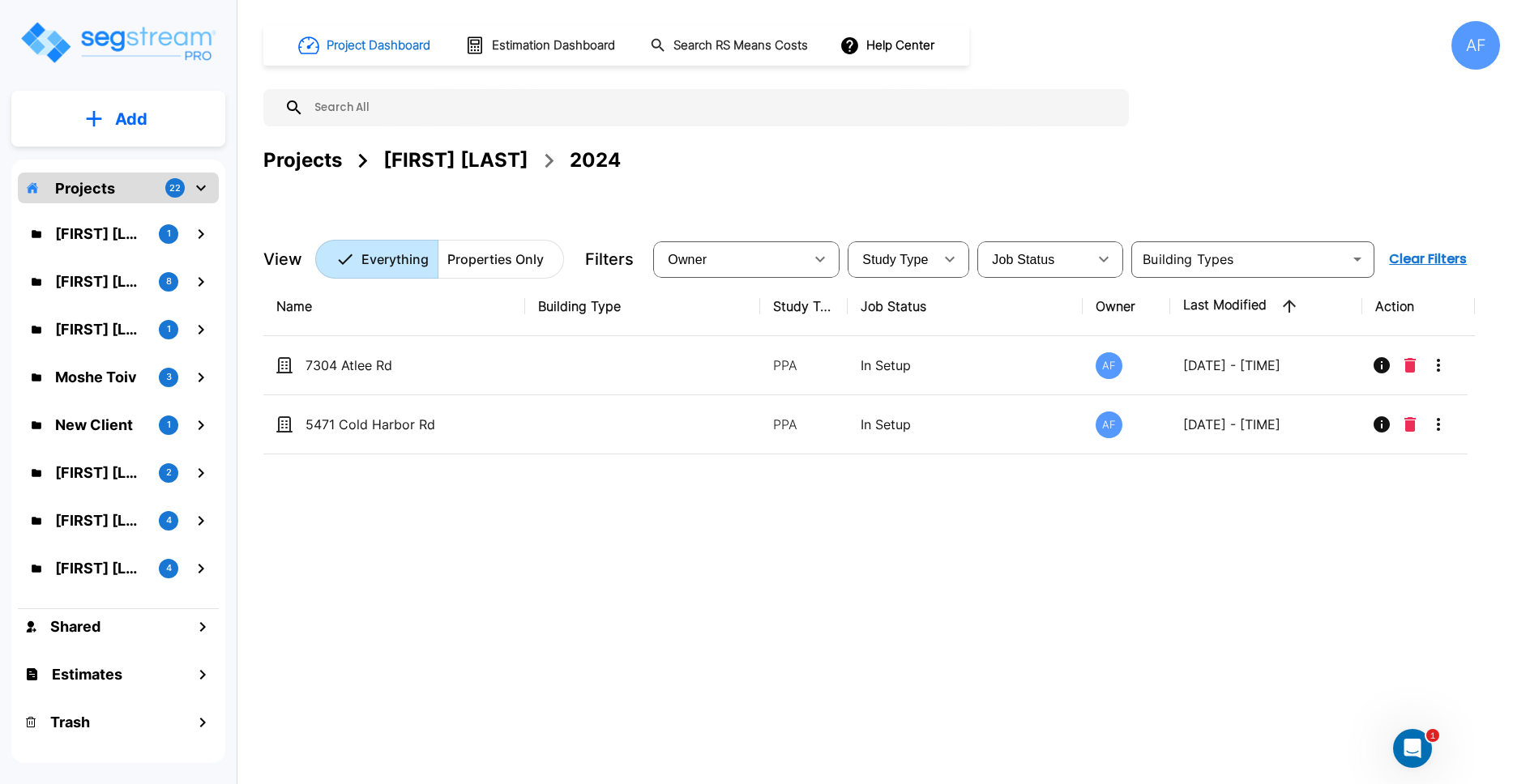click on "Project Dashboard" at bounding box center (378, 45) 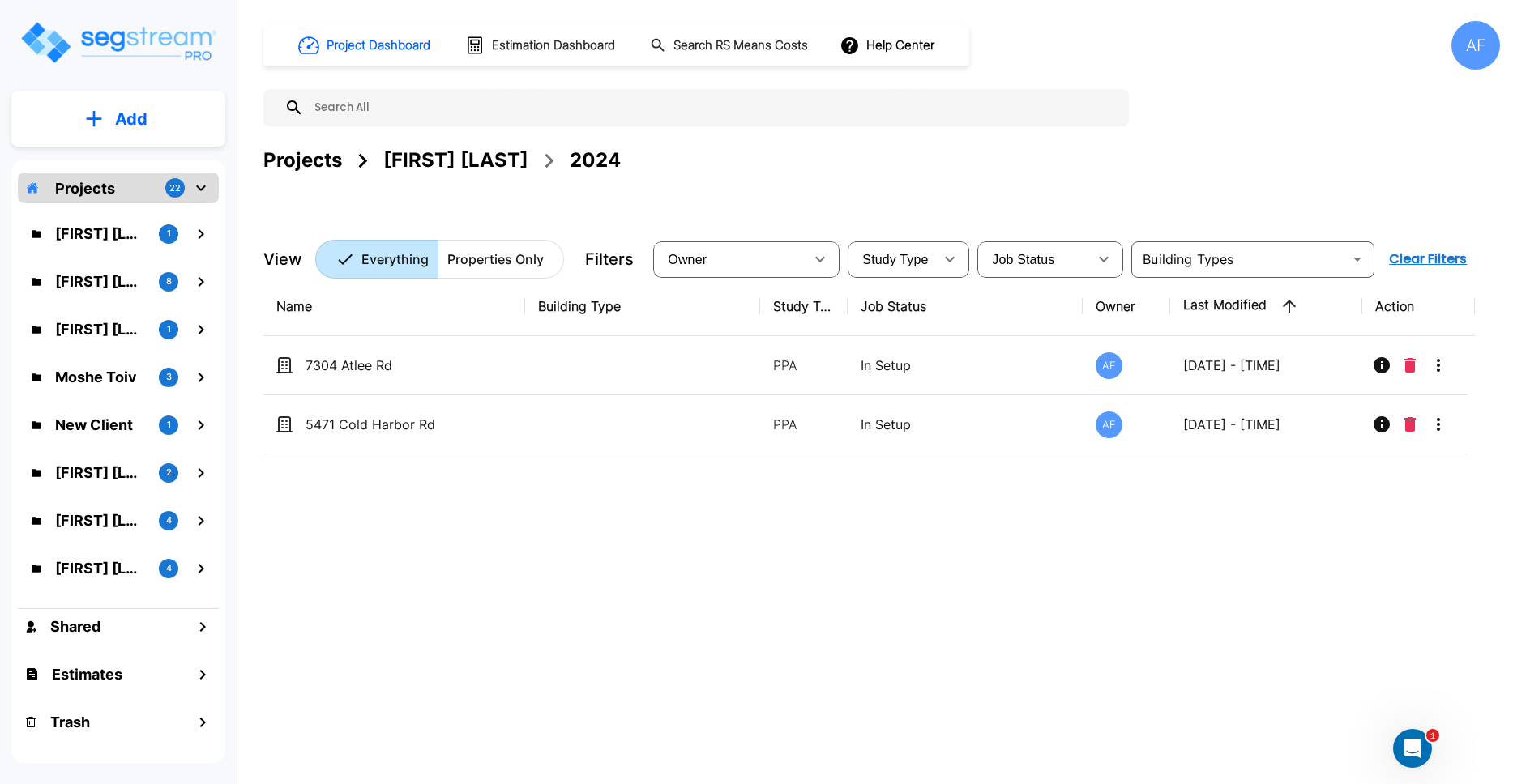 click 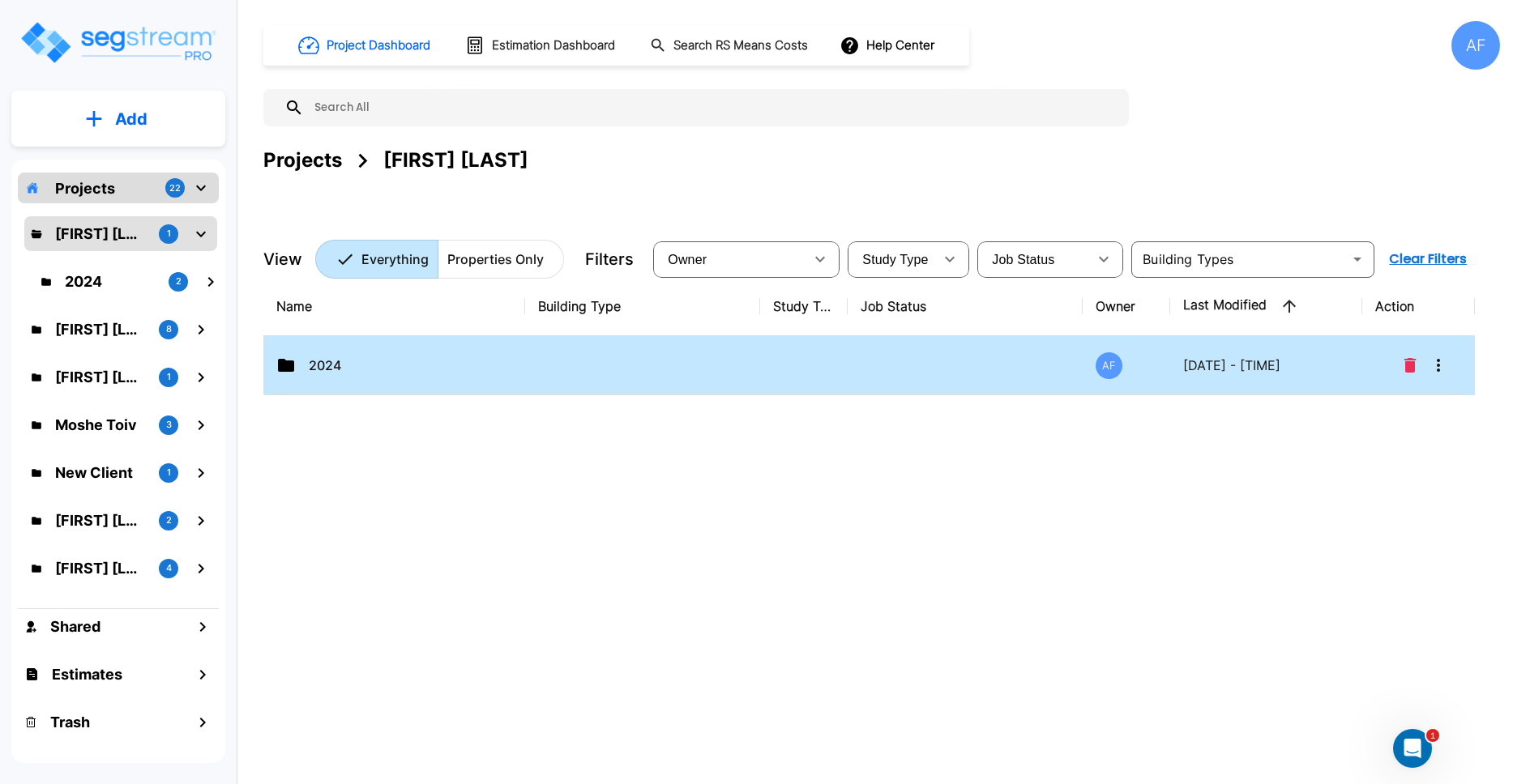 click at bounding box center (643, 365) 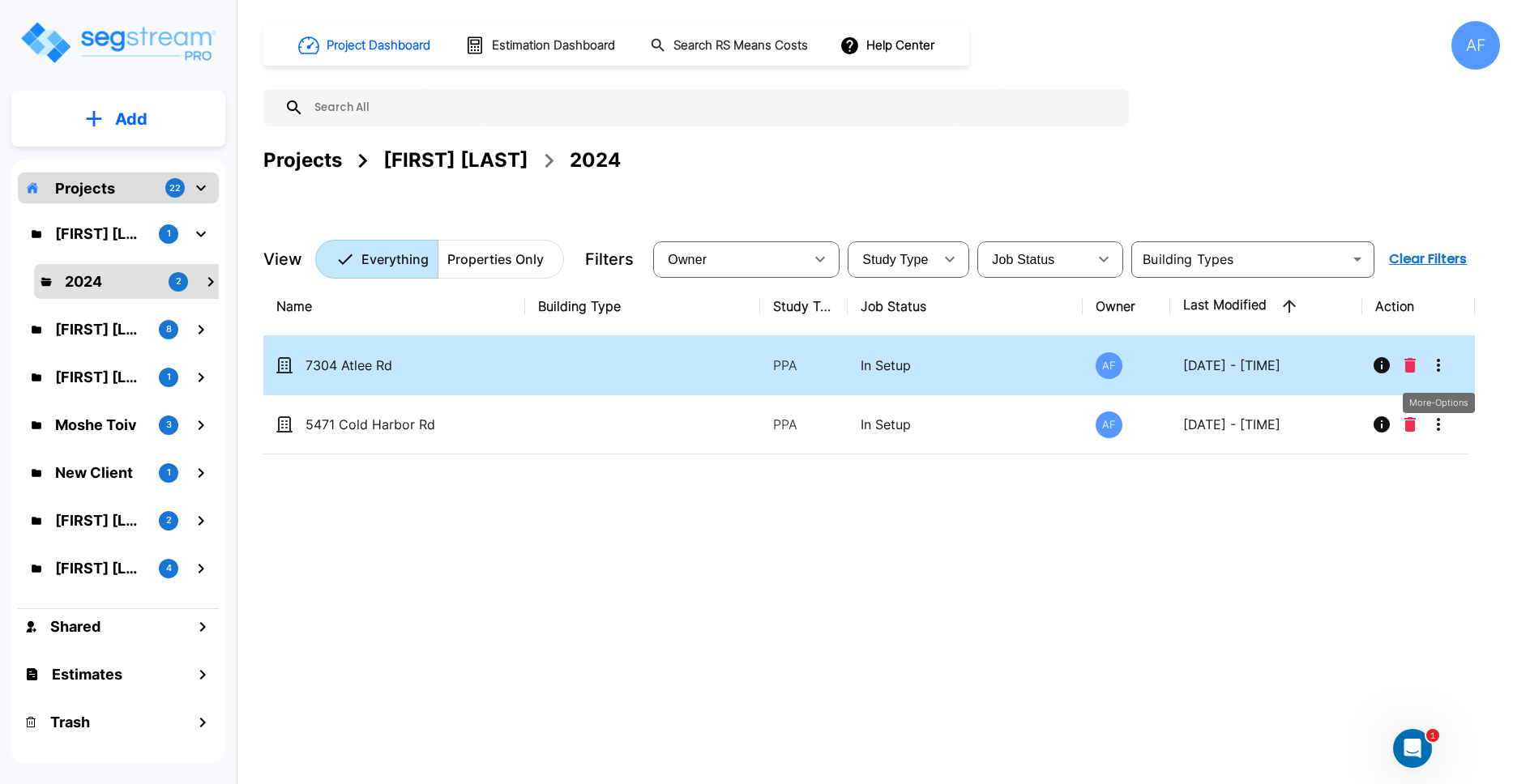 click 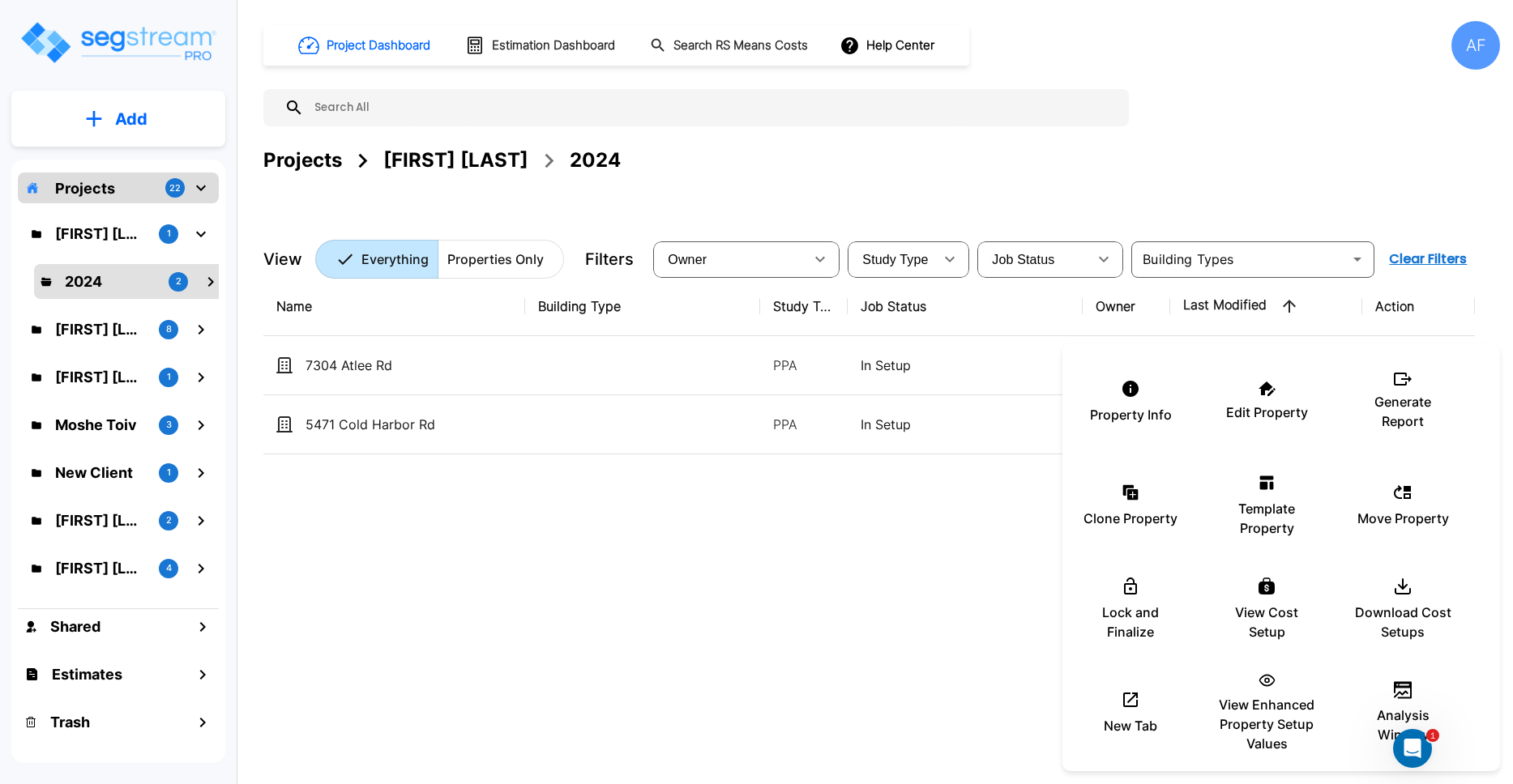 click at bounding box center (756, 392) 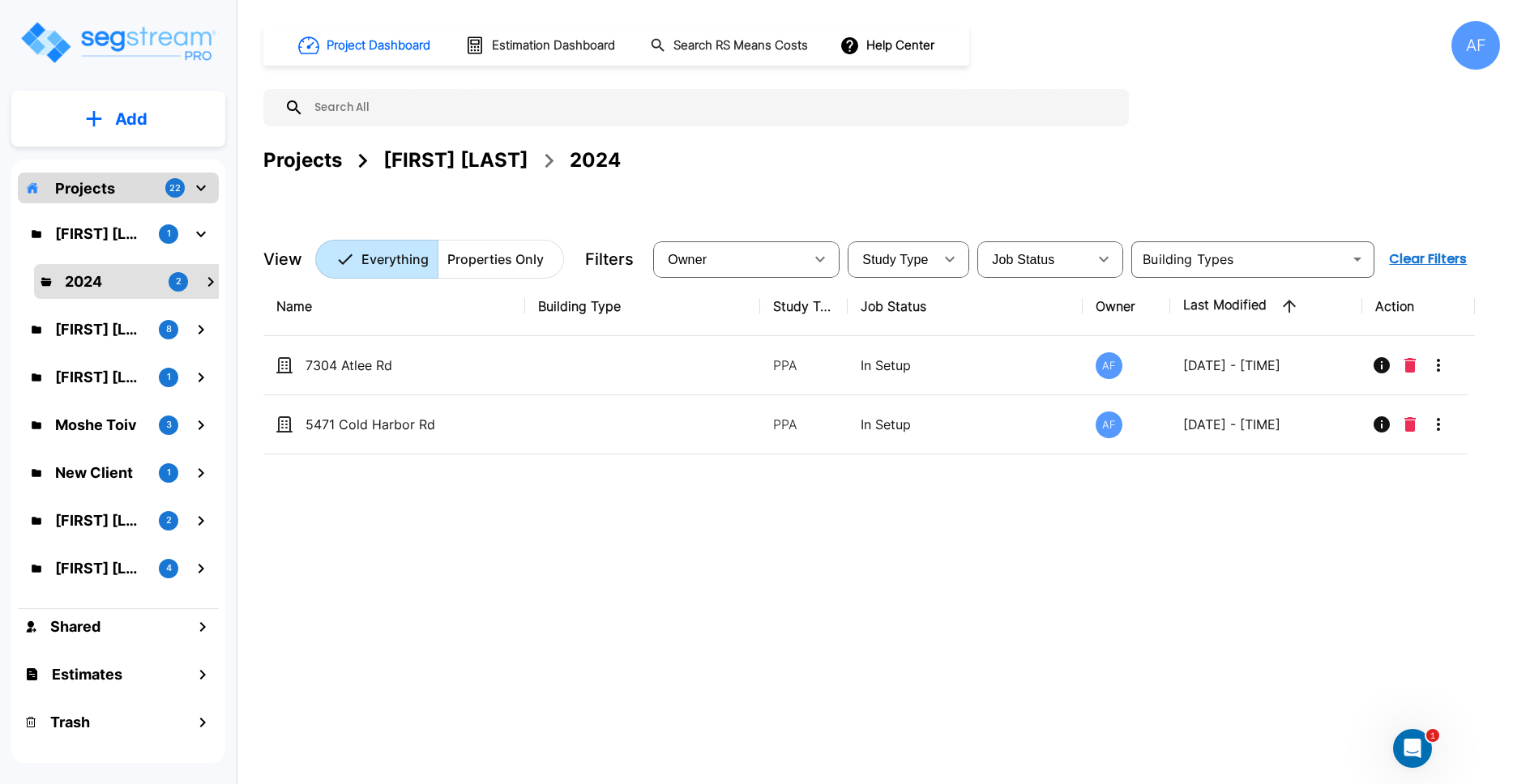 click on "Projects Christopher Ballesteros 2024" at bounding box center [882, 160] 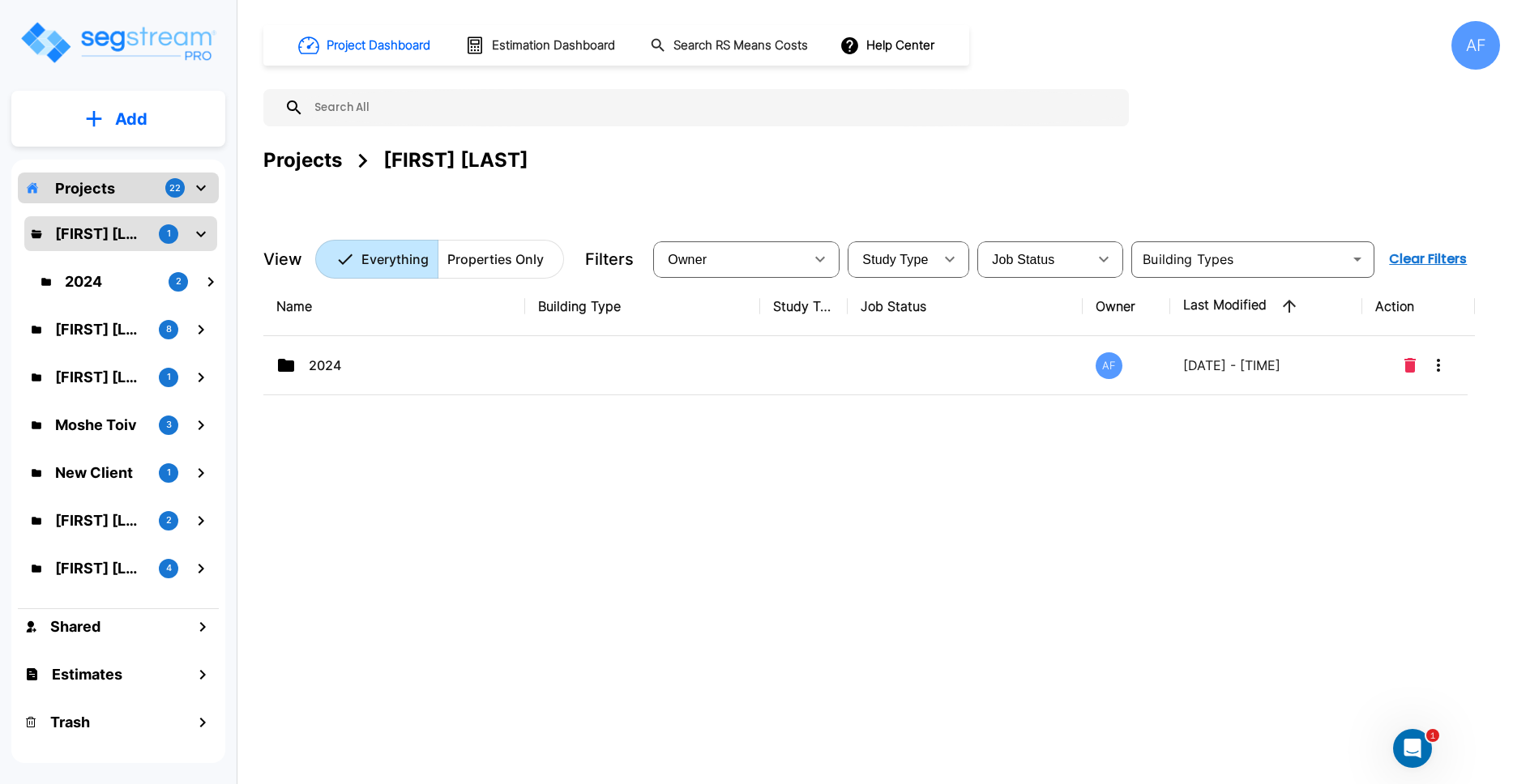 click on "Projects Christopher Ballesteros" at bounding box center [882, 160] 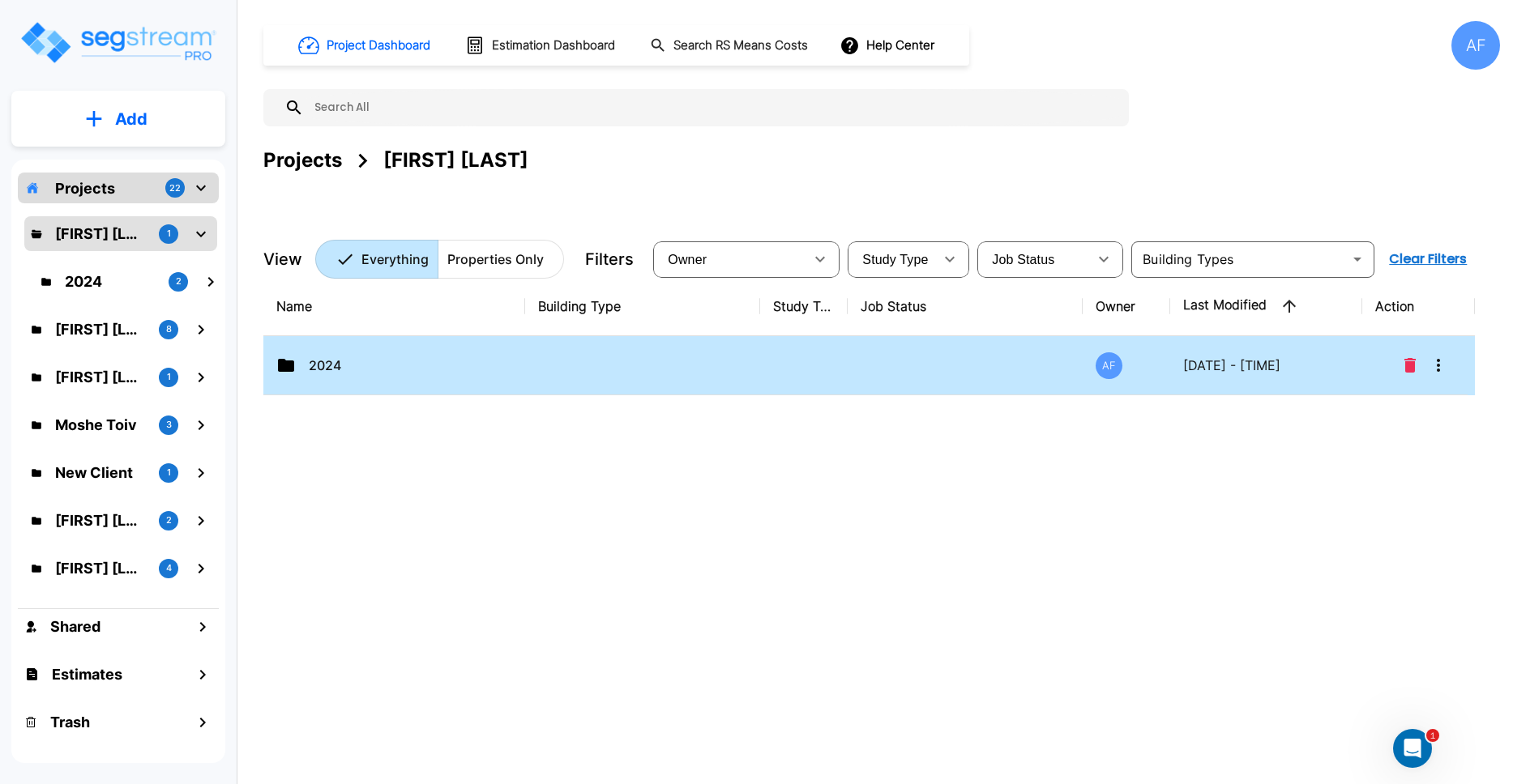 click on "2024" at bounding box center (390, 365) 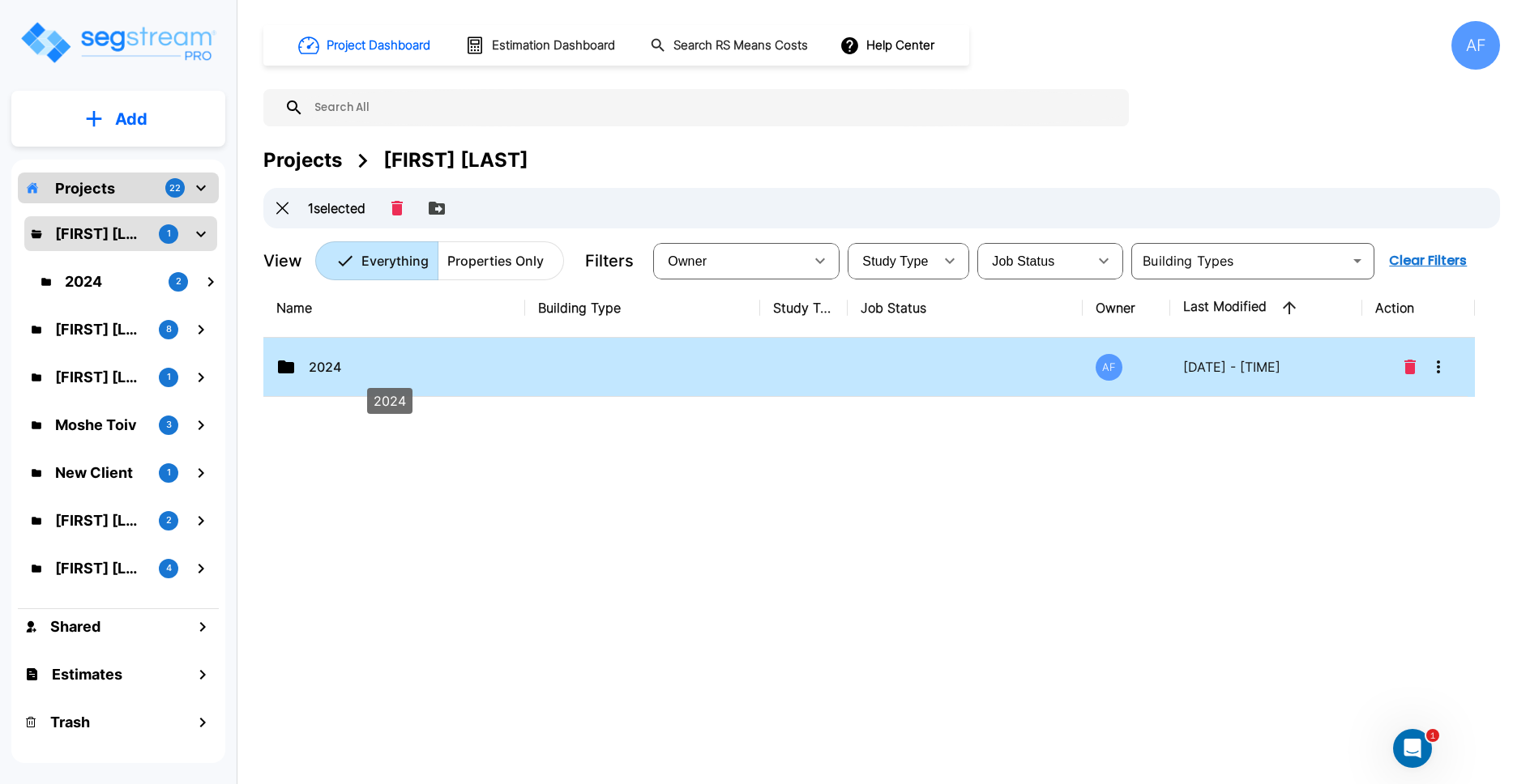 click on "2024" at bounding box center [390, 367] 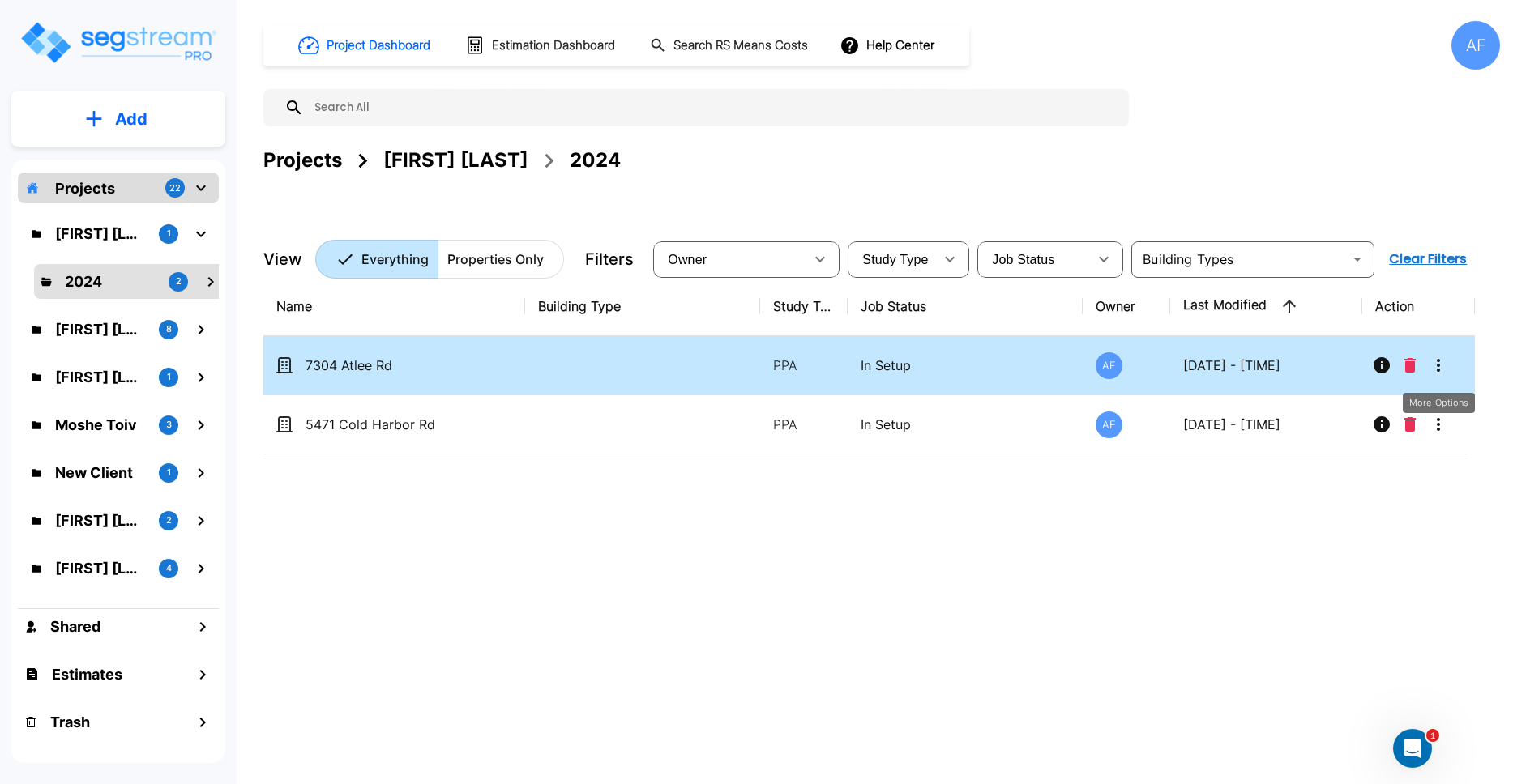 click 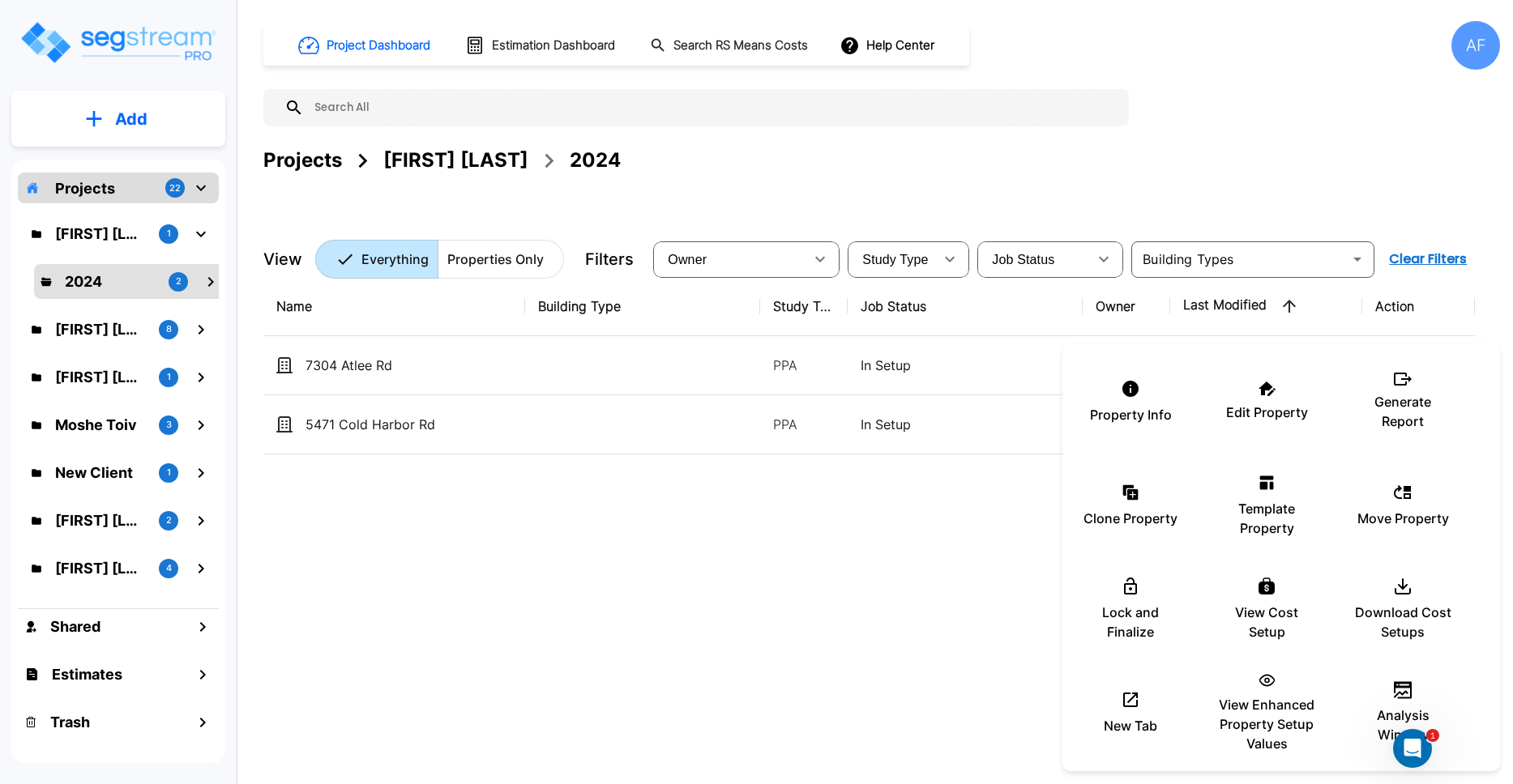 click at bounding box center [1413, 748] 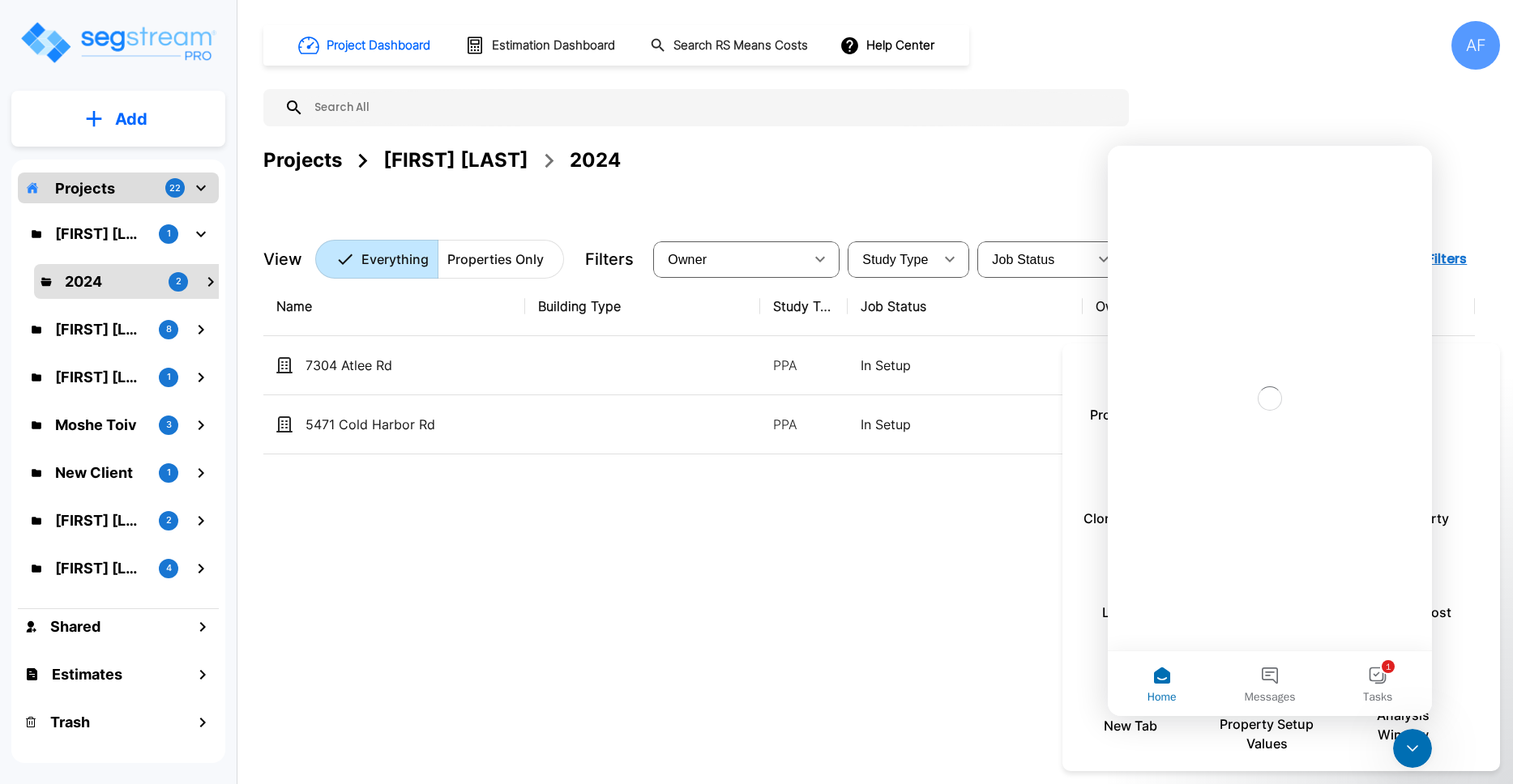 scroll, scrollTop: 0, scrollLeft: 0, axis: both 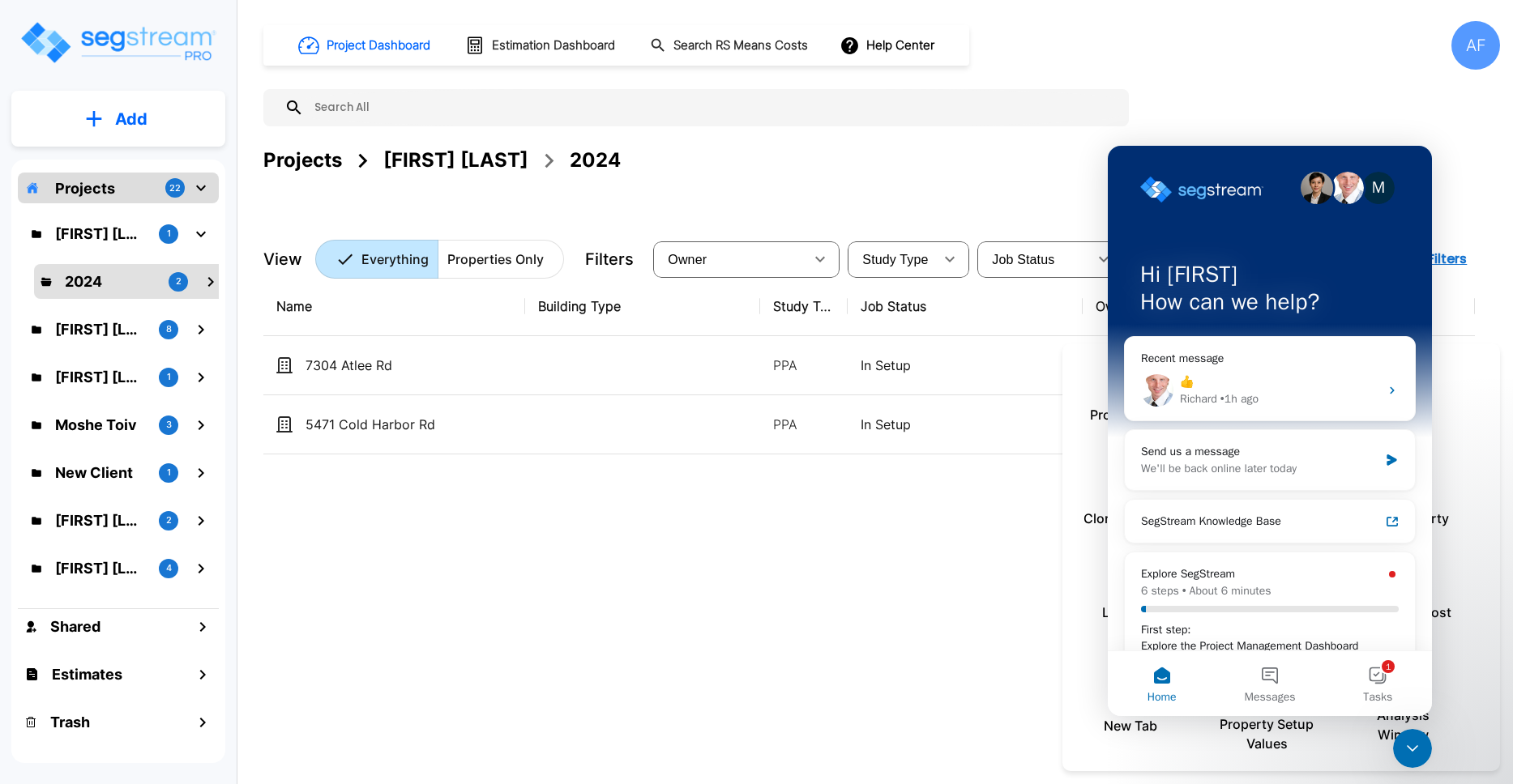click 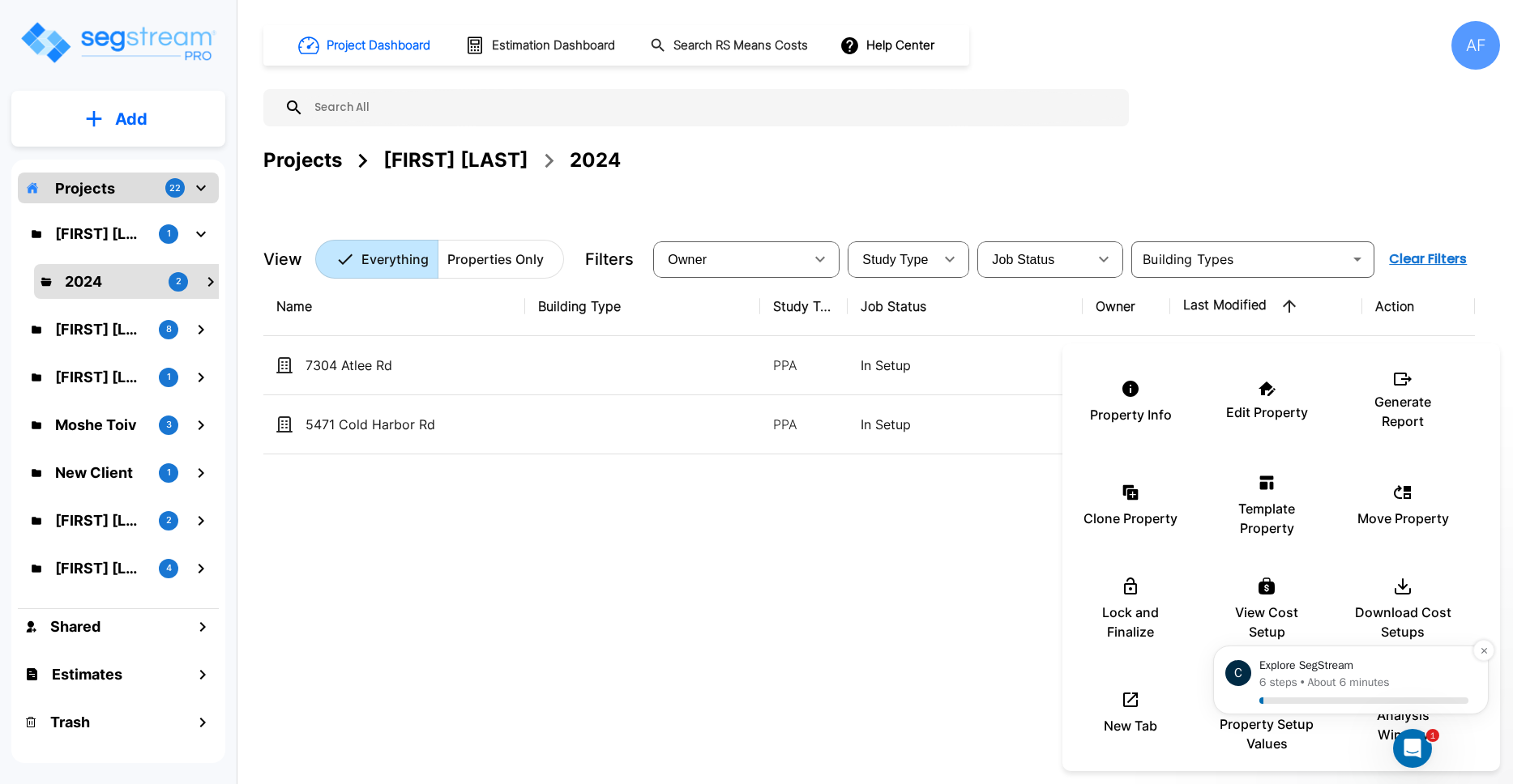 scroll, scrollTop: 0, scrollLeft: 0, axis: both 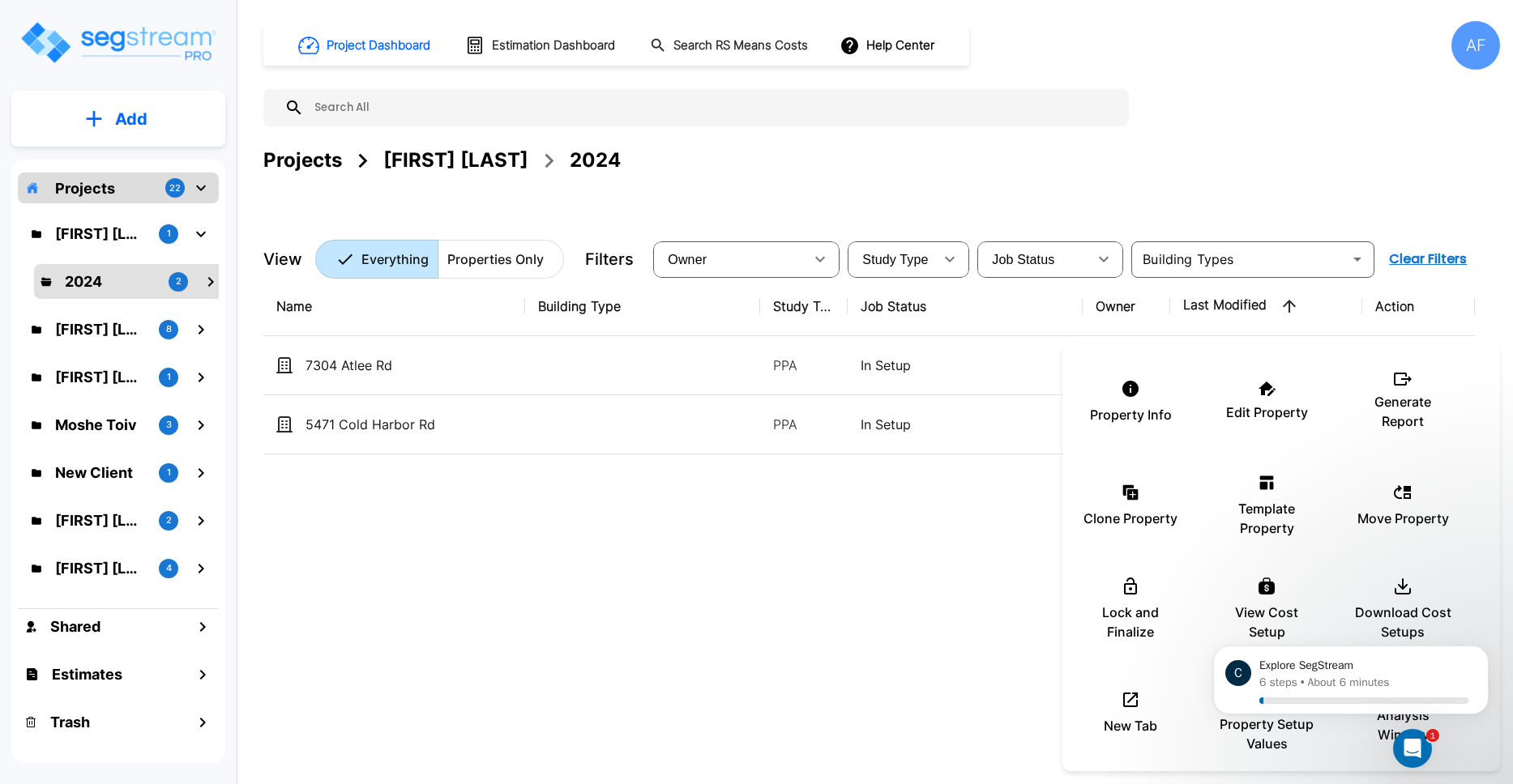 click at bounding box center [756, 392] 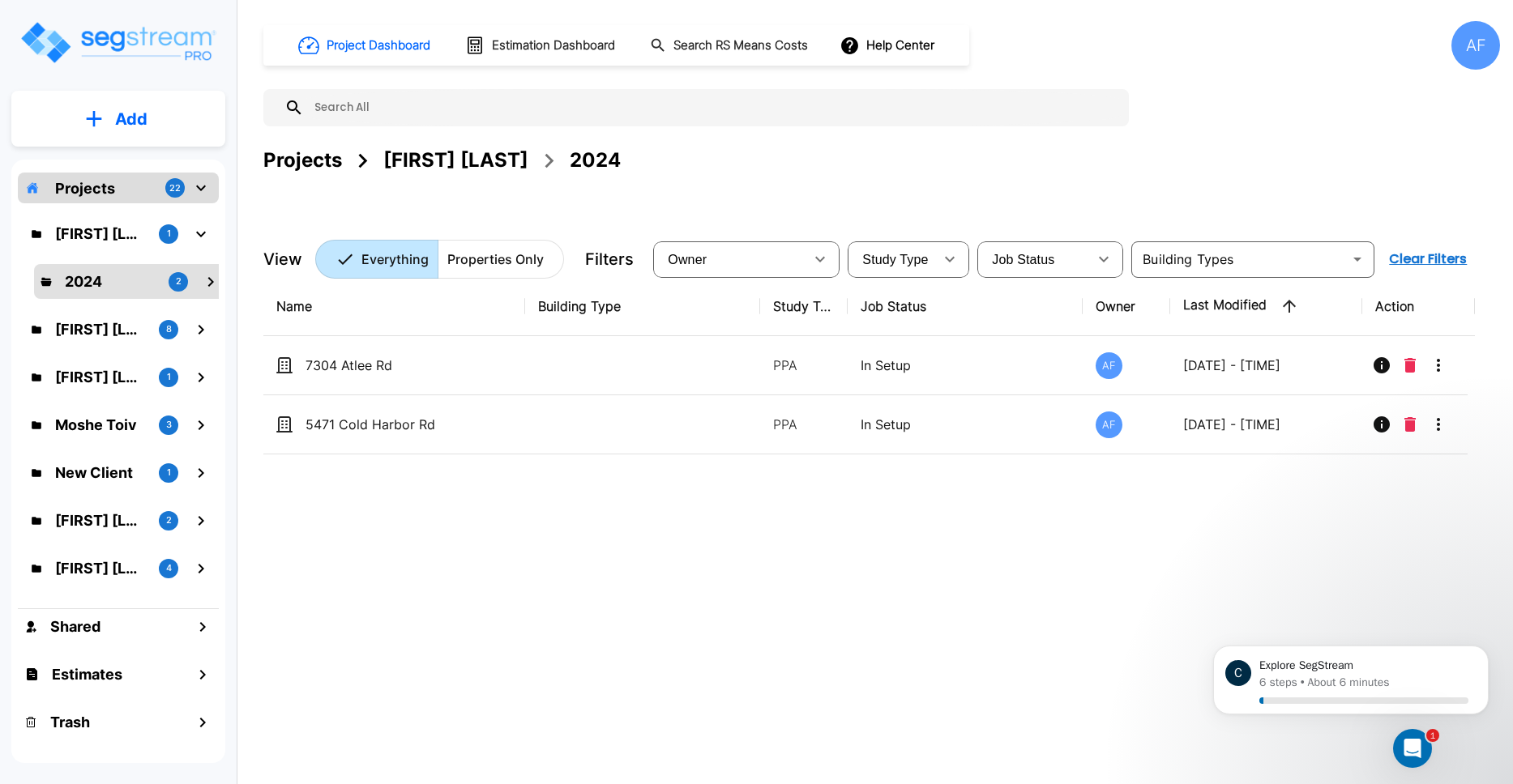 click on "Name Building Type Study Type Job Status Owner Last Modified Action 7304 Atlee Rd PPA In Setup AF 08/04/2025 - 08:48 pm 5471 Cold Harbor Rd PPA In Setup AF 08/04/2025 - 08:22 pm" at bounding box center [869, 520] 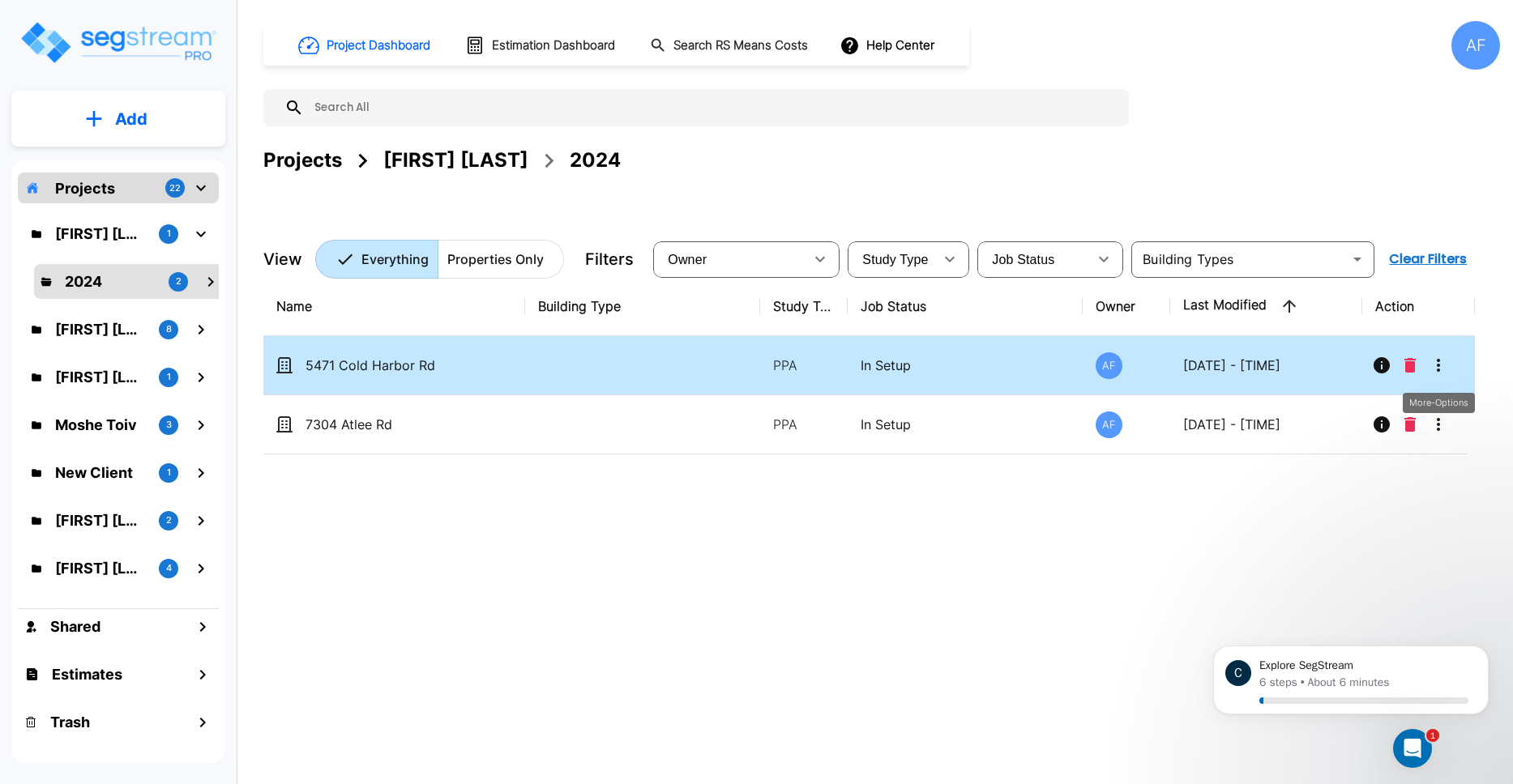 click 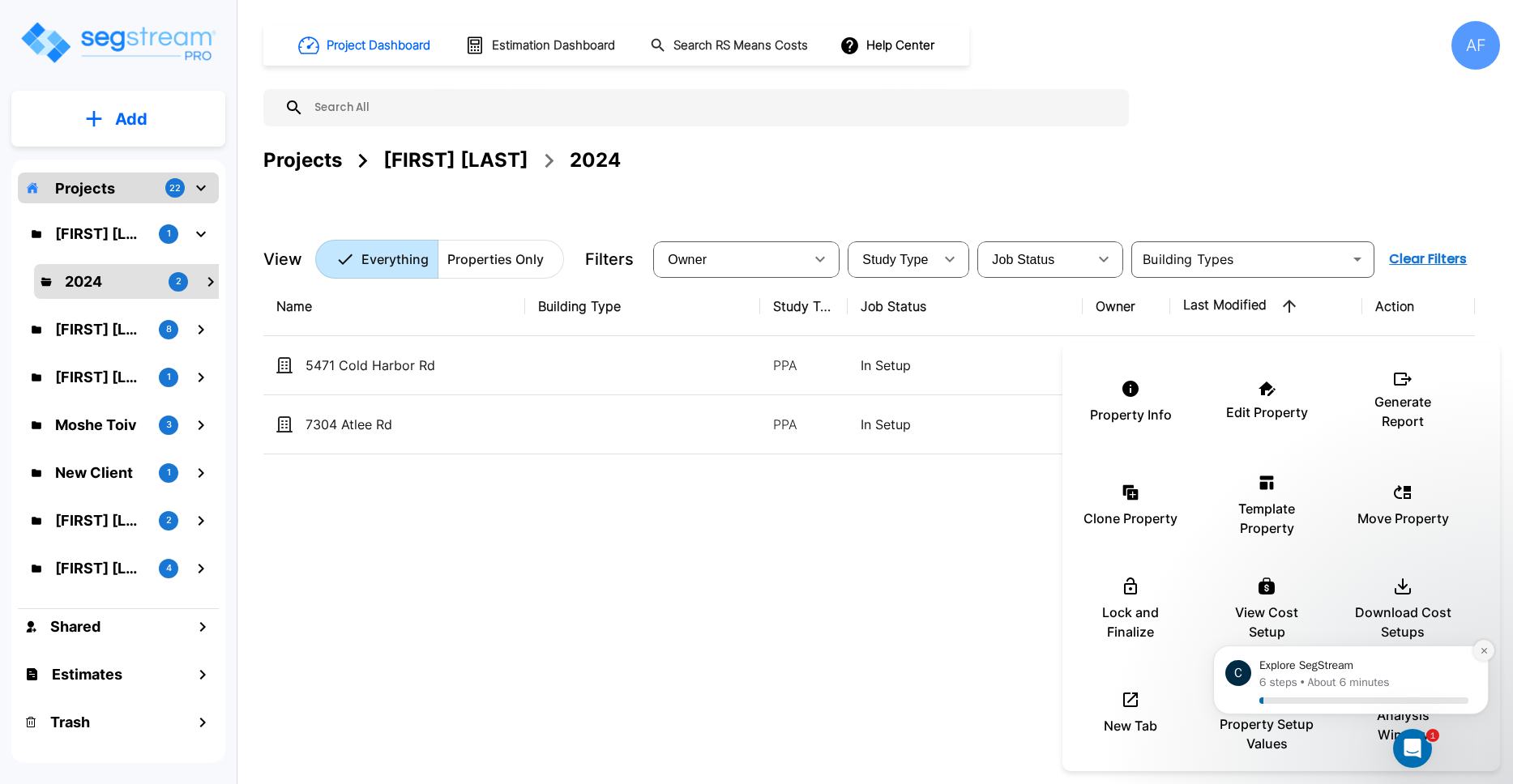 click 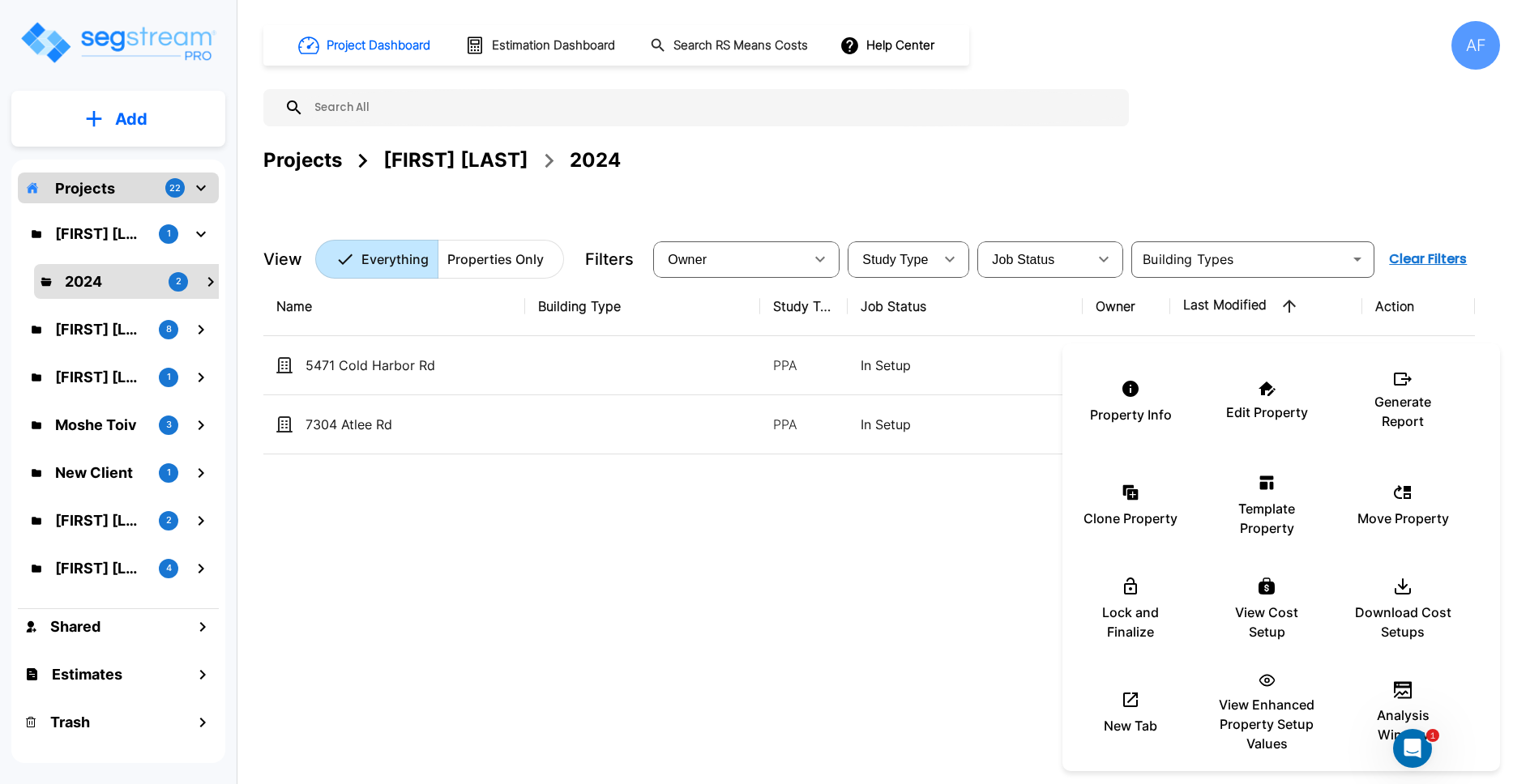 click at bounding box center [756, 392] 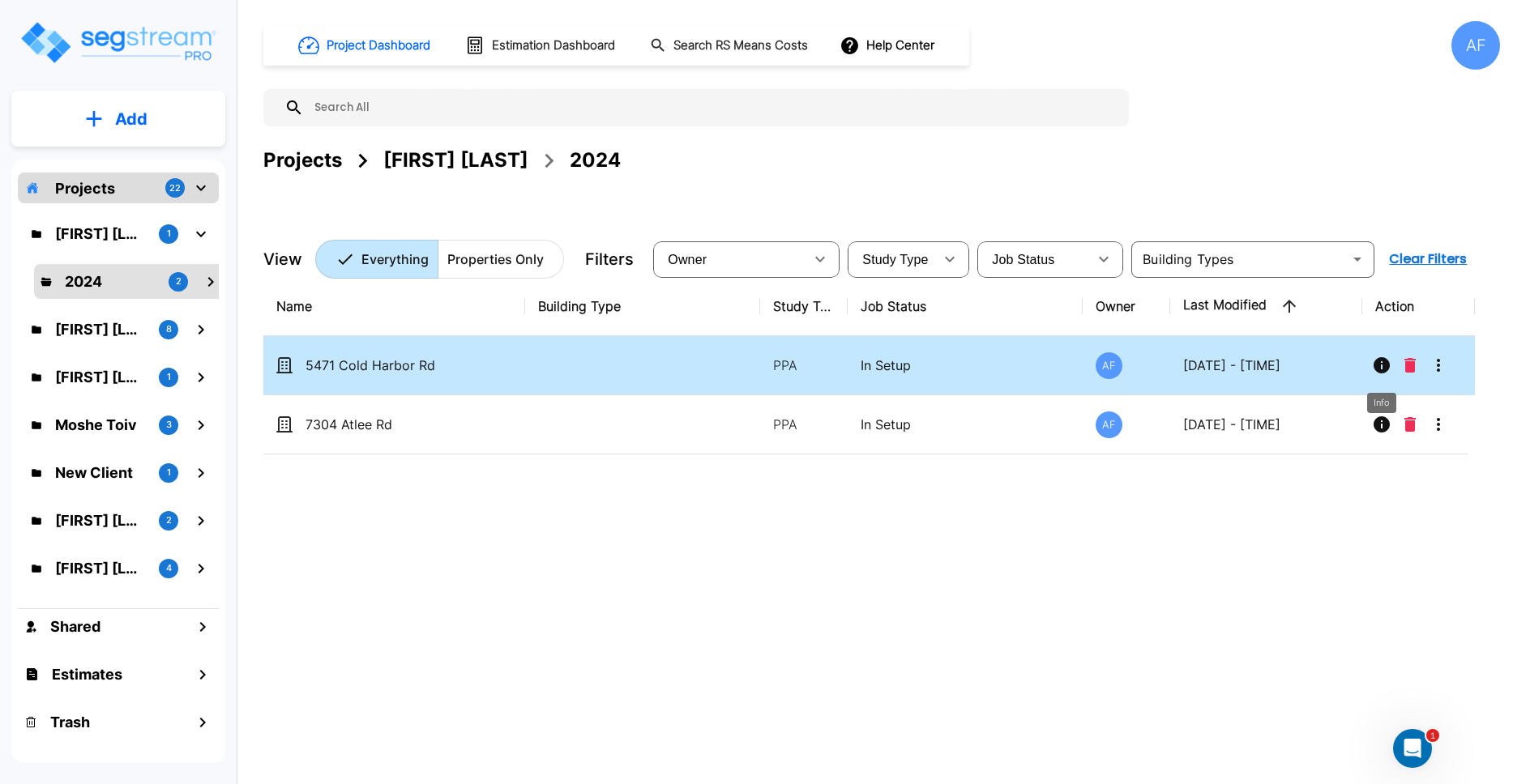 click 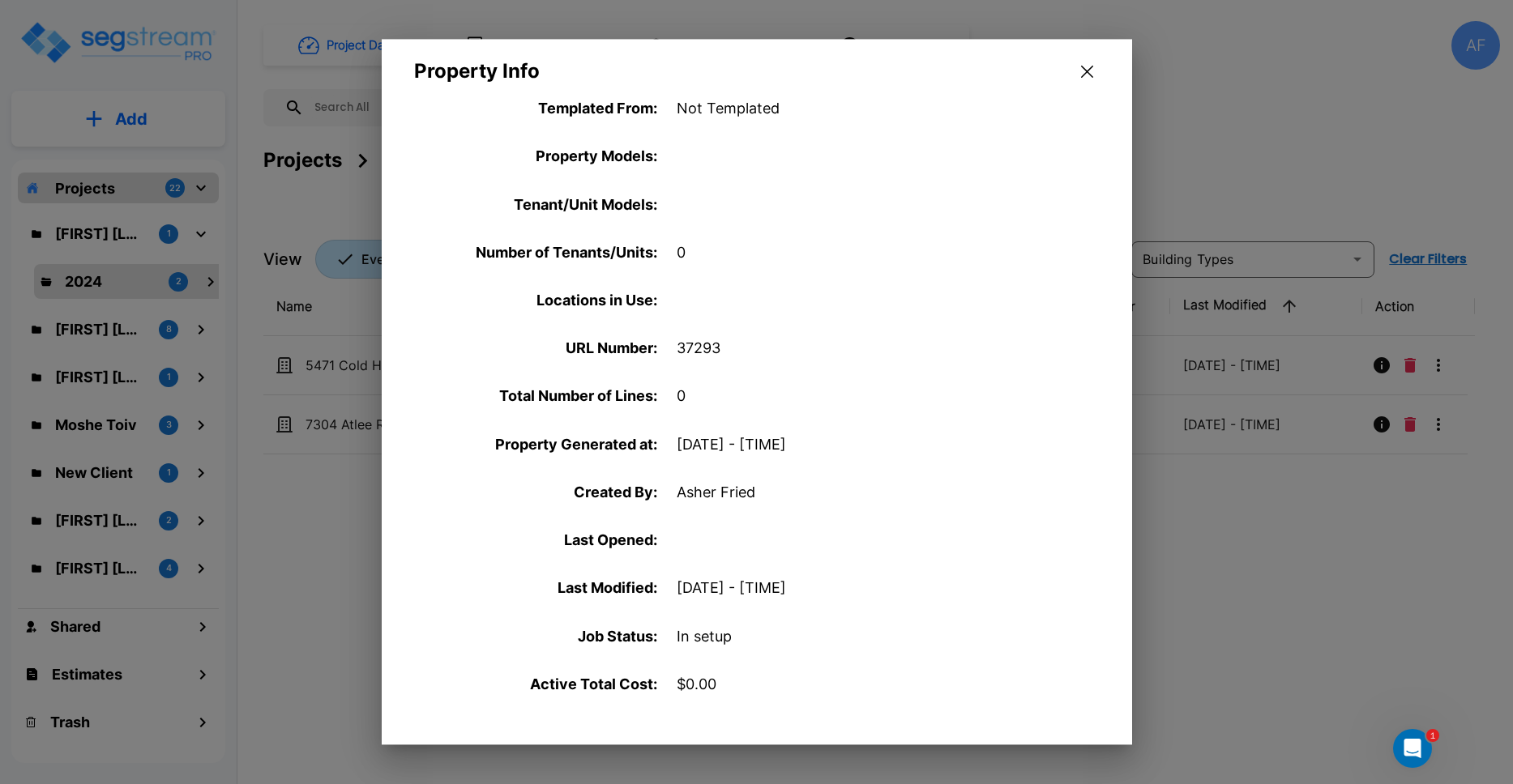 scroll, scrollTop: 502, scrollLeft: 0, axis: vertical 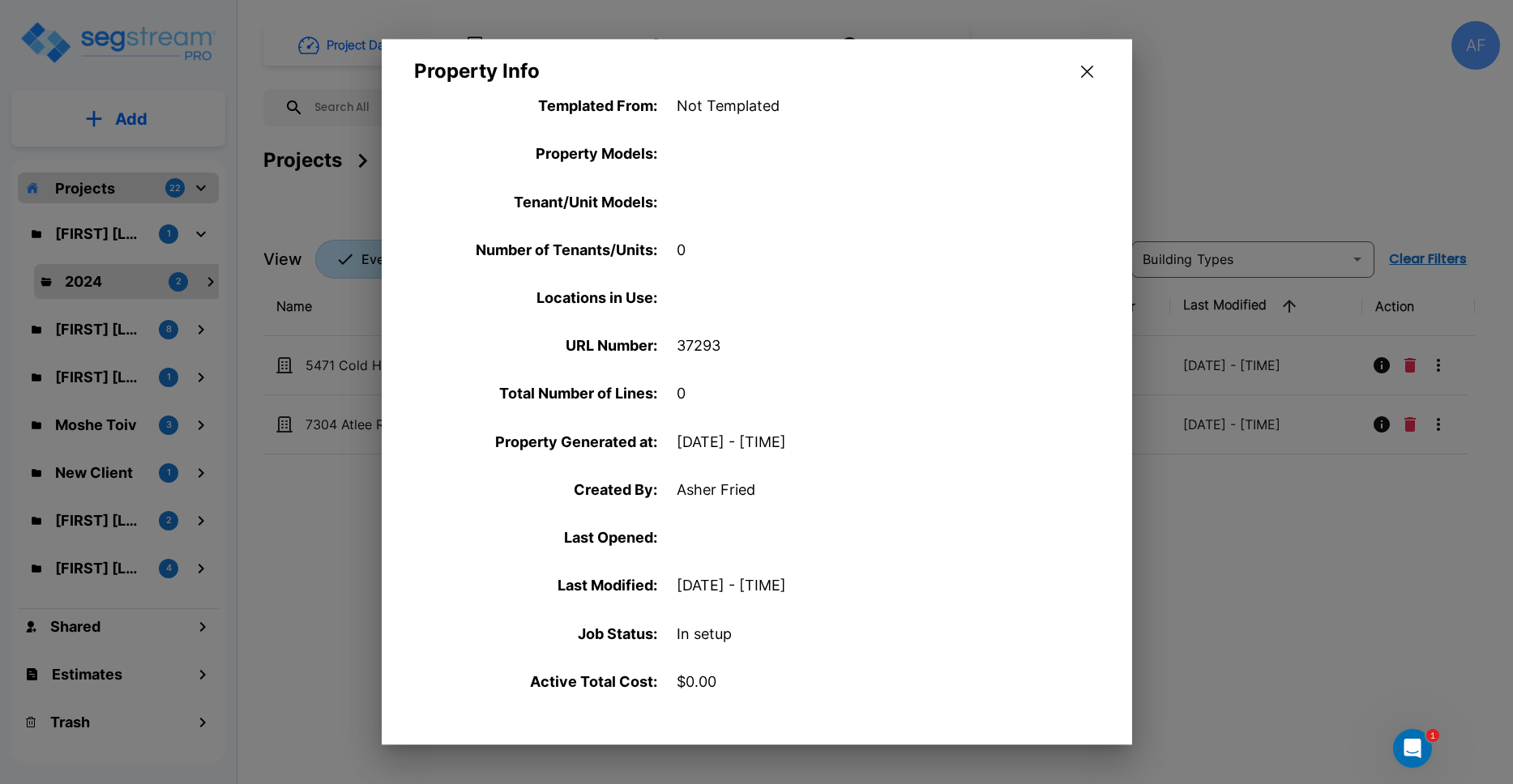 click 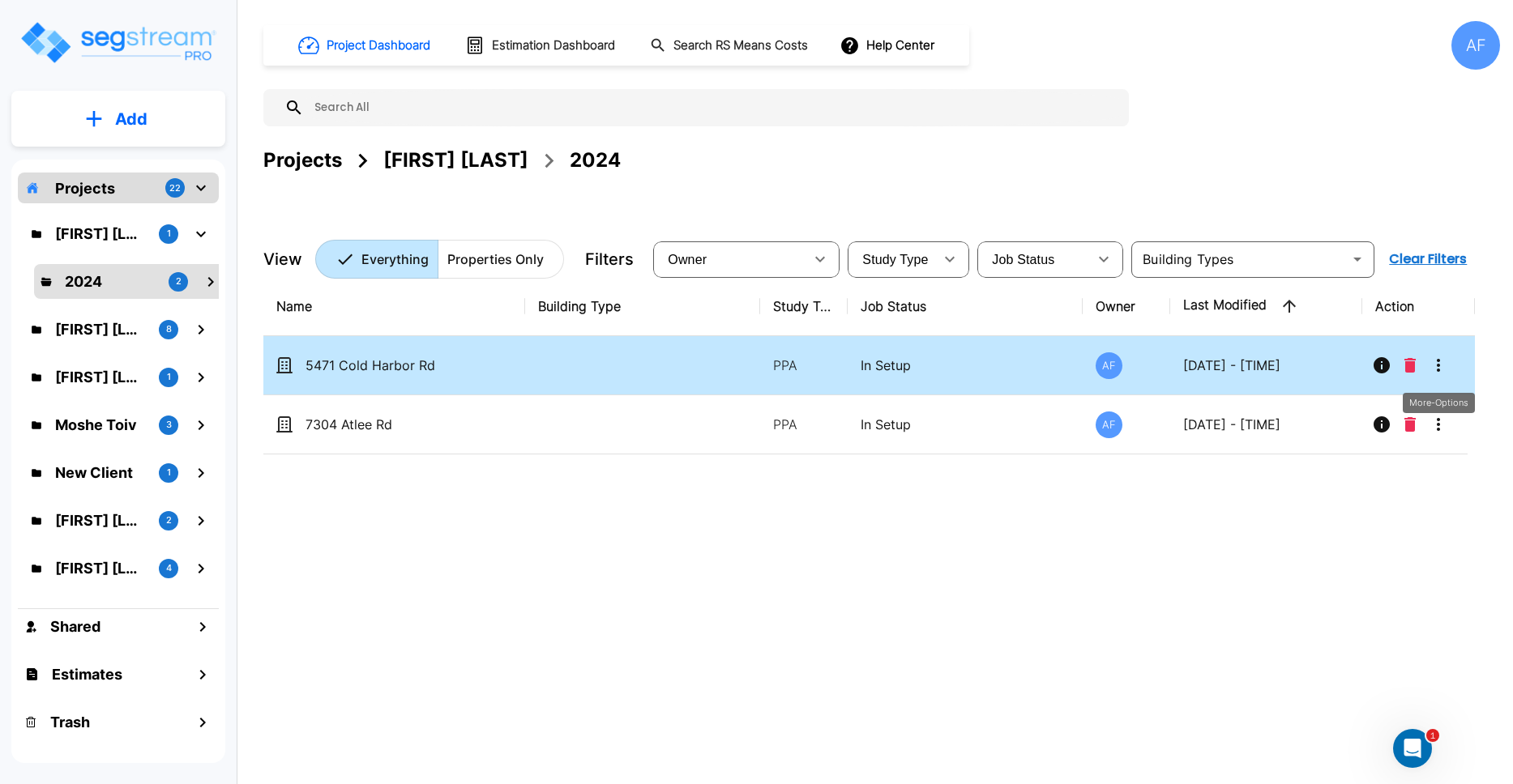 click 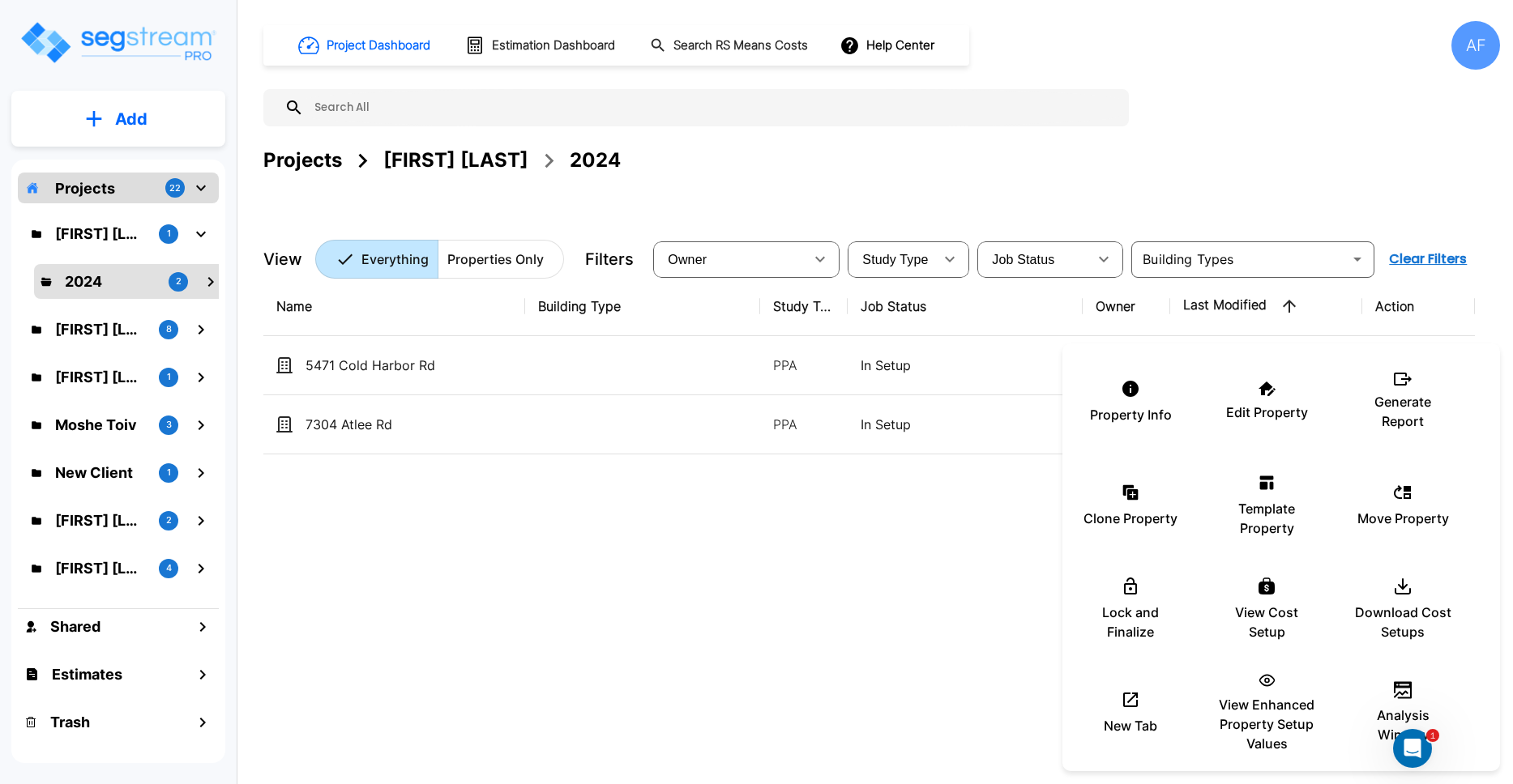 click at bounding box center (756, 392) 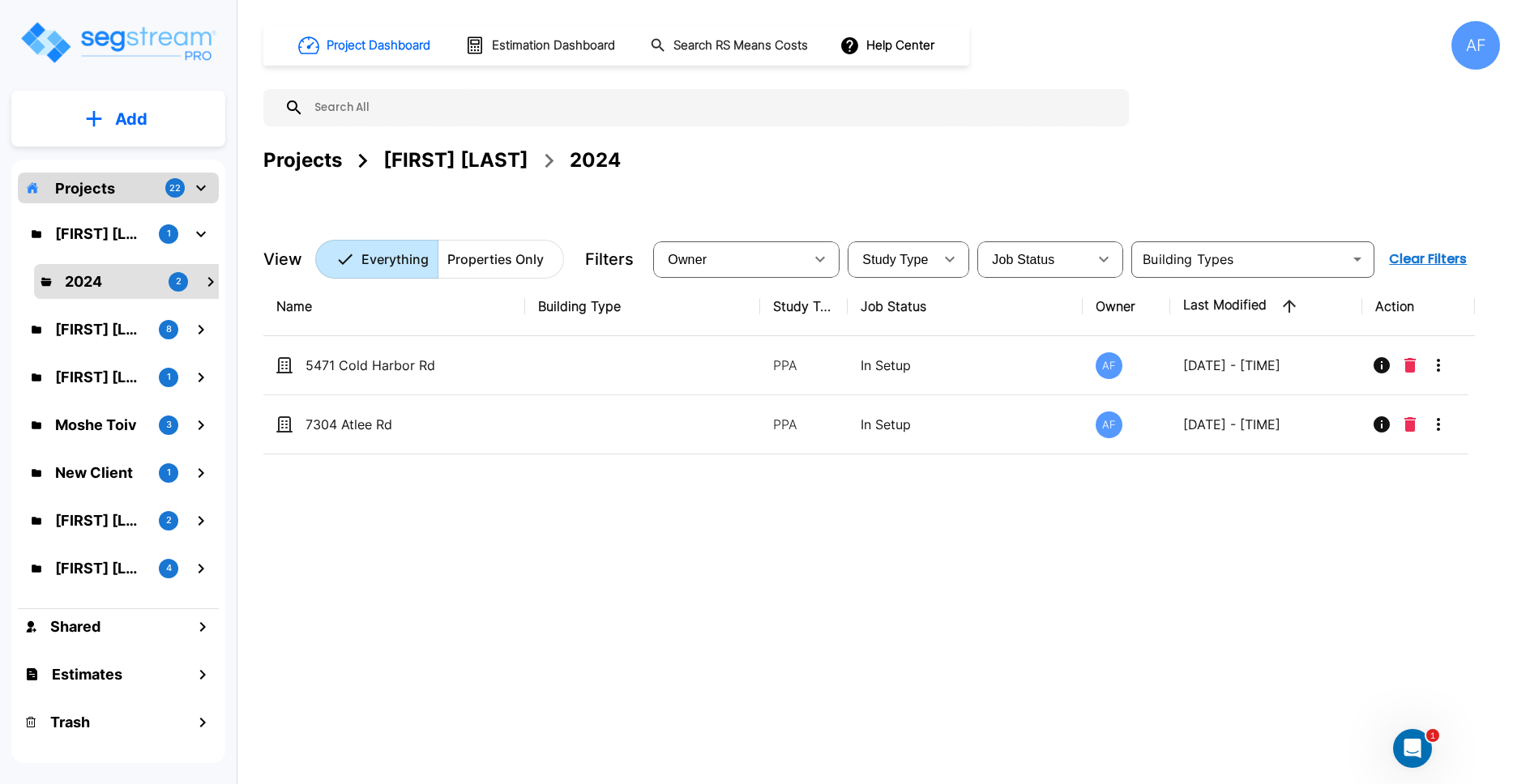 type 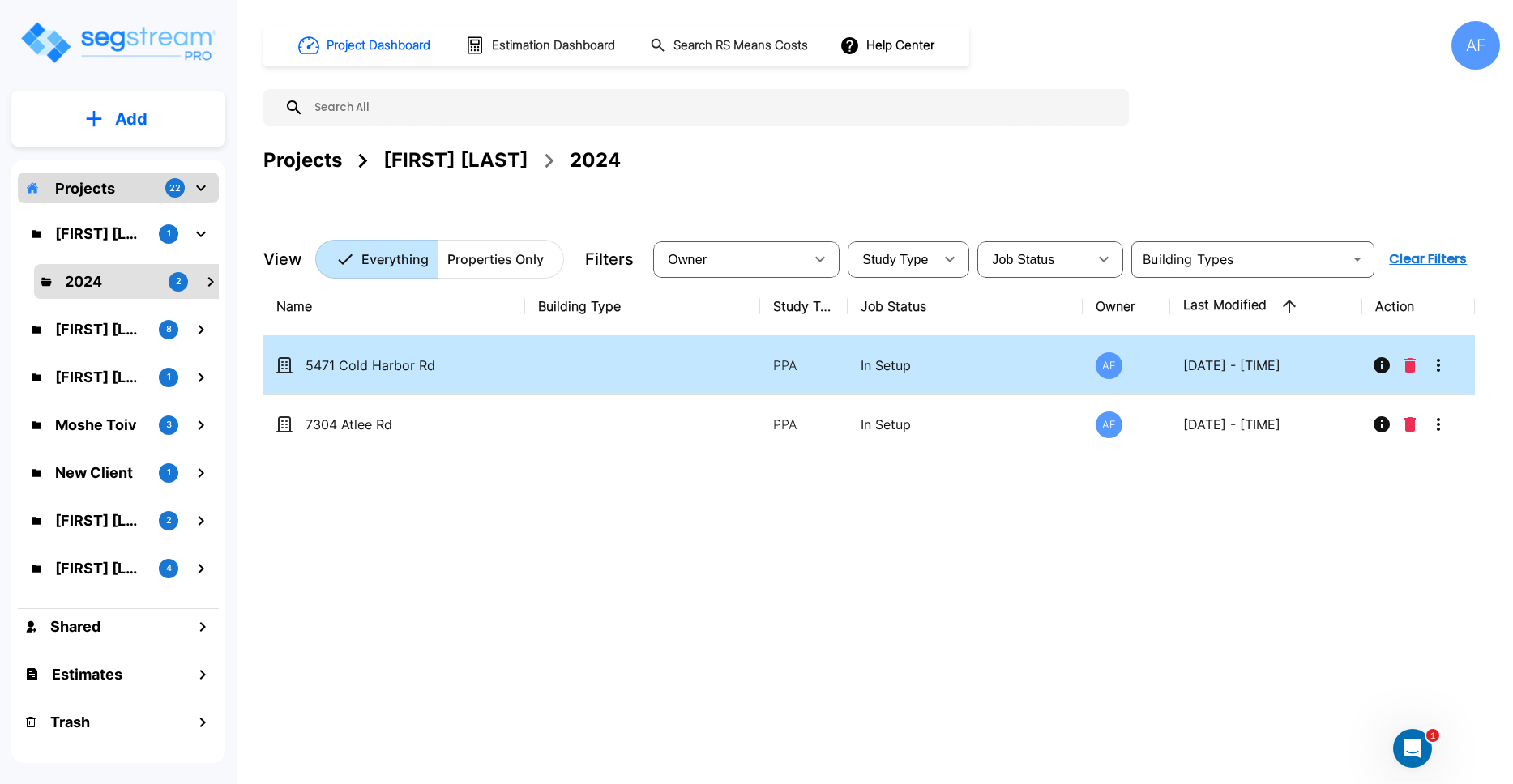 click on "In Setup" at bounding box center (965, 365) 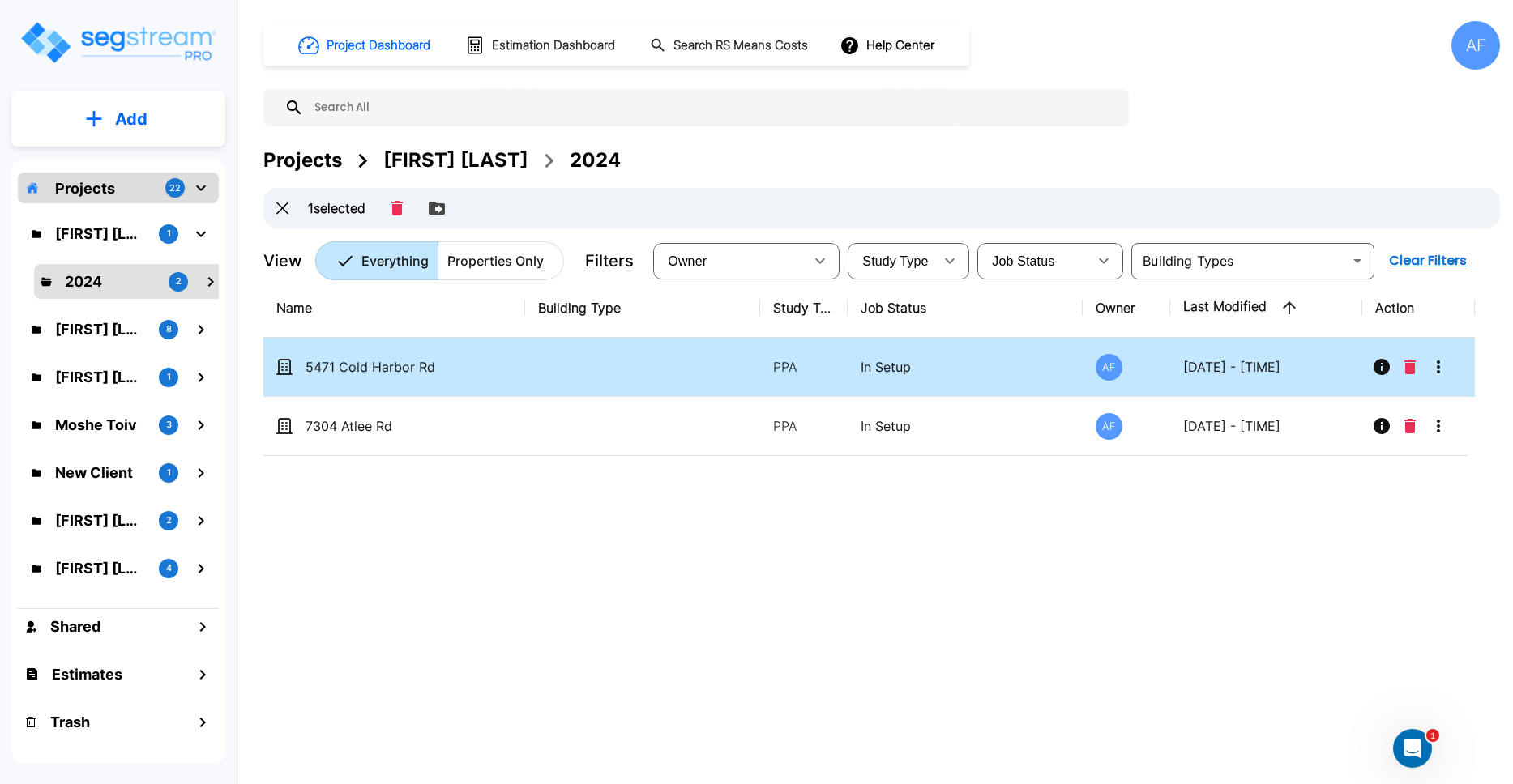 click on "Action" at bounding box center [1419, 308] 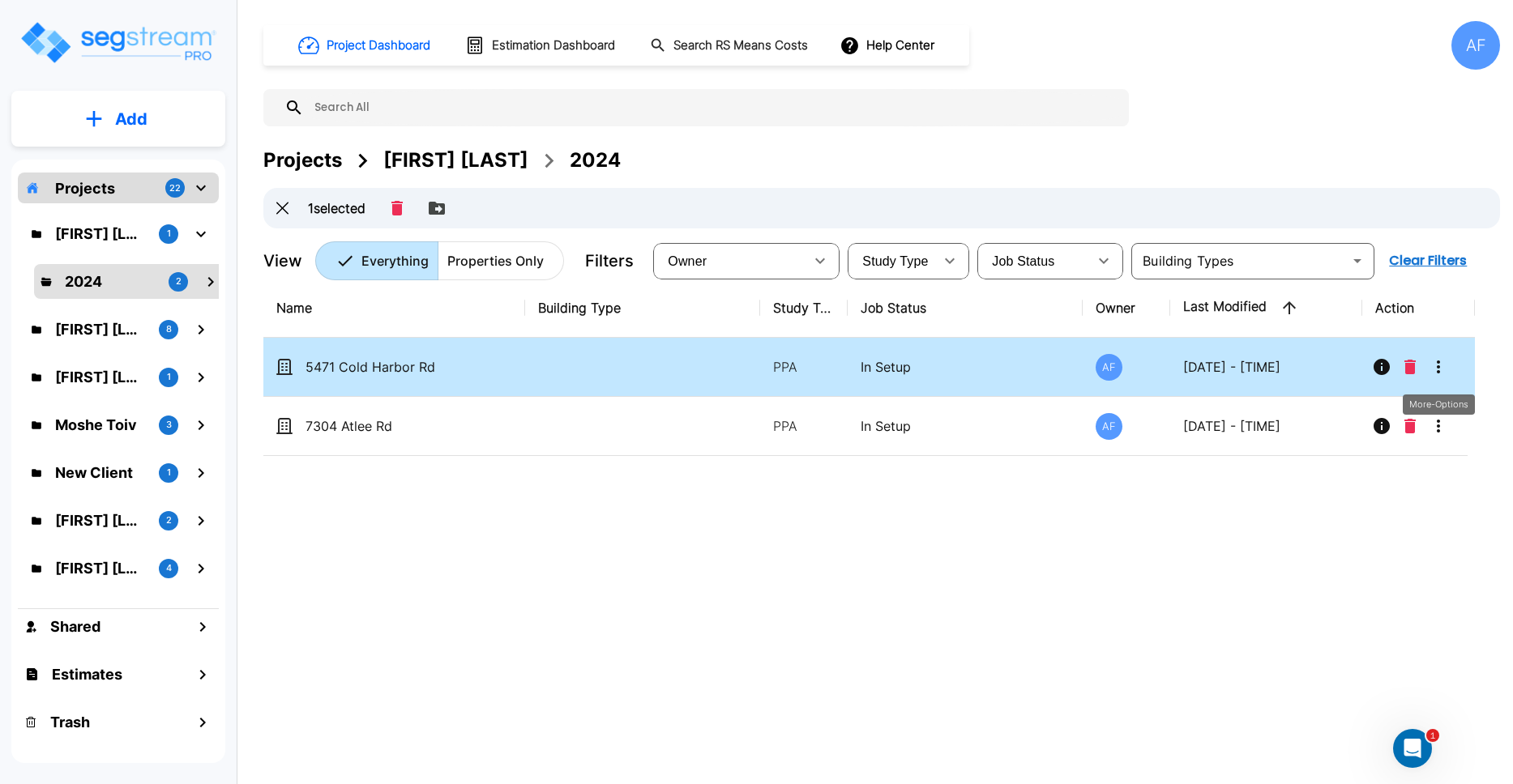 click 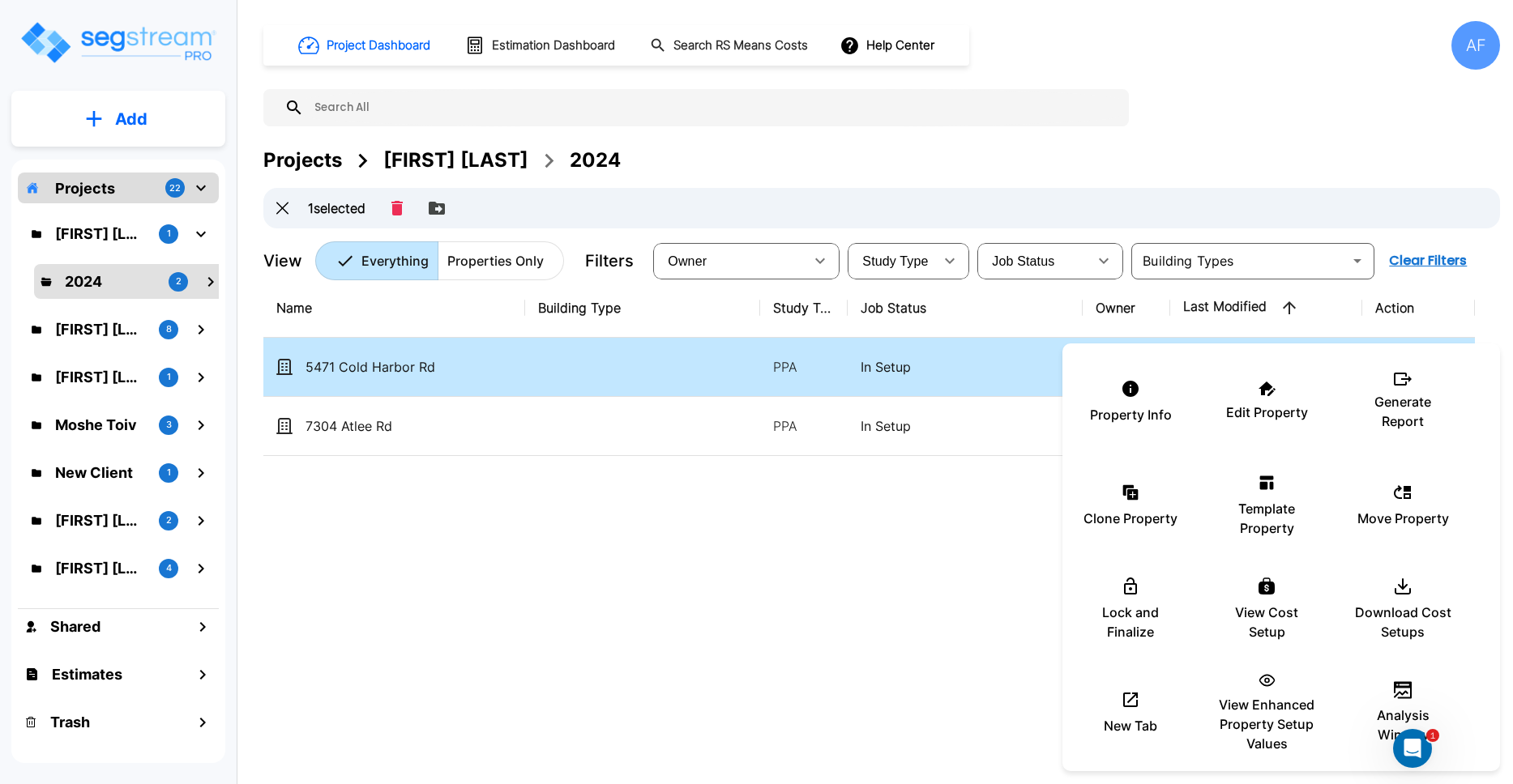 click at bounding box center [756, 392] 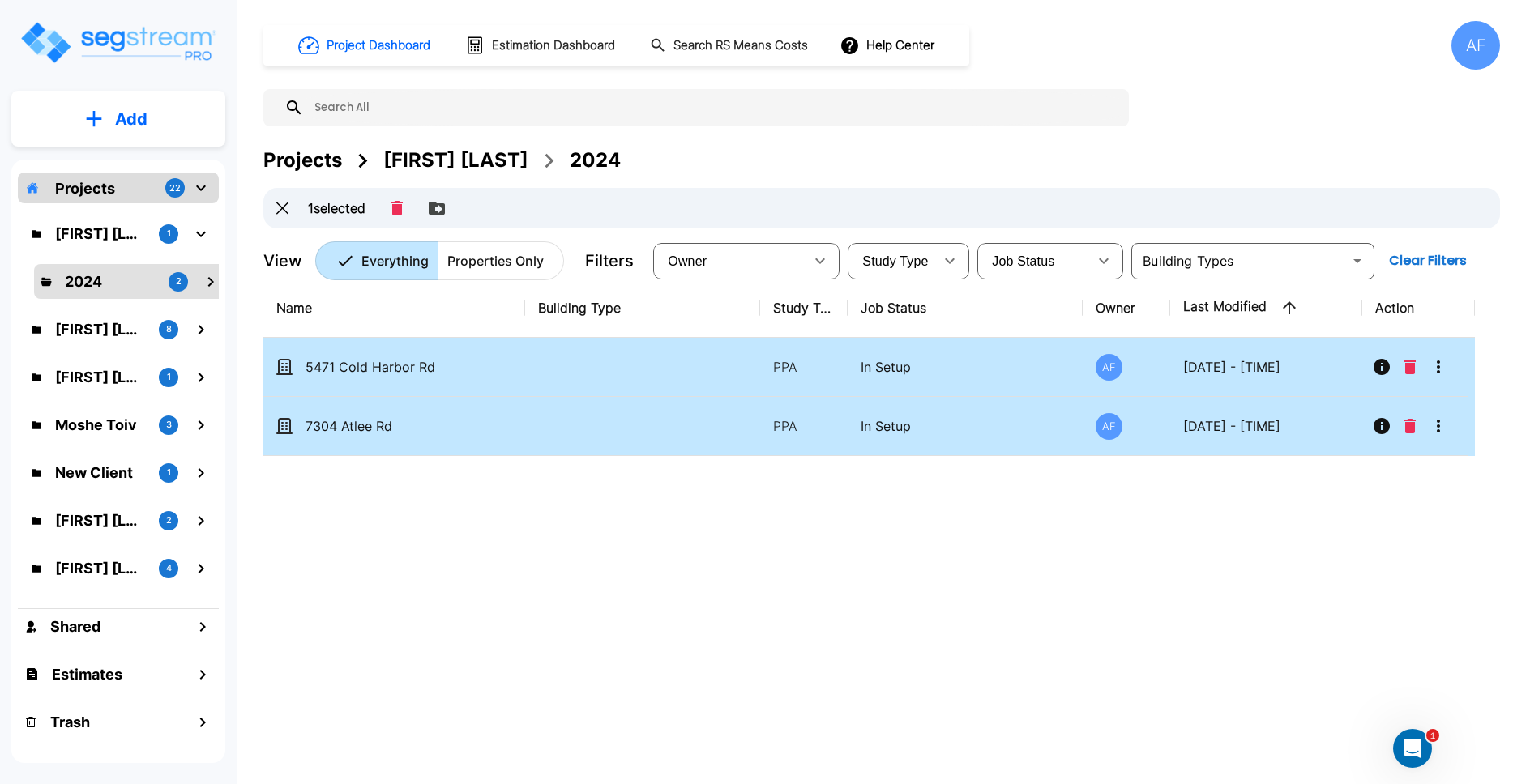 click at bounding box center [643, 426] 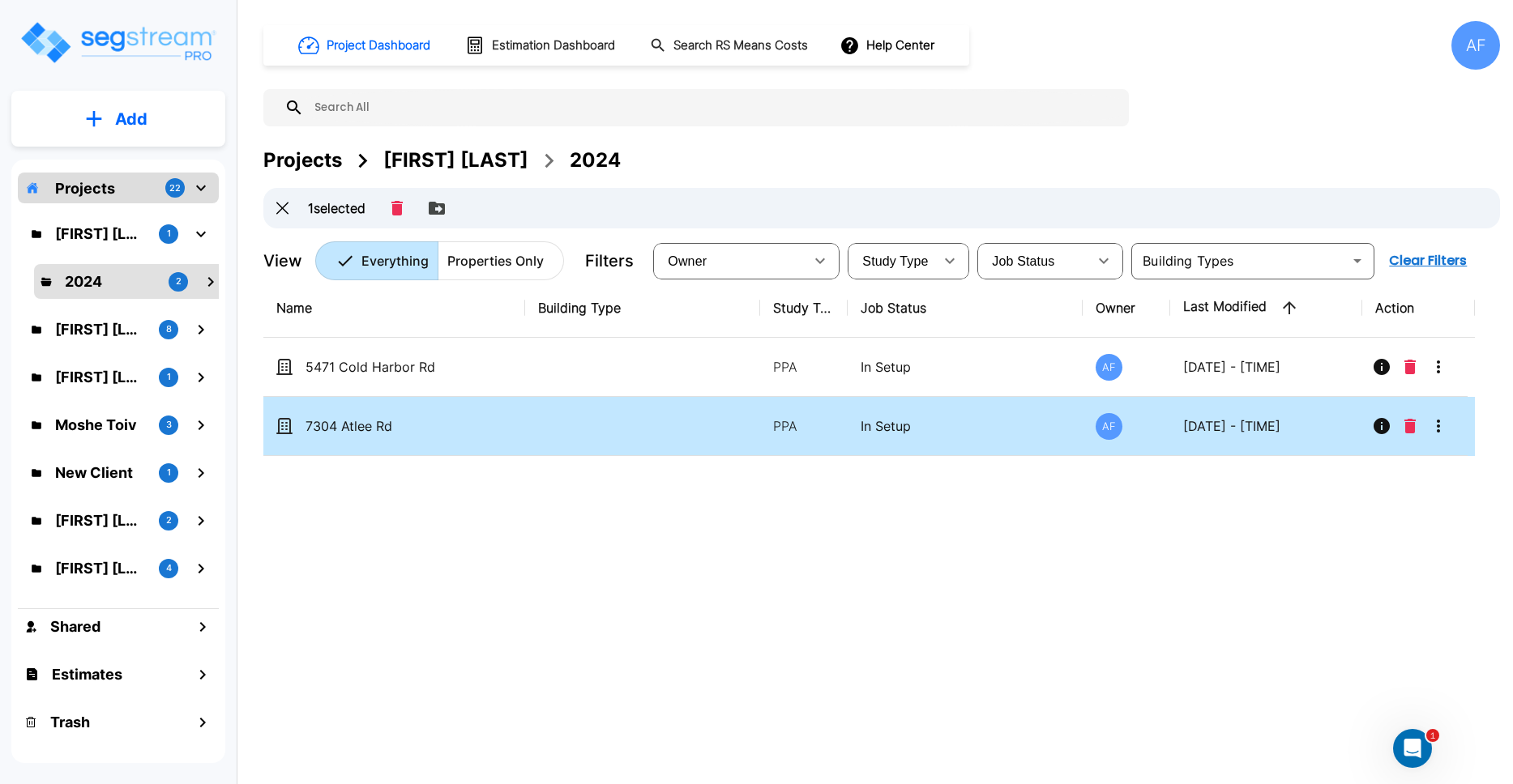 click at bounding box center (643, 426) 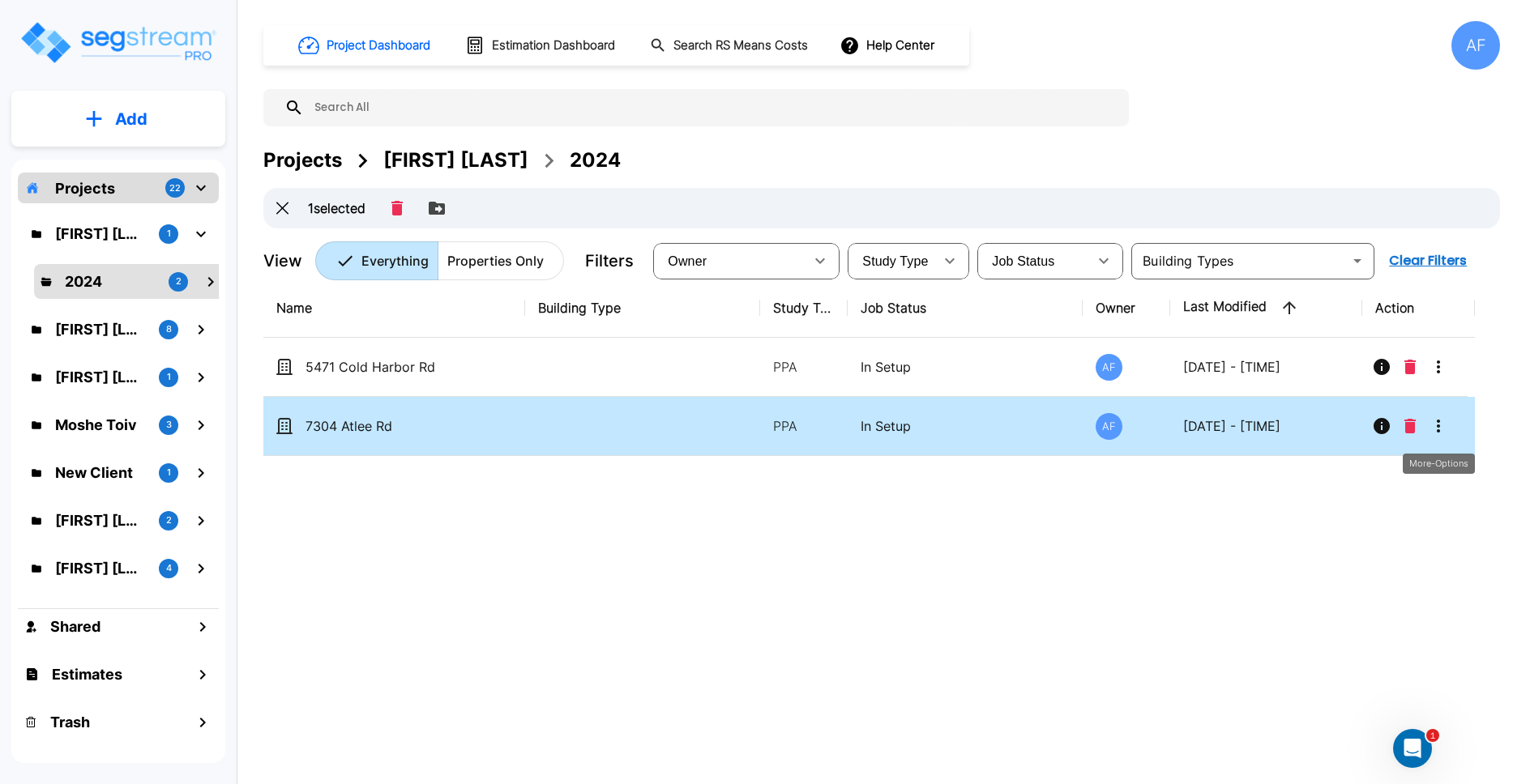 click 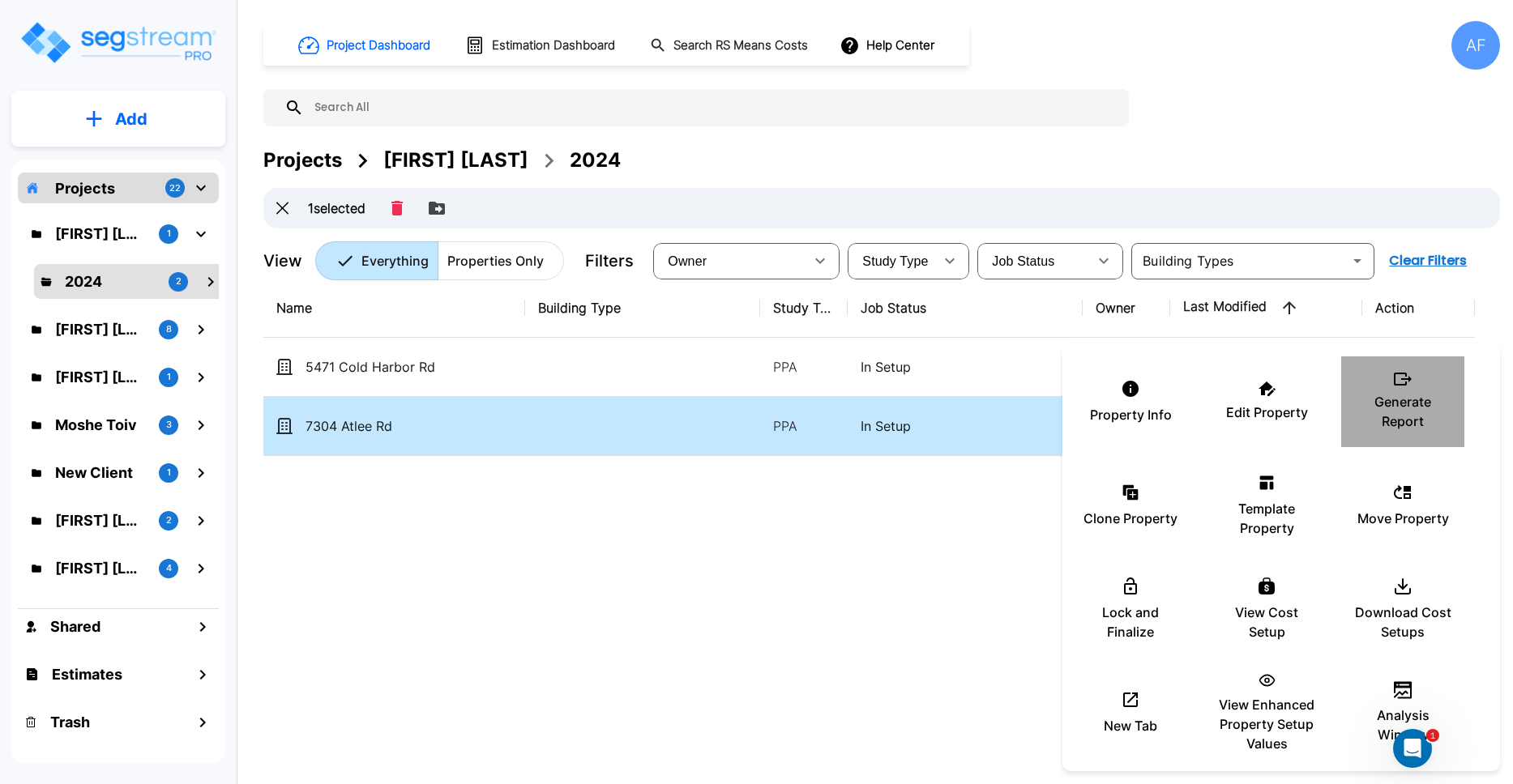 click on "Generate Report" at bounding box center [1403, 411] 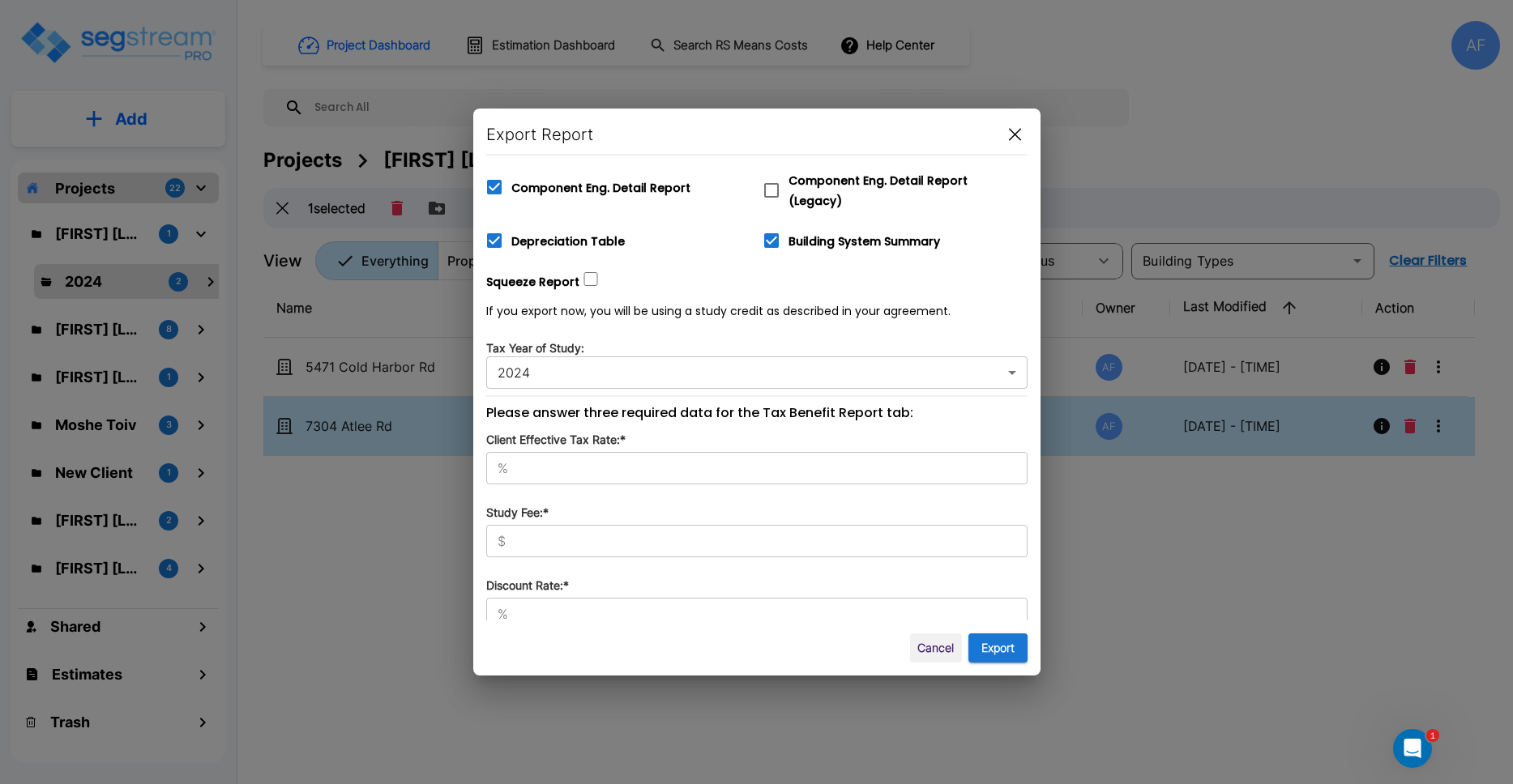 scroll, scrollTop: 381, scrollLeft: 0, axis: vertical 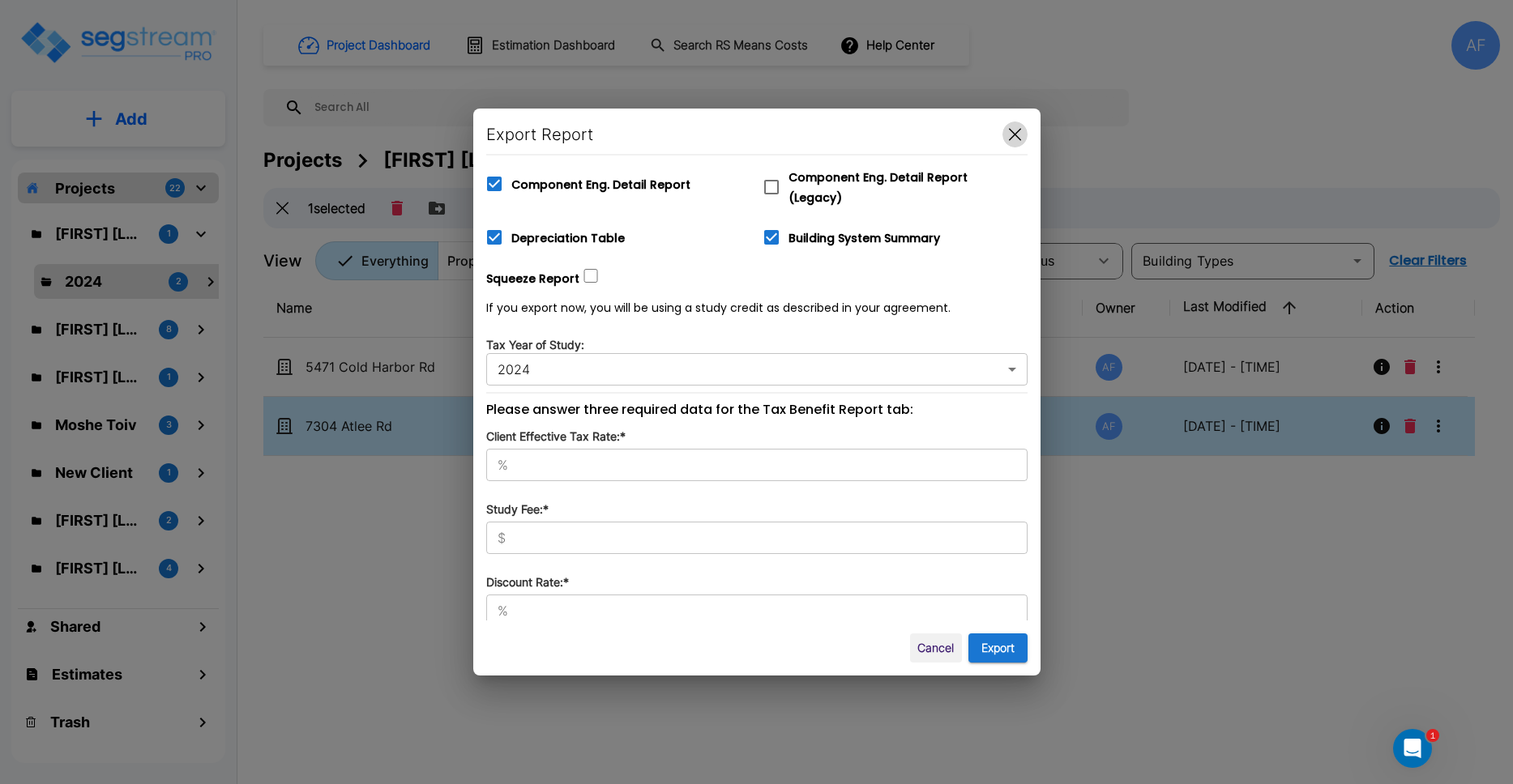 click 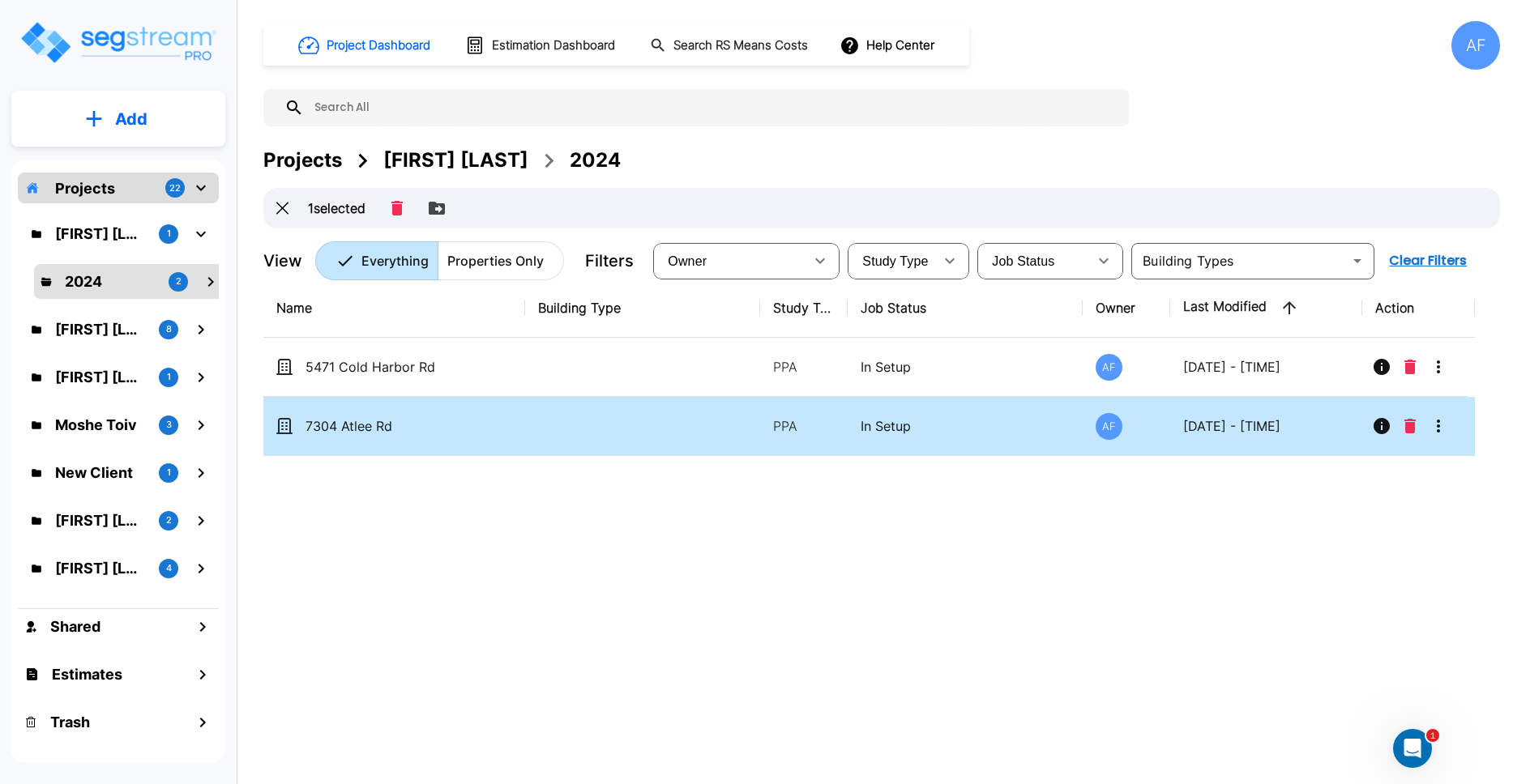 click on "Name Building Type Study Type Job Status Owner Last Modified Action 5471 Cold Harbor Rd PPA In Setup AF 08/04/2025 - 08:22 pm 7304 Atlee Rd PPA In Setup AF 08/04/2025 - 08:48 pm" at bounding box center [869, 522] 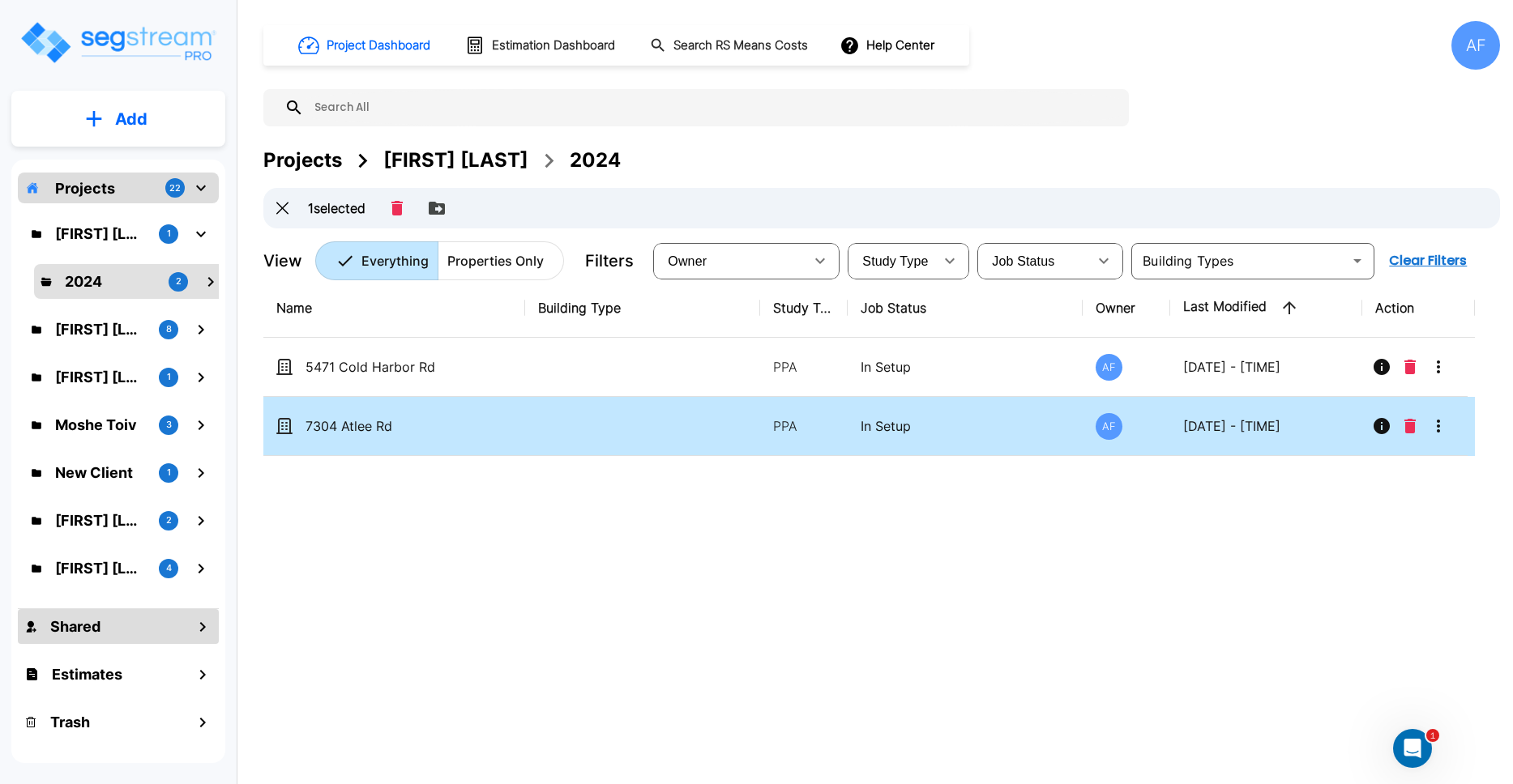 click on "Shared" at bounding box center [118, 626] 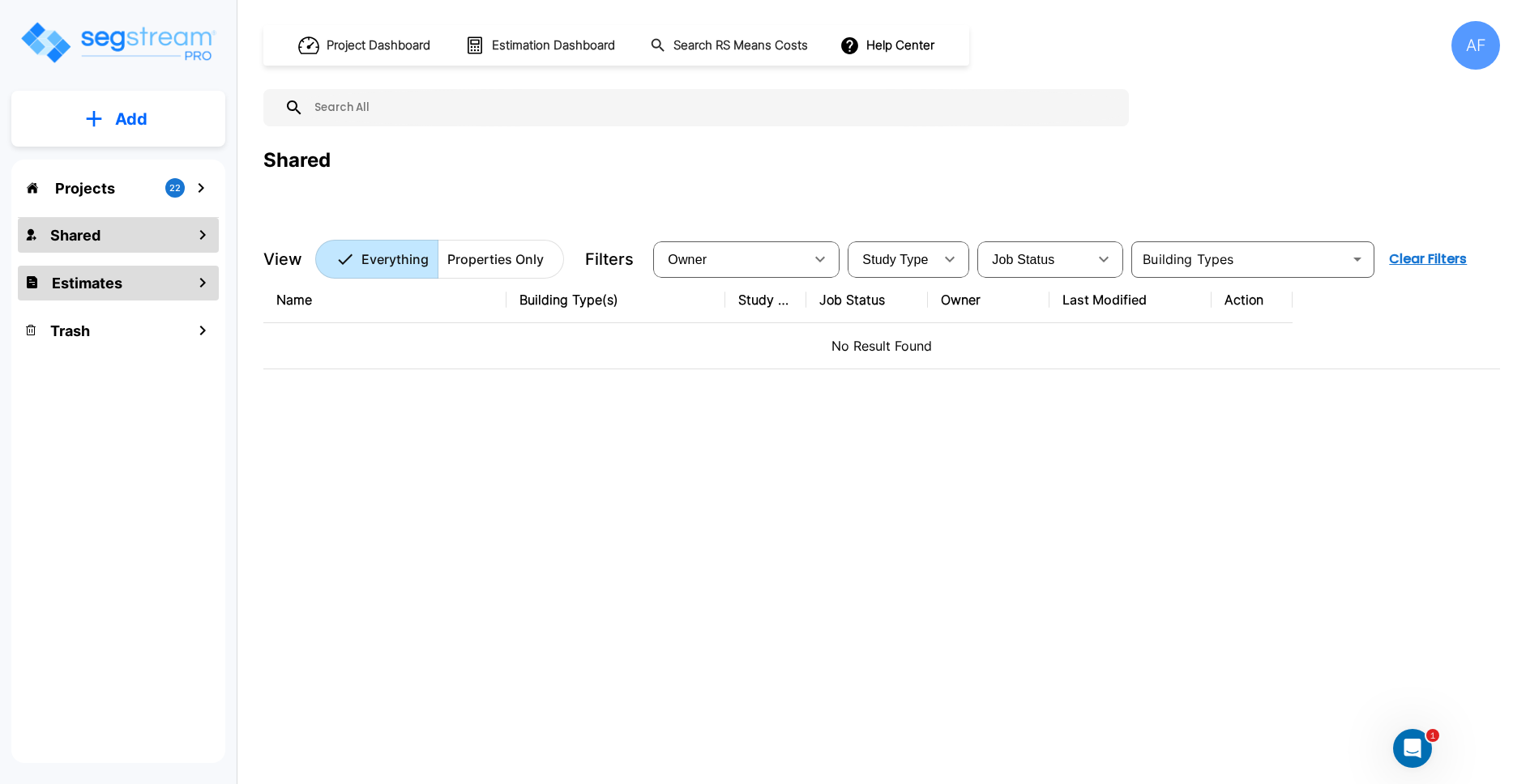 click on "Estimates" at bounding box center (118, 283) 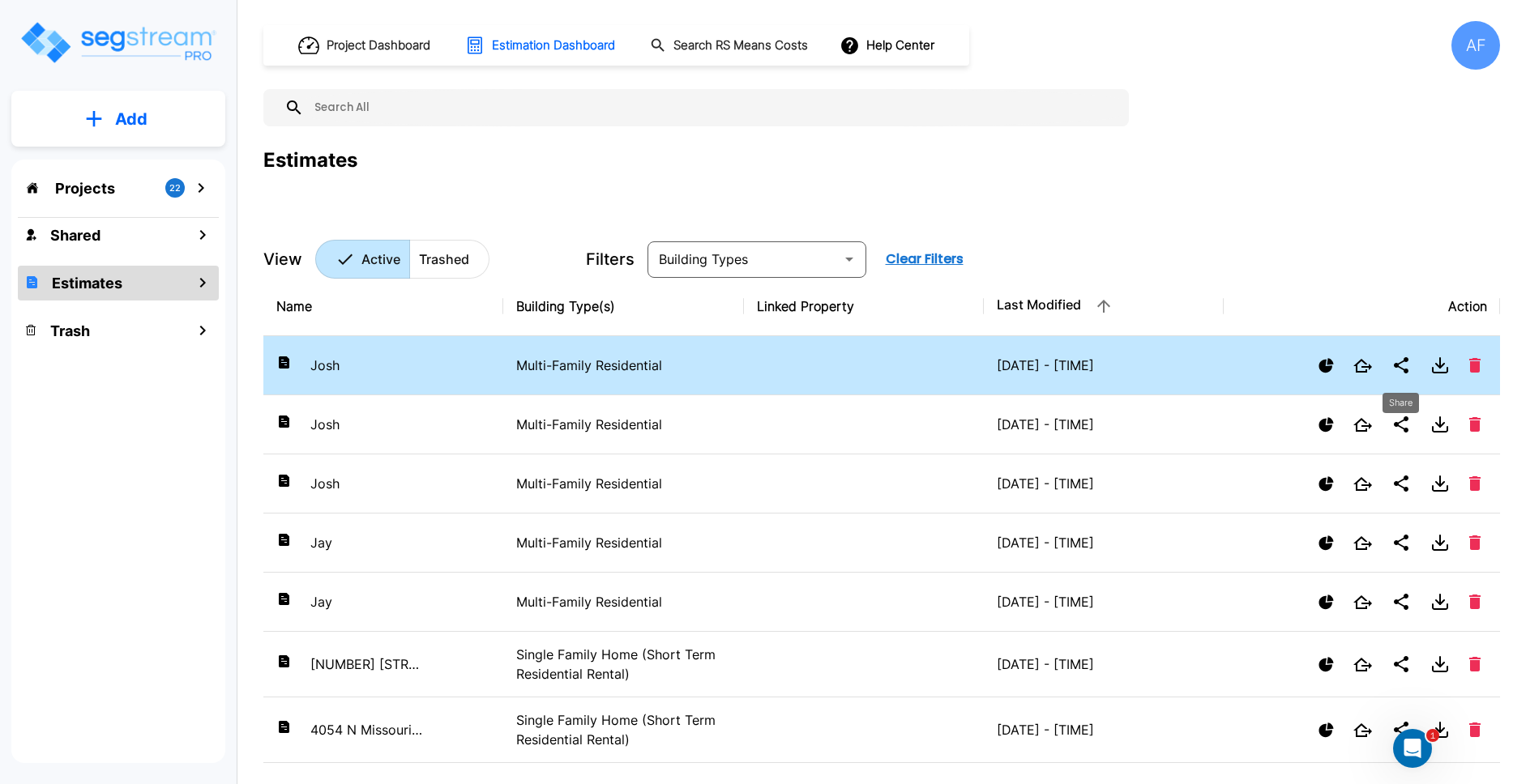 click 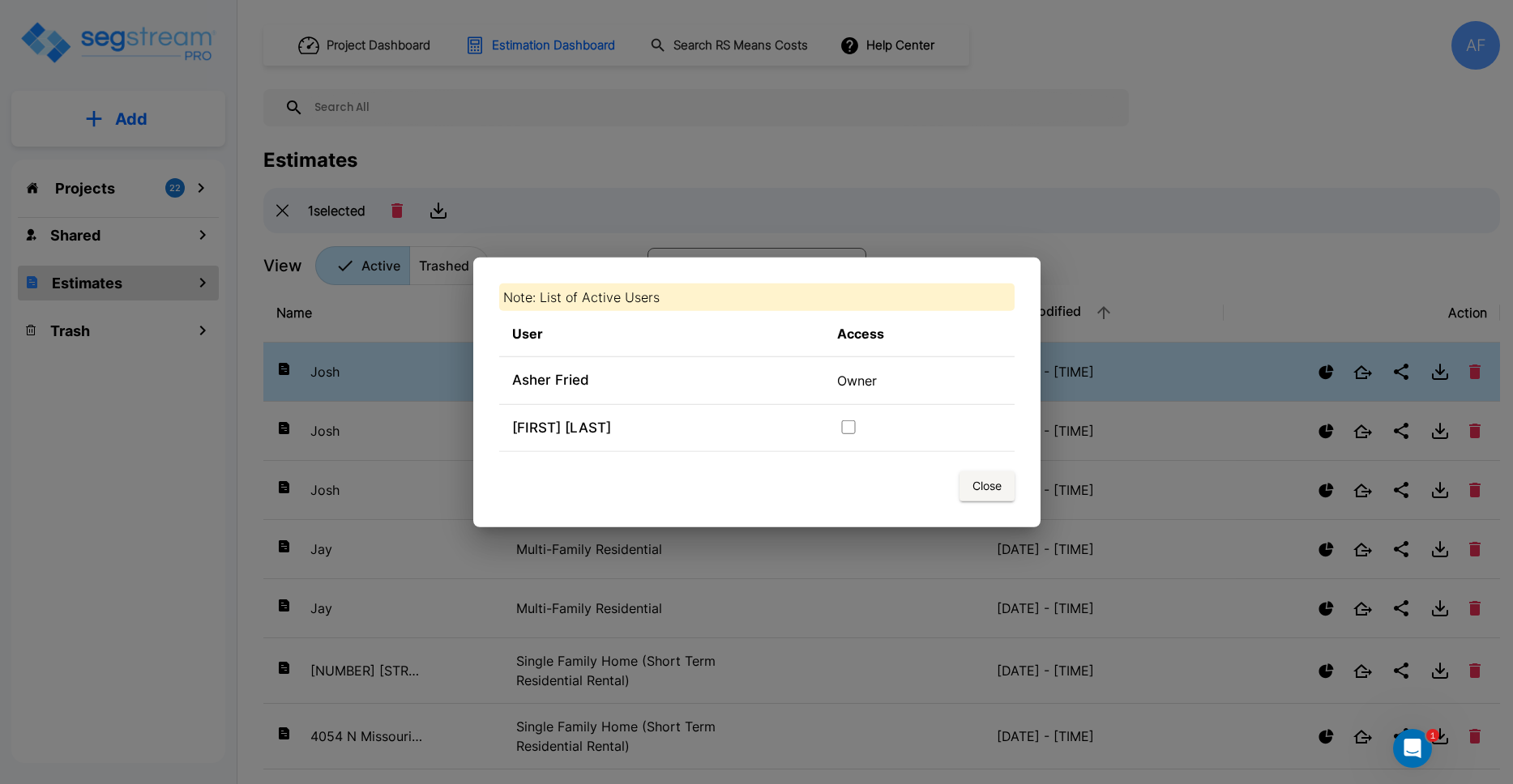 click at bounding box center [848, 426] 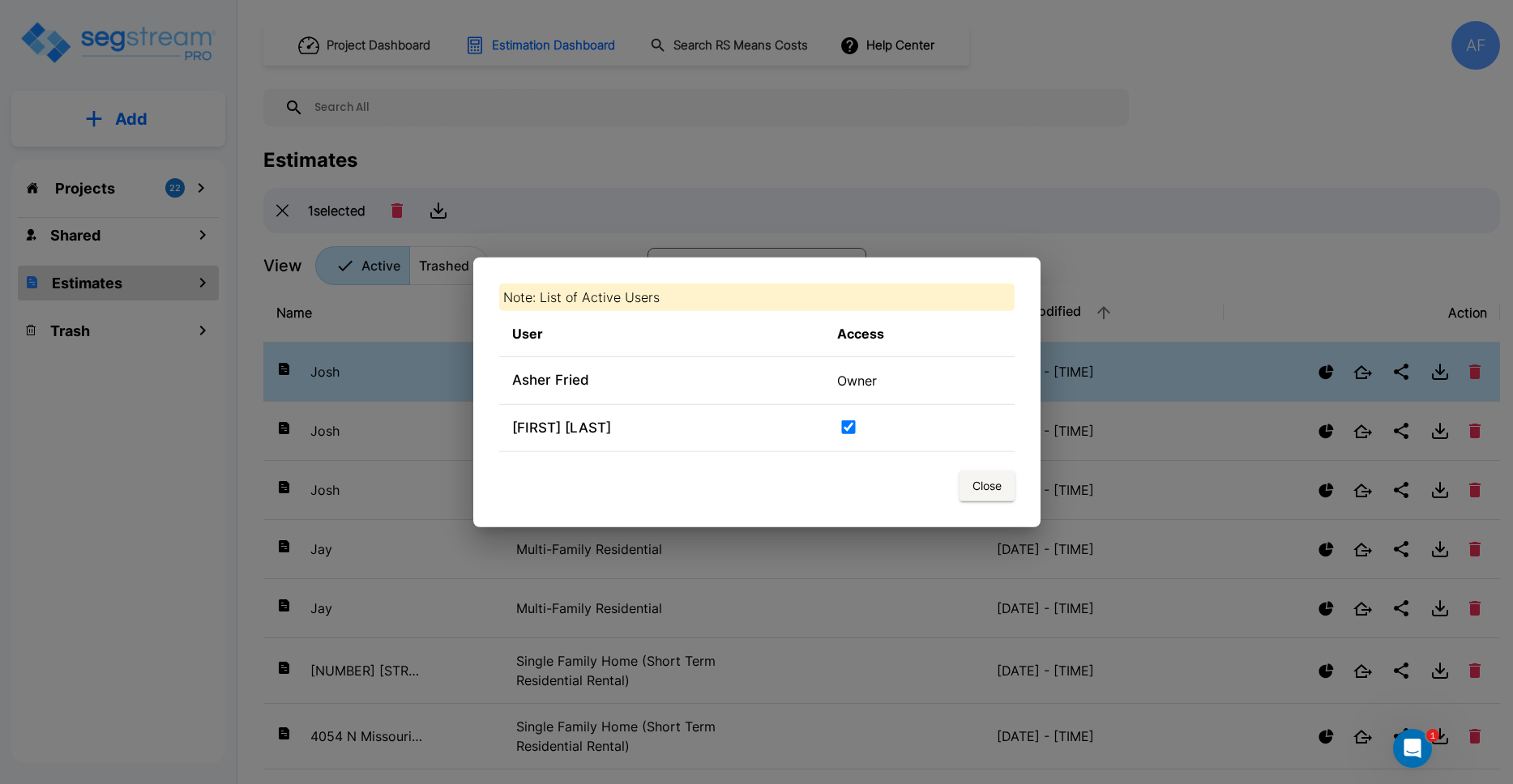 click at bounding box center [848, 426] 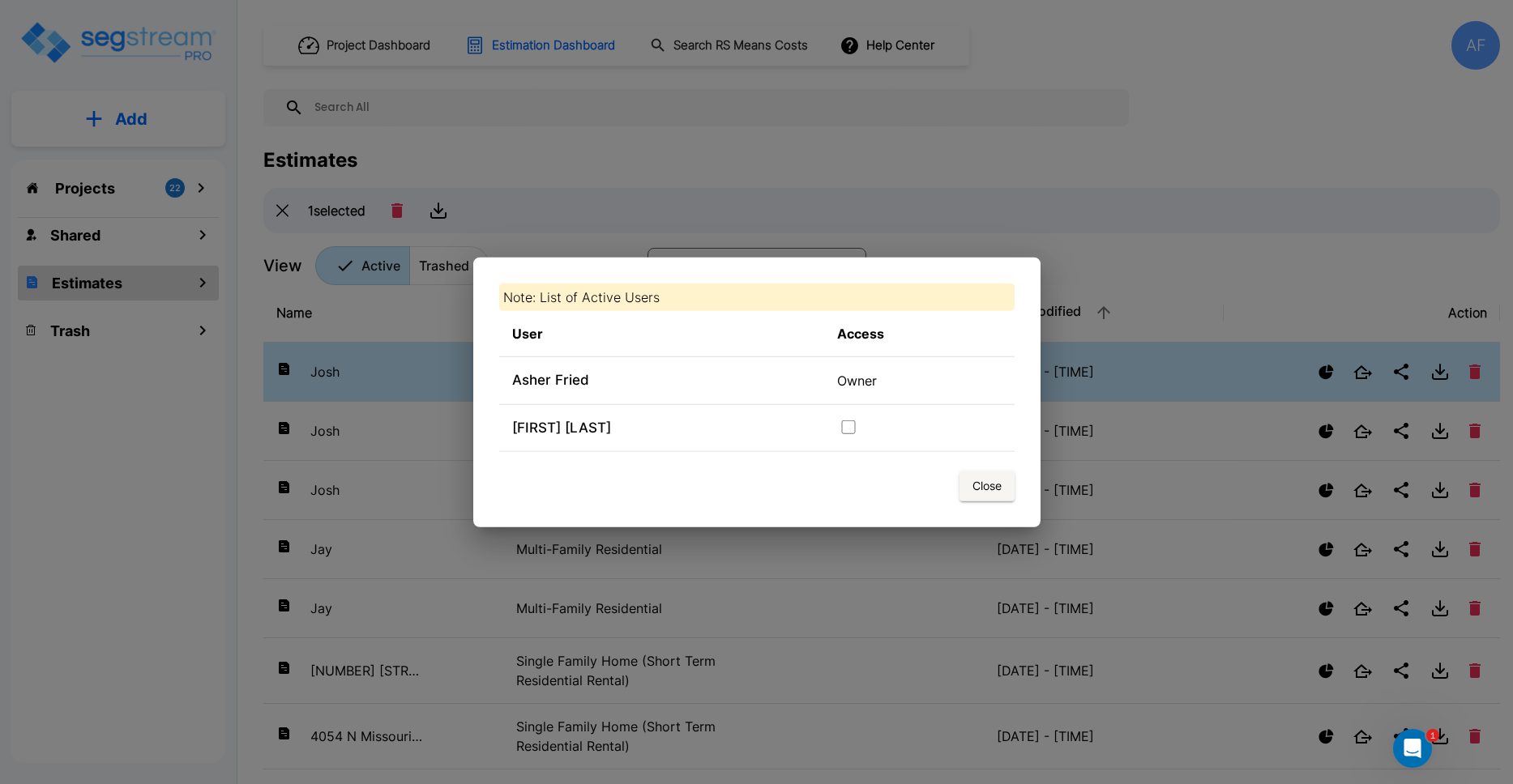 checkbox on "false" 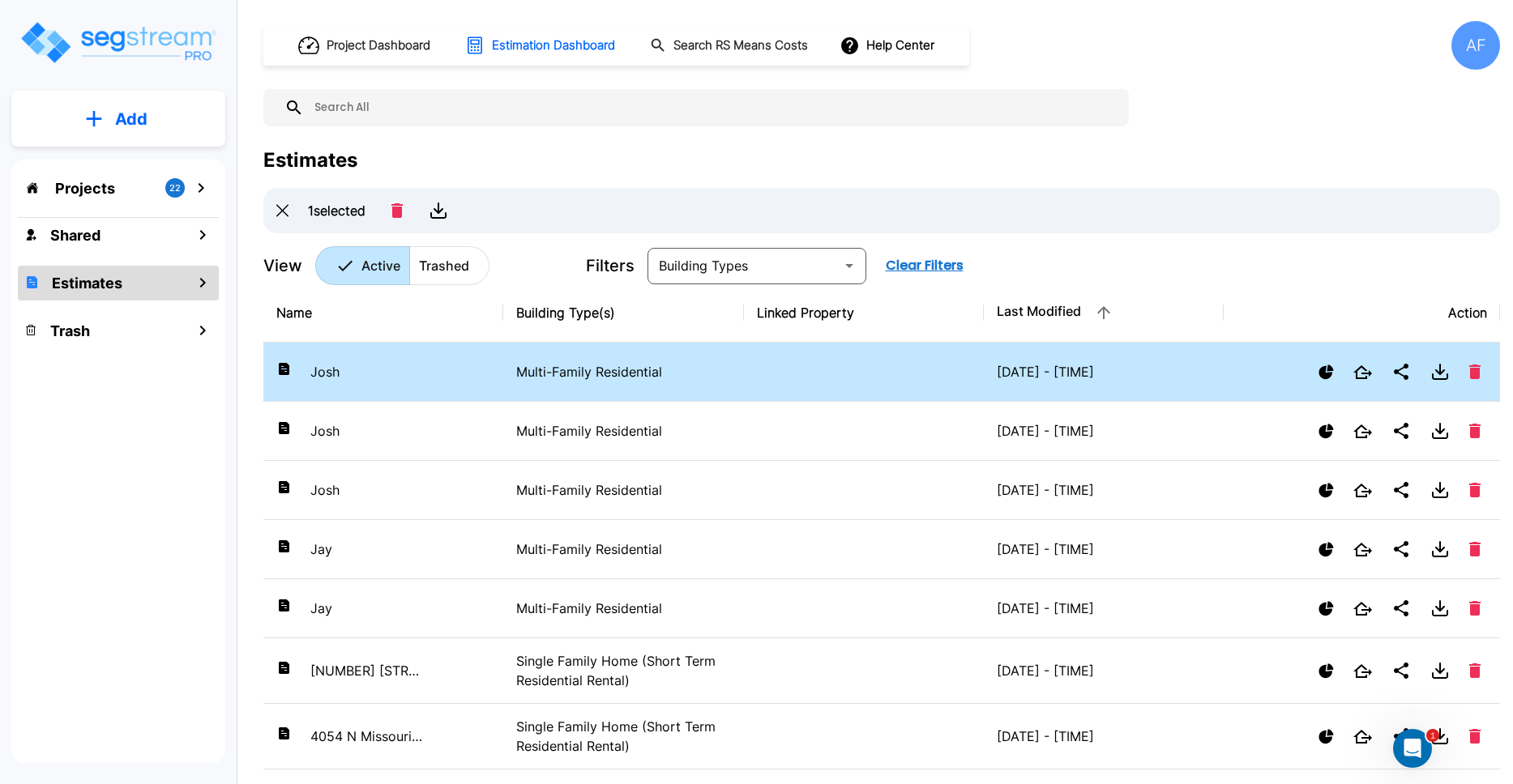 click on "Projects 22" at bounding box center (118, 188) 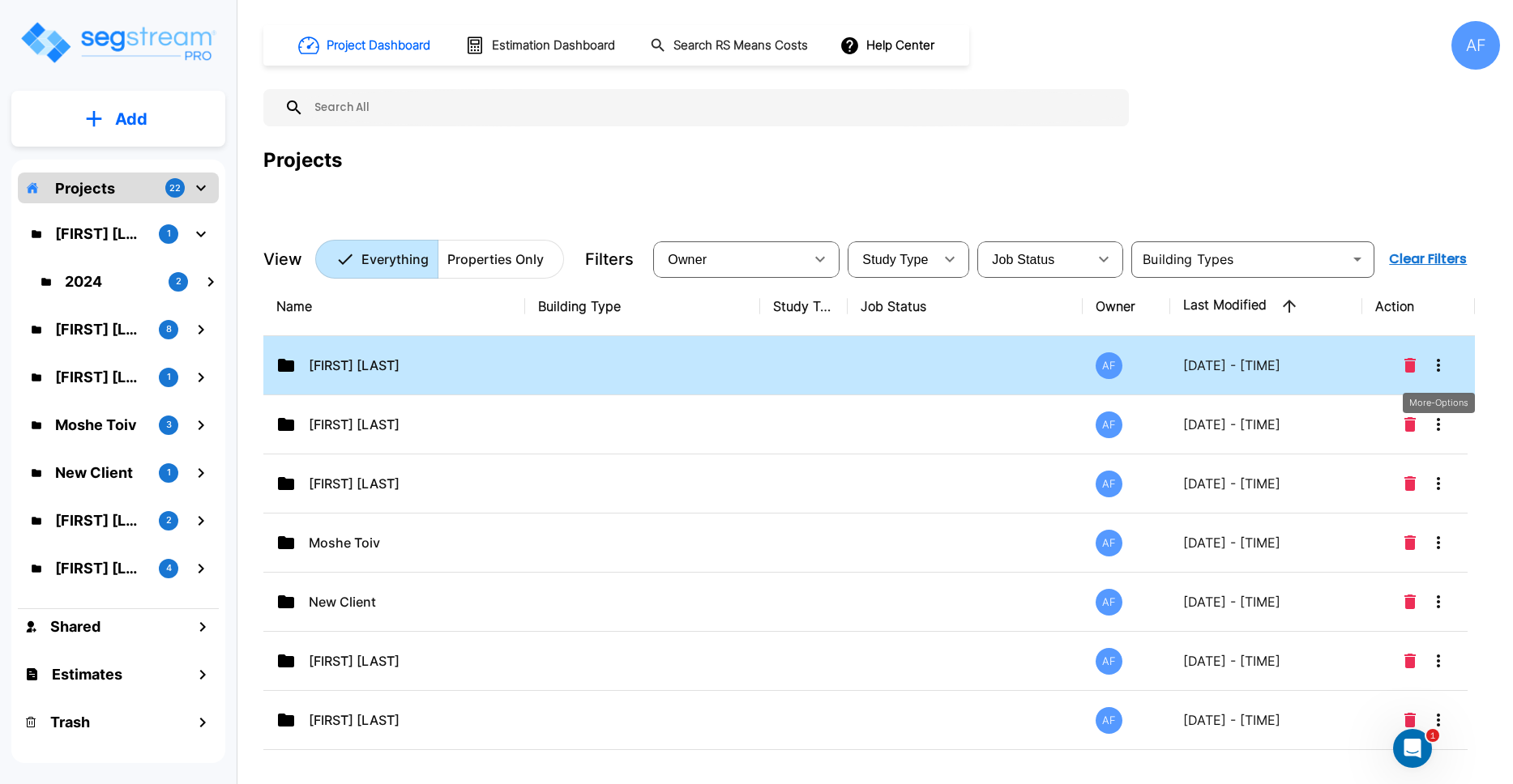 click 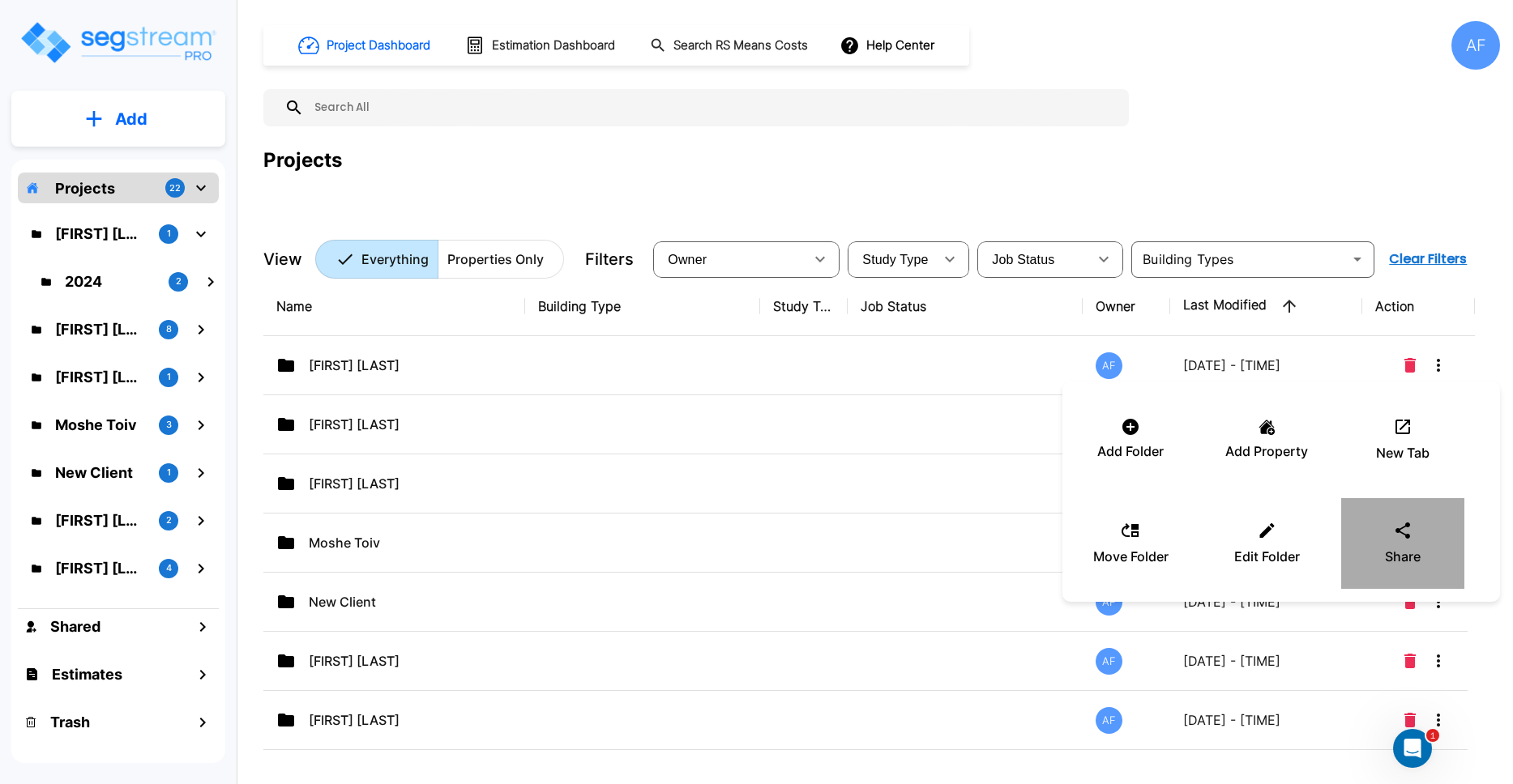 click on "Share" at bounding box center (1403, 543) 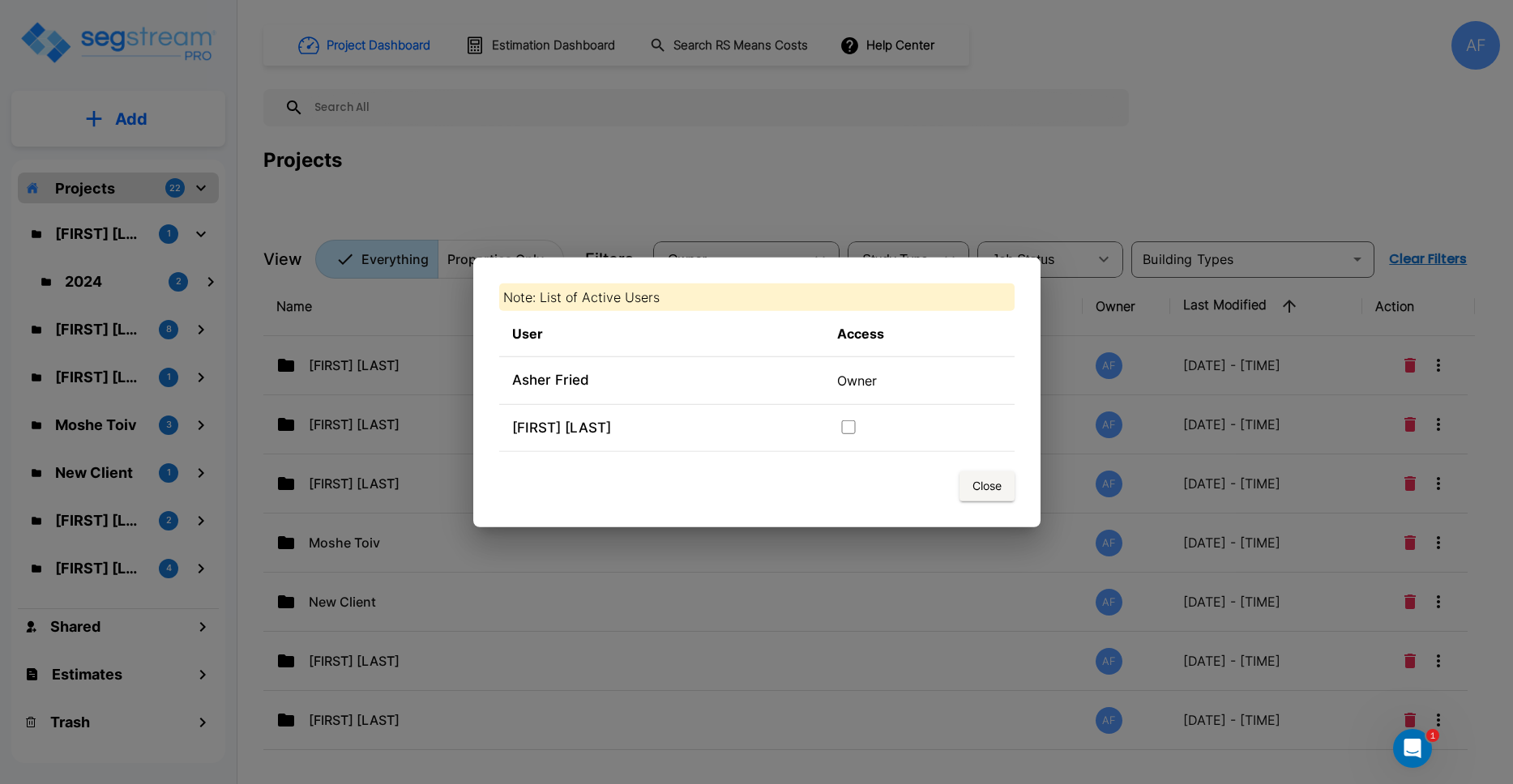 click on "Owner" at bounding box center (919, 381) 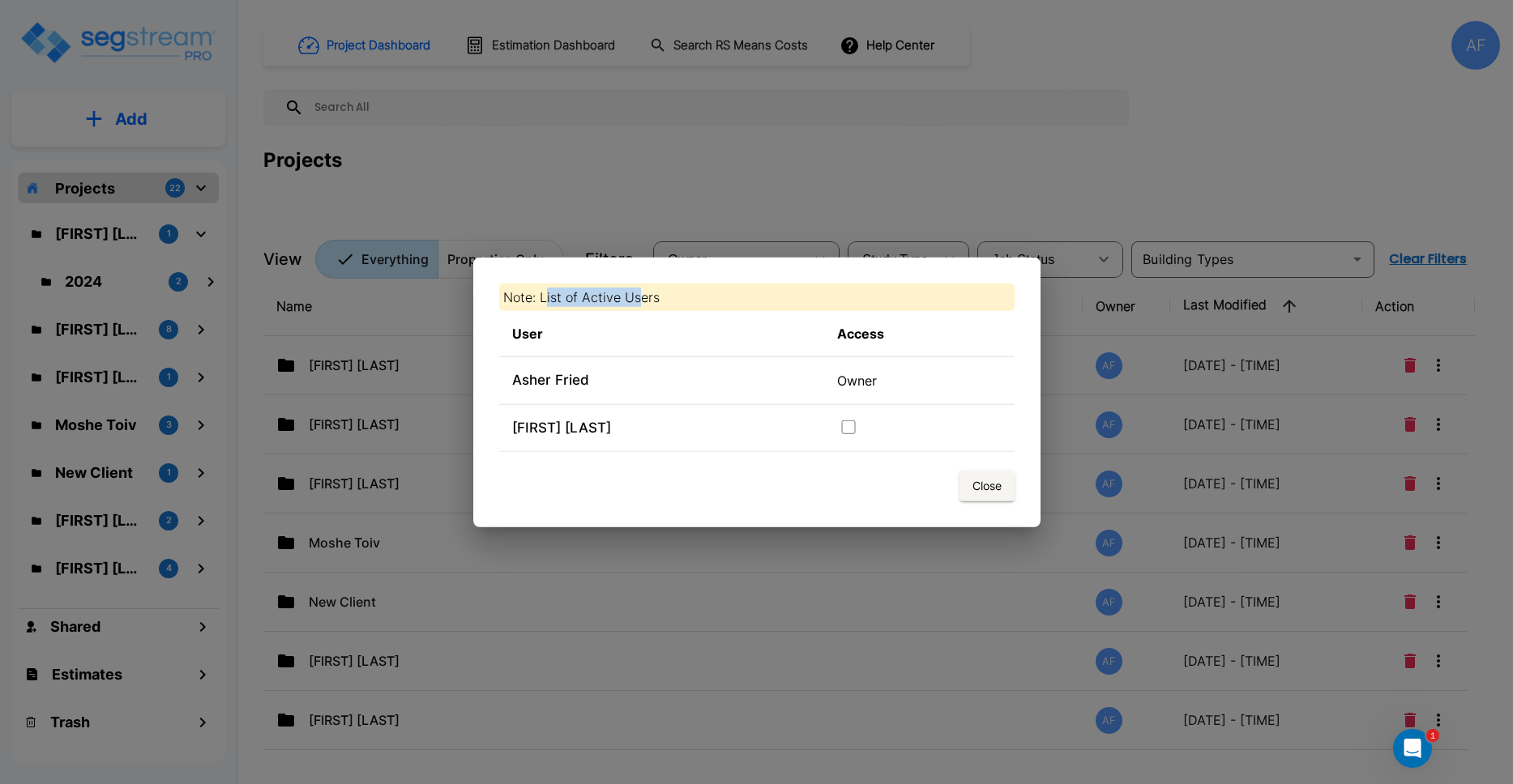 drag, startPoint x: 550, startPoint y: 293, endPoint x: 640, endPoint y: 296, distance: 90.04999 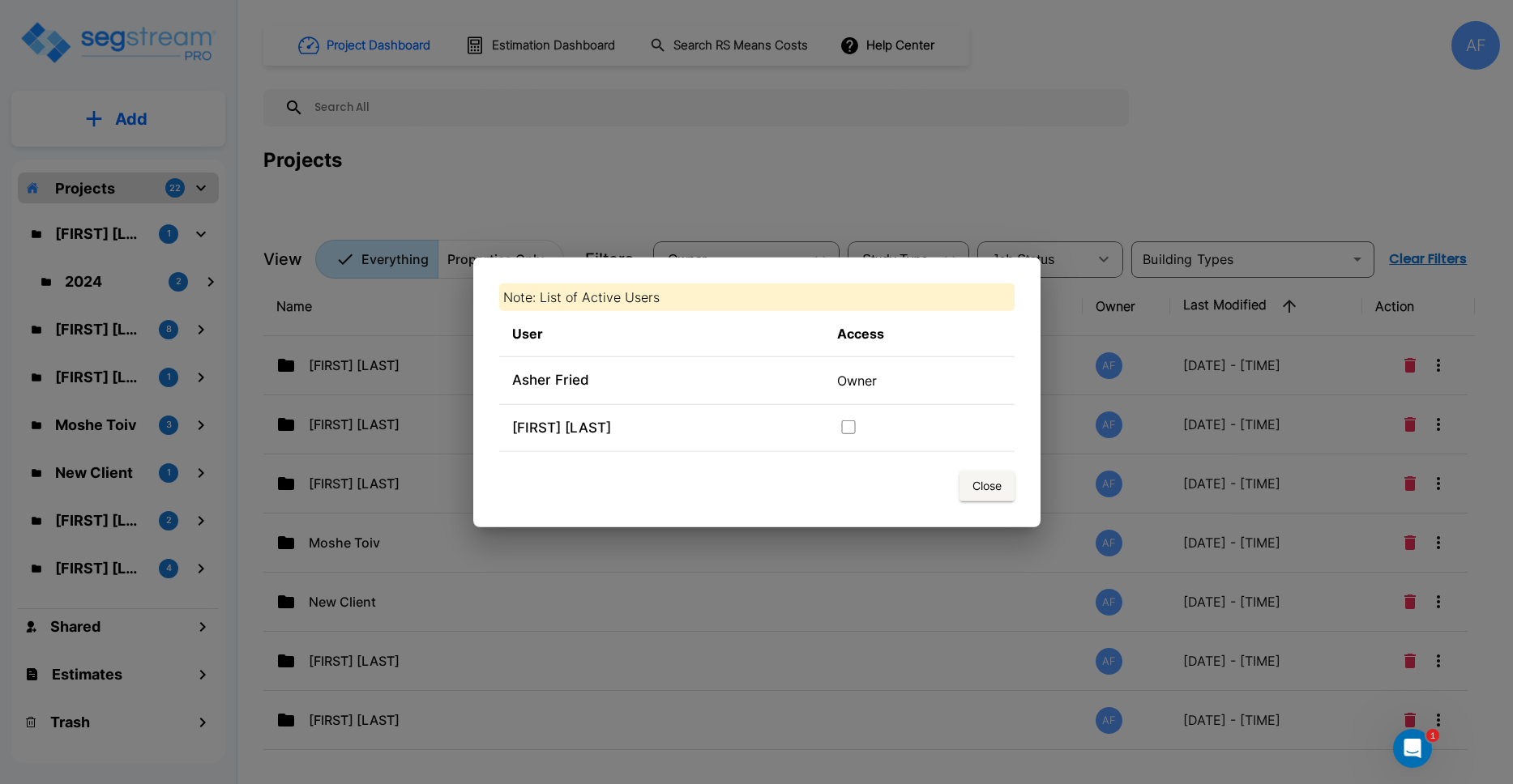 click on "Note: List of Active Users User Access Asher Fried Owner Richard B Close" at bounding box center [757, 392] 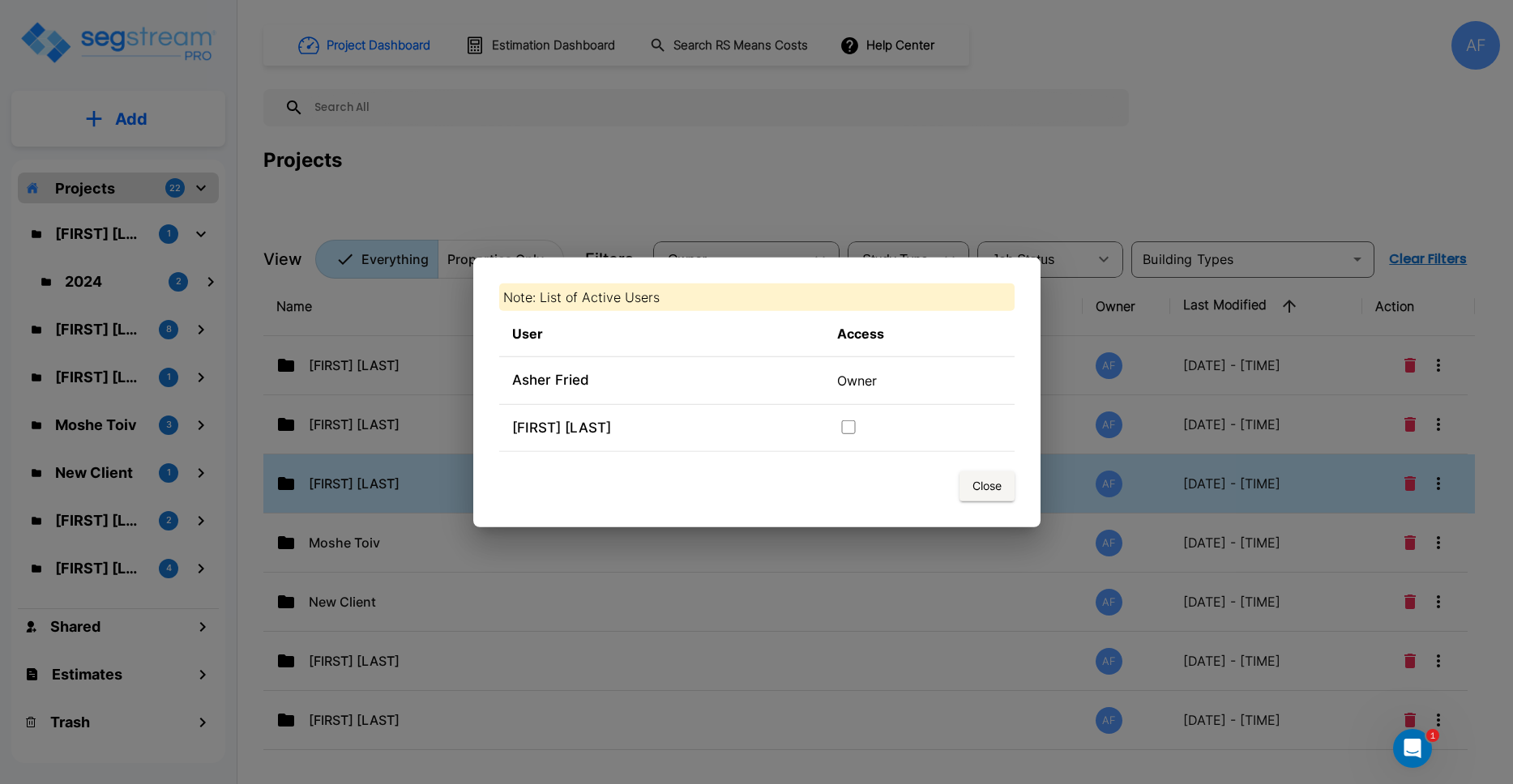 click on "Close" at bounding box center [987, 486] 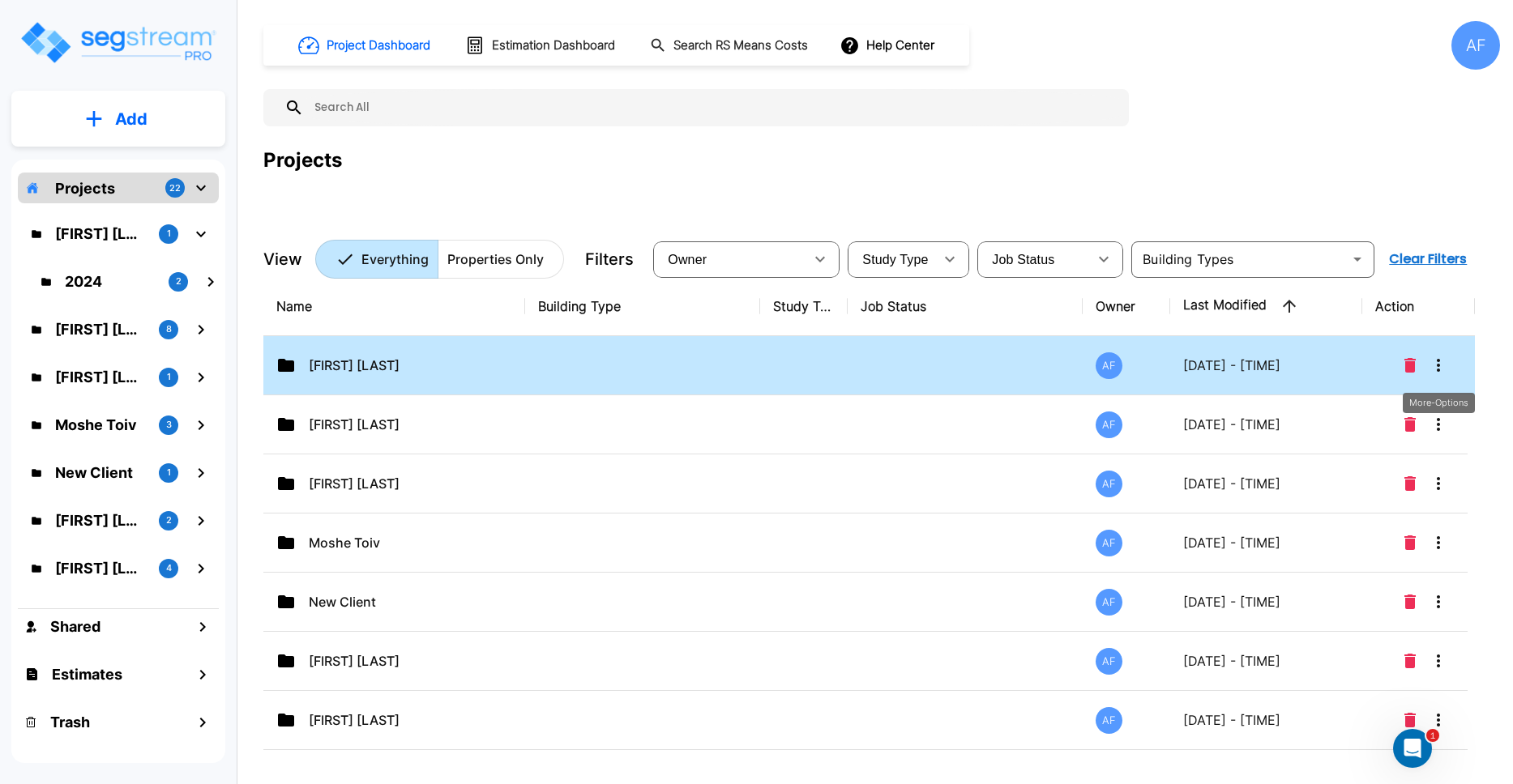 click 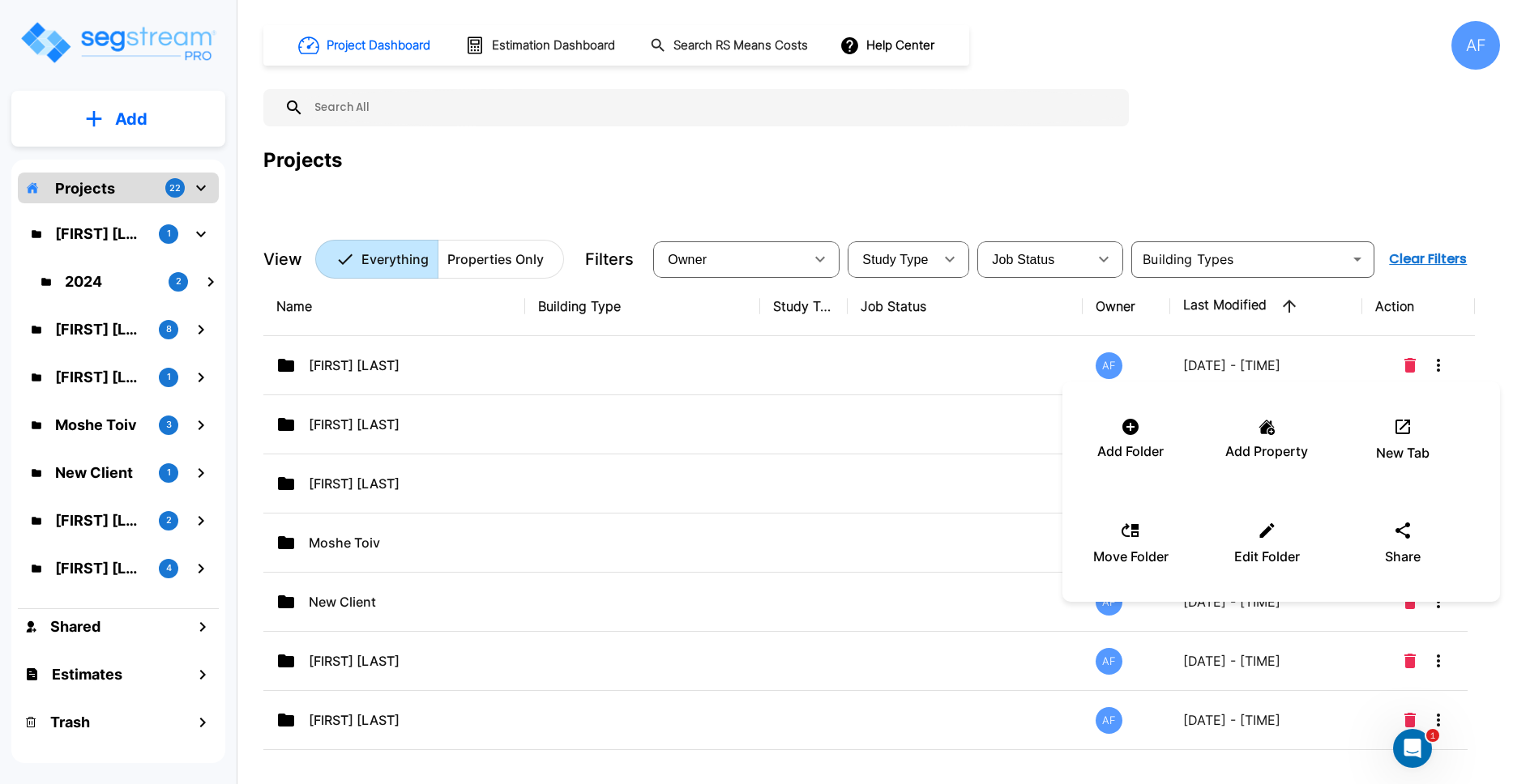 click at bounding box center [756, 392] 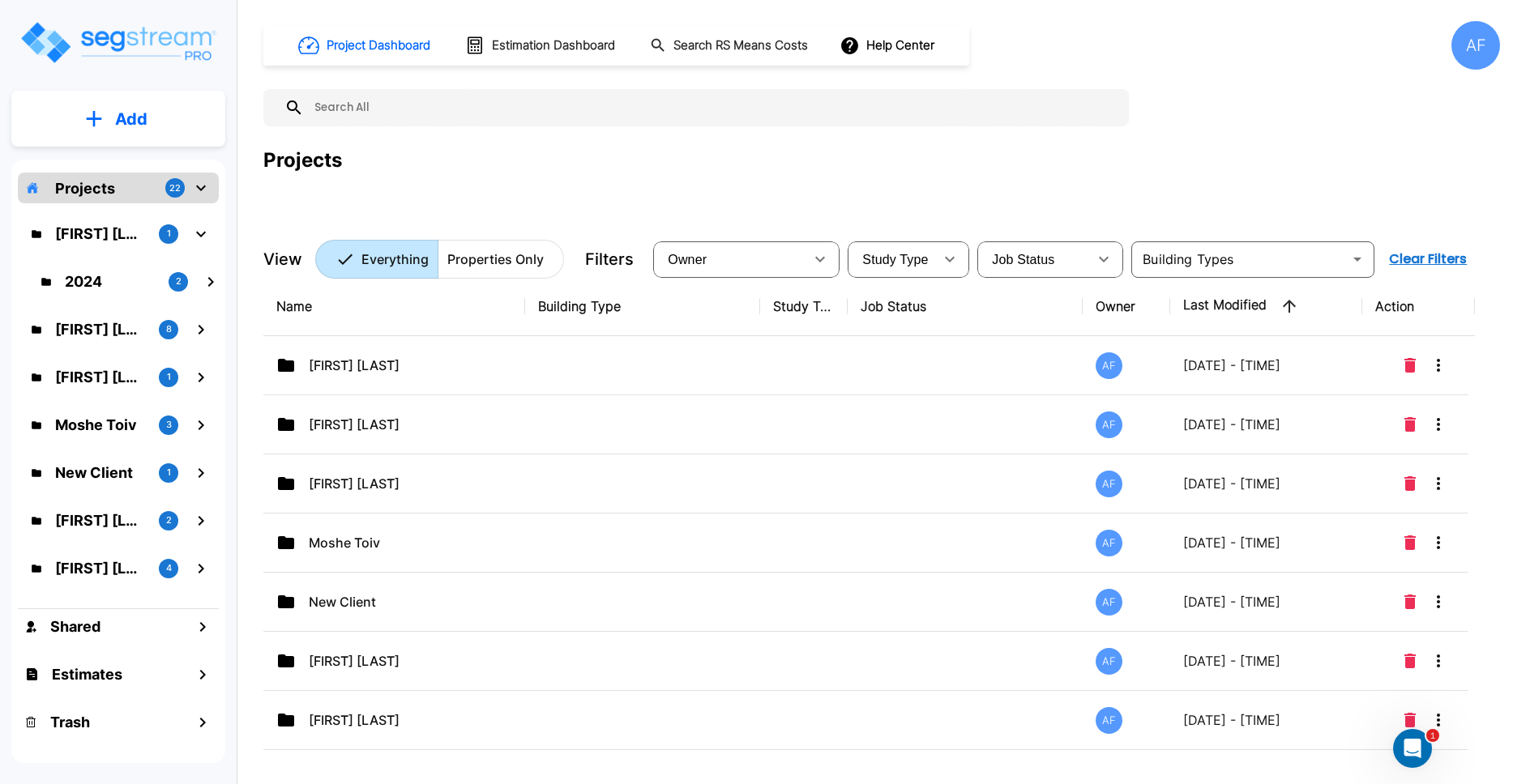 click on "Add Folder Add Property New Tab Move Folder Edit Folder Share" at bounding box center [756, 392] 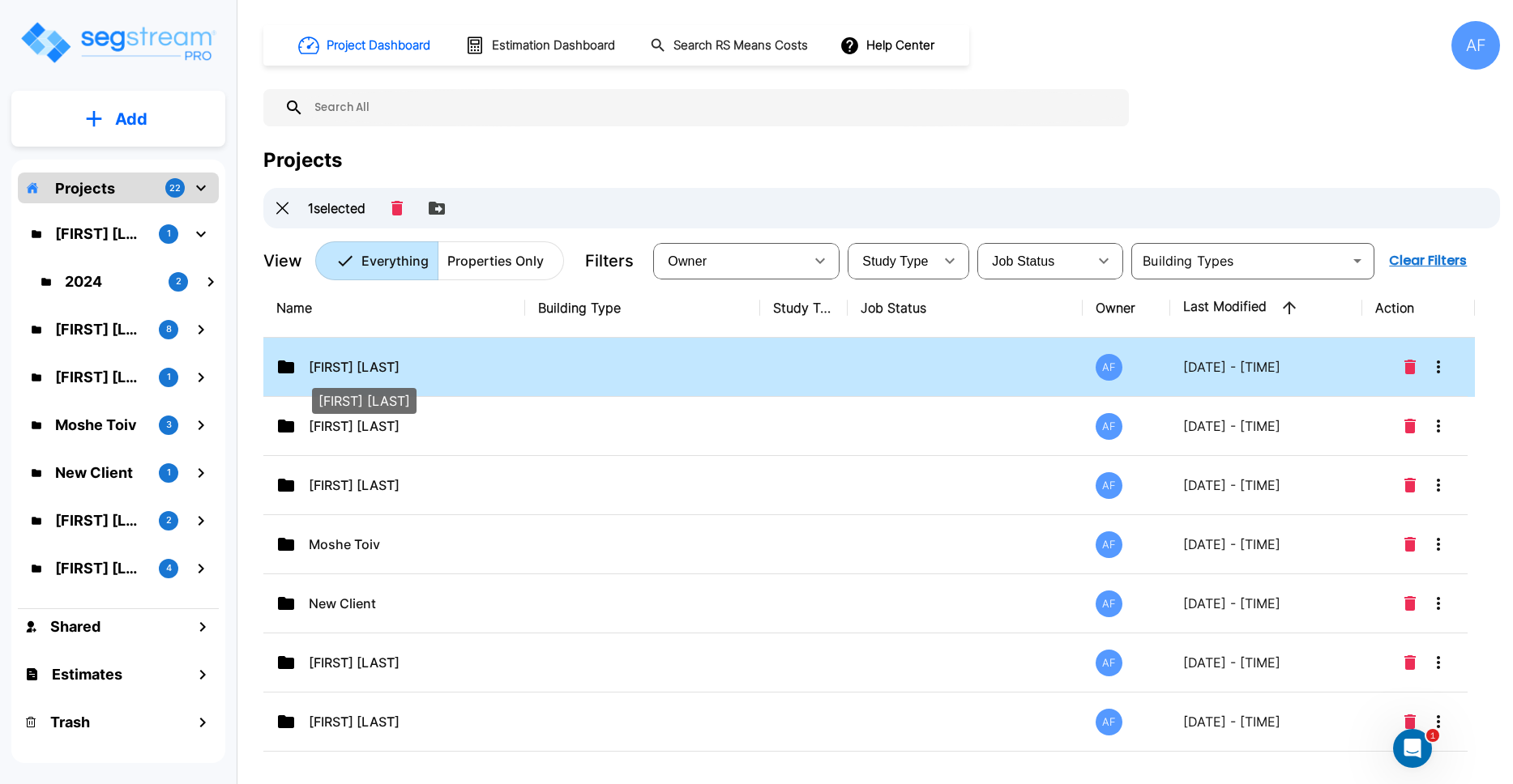 click on "[FIRST] [LAST]" at bounding box center (390, 367) 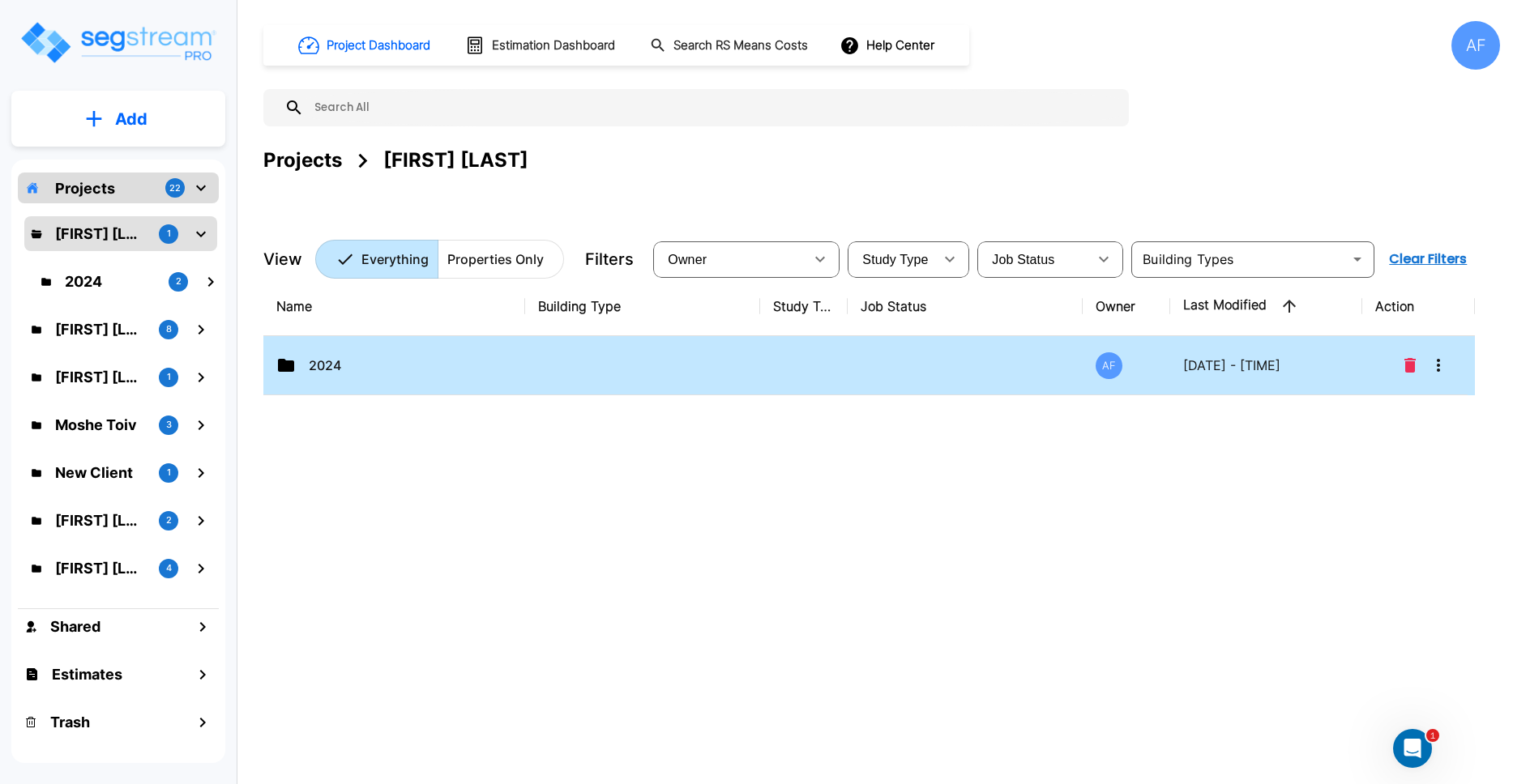 click on "2024" at bounding box center (398, 365) 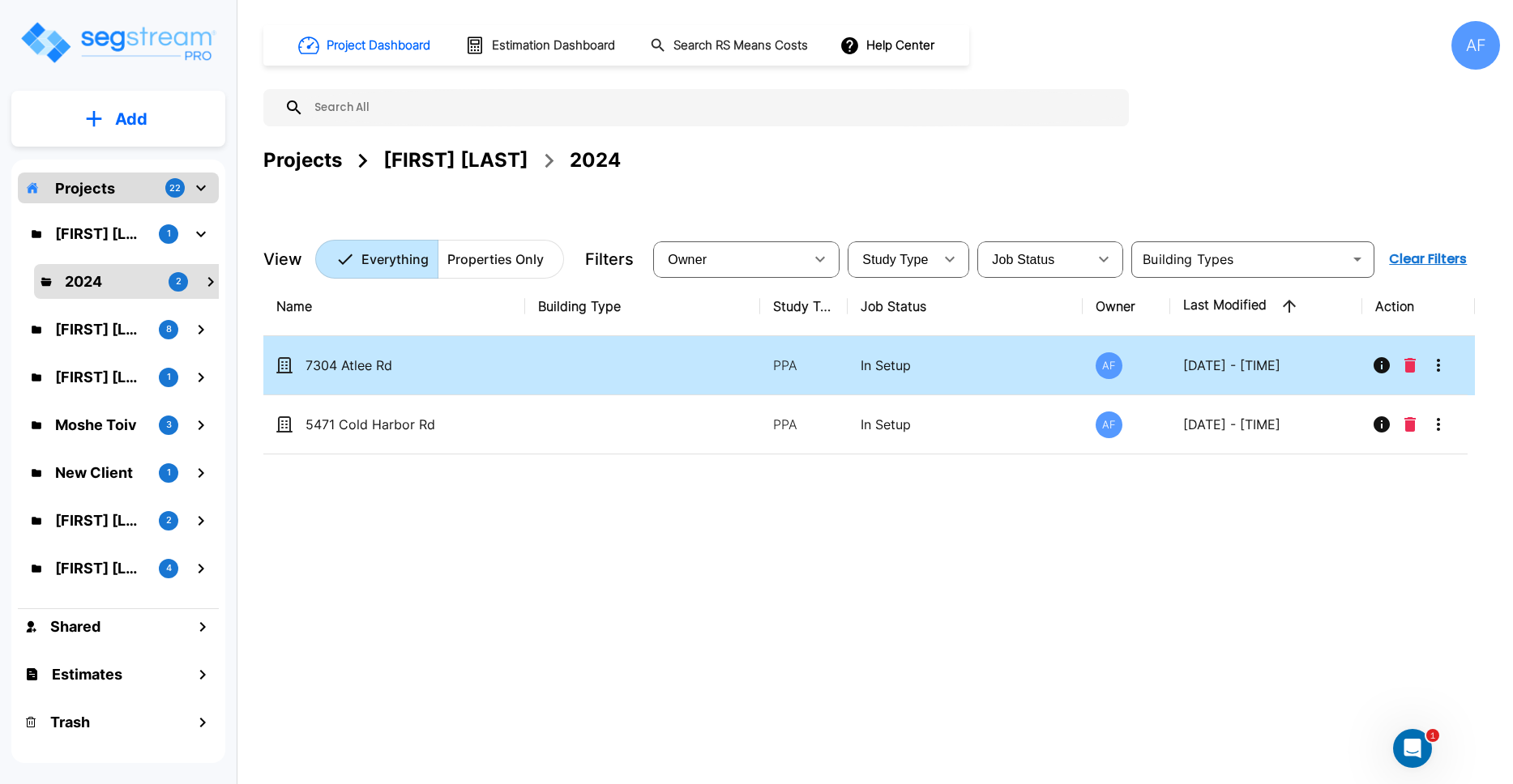 click at bounding box center [643, 365] 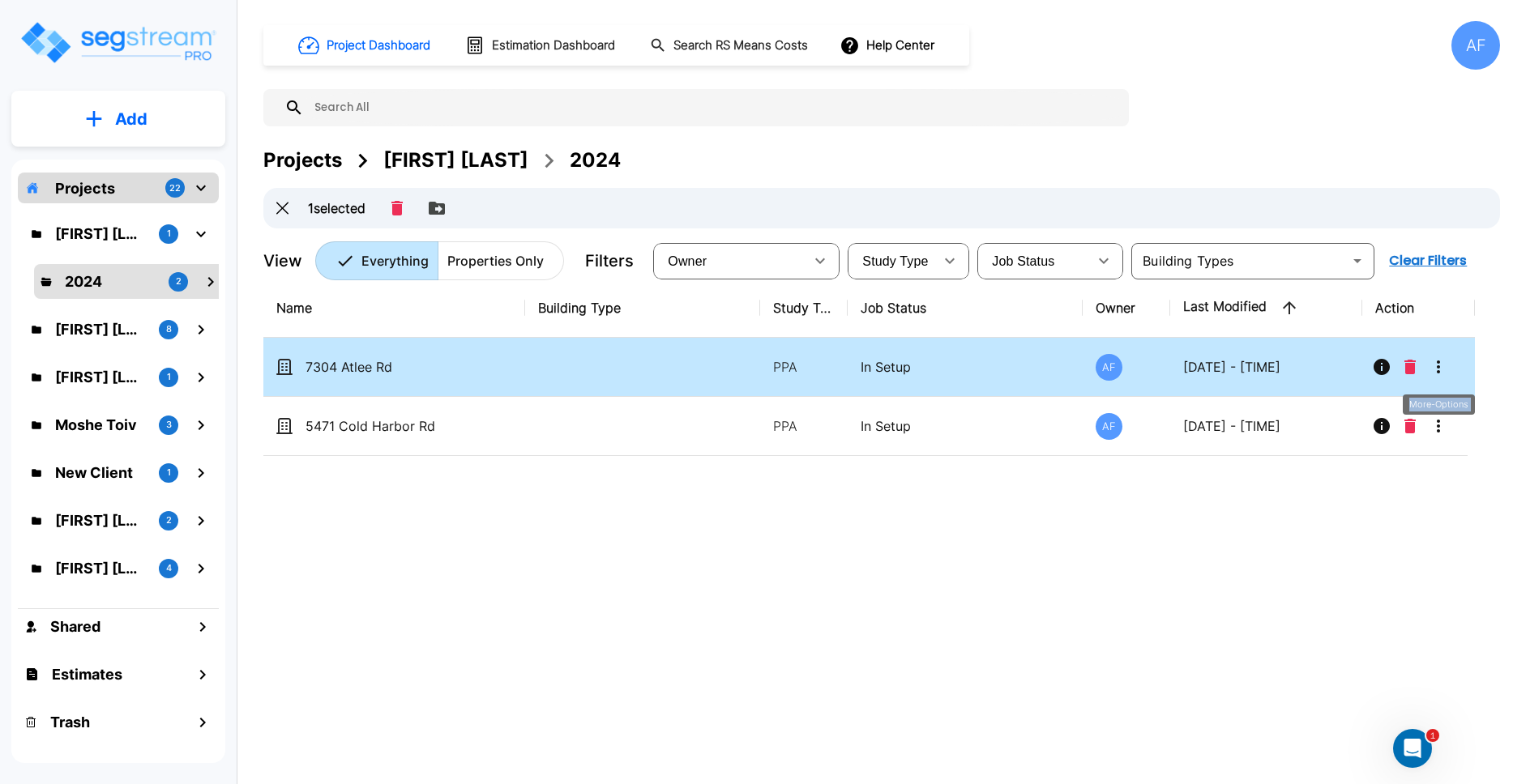 click 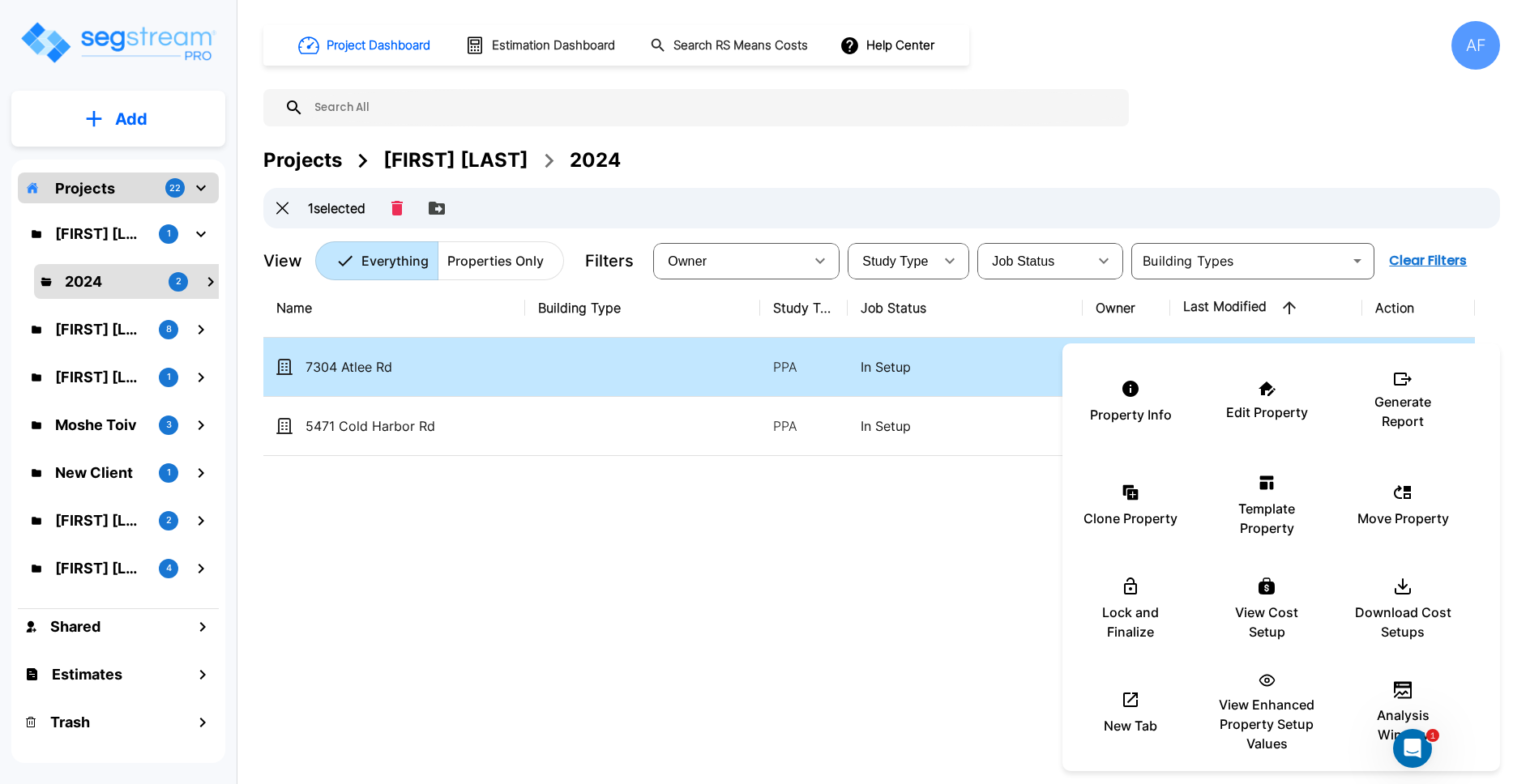 click at bounding box center (756, 392) 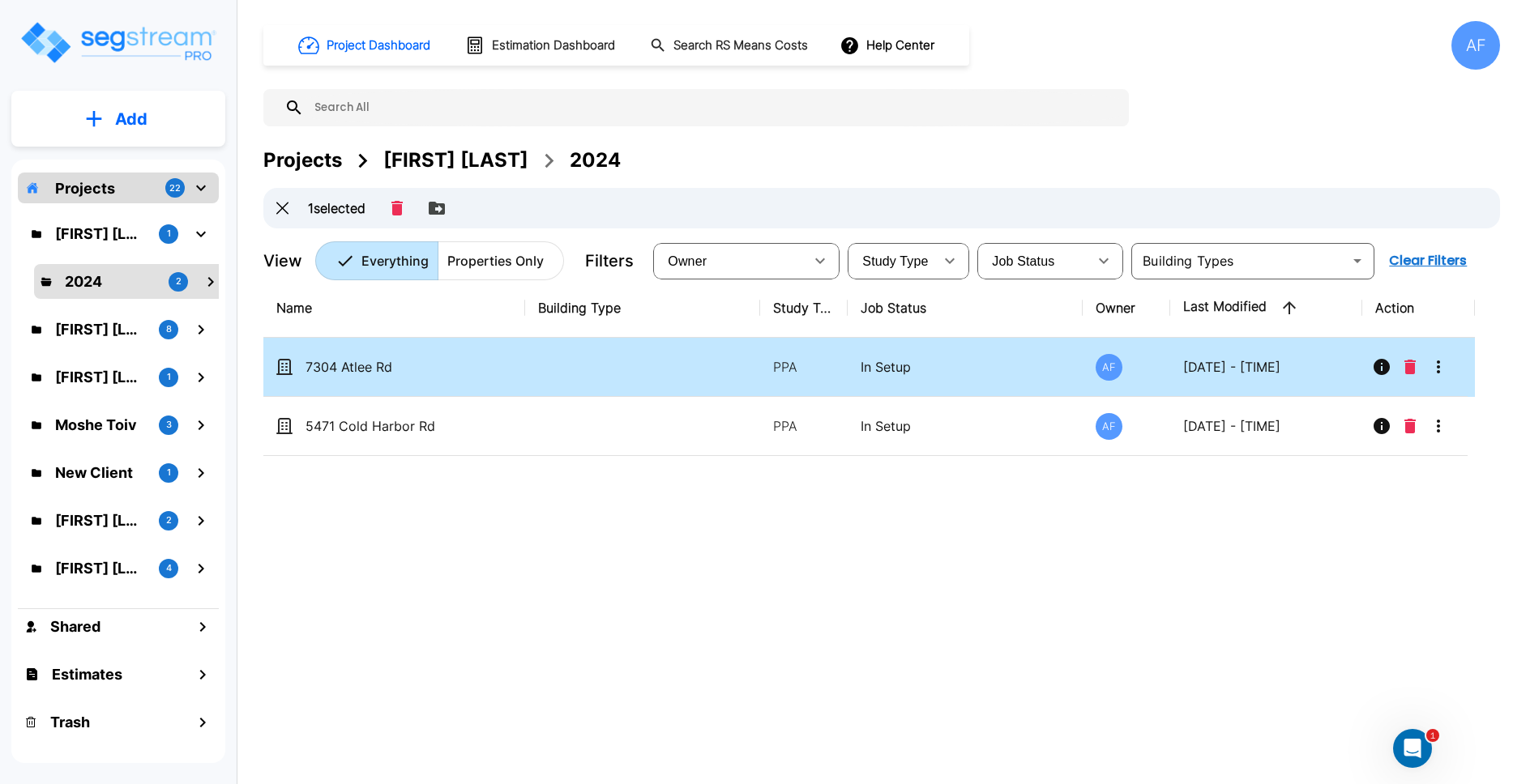 click on "In Setup" at bounding box center [965, 367] 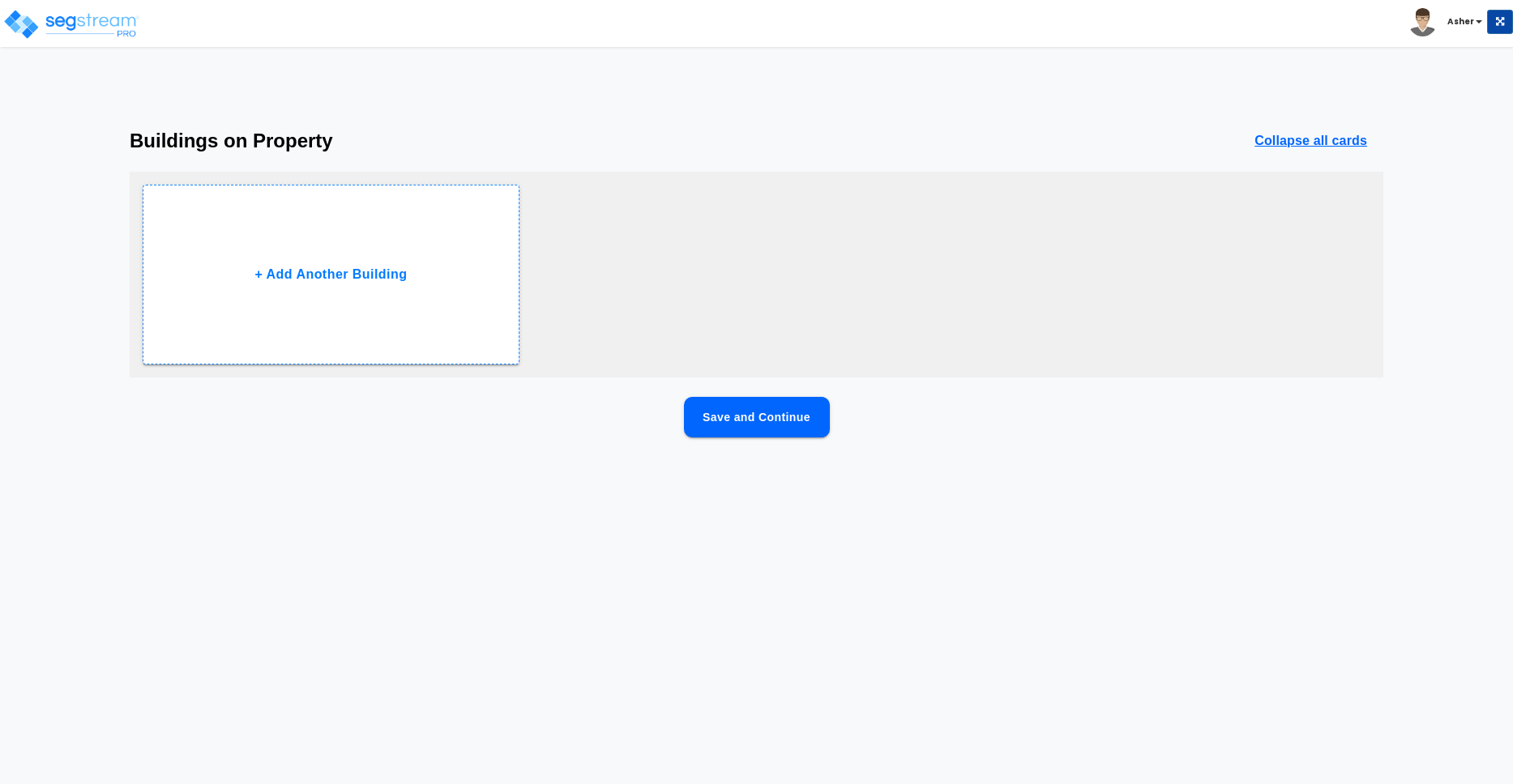 scroll, scrollTop: 0, scrollLeft: 0, axis: both 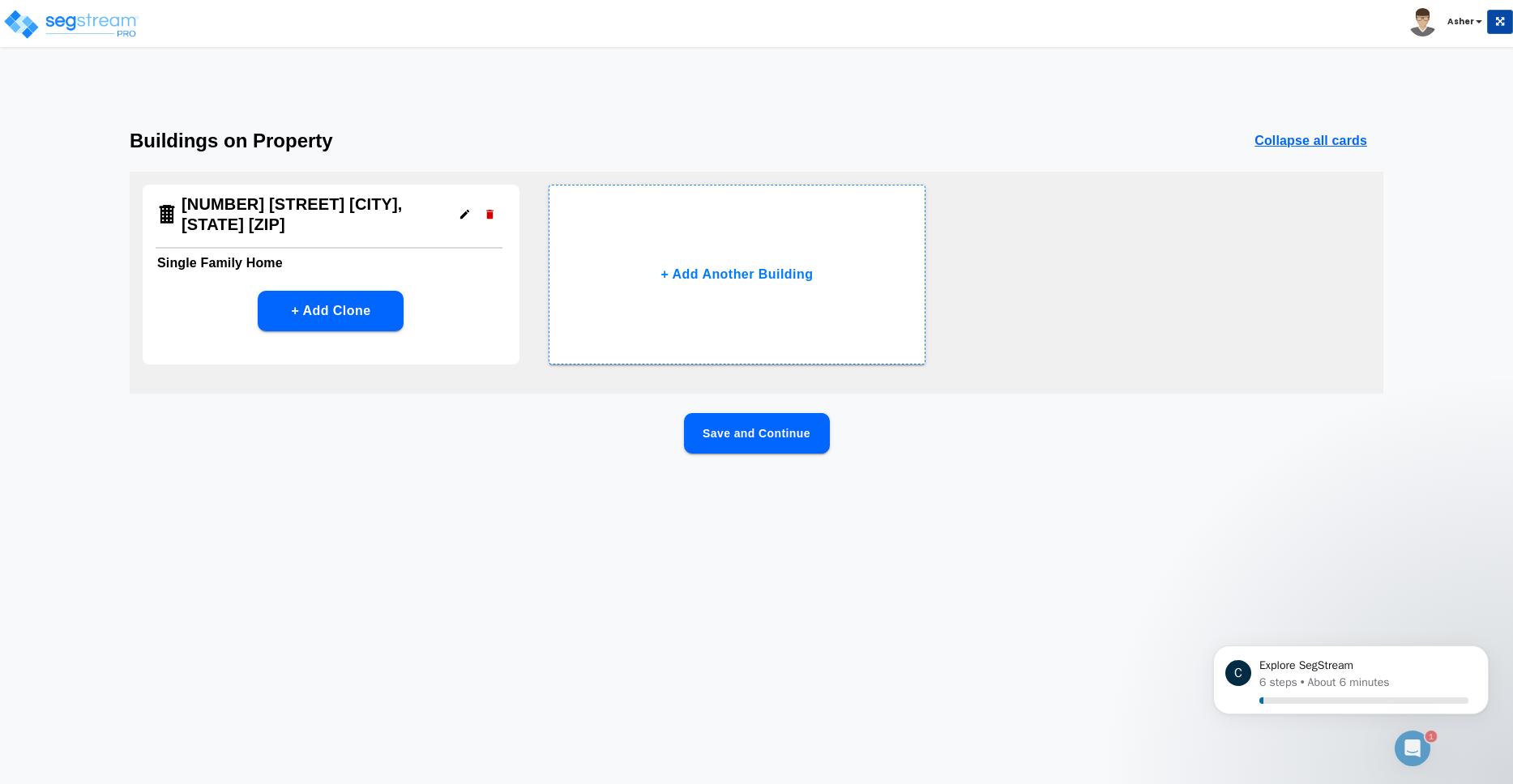 click on "Toggle navigation
[NAME]
x" at bounding box center [756, 262] 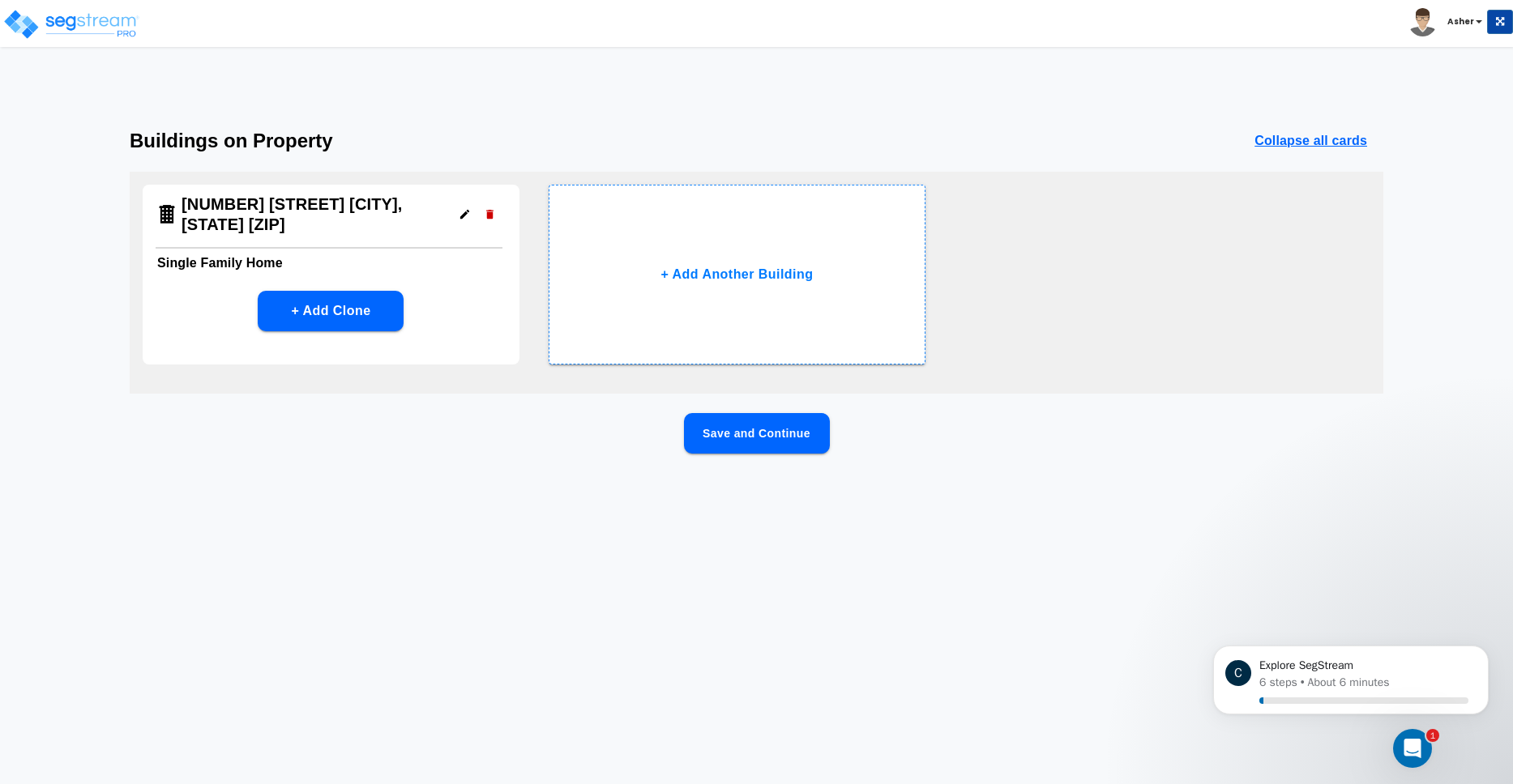 click on "Save and Continue" at bounding box center [756, 459] 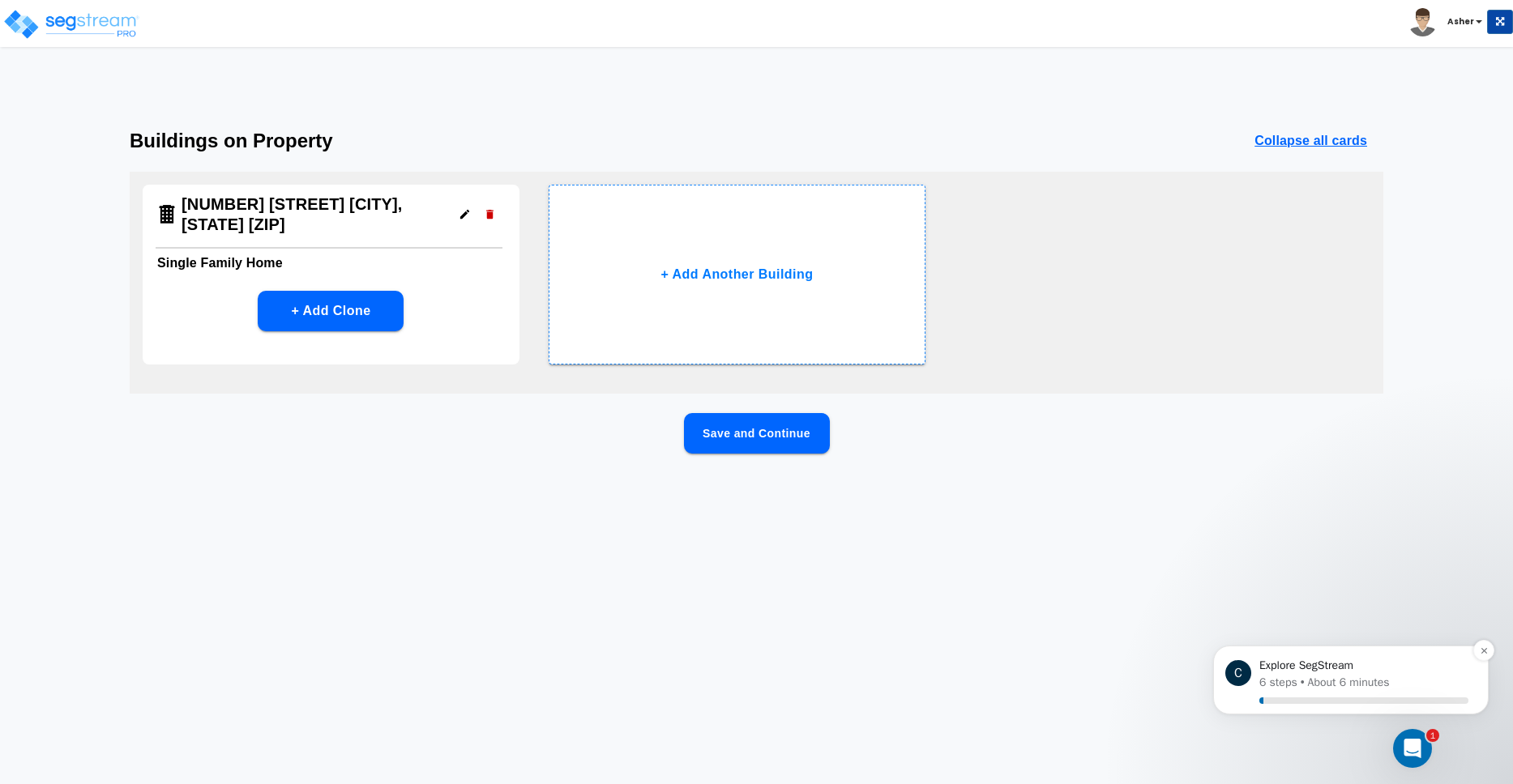 click on "About 6 minutes" at bounding box center (1348, 682) 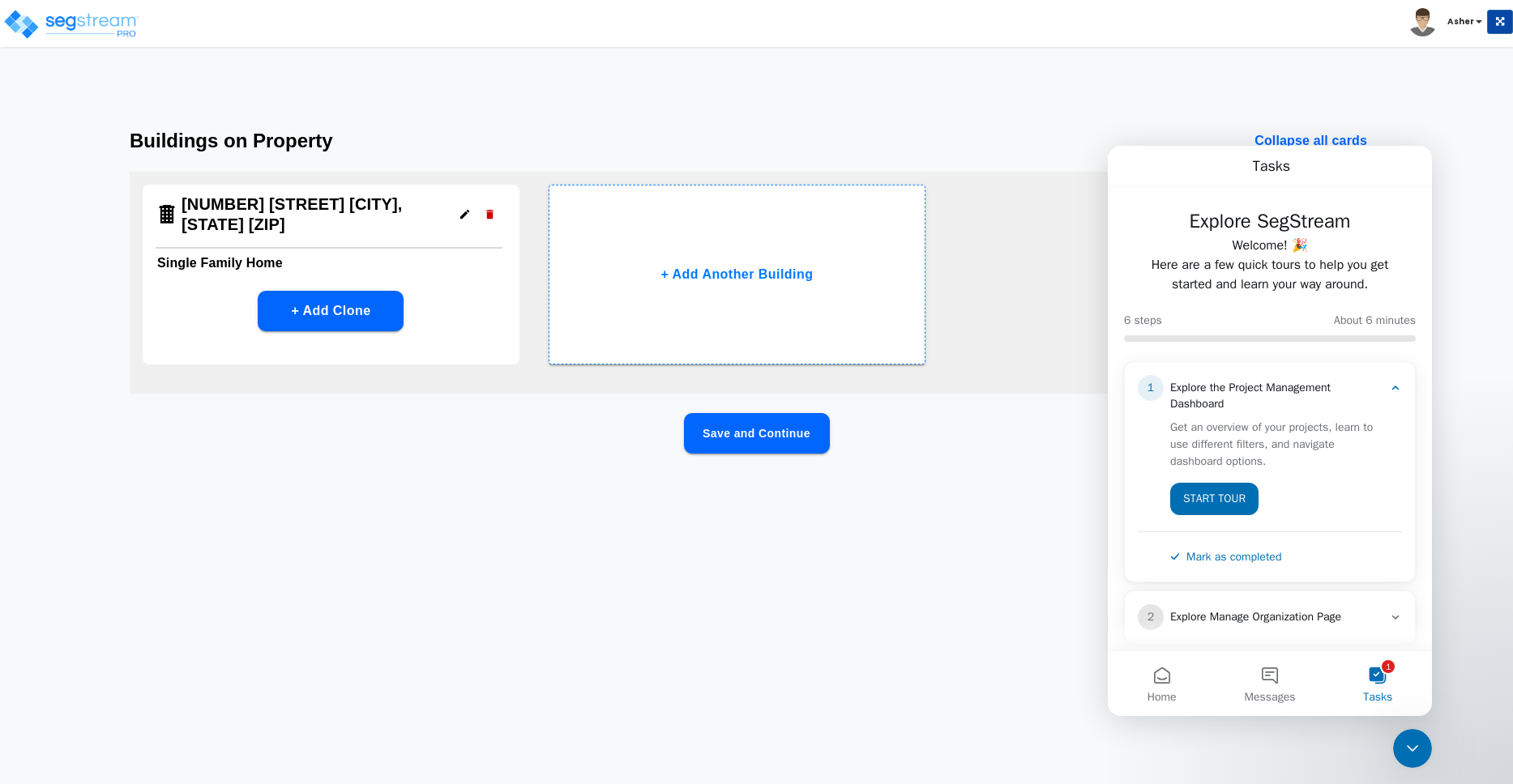 scroll, scrollTop: 0, scrollLeft: 0, axis: both 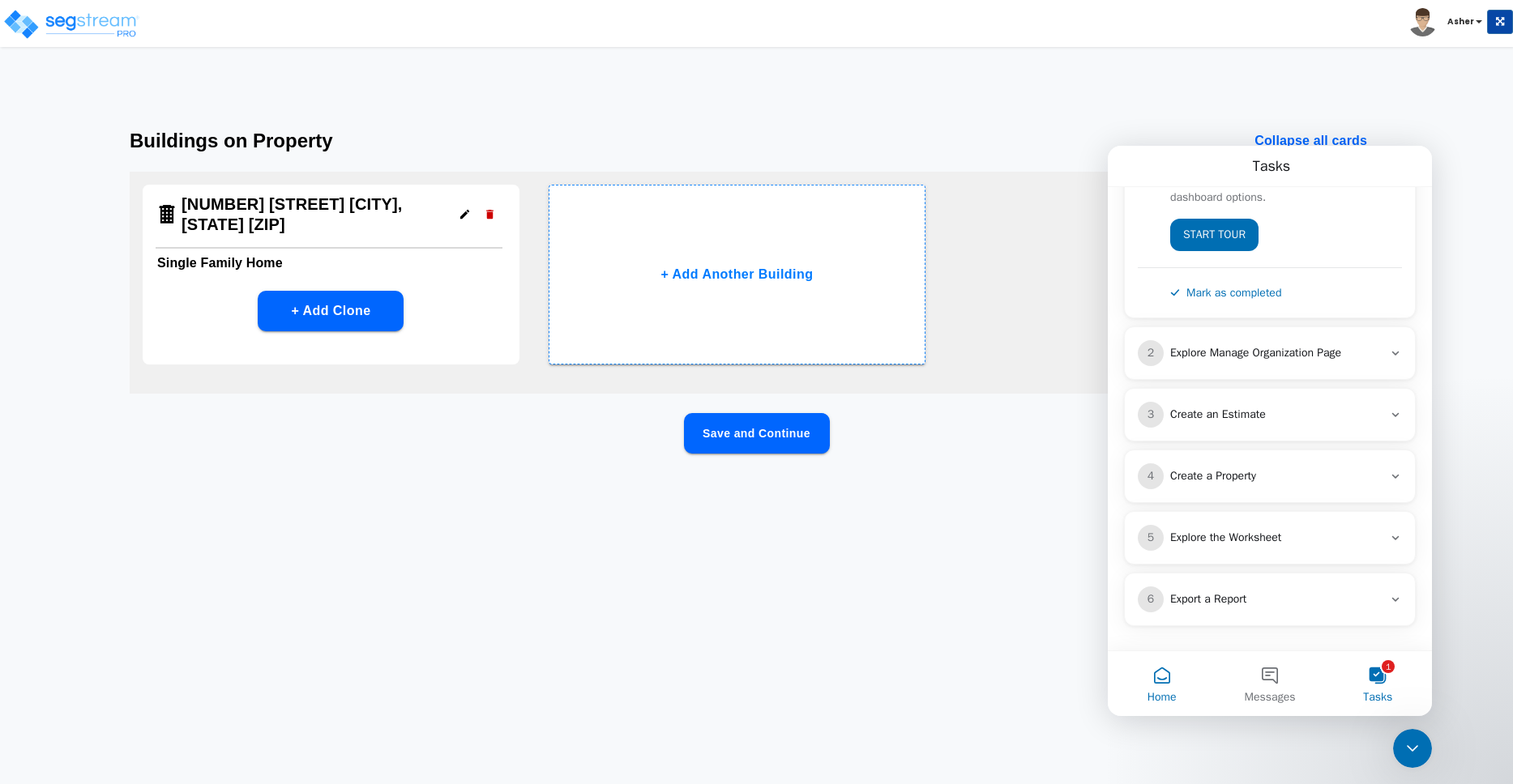 click on "Home" at bounding box center [1161, 684] 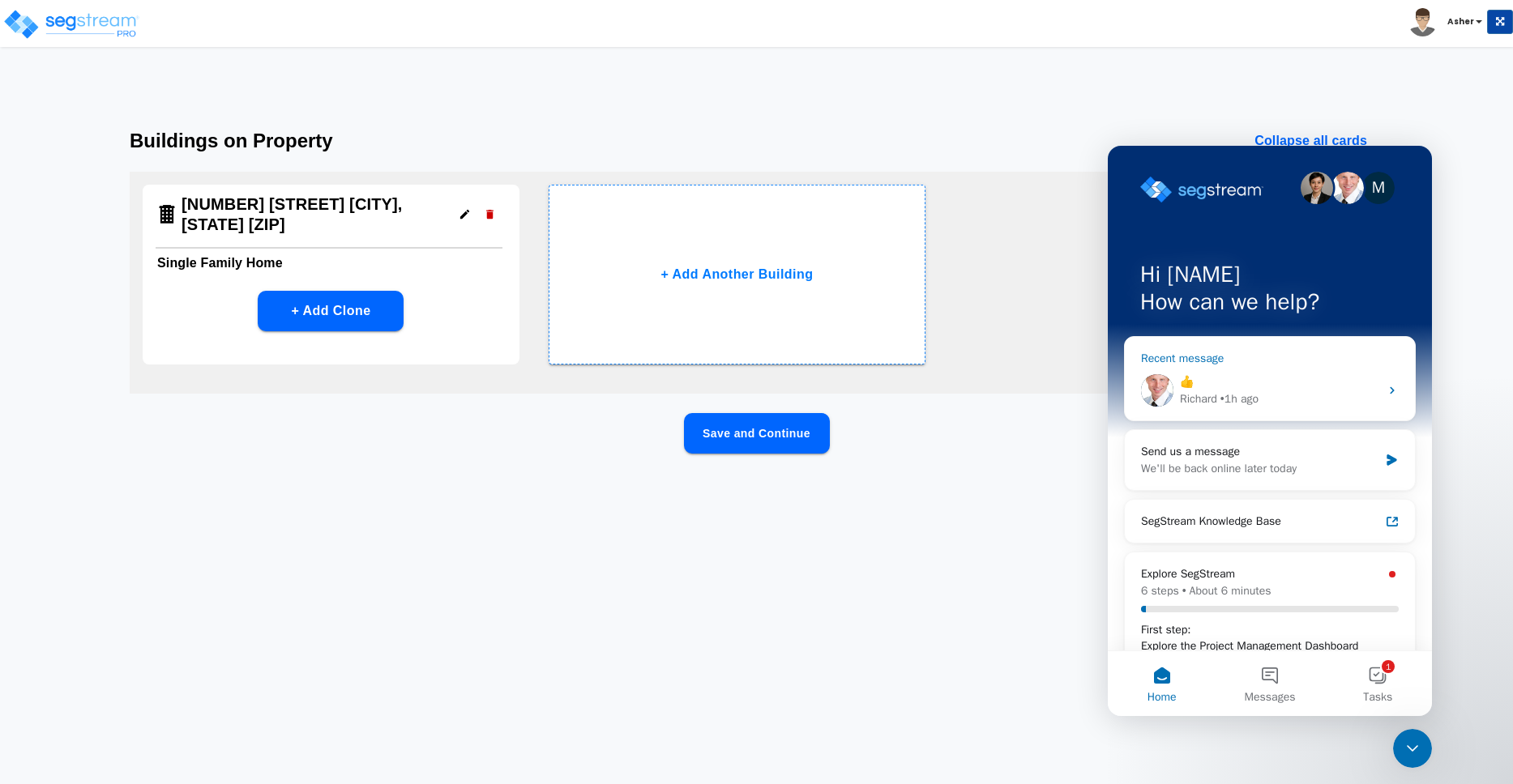 click on "👍 Richard •  1h ago" at bounding box center [1270, 390] 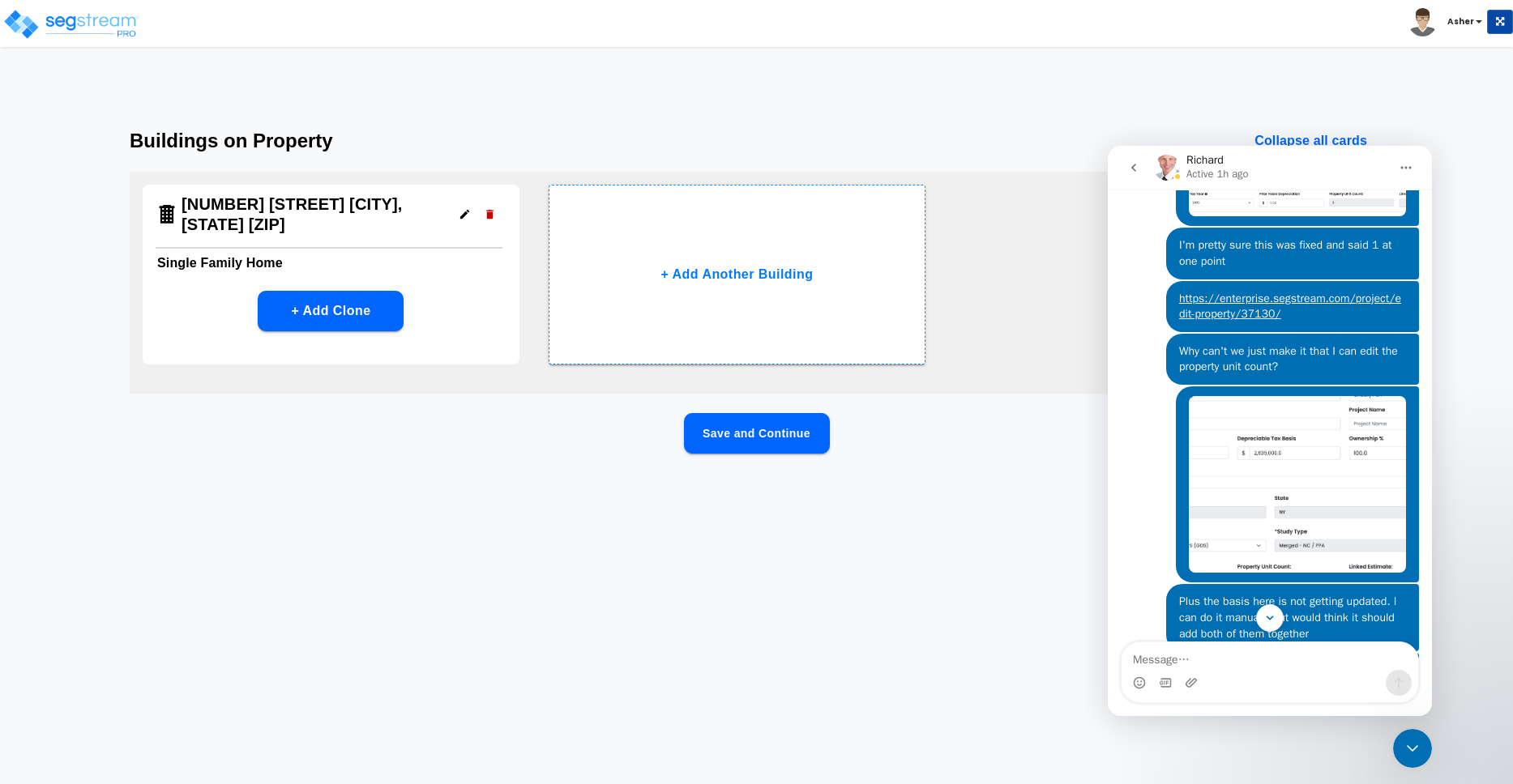 scroll, scrollTop: 420, scrollLeft: 0, axis: vertical 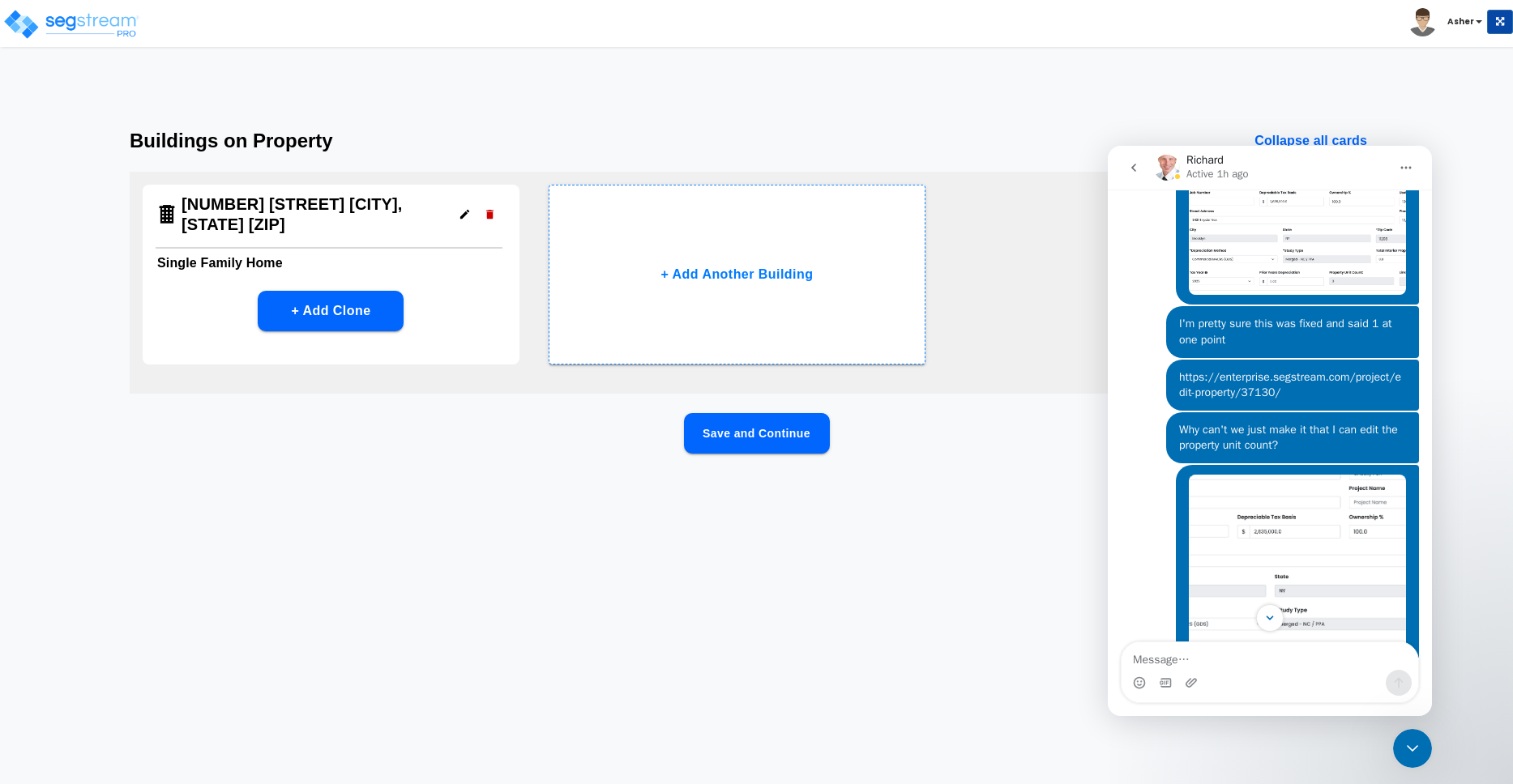 click on "https://enterprise.segstream.com/project/edit-property/37130/" at bounding box center (1290, 385) 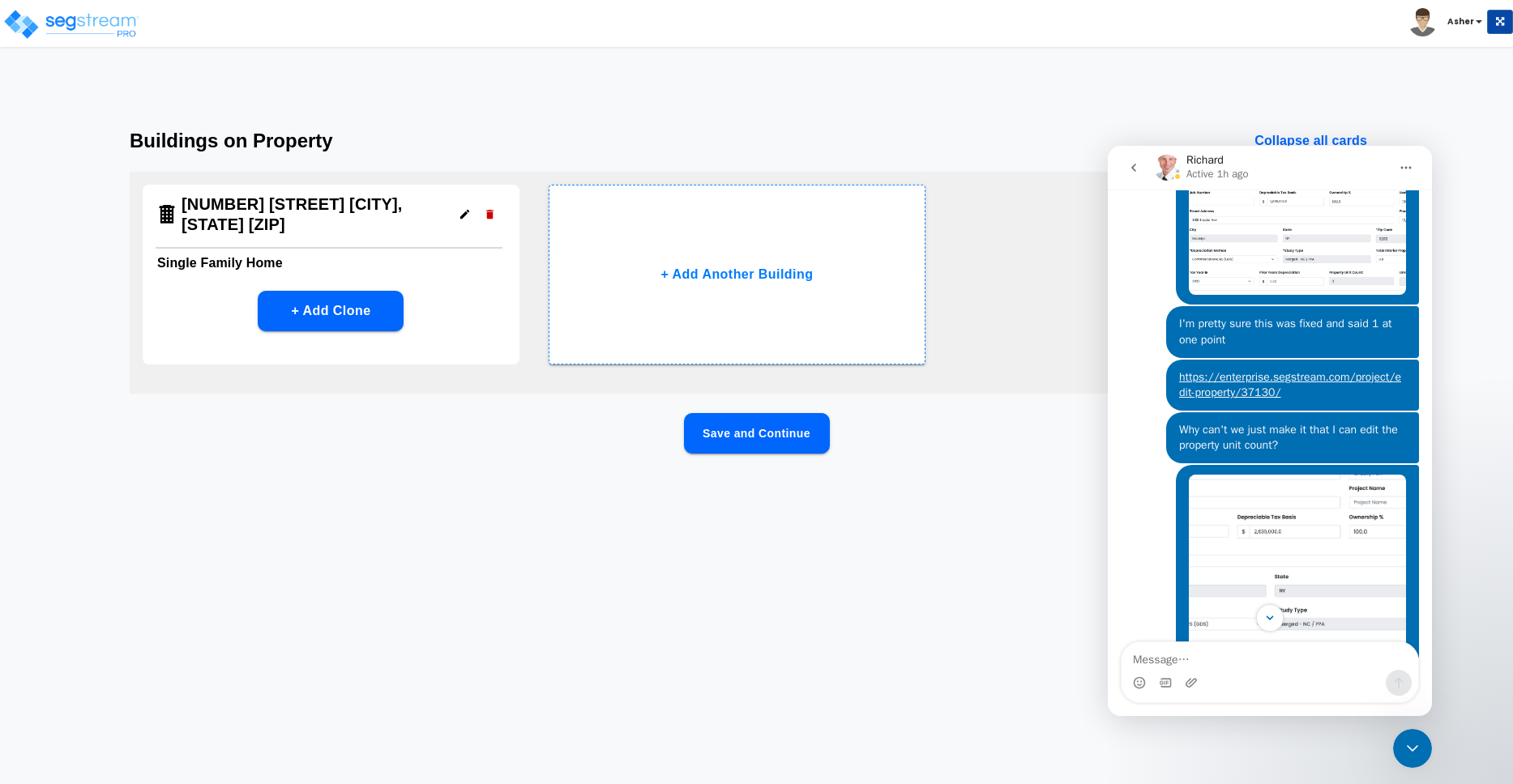 click on "[NUMBER] [STREET] [CITY], [STATE] [POSTAL_CODE]" at bounding box center [304, 214] 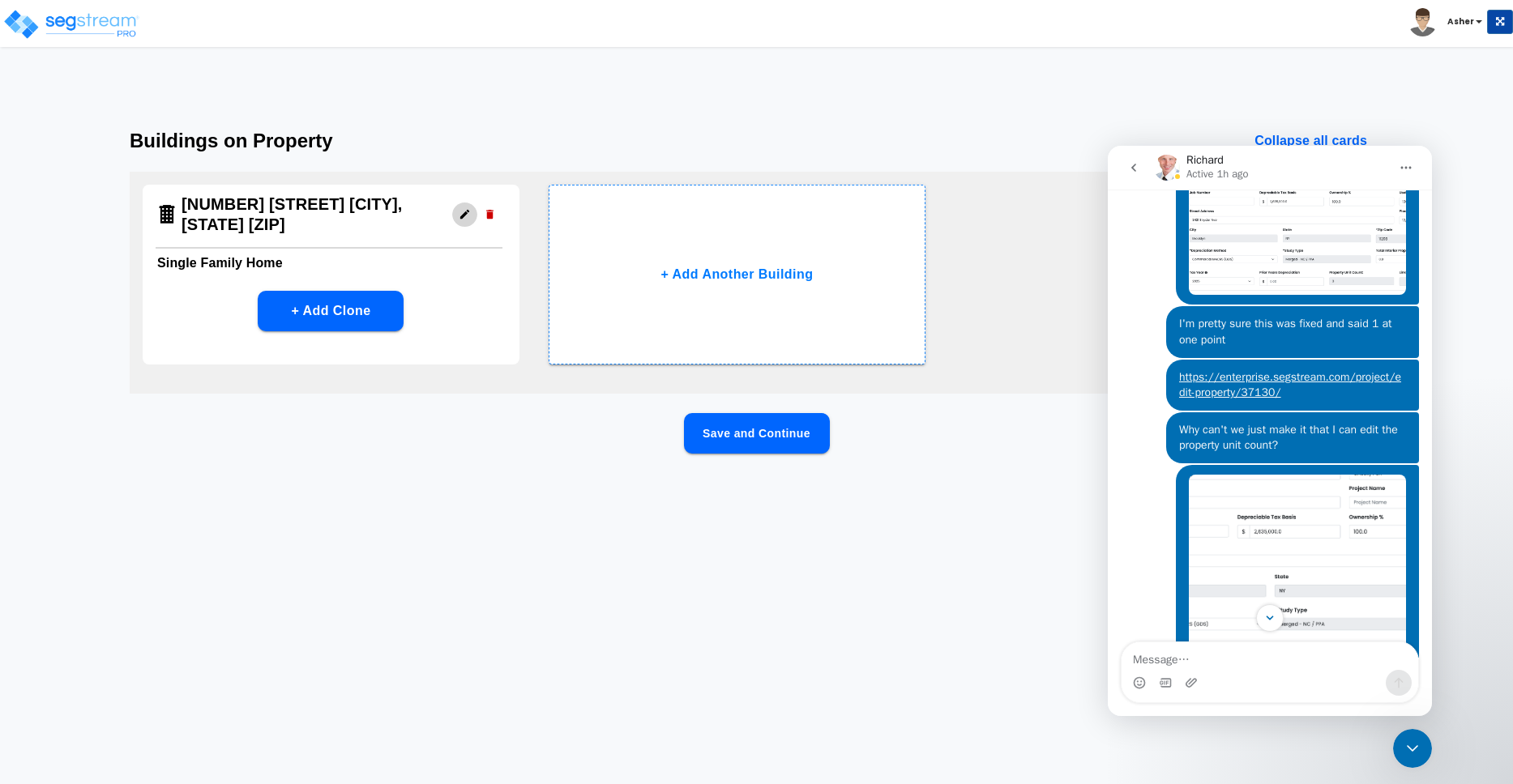 click 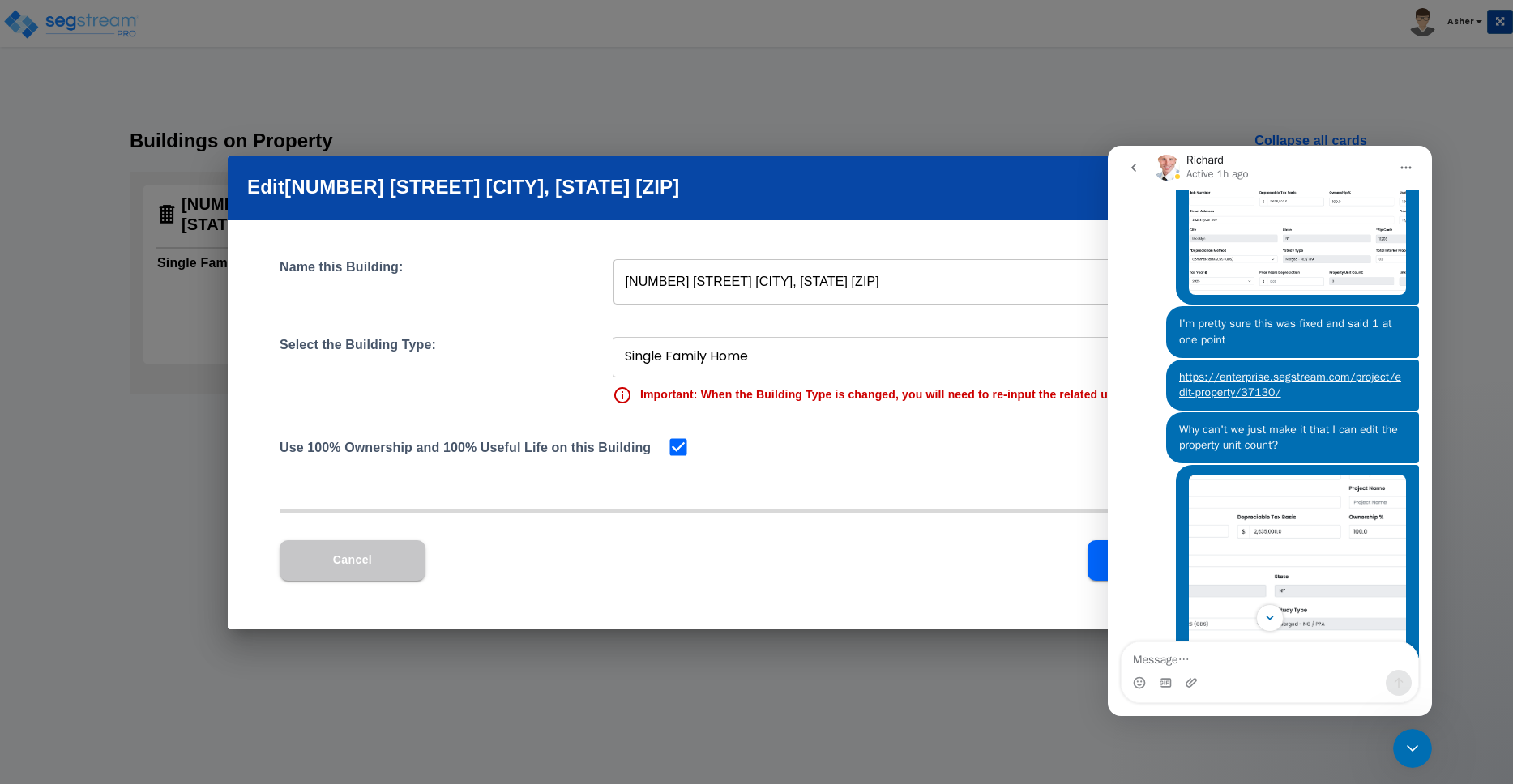 click on "Edit  7304 Atlee Rd Mechanicsville, VA 23111" at bounding box center [756, 188] 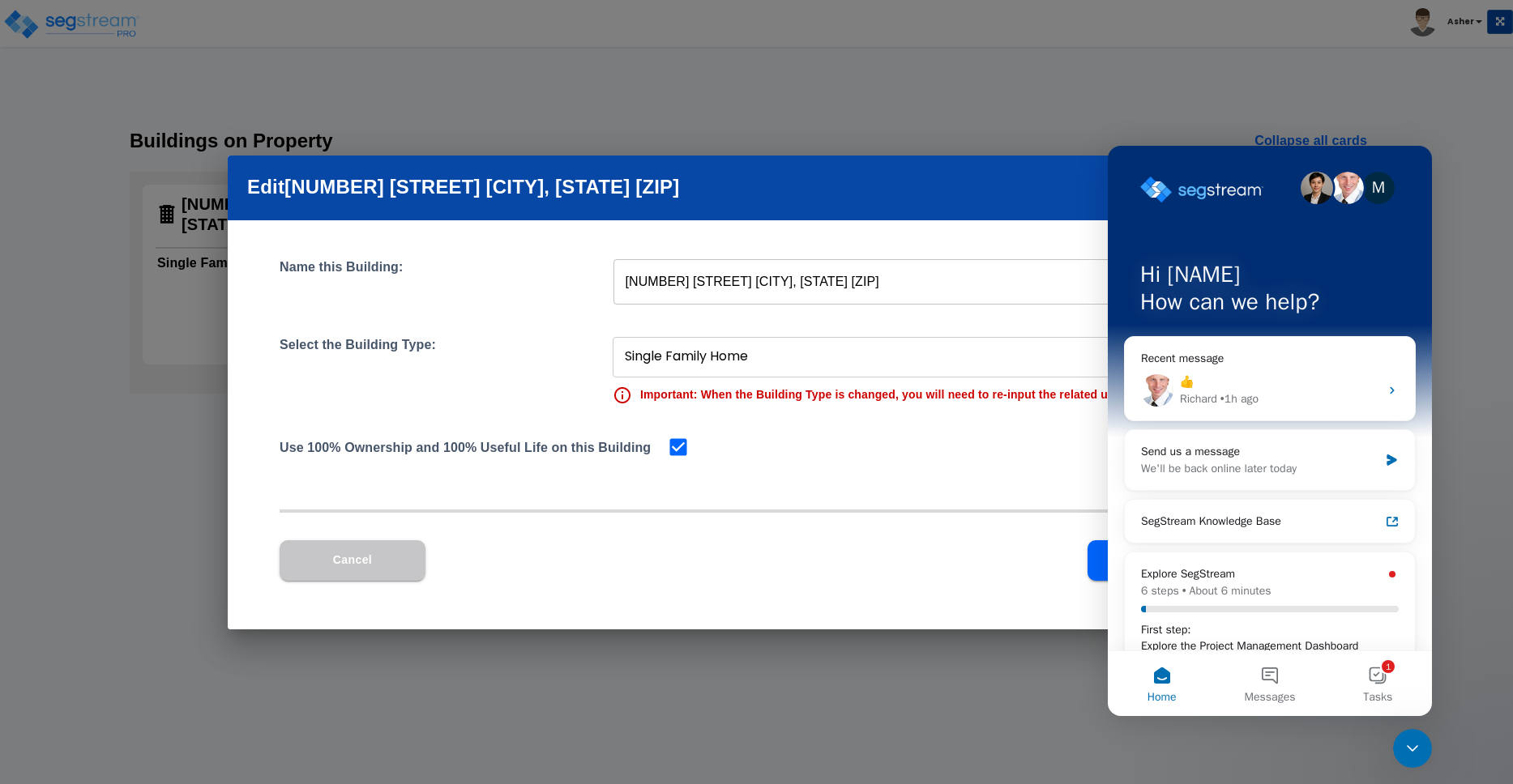 click on "Edit  7304 Atlee Rd Mechanicsville, VA 23111" at bounding box center (756, 188) 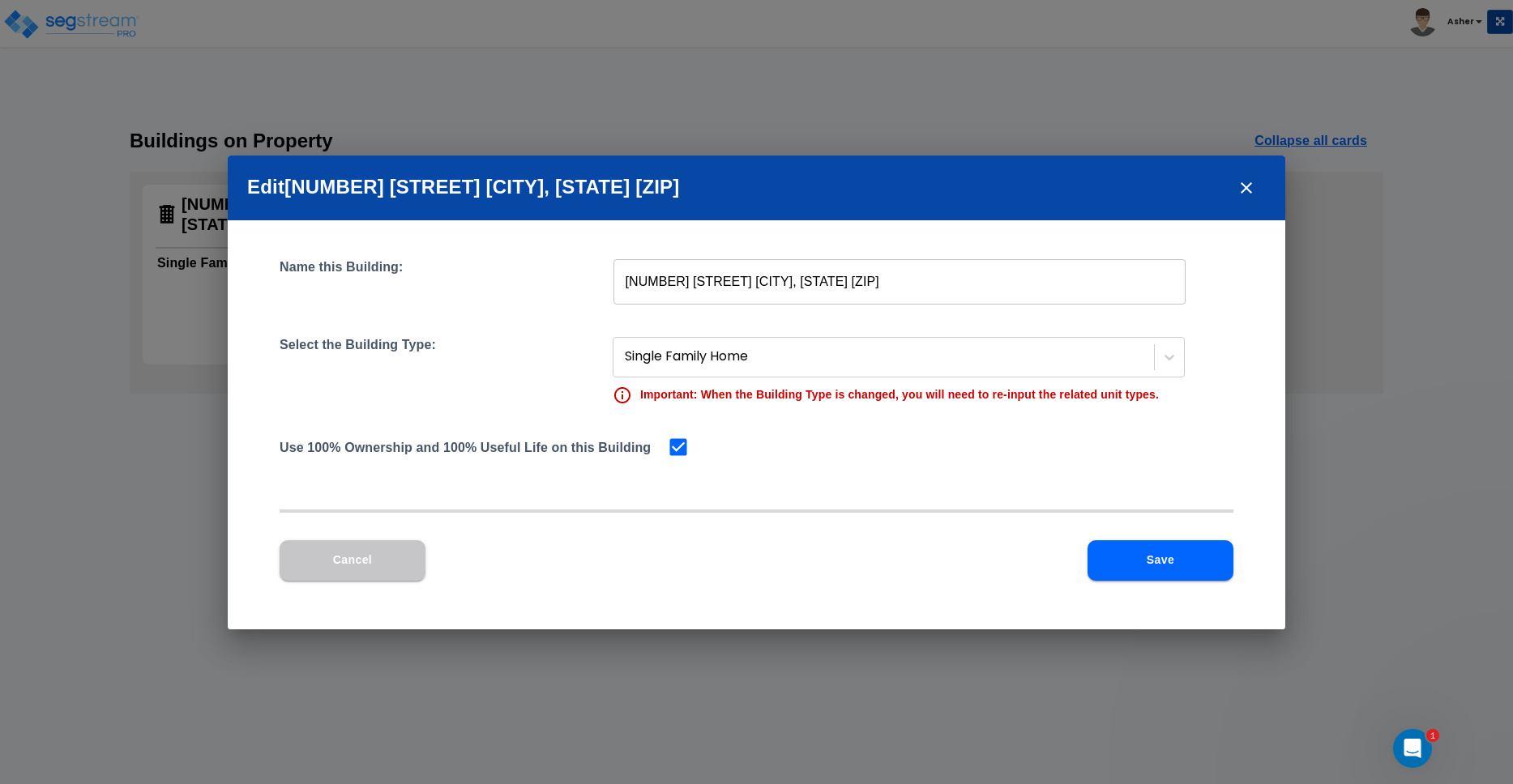 scroll, scrollTop: 0, scrollLeft: 0, axis: both 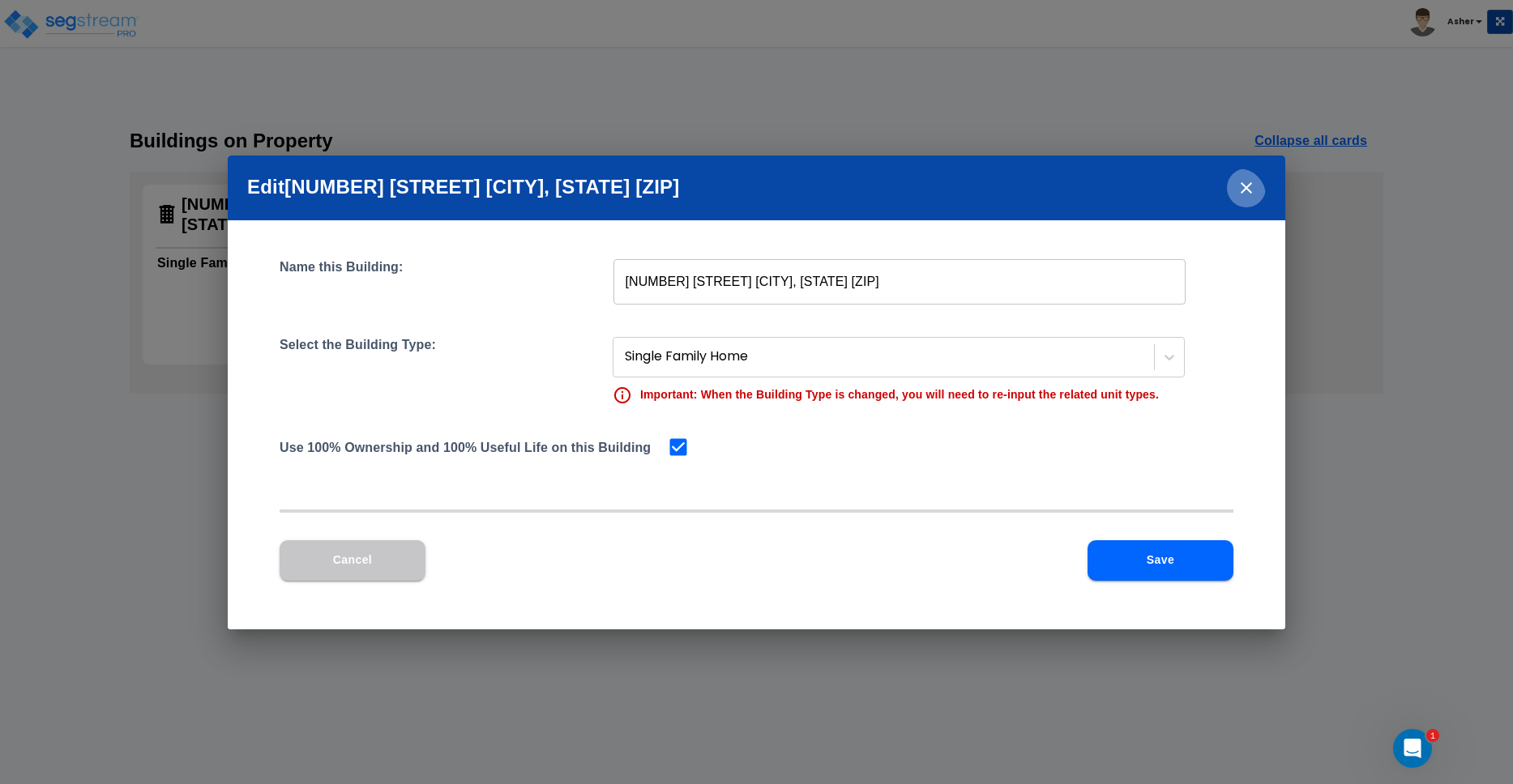 click 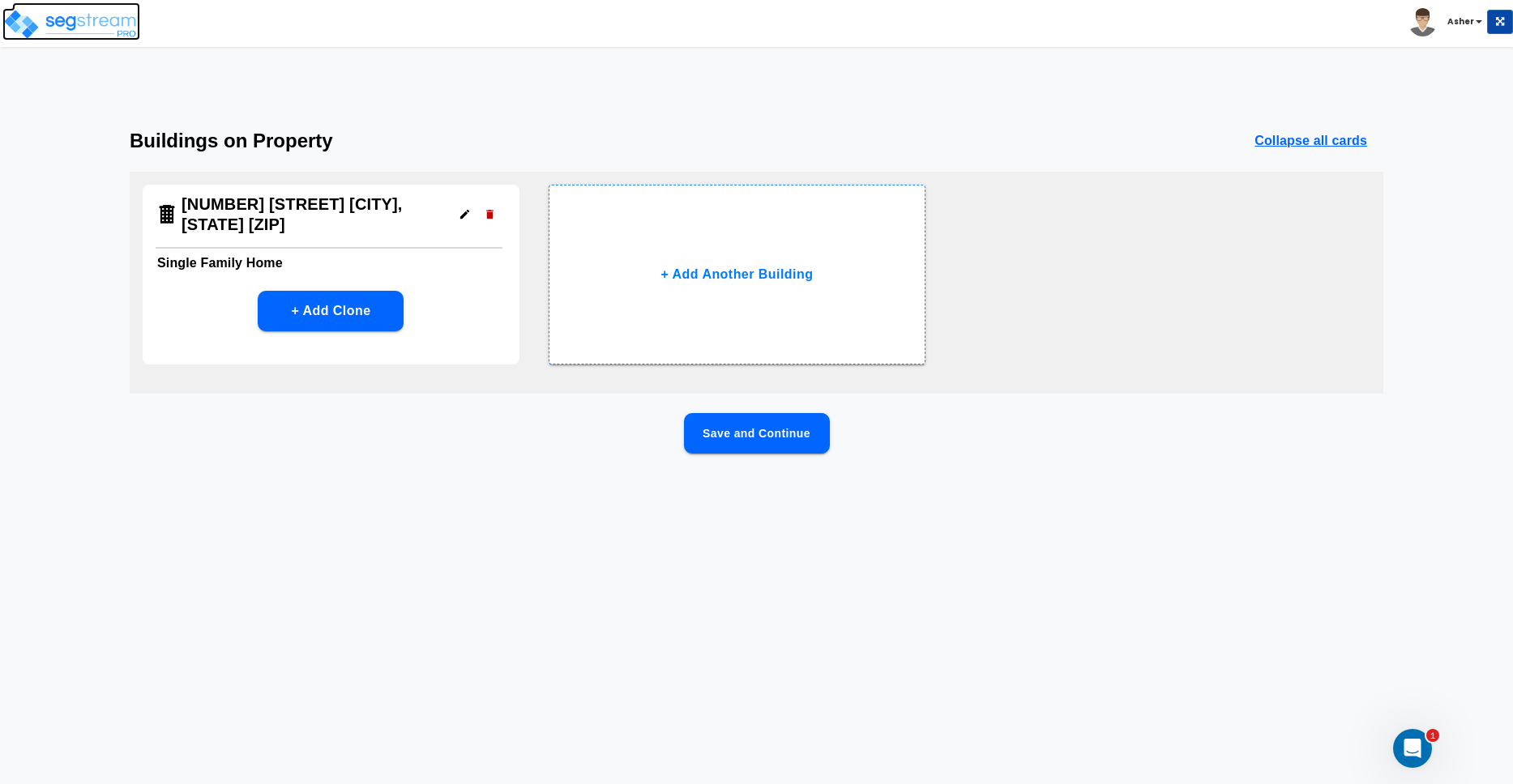 click at bounding box center (71, 24) 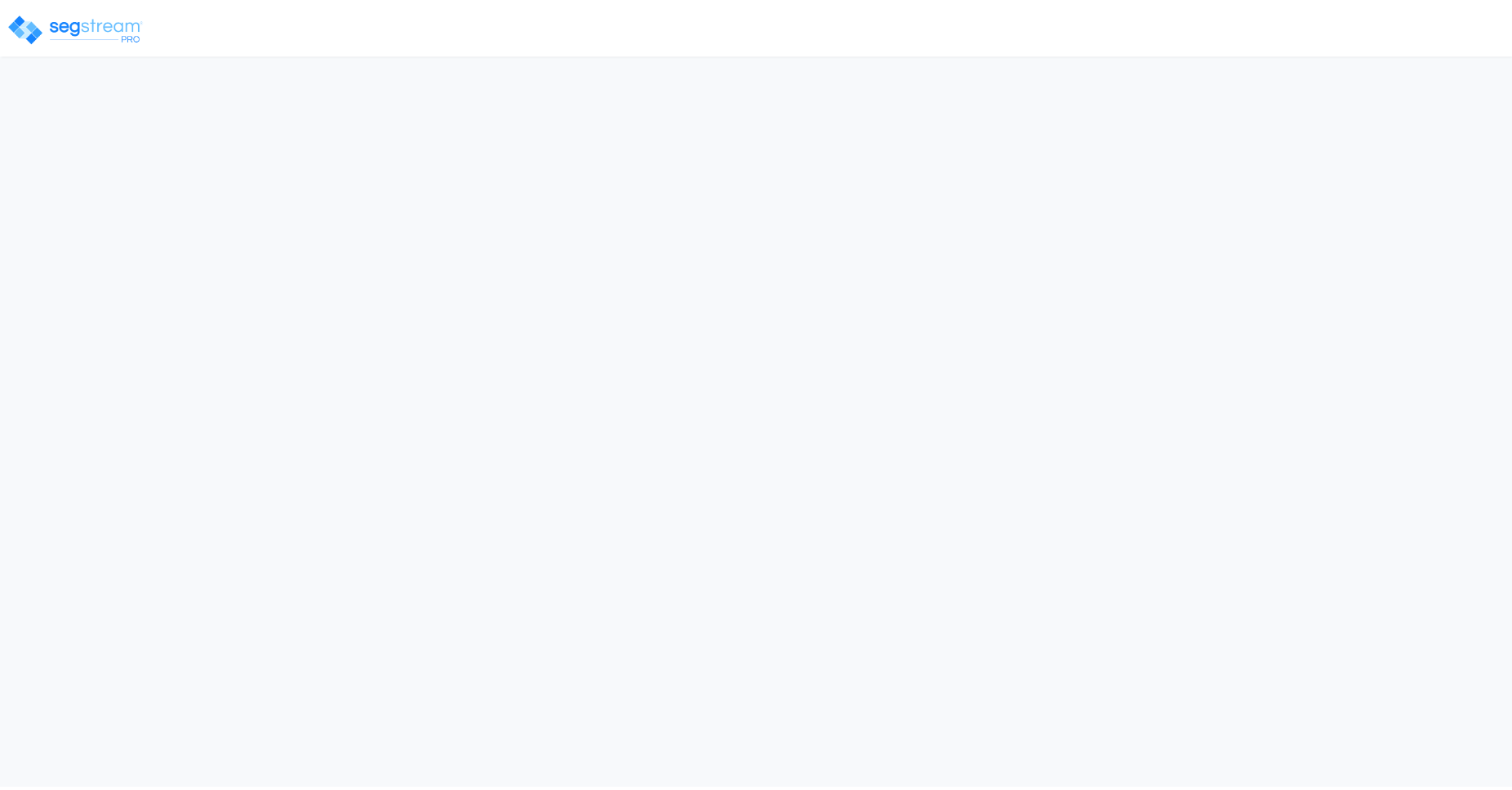 scroll, scrollTop: 0, scrollLeft: 0, axis: both 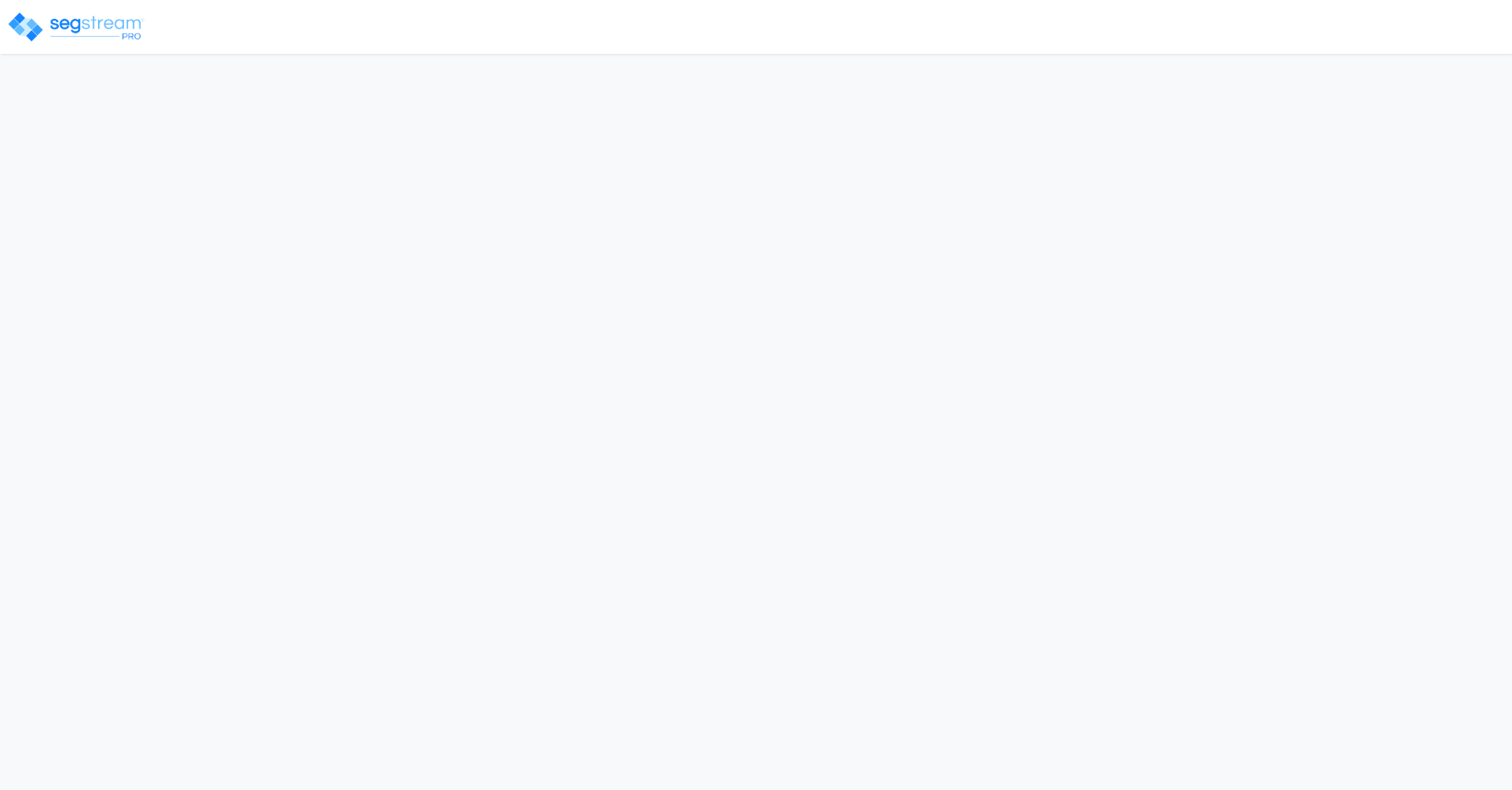 select on "2024" 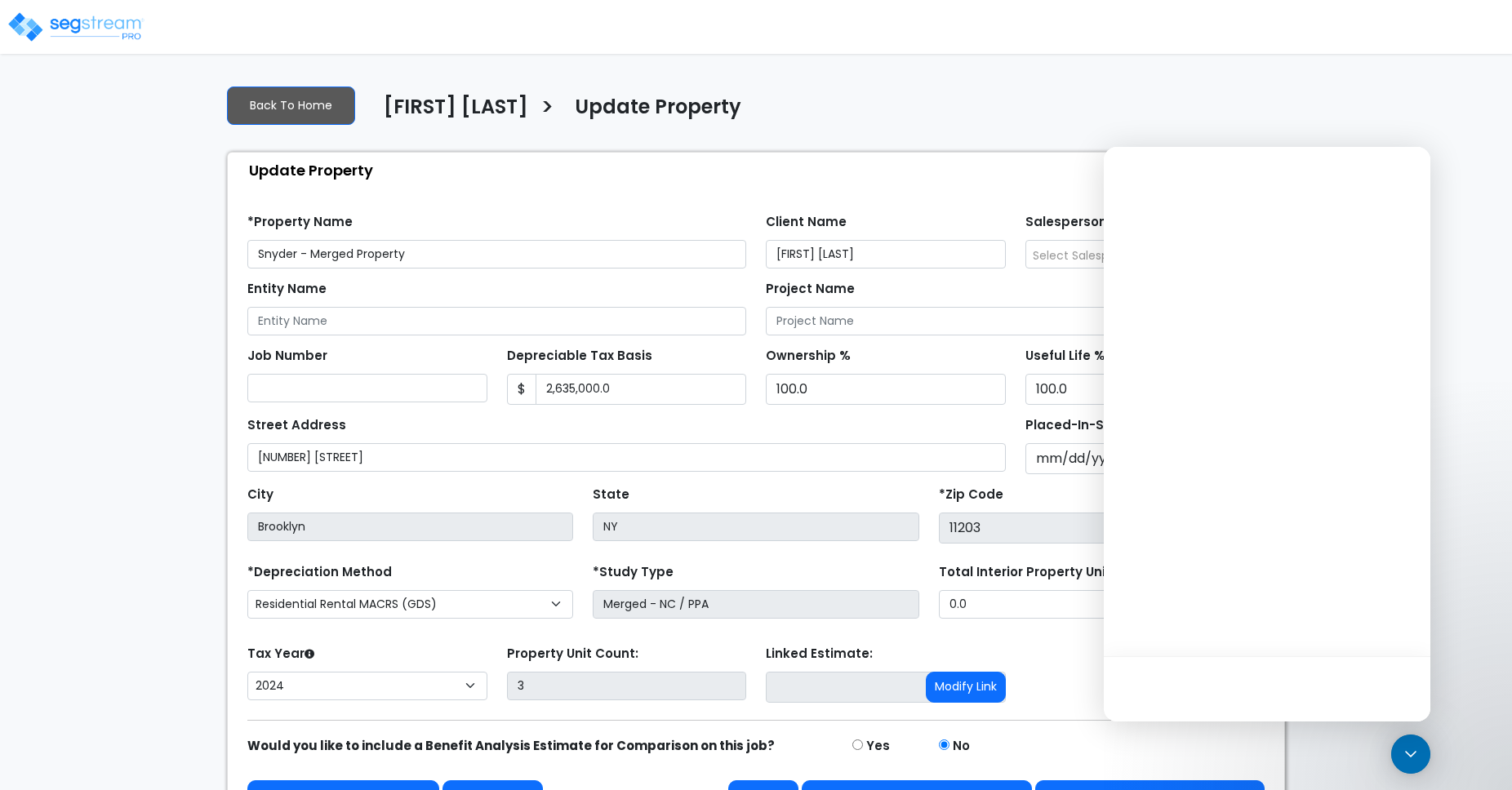scroll, scrollTop: 0, scrollLeft: 0, axis: both 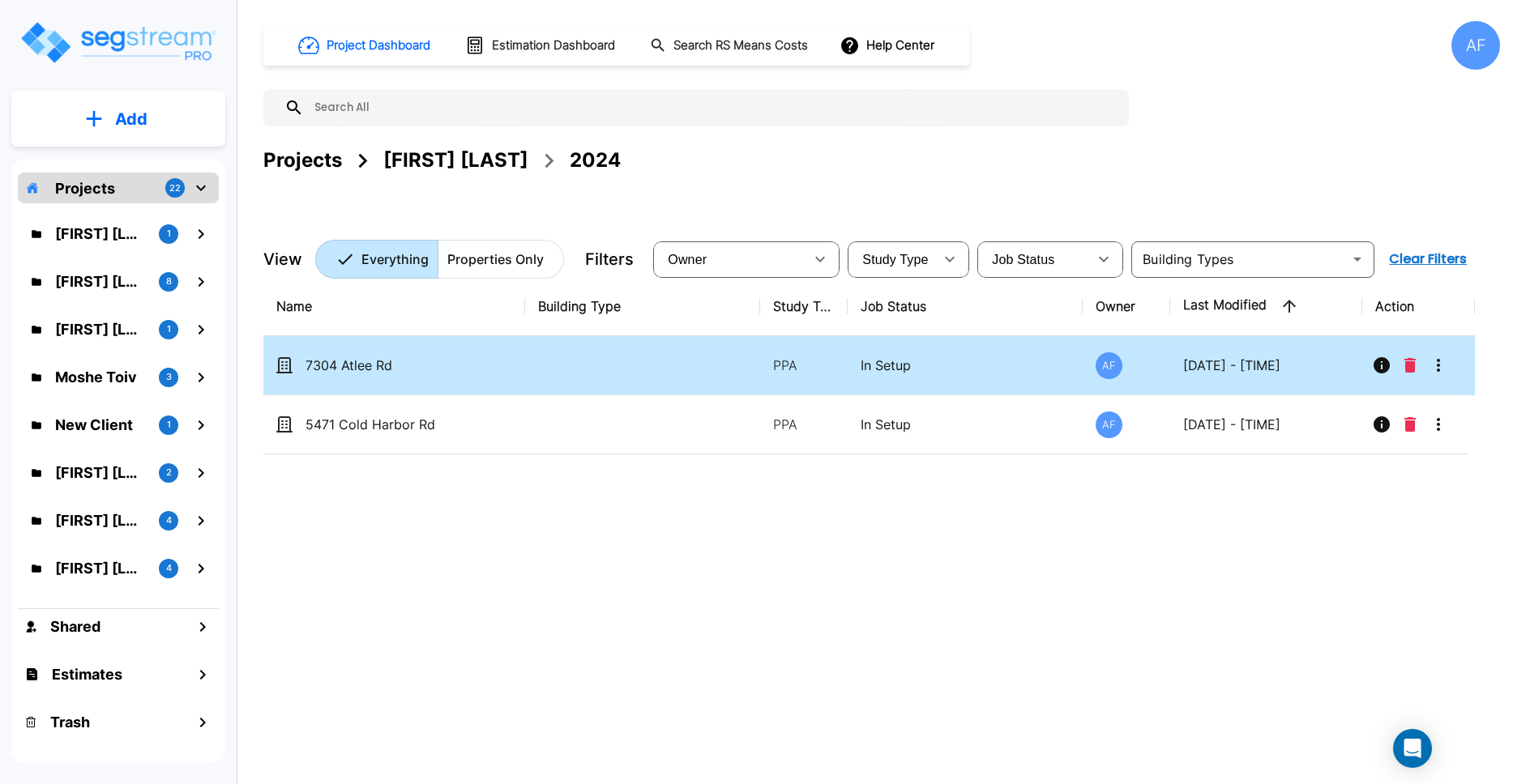 click on "7304 Atlee Rd" at bounding box center (398, 365) 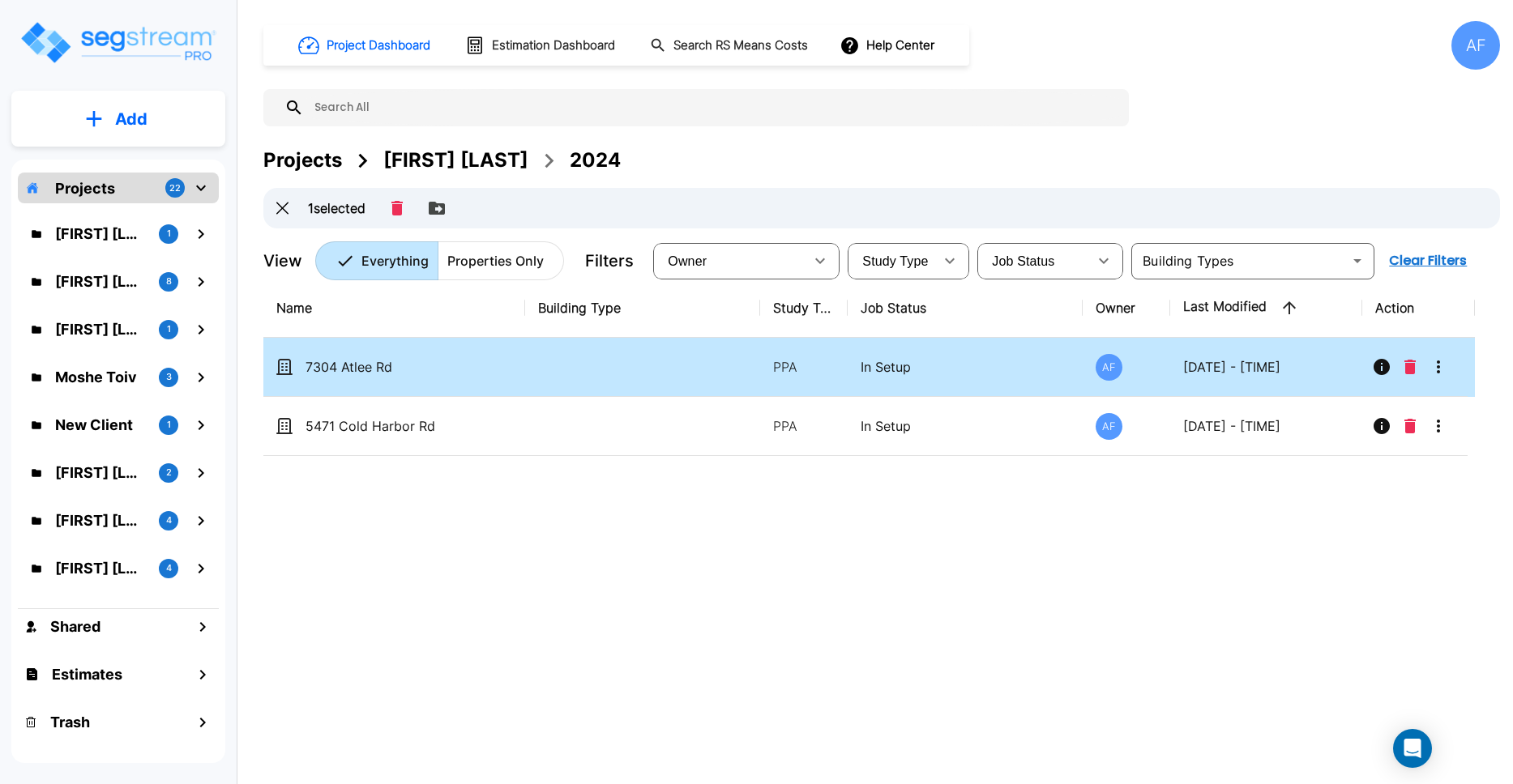 click on "7304 Atlee Rd" at bounding box center (398, 367) 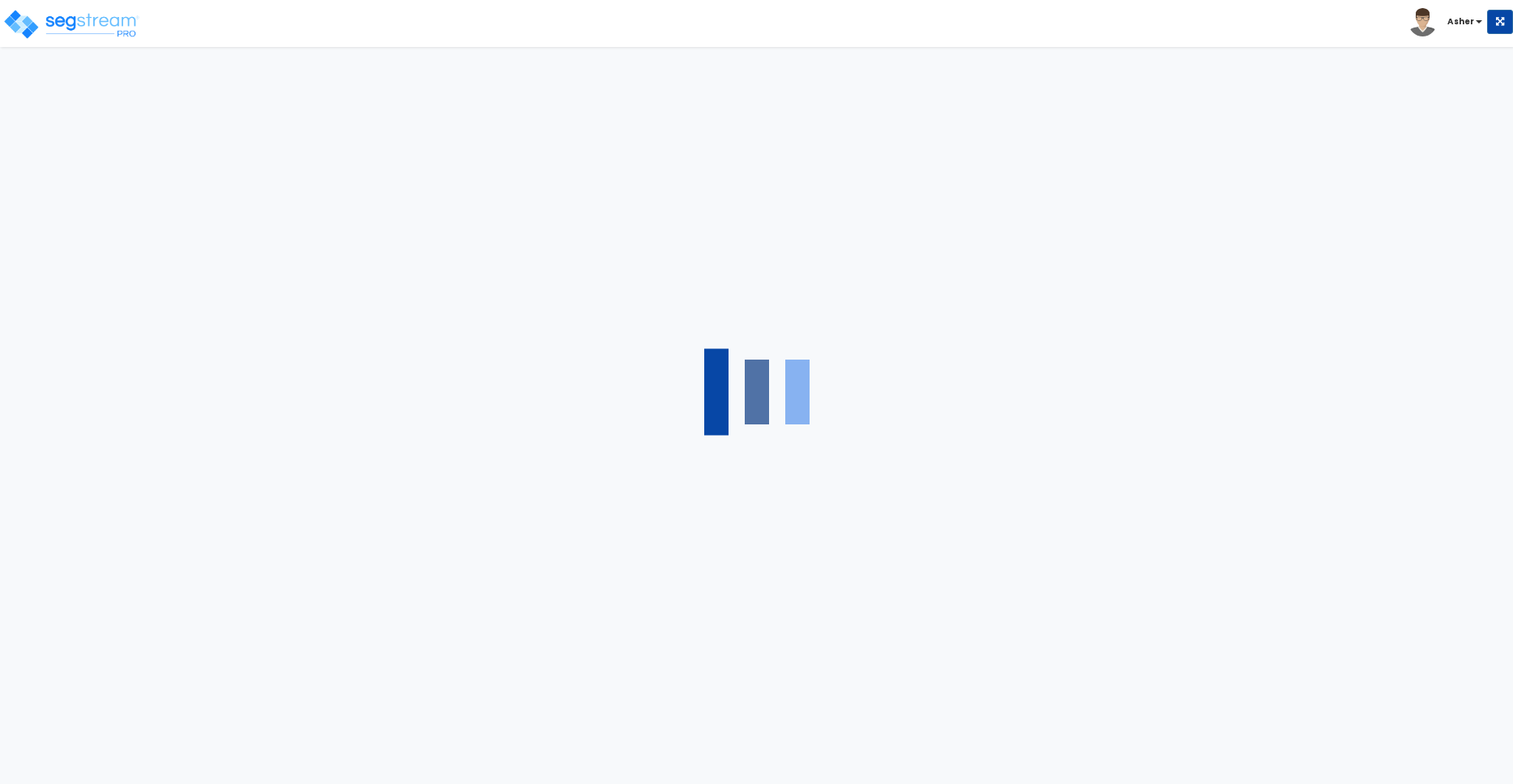 scroll, scrollTop: 0, scrollLeft: 0, axis: both 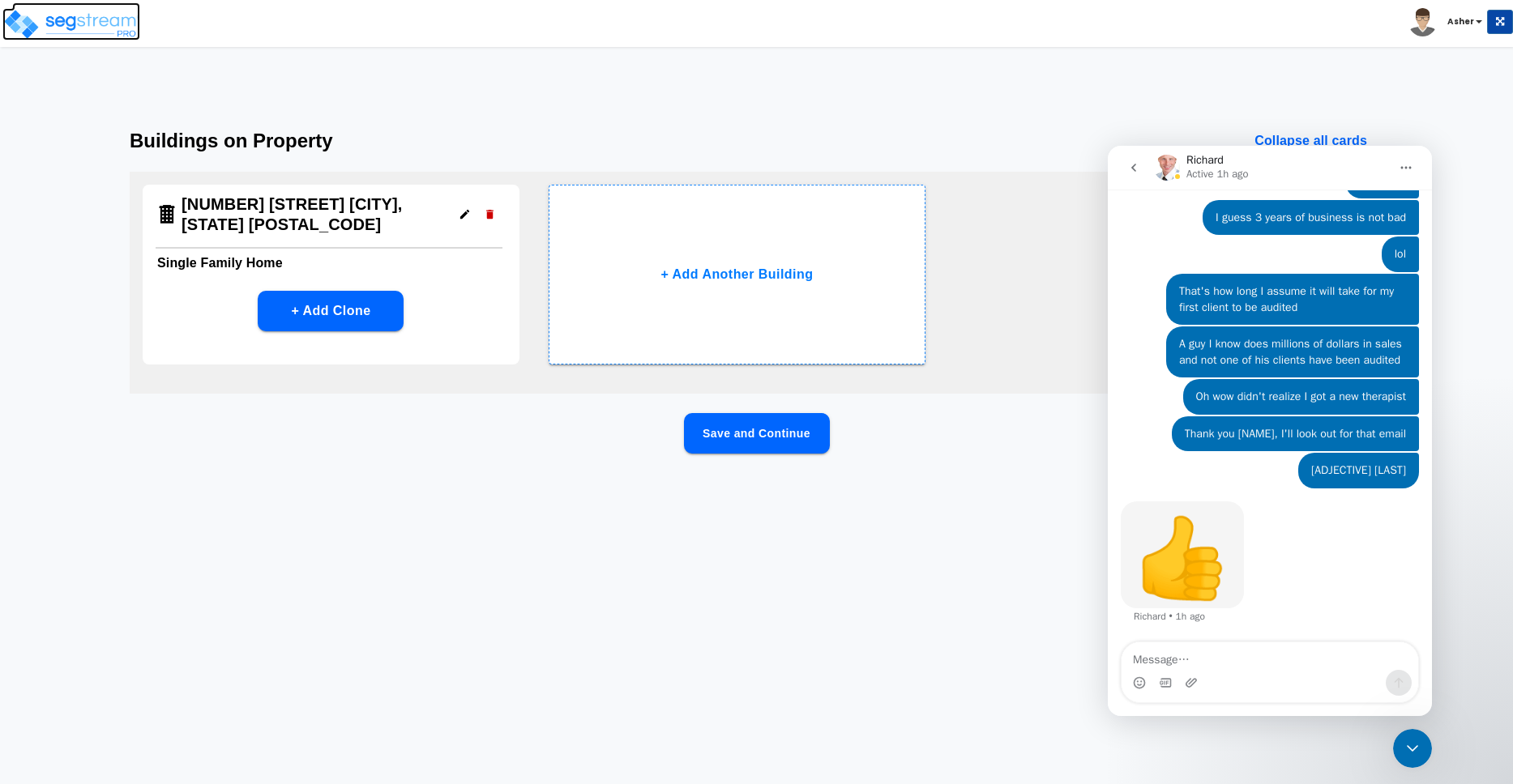 click at bounding box center [71, 24] 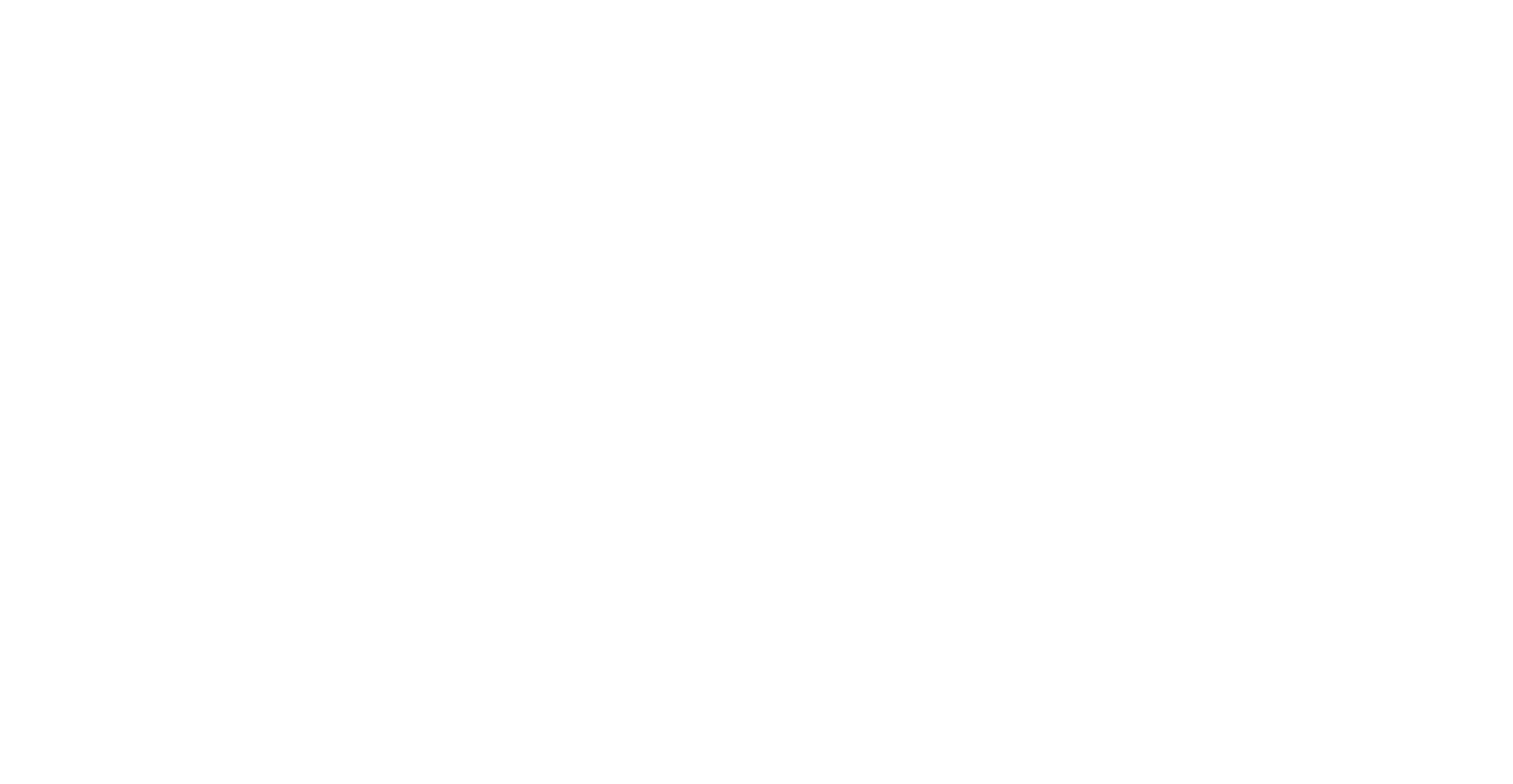 scroll, scrollTop: 0, scrollLeft: 0, axis: both 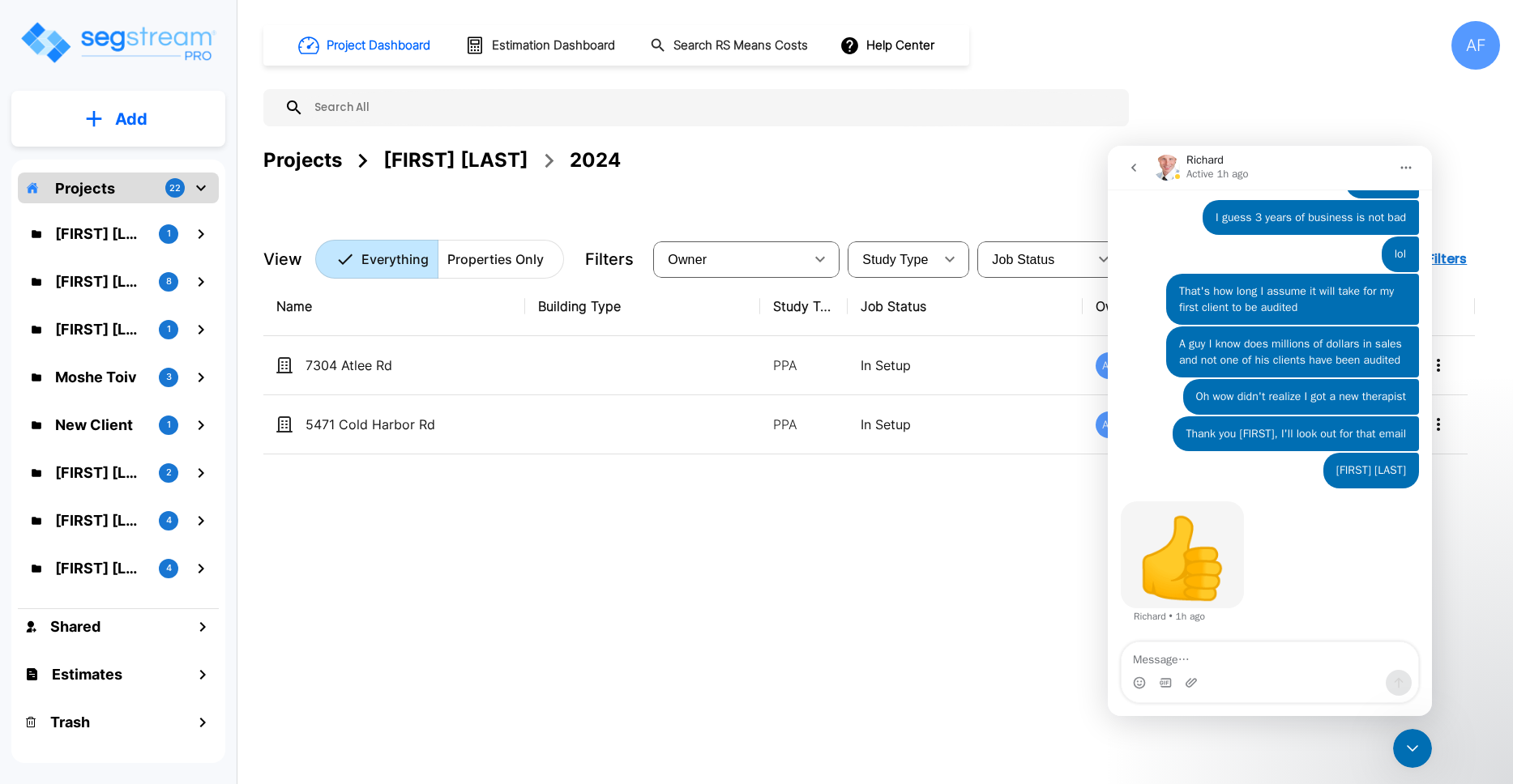 click 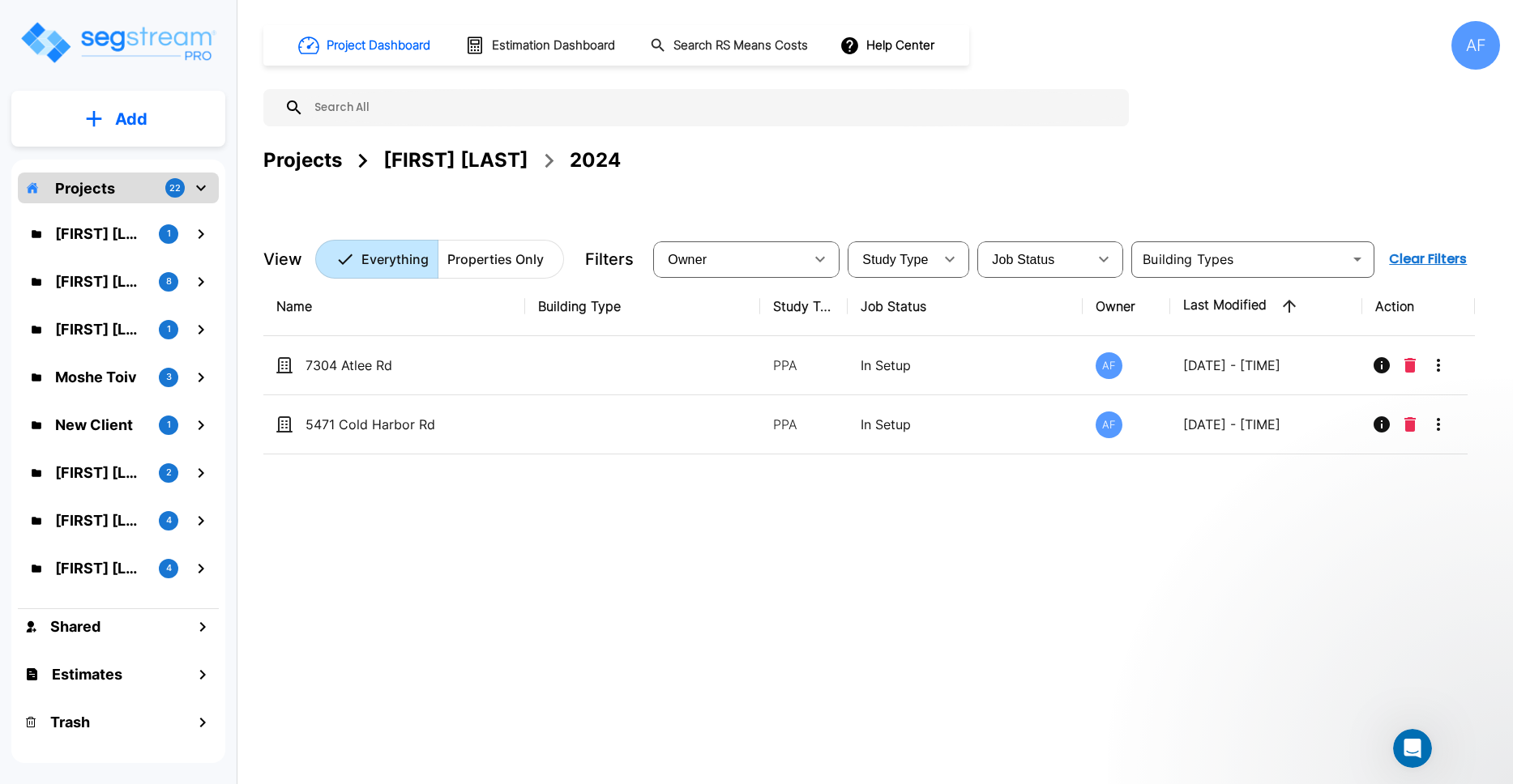 scroll, scrollTop: 0, scrollLeft: 0, axis: both 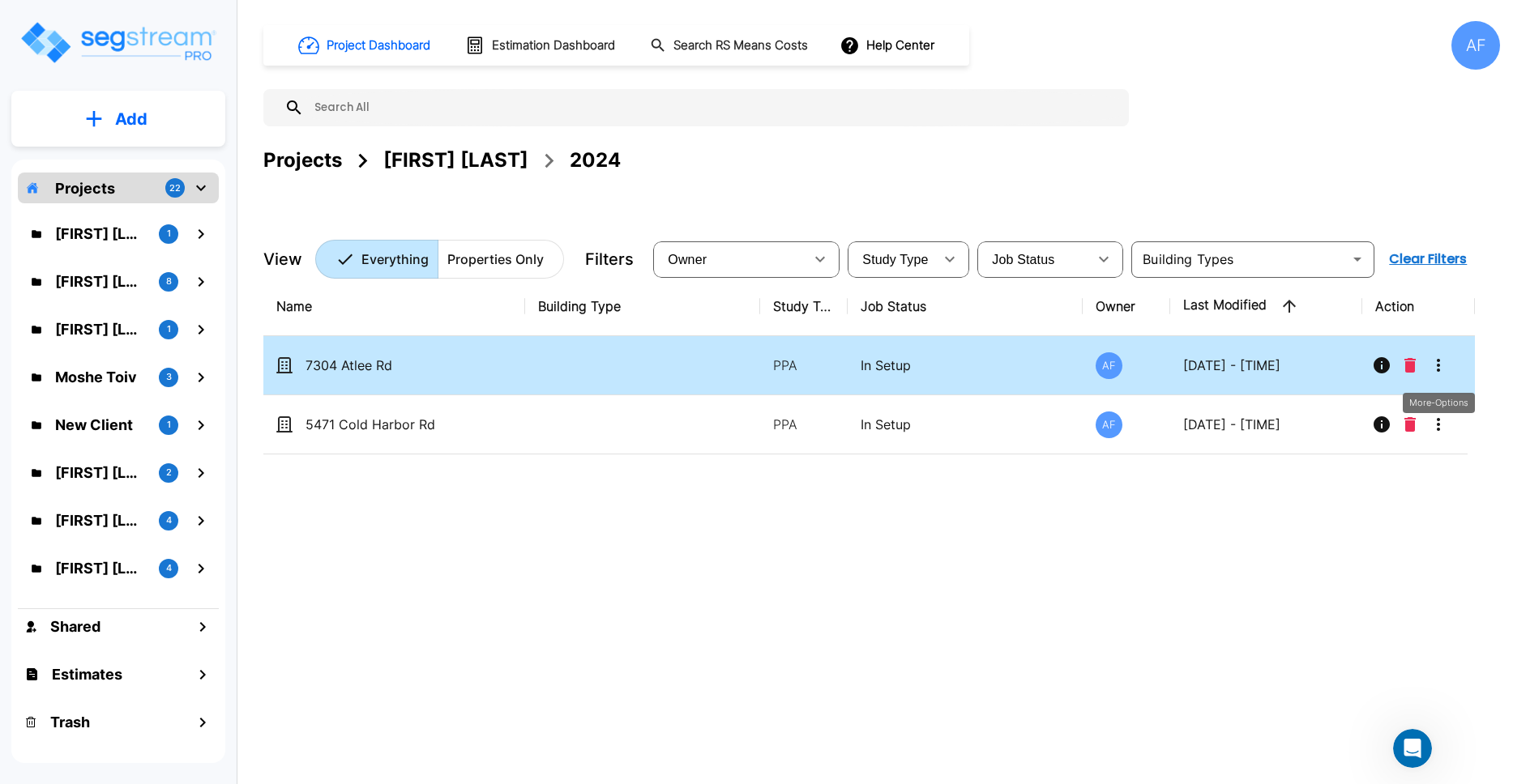 click 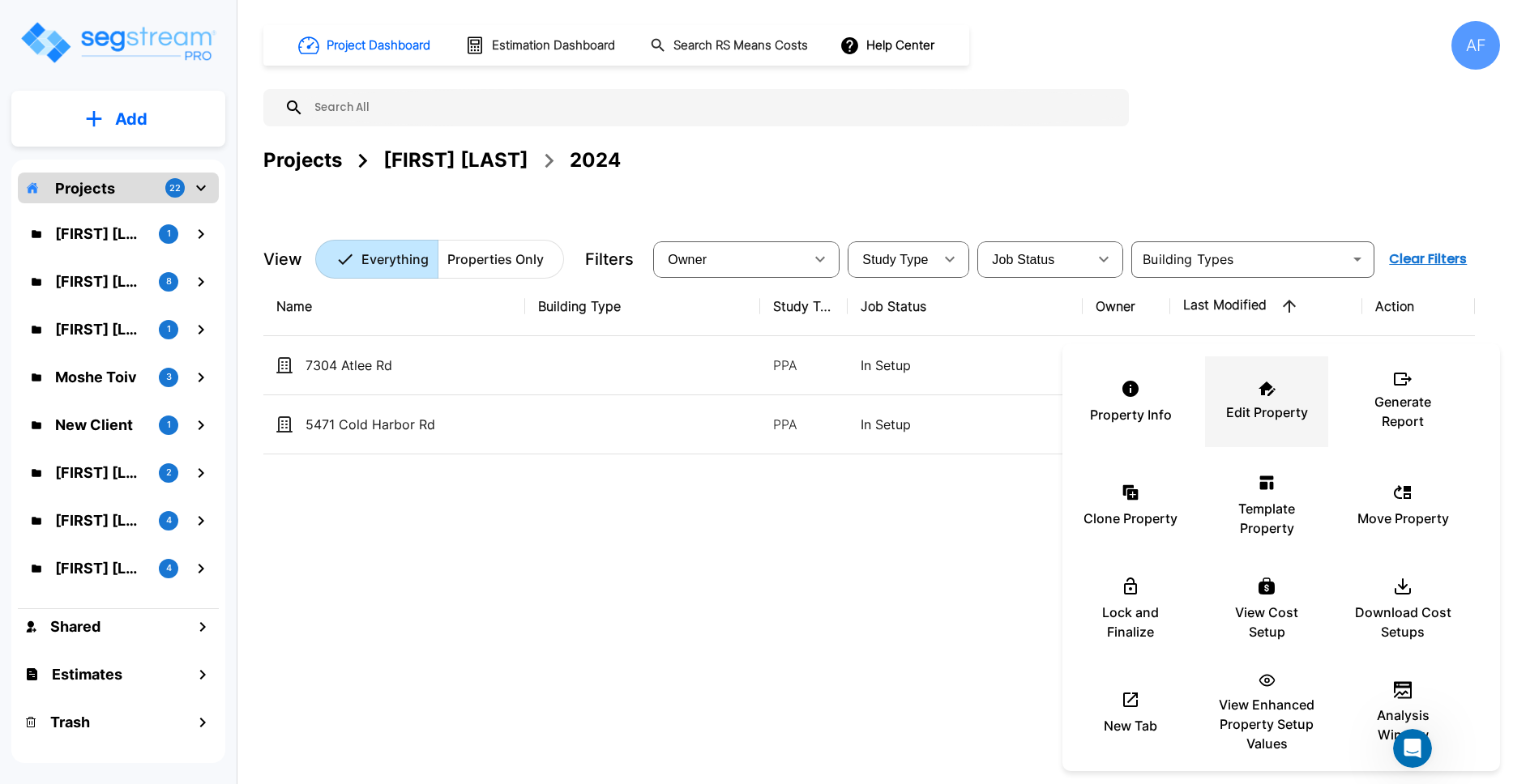click on "Edit Property" at bounding box center [1267, 412] 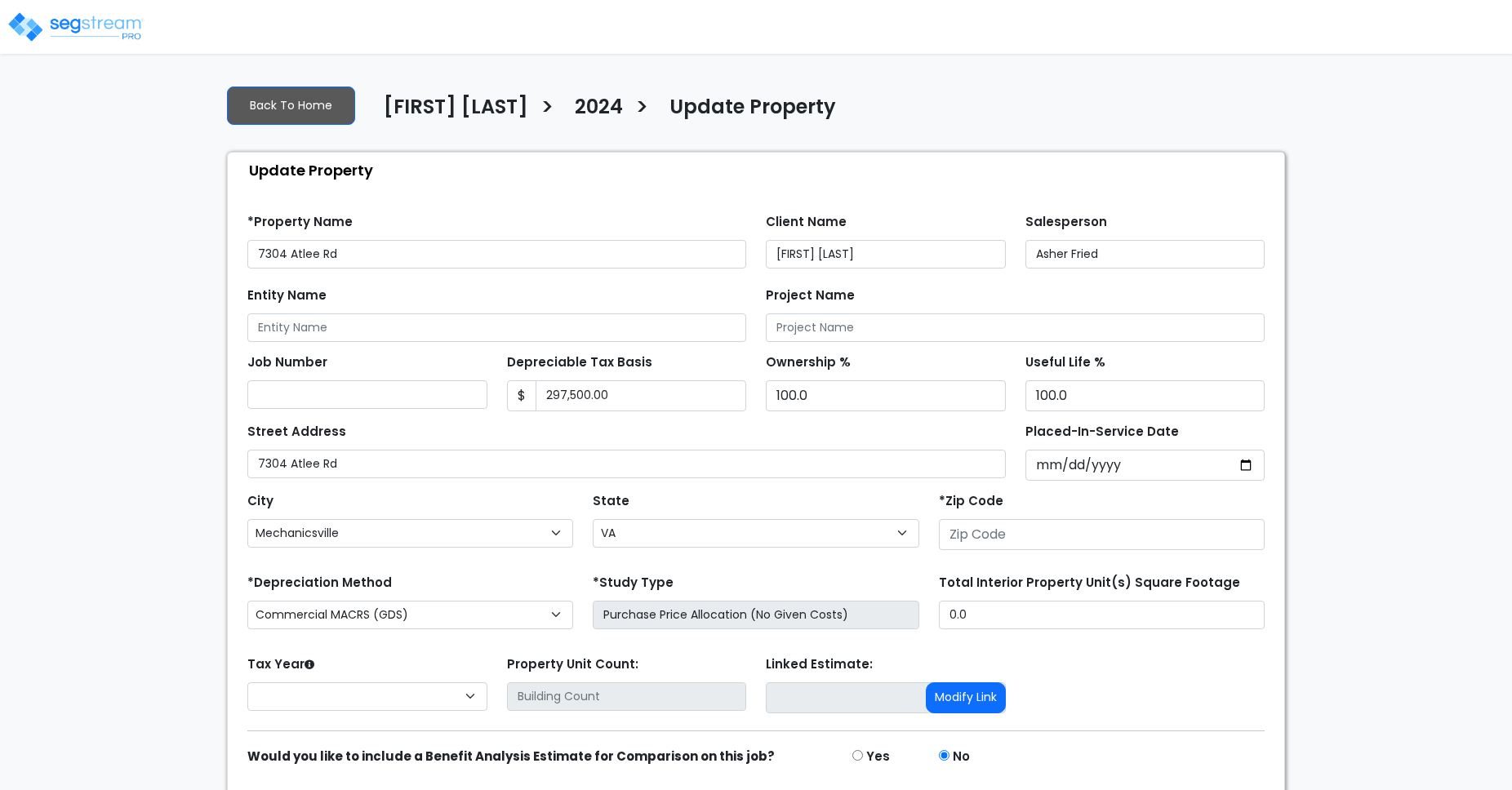 select on "VA" 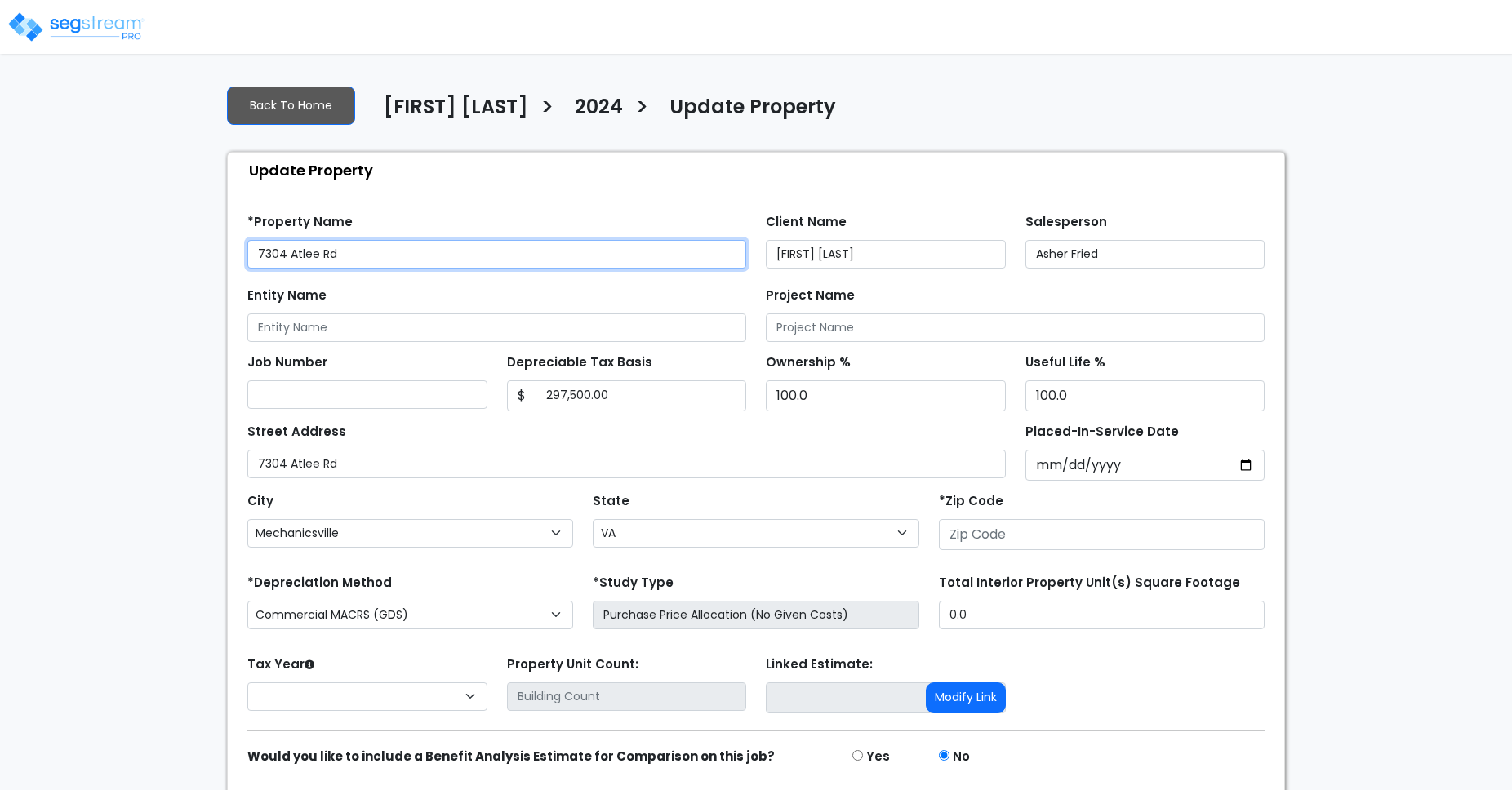scroll, scrollTop: 0, scrollLeft: 0, axis: both 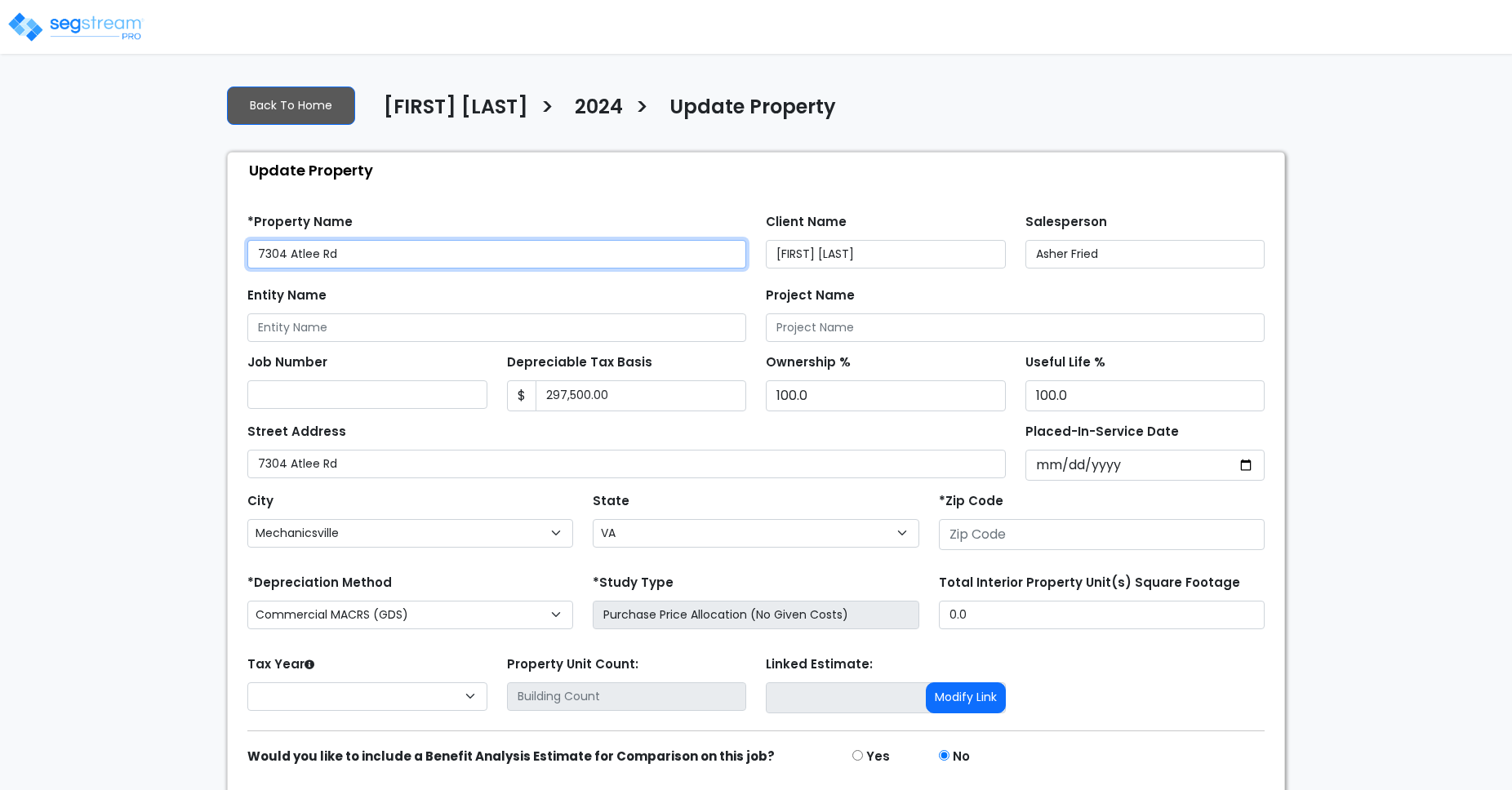 select on "2024" 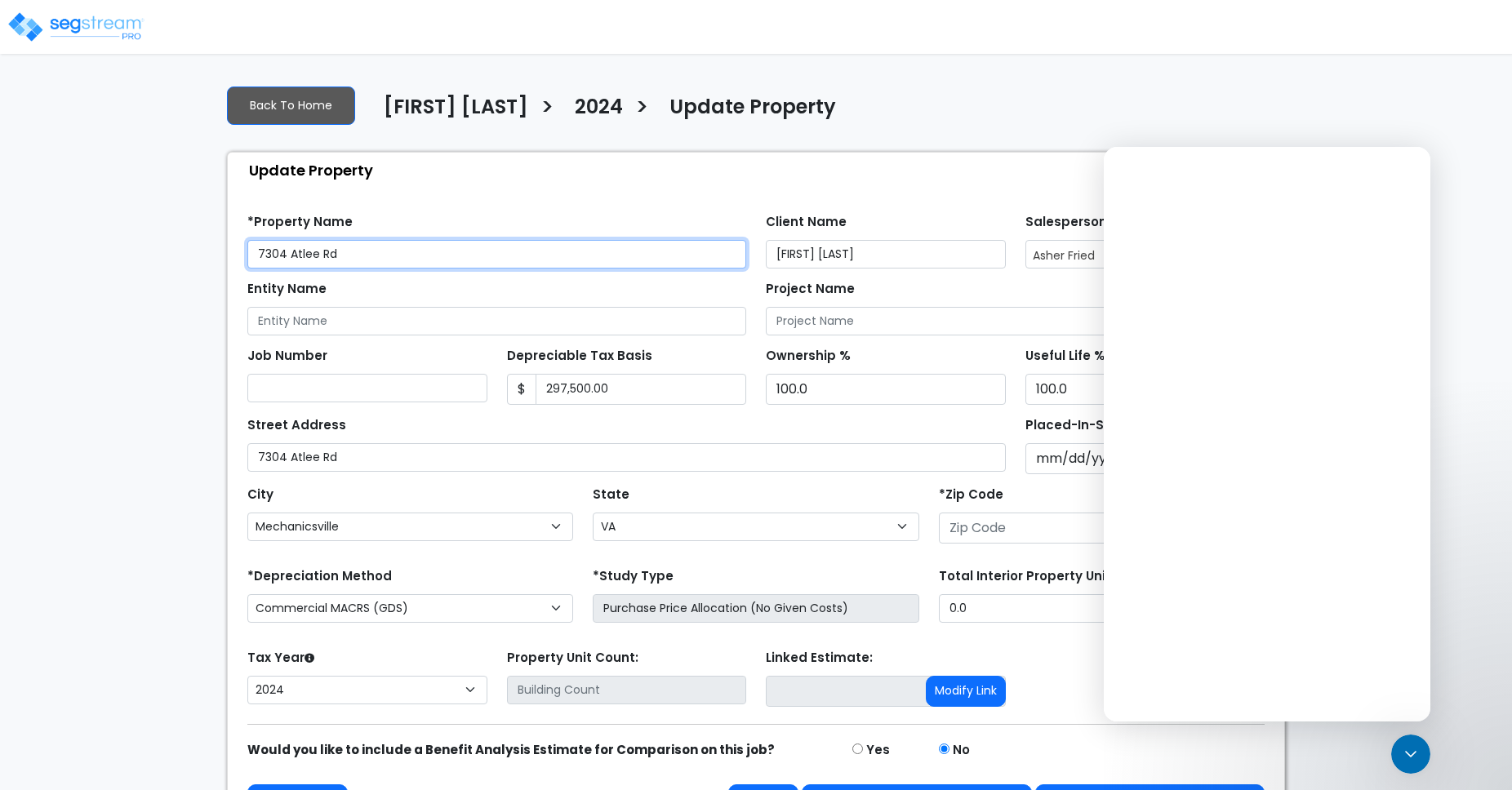 scroll, scrollTop: 0, scrollLeft: 0, axis: both 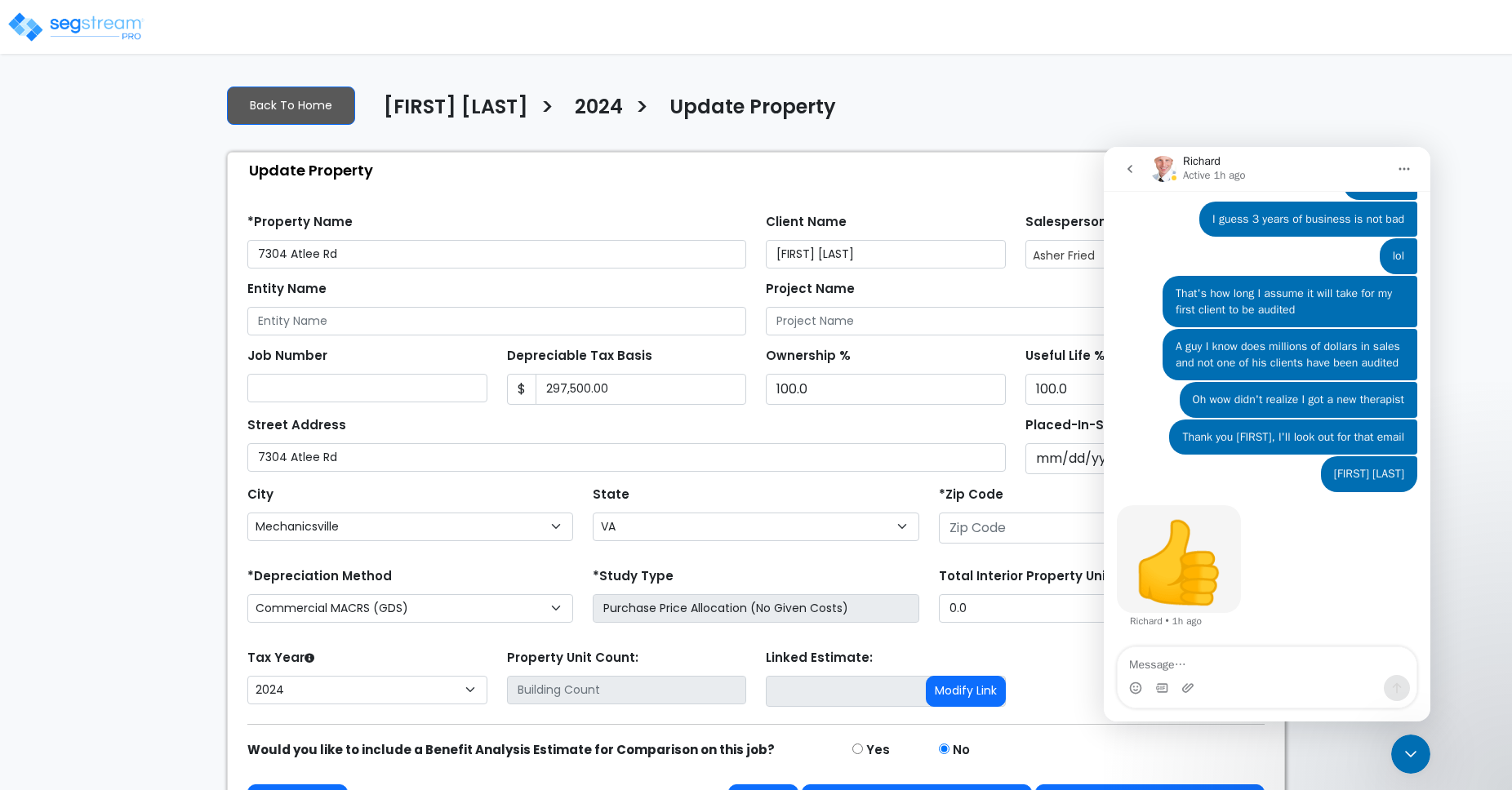 click 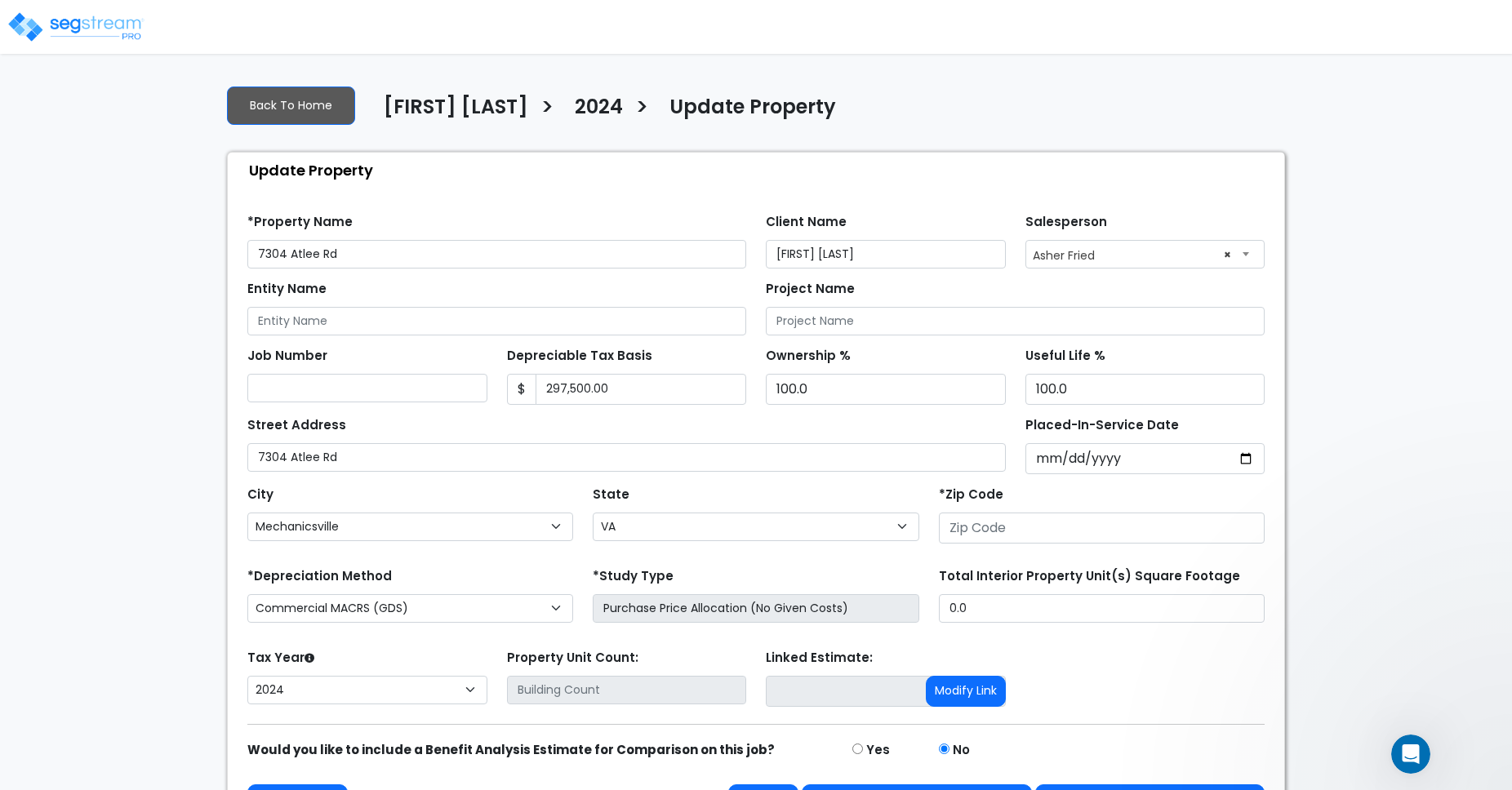scroll, scrollTop: 0, scrollLeft: 0, axis: both 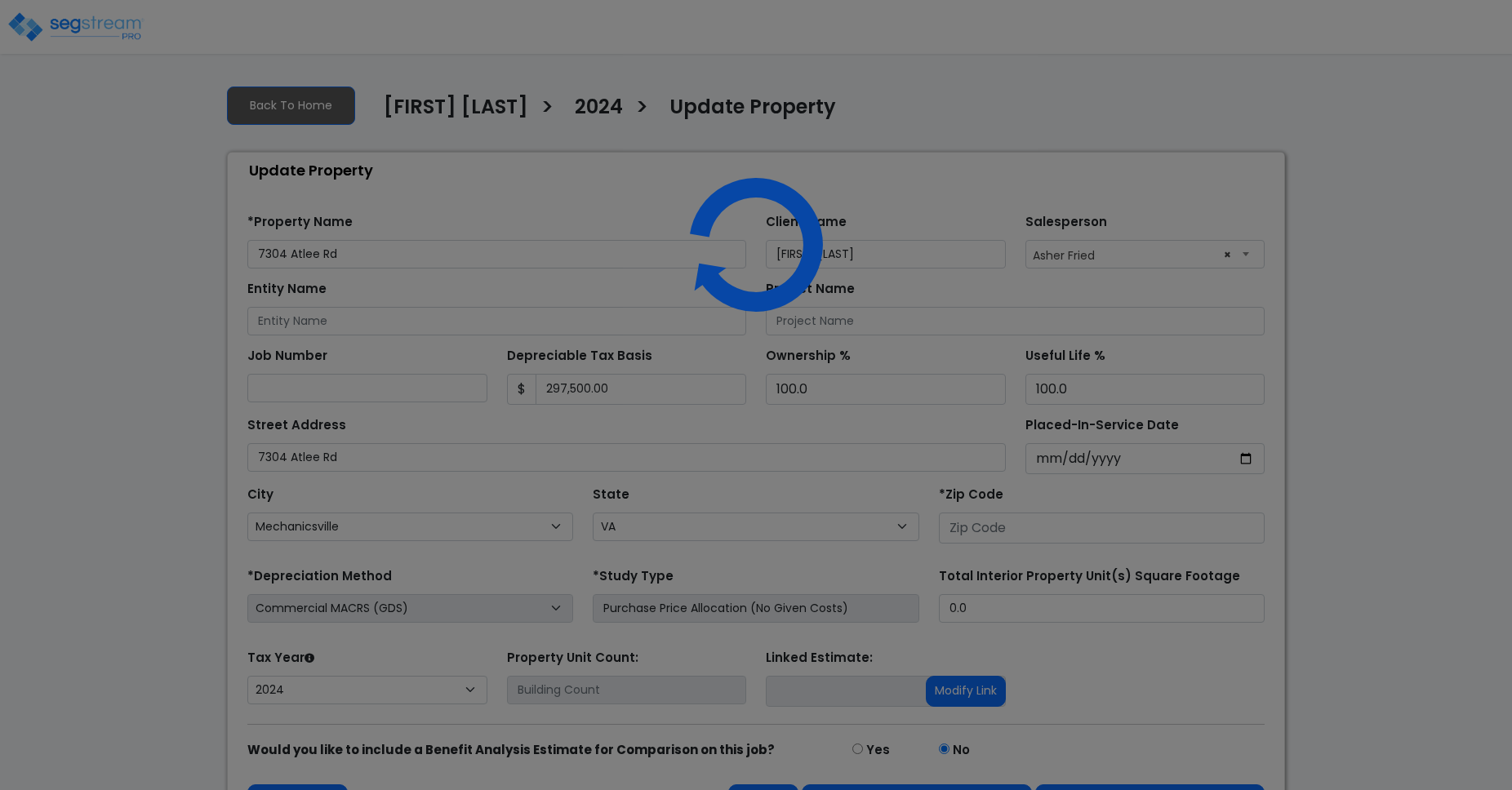 select on "VA" 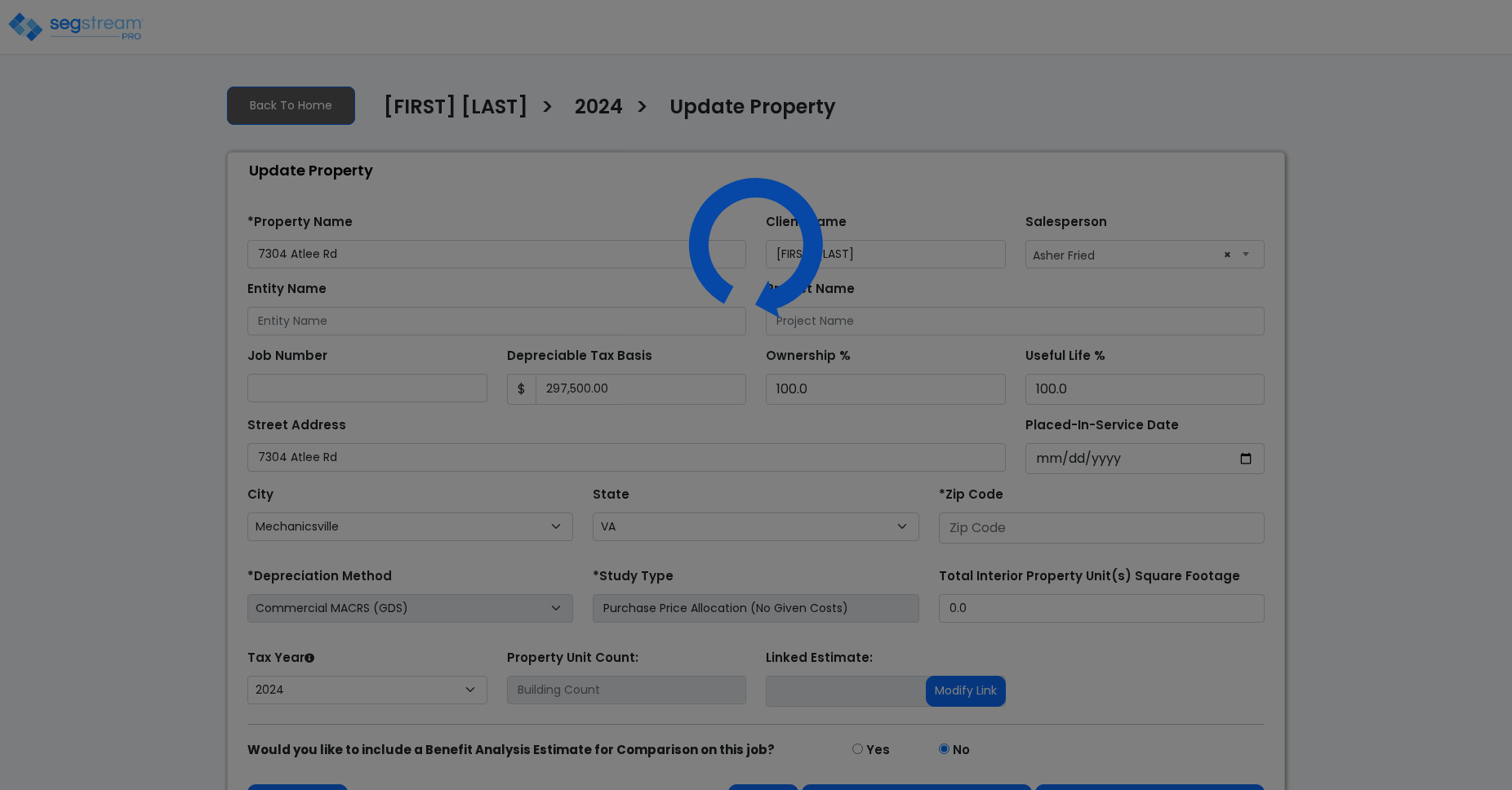 select on "2024" 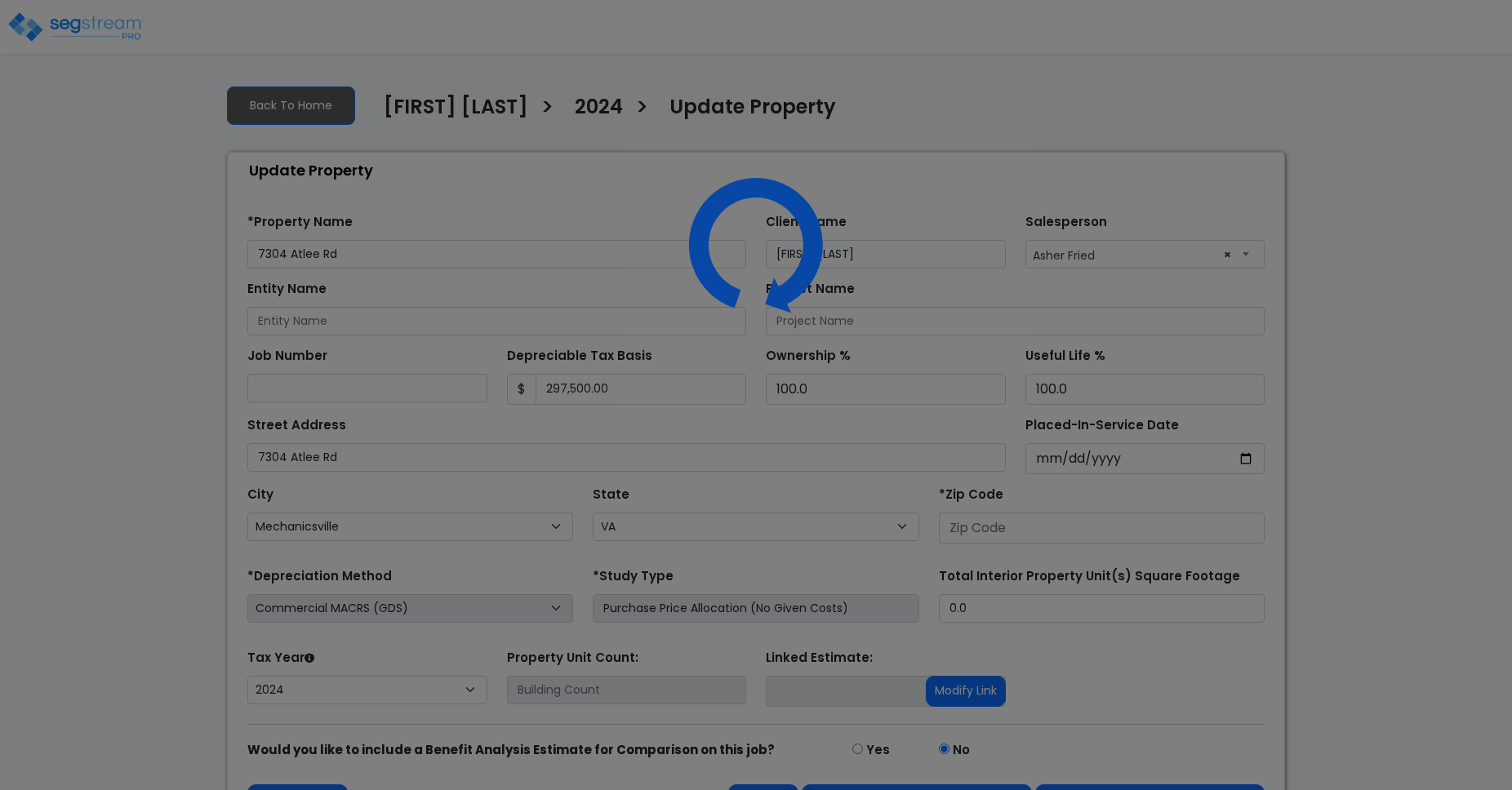 scroll, scrollTop: 0, scrollLeft: 0, axis: both 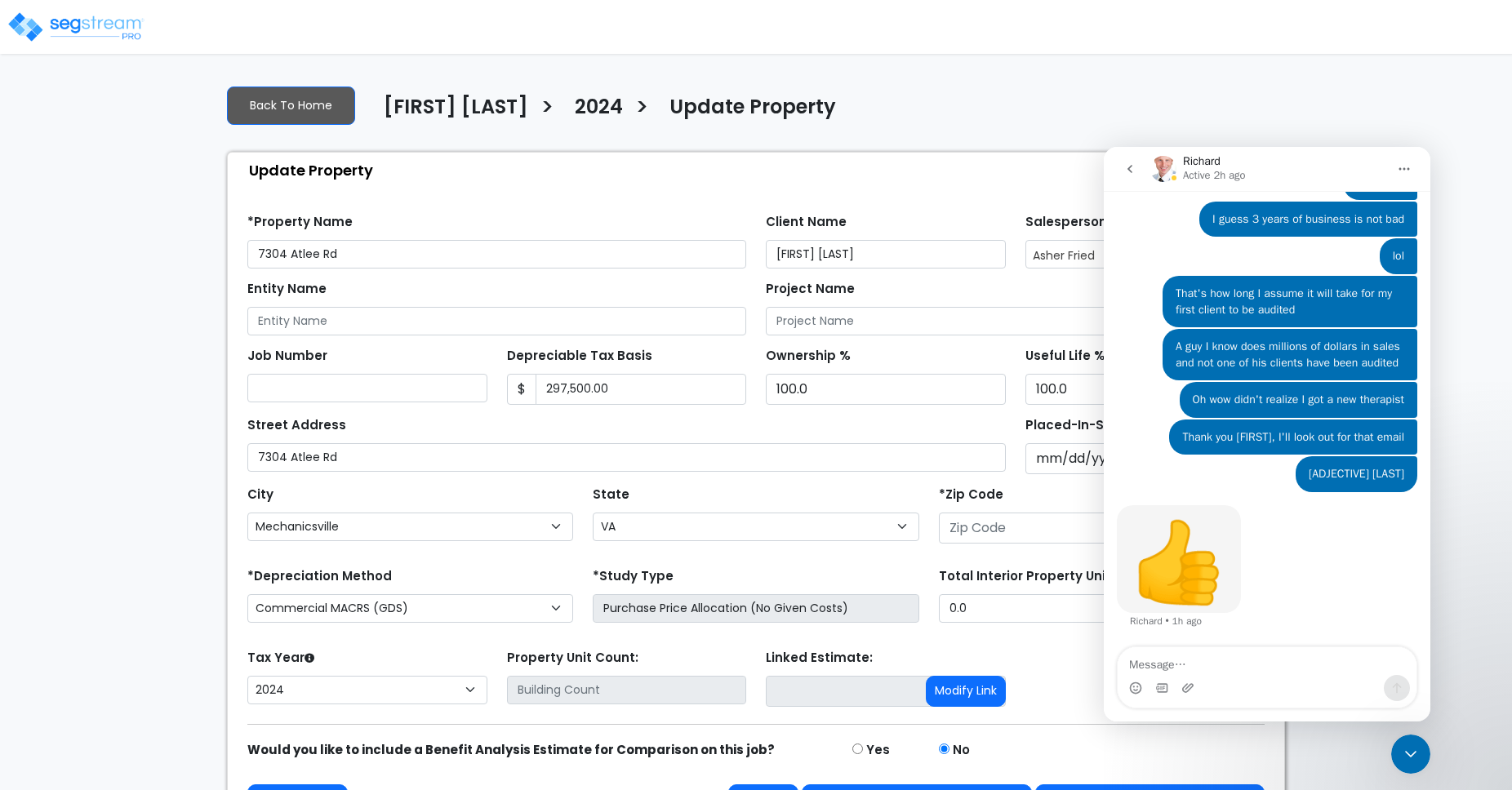click at bounding box center (76, 27) 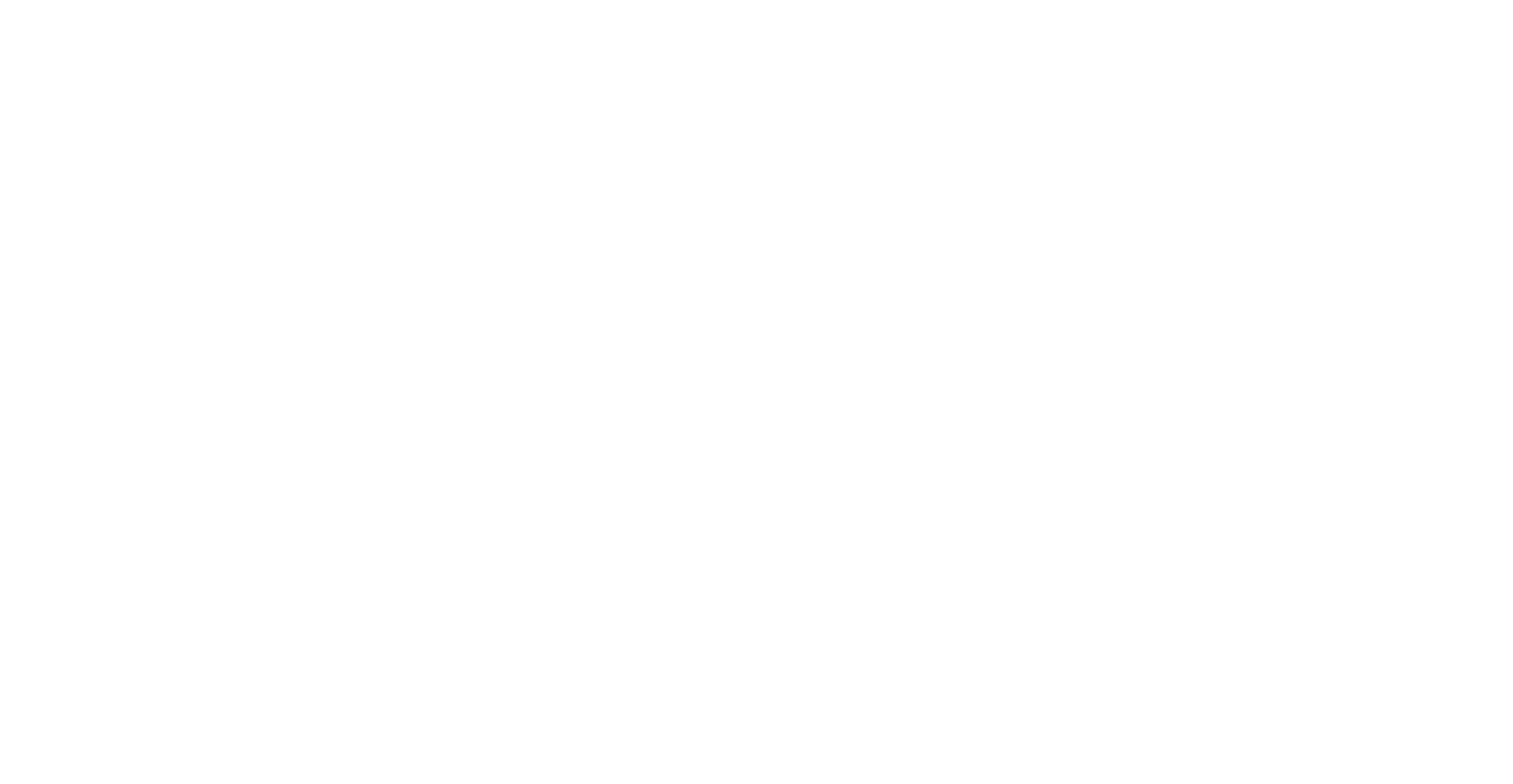 scroll, scrollTop: 0, scrollLeft: 0, axis: both 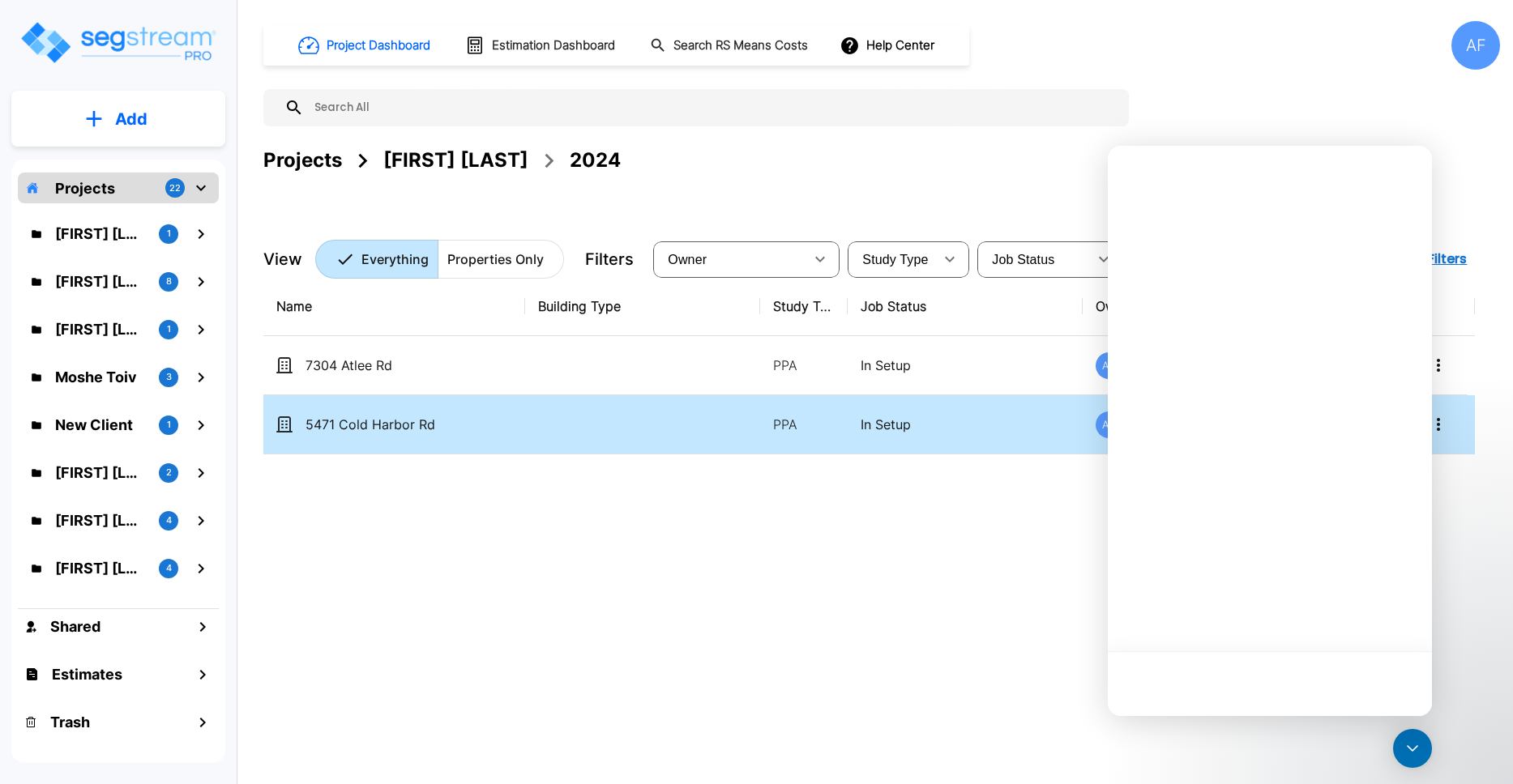 click at bounding box center (643, 424) 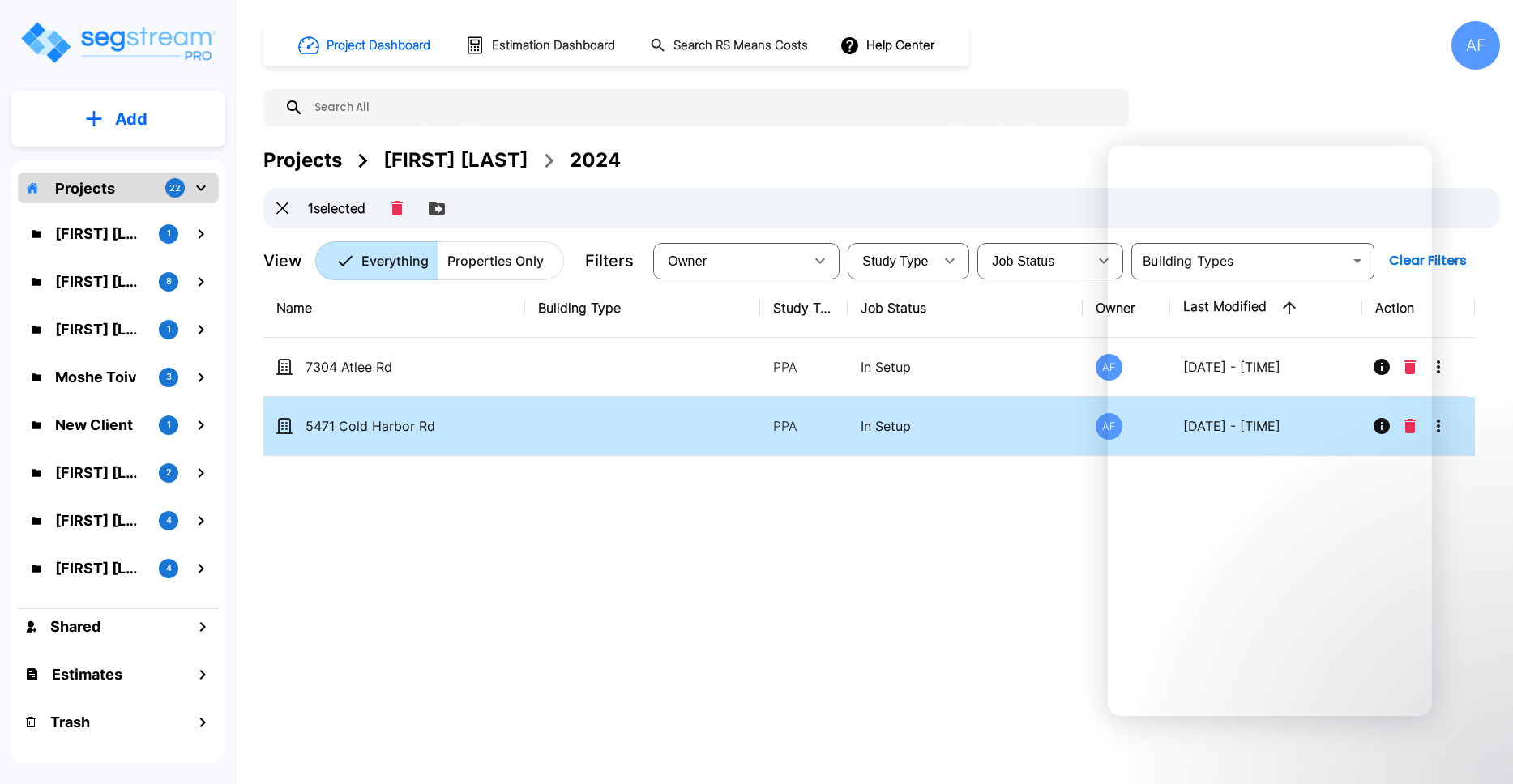 click at bounding box center (643, 426) 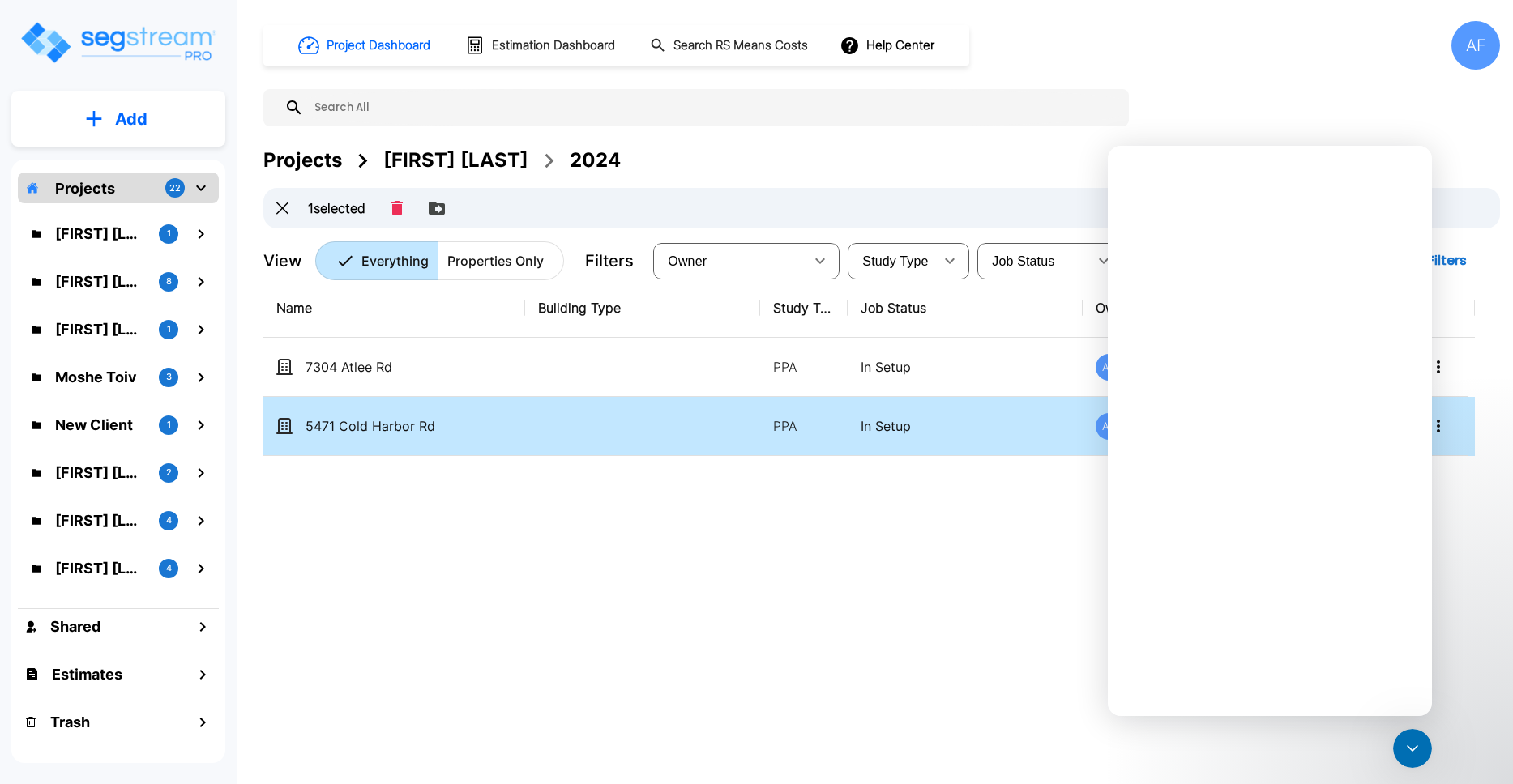 scroll, scrollTop: 0, scrollLeft: 0, axis: both 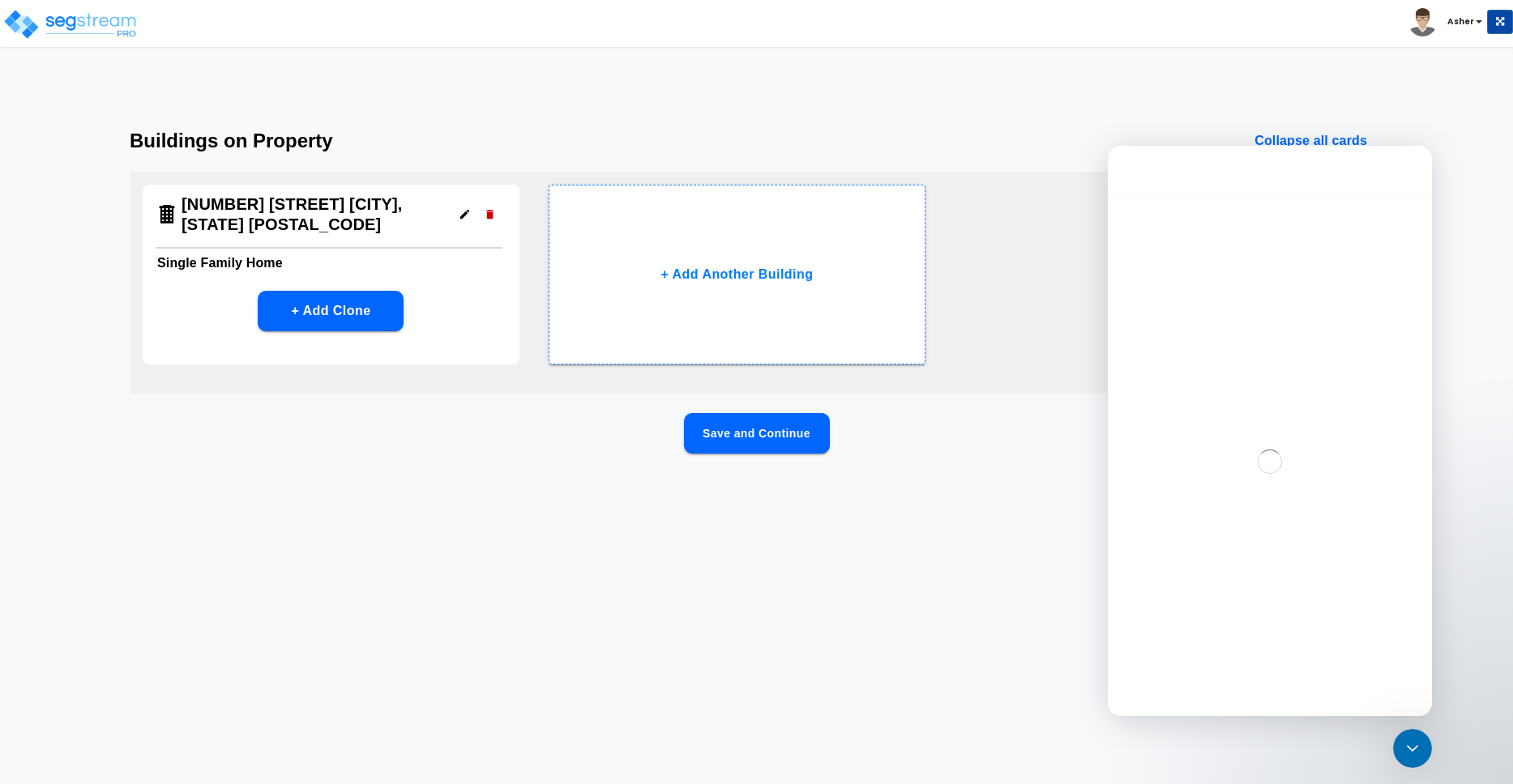 click 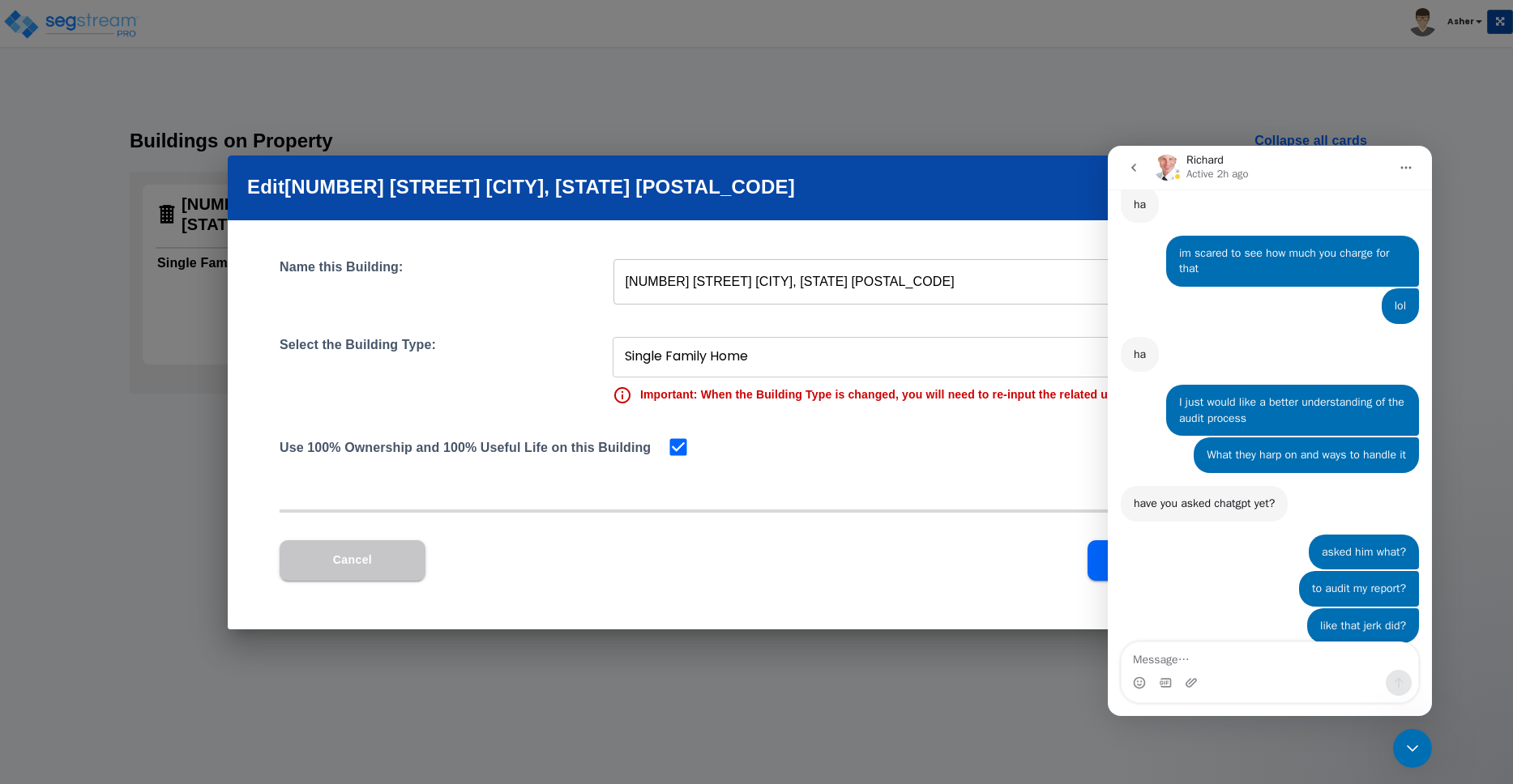 scroll, scrollTop: 7815, scrollLeft: 0, axis: vertical 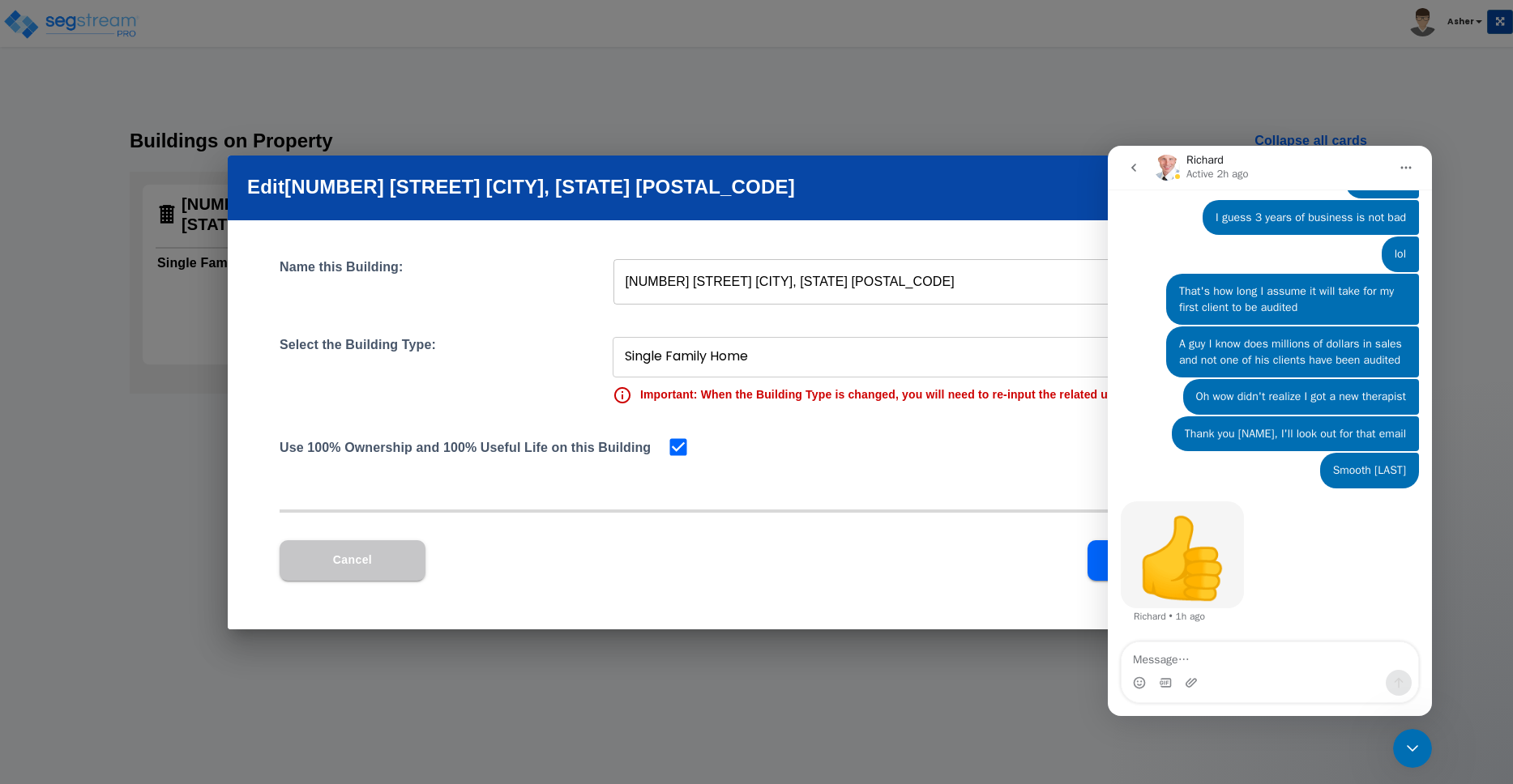 click at bounding box center [1134, 168] 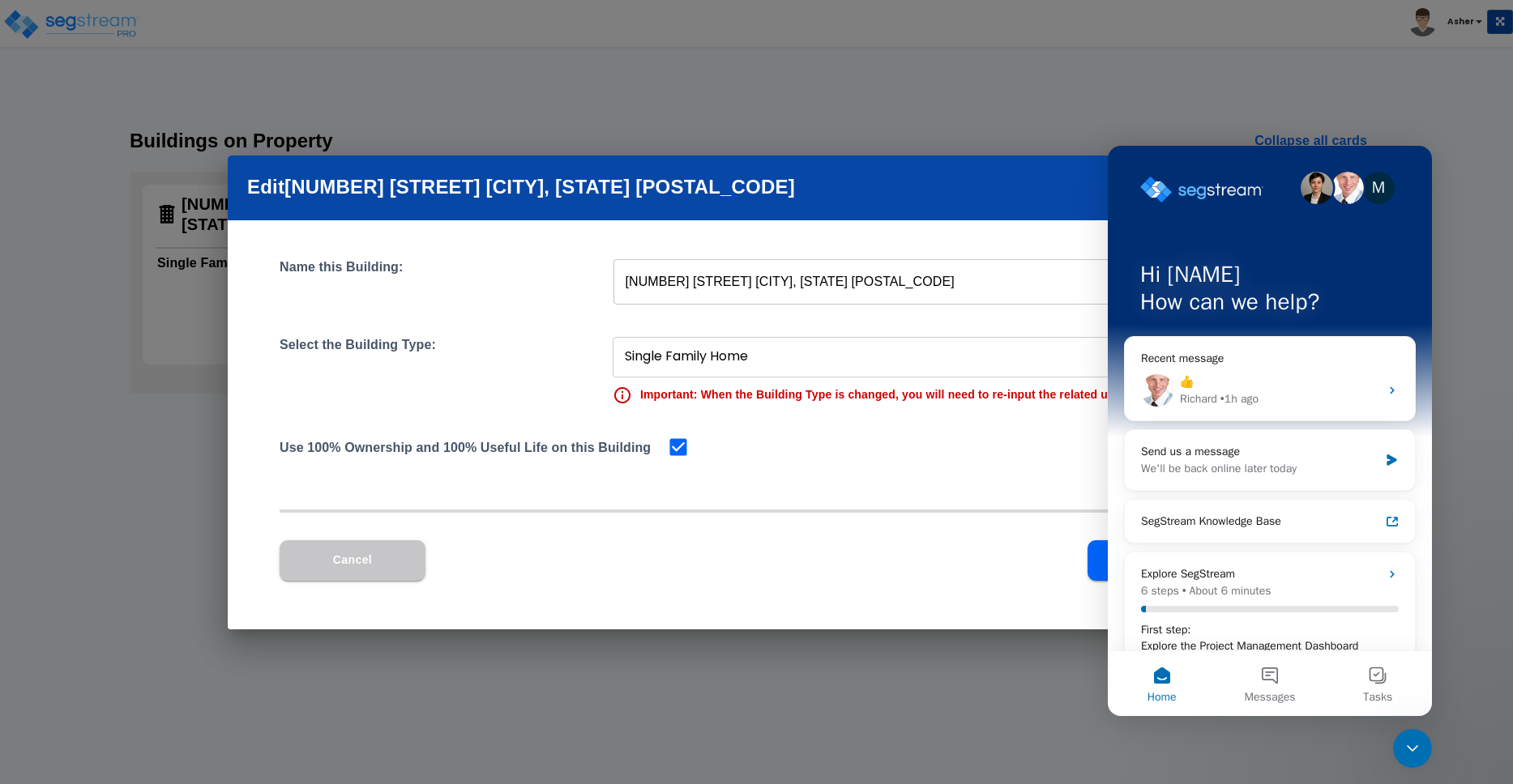 click 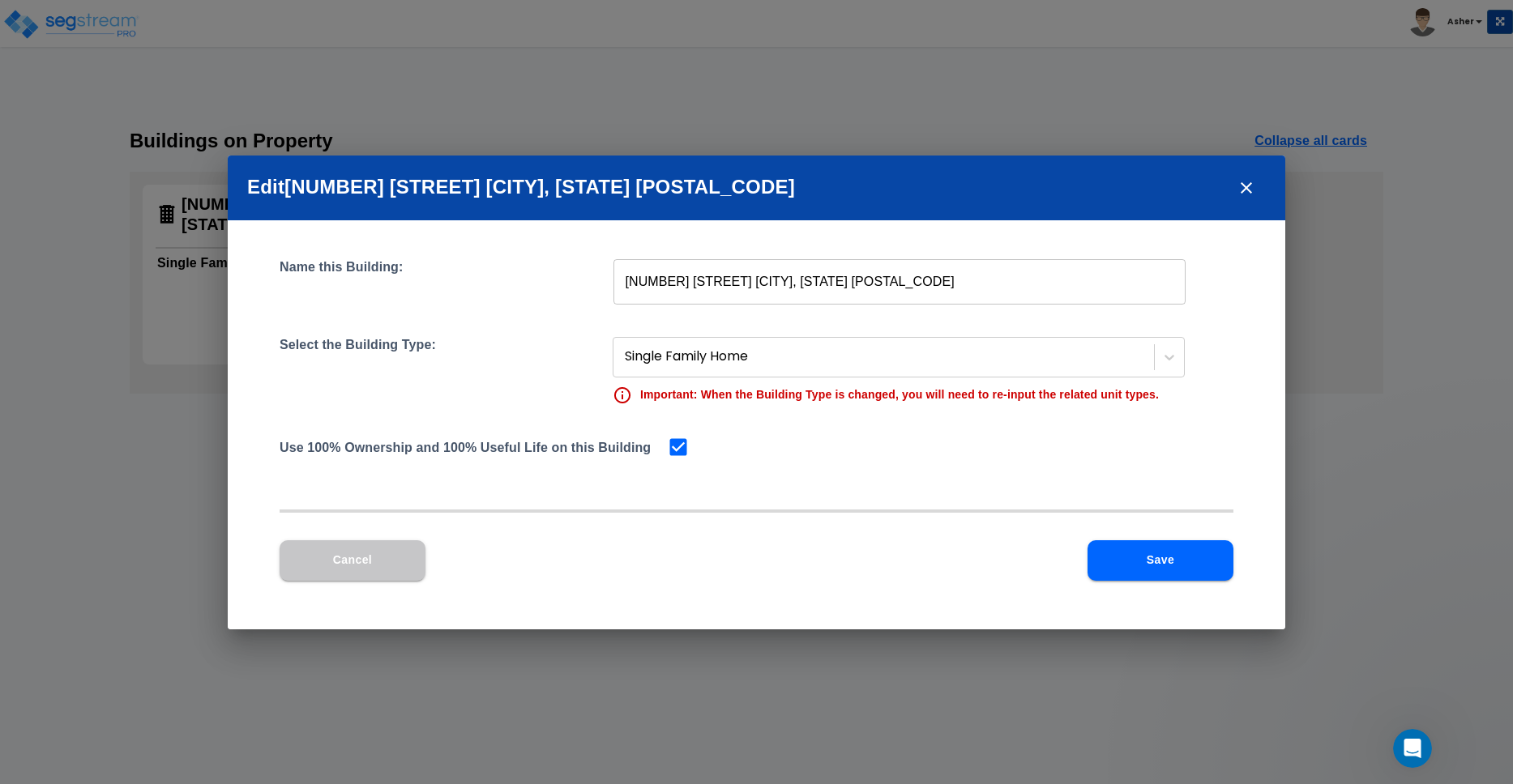 scroll, scrollTop: 0, scrollLeft: 0, axis: both 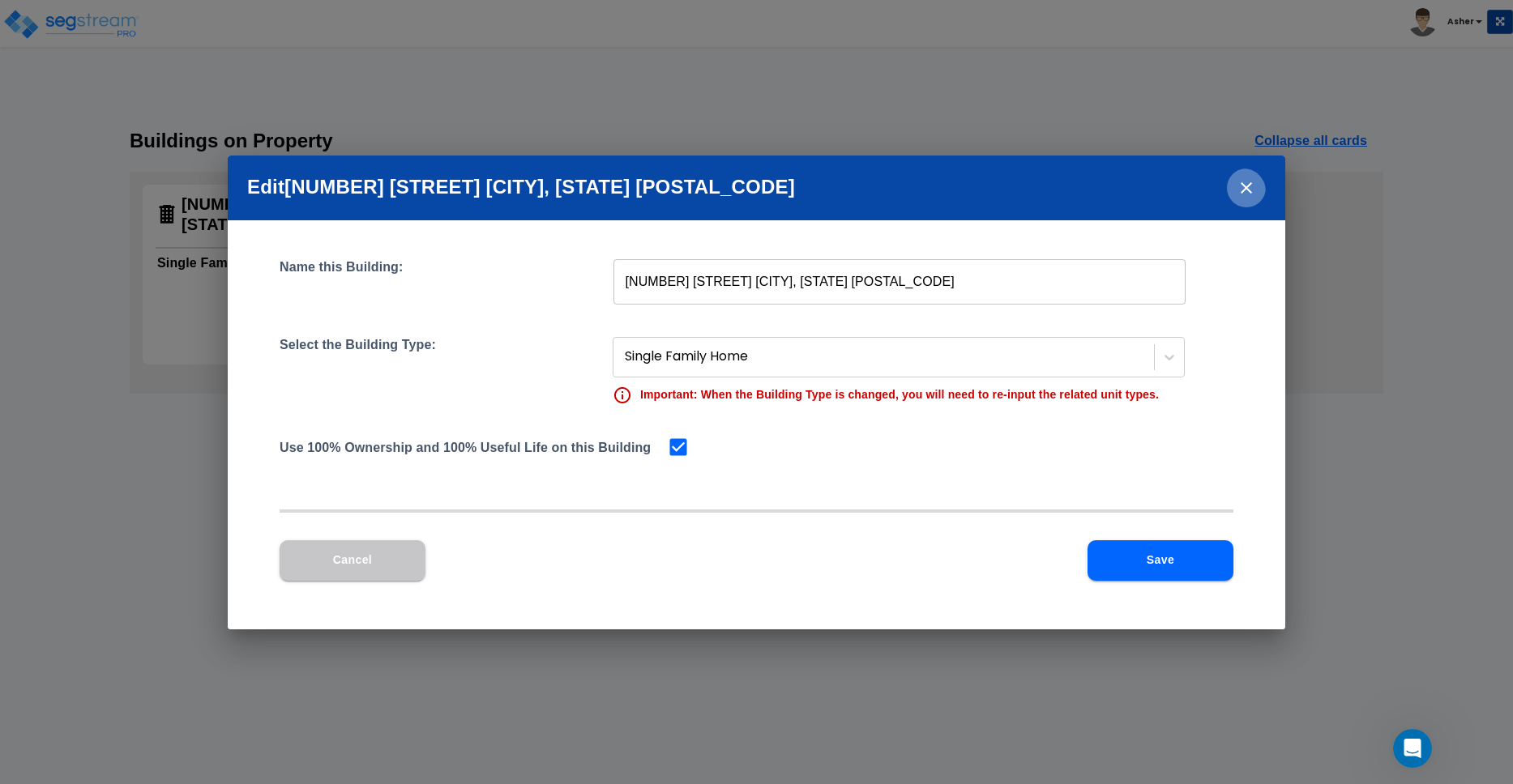click 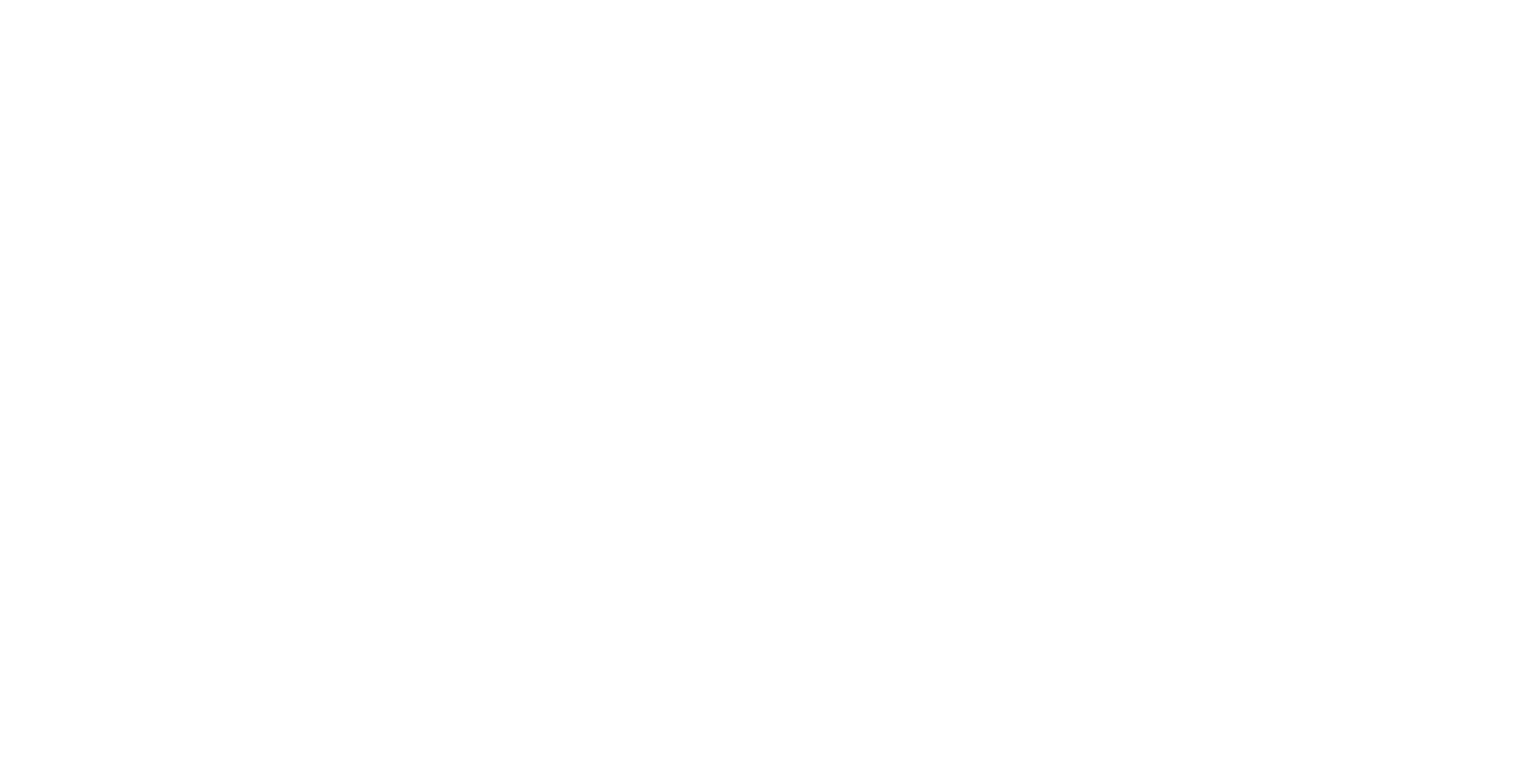 scroll, scrollTop: 0, scrollLeft: 0, axis: both 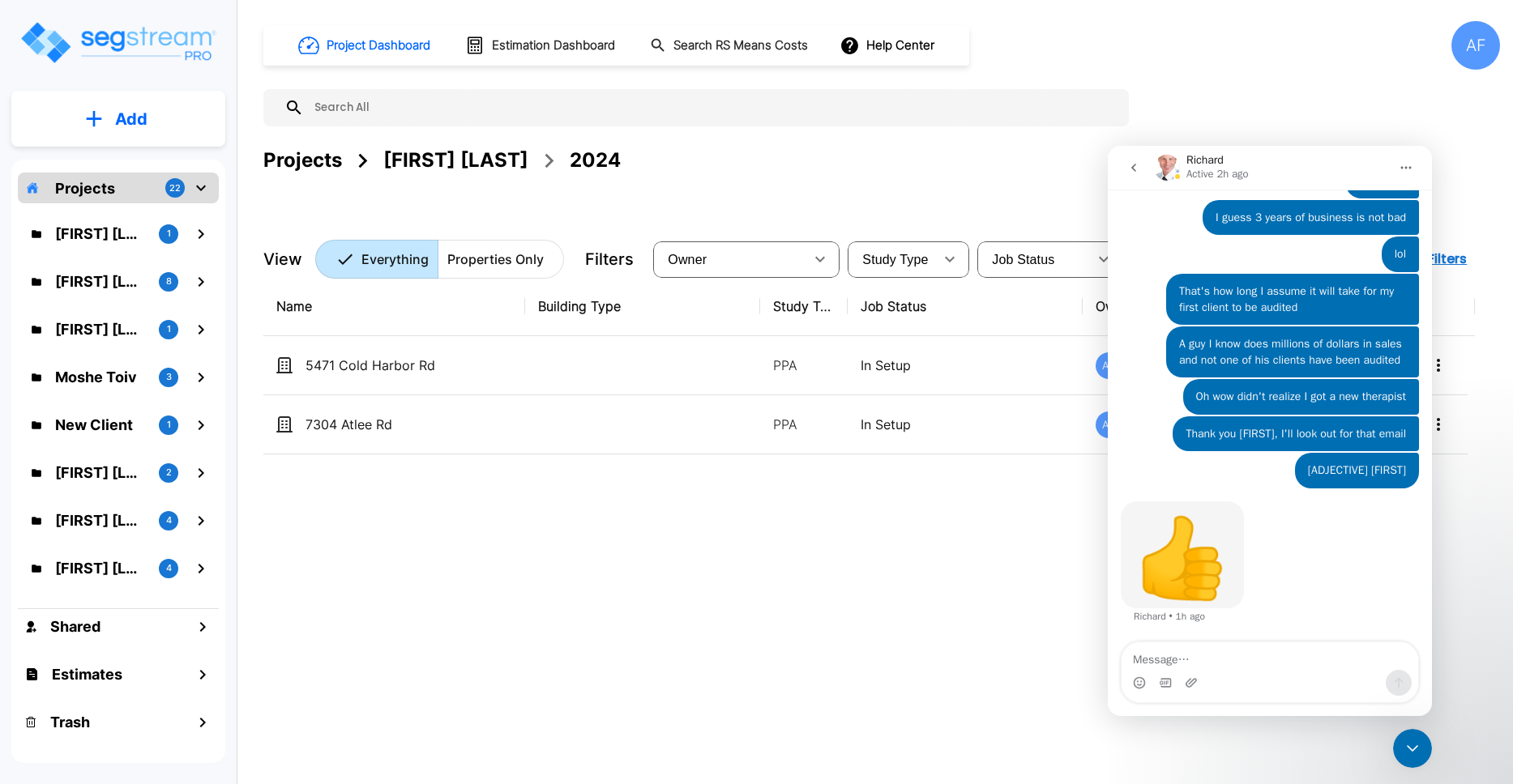 click 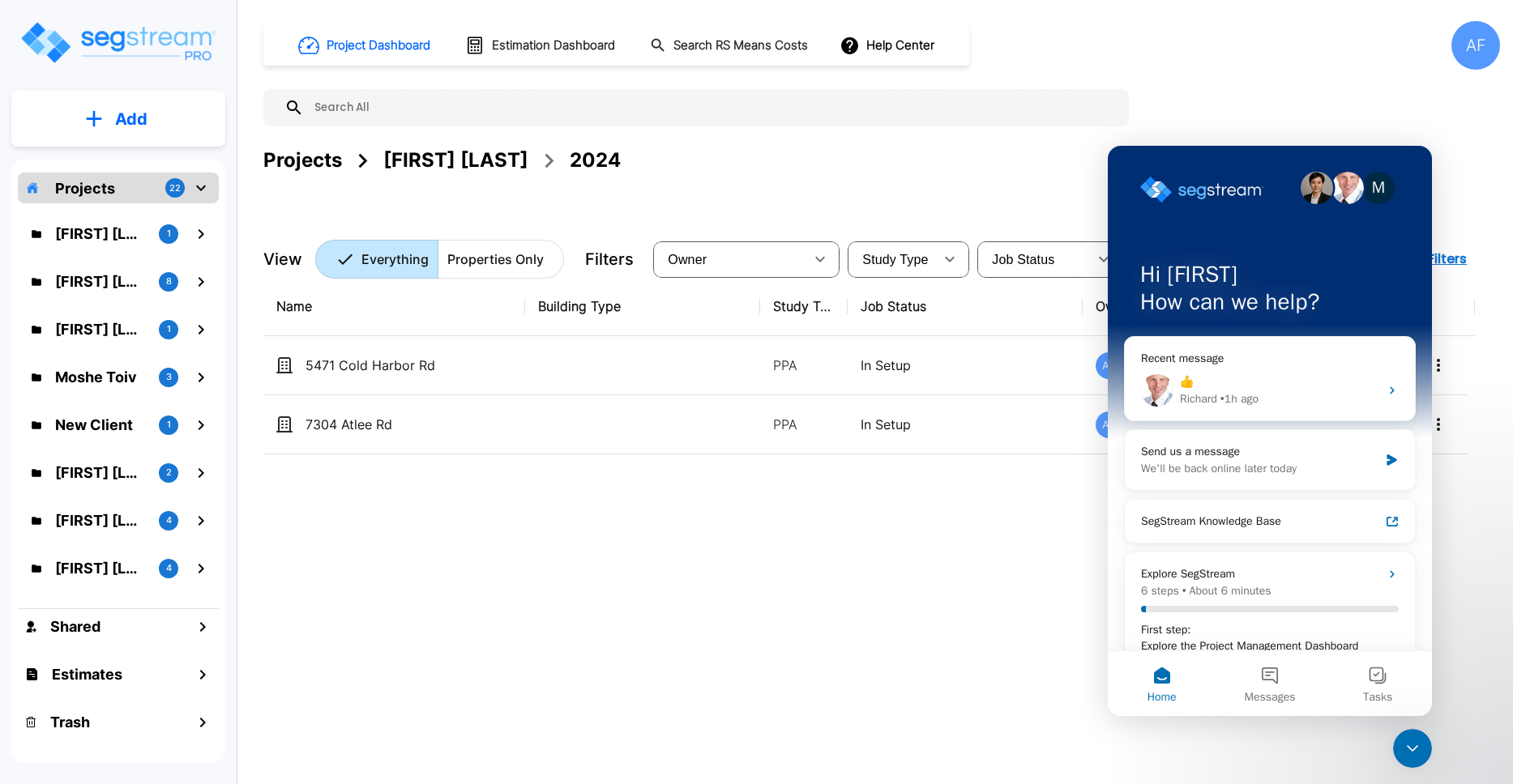 click 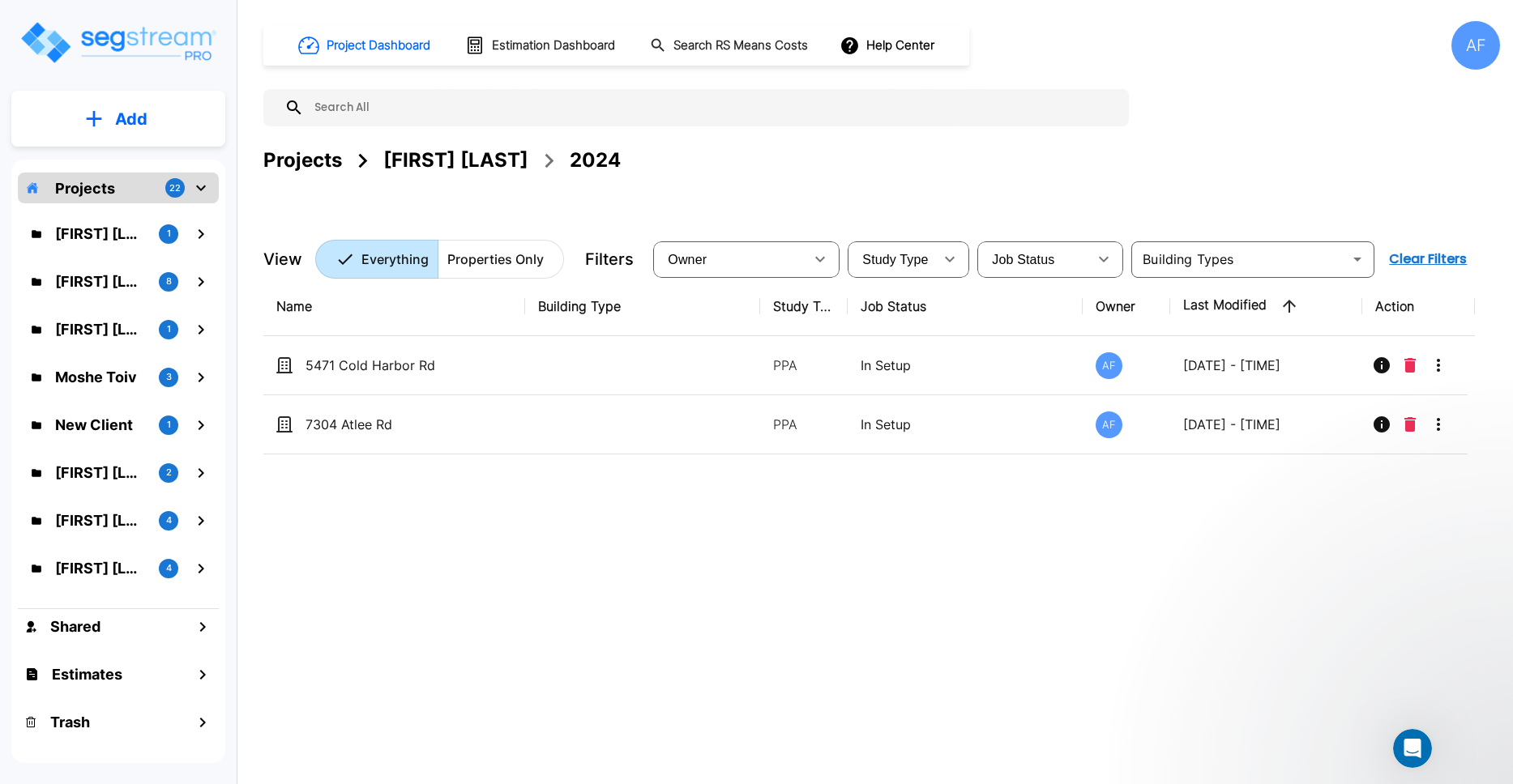 scroll, scrollTop: 0, scrollLeft: 0, axis: both 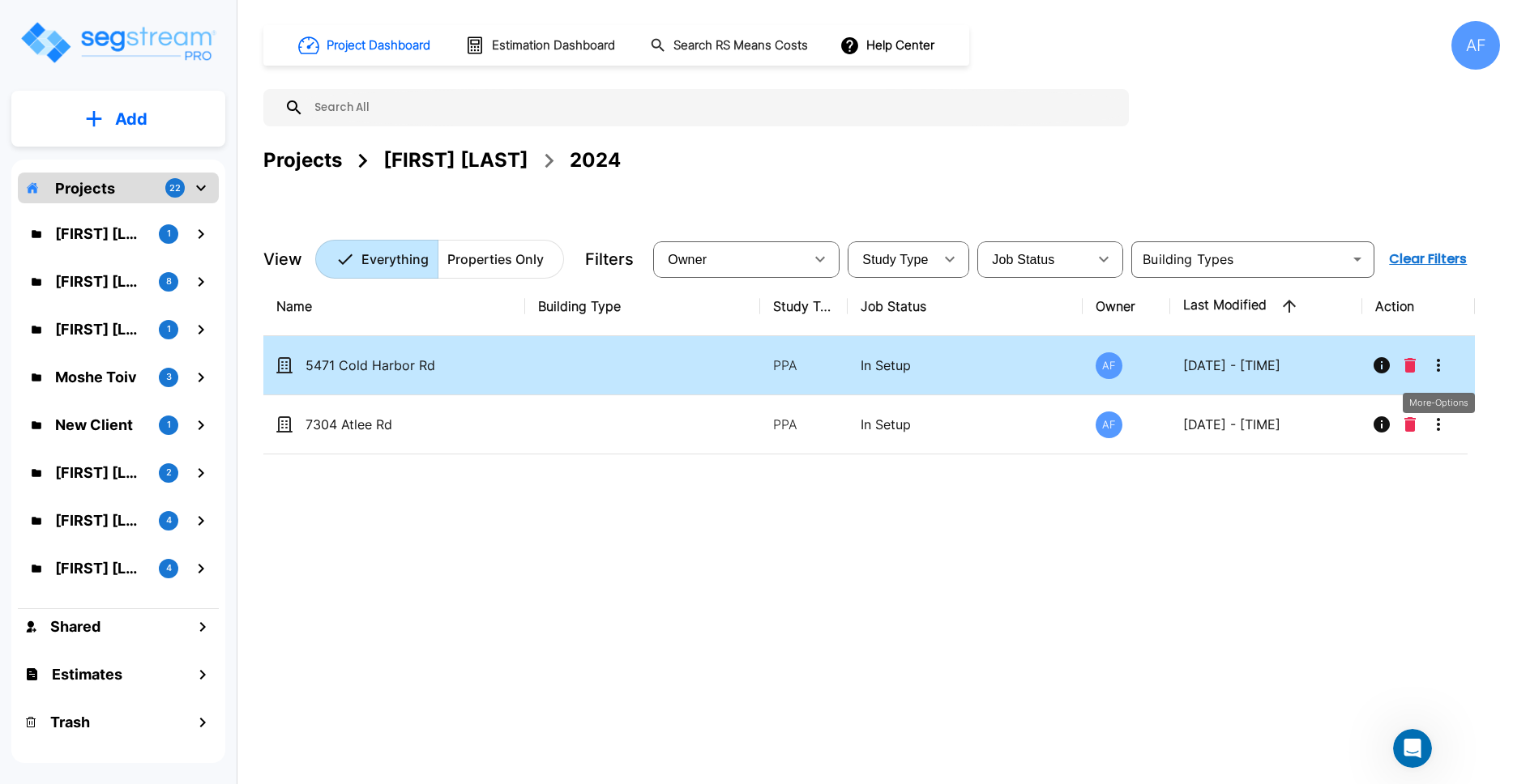 click 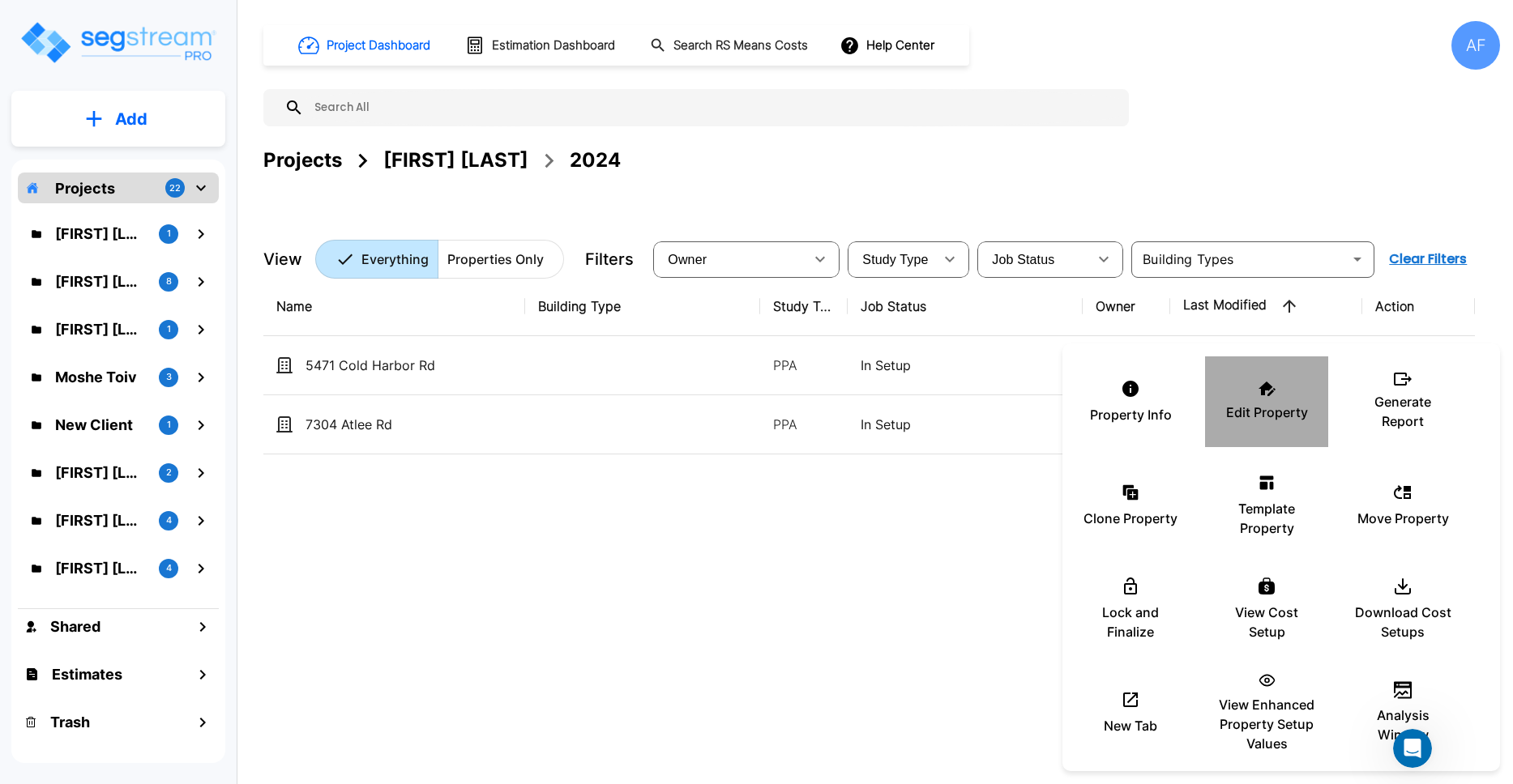 click on "Edit Property" at bounding box center [1267, 412] 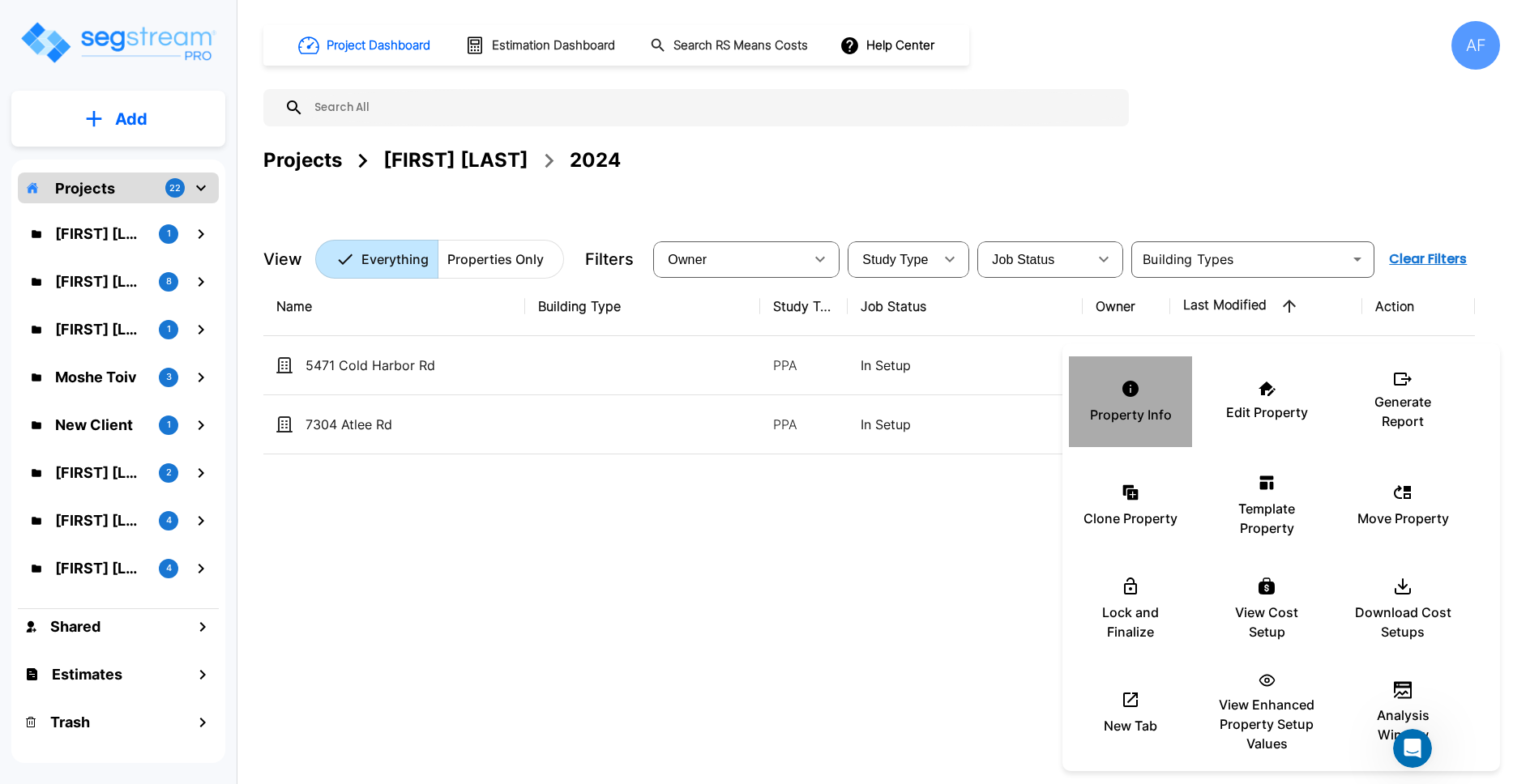 click on "Property Info" at bounding box center [1130, 402] 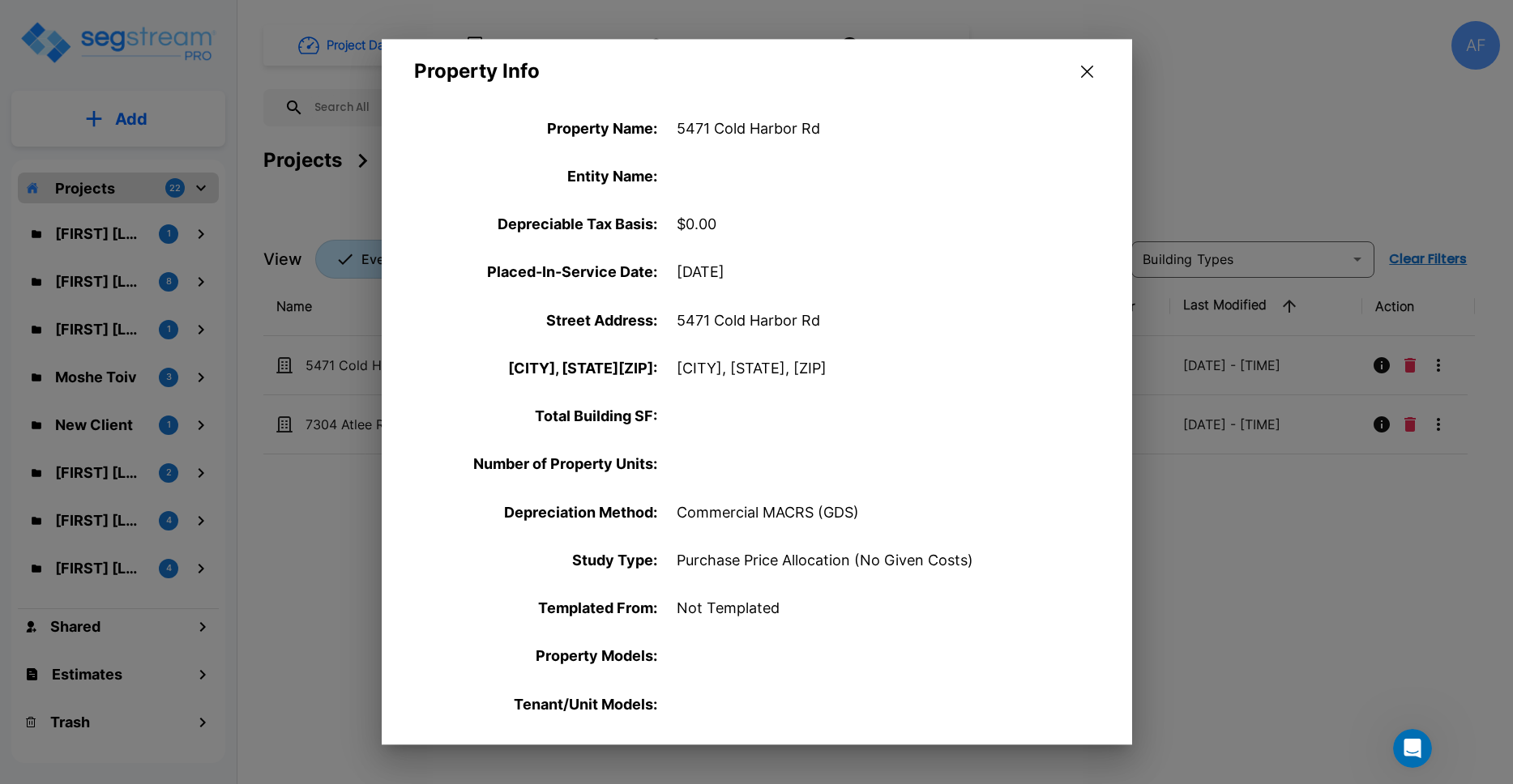 click 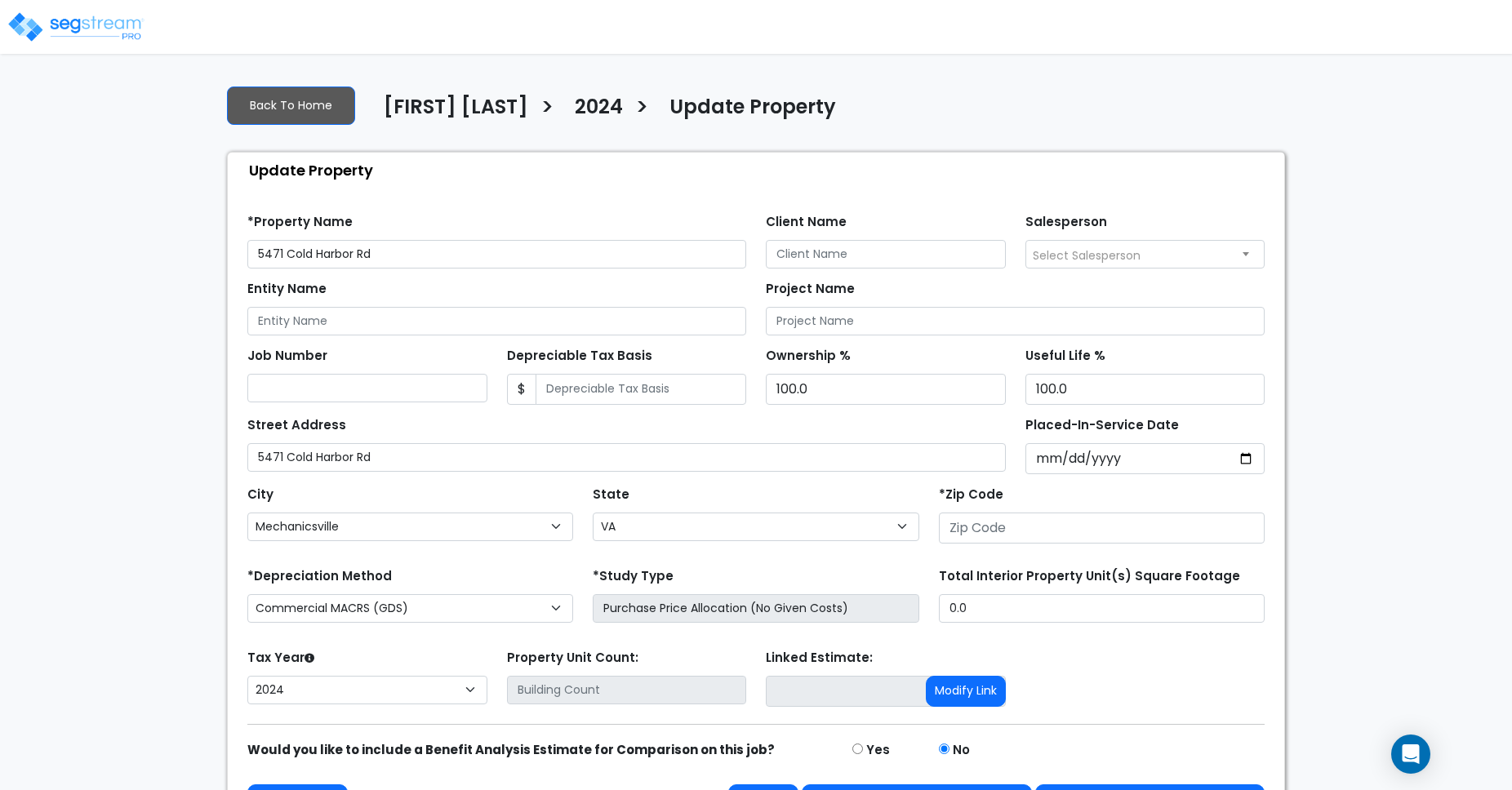 select on "VA" 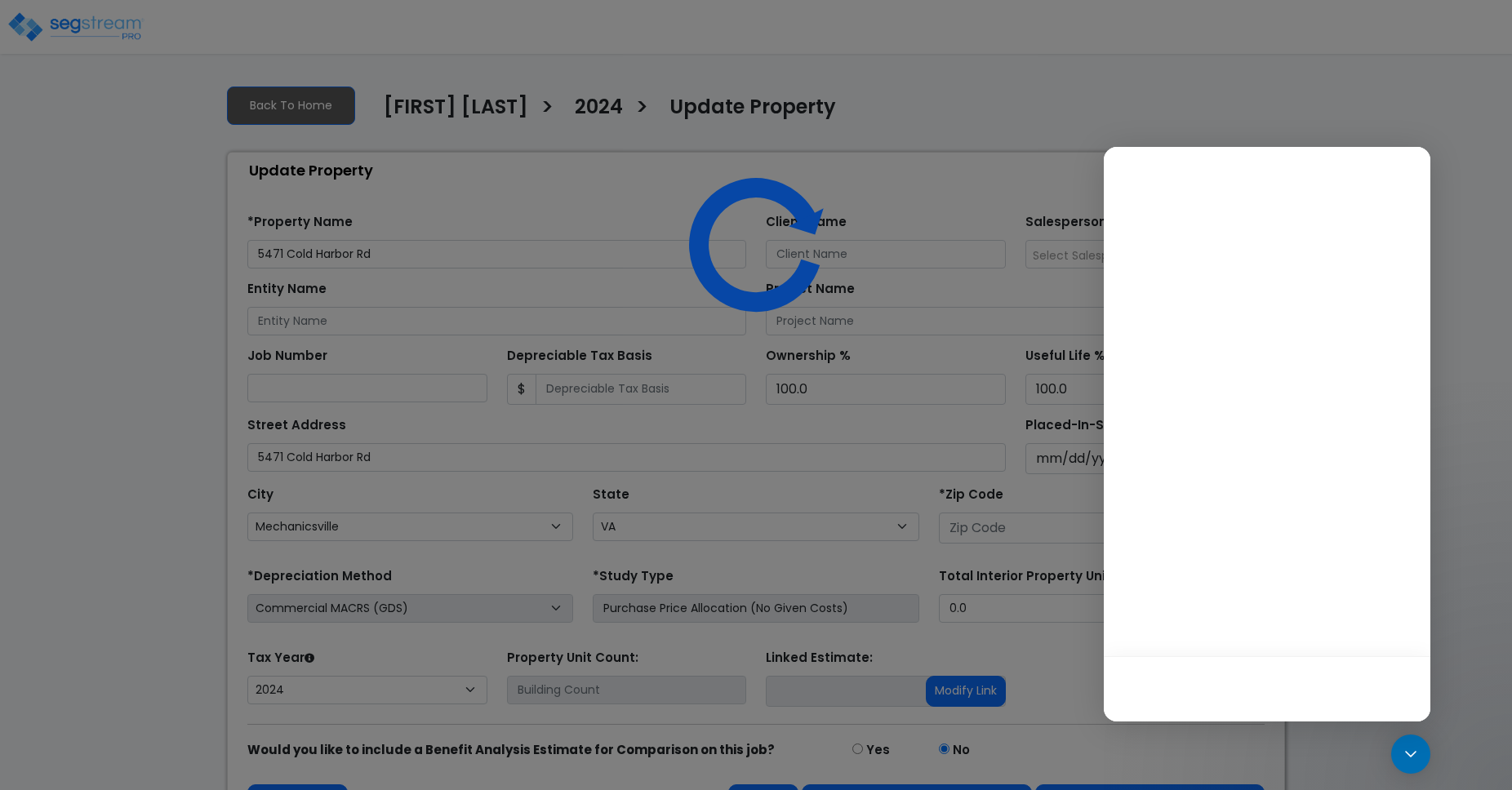 select on "VA" 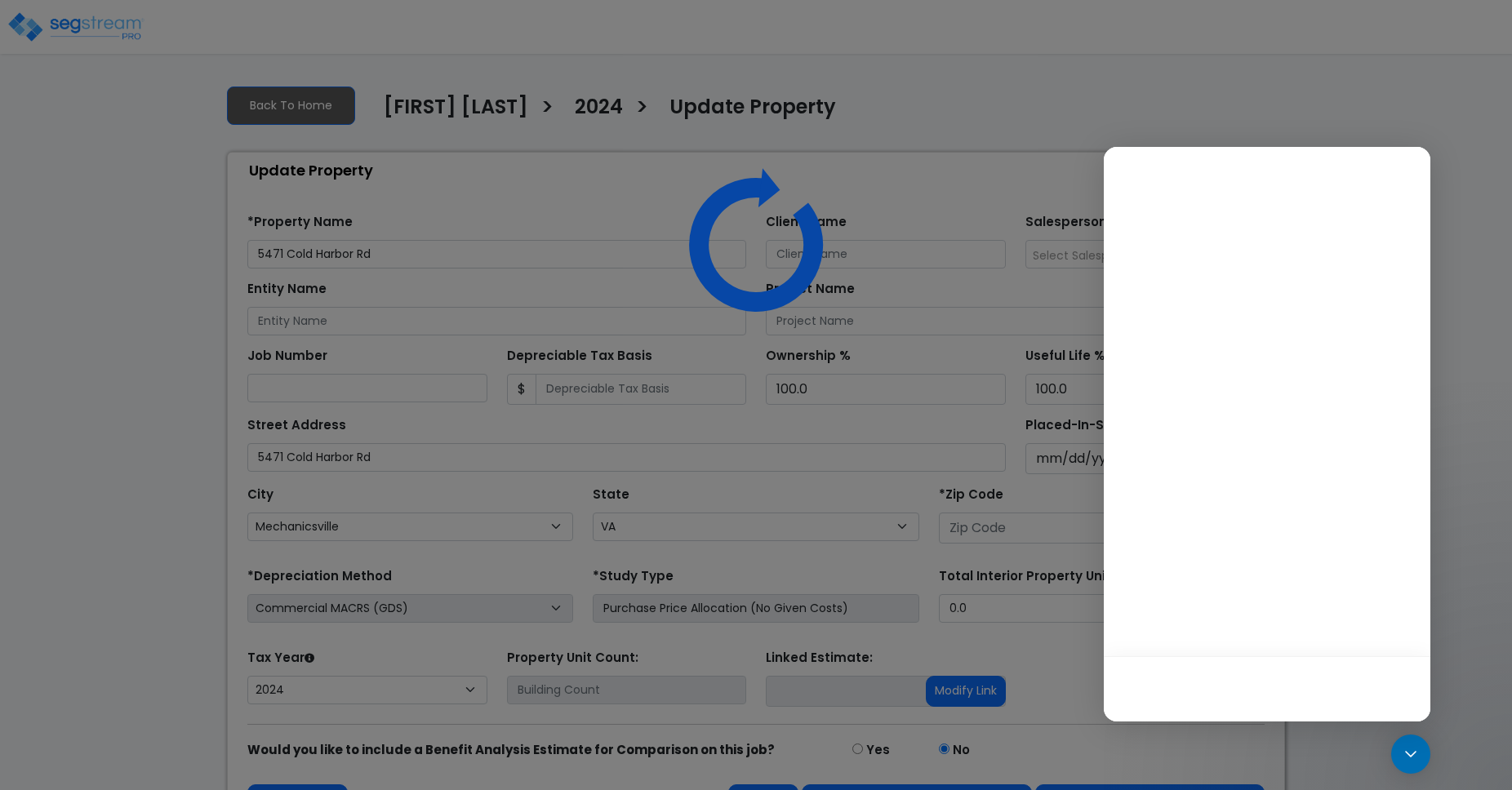 select on "2024" 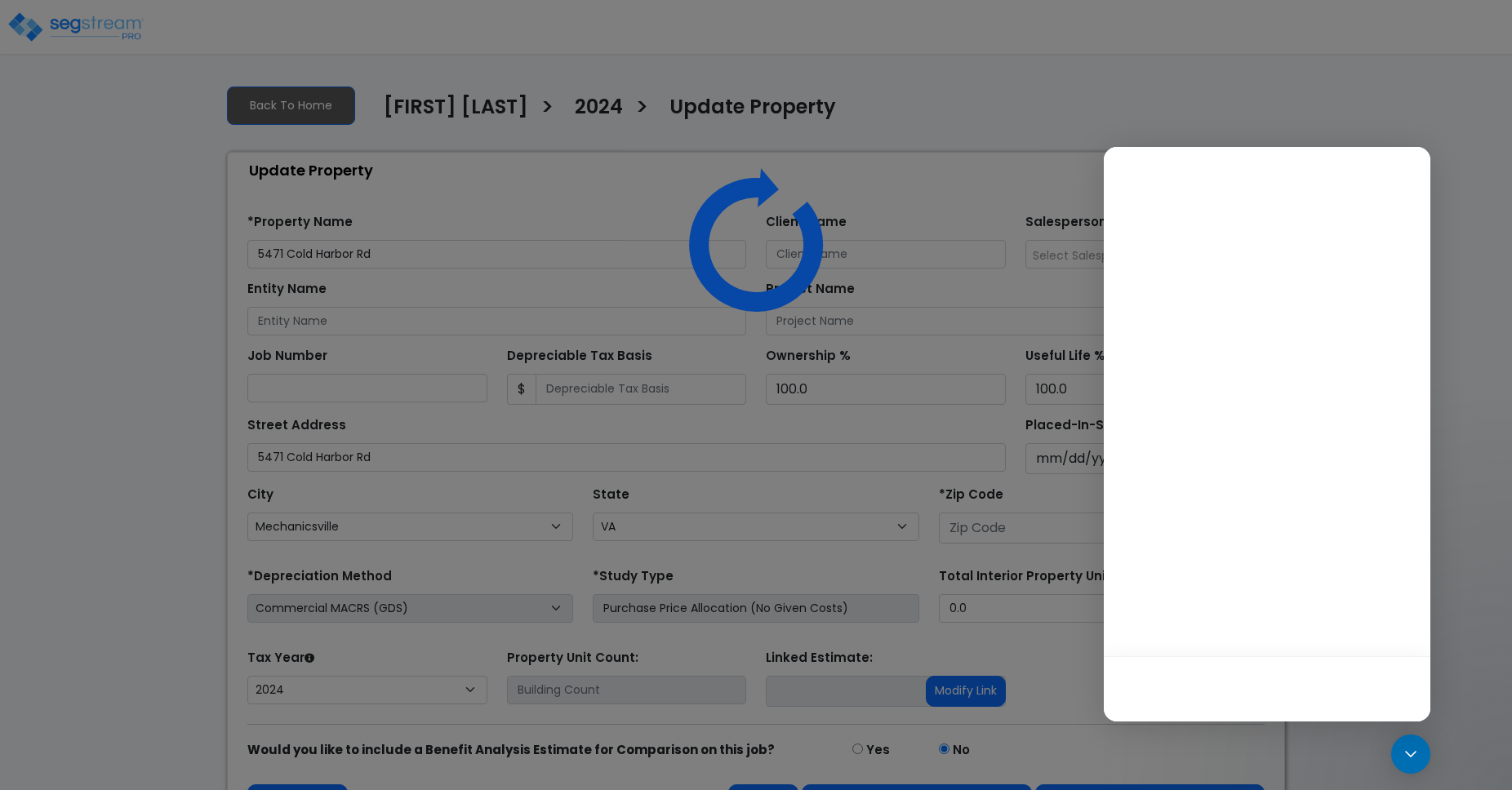 scroll, scrollTop: 0, scrollLeft: 0, axis: both 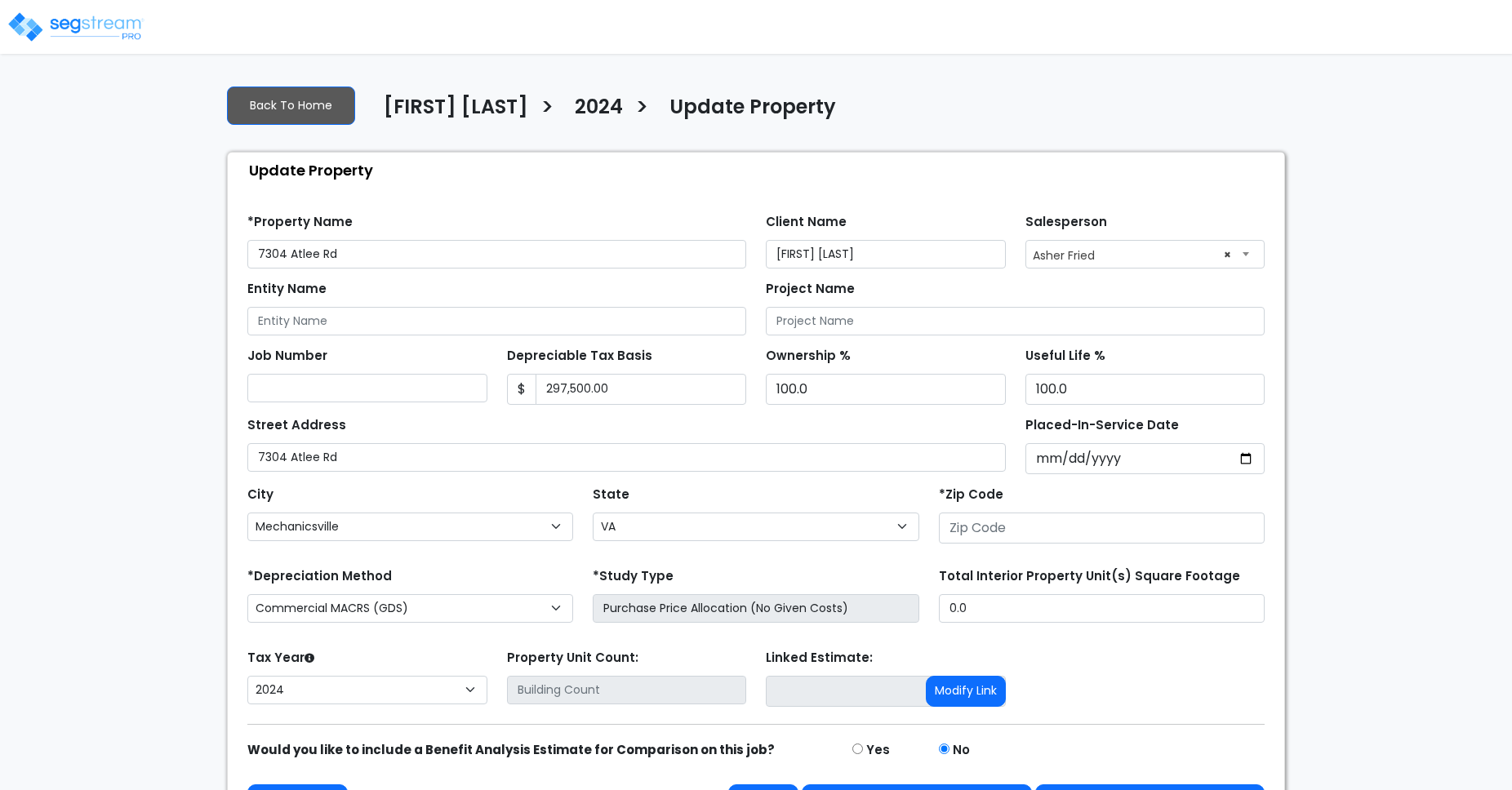 select on "VA" 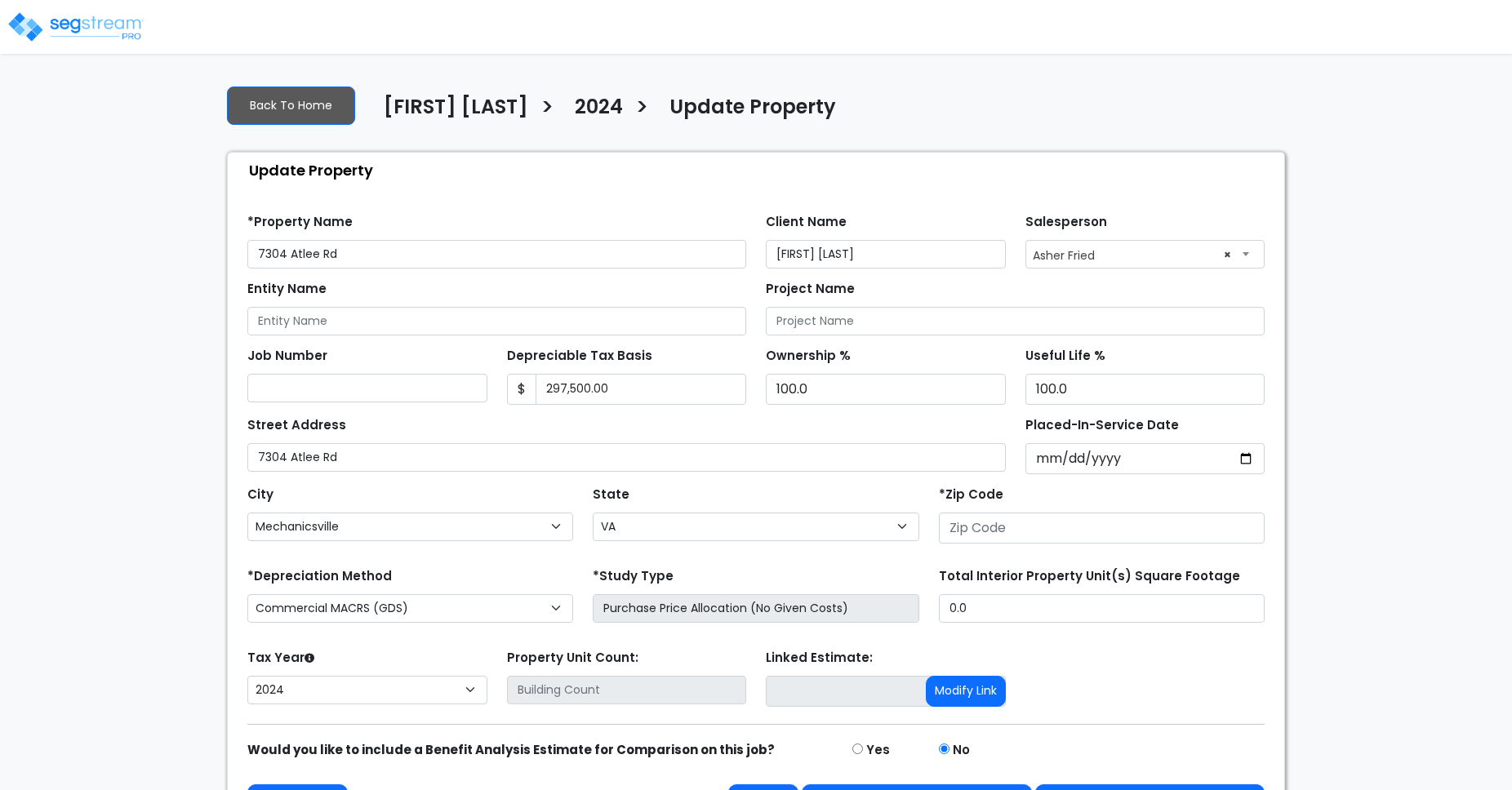 scroll, scrollTop: 0, scrollLeft: 0, axis: both 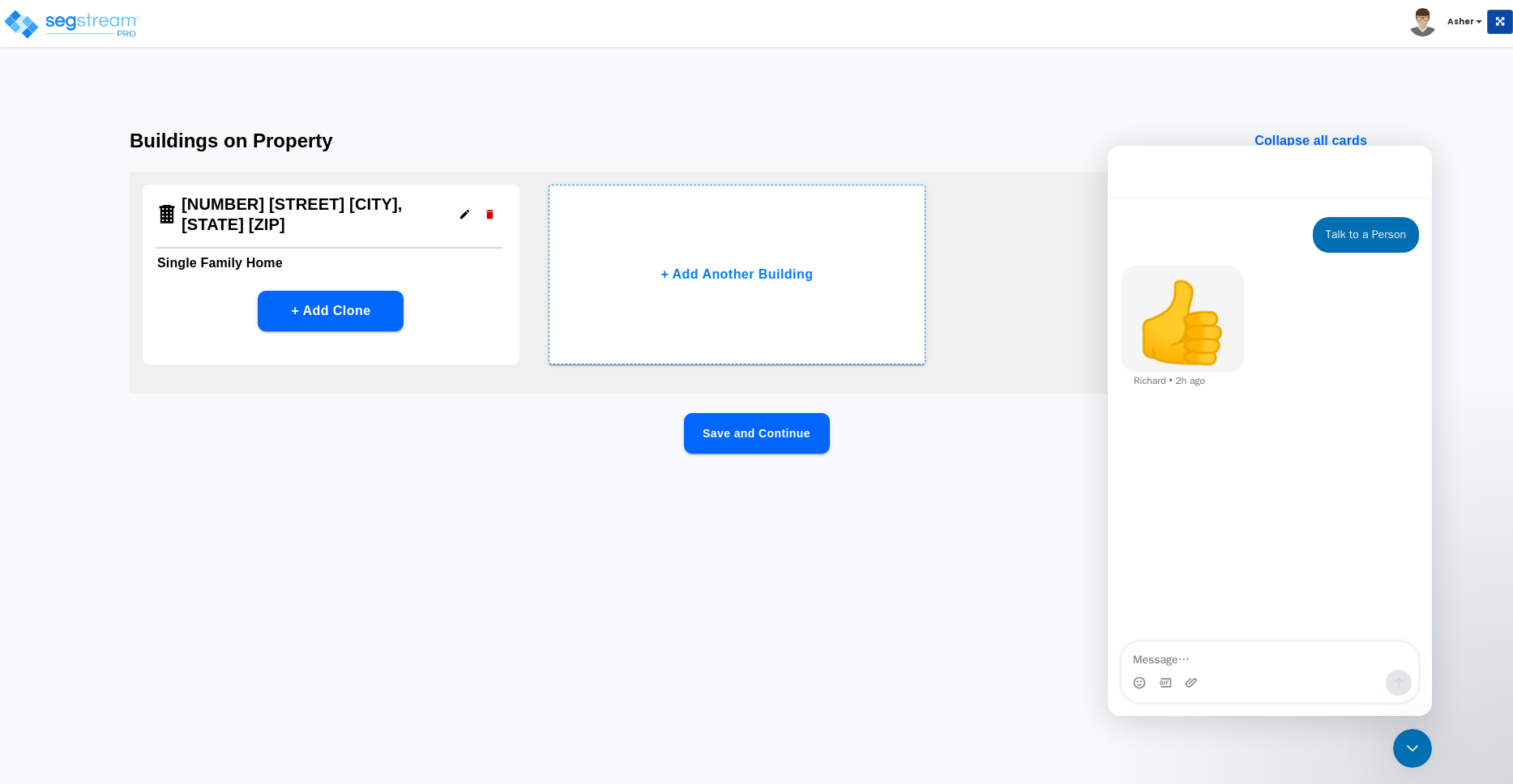 drag, startPoint x: 347, startPoint y: 223, endPoint x: 357, endPoint y: 219, distance: 10.77033 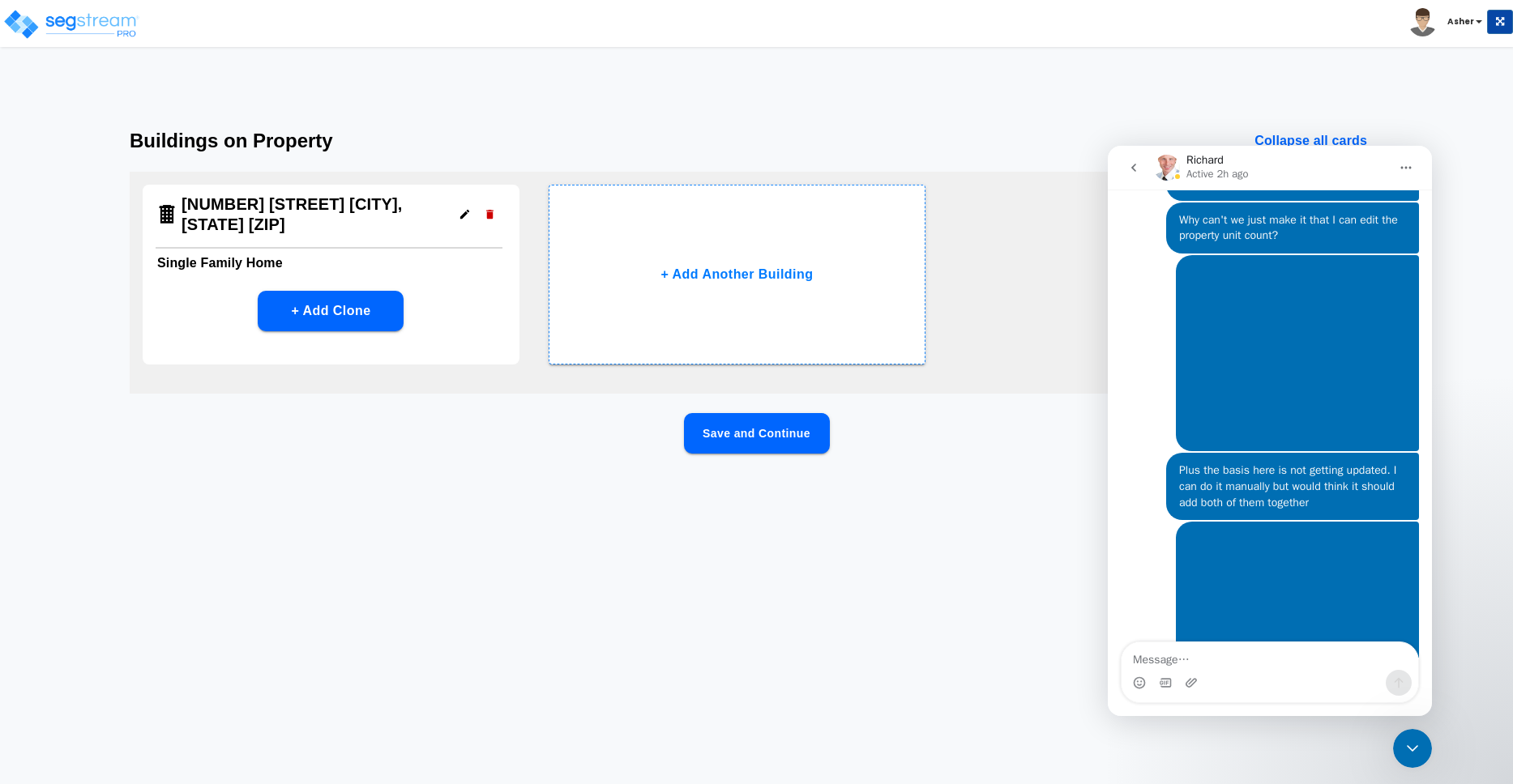 click at bounding box center (464, 214) 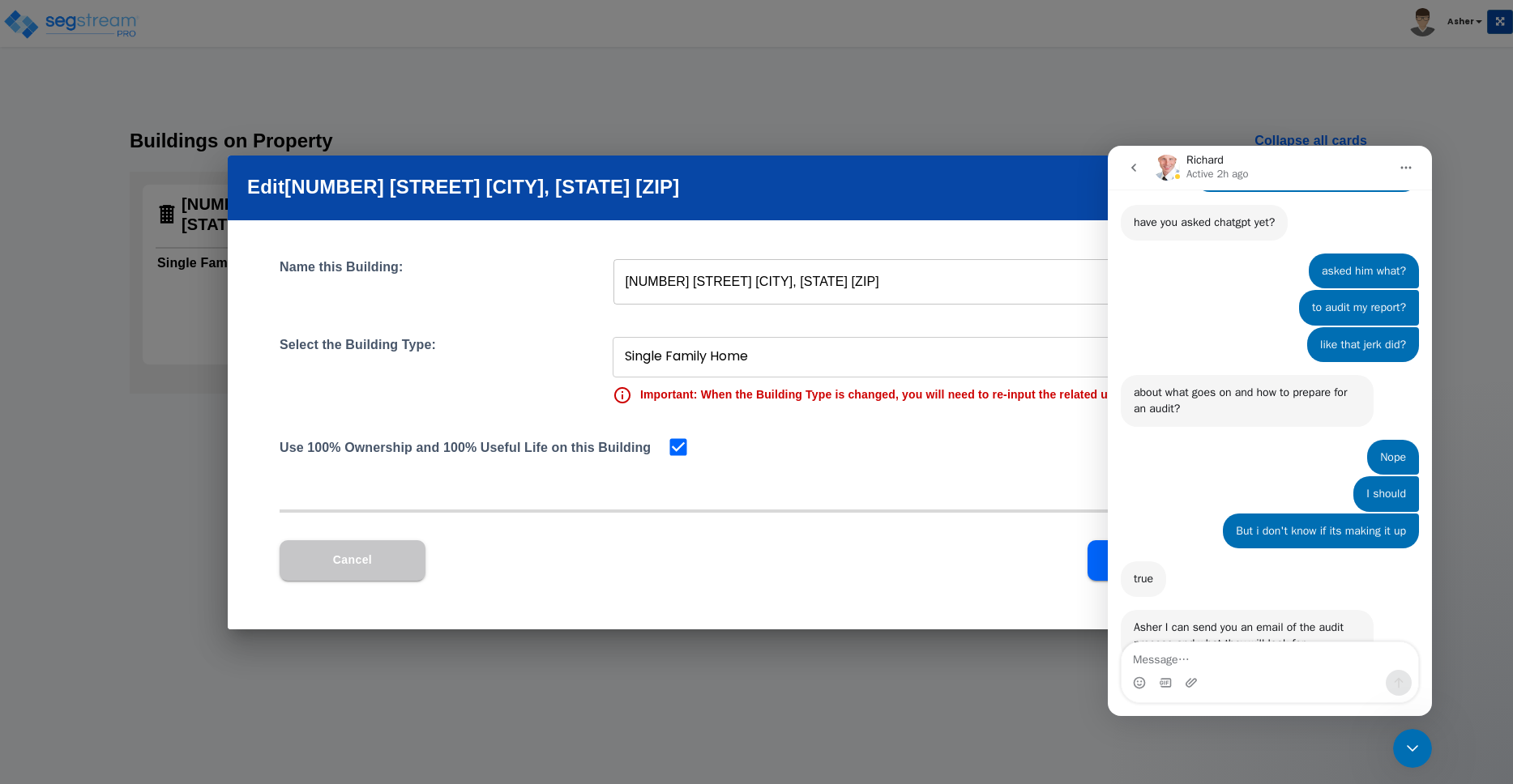 scroll, scrollTop: 7815, scrollLeft: 0, axis: vertical 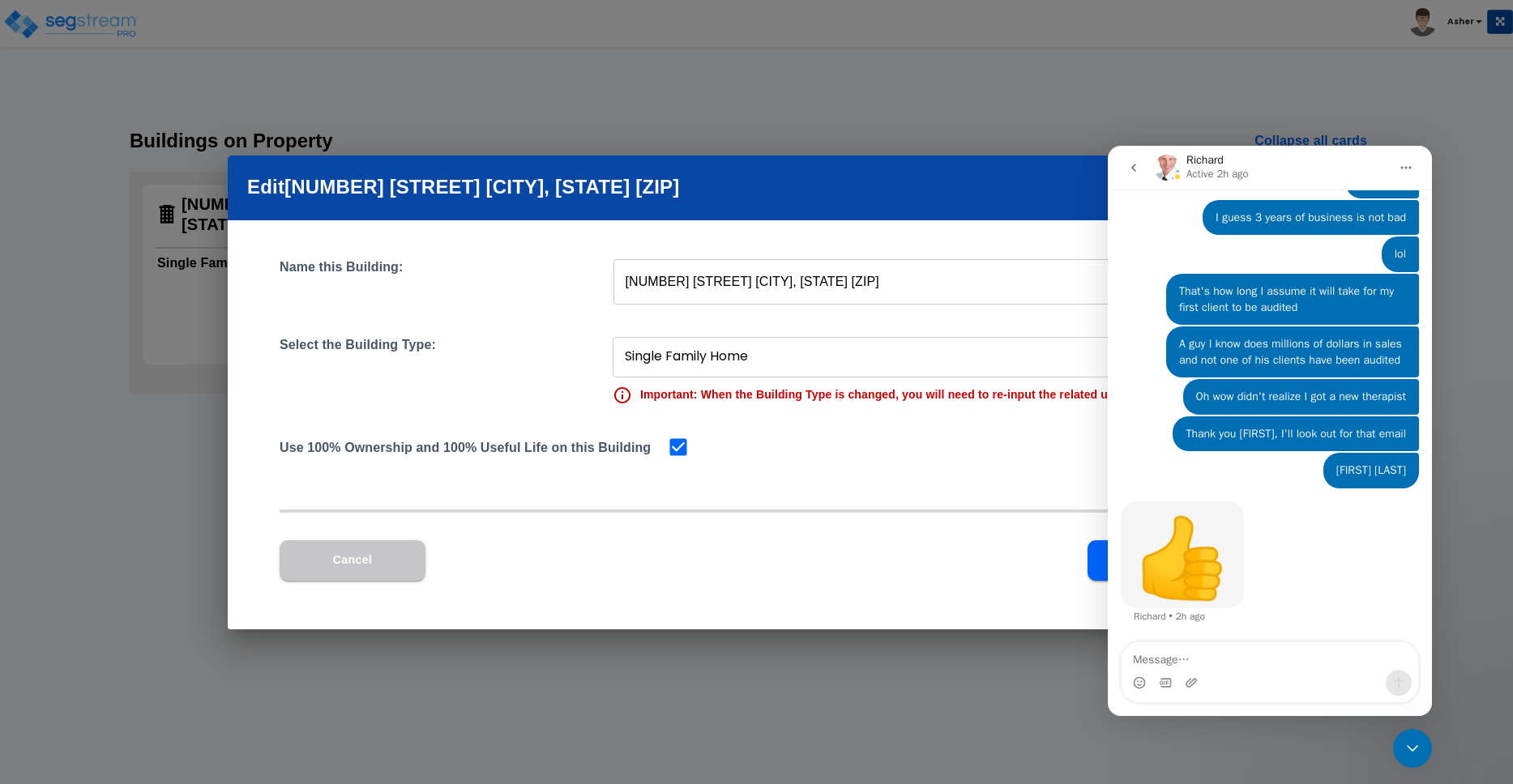 click on "Edit [NUMBER] [STREET] [CITY], [STATE] [ZIP] Name this Building: [NUMBER] [STREET] [CITY], [STATE] ​ Select the Building Type: Single Family Home Important: When the Building Type is changed, you will need to re-input the related unit types. Use 100% Ownership and 100% Useful Life on this Building Cancel Save" at bounding box center (756, 392) 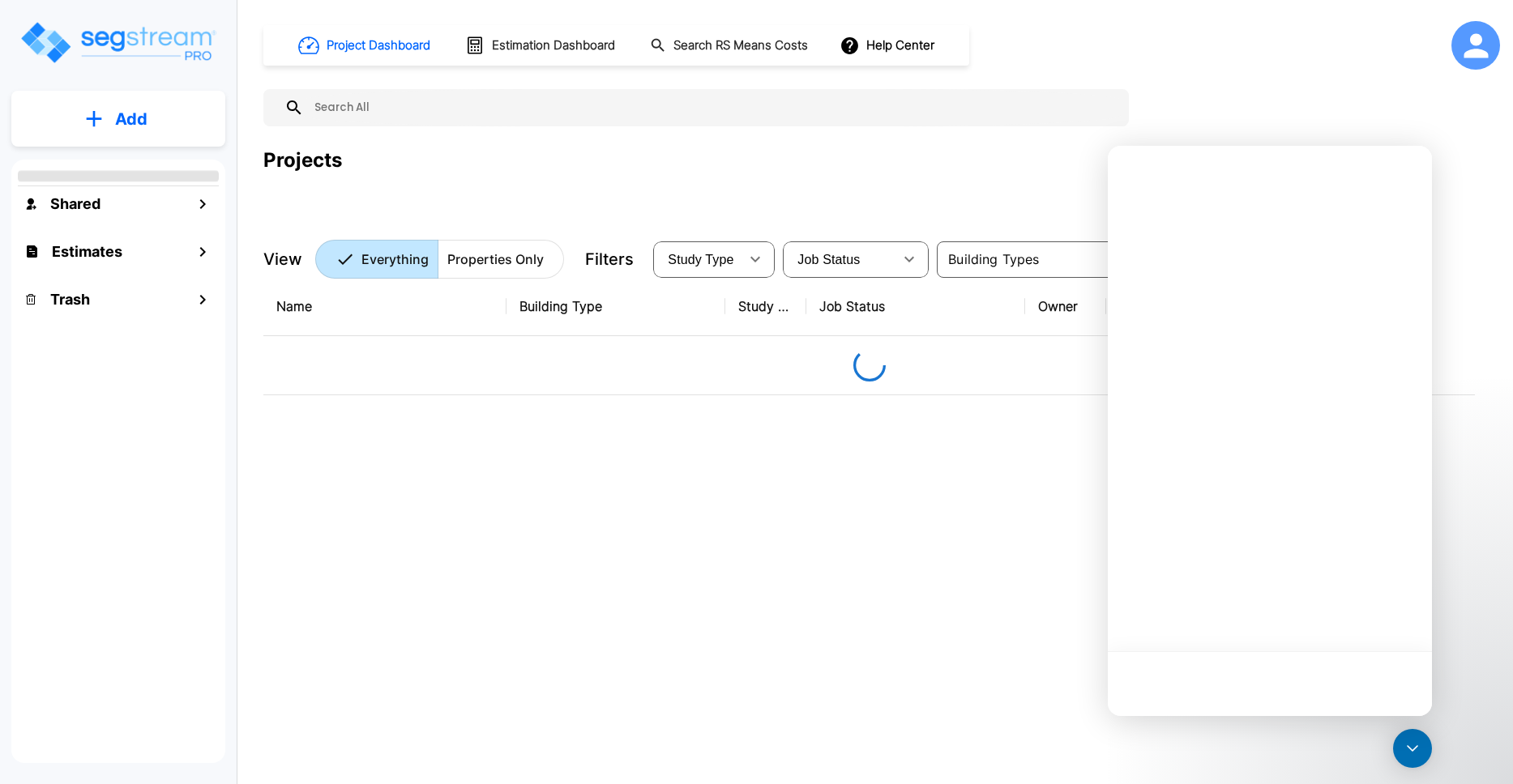 scroll, scrollTop: 0, scrollLeft: 0, axis: both 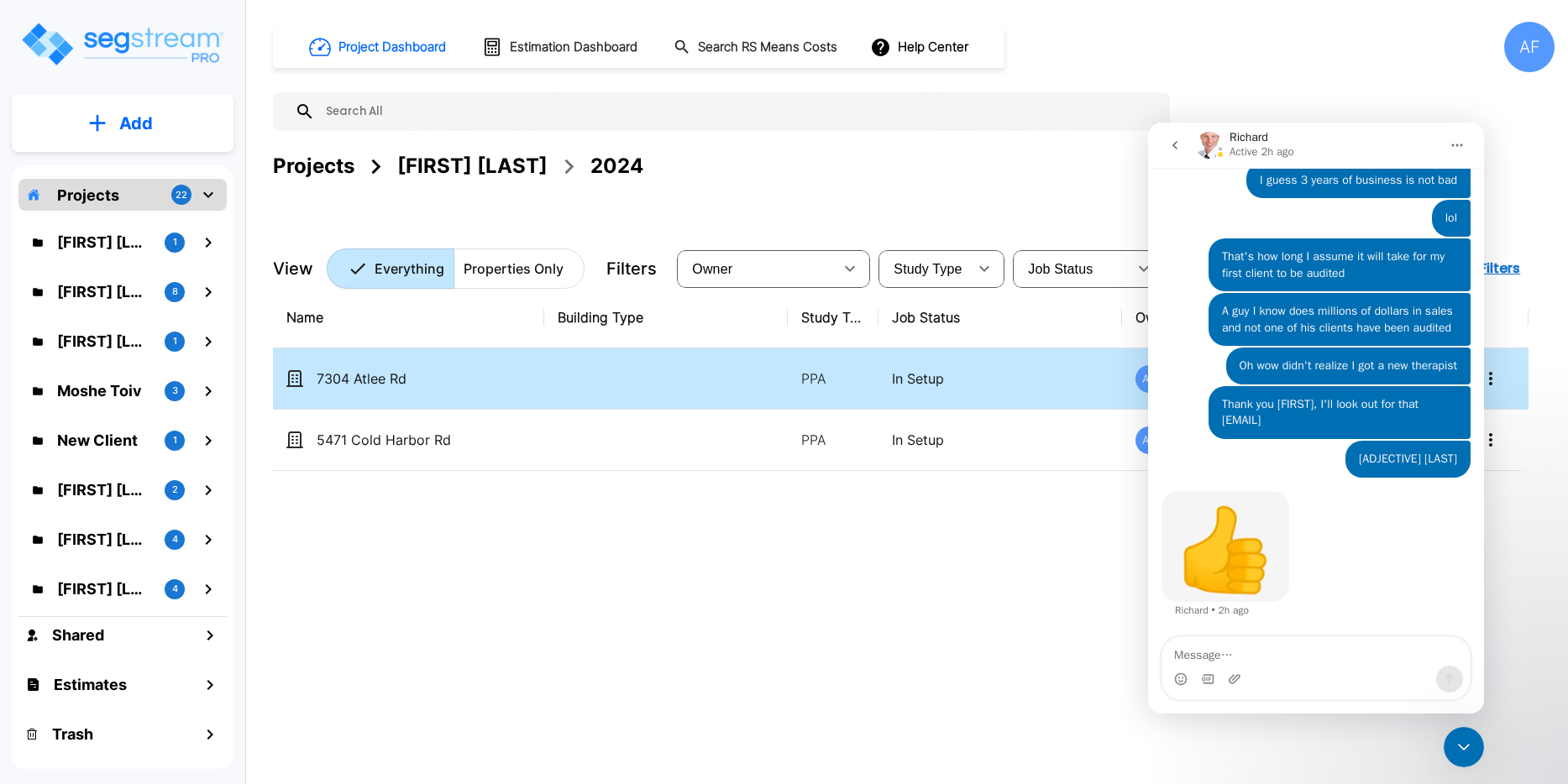 click on "7304 Atlee Rd" at bounding box center [401, 379] 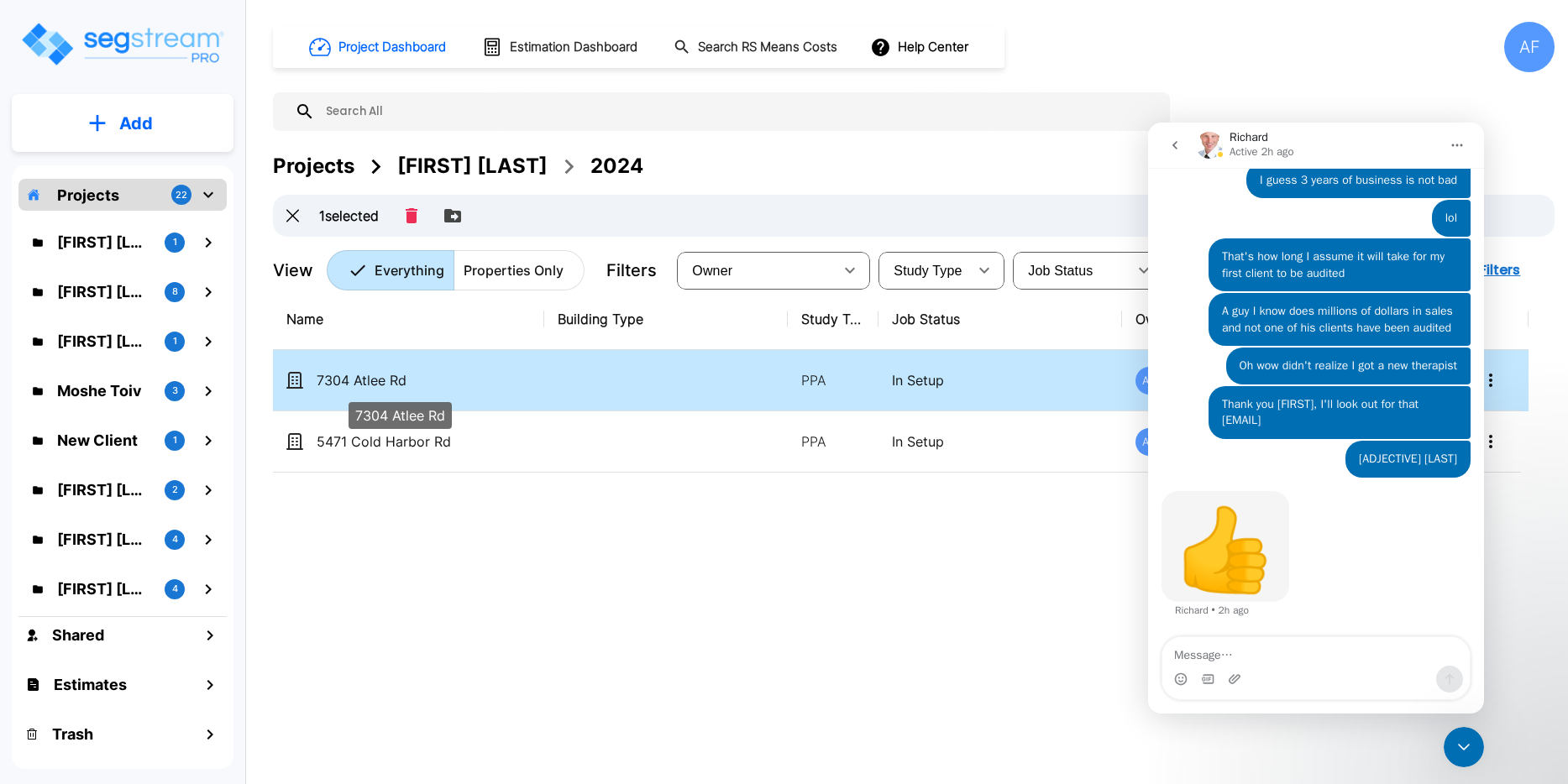 click on "7304 Atlee Rd" at bounding box center [401, 380] 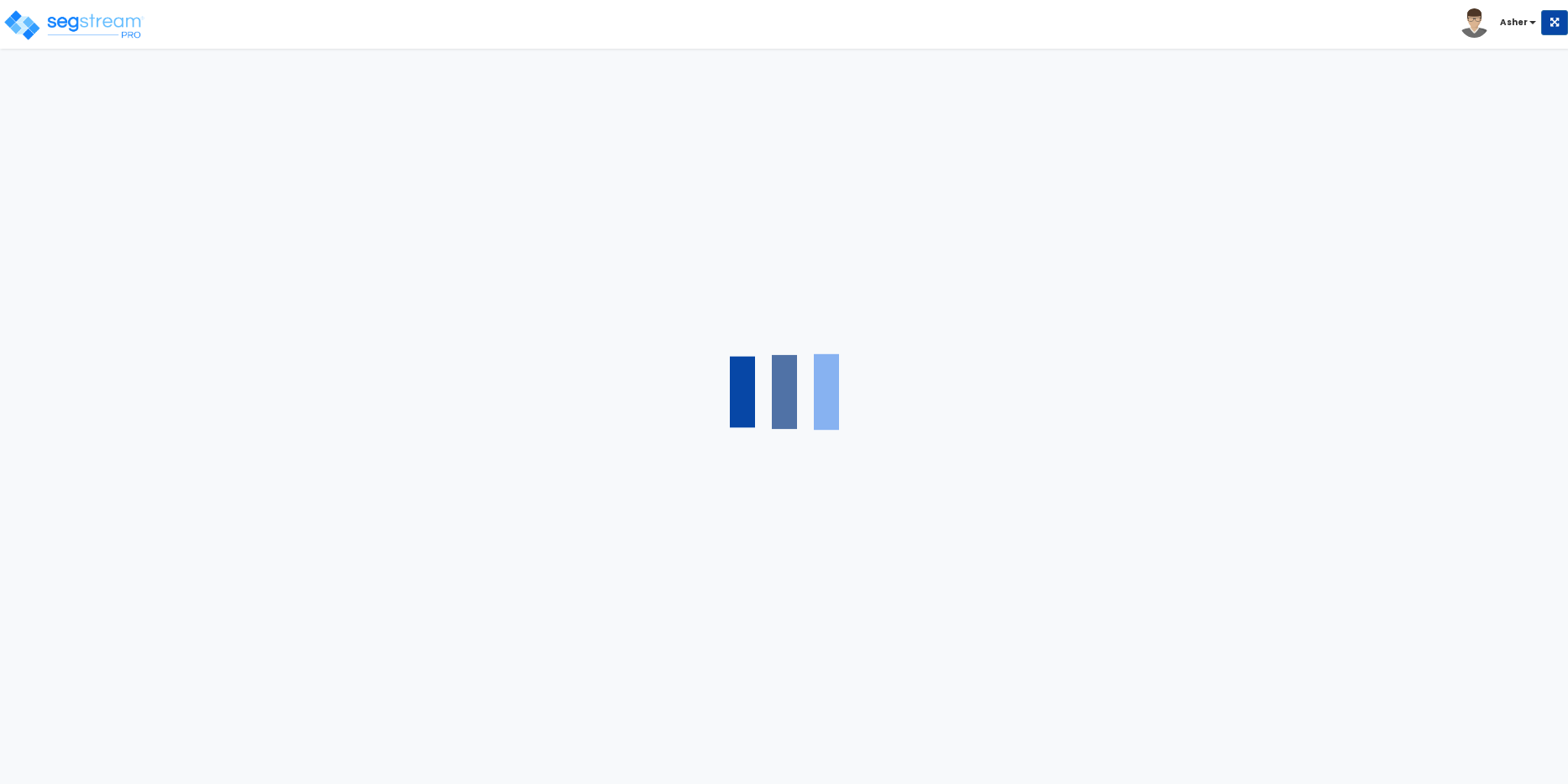 scroll, scrollTop: 0, scrollLeft: 0, axis: both 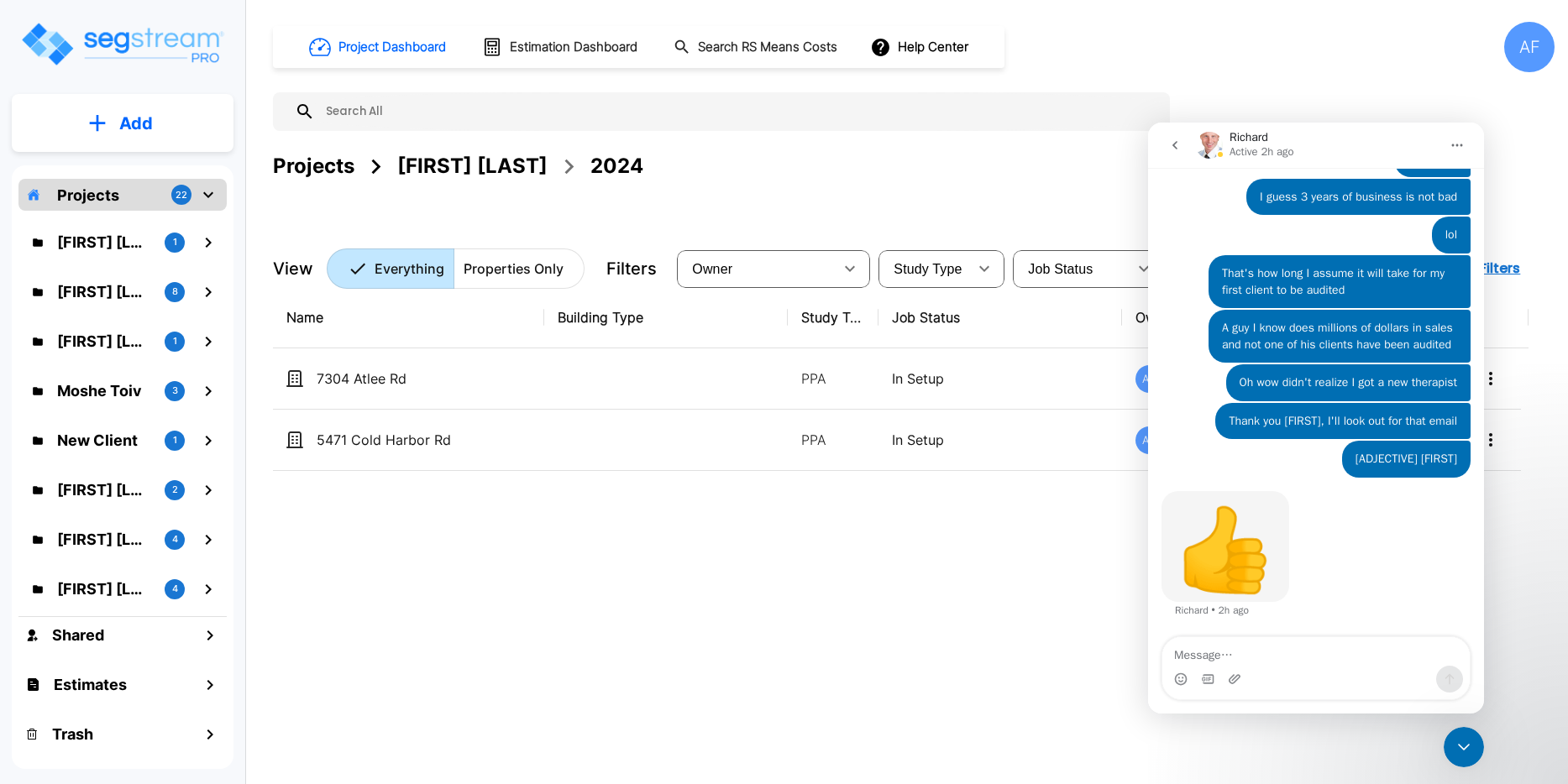 click 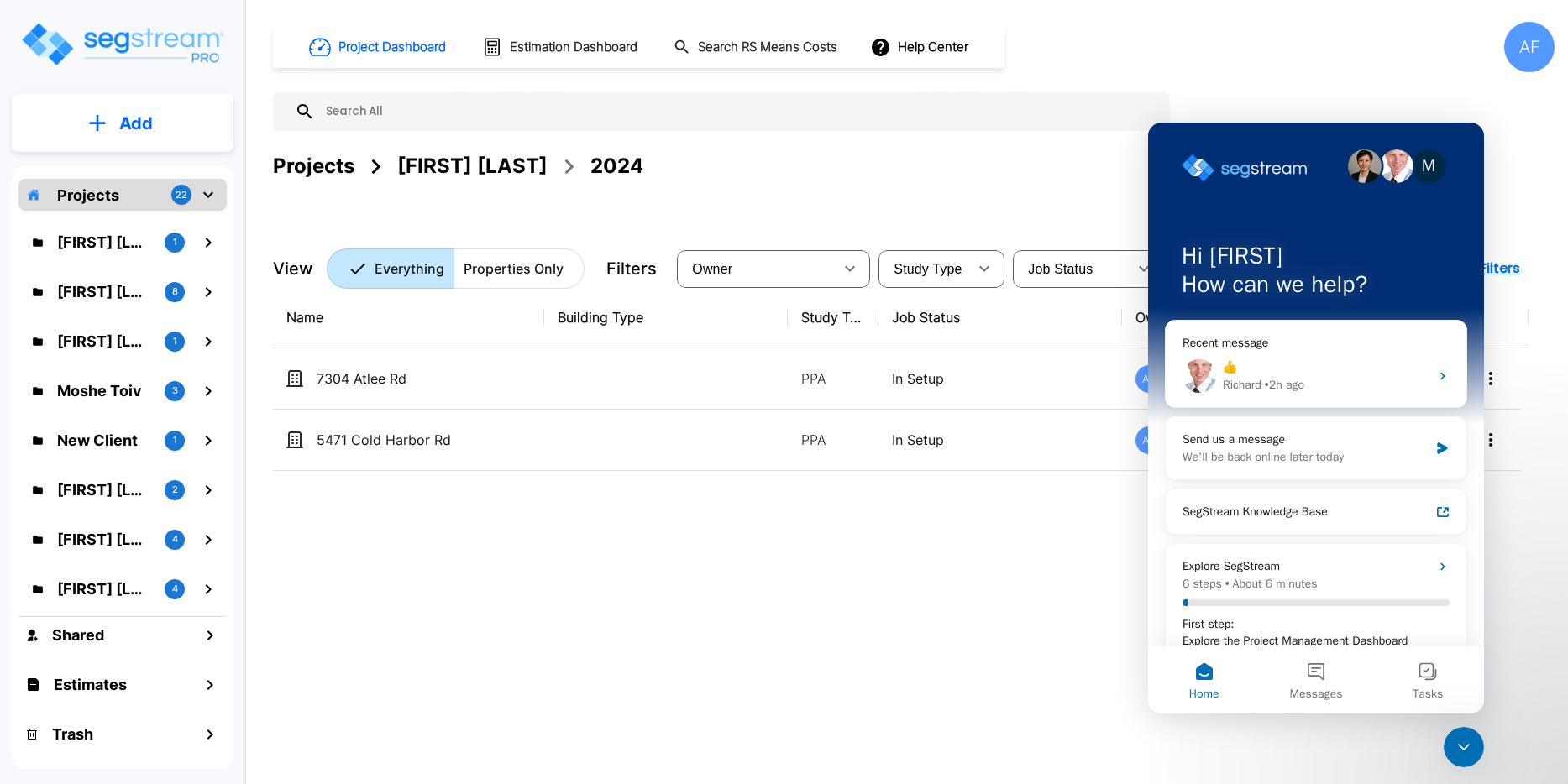 click 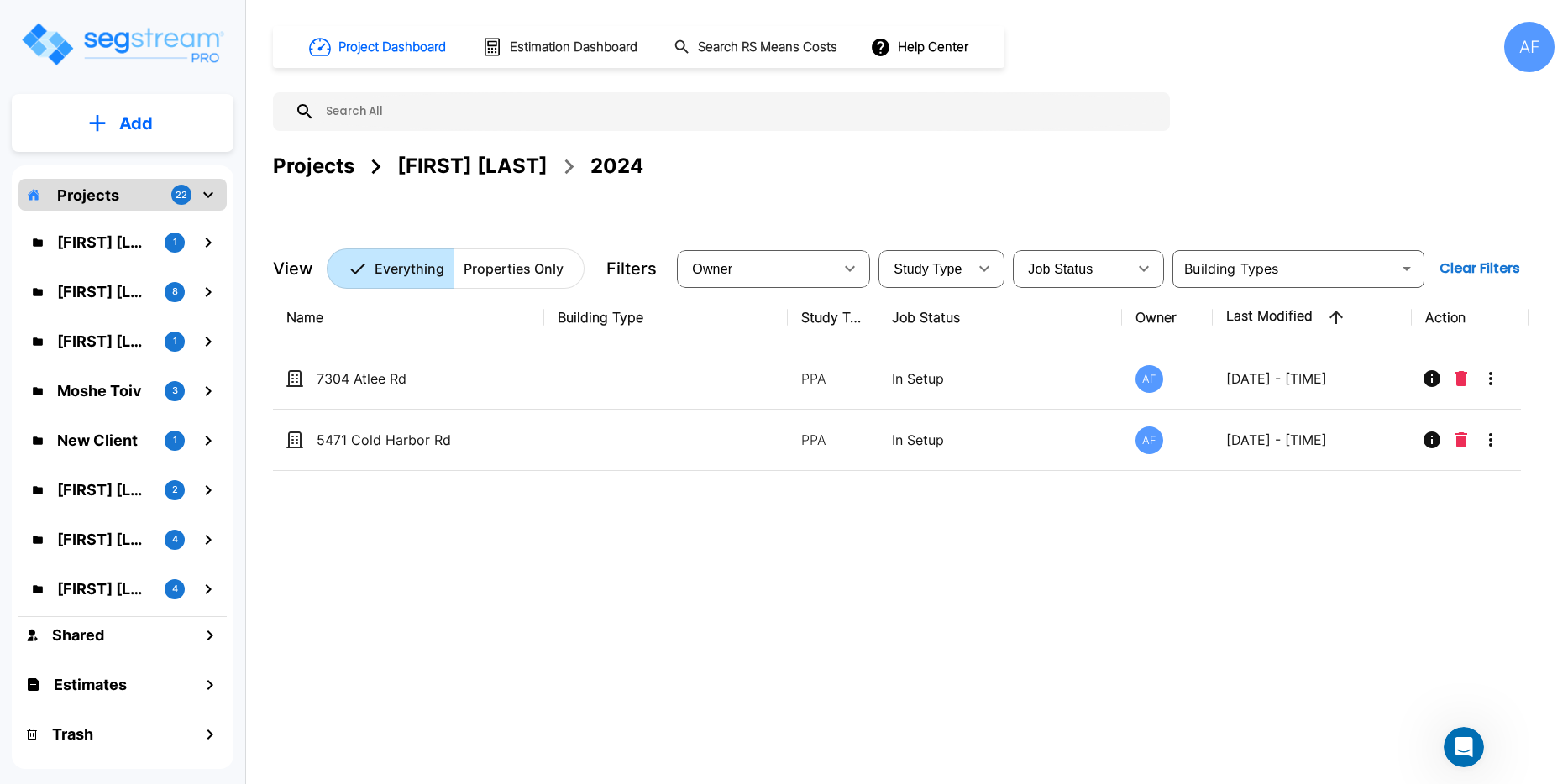 scroll, scrollTop: 0, scrollLeft: 0, axis: both 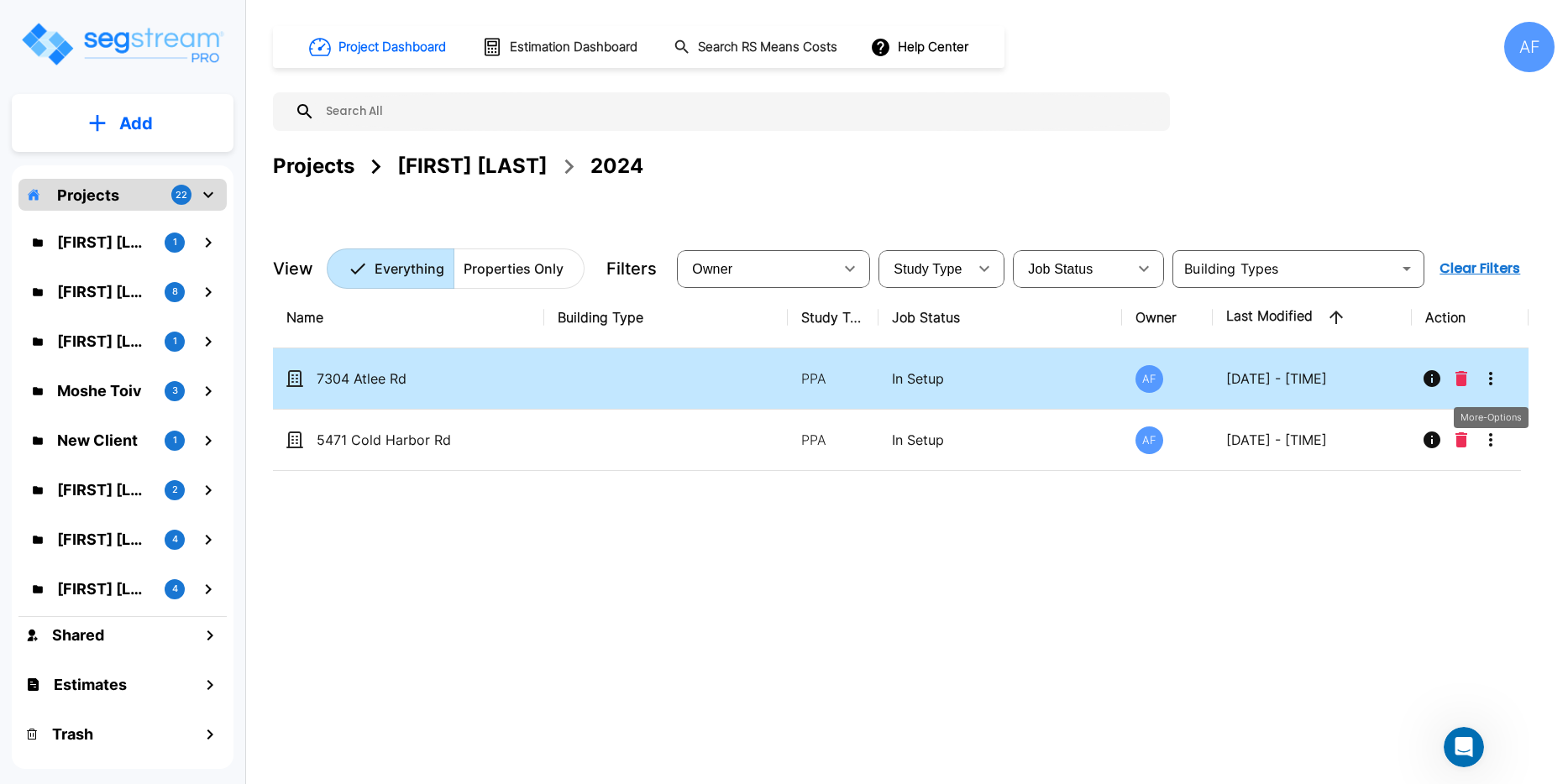 click 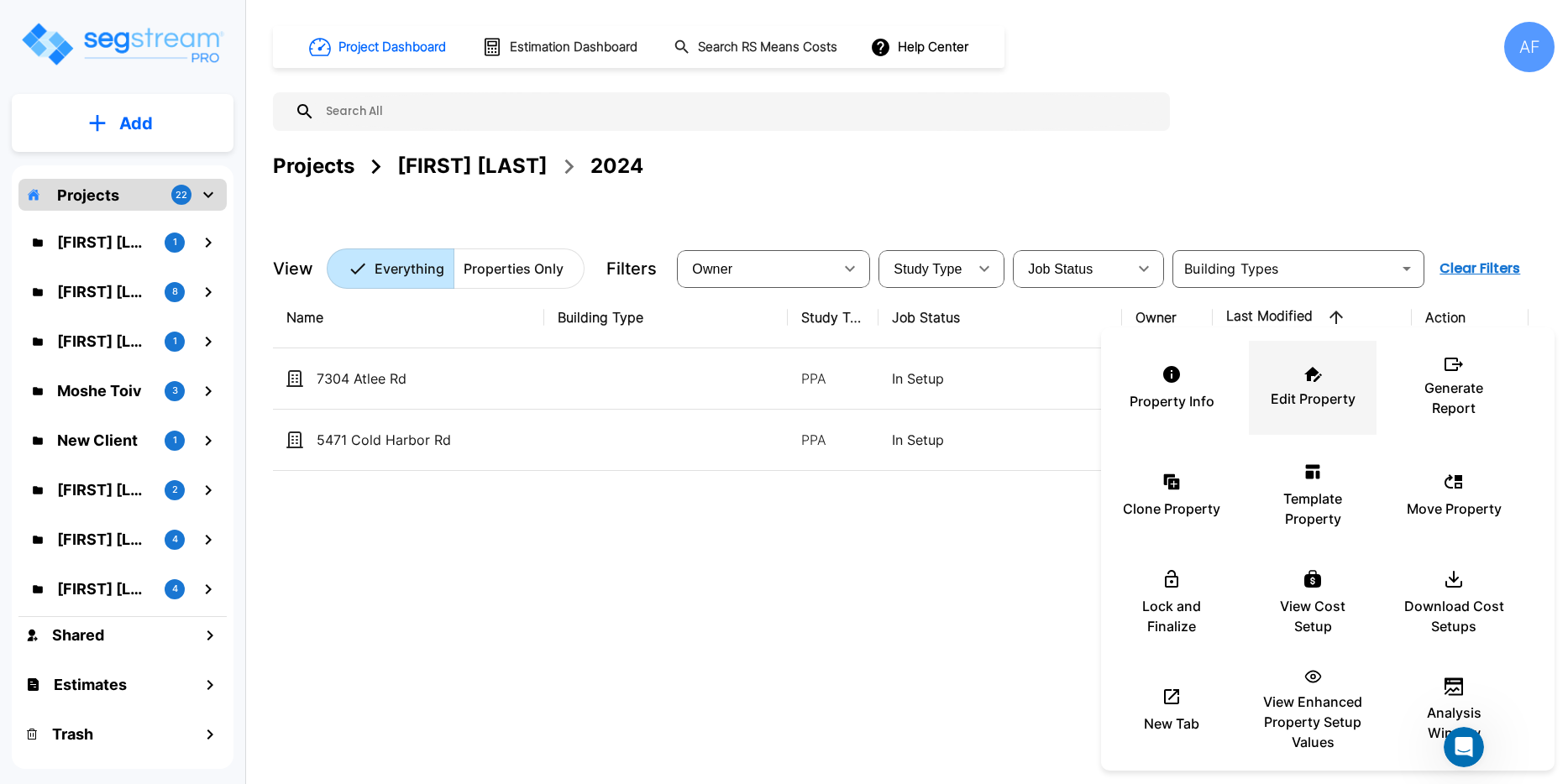 click on "Edit Property" at bounding box center (1313, 399) 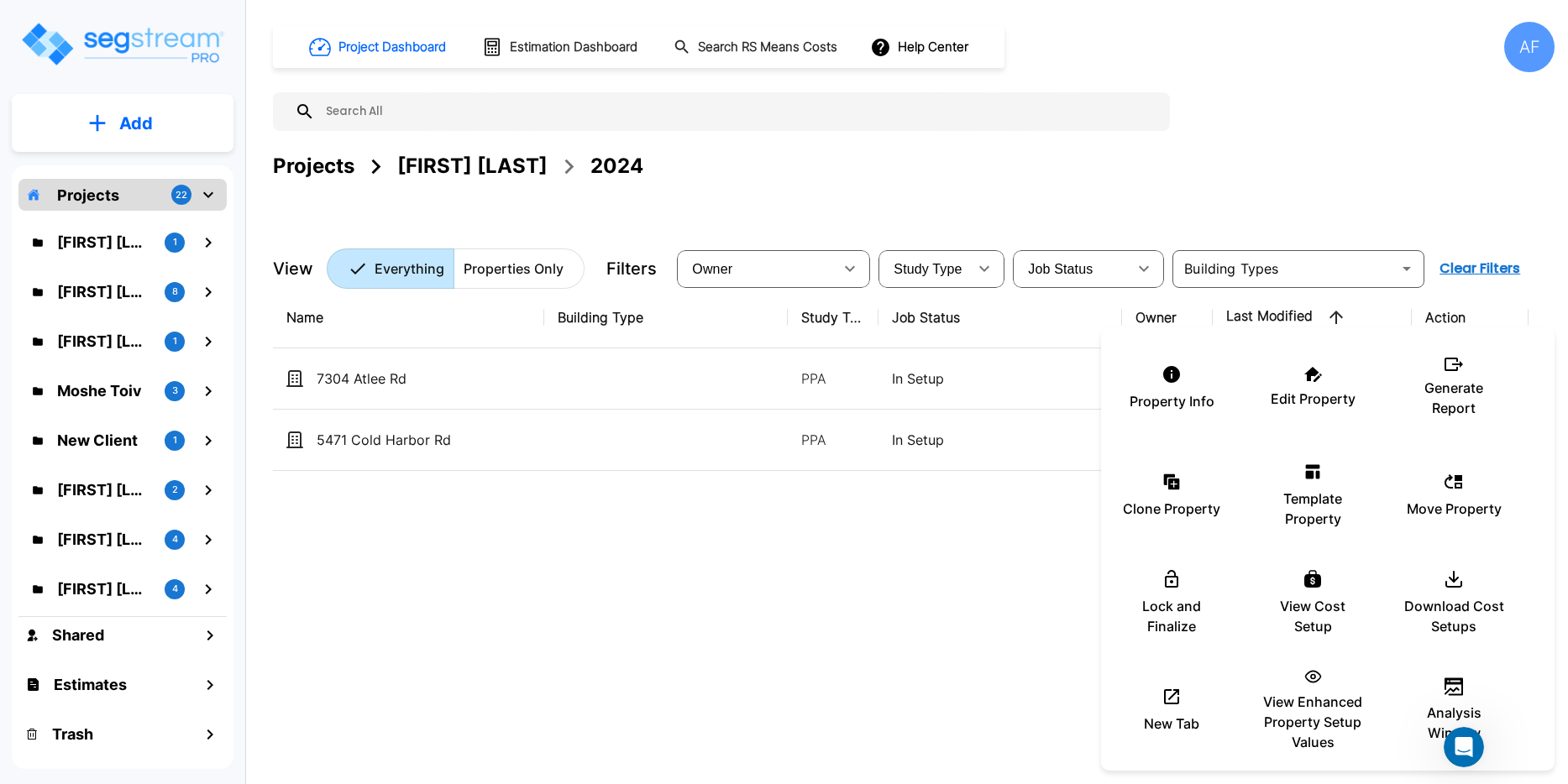 click at bounding box center [784, 392] 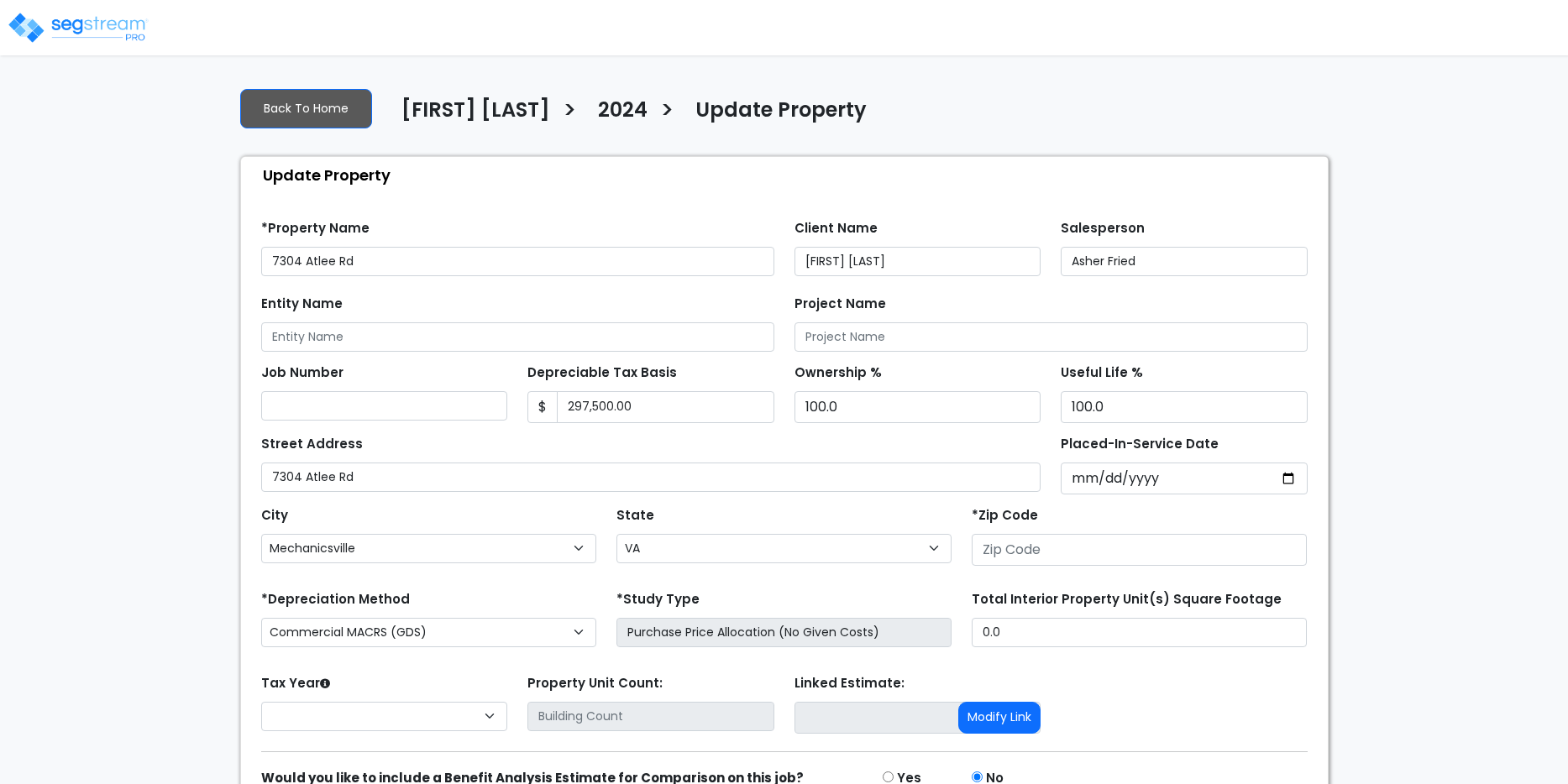 select on "VA" 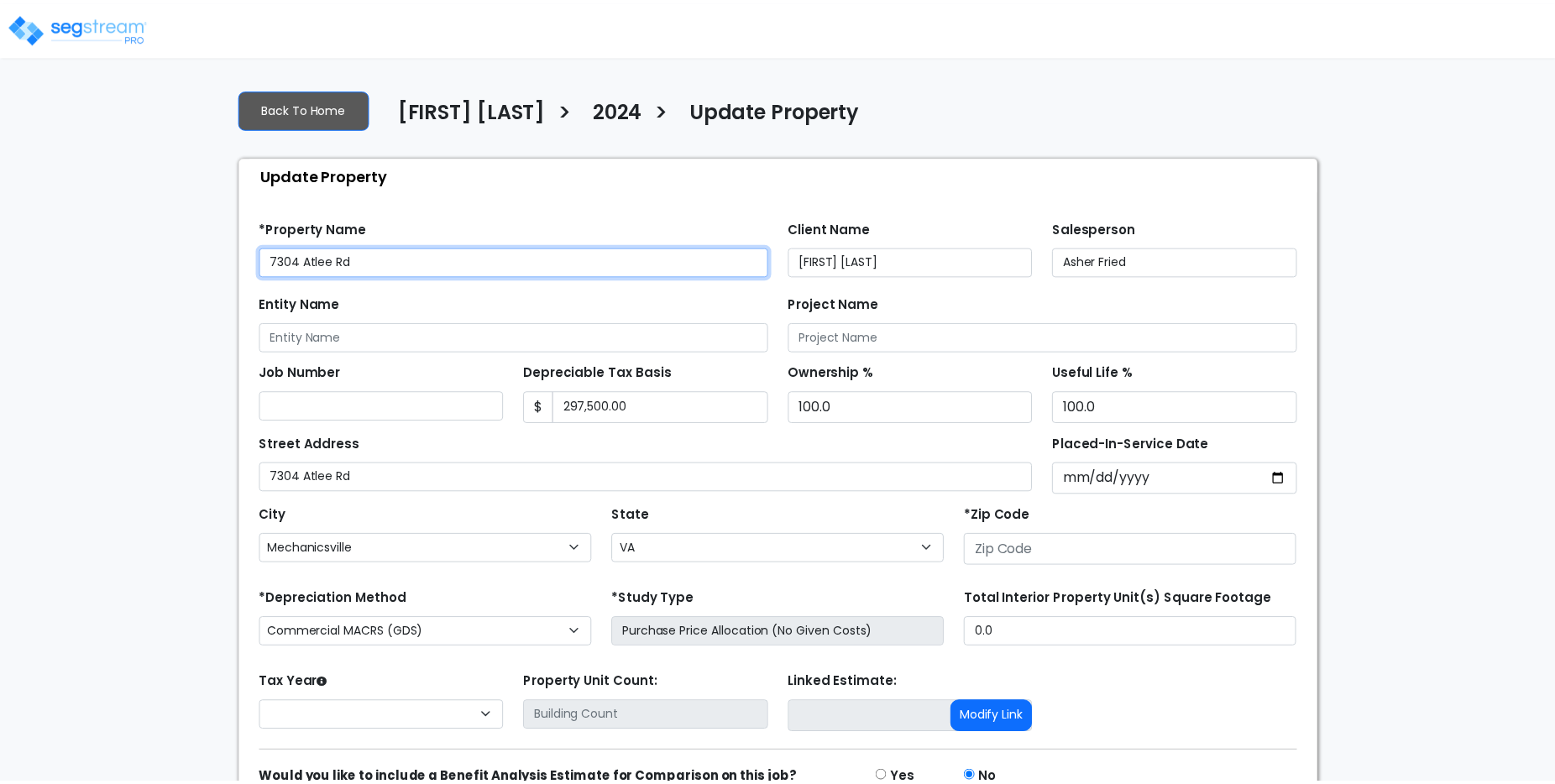 scroll, scrollTop: 0, scrollLeft: 0, axis: both 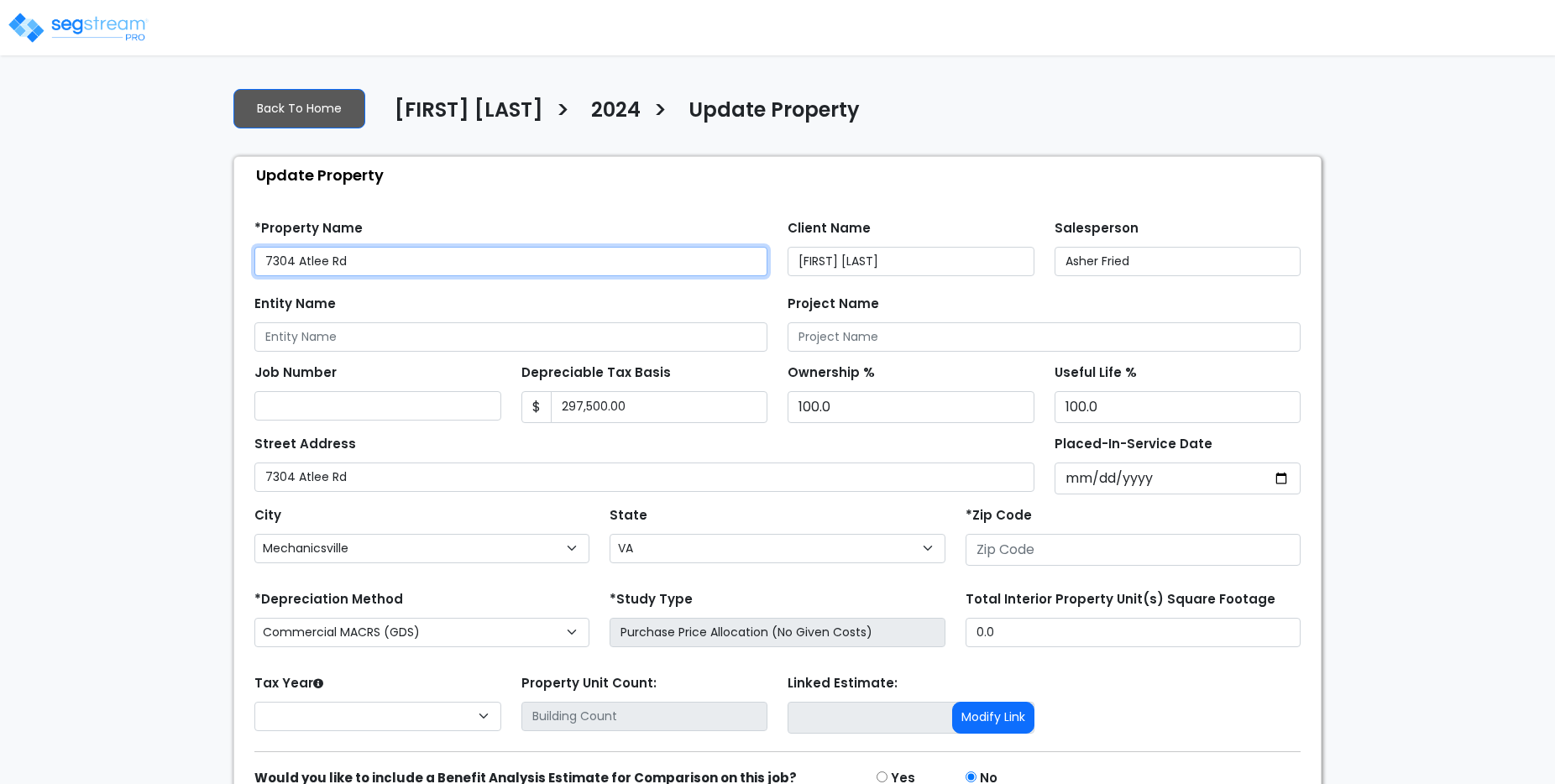 select on "2024" 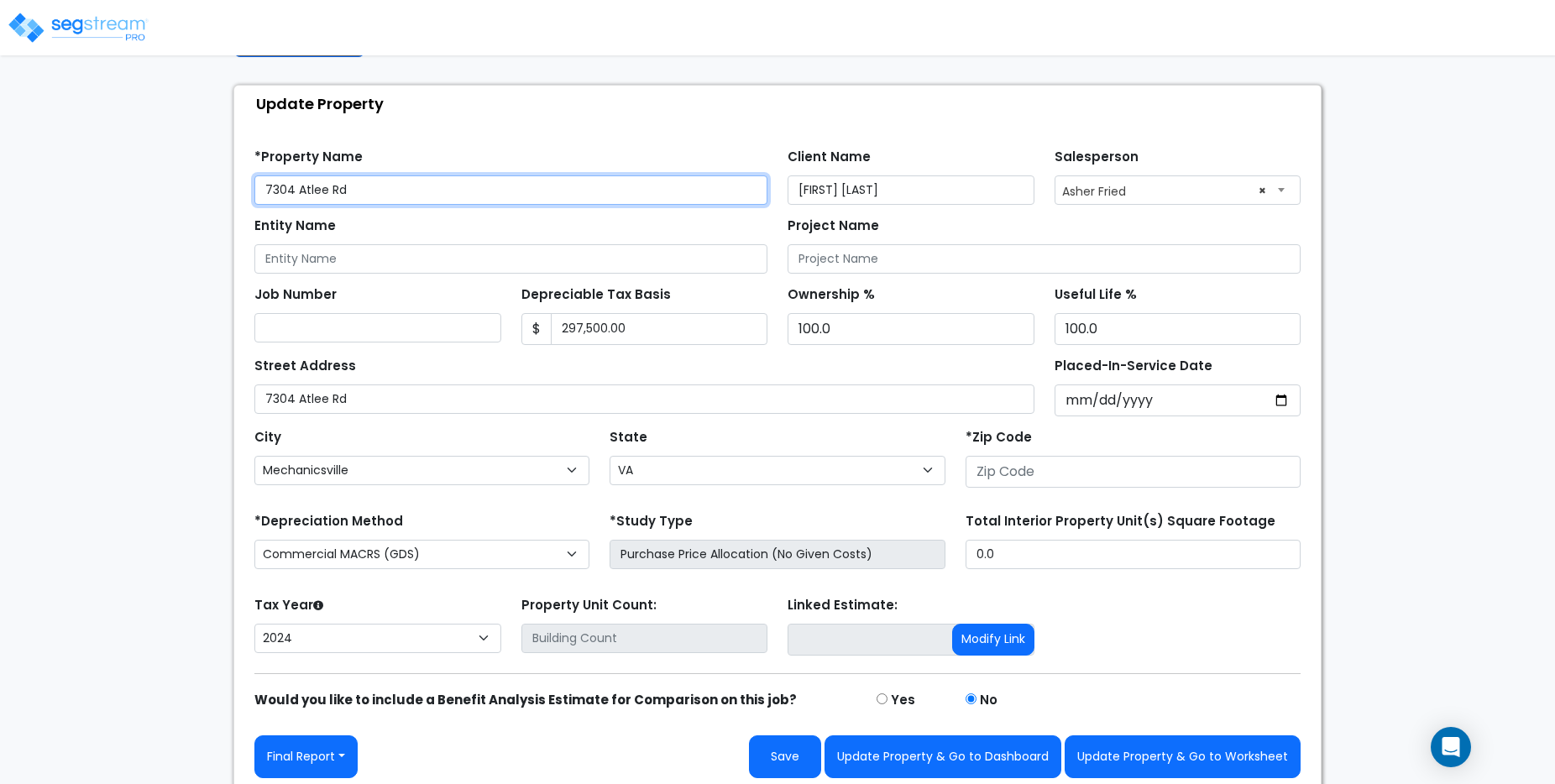 scroll, scrollTop: 80, scrollLeft: 0, axis: vertical 